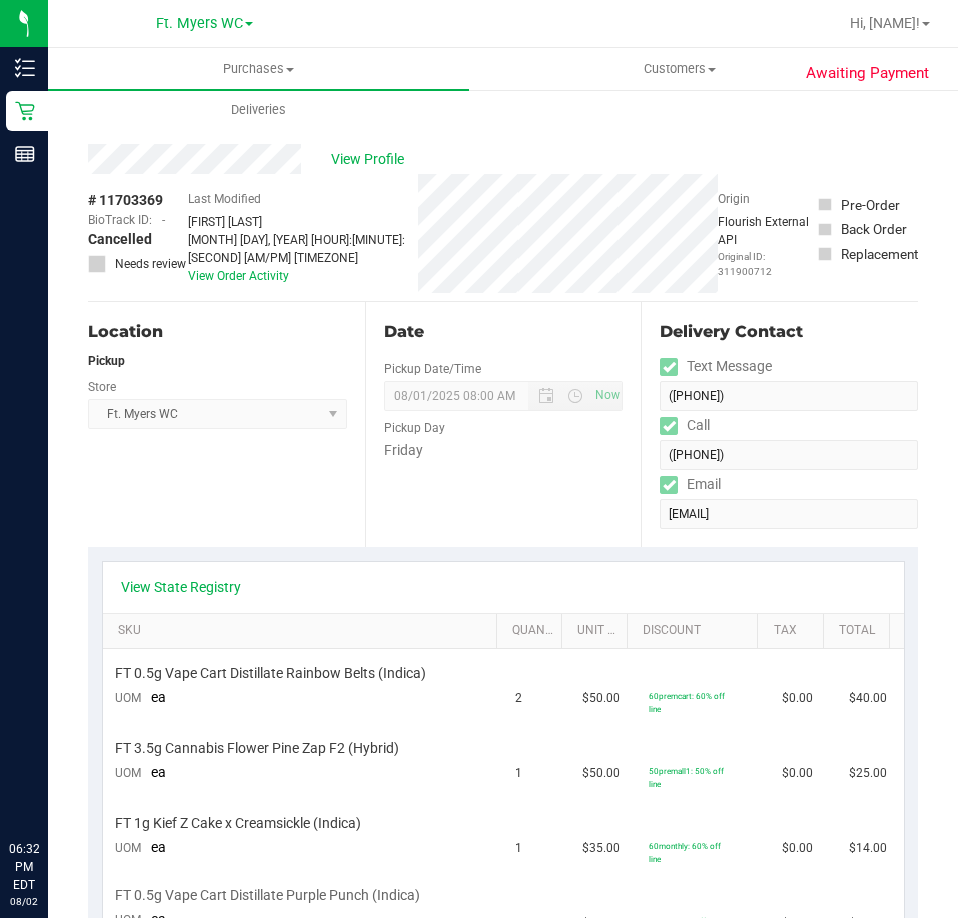 scroll, scrollTop: 0, scrollLeft: 0, axis: both 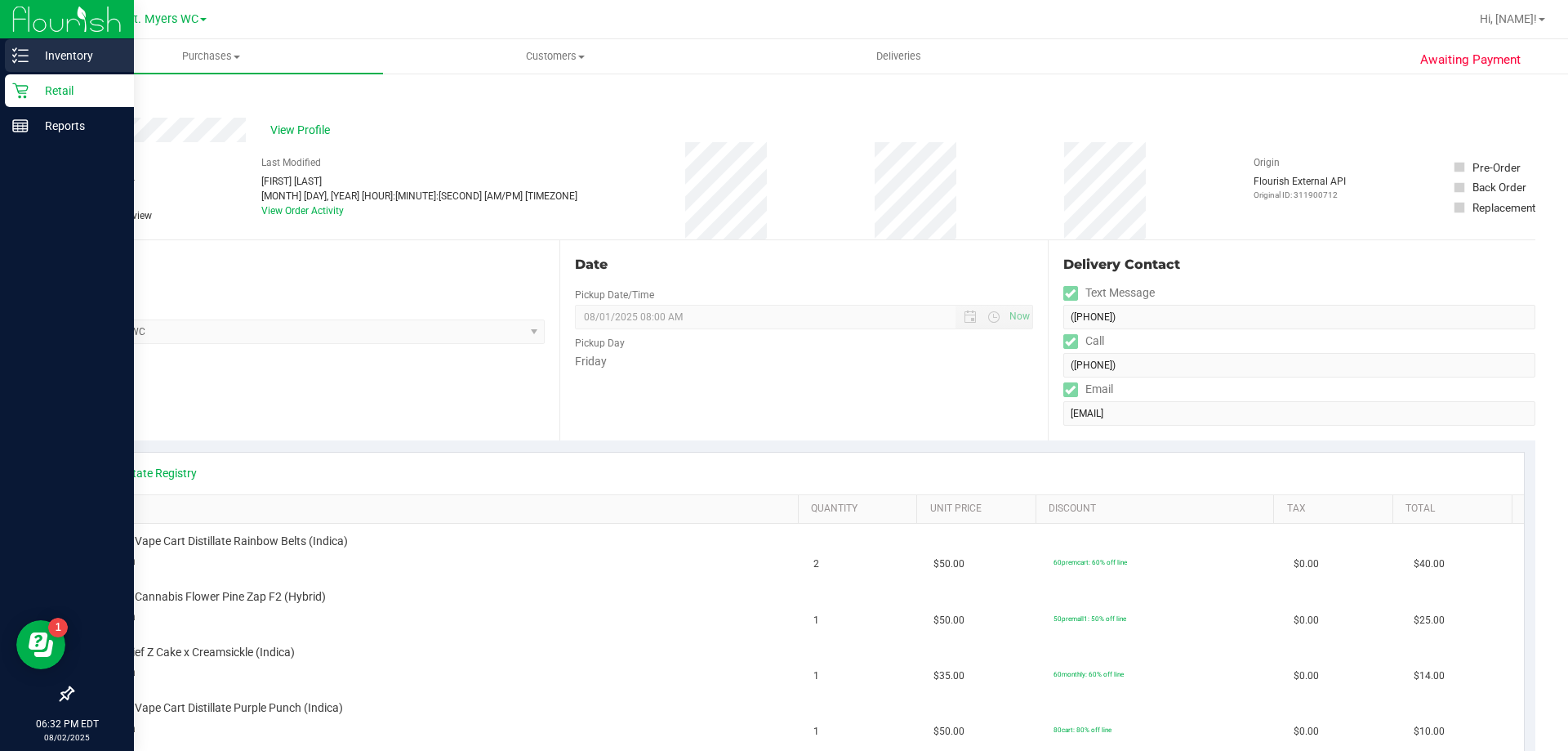 click on "Inventory" at bounding box center [78, 56] 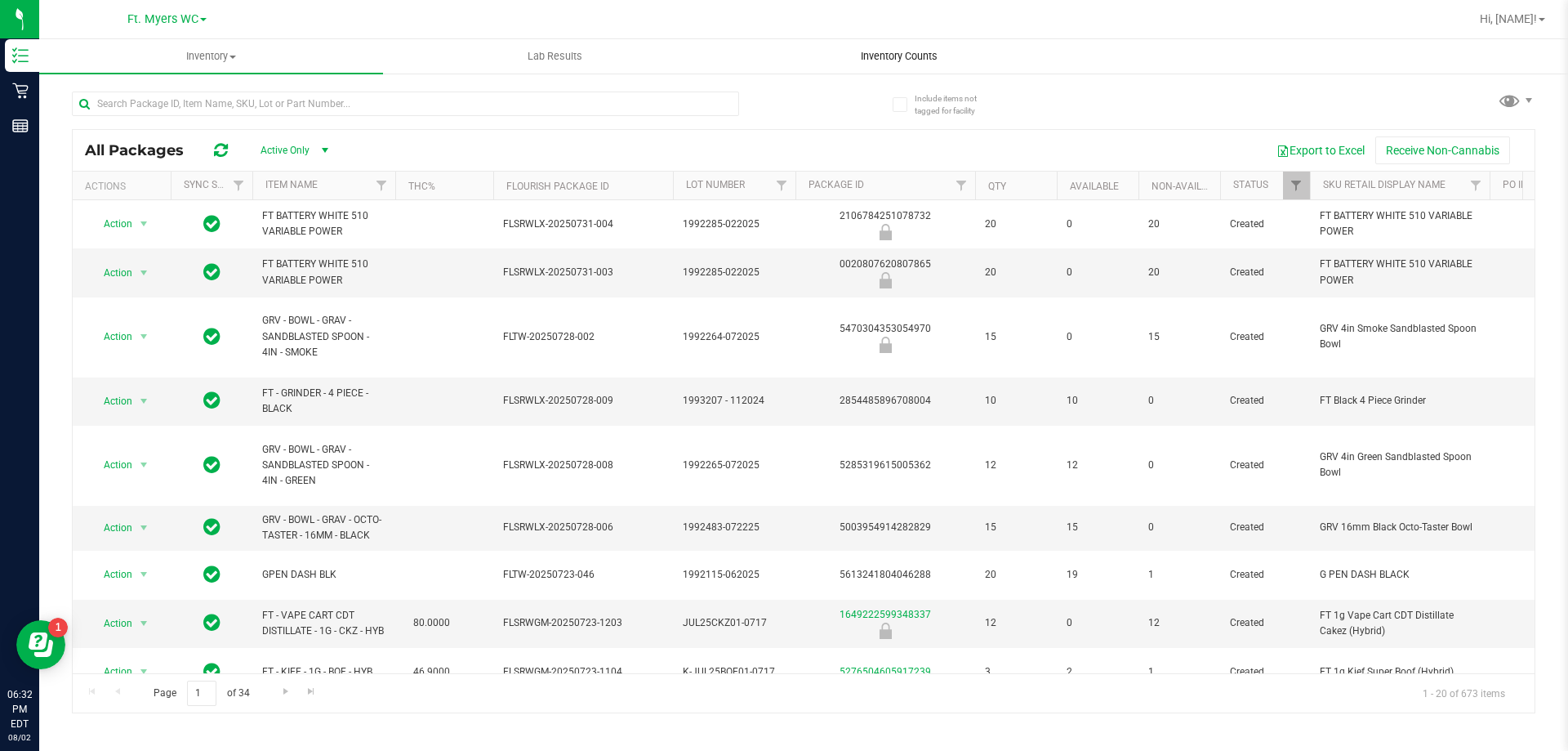 click on "Inventory Counts" at bounding box center [899, 56] 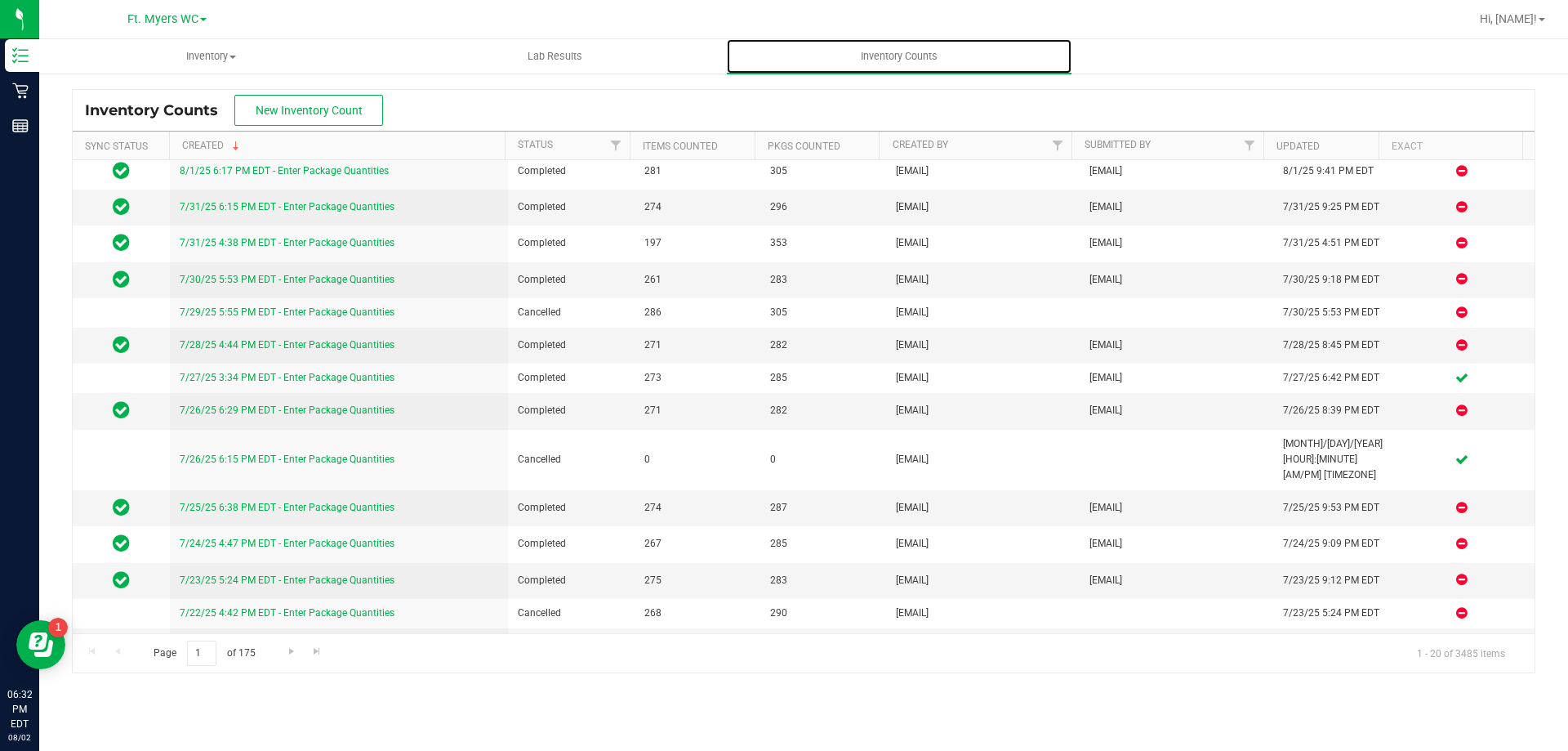scroll, scrollTop: 0, scrollLeft: 0, axis: both 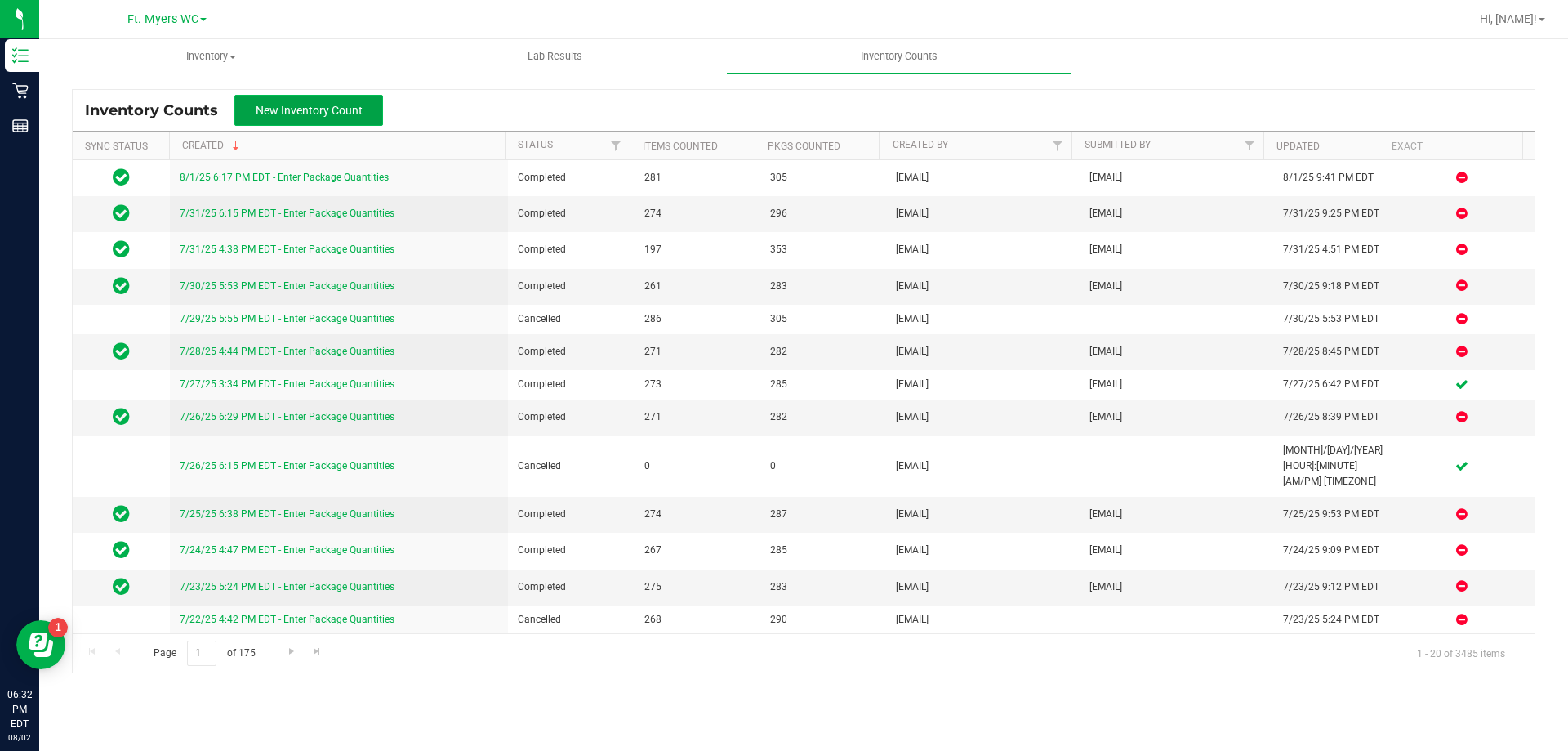 click on "New Inventory Count" at bounding box center [309, 110] 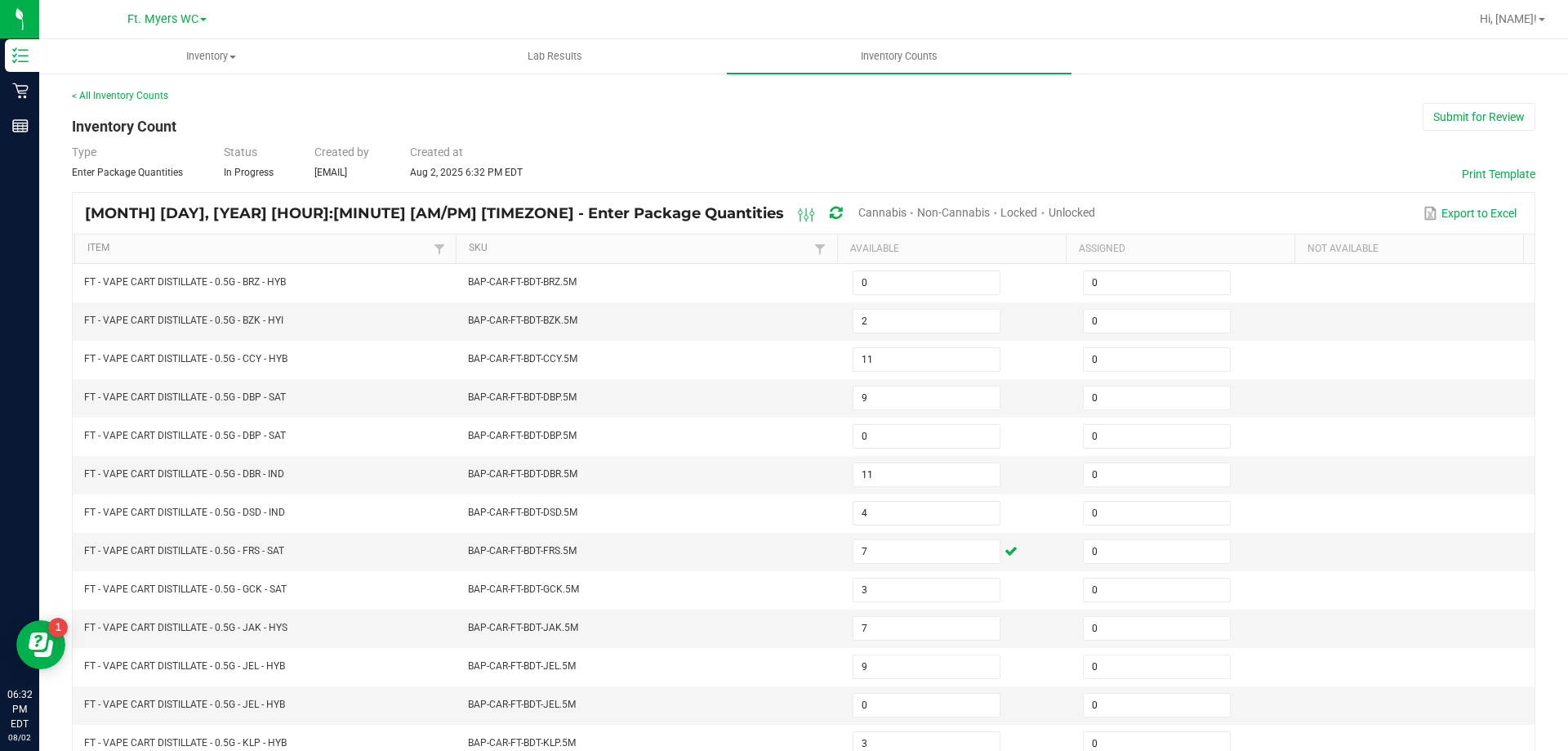 type 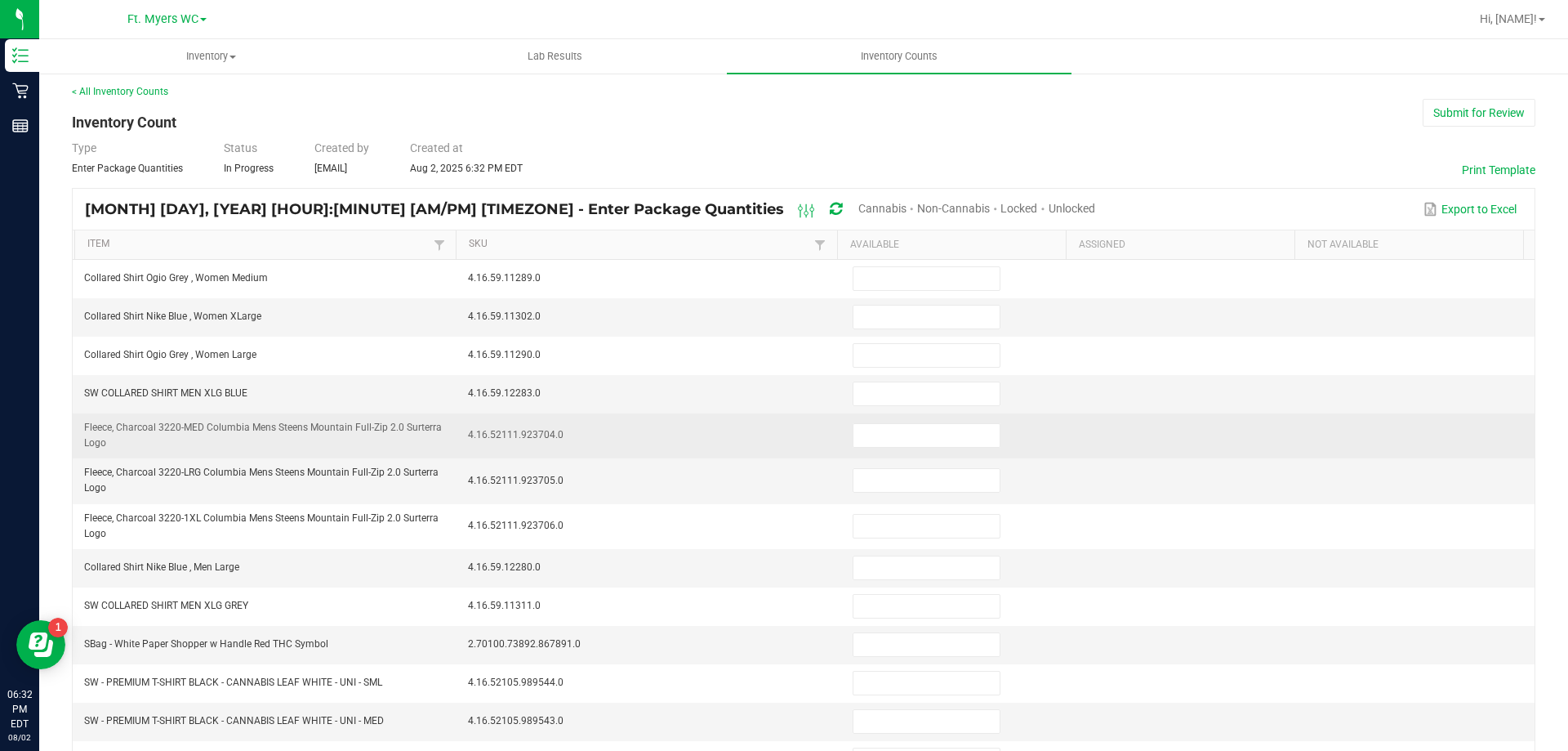 scroll, scrollTop: 0, scrollLeft: 0, axis: both 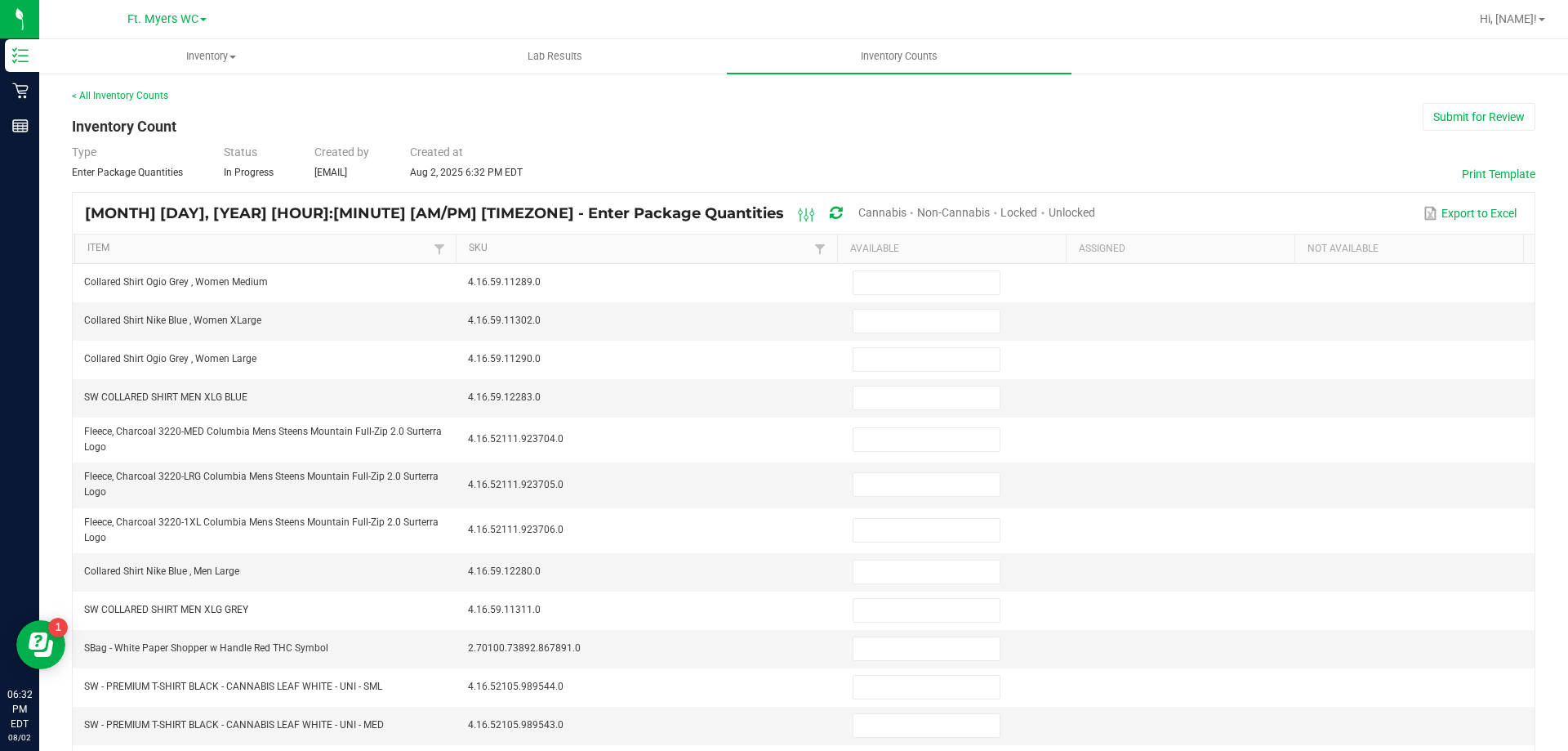 click on "Unlocked" at bounding box center (1071, 213) 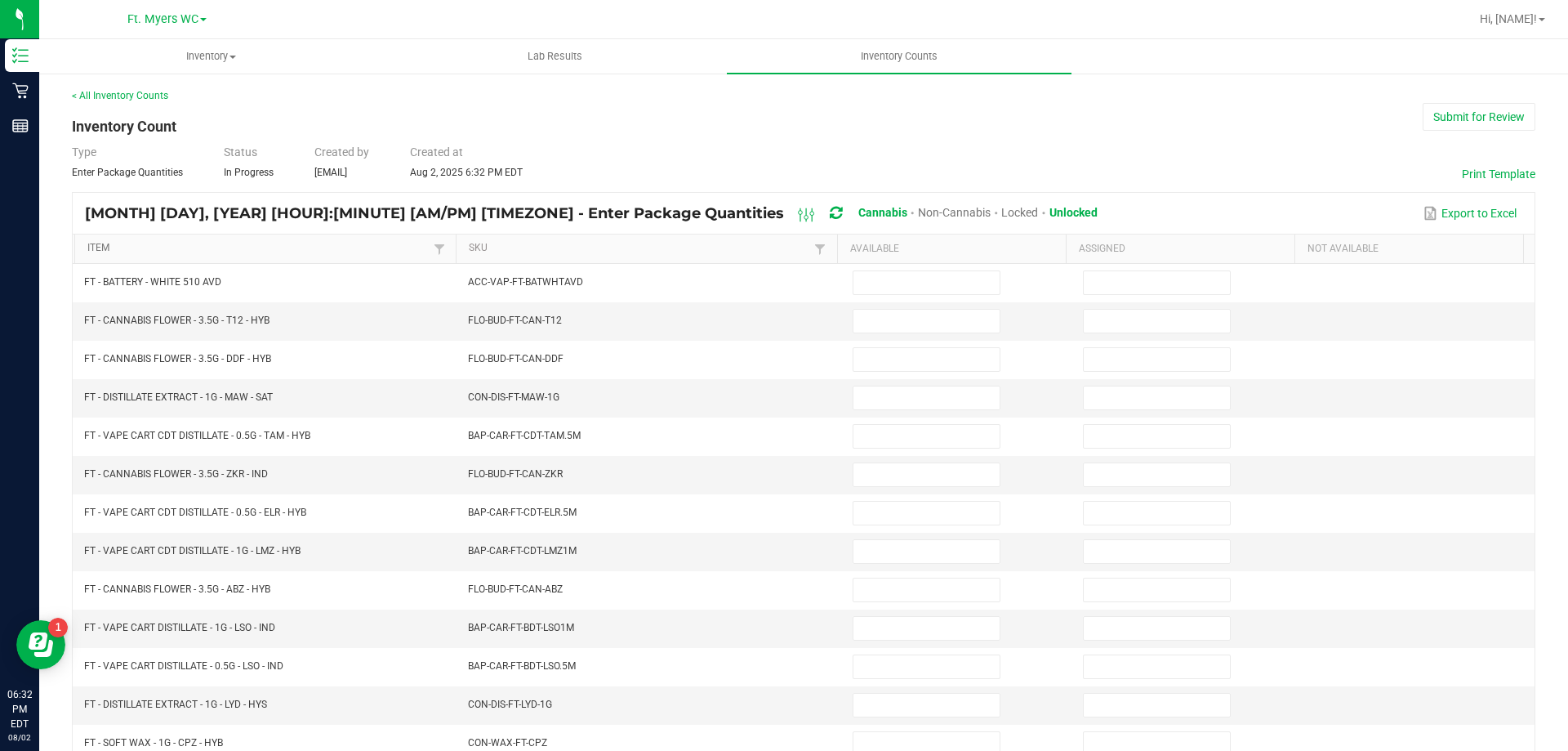 click on "Item" at bounding box center (258, 248) 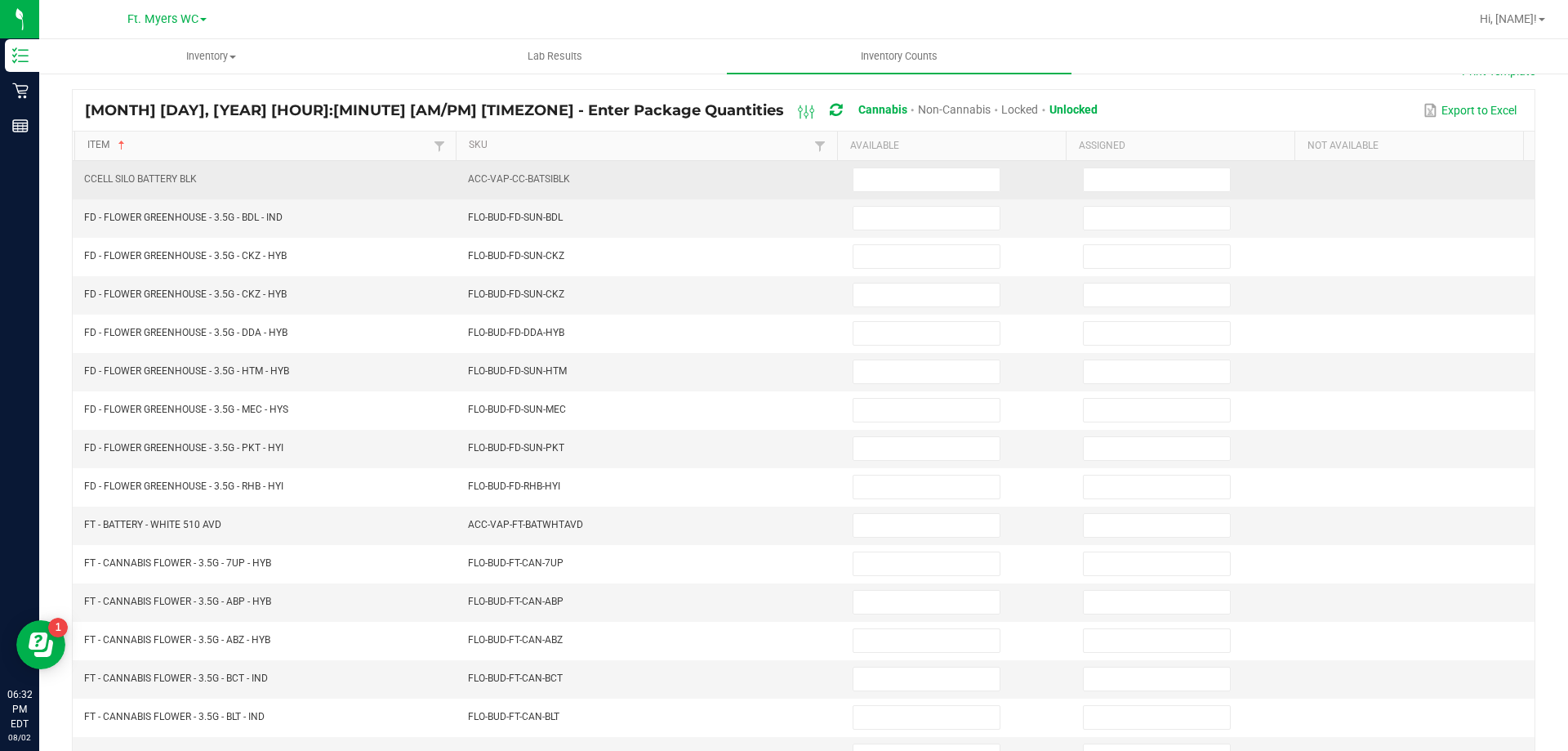 scroll, scrollTop: 0, scrollLeft: 0, axis: both 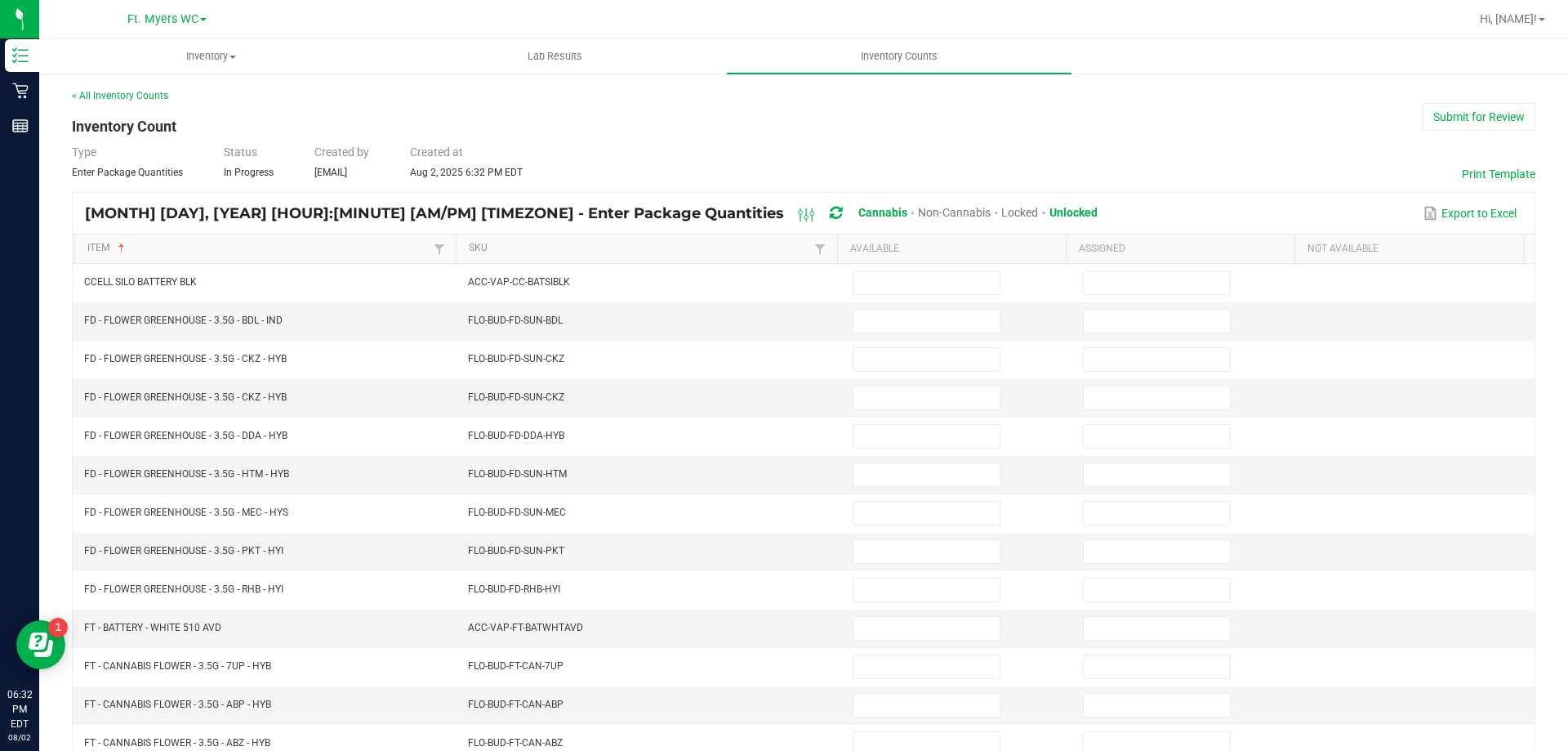 click on "< All Inventory Counts  Inventory Count    Submit for Review   Type   Enter Package Quantities   Status   In Progress   Created by   sajones@liveparallel.com   Created at   Aug 2, 2025 6:32 PM EDT   Print Template   Aug 2, 2025 6:32 PM EDT
- Enter Package Quantities   Cannabis   Non-Cannabis   Locked   Unlocked   Export to Excel  Item Sorted Ascending SKU Available Assigned Not Available  CCELL SILO BATTERY BLK   ACC-VAP-CC-BATSIBLK   FD - FLOWER GREENHOUSE - 3.5G - BDL - IND   FLO-BUD-FD-SUN-BDL   FD - FLOWER GREENHOUSE - 3.5G - CKZ - HYB   FLO-BUD-FD-SUN-CKZ   FD - FLOWER GREENHOUSE - 3.5G - CKZ - HYB   FLO-BUD-FD-SUN-CKZ   FD - FLOWER GREENHOUSE - 3.5G - DDA - HYB   FLO-BUD-FD-DDA-HYB   FD - FLOWER GREENHOUSE - 3.5G - HTM - HYB   FLO-BUD-FD-SUN-HTM   FD - FLOWER GREENHOUSE - 3.5G - MEC - HYS   FLO-BUD-FD-SUN-MEC   FD - FLOWER GREENHOUSE - 3.5G - PKT - HYI   FLO-BUD-FD-SUN-PKT   FD - FLOWER GREENHOUSE - 3.5G - RHB - HYI   FLO-BUD-FD-RHB-HYI   FT - BATTERY - WHITE 510 AVD   ACC-VAP-FT-BATWHTAVD   1   2" at bounding box center [804, 581] 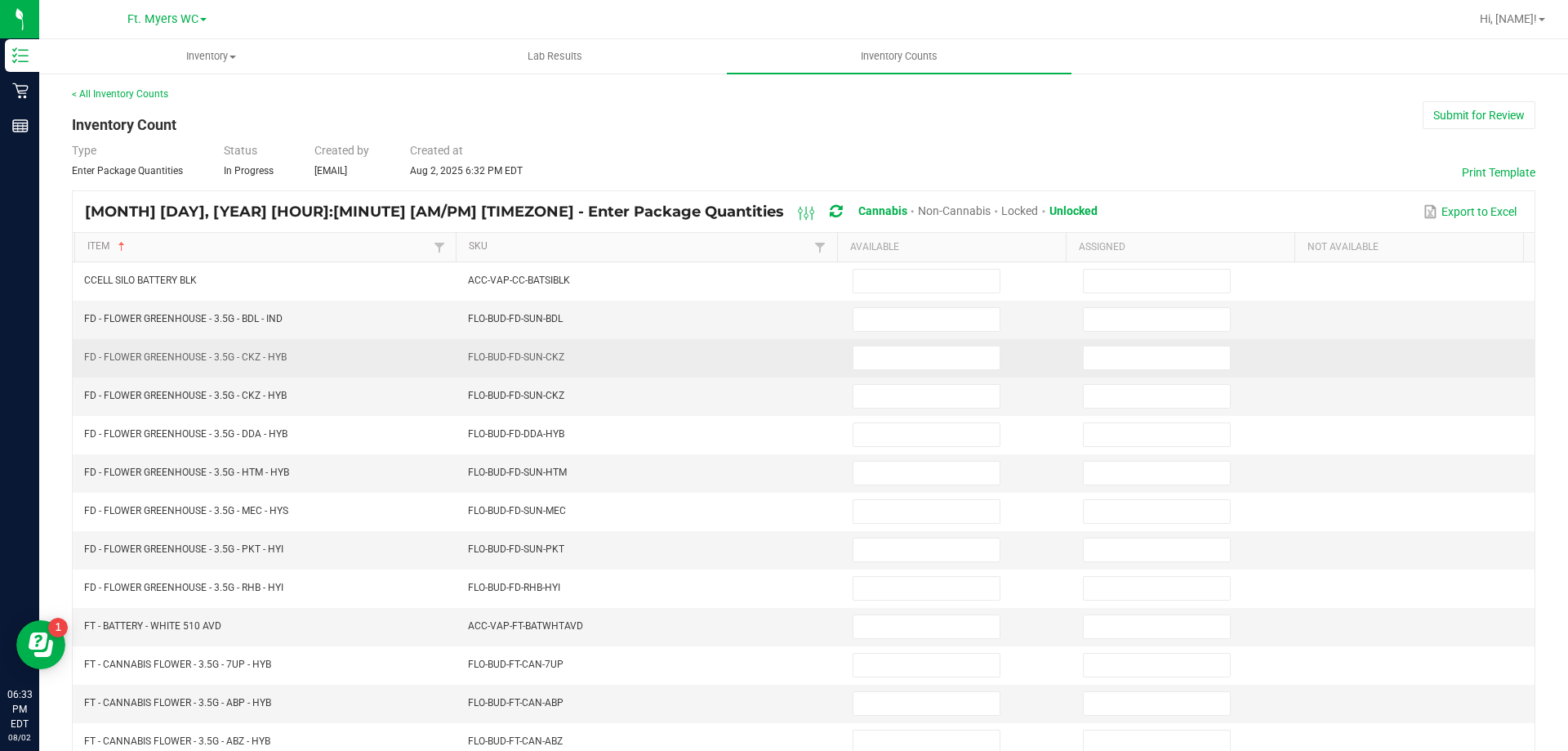scroll, scrollTop: 0, scrollLeft: 0, axis: both 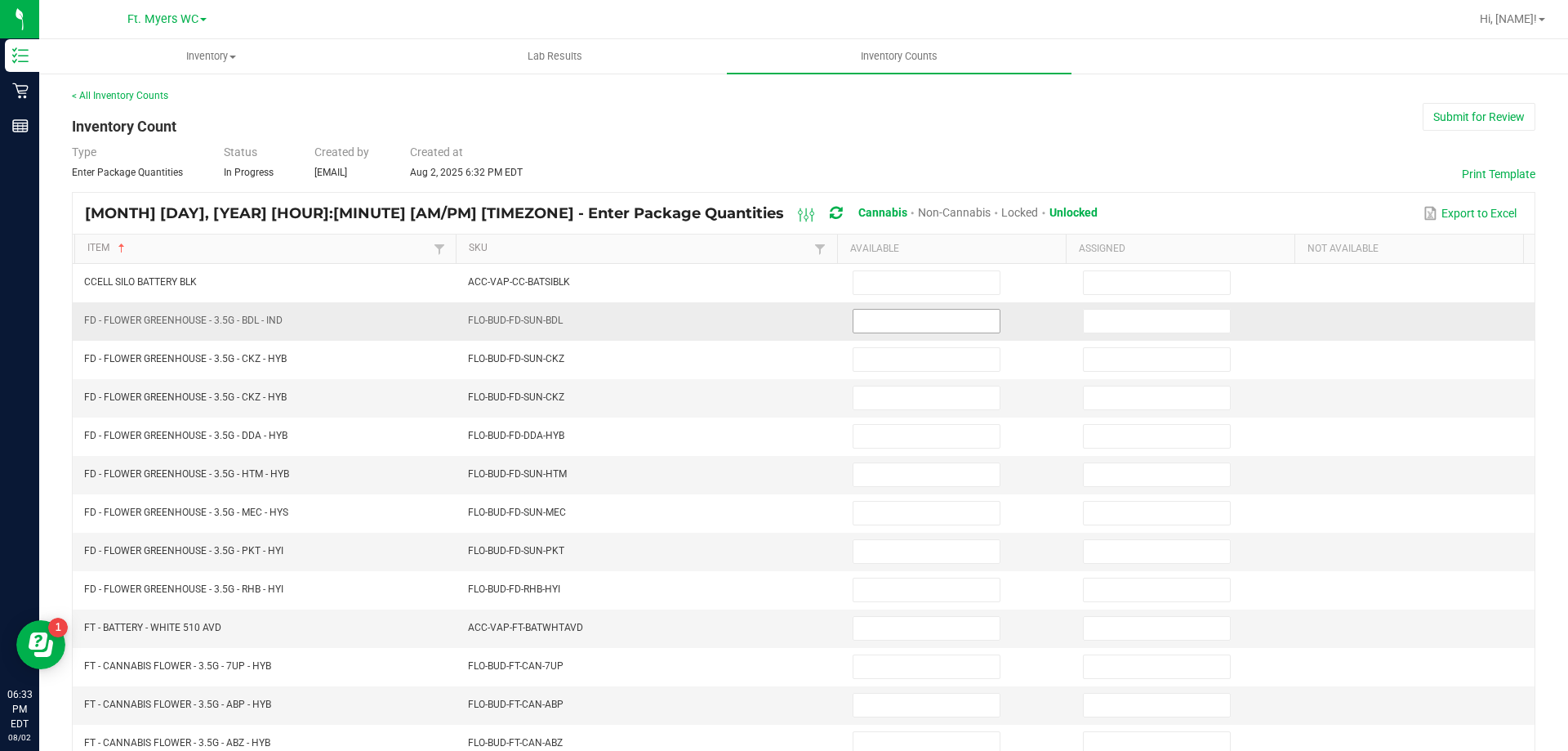 click at bounding box center [926, 321] 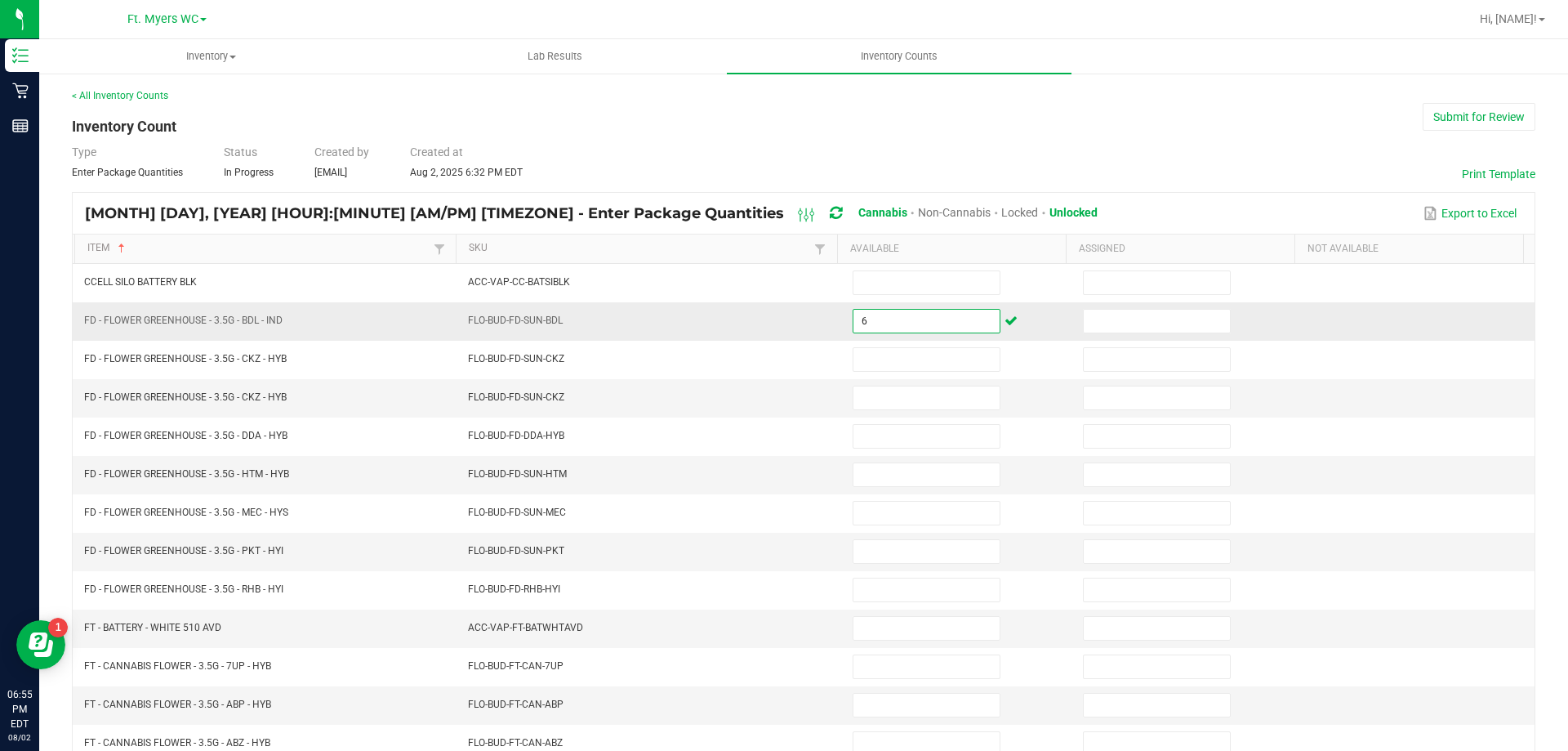 type on "7" 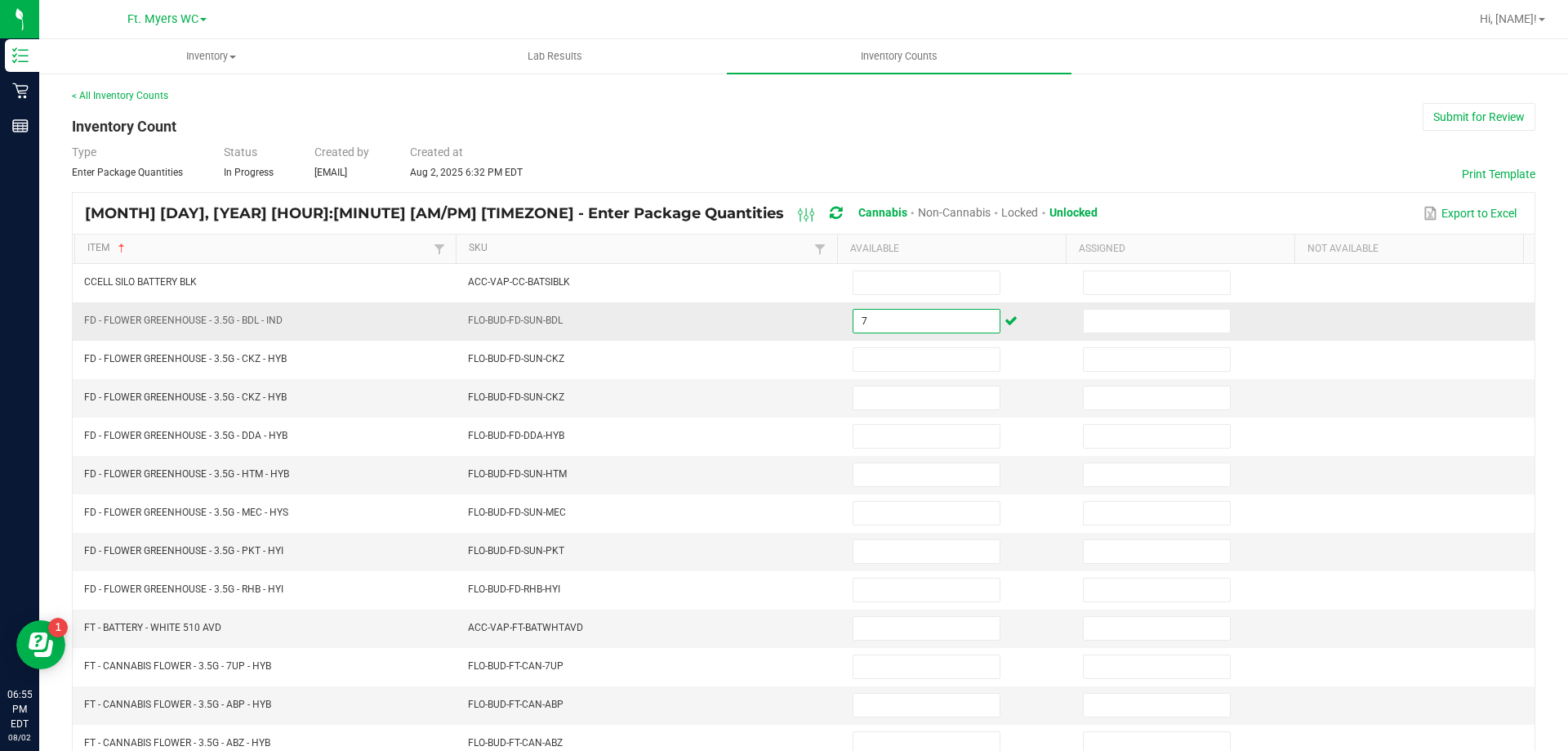 click on "7" at bounding box center [926, 321] 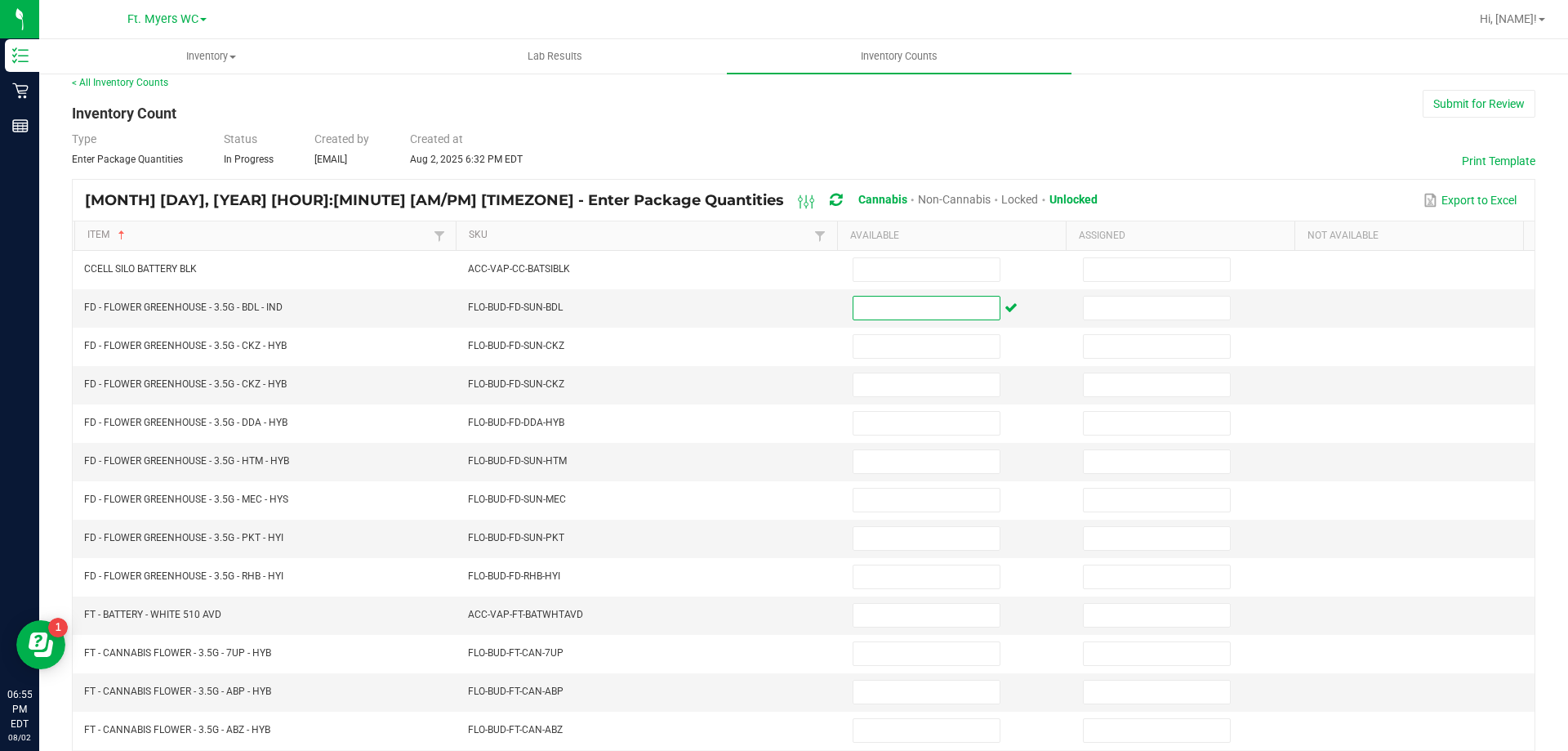 scroll, scrollTop: 0, scrollLeft: 0, axis: both 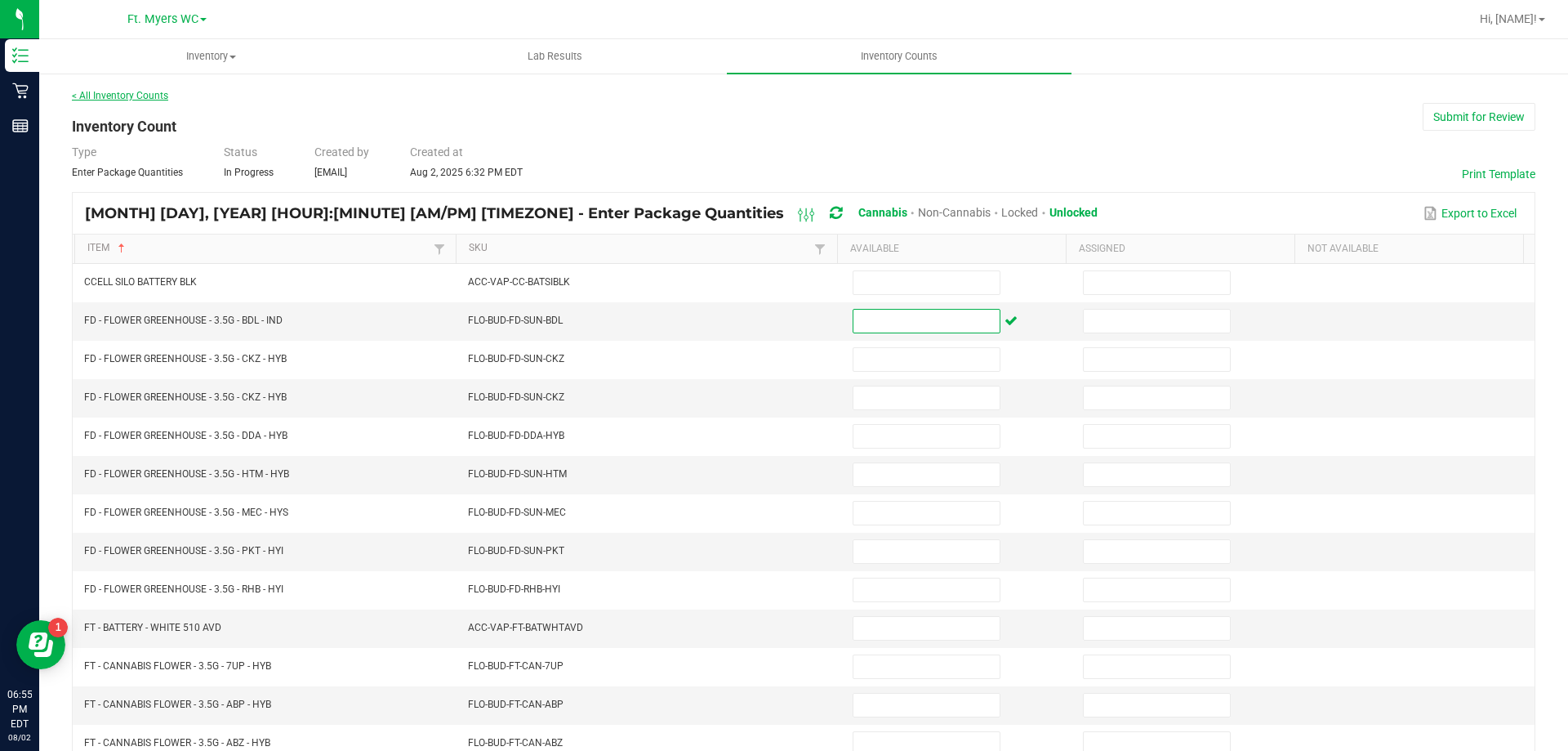 type 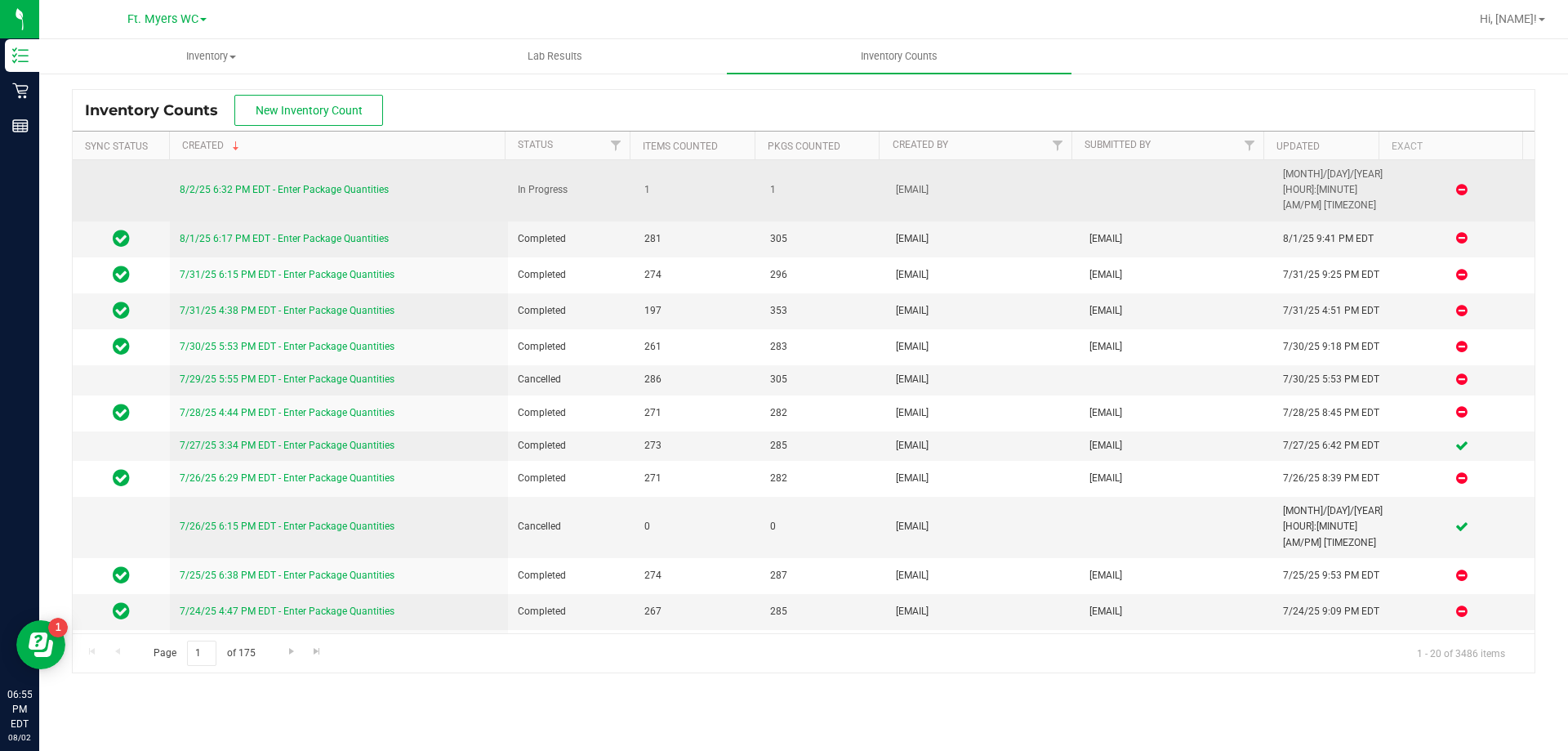 click at bounding box center (1462, 190) 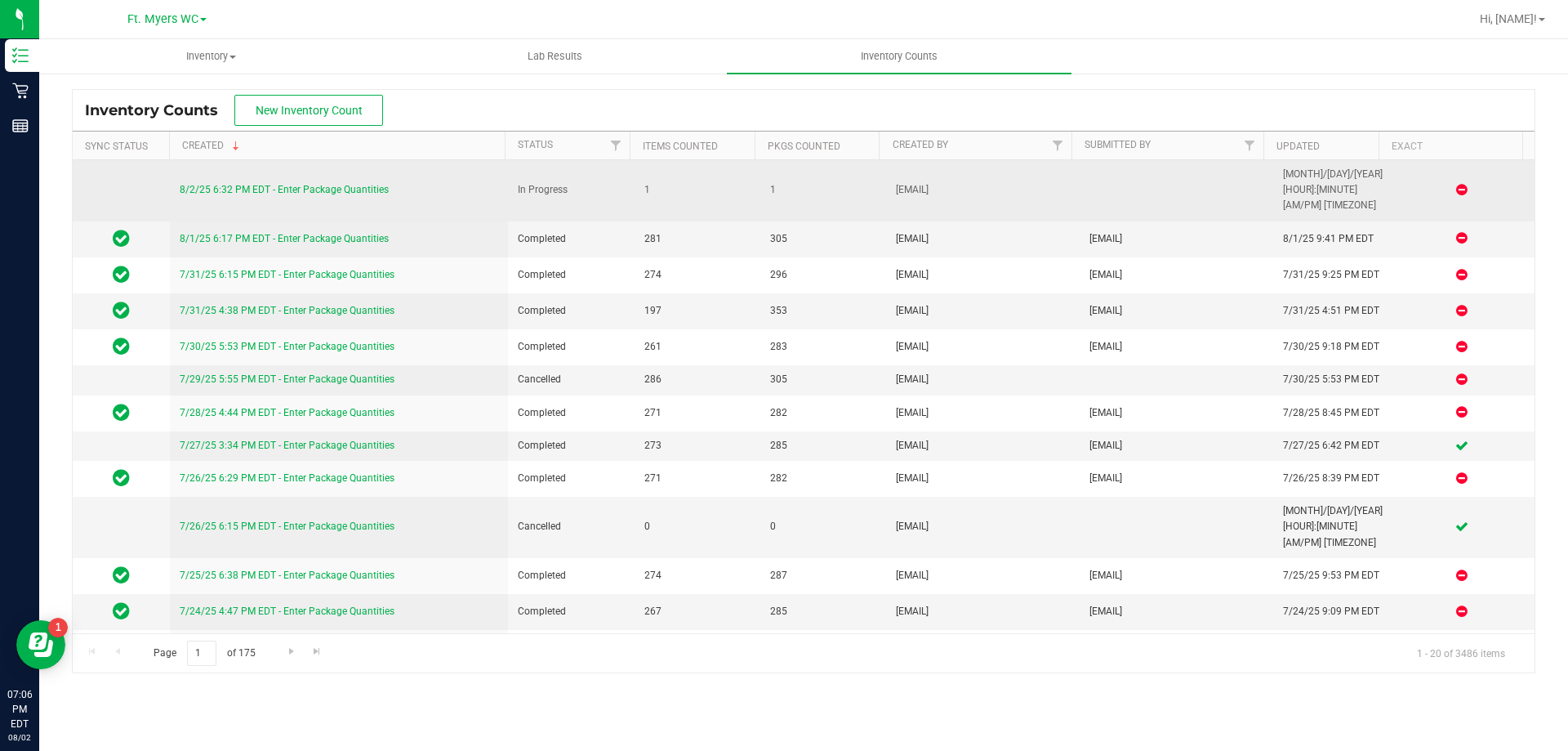 click on "8/2/25 6:32 PM EDT - Enter Package Quantities" at bounding box center (284, 190) 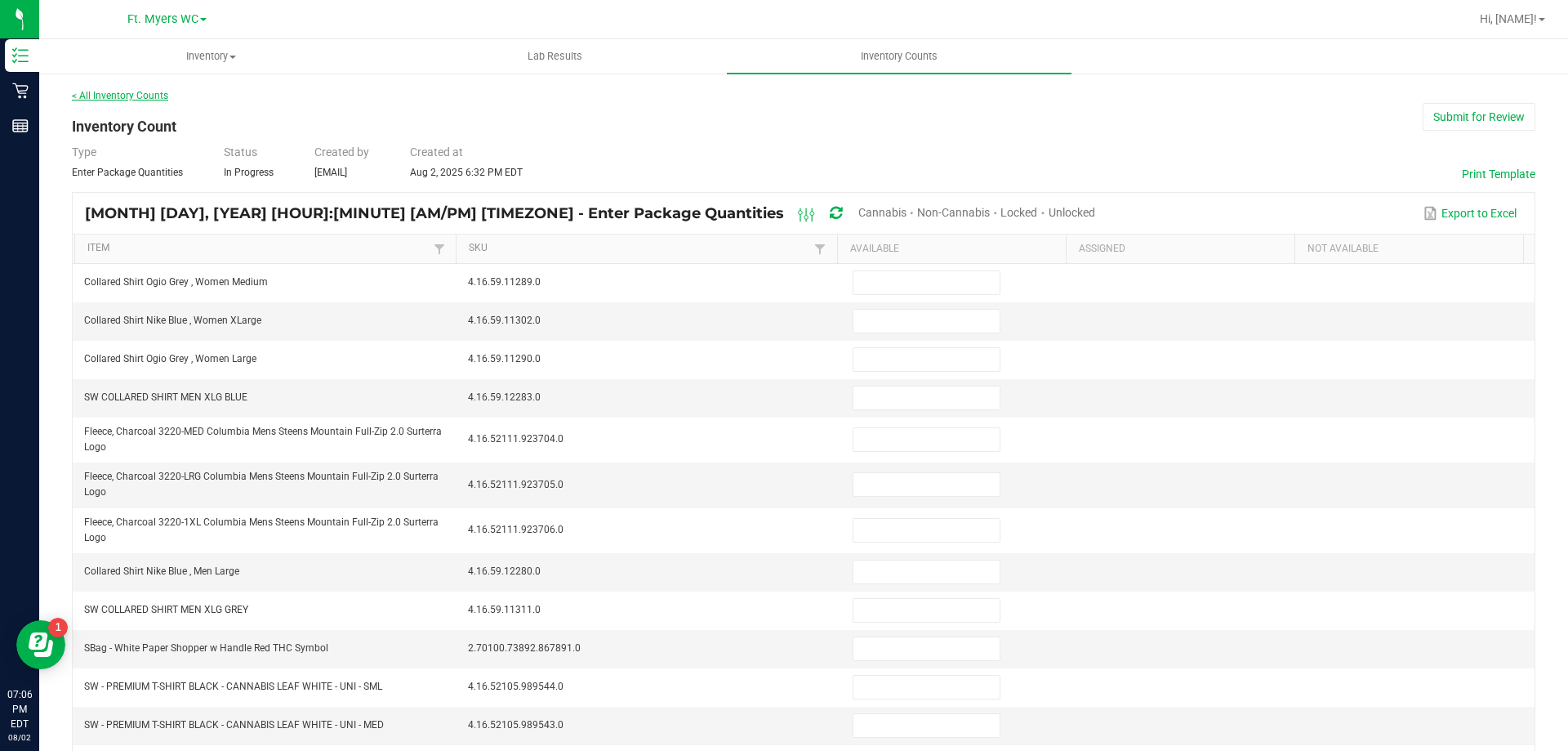 click on "< All Inventory Counts" at bounding box center [120, 96] 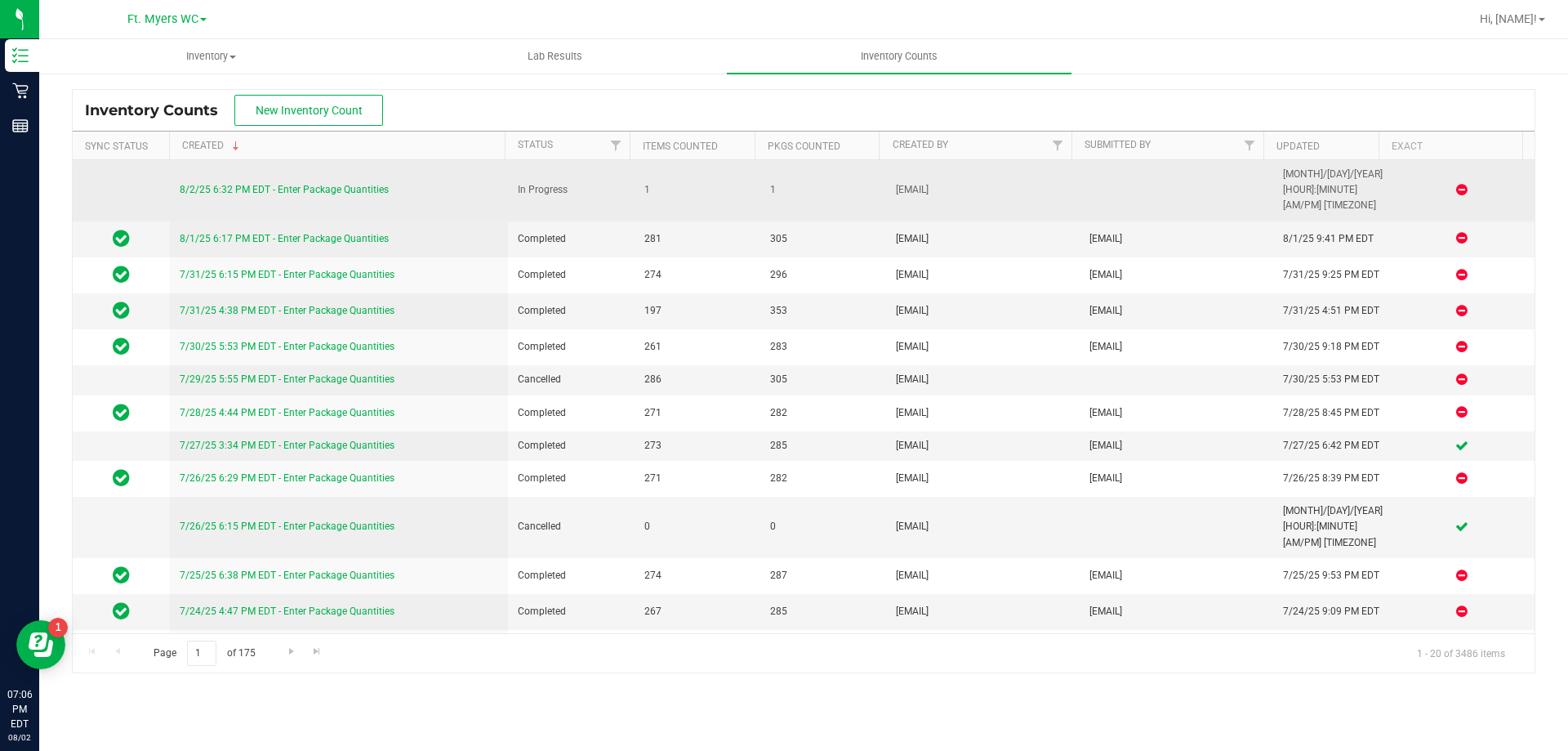 drag, startPoint x: 308, startPoint y: 177, endPoint x: 1445, endPoint y: 179, distance: 1137.0018 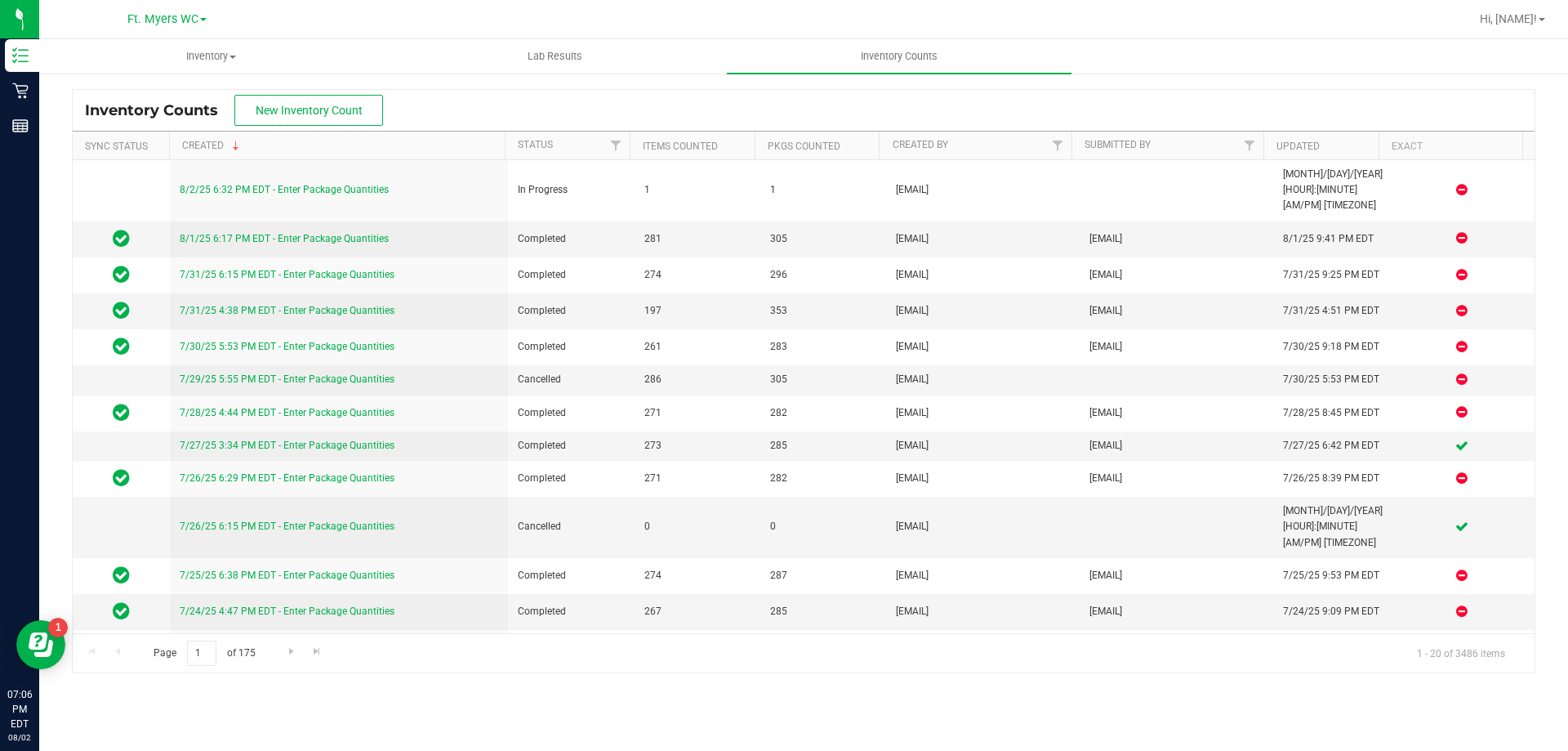 click on "Exact" at bounding box center (1450, 145) 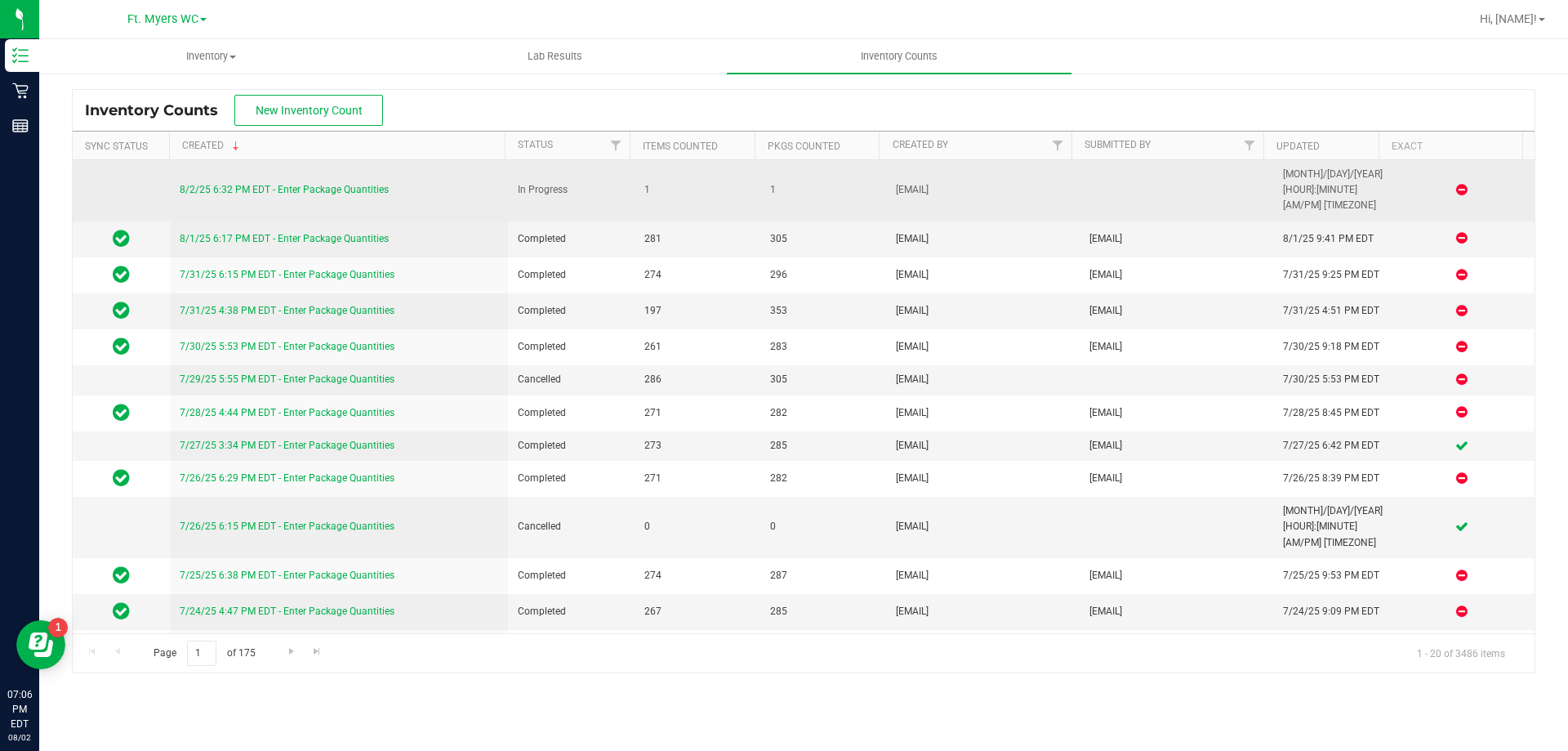 click on "sajones@[EMAIL]" at bounding box center [982, 190] 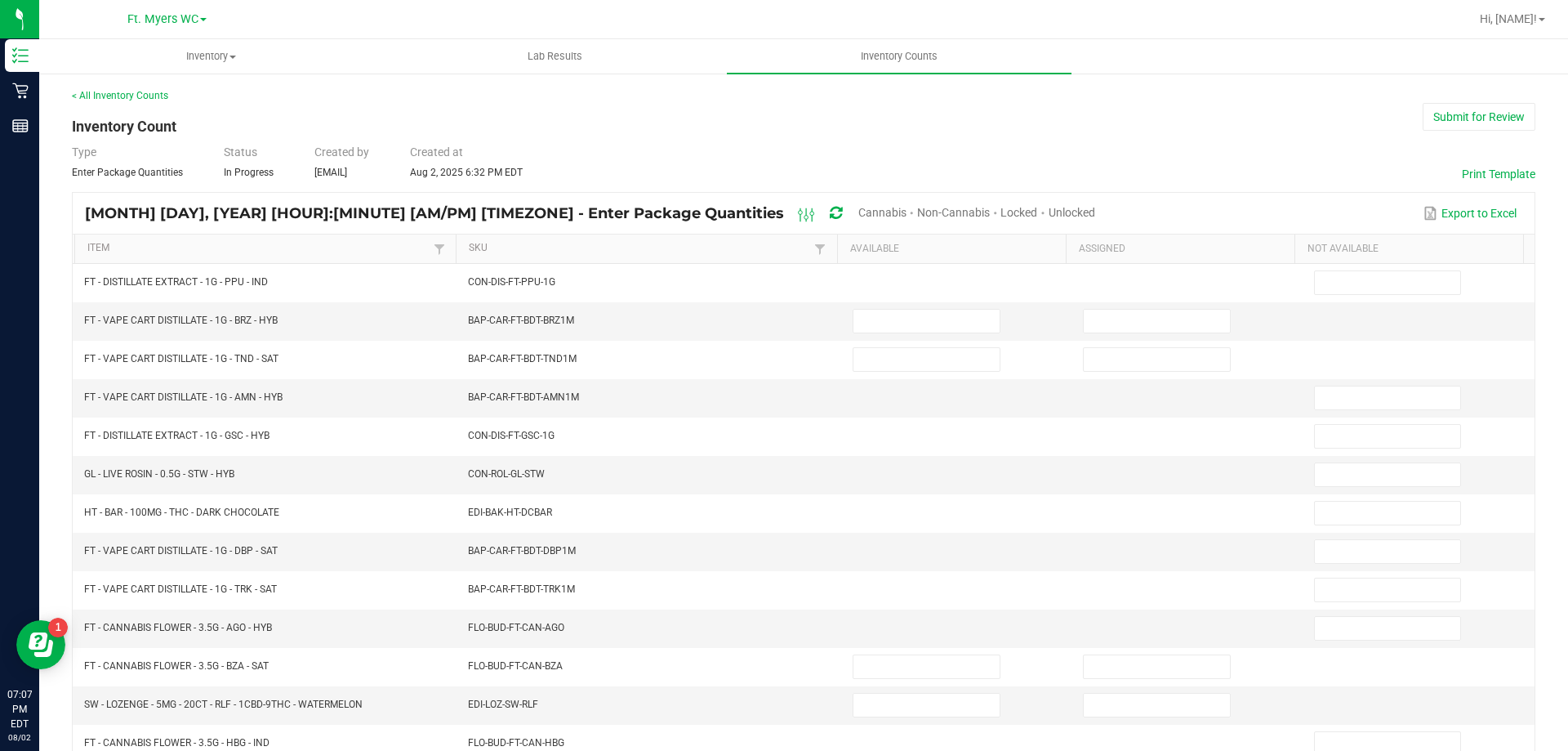 click on "Hi, [FIRST]!" at bounding box center [1514, 19] 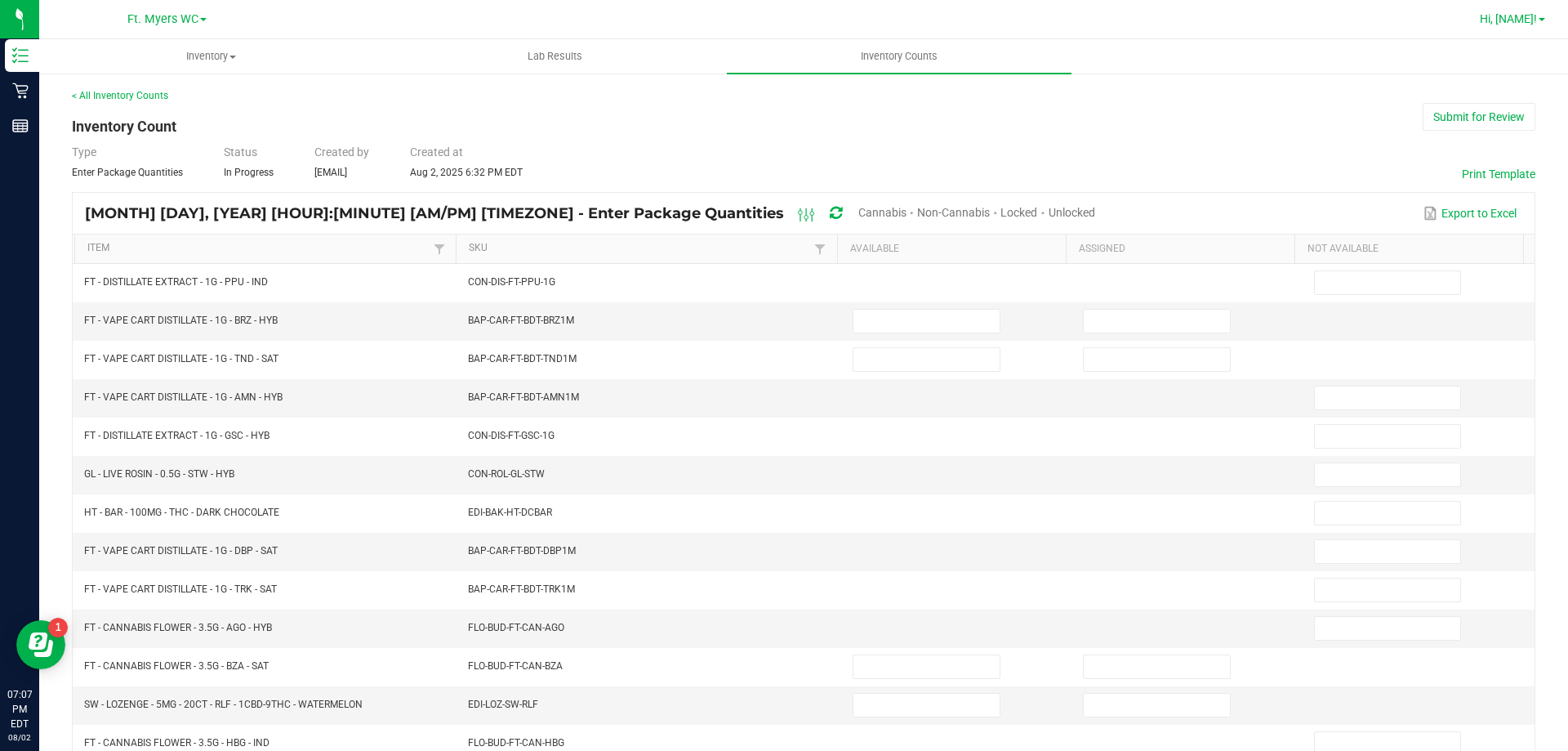 click on "Hi, [FIRST]!" at bounding box center [1512, 19] 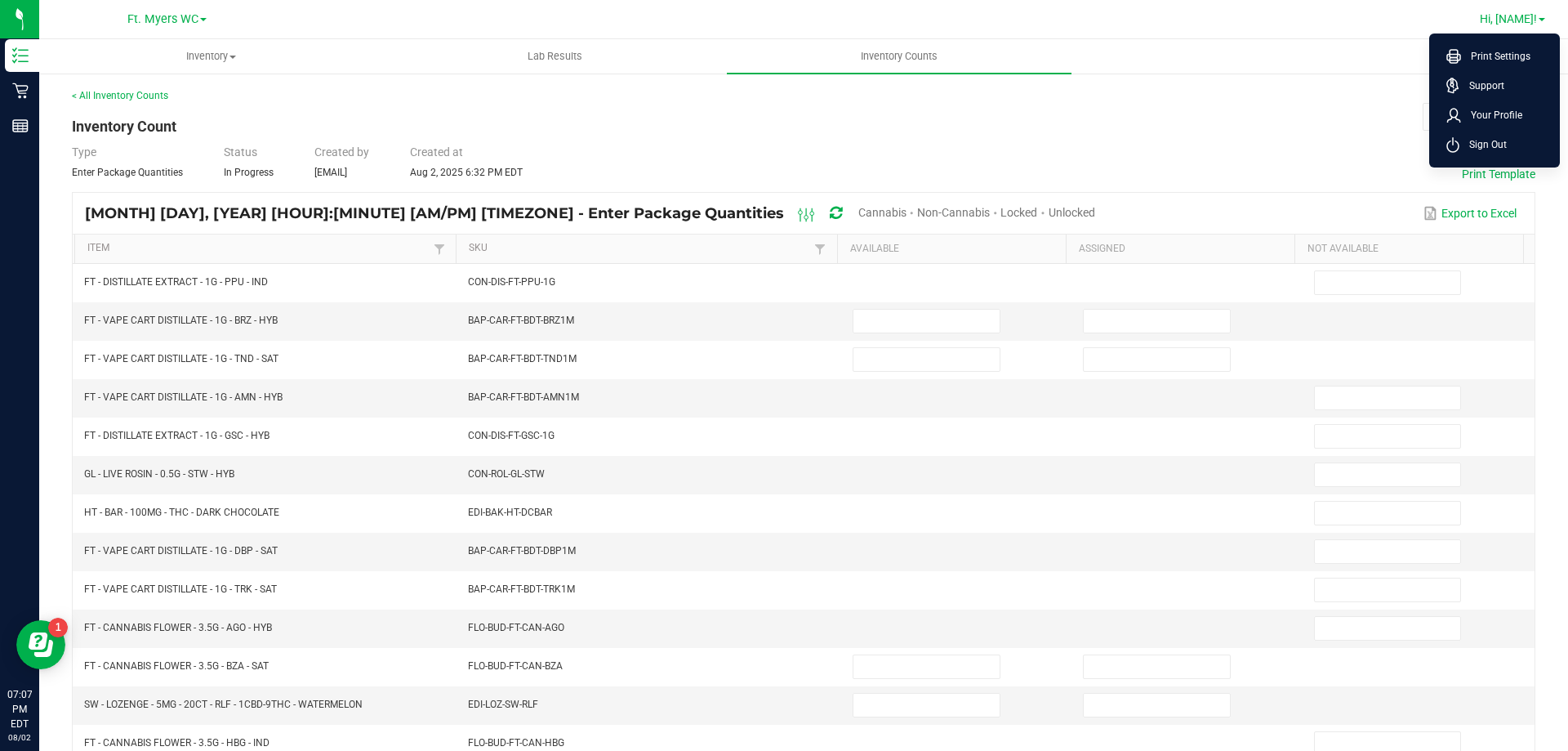 click on "Hi, [FIRST]!" at bounding box center (1512, 19) 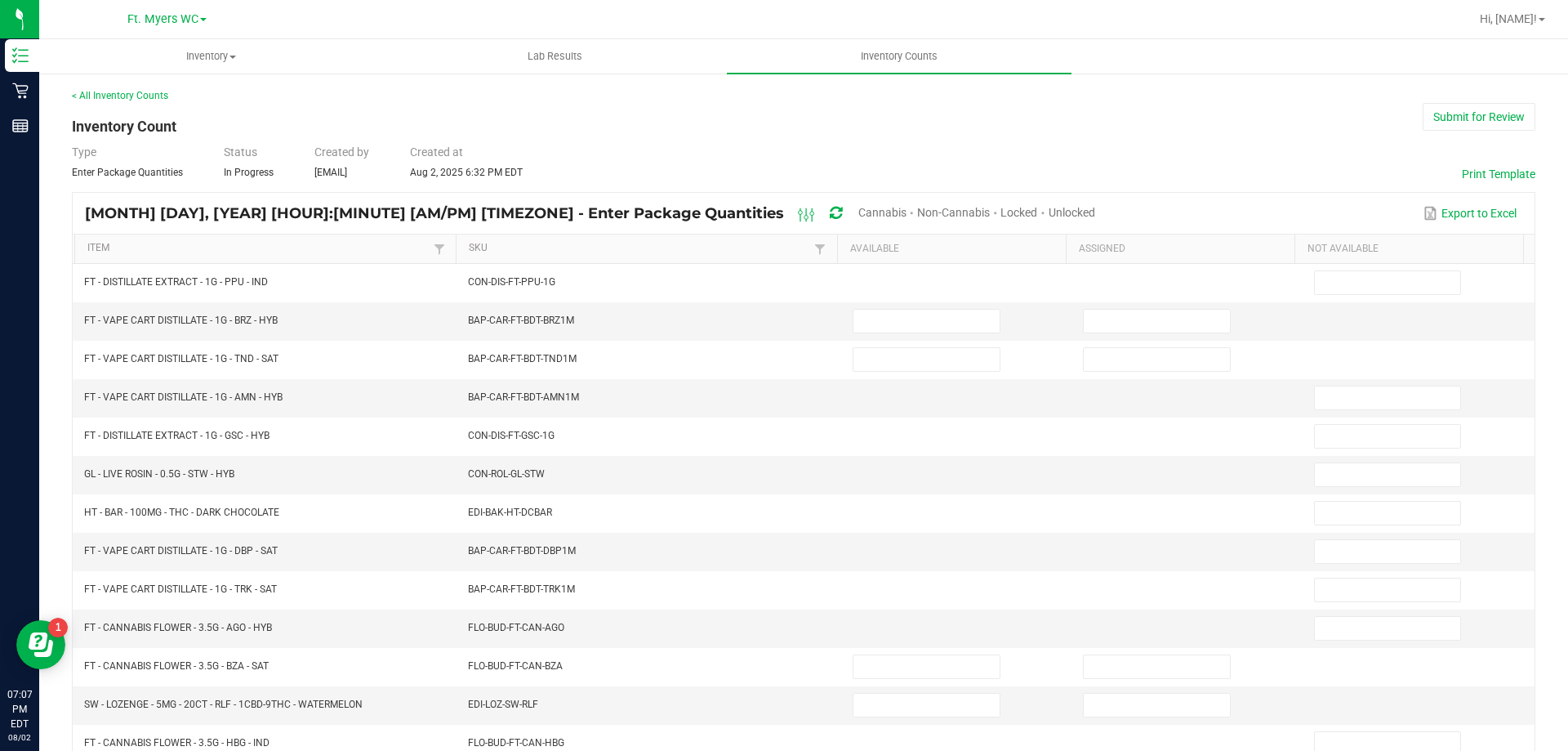 scroll, scrollTop: 0, scrollLeft: 0, axis: both 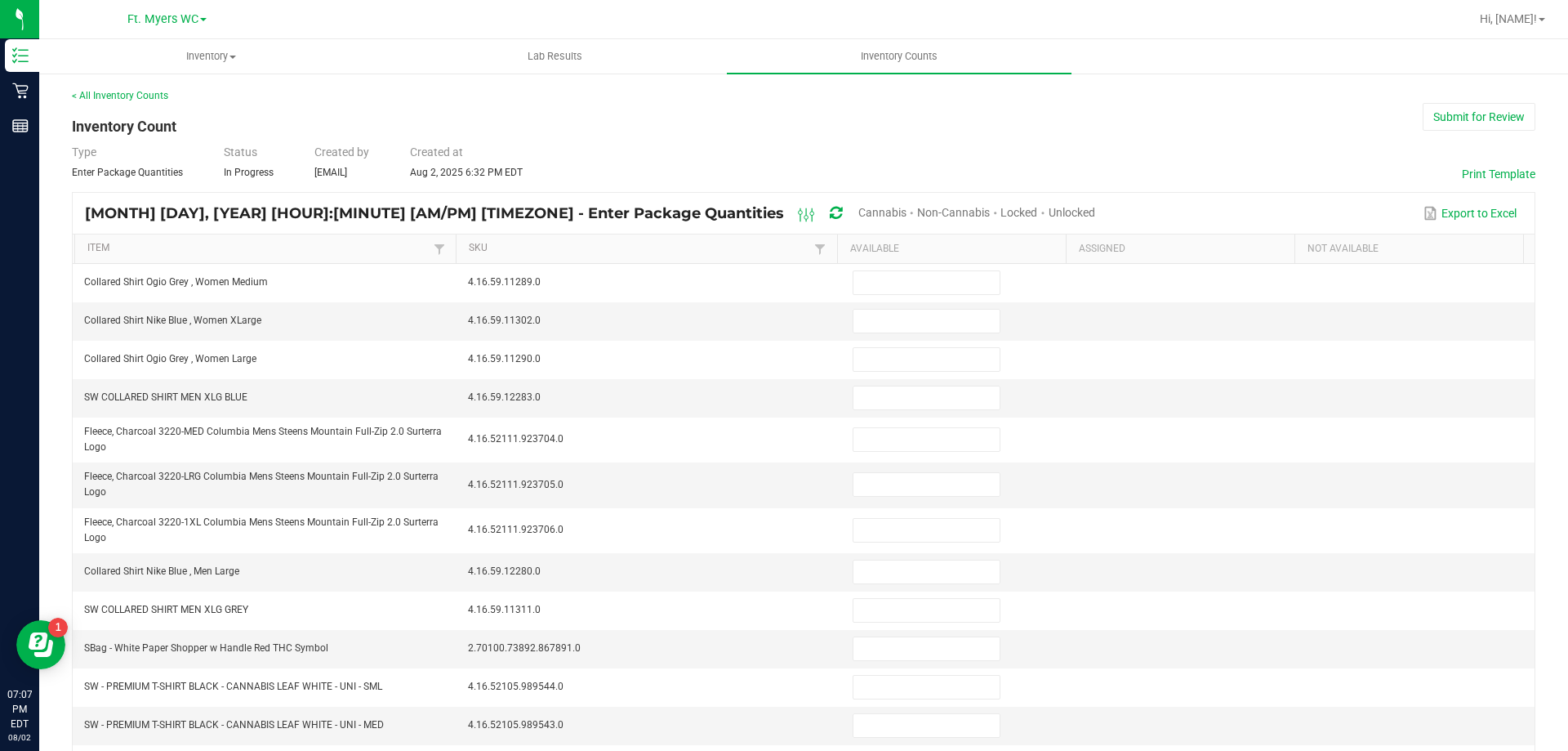 click on "Unlocked" at bounding box center [1071, 212] 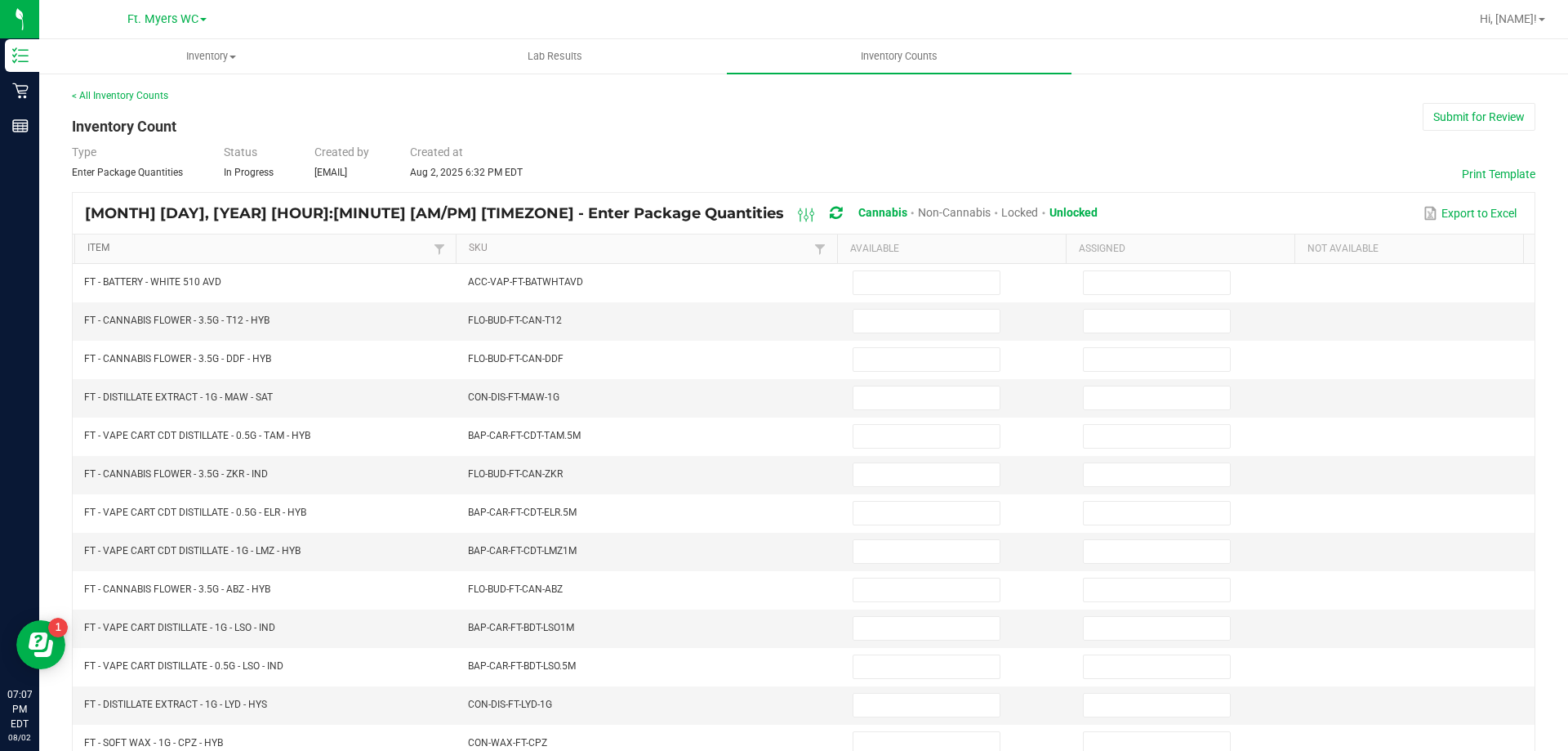 click on "Item" at bounding box center [258, 248] 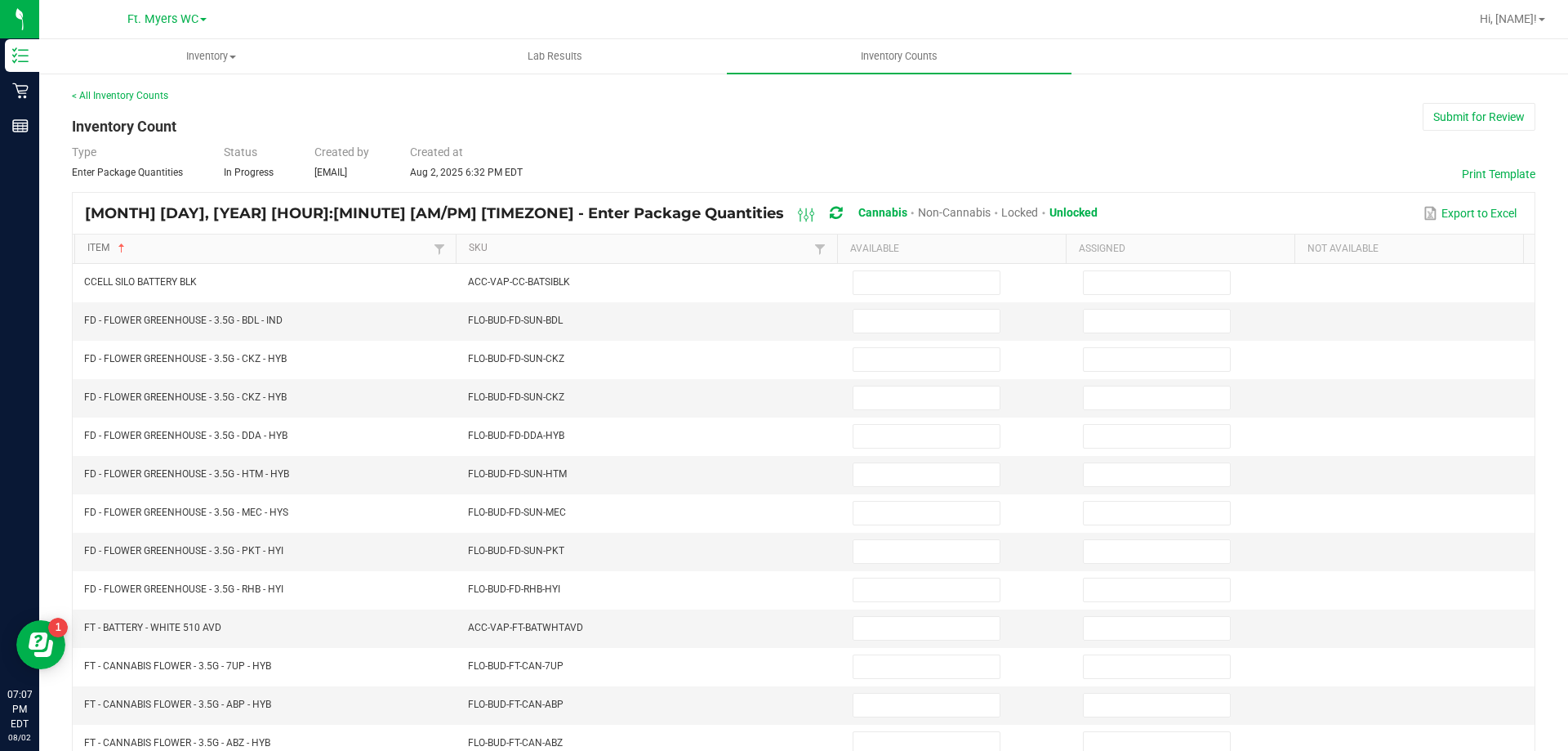 type on "7" 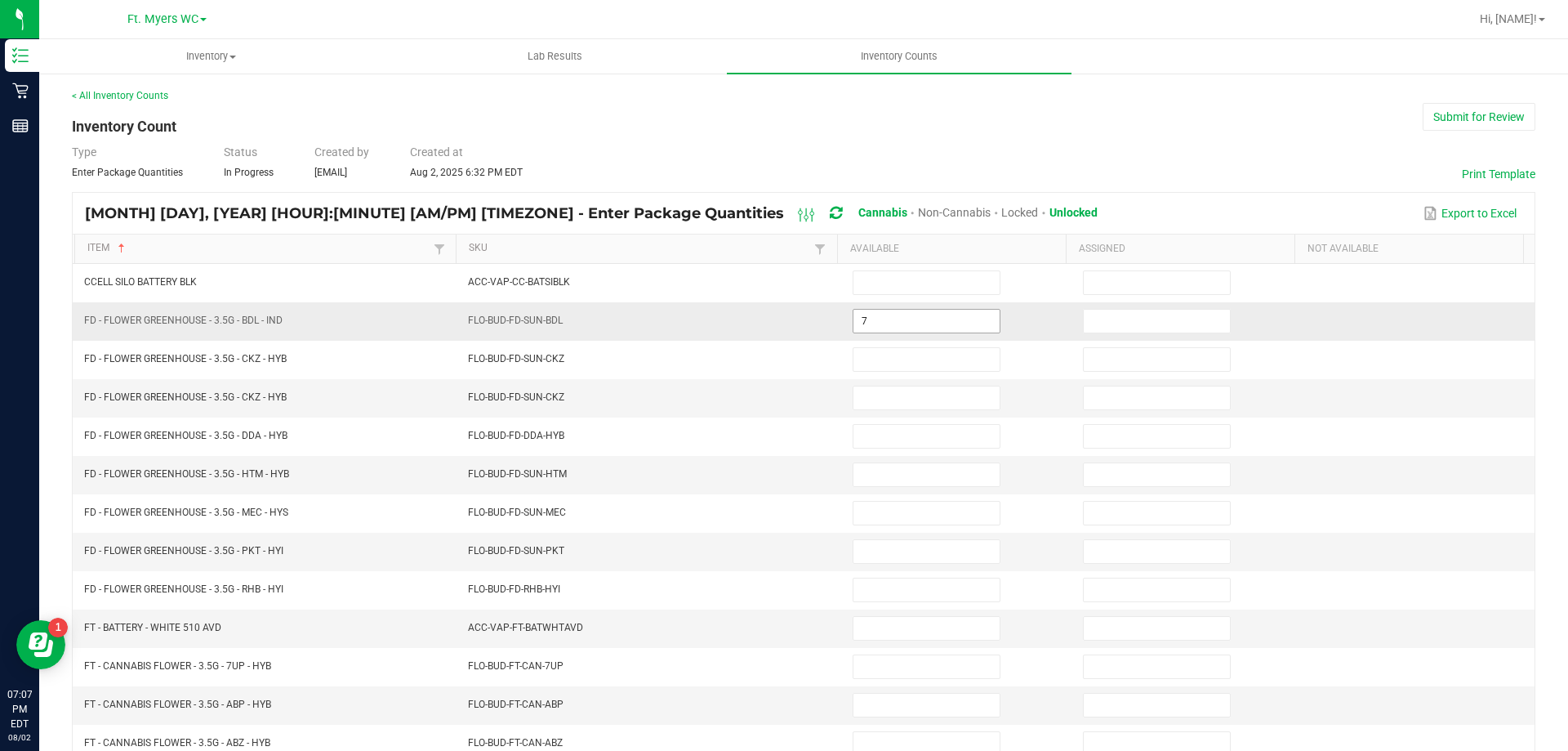 click on "7" at bounding box center (926, 321) 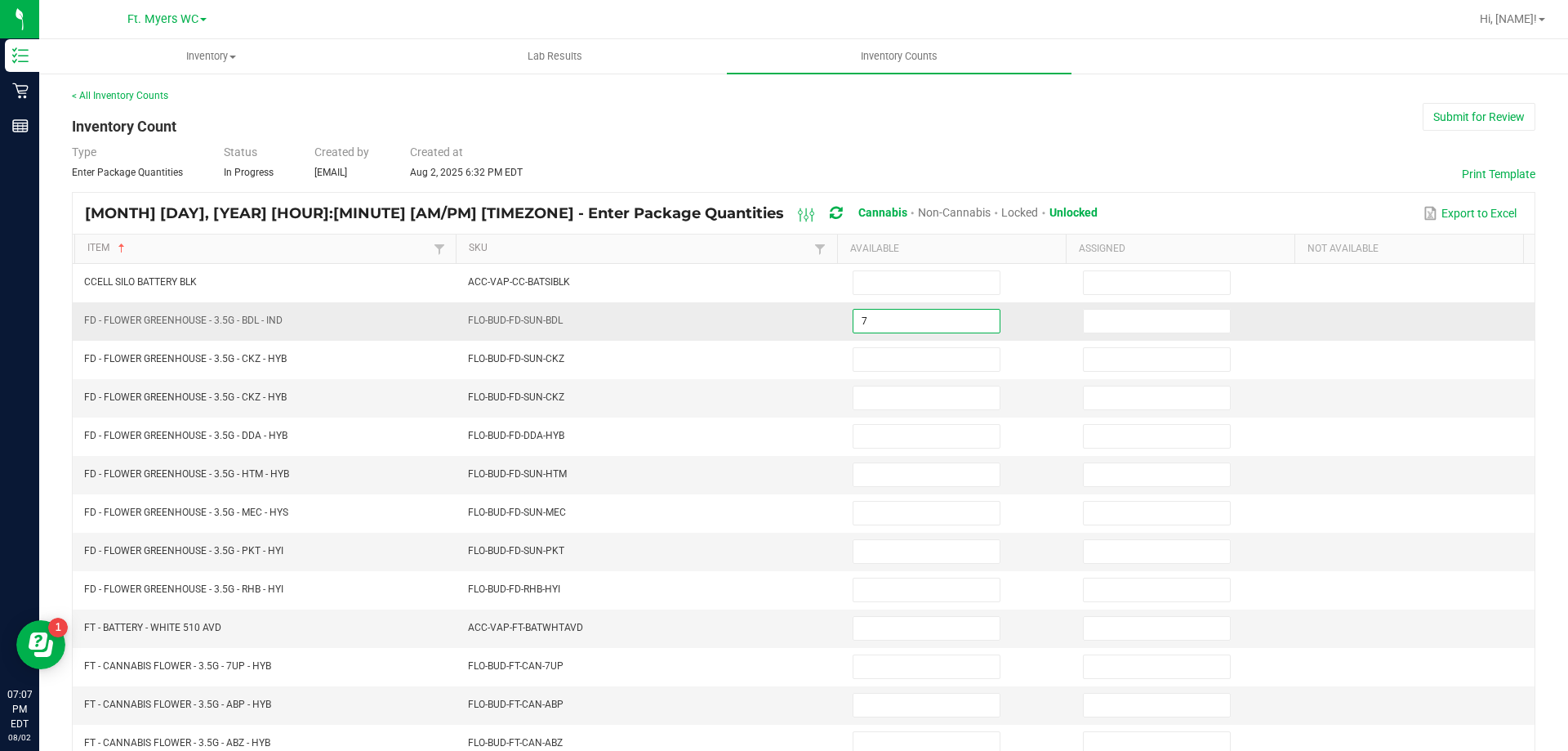 click on "7" at bounding box center [926, 321] 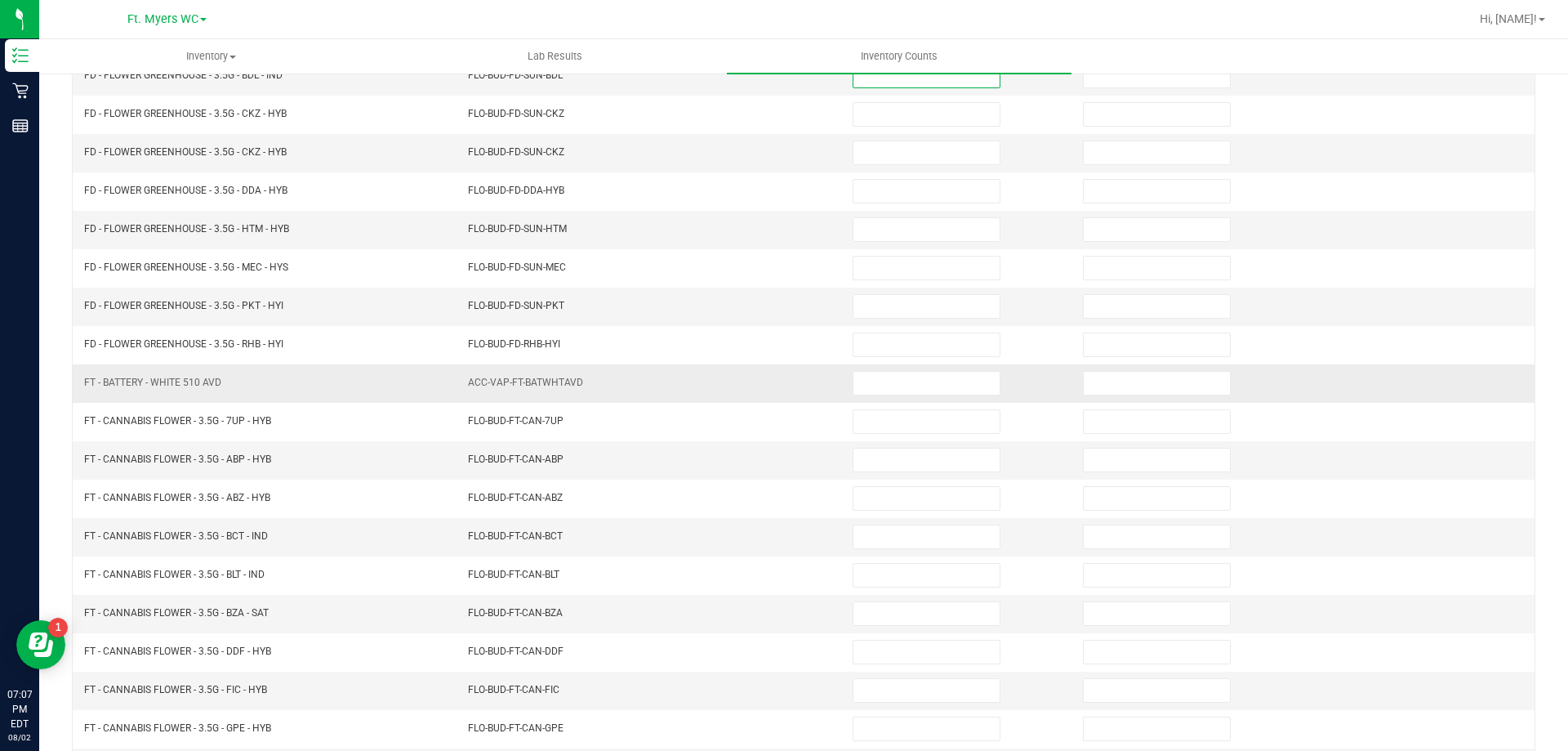 type 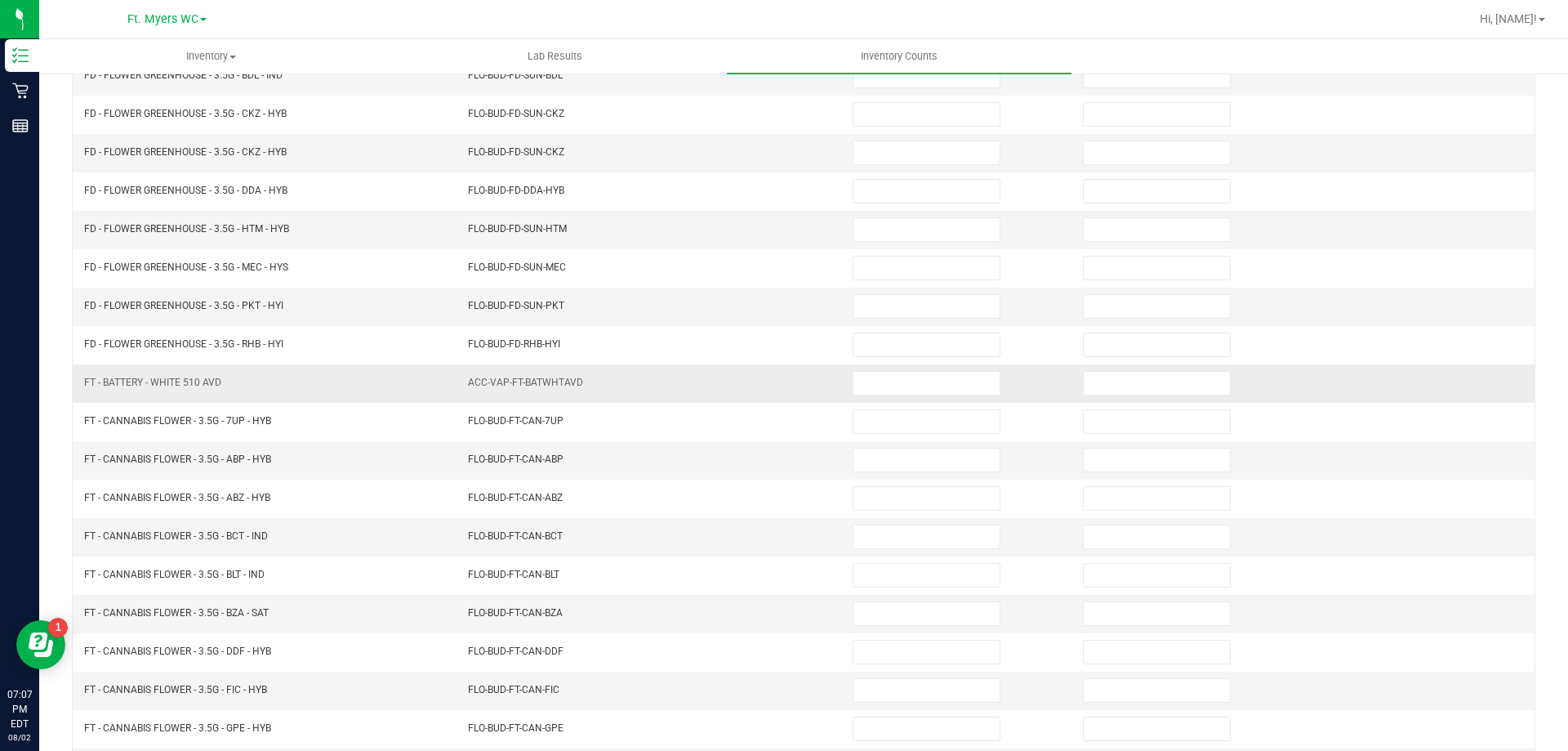 click on "ACC-VAP-FT-BATWHTAVD" at bounding box center (650, 383) 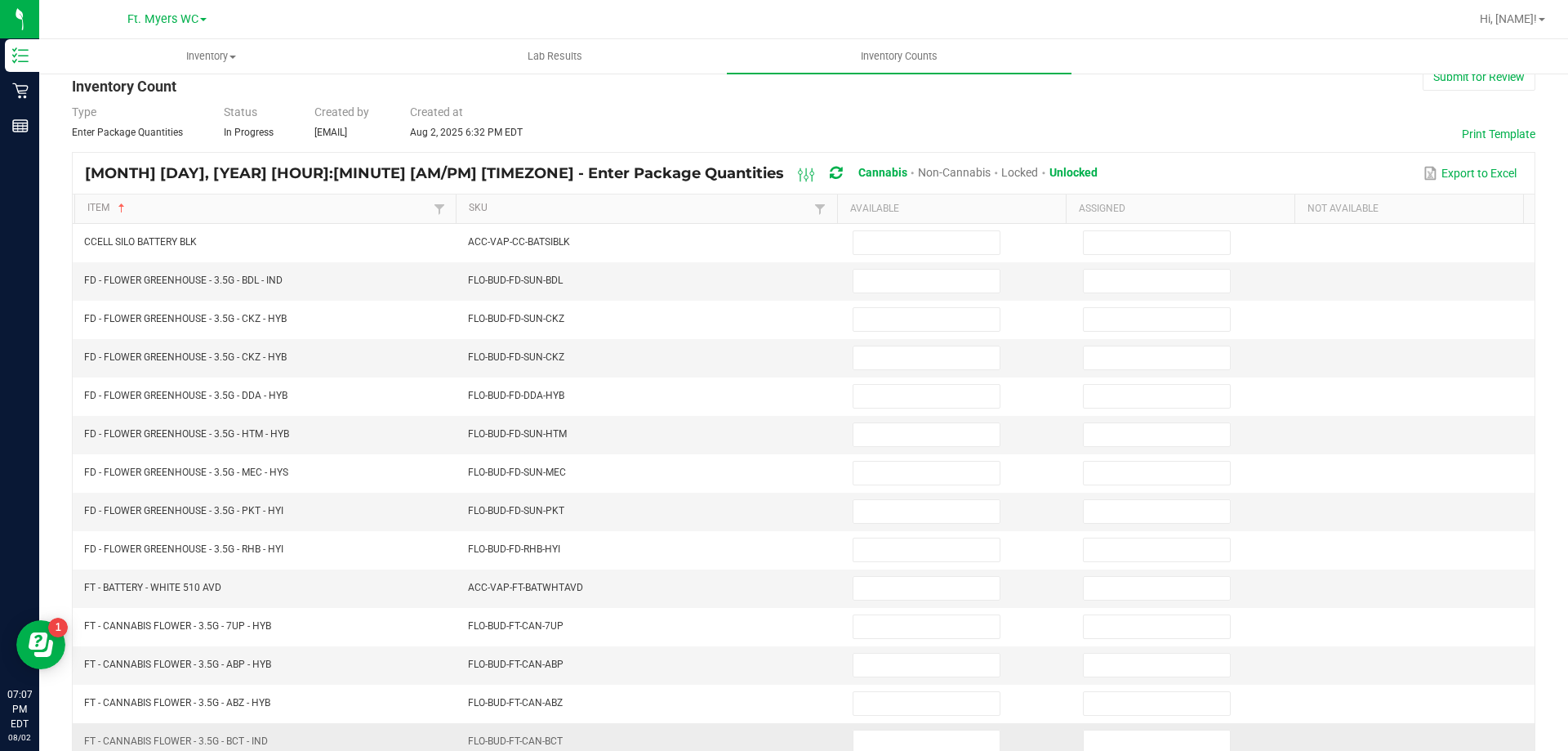scroll, scrollTop: 0, scrollLeft: 0, axis: both 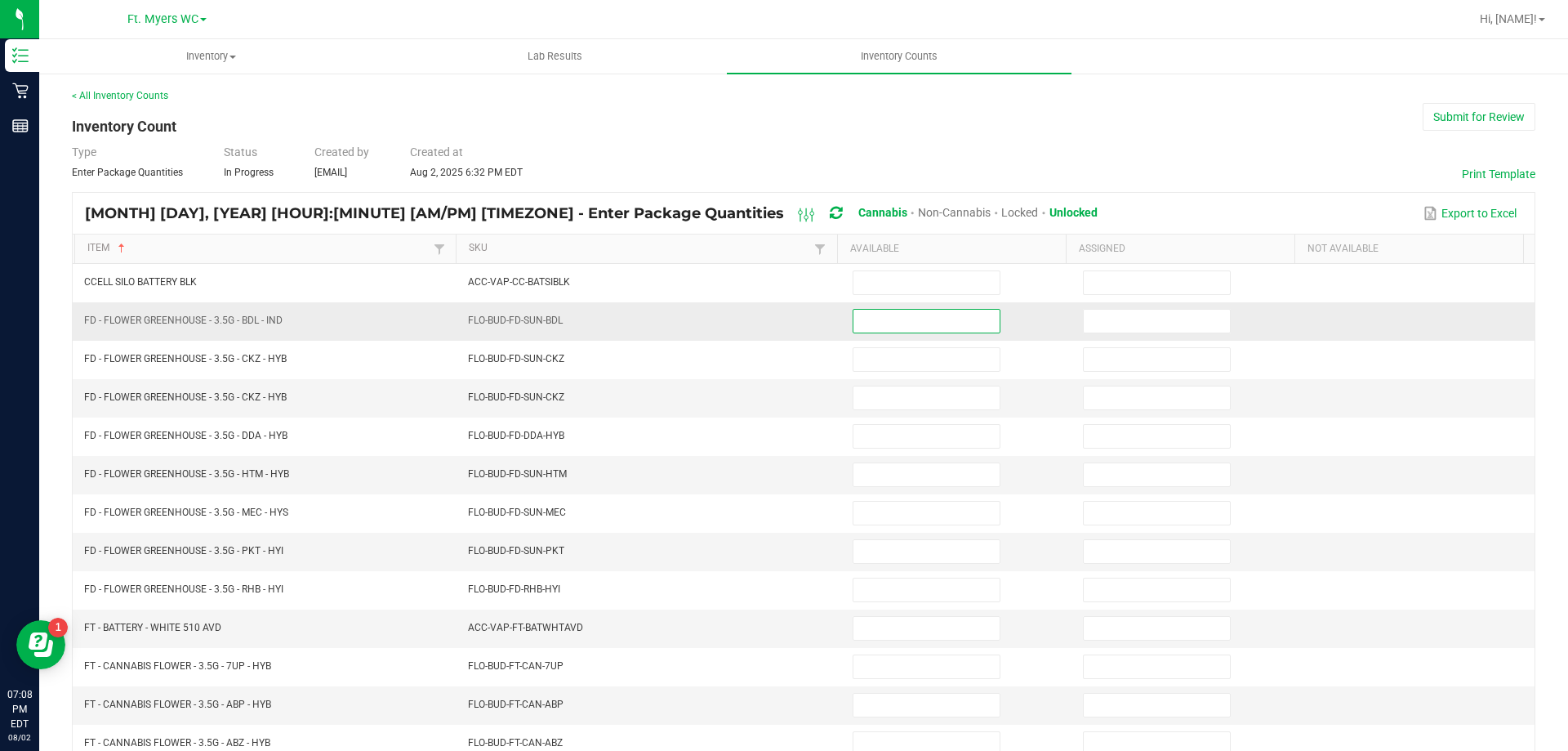 click at bounding box center [926, 321] 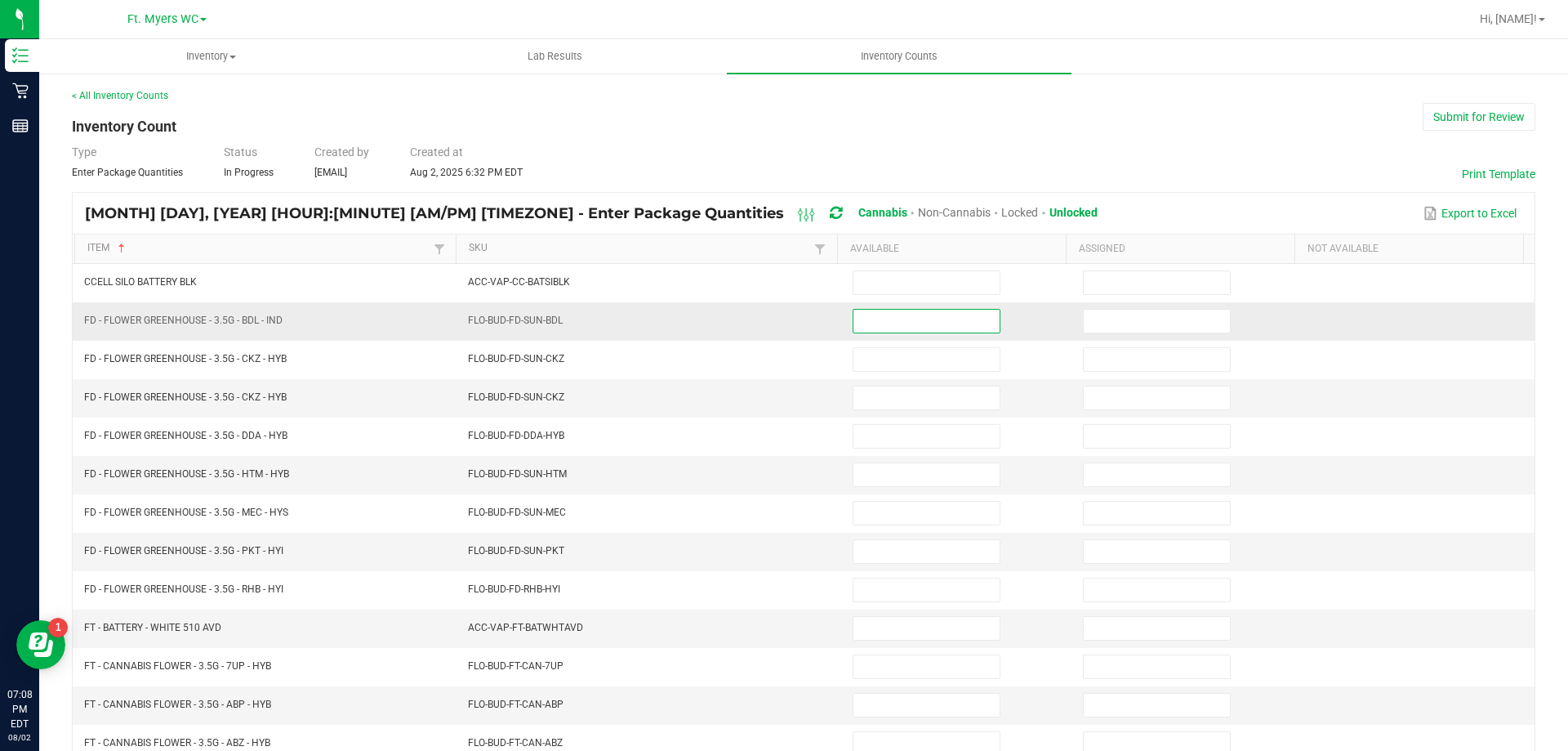click at bounding box center (926, 321) 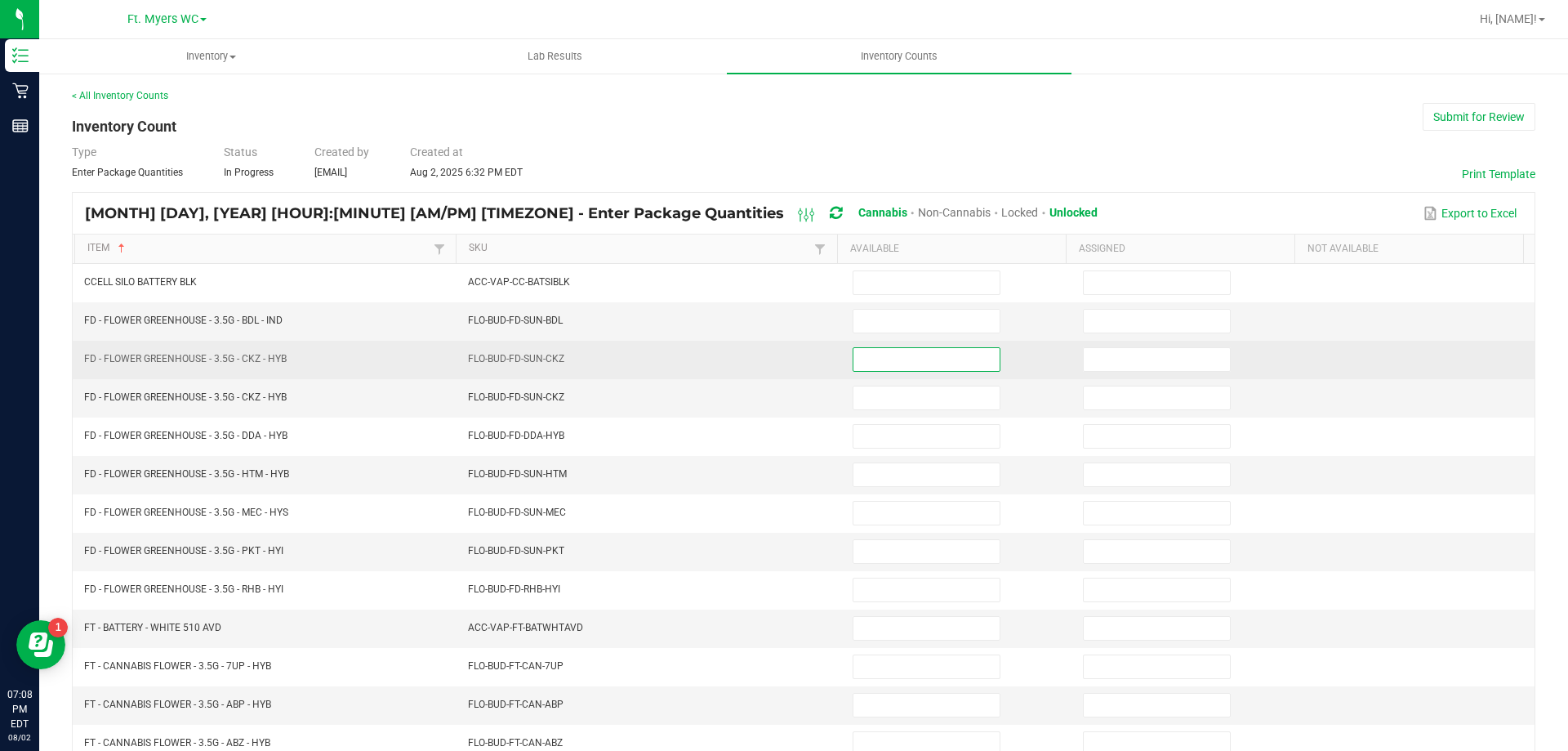 click at bounding box center [926, 360] 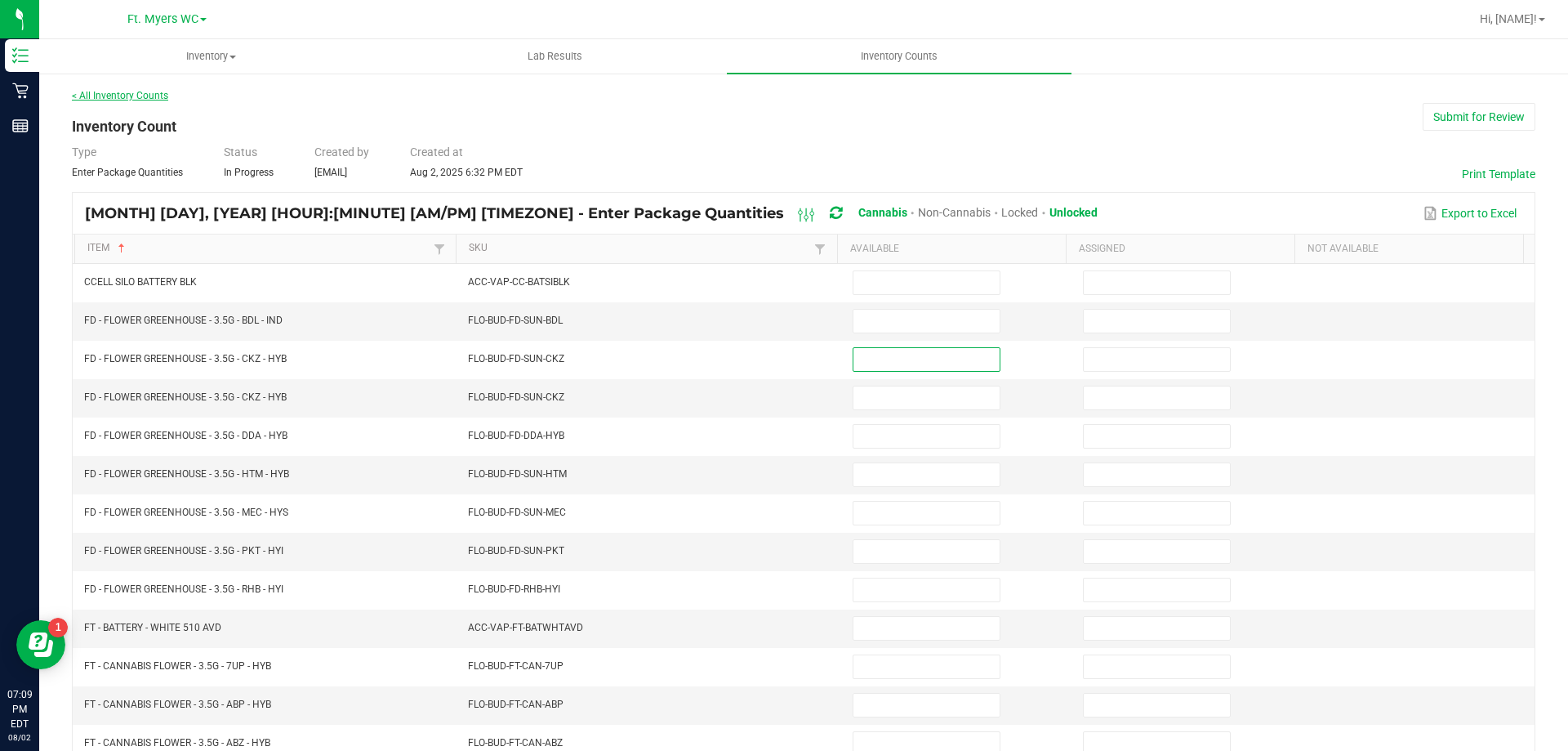 click on "< All Inventory Counts" at bounding box center (120, 96) 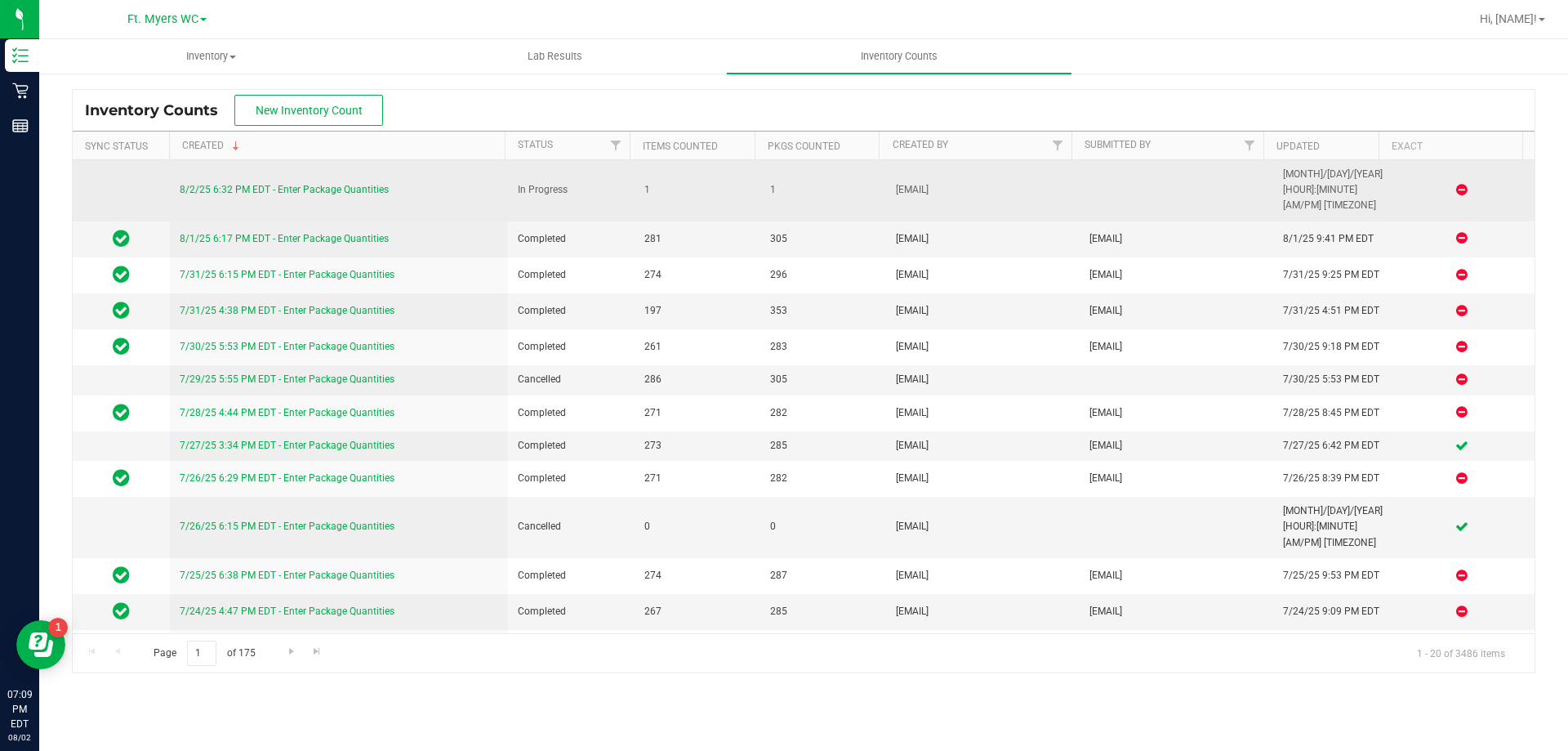 drag, startPoint x: 1300, startPoint y: 172, endPoint x: 1462, endPoint y: 167, distance: 162.07714 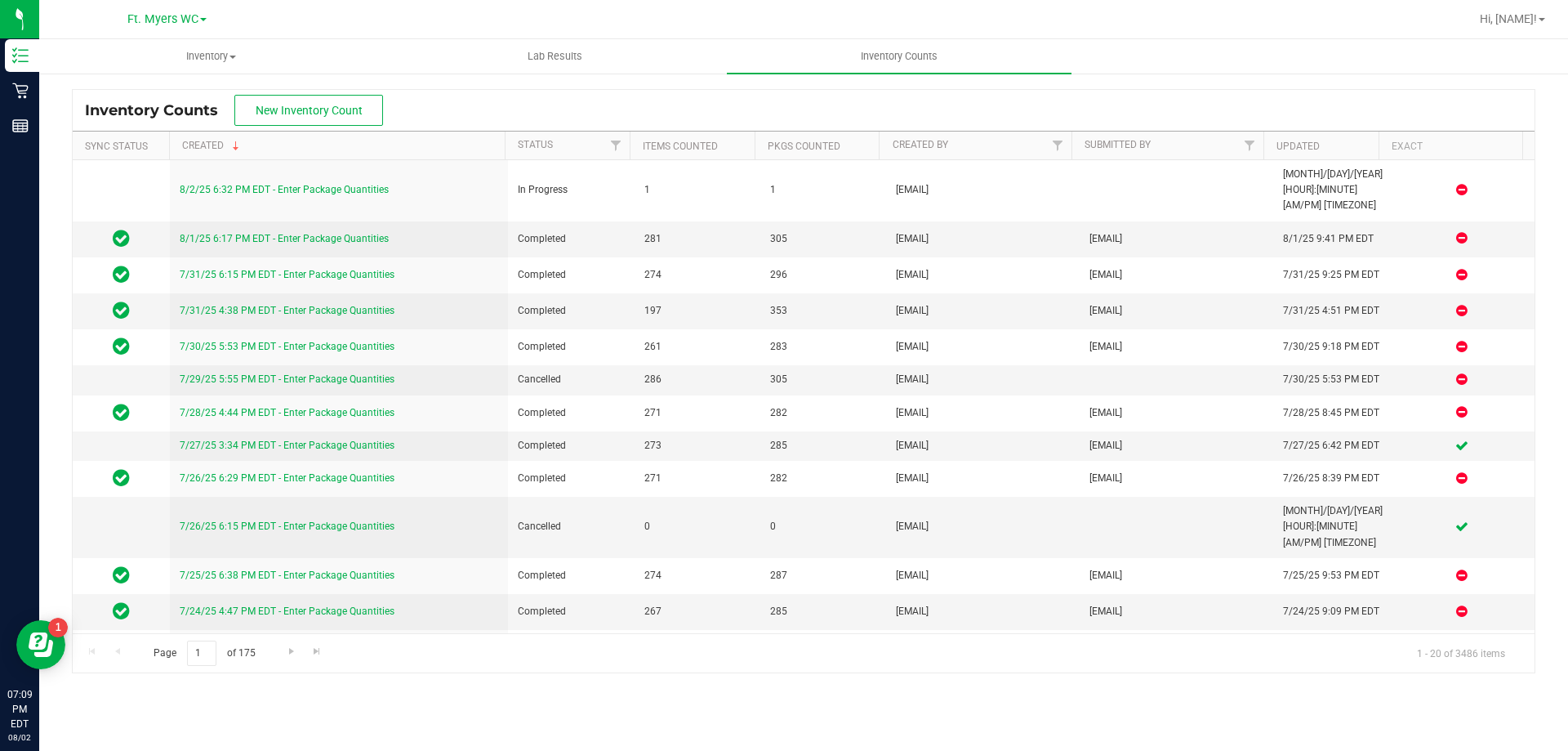 click on "Created" at bounding box center [336, 145] 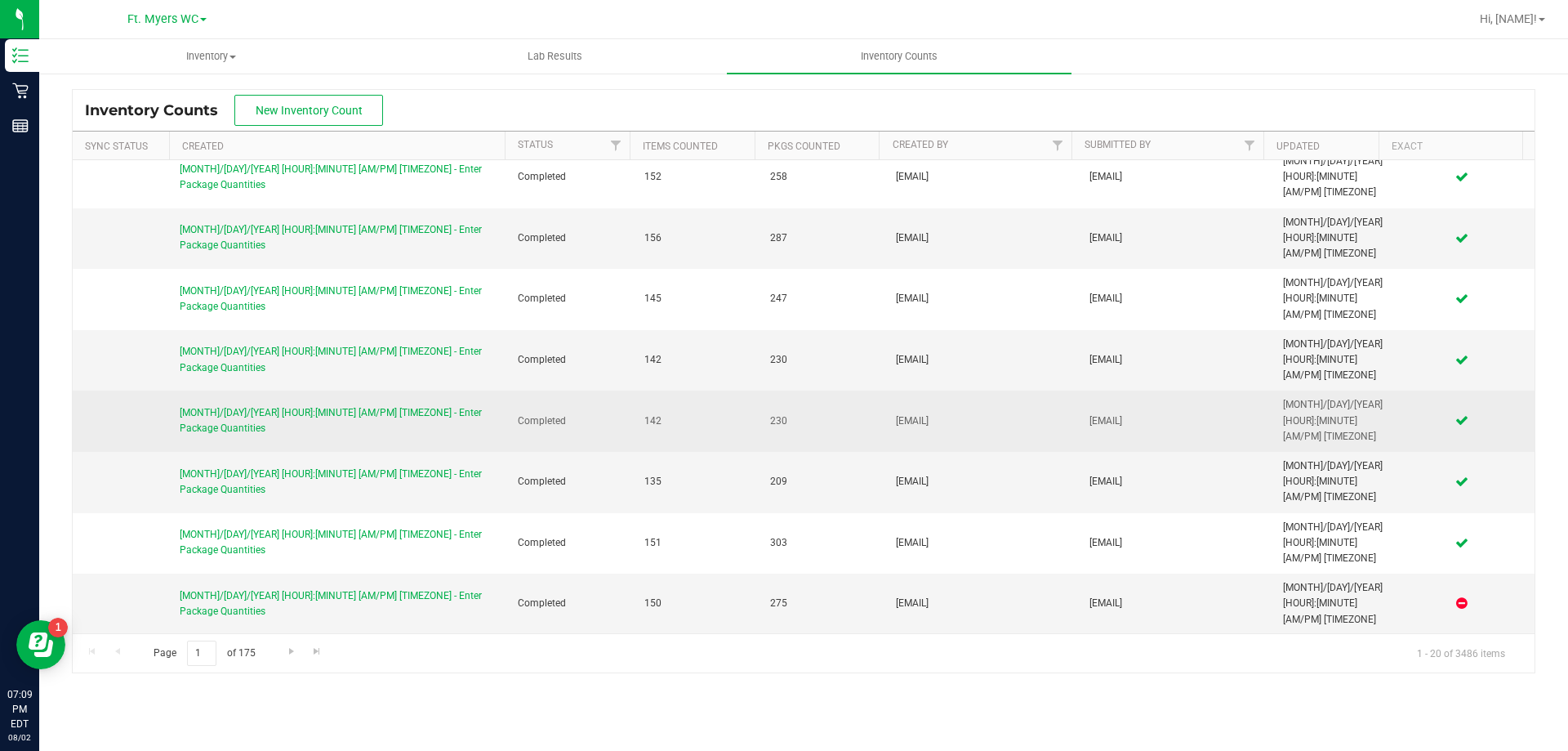 scroll, scrollTop: 0, scrollLeft: 0, axis: both 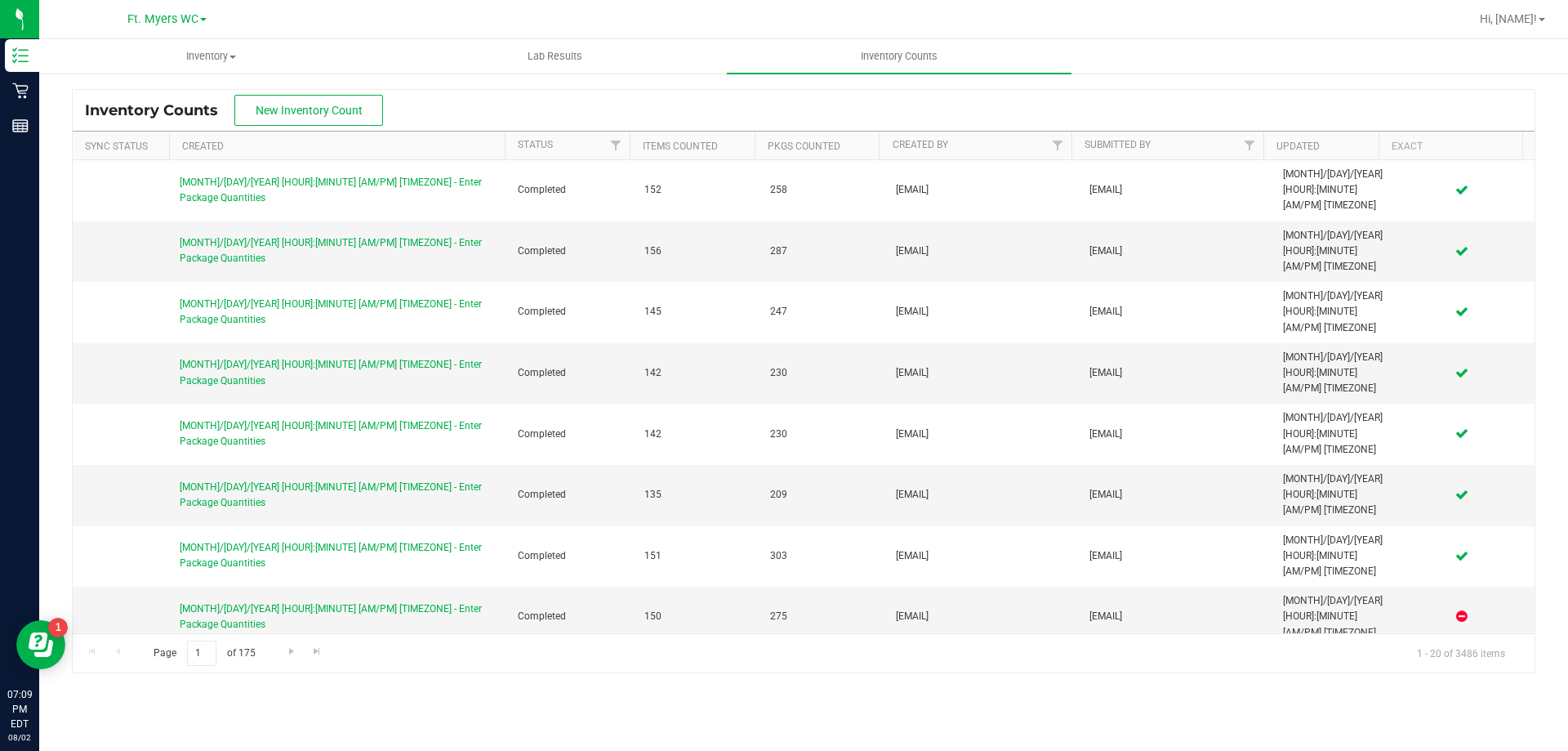 click on "Created" at bounding box center (336, 145) 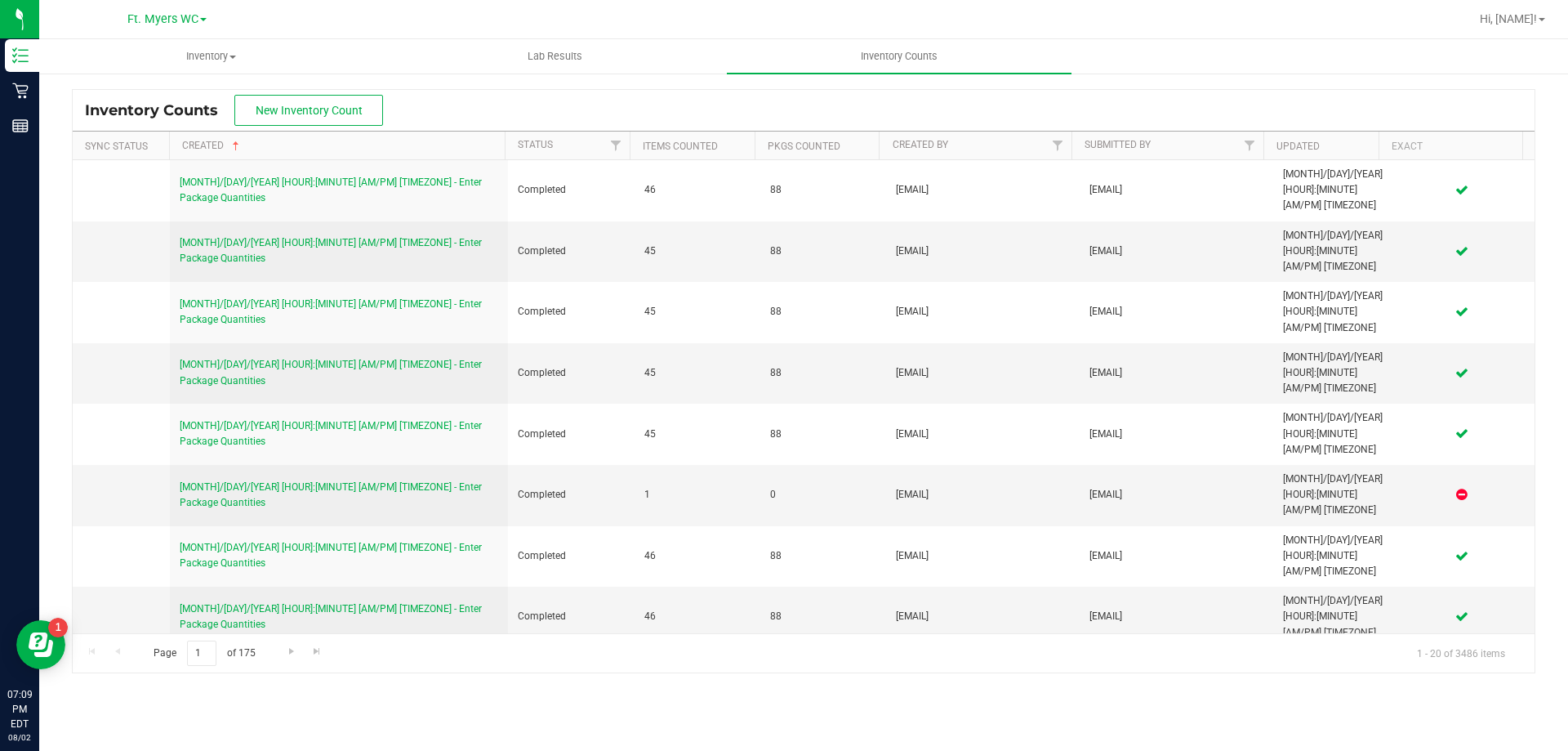 click on "Sync Status" at bounding box center [121, 145] 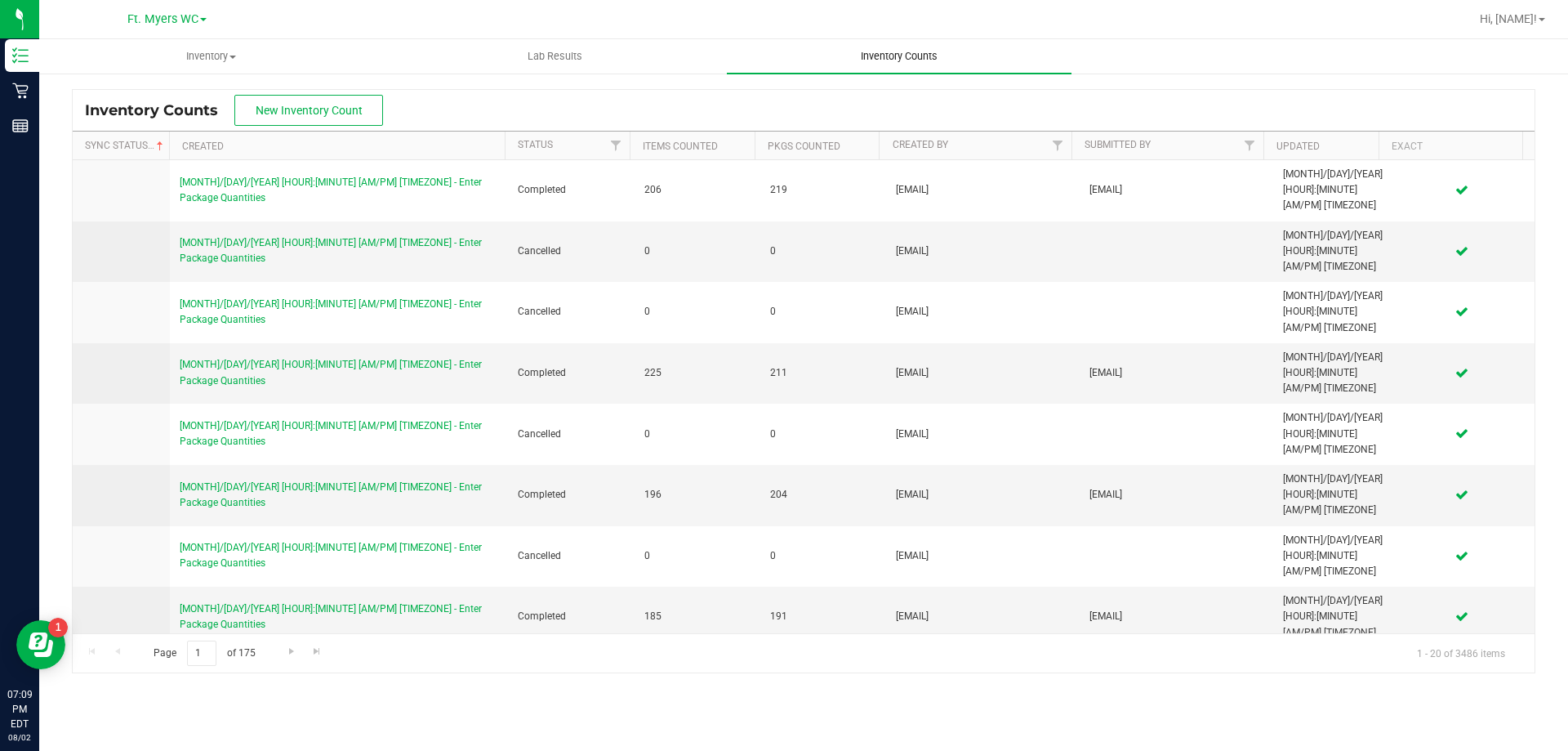 click on "Inventory Counts" at bounding box center [899, 56] 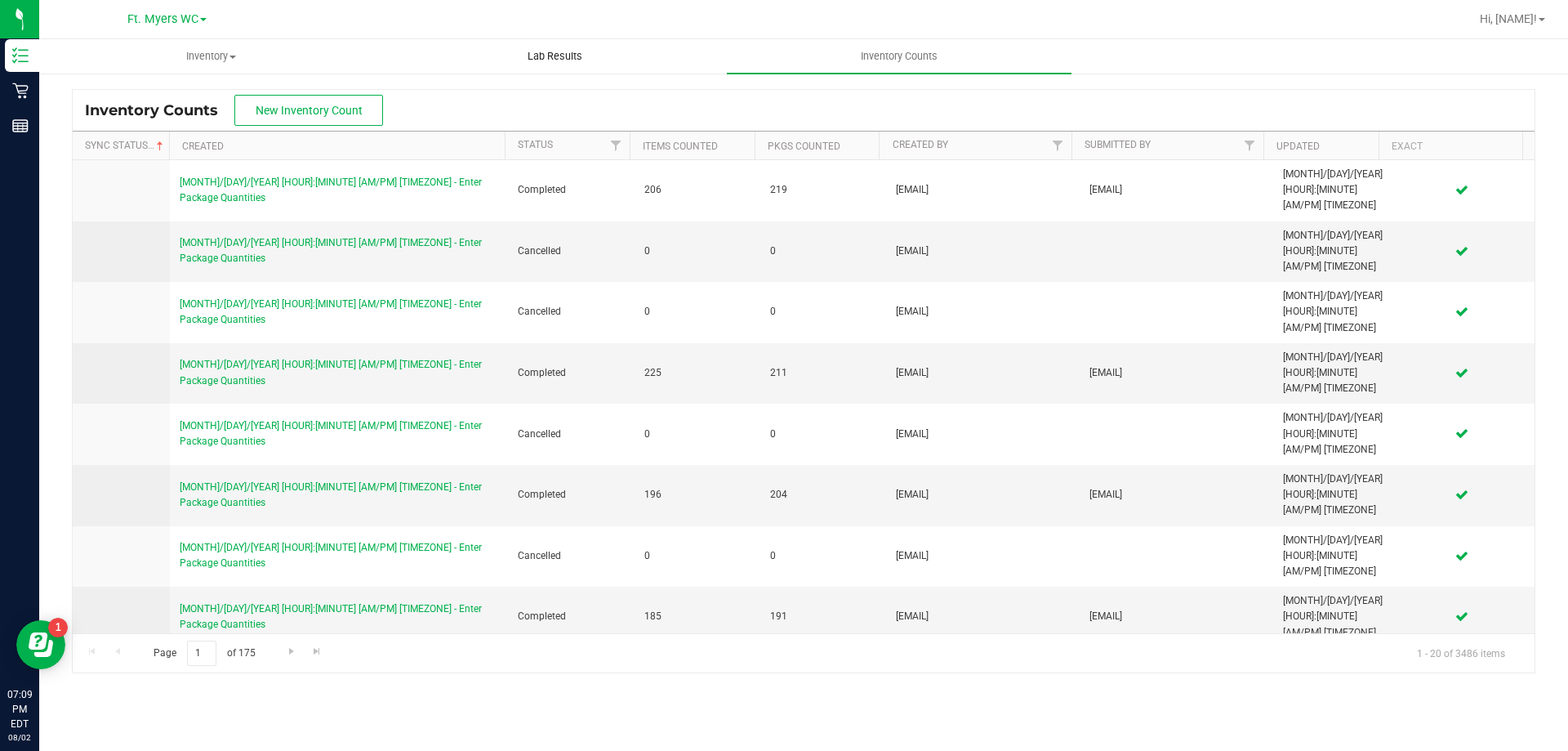 click on "Lab Results" at bounding box center [555, 56] 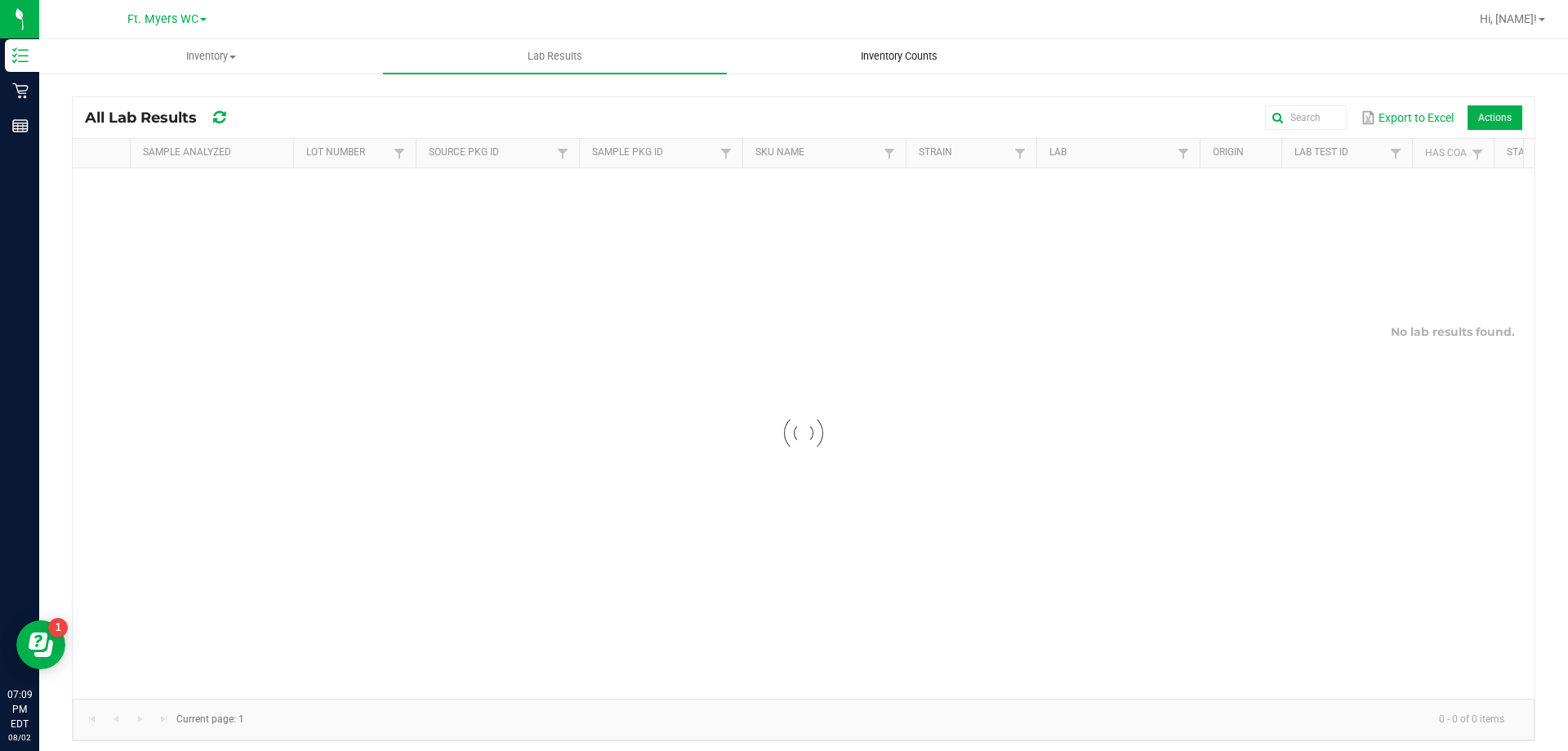 click on "Inventory Counts" at bounding box center (899, 56) 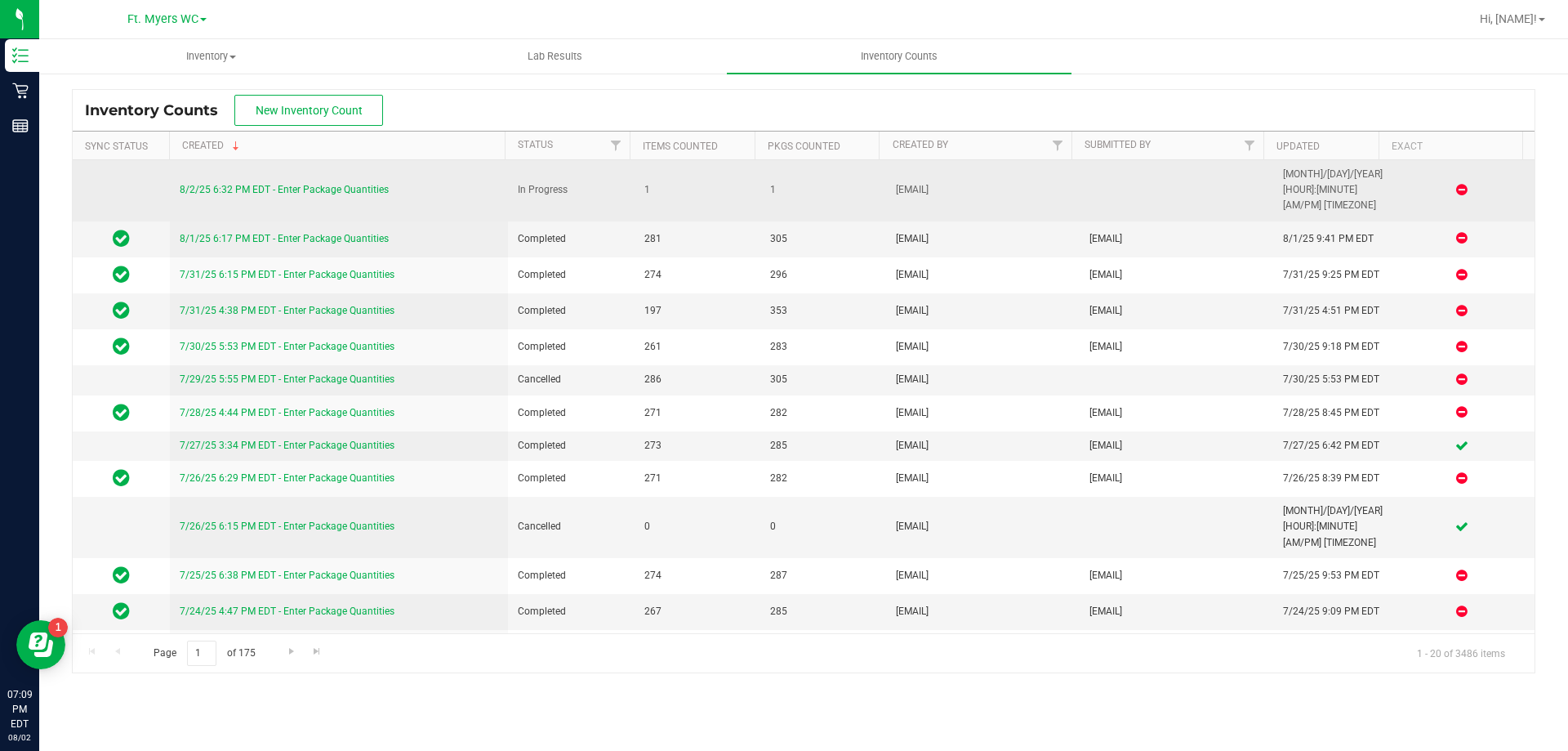 click on "8/2/25 6:32 PM EDT - Enter Package Quantities" at bounding box center (339, 190) 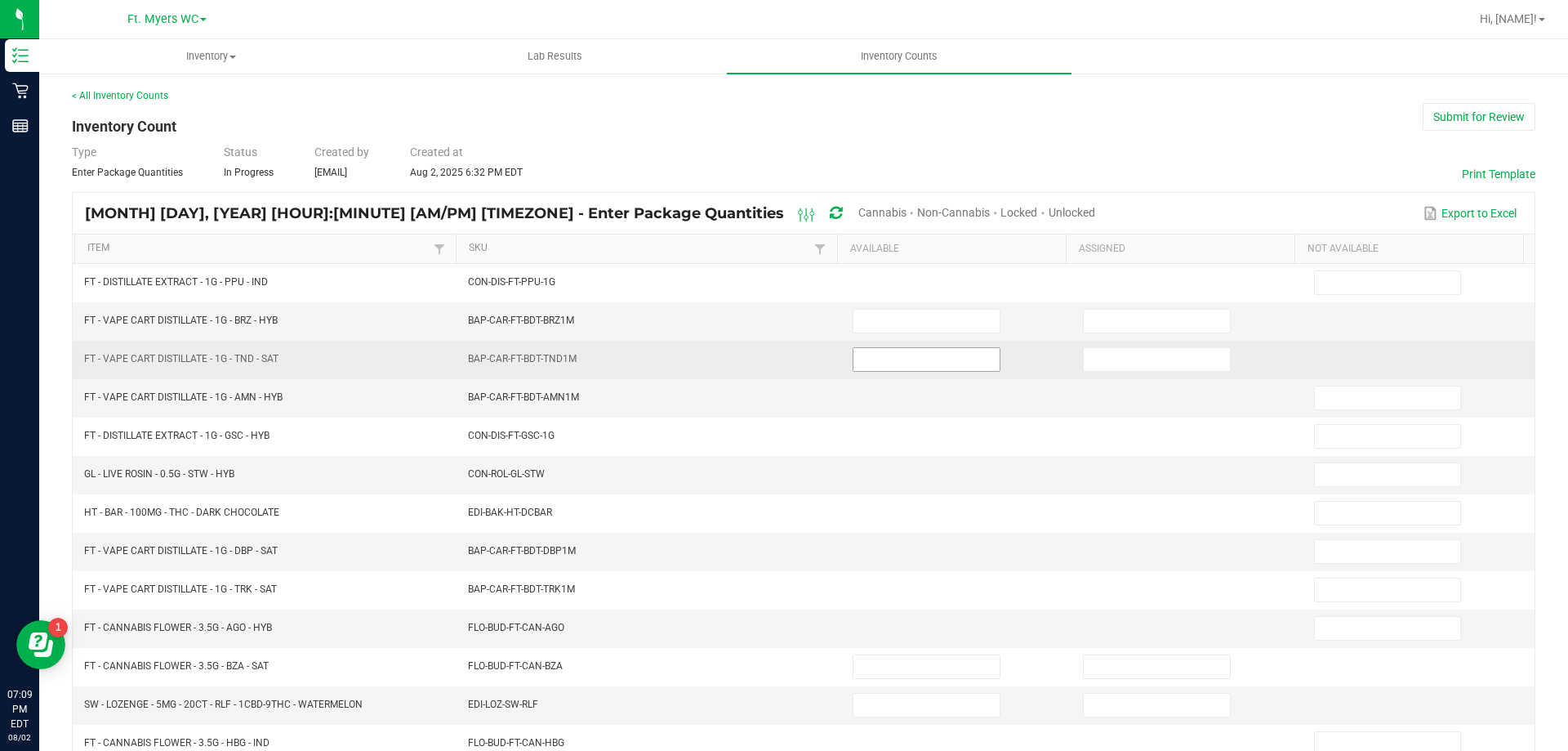 scroll, scrollTop: 0, scrollLeft: 0, axis: both 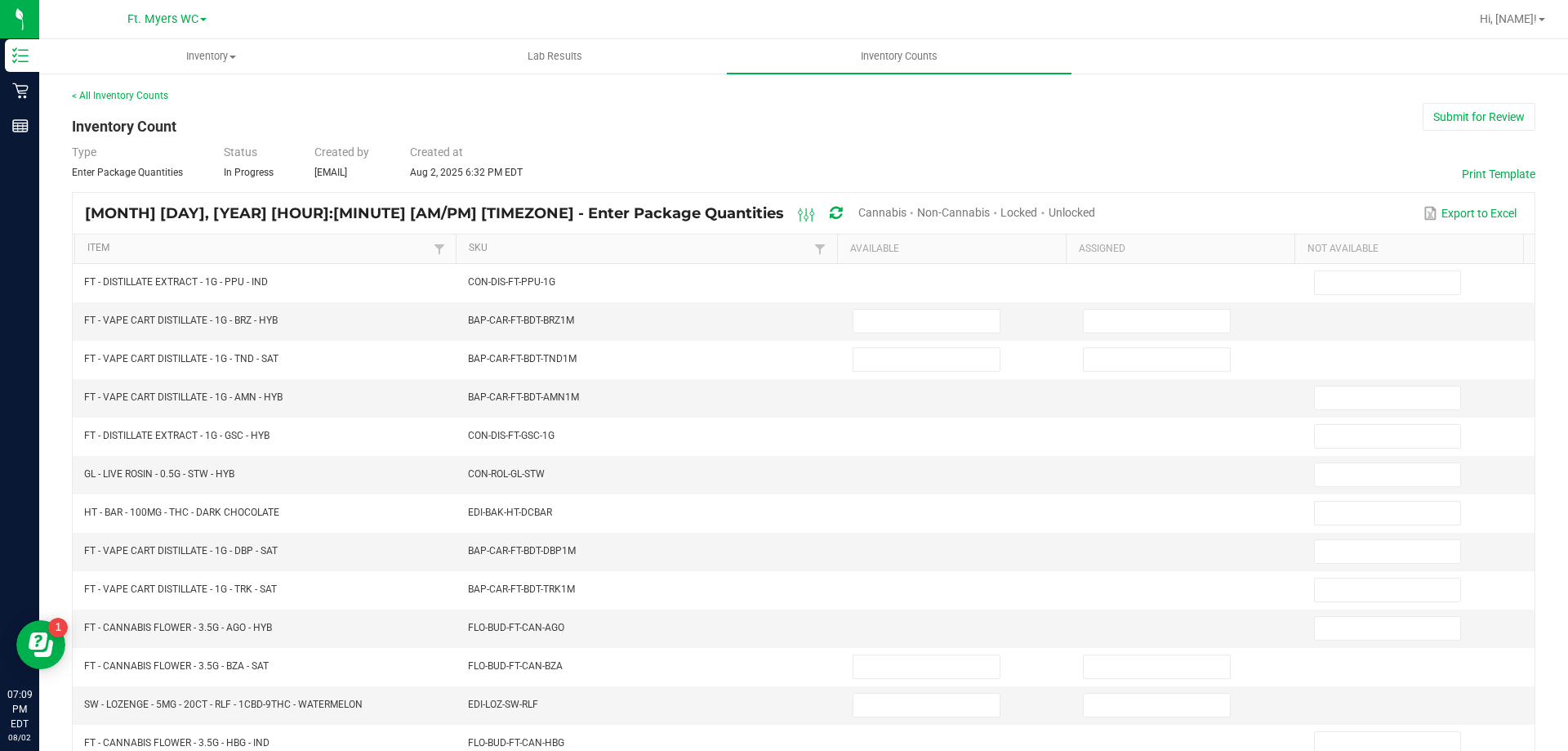 click on "Unlocked" at bounding box center (1071, 213) 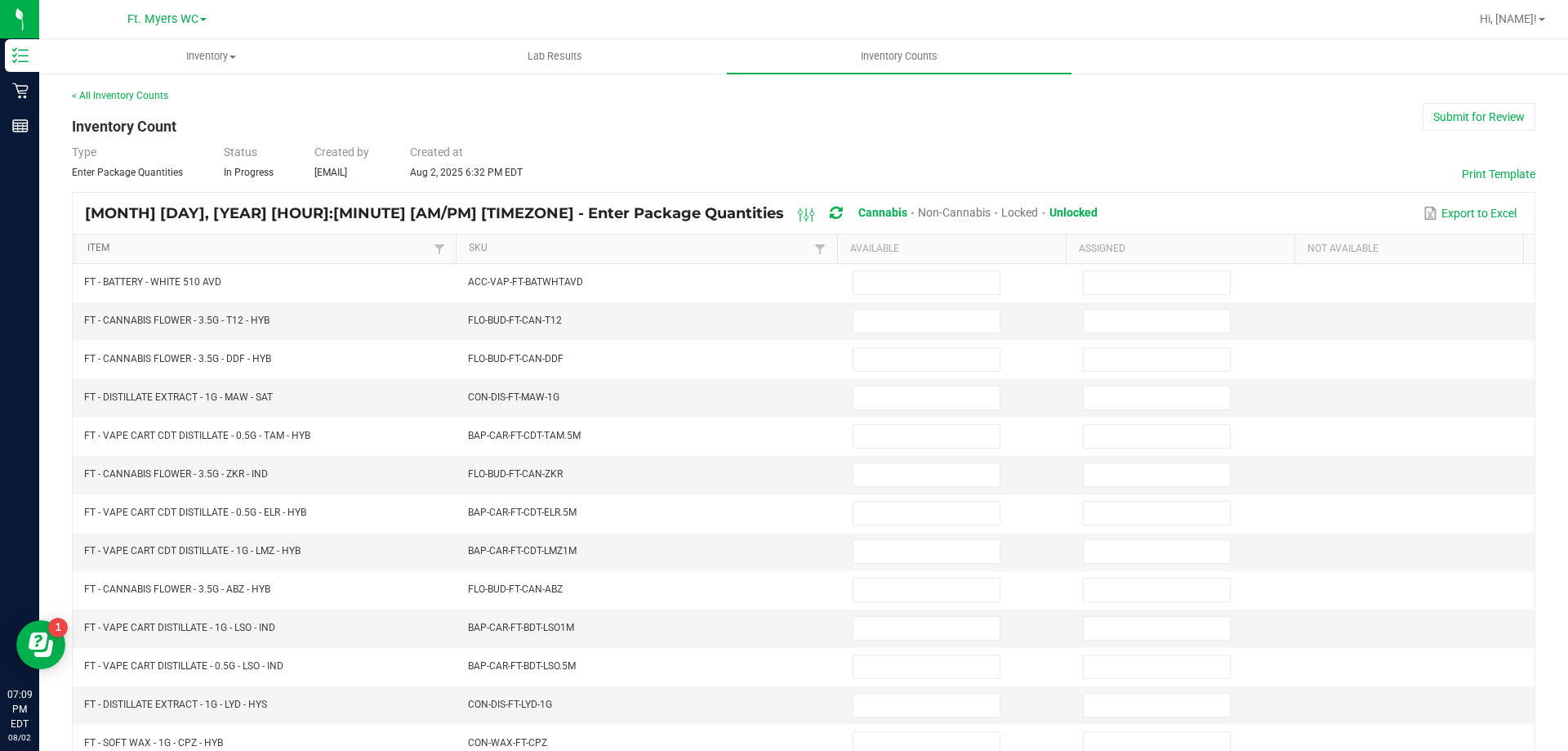 click on "Item" at bounding box center (258, 248) 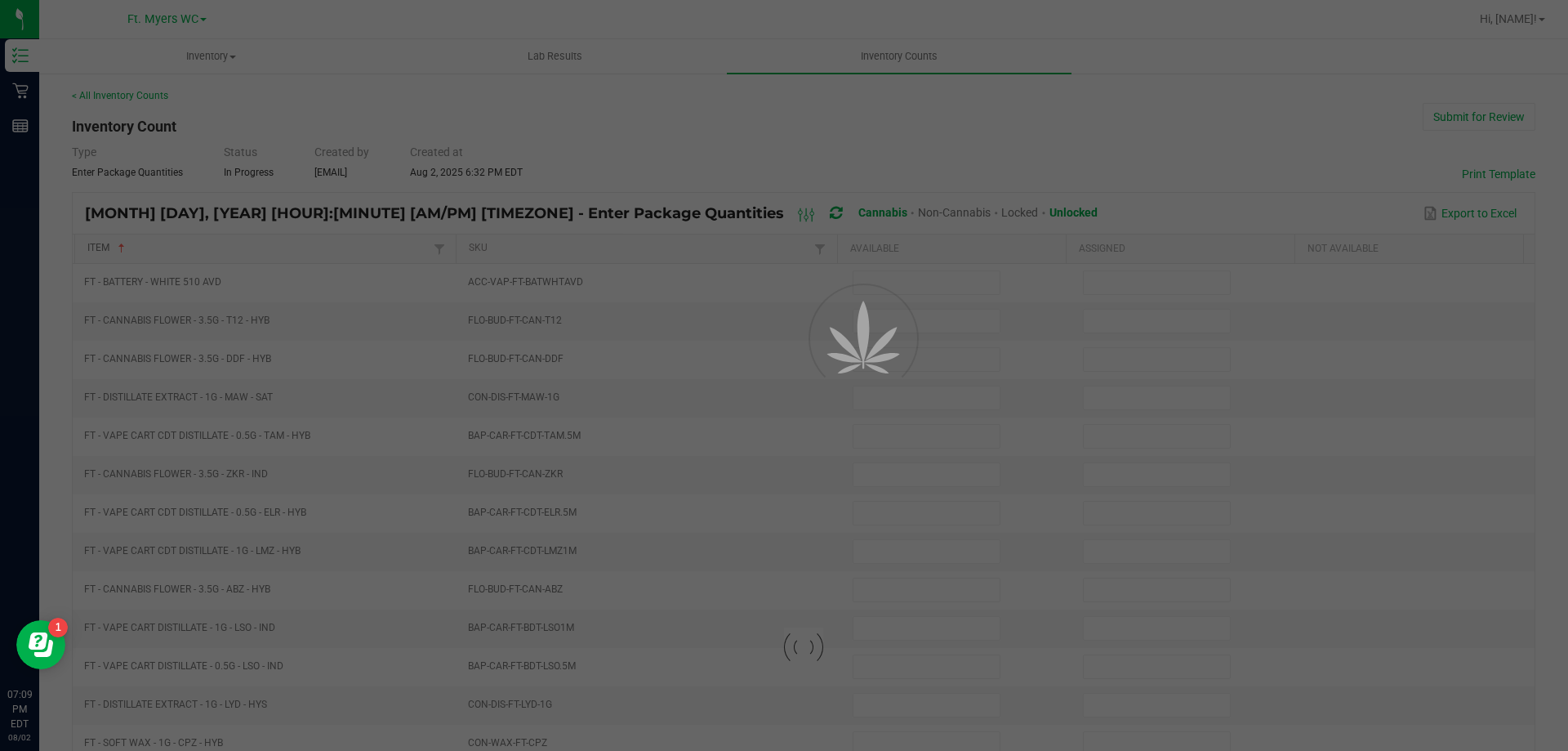 type on "7" 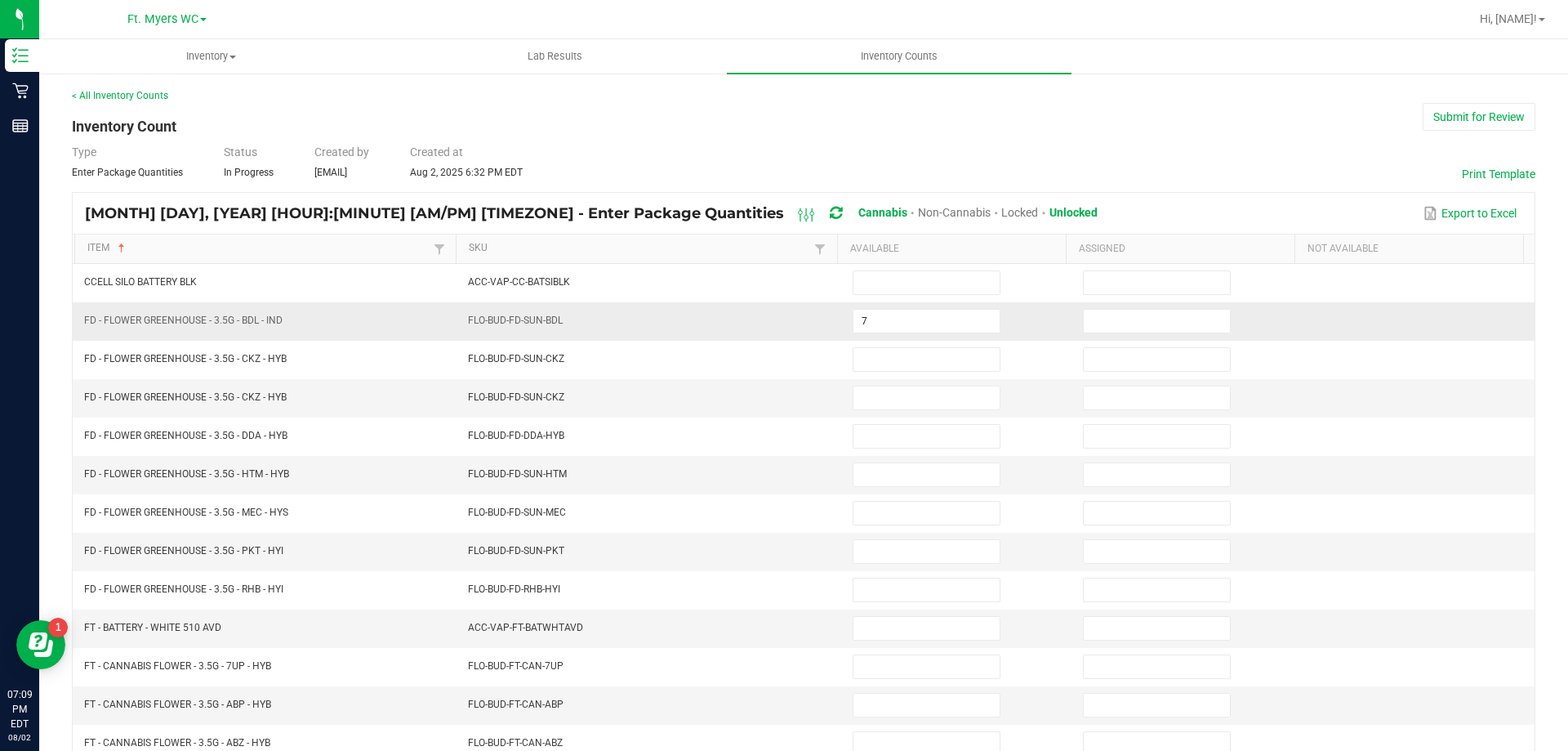 click on "FLO-BUD-FD-SUN-BDL" at bounding box center (650, 321) 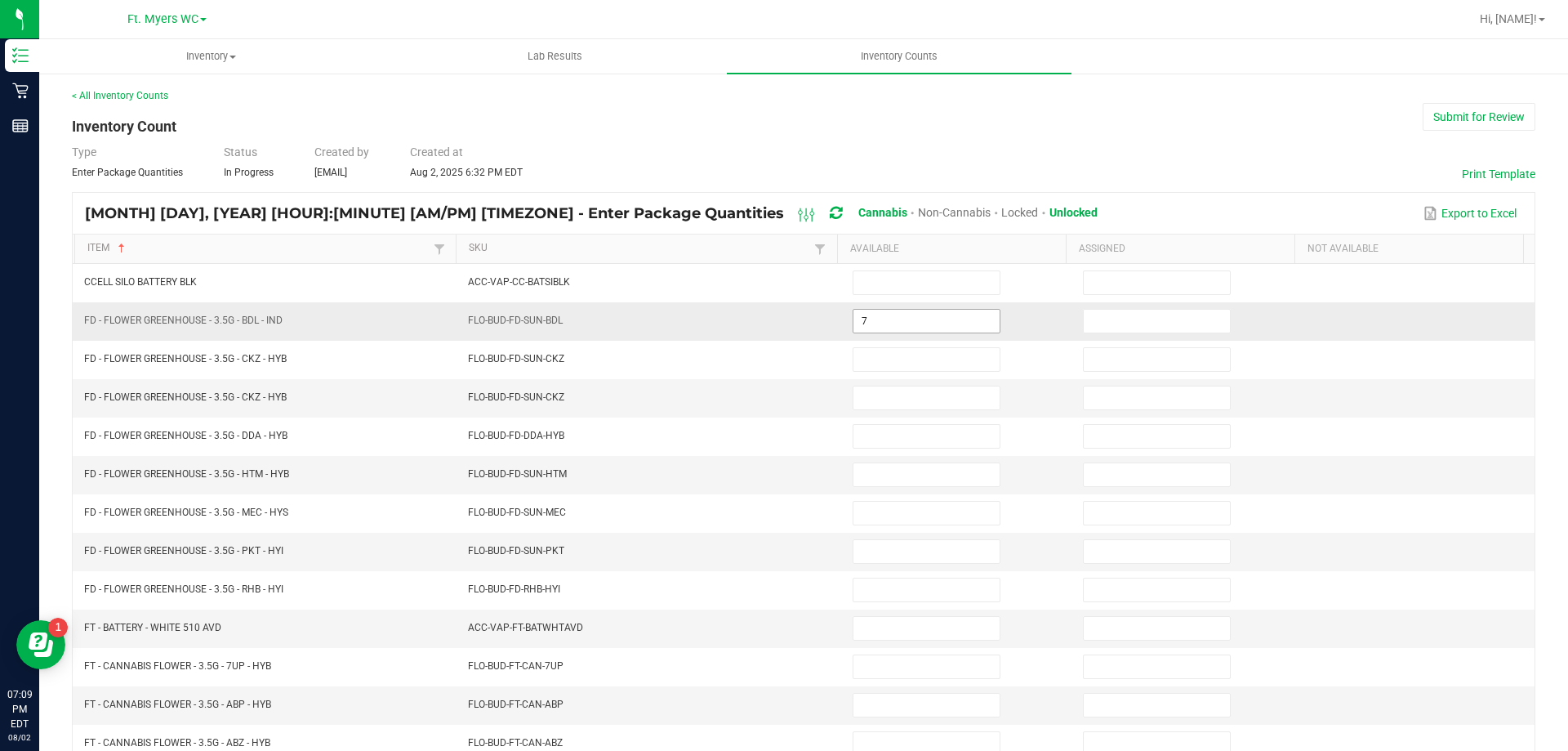 click on "7" at bounding box center [926, 321] 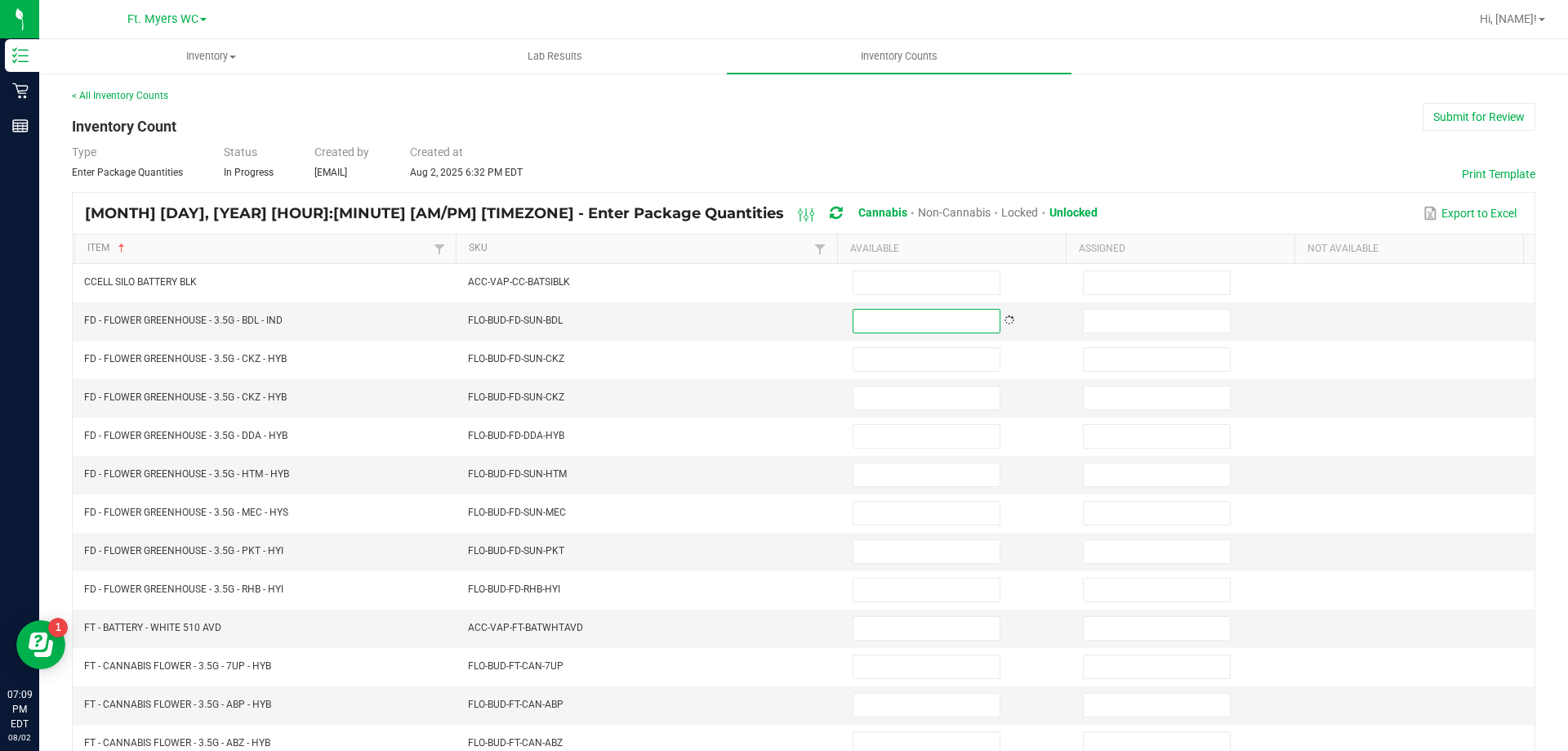 type 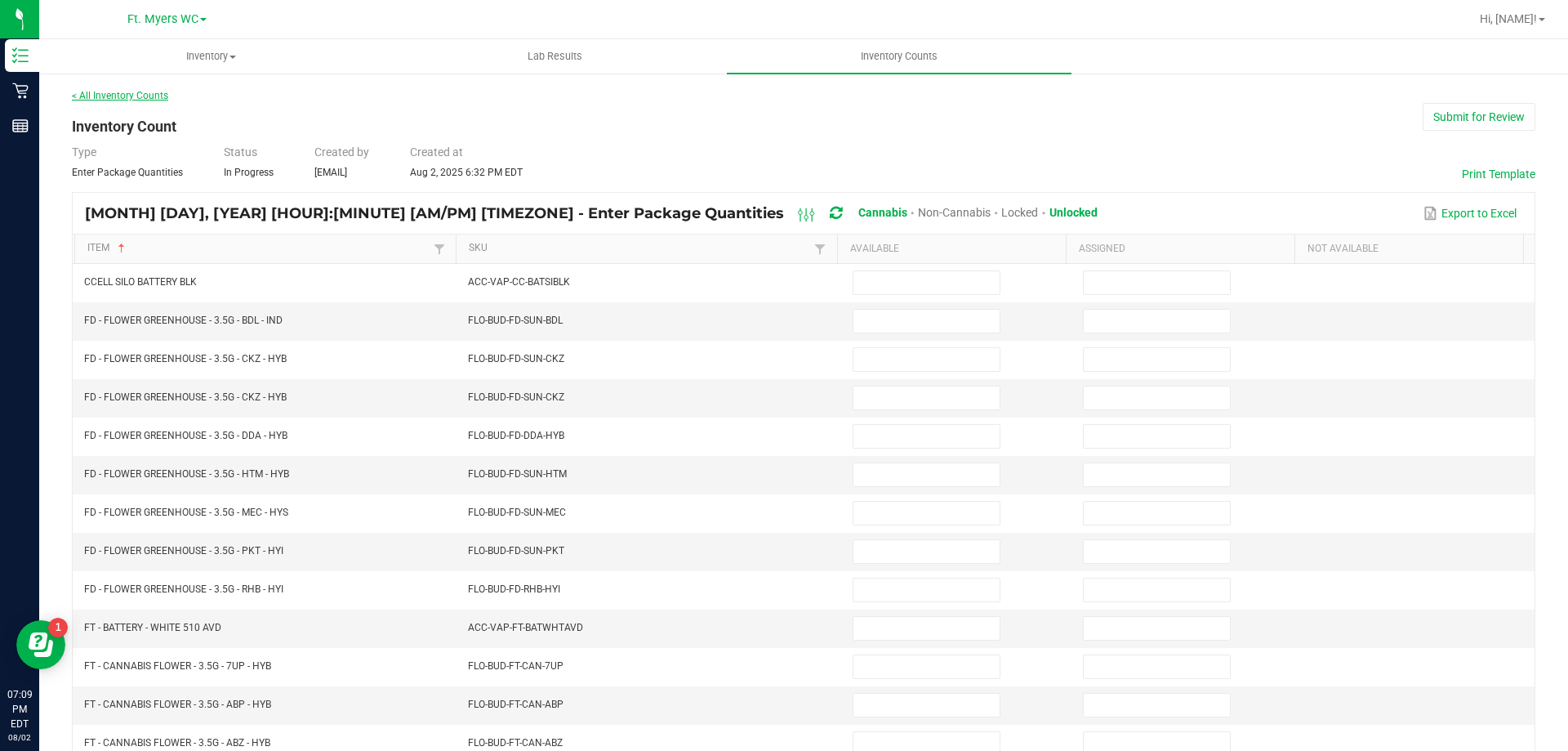 click on "< All Inventory Counts" at bounding box center (120, 96) 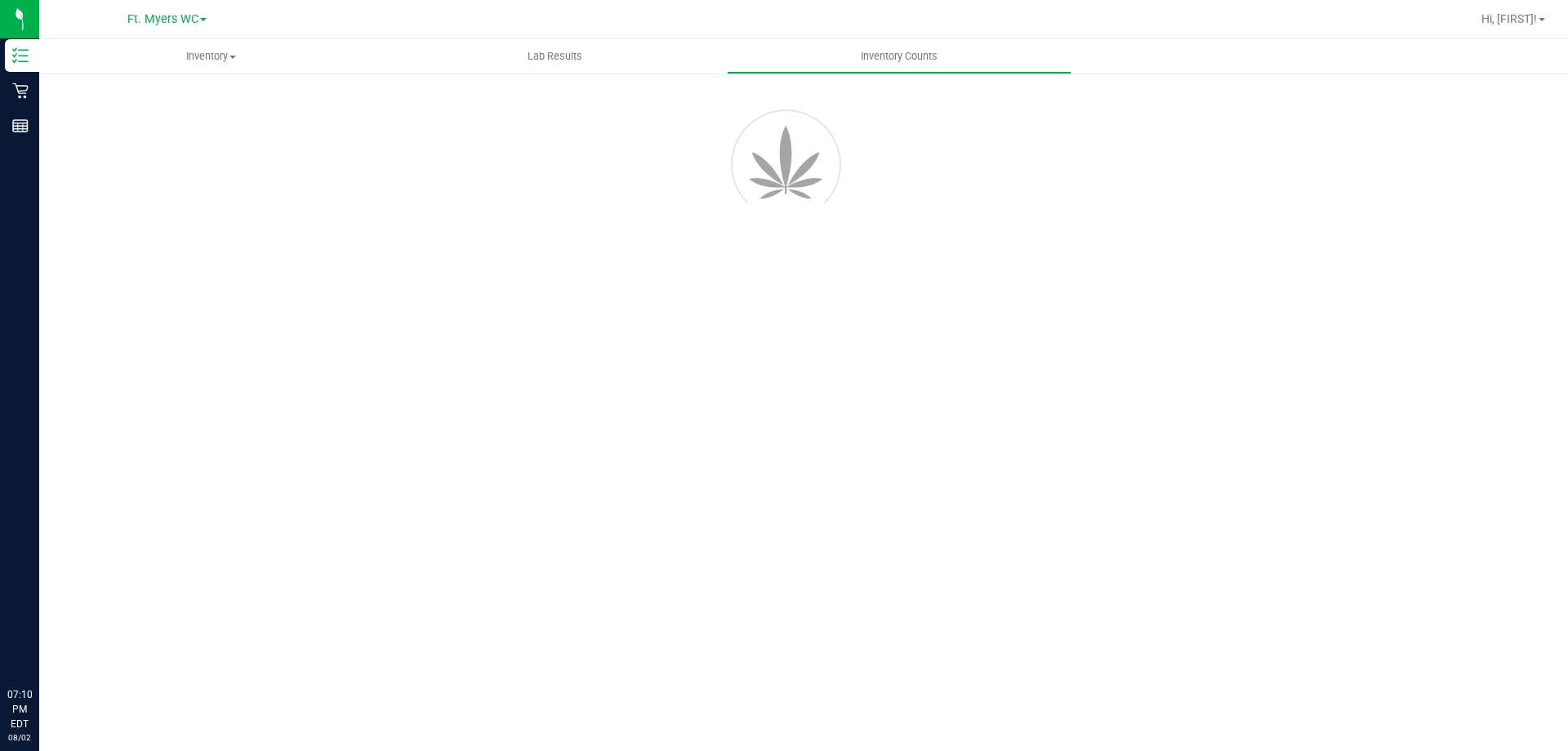 scroll, scrollTop: 0, scrollLeft: 0, axis: both 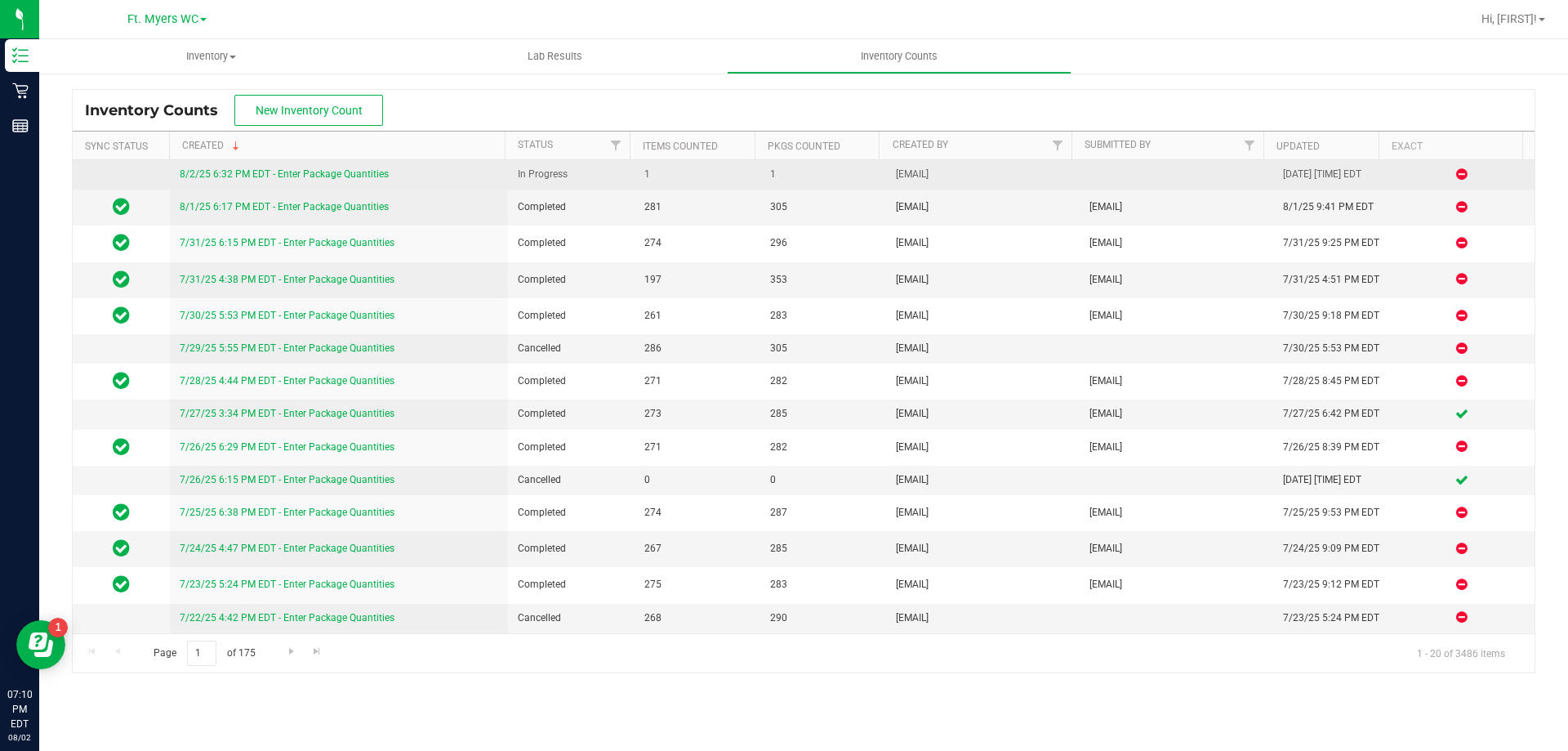 click on "8/2/25 6:32 PM EDT - Enter Package Quantities" at bounding box center (284, 174) 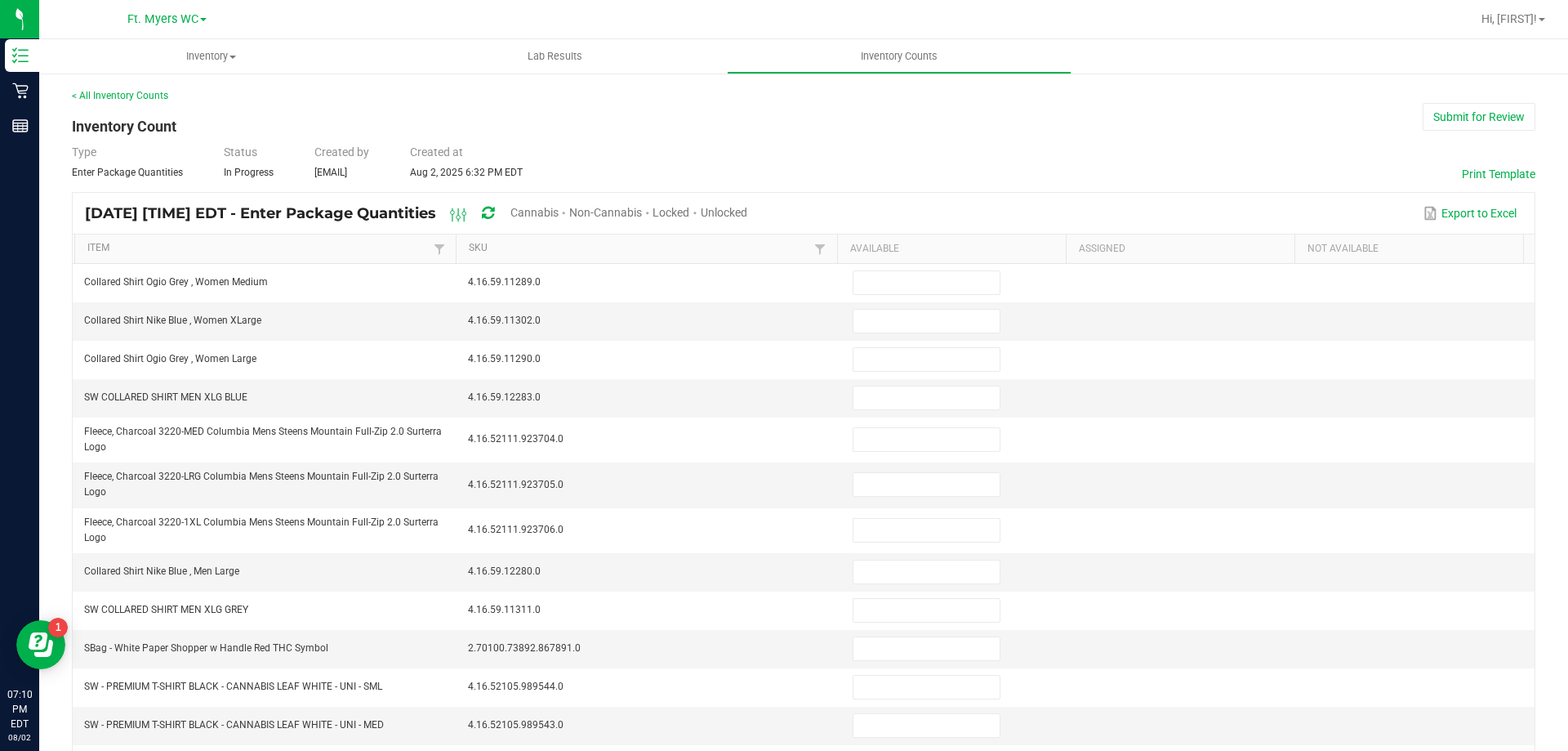click on "Unlocked" at bounding box center [724, 212] 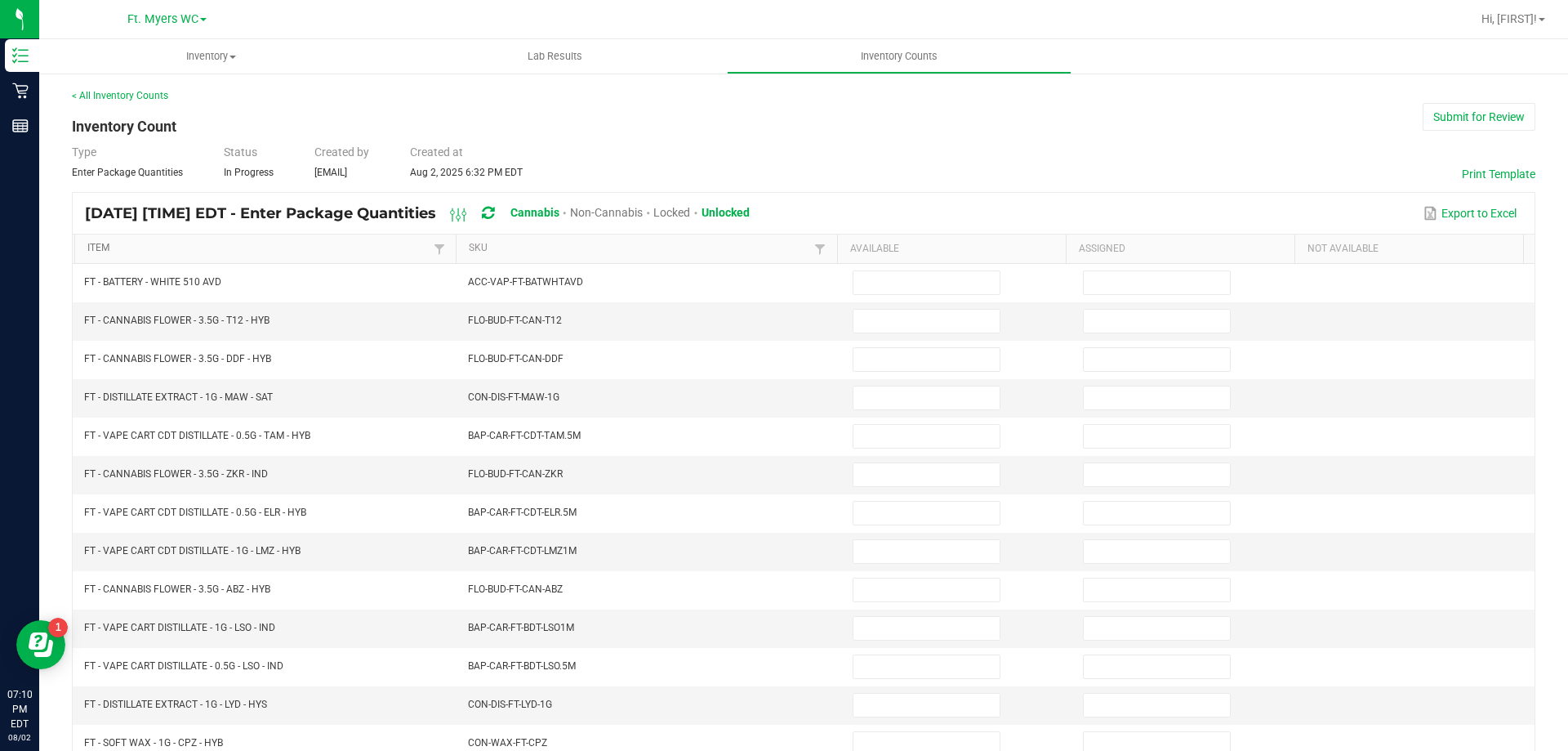 click on "Item" at bounding box center (258, 248) 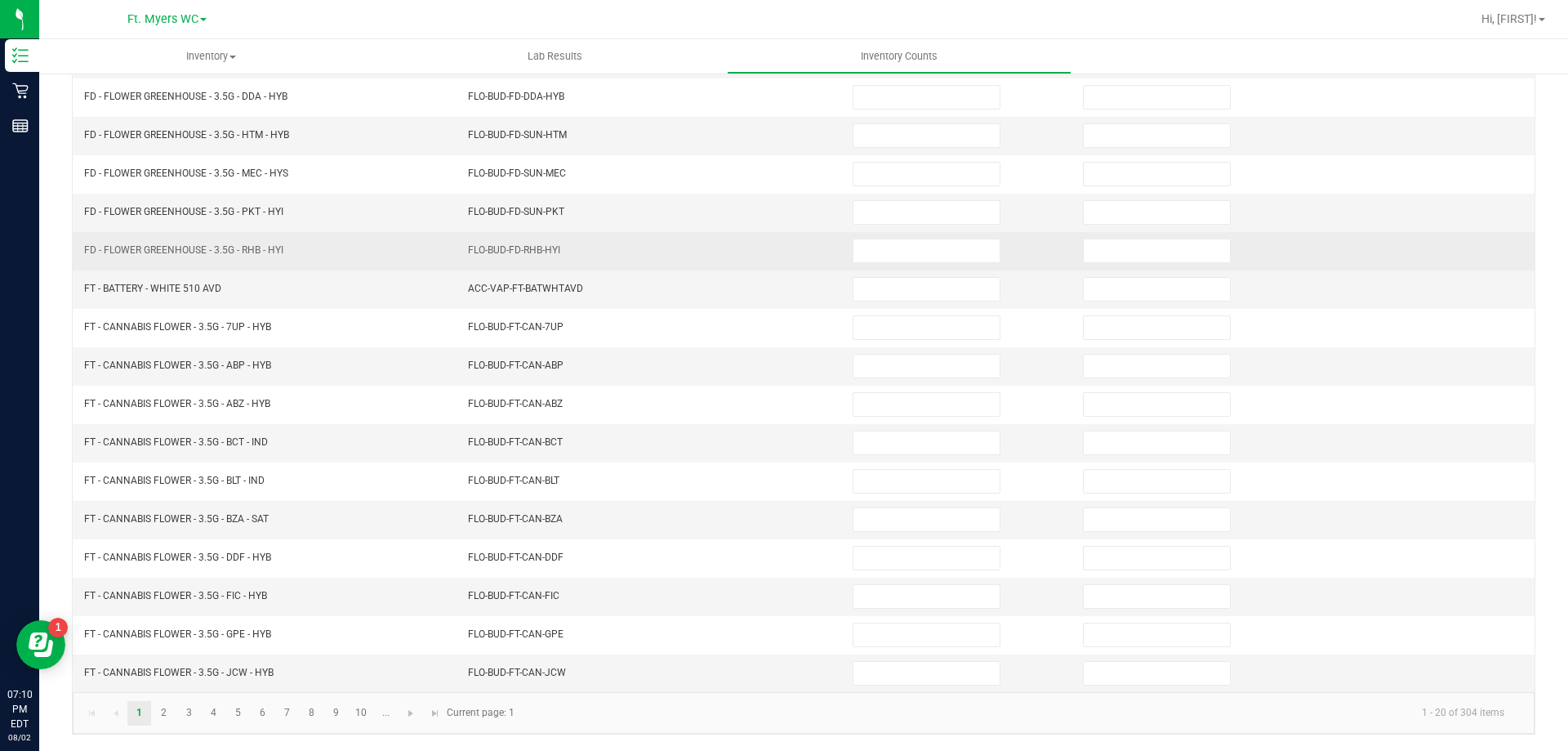 scroll, scrollTop: 0, scrollLeft: 0, axis: both 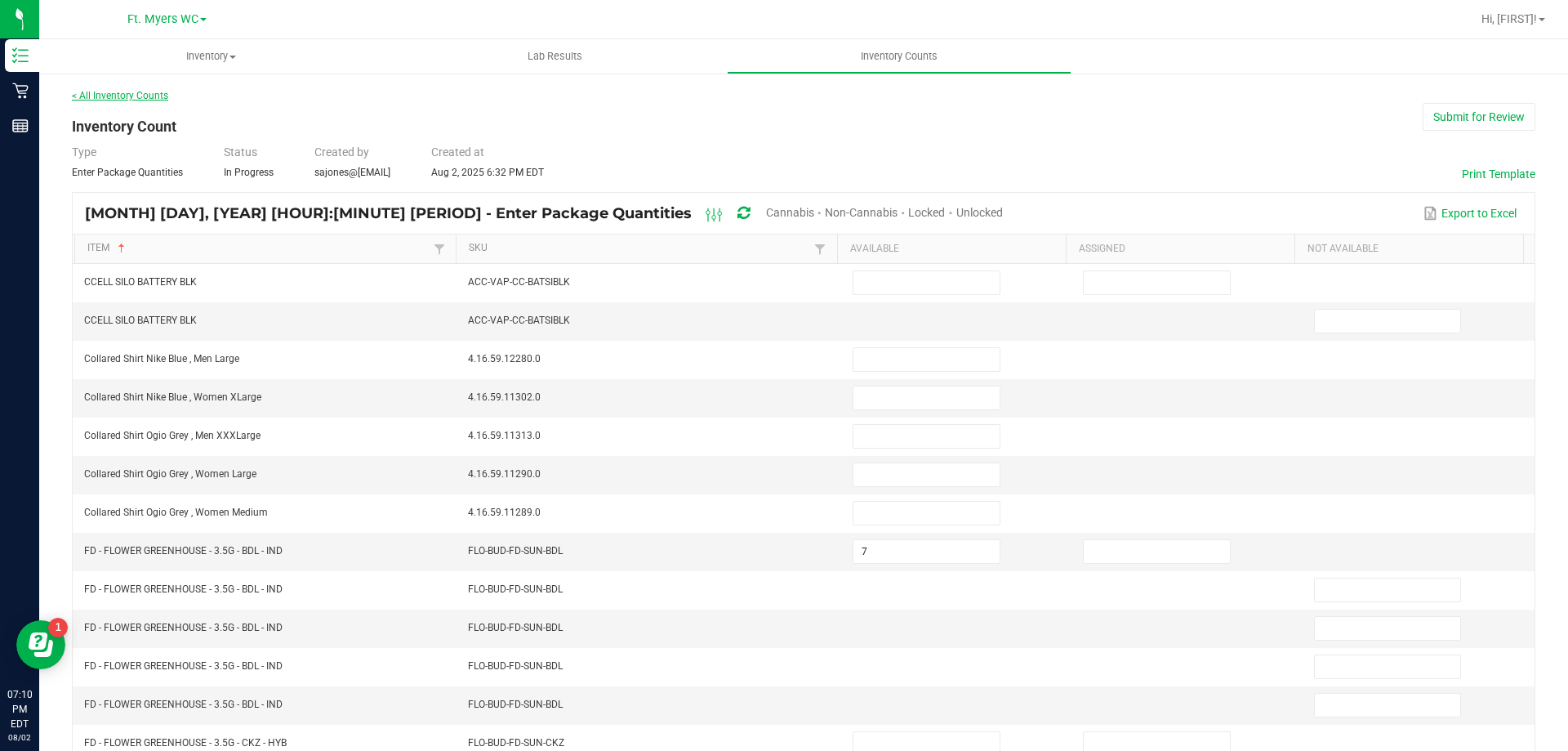 click on "< All Inventory Counts" at bounding box center [120, 96] 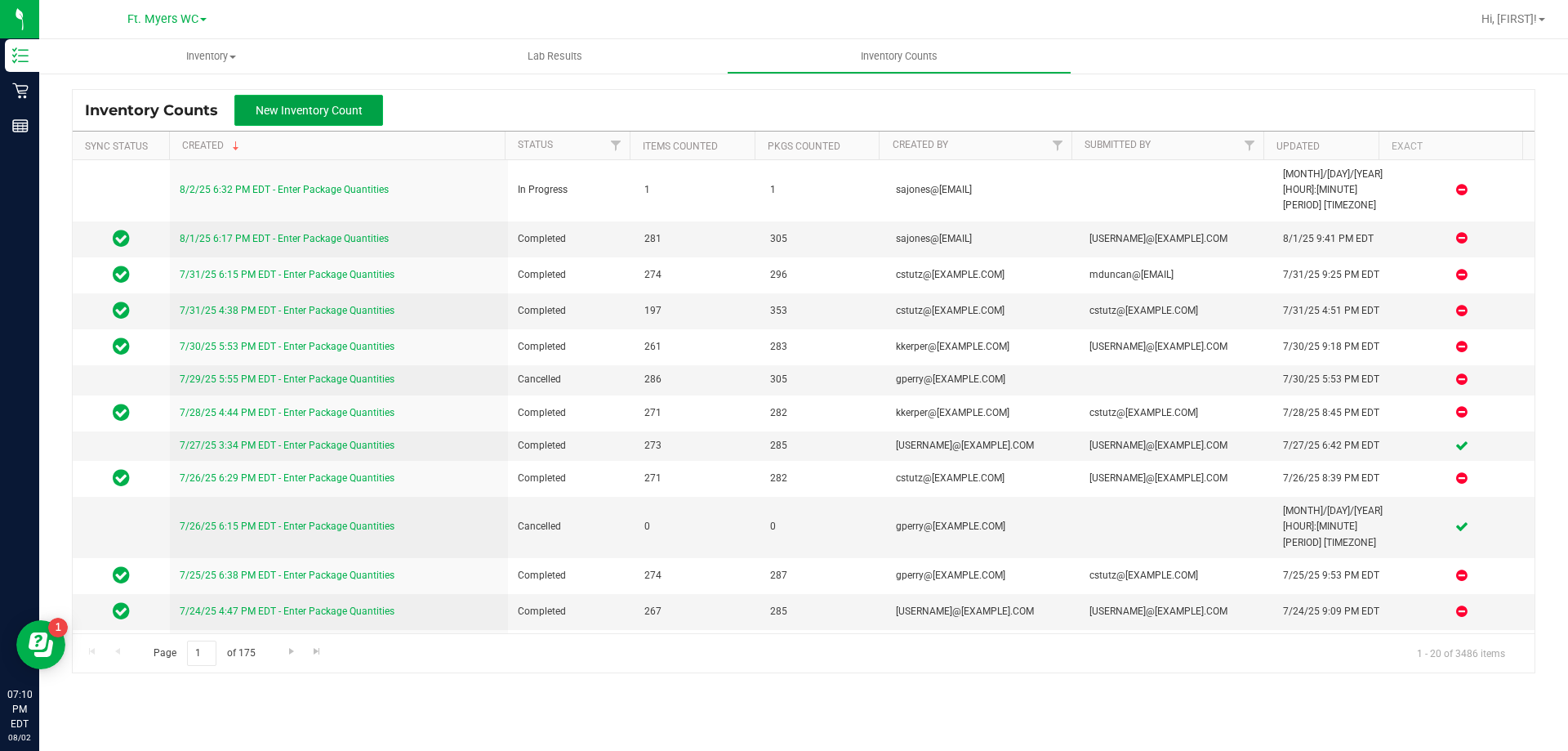 click on "New Inventory Count" at bounding box center [309, 110] 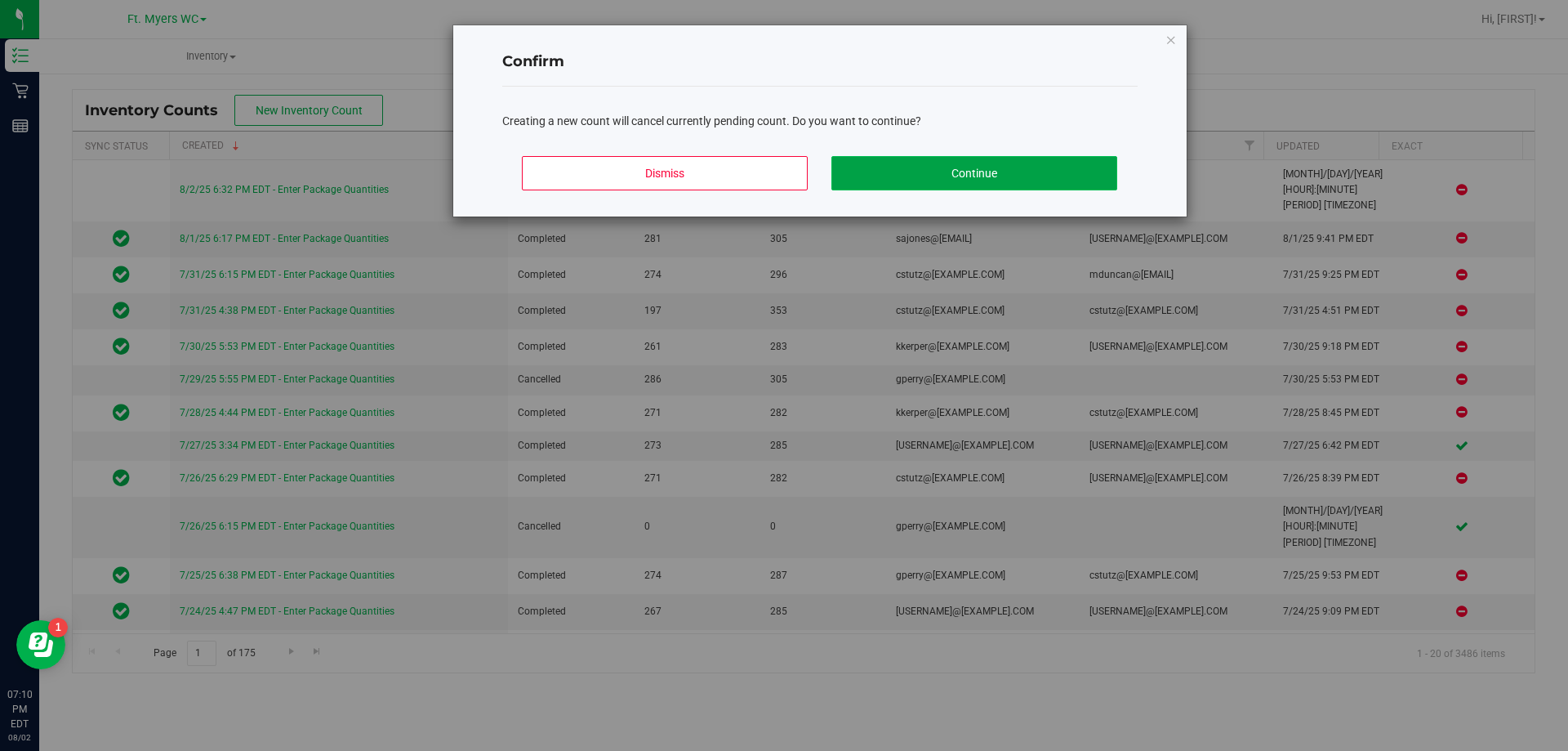 click on "Continue" at bounding box center (974, 173) 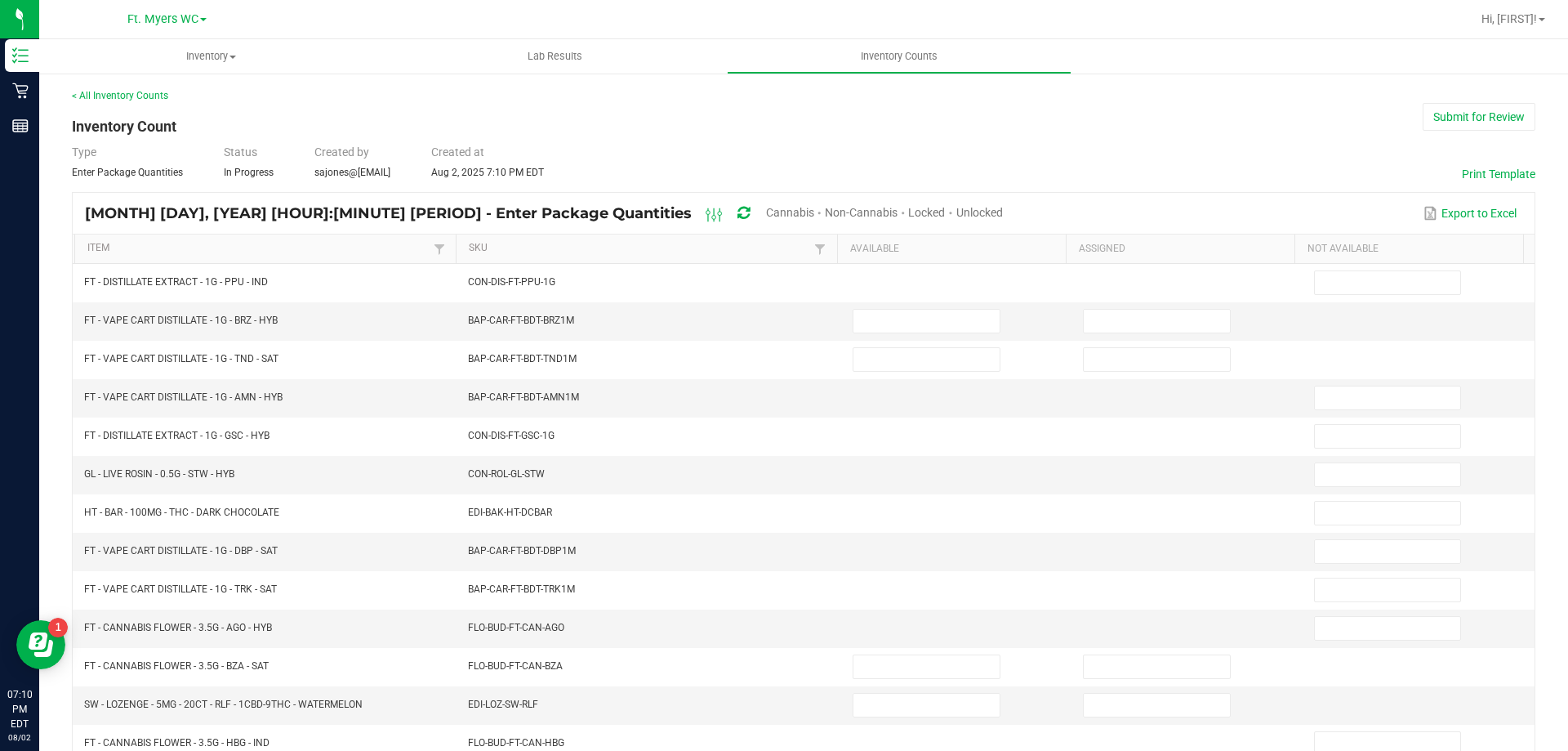 click on "Unlocked" at bounding box center (979, 213) 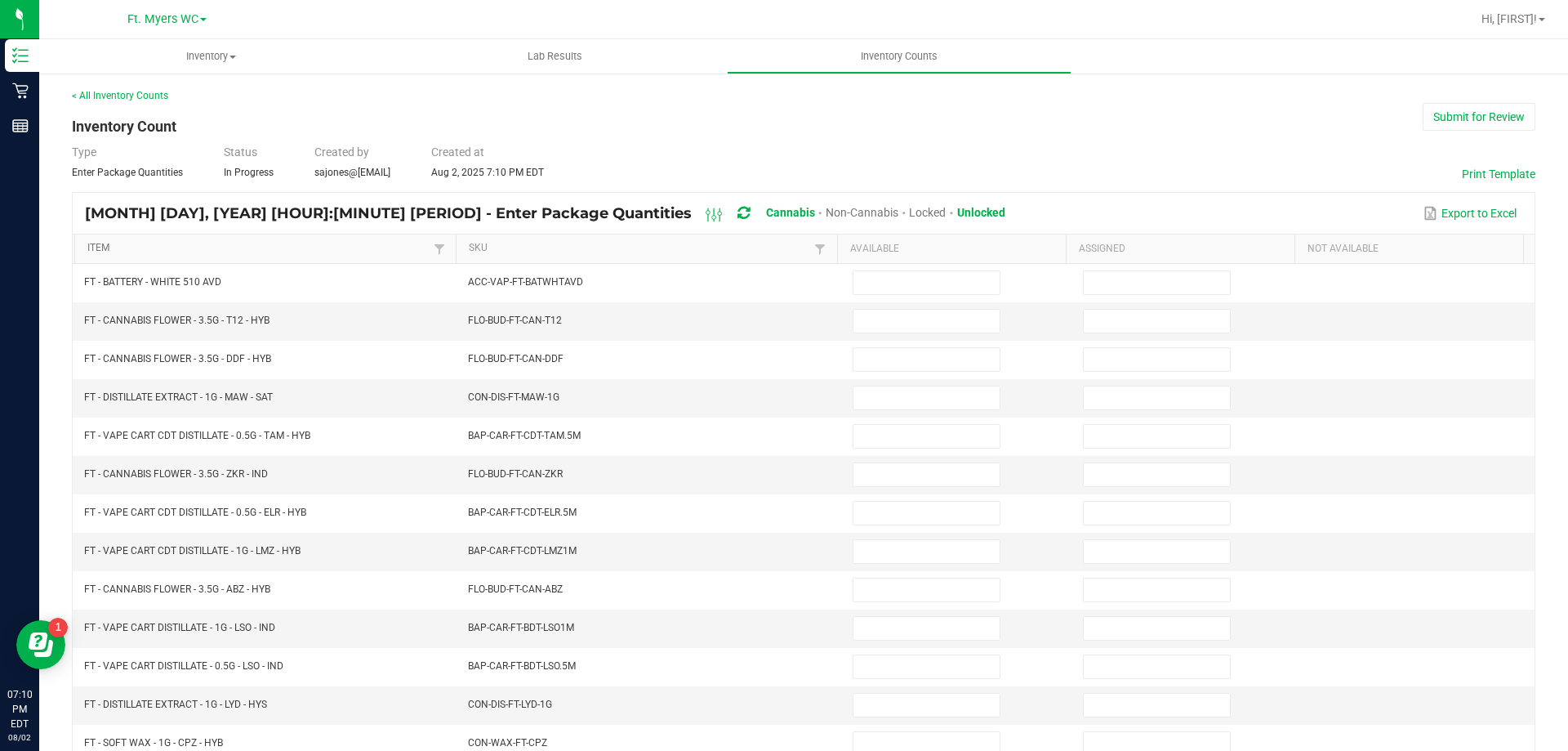 click on "Item" at bounding box center [258, 248] 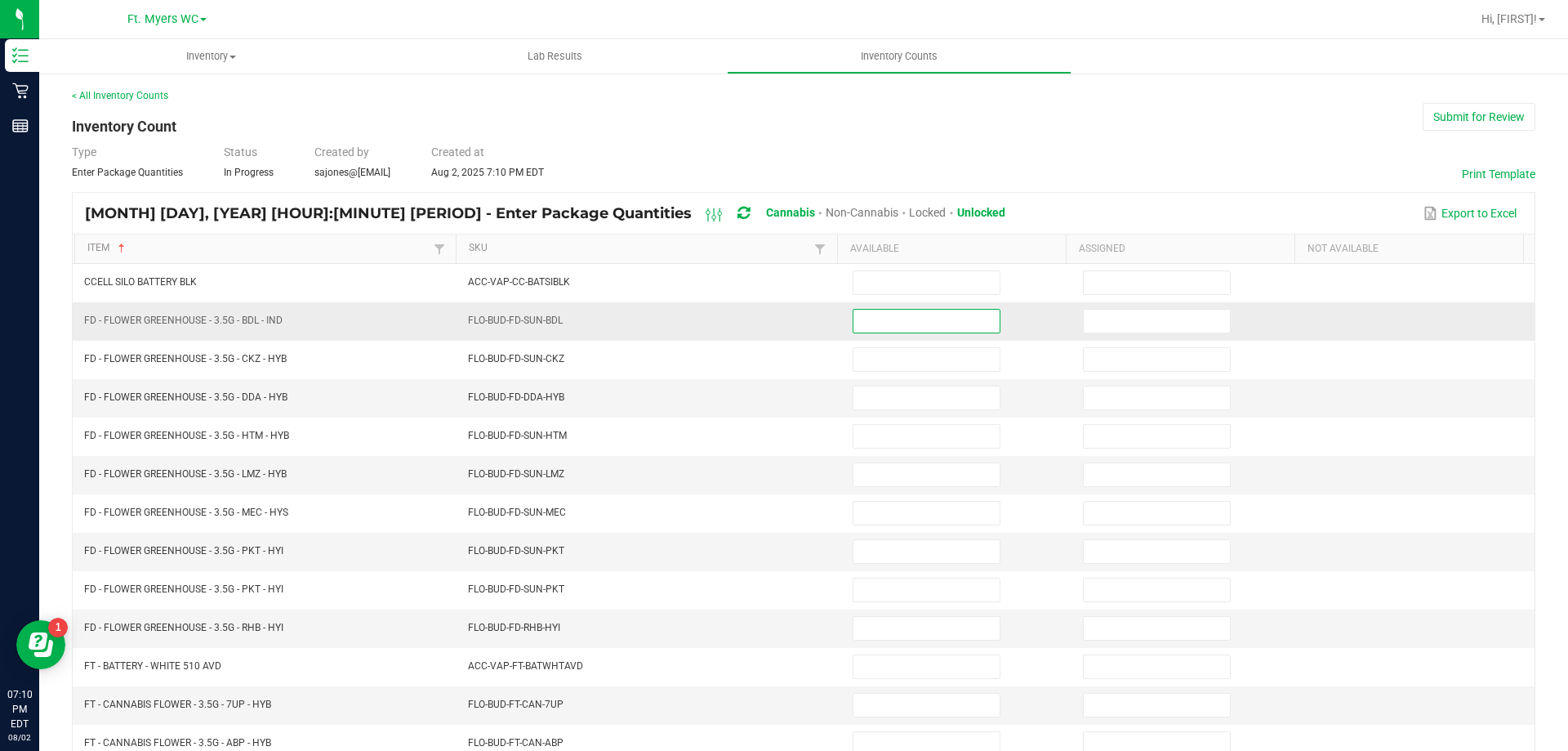 click at bounding box center (926, 321) 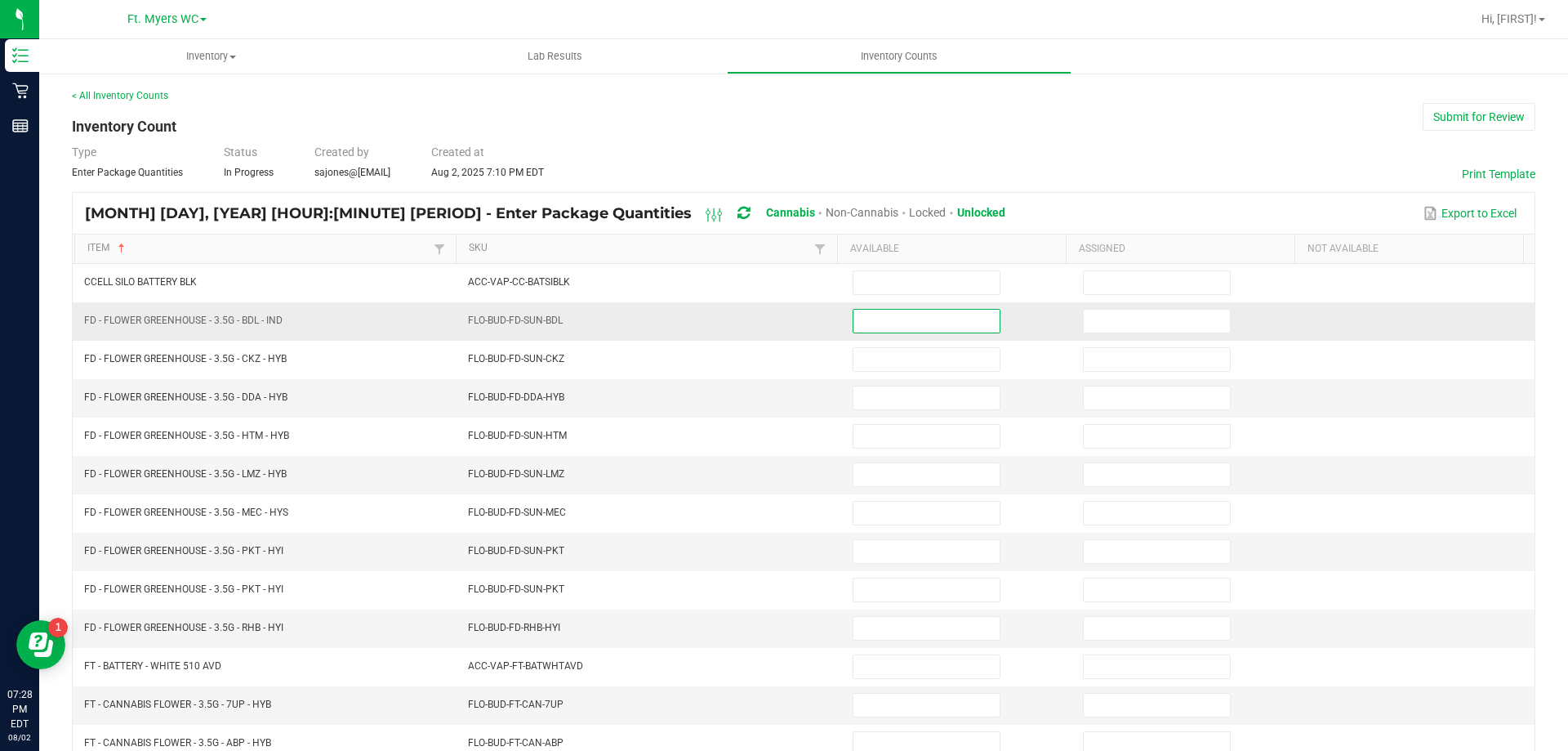 click at bounding box center (926, 321) 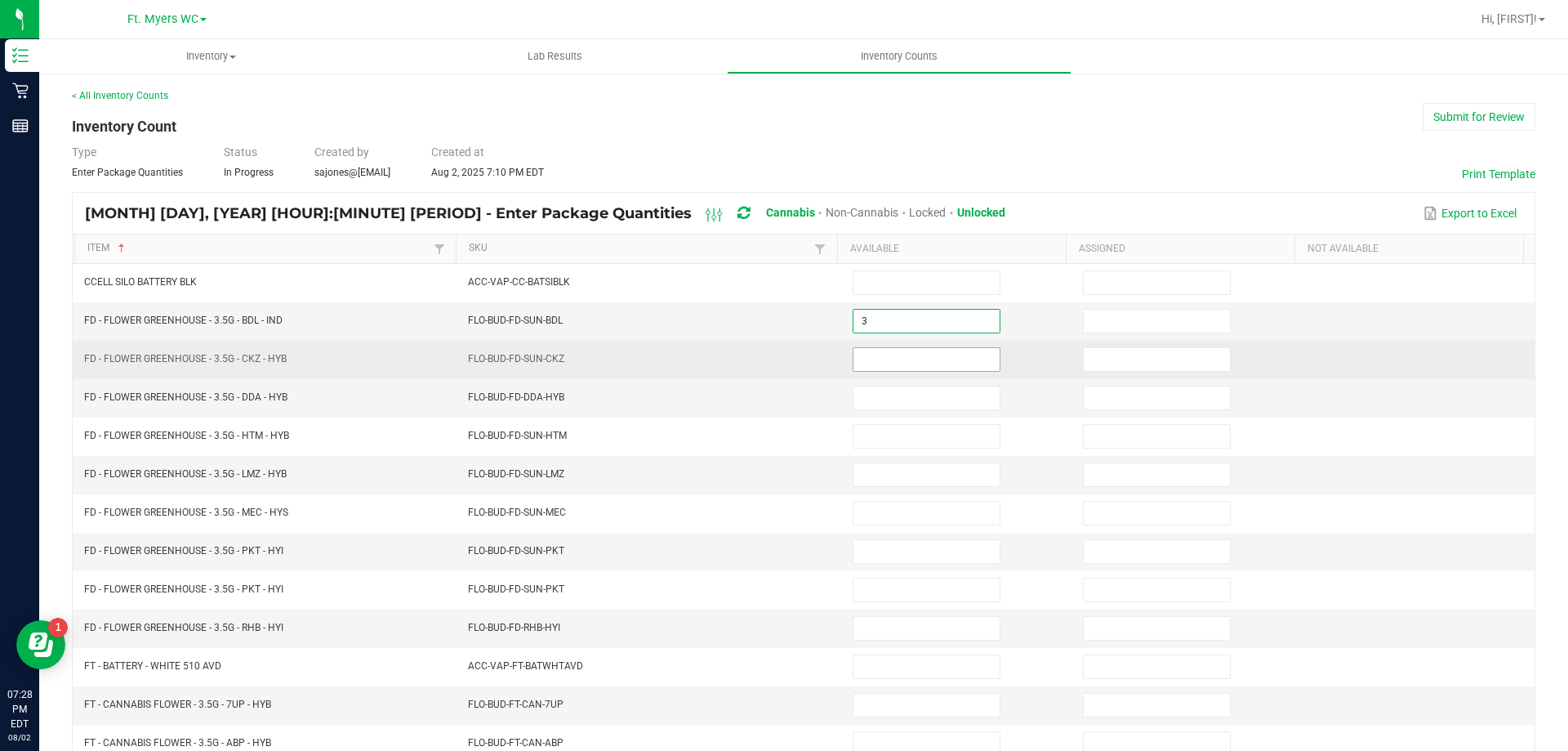 type on "3" 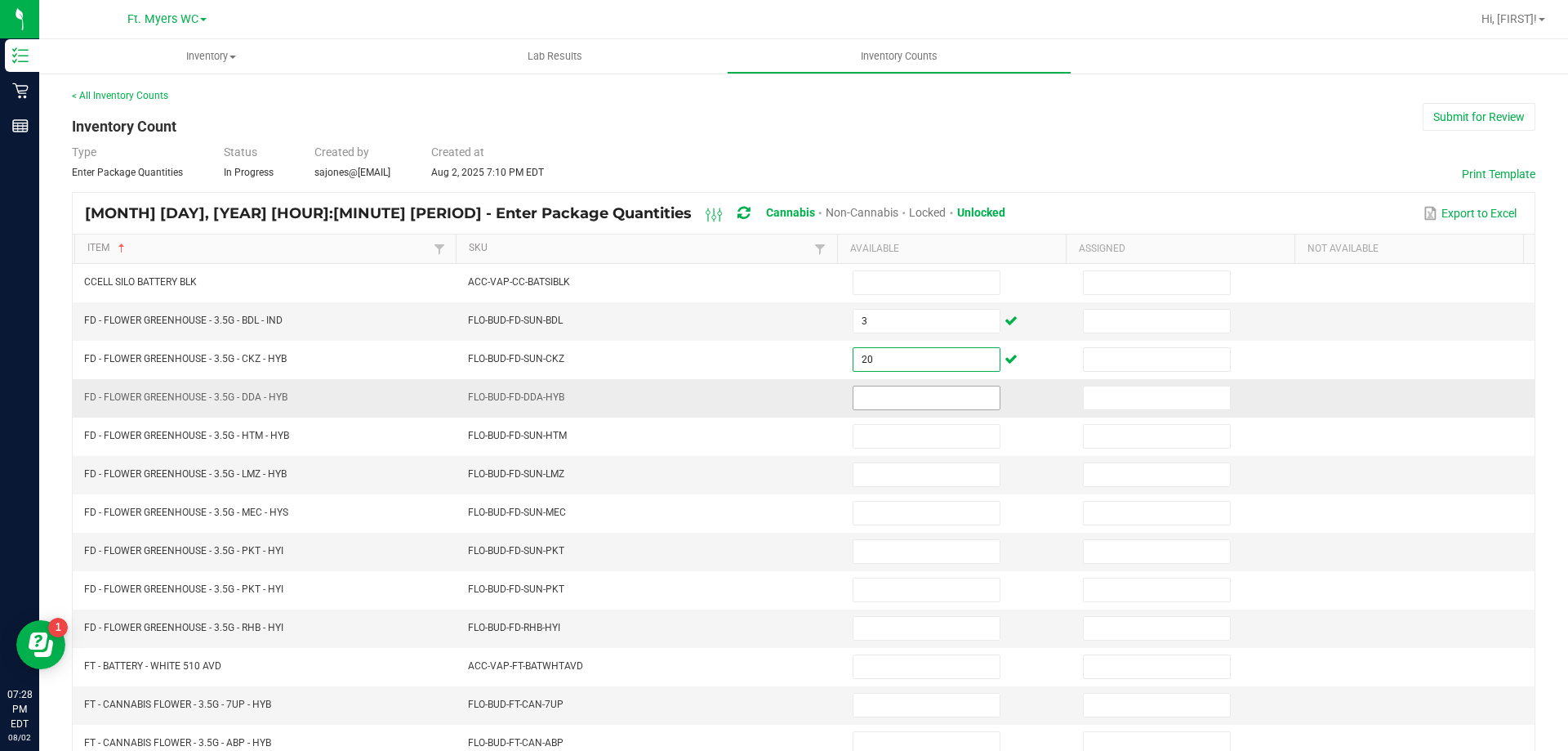 type on "20" 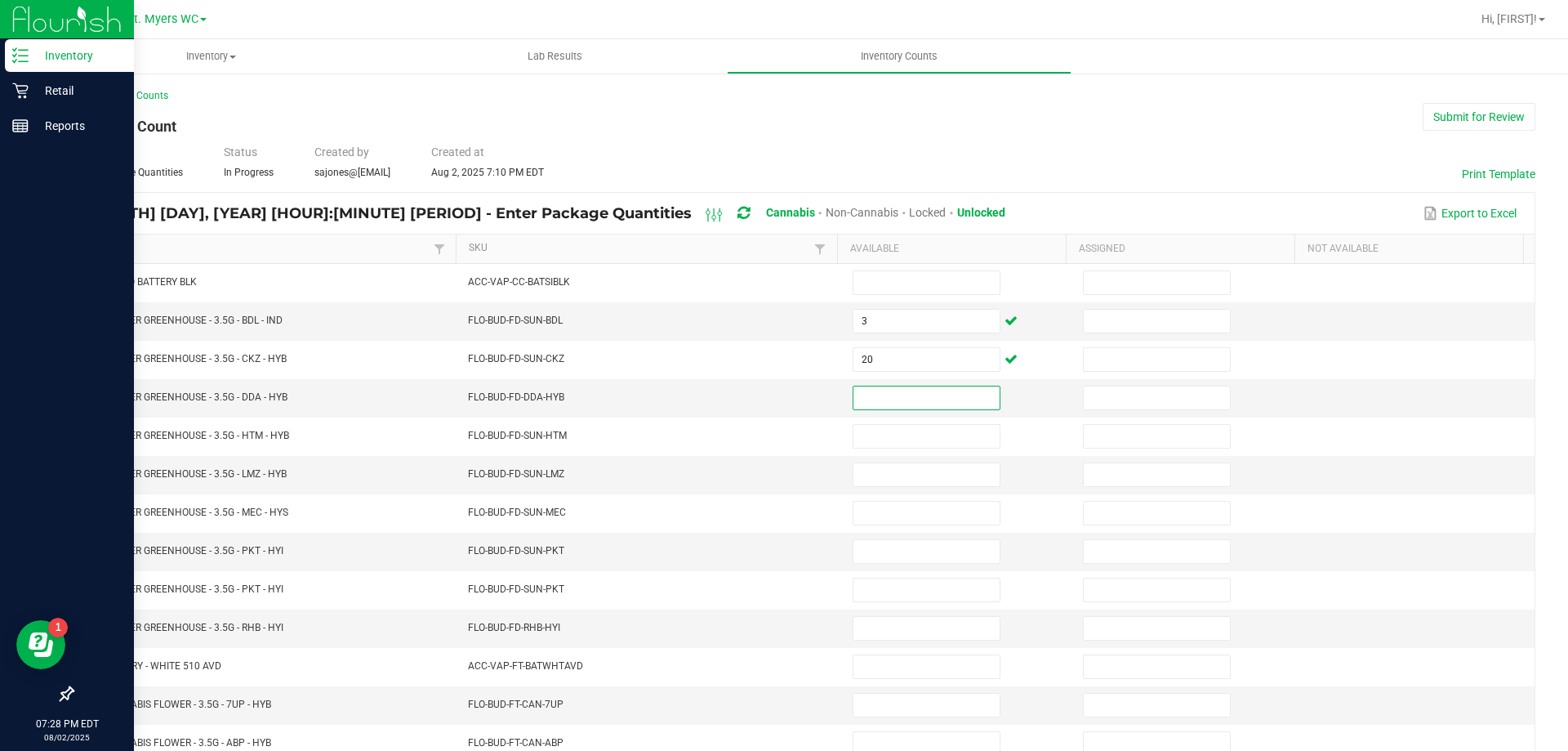 click at bounding box center (67, 411) 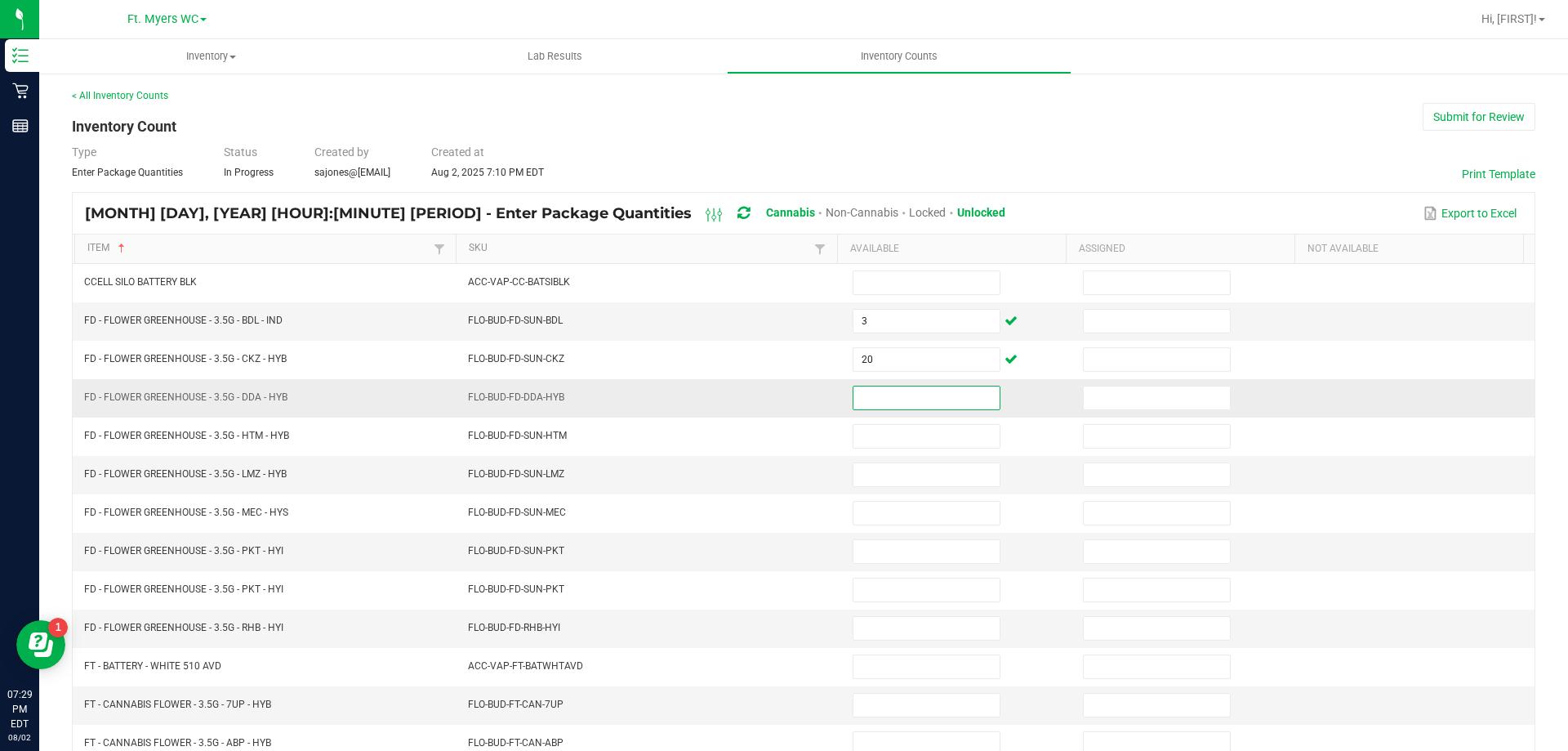 click at bounding box center [926, 398] 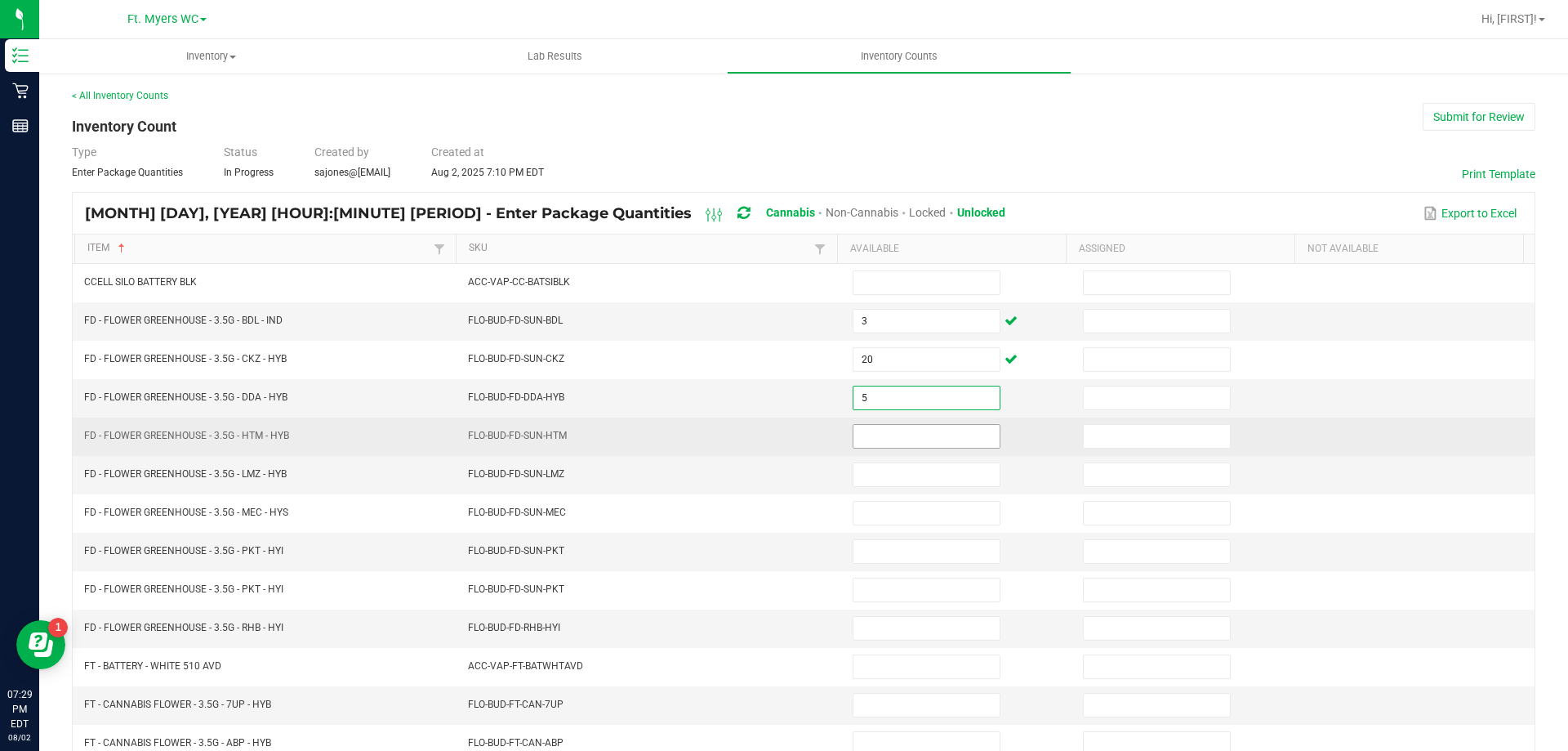 type on "5" 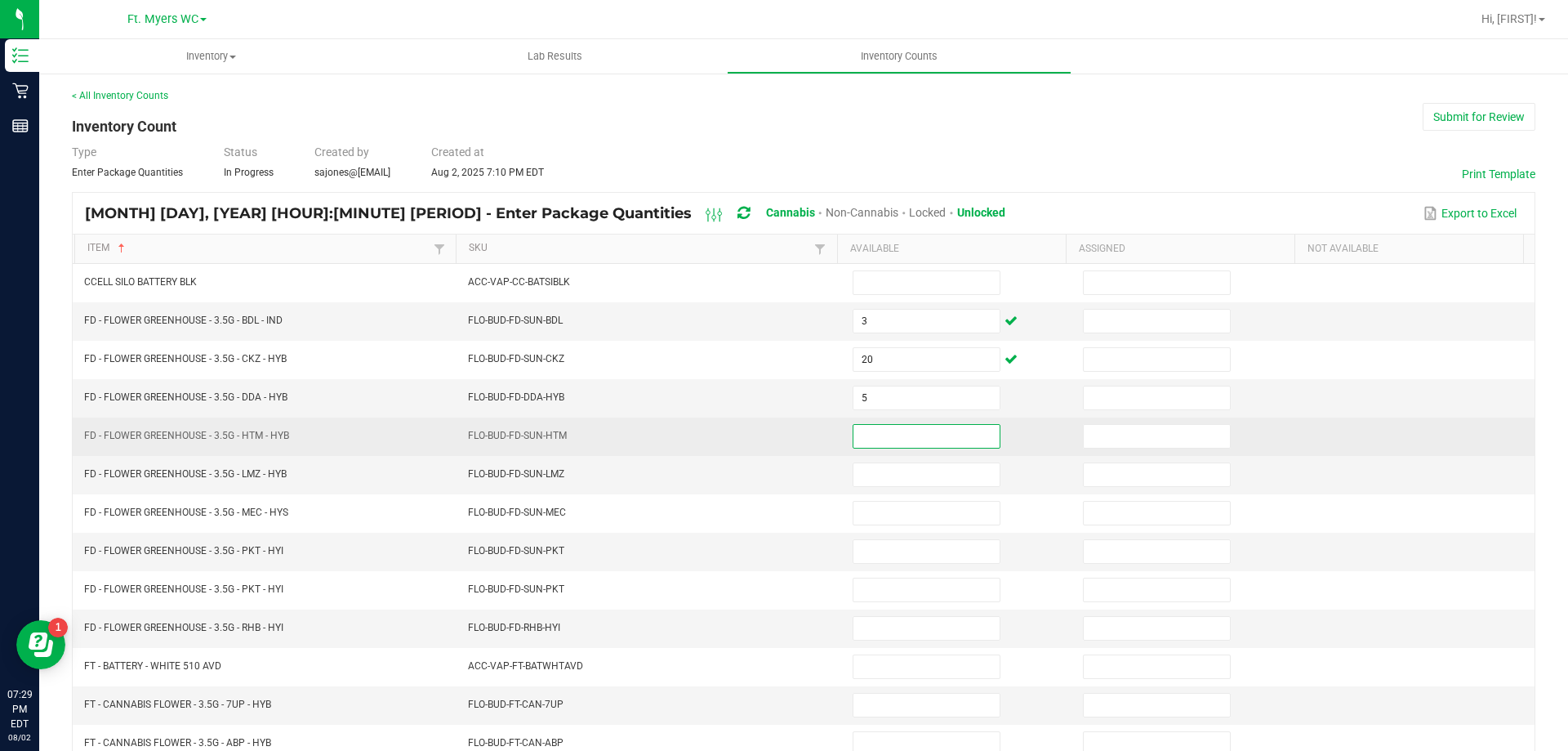 click at bounding box center [926, 436] 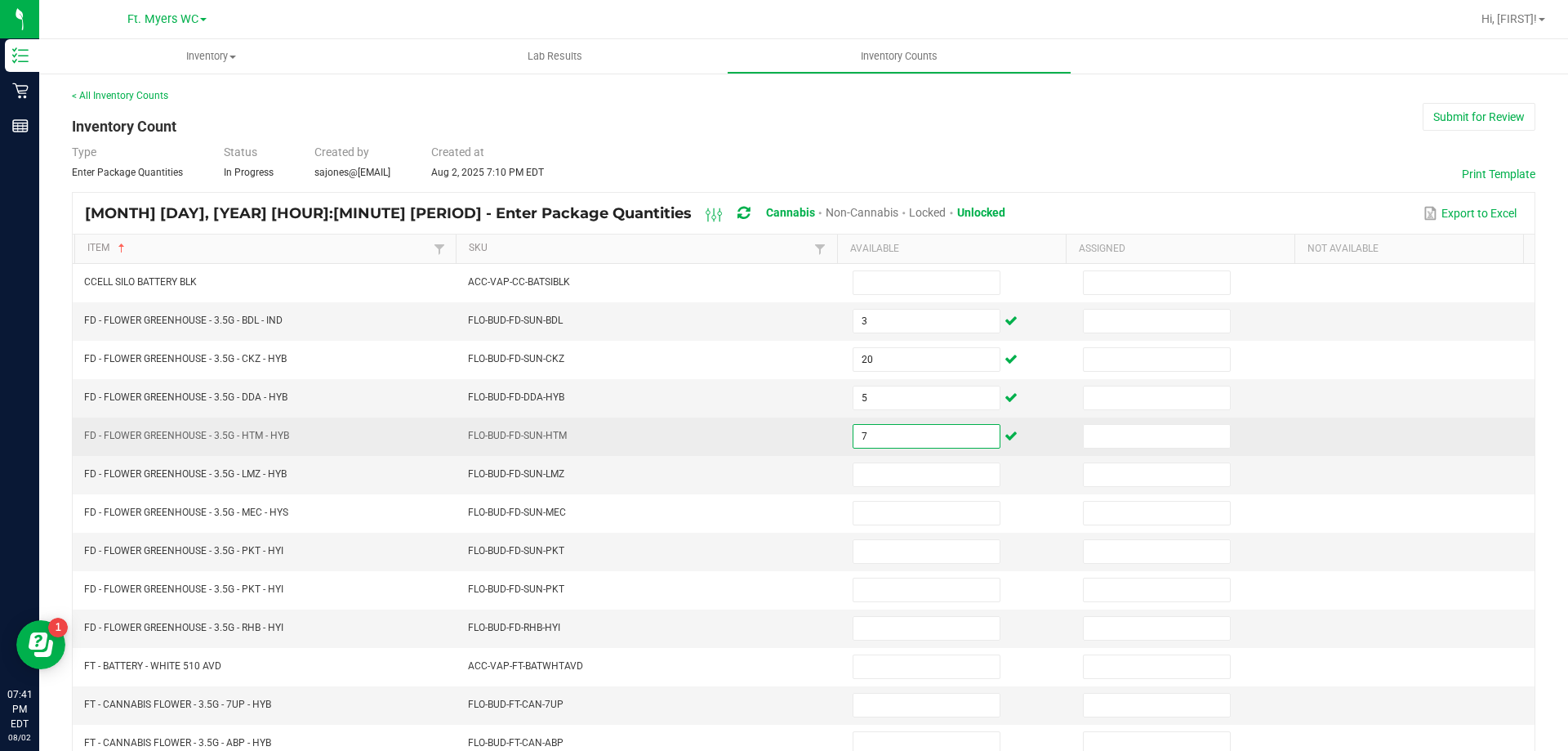 type on "7" 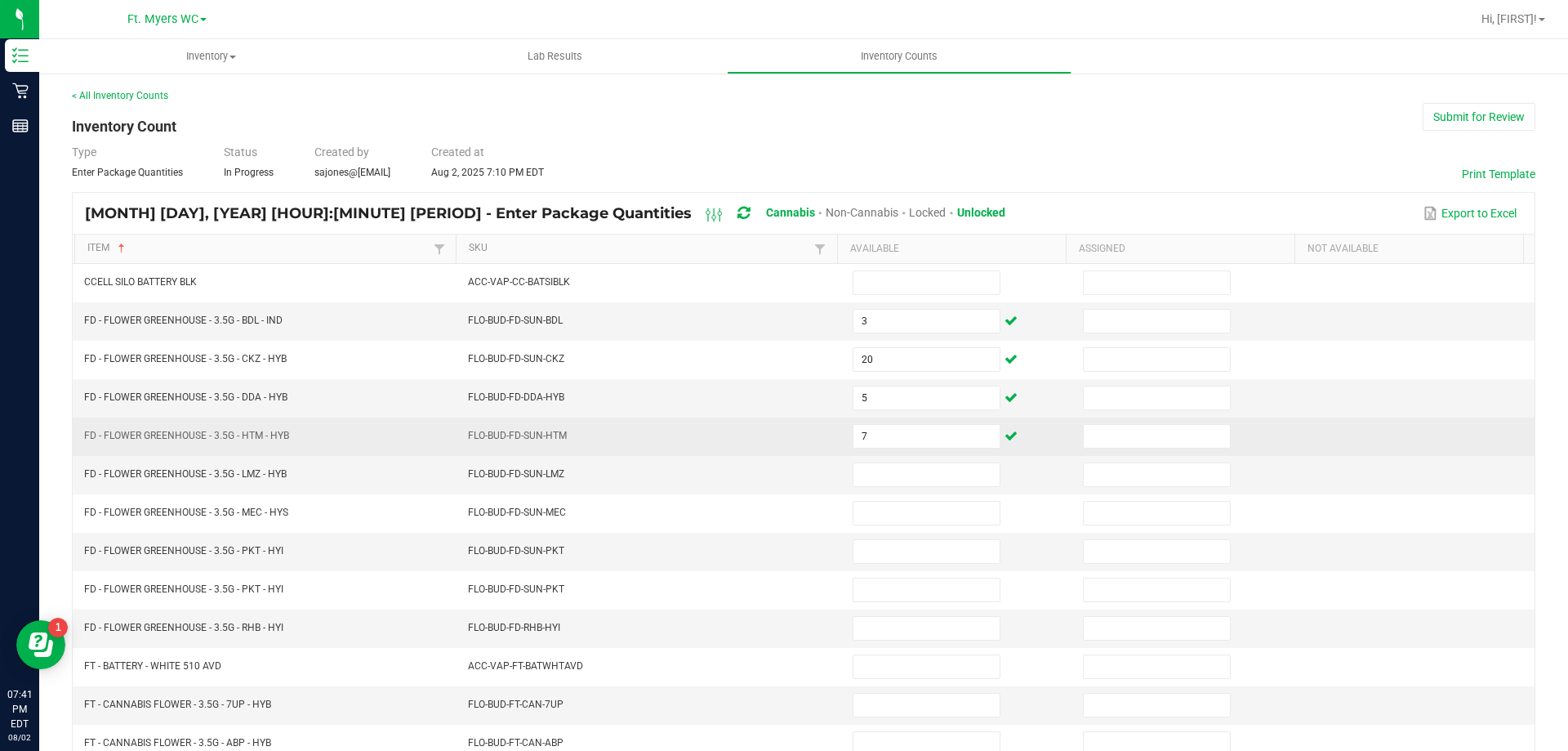 click on "FLO-BUD-FD-SUN-HTM" at bounding box center (650, 436) 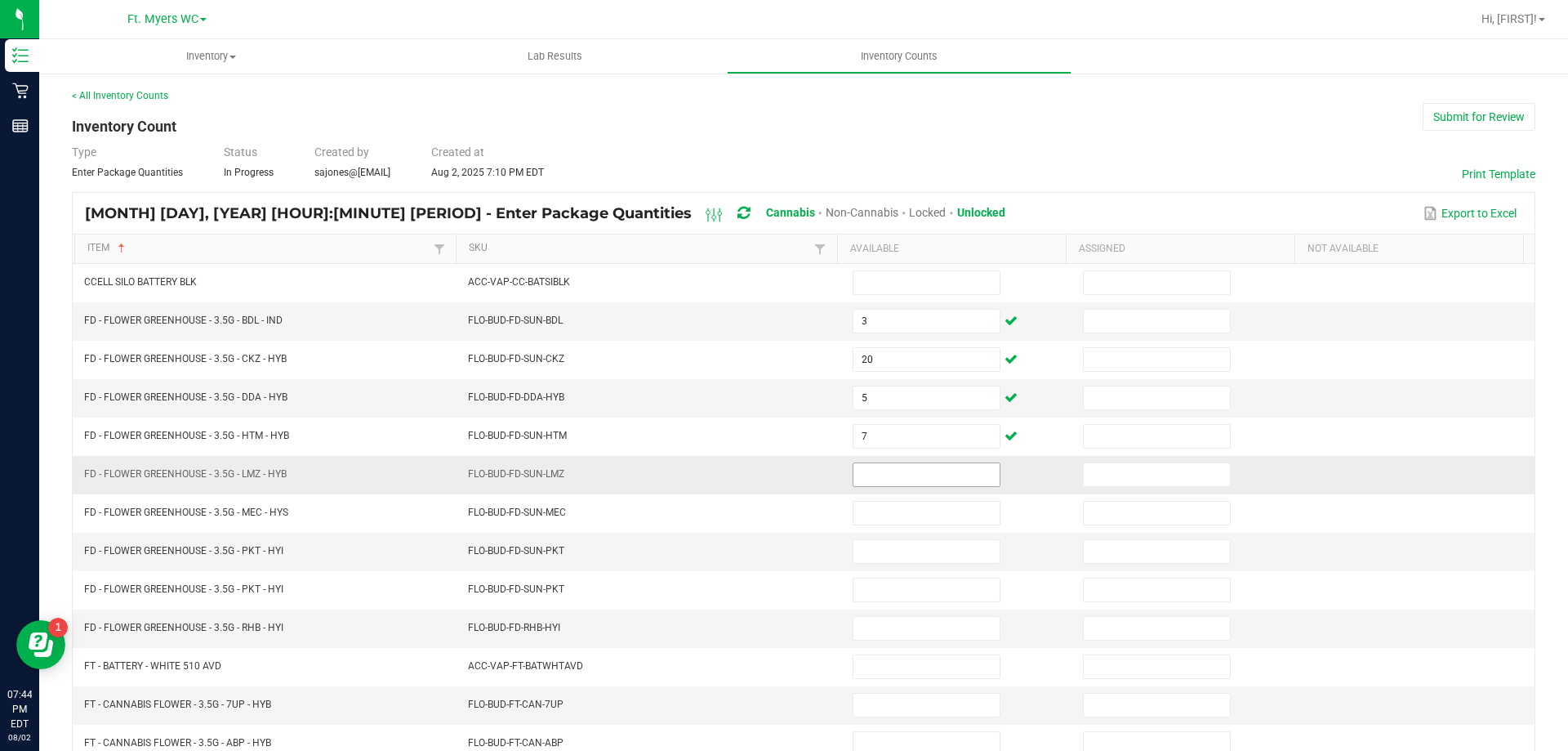 click at bounding box center (926, 475) 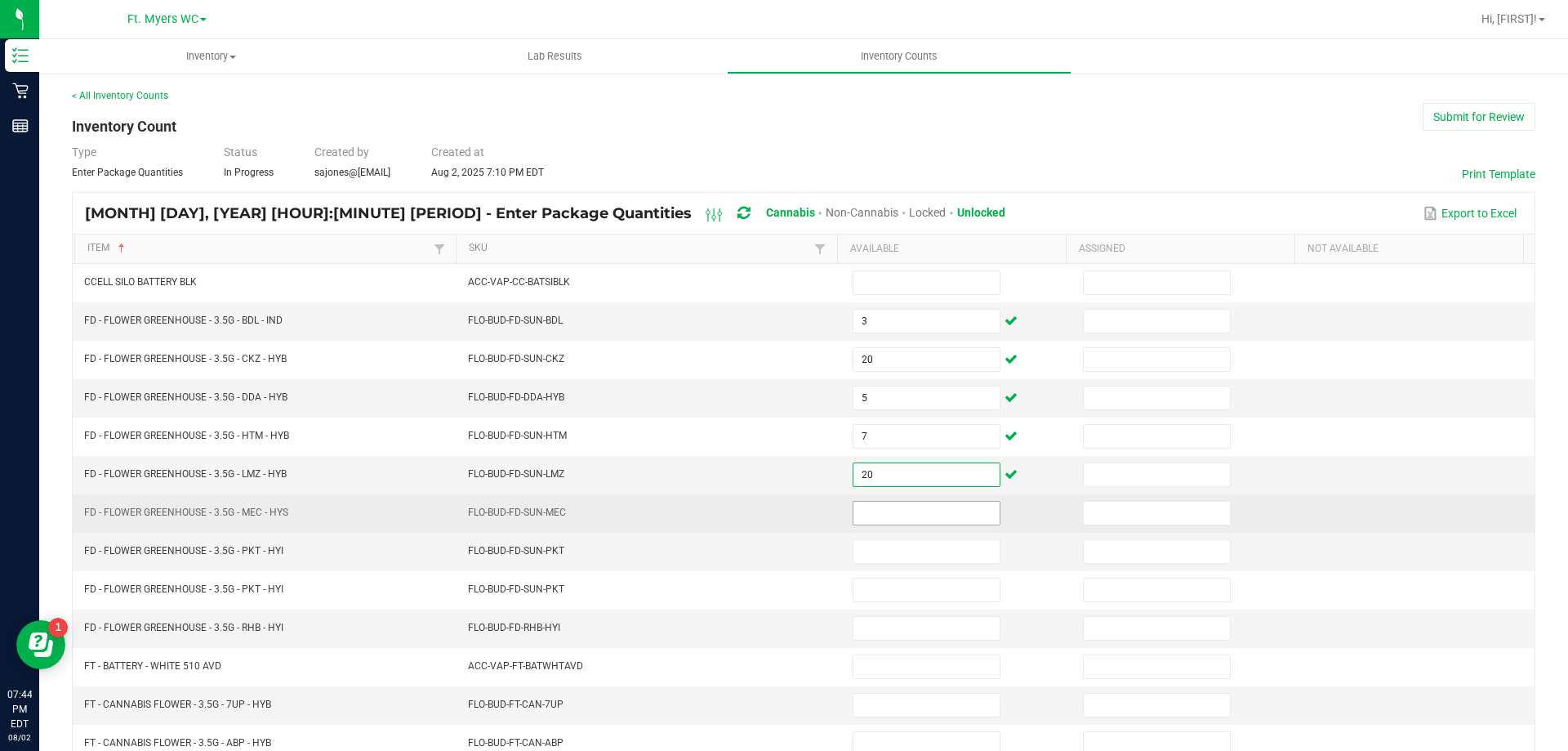 type on "20" 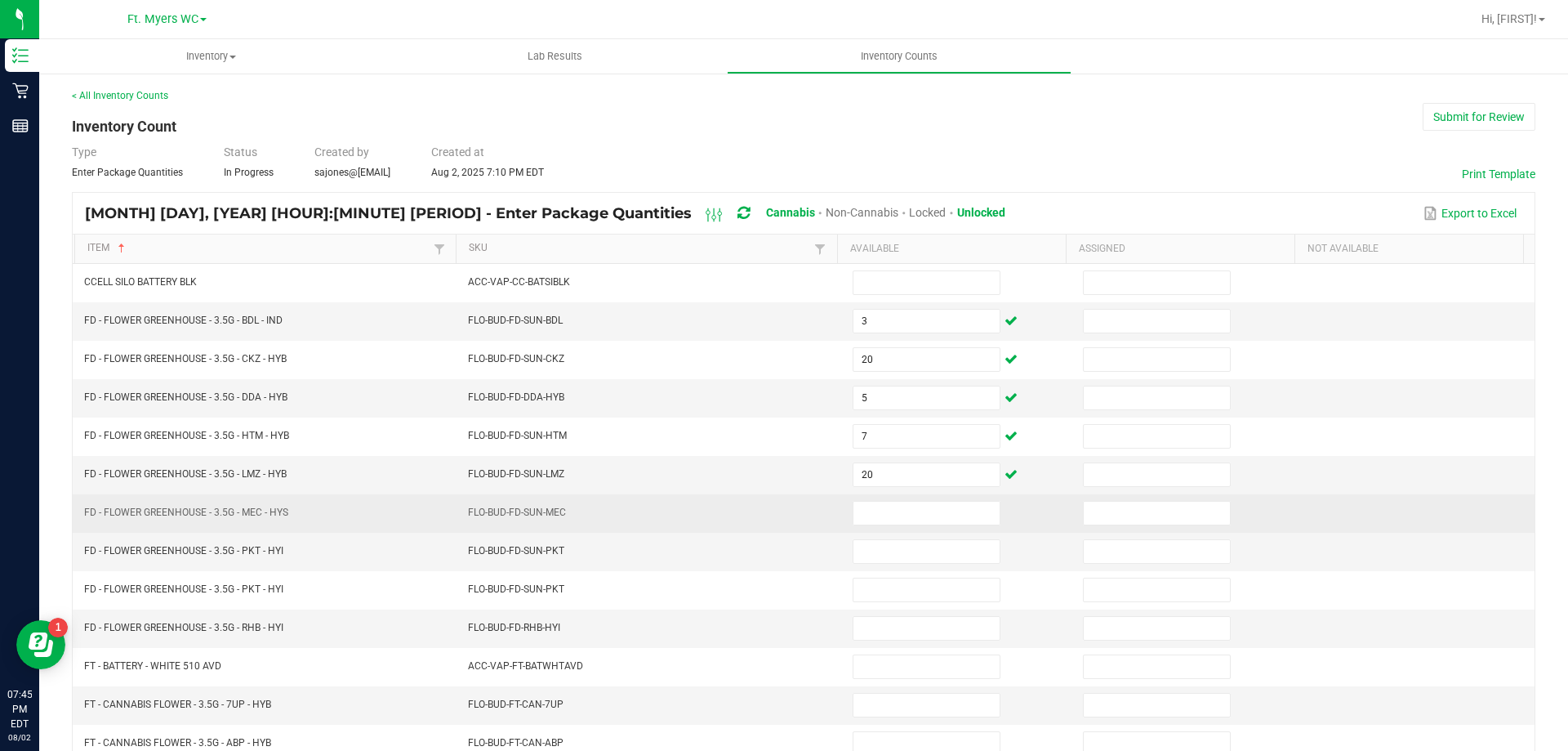 click at bounding box center (958, 513) 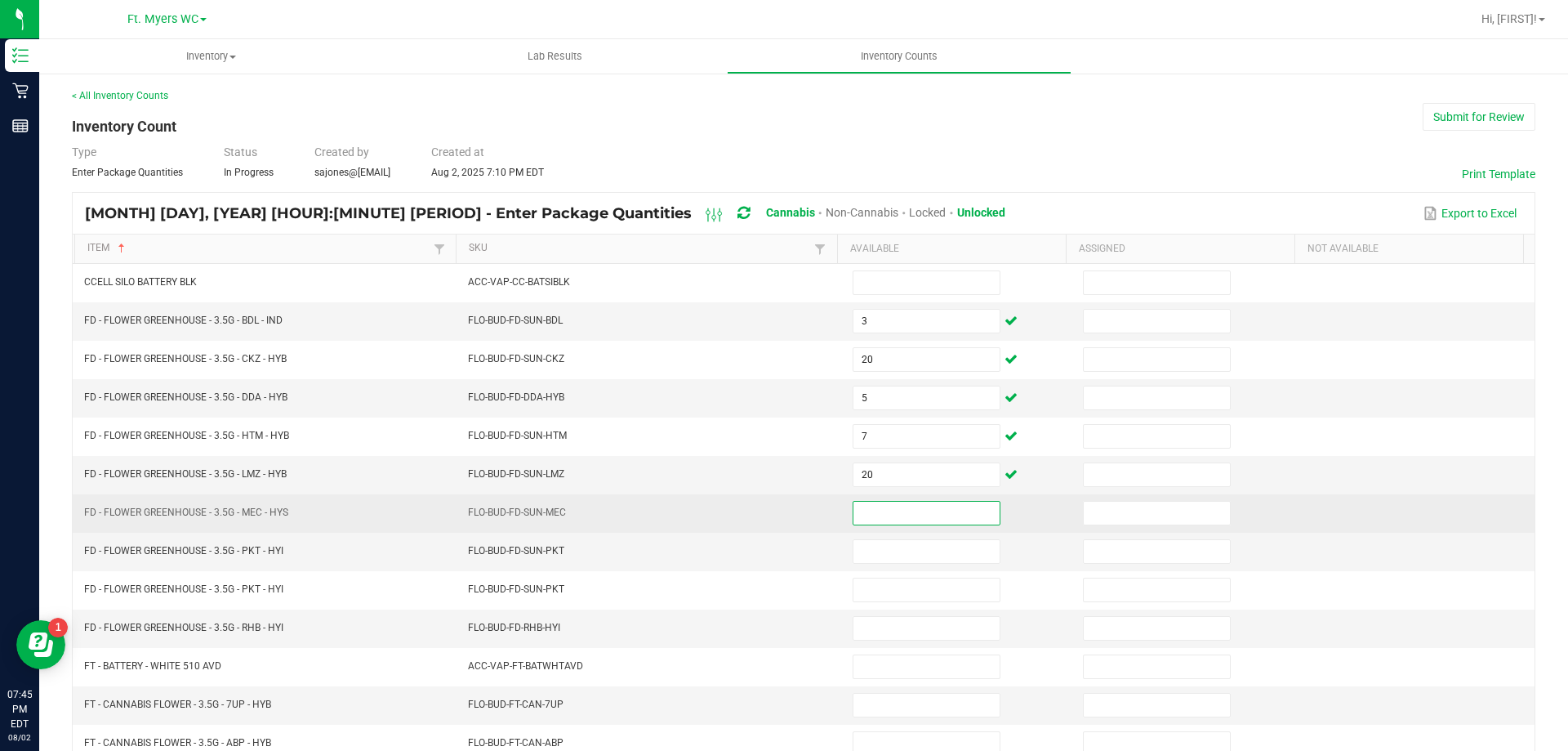 click at bounding box center (926, 513) 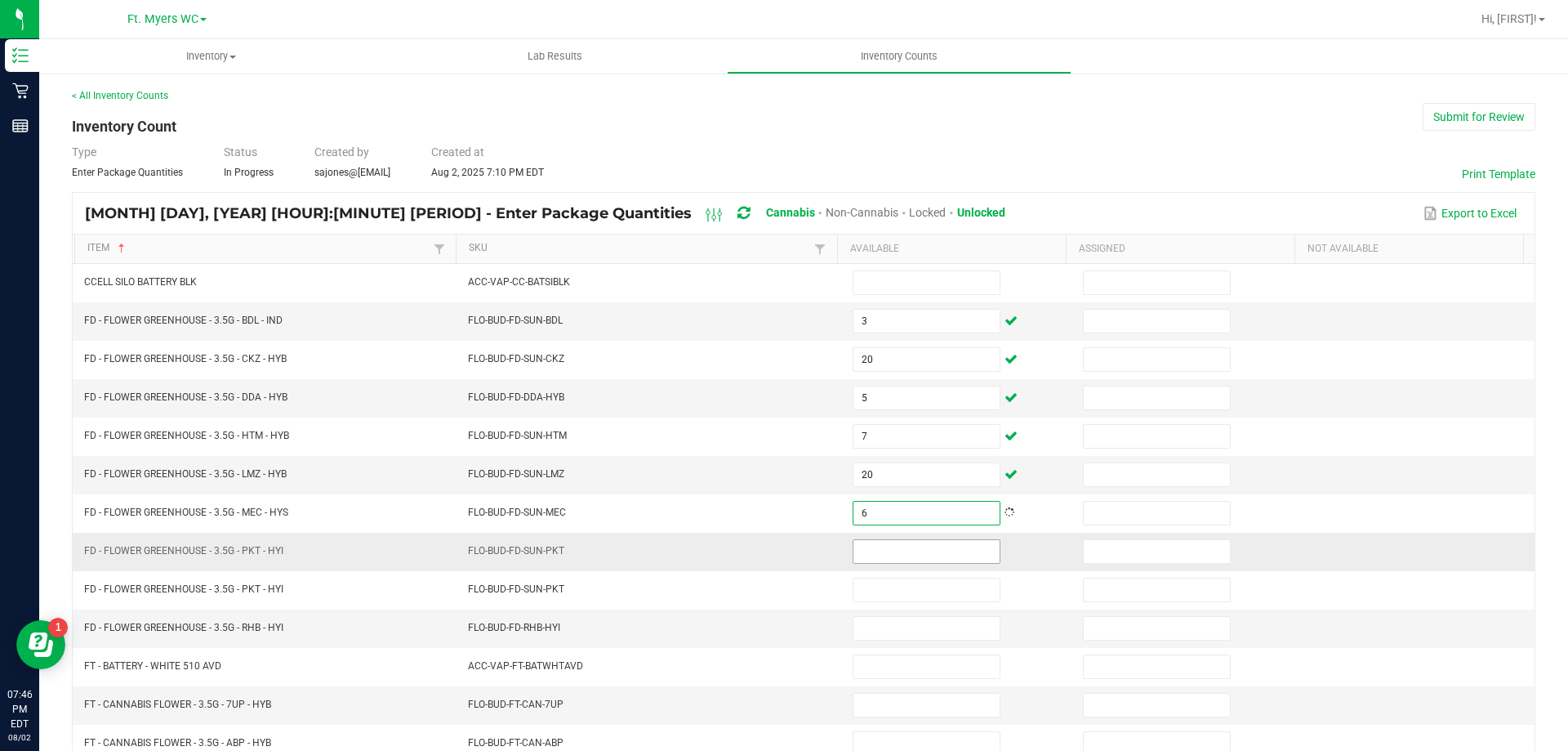 type on "6" 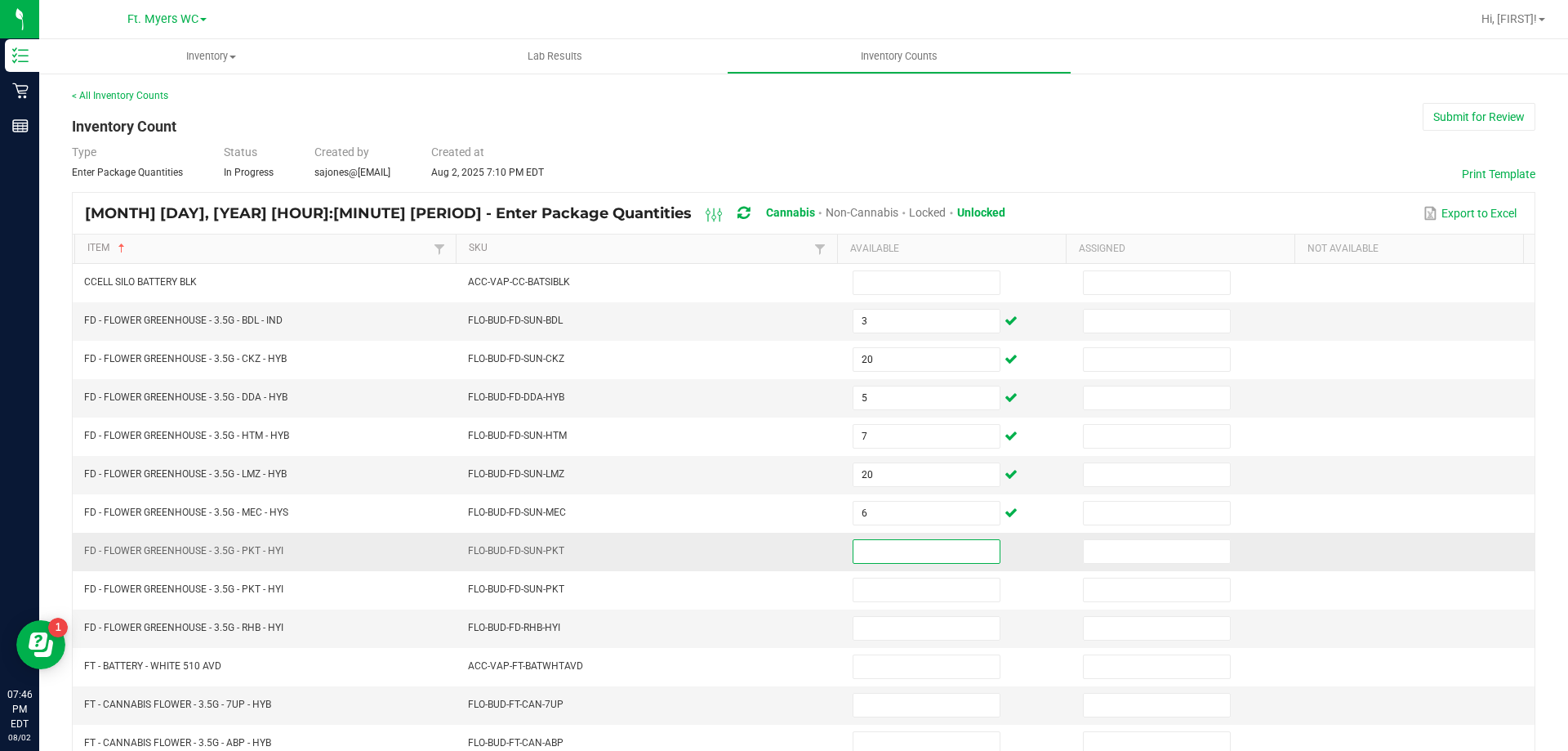click at bounding box center (926, 552) 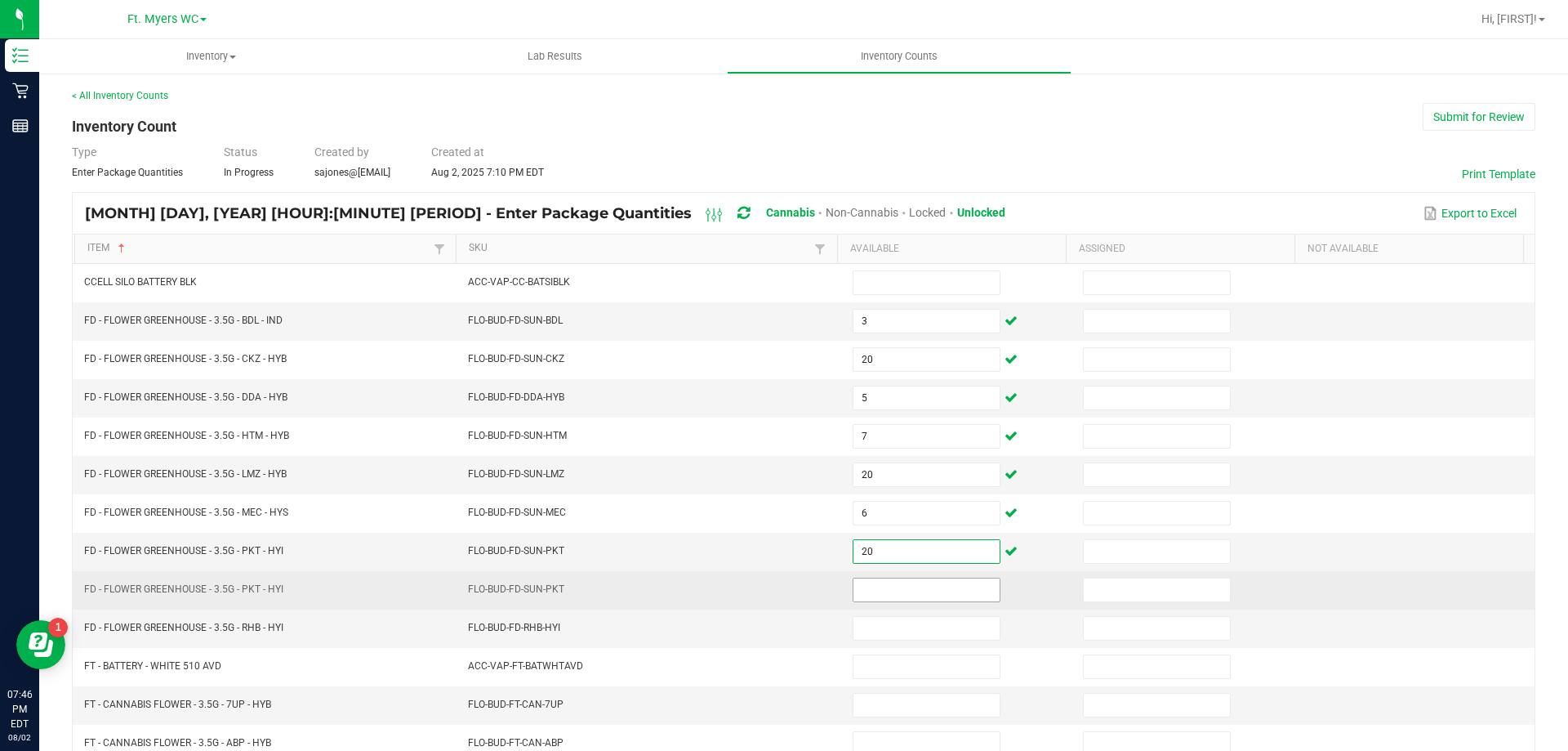 type on "20" 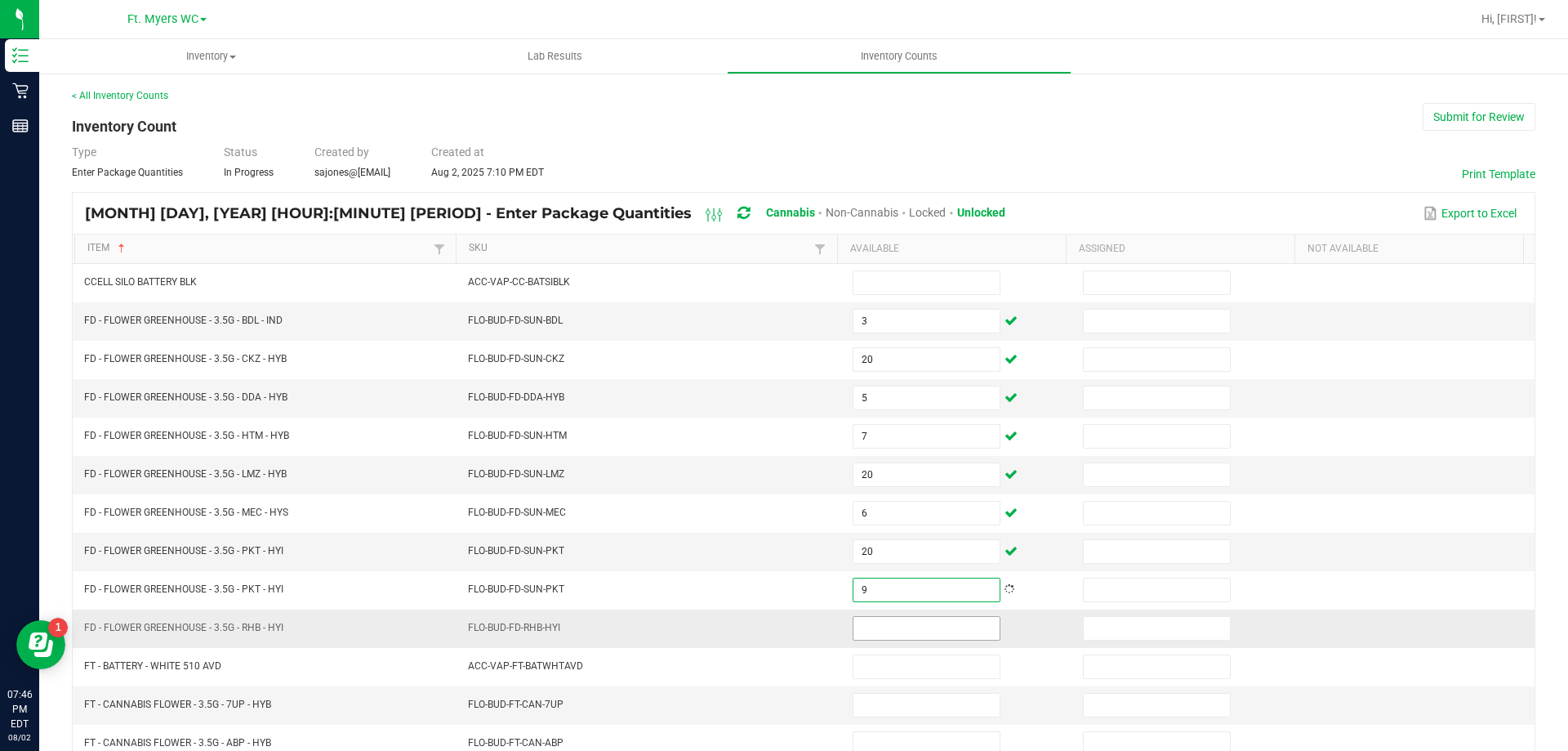 click at bounding box center [926, 628] 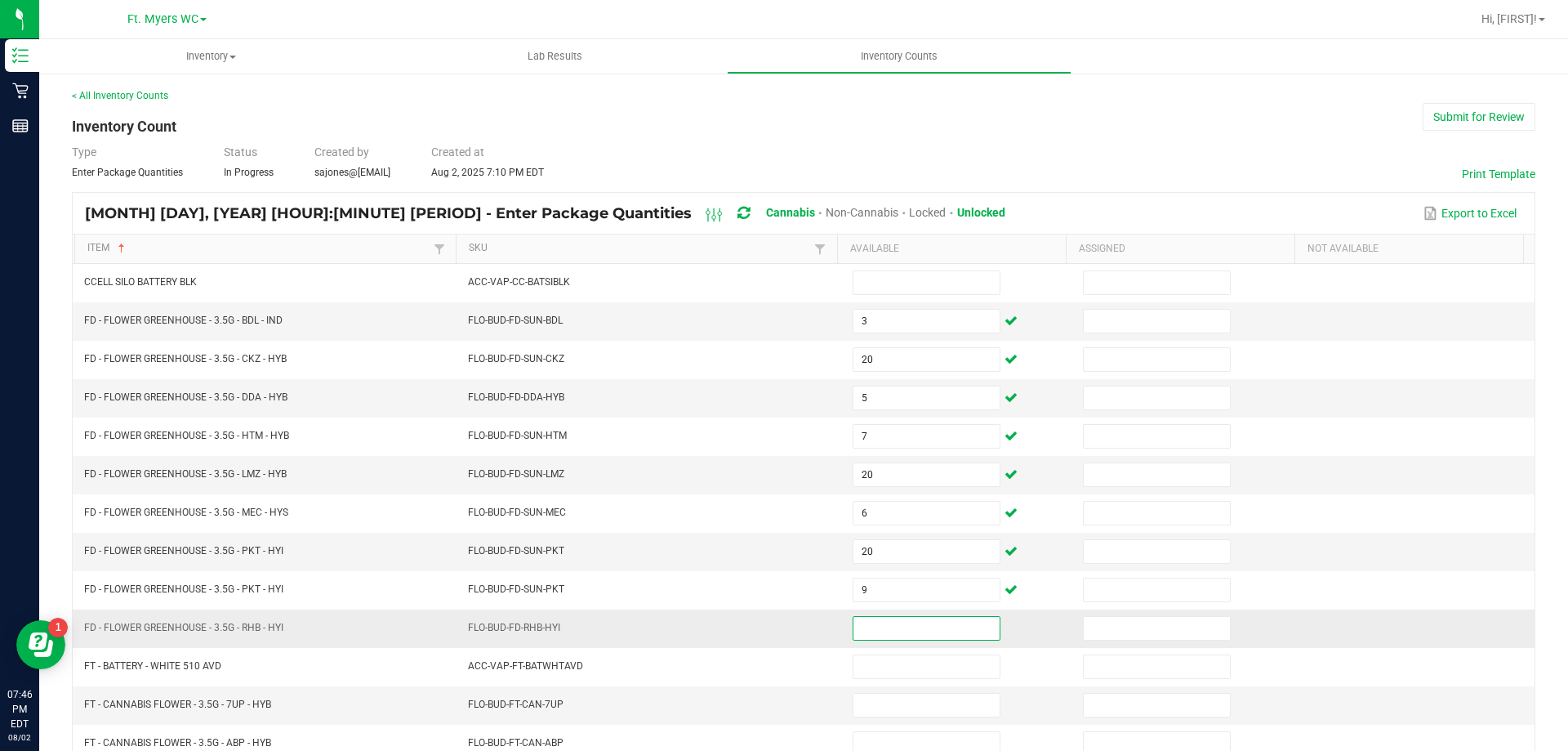click at bounding box center (926, 628) 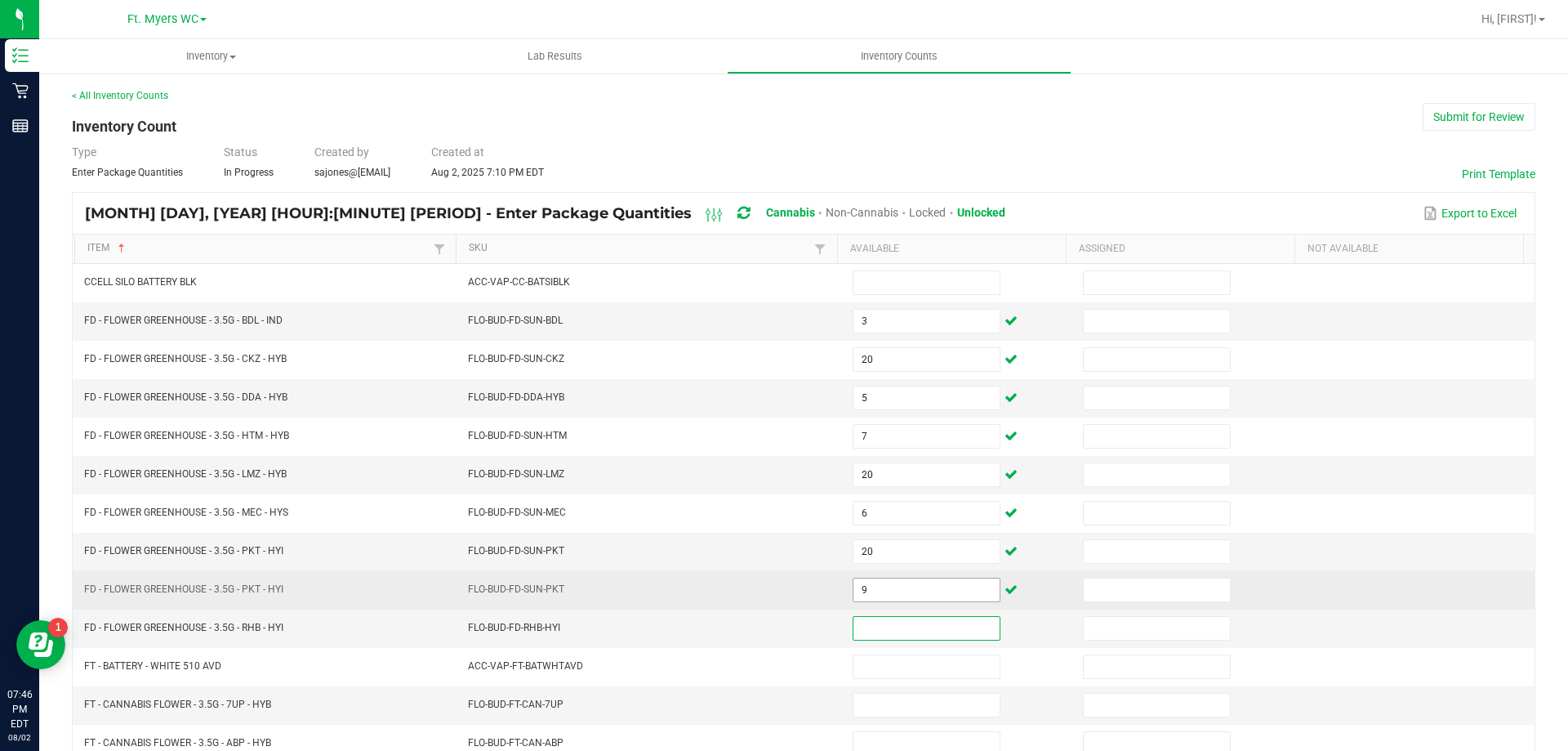 click on "9" at bounding box center [926, 590] 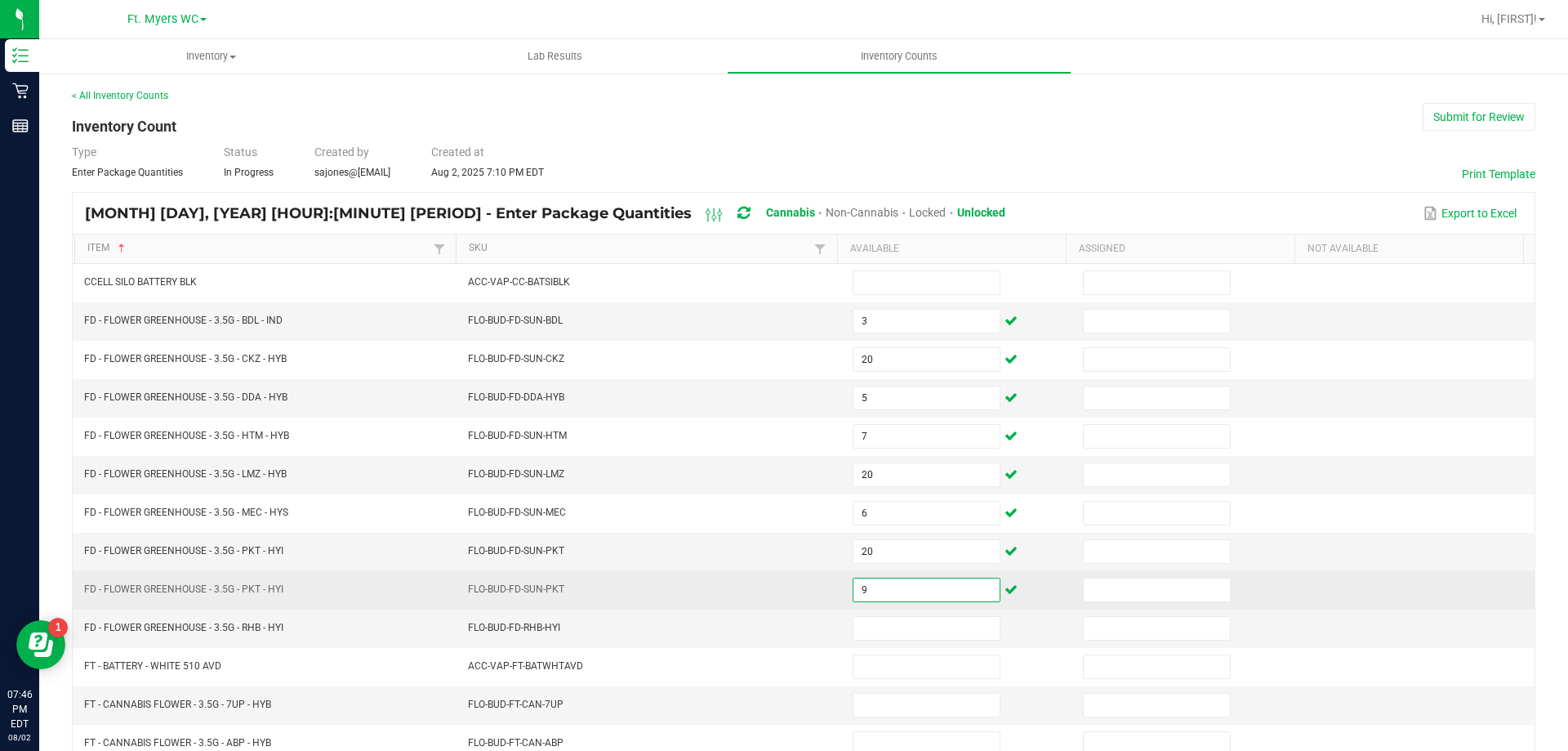 click on "9" at bounding box center (926, 590) 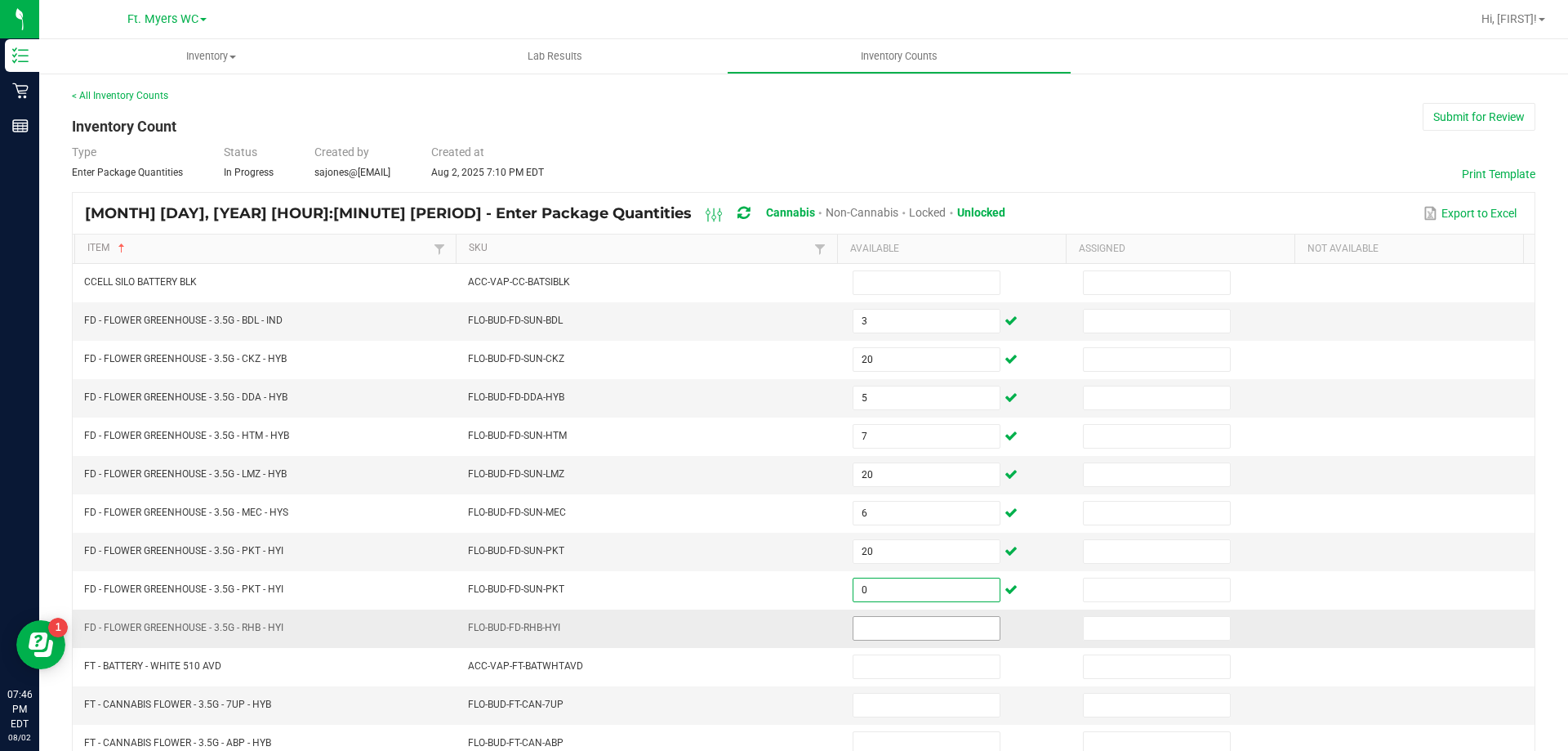 type on "0" 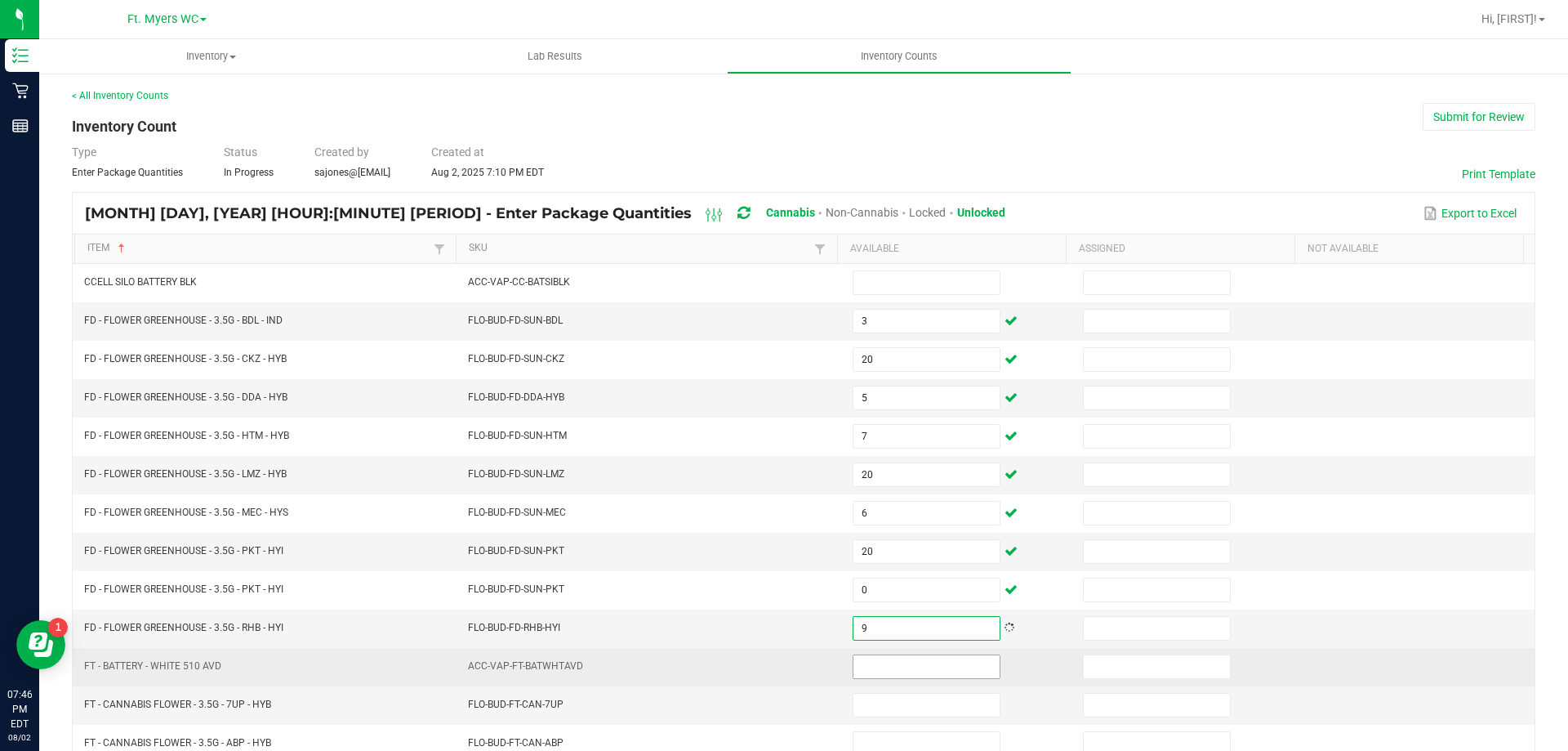 type on "9" 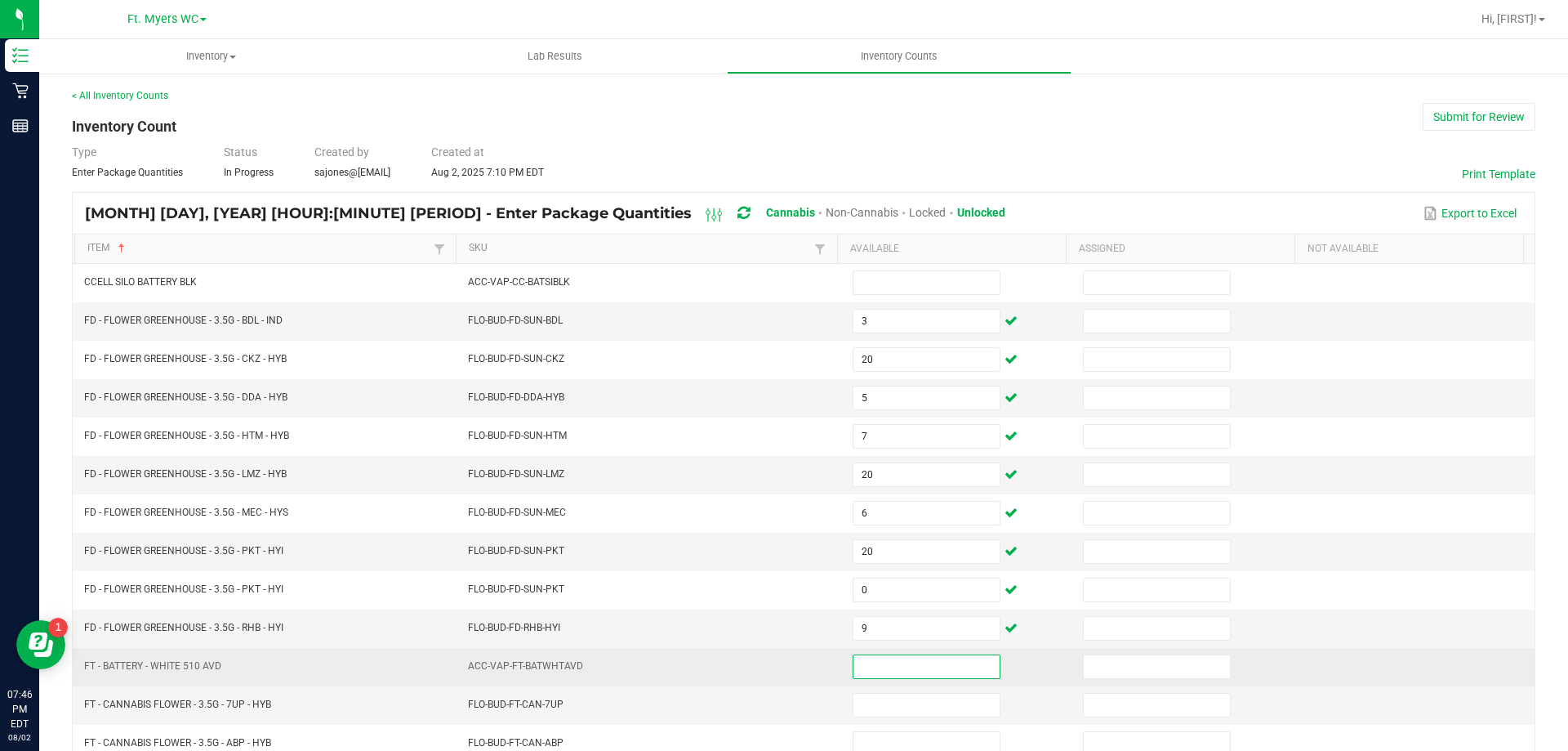 click at bounding box center [926, 667] 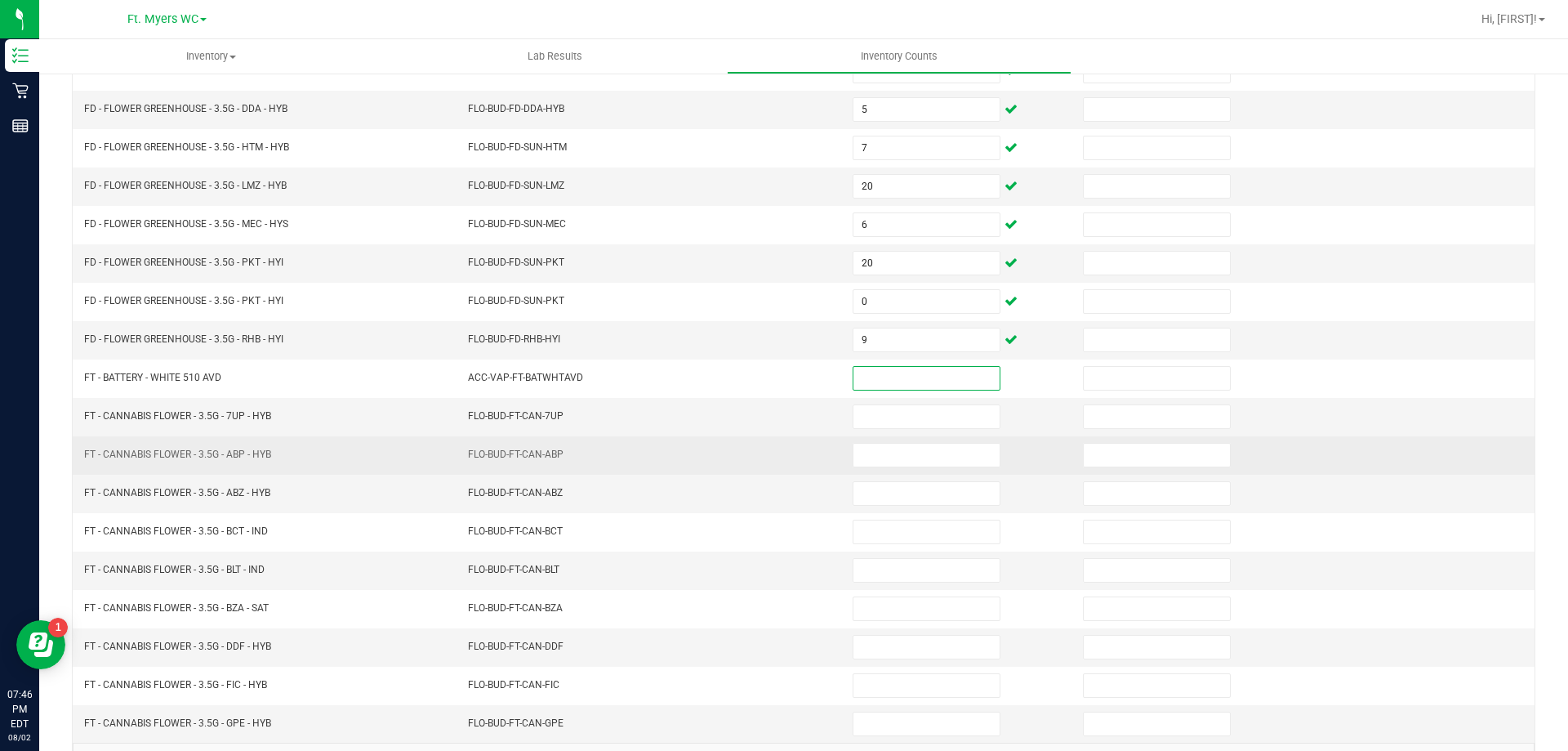 scroll, scrollTop: 327, scrollLeft: 0, axis: vertical 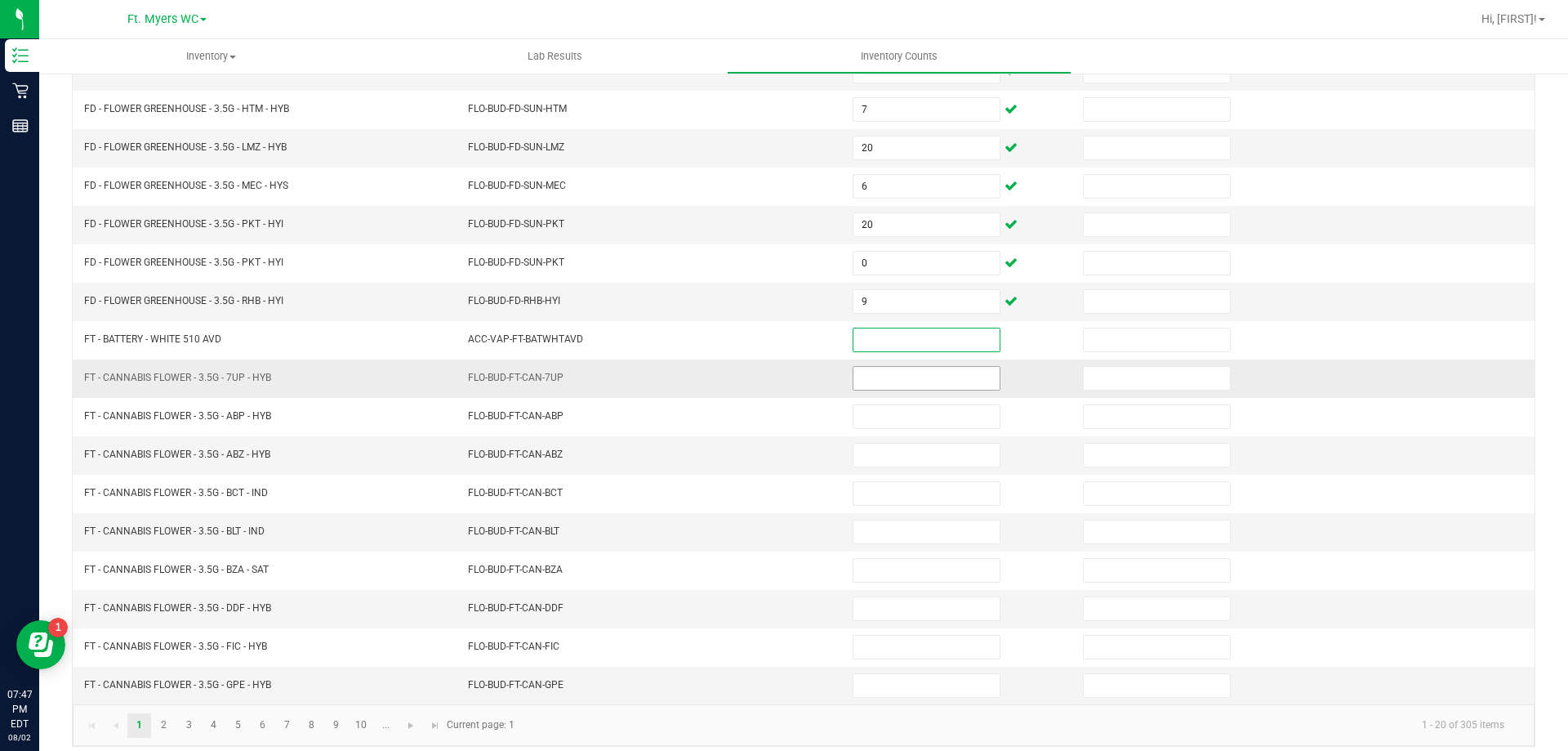 click at bounding box center (926, 378) 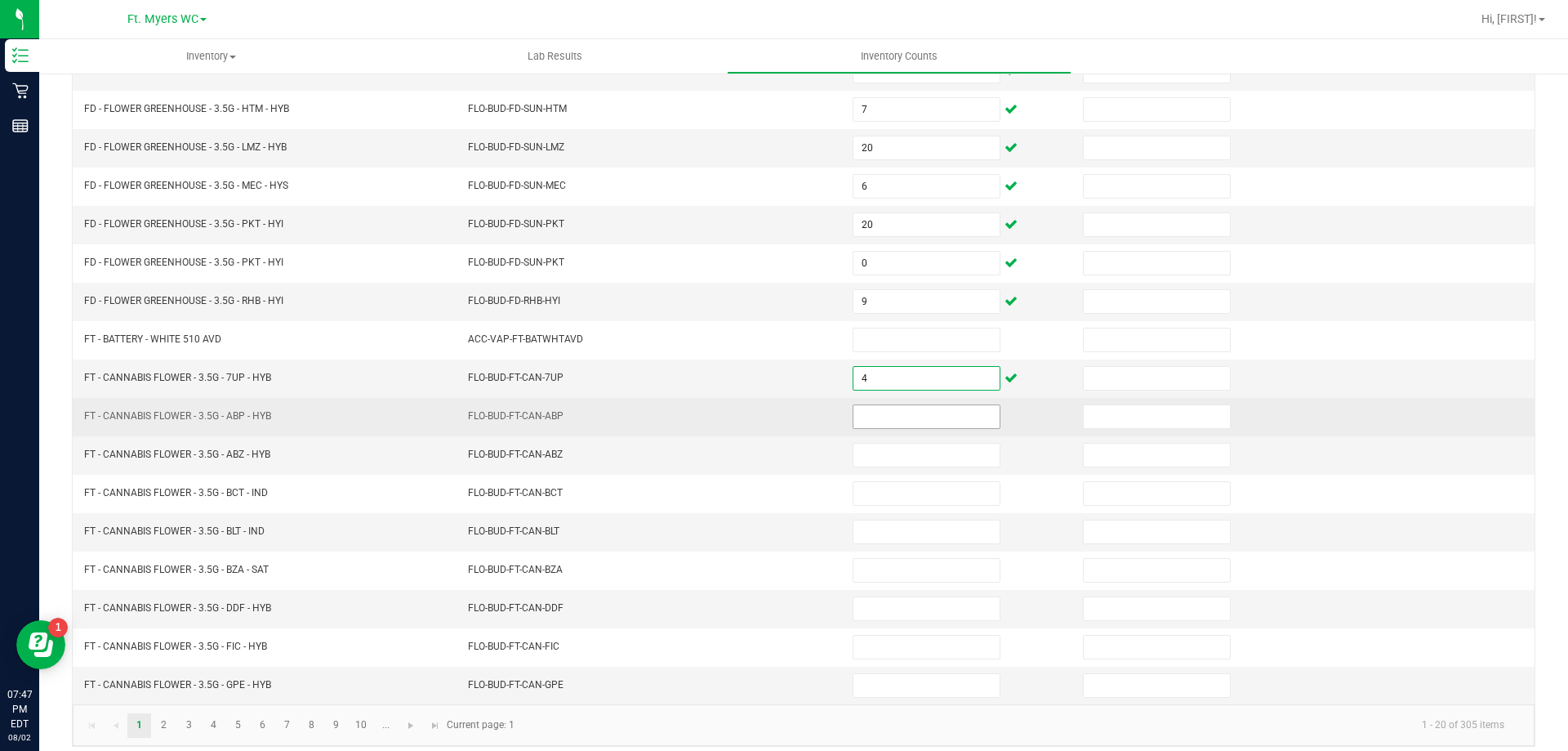 type on "4" 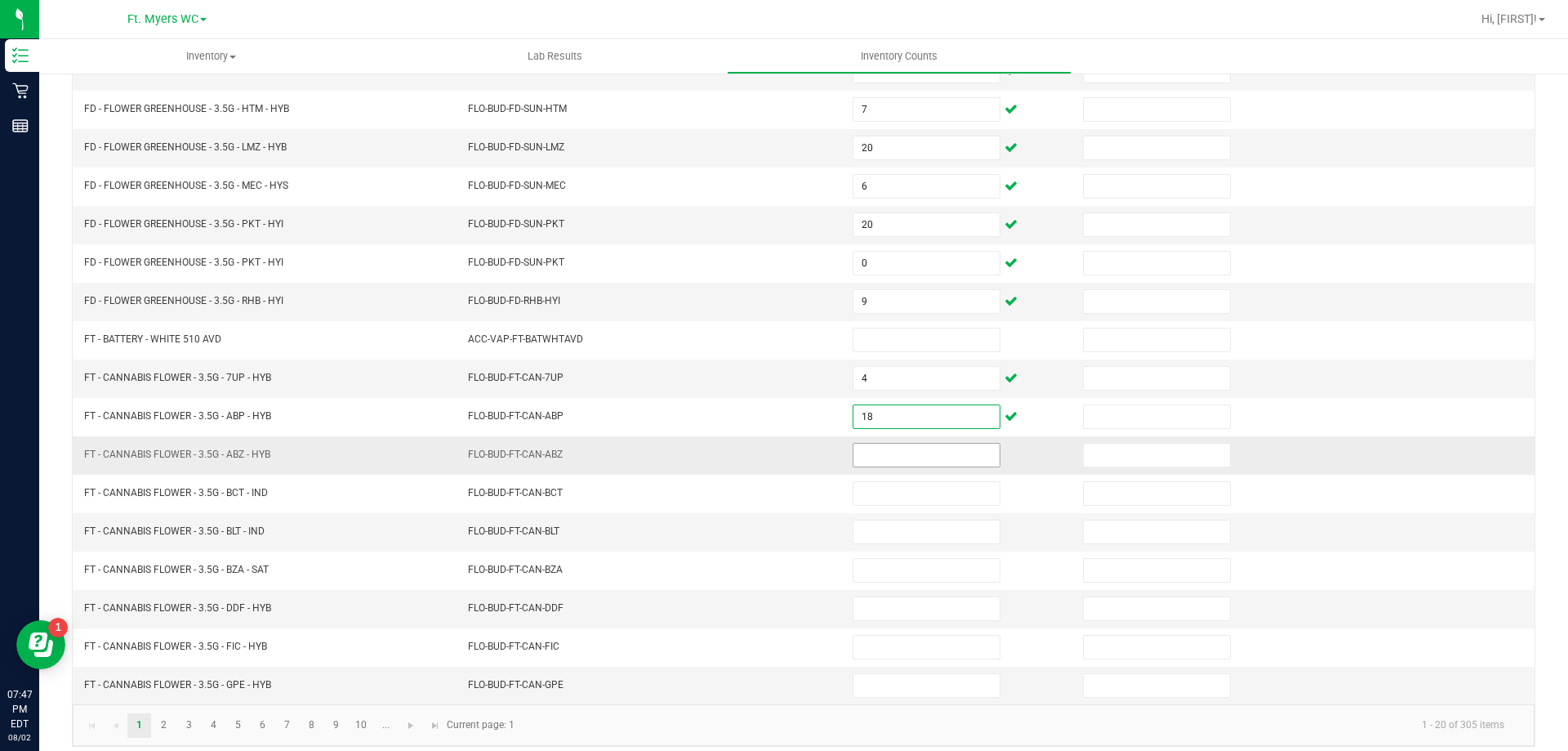 type on "18" 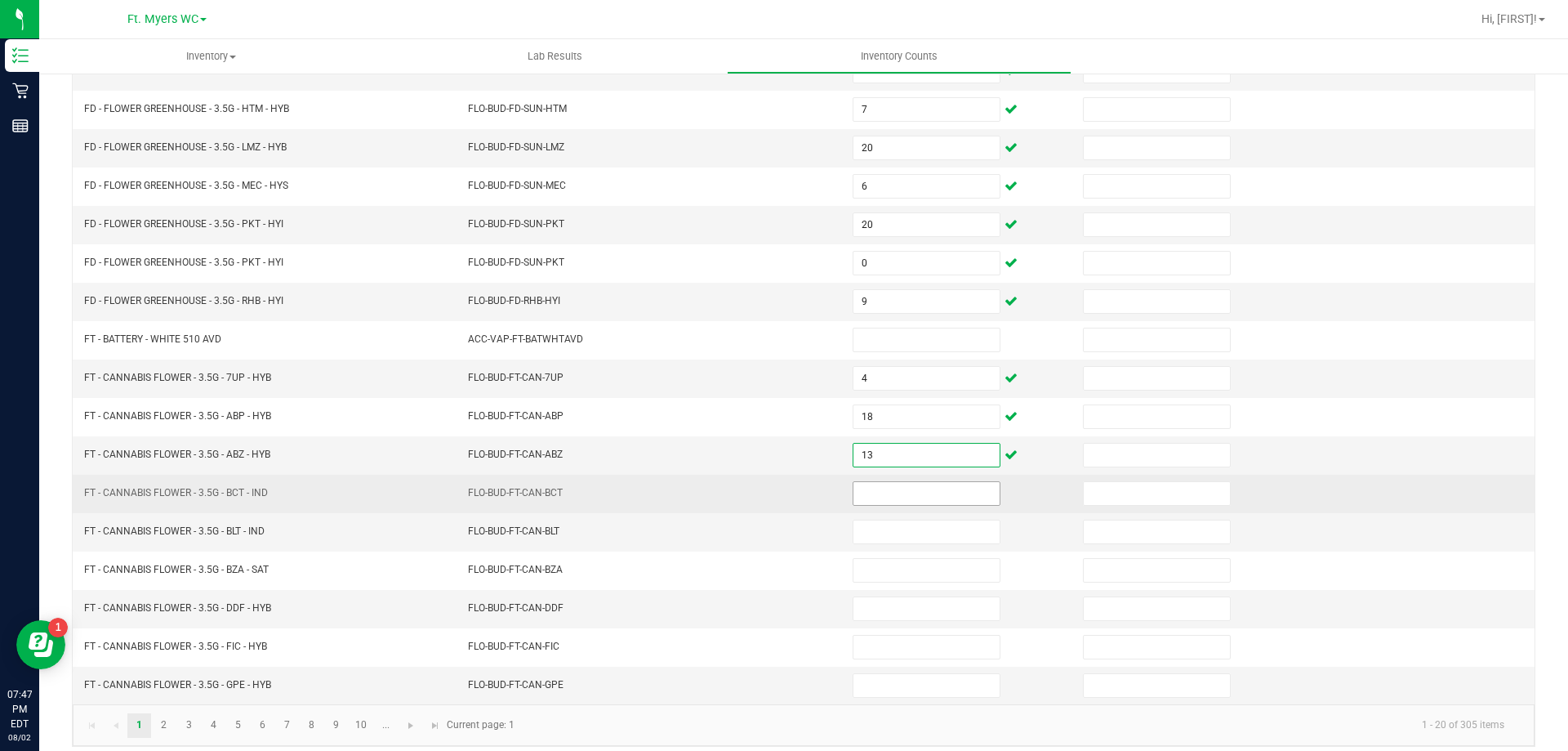 type on "13" 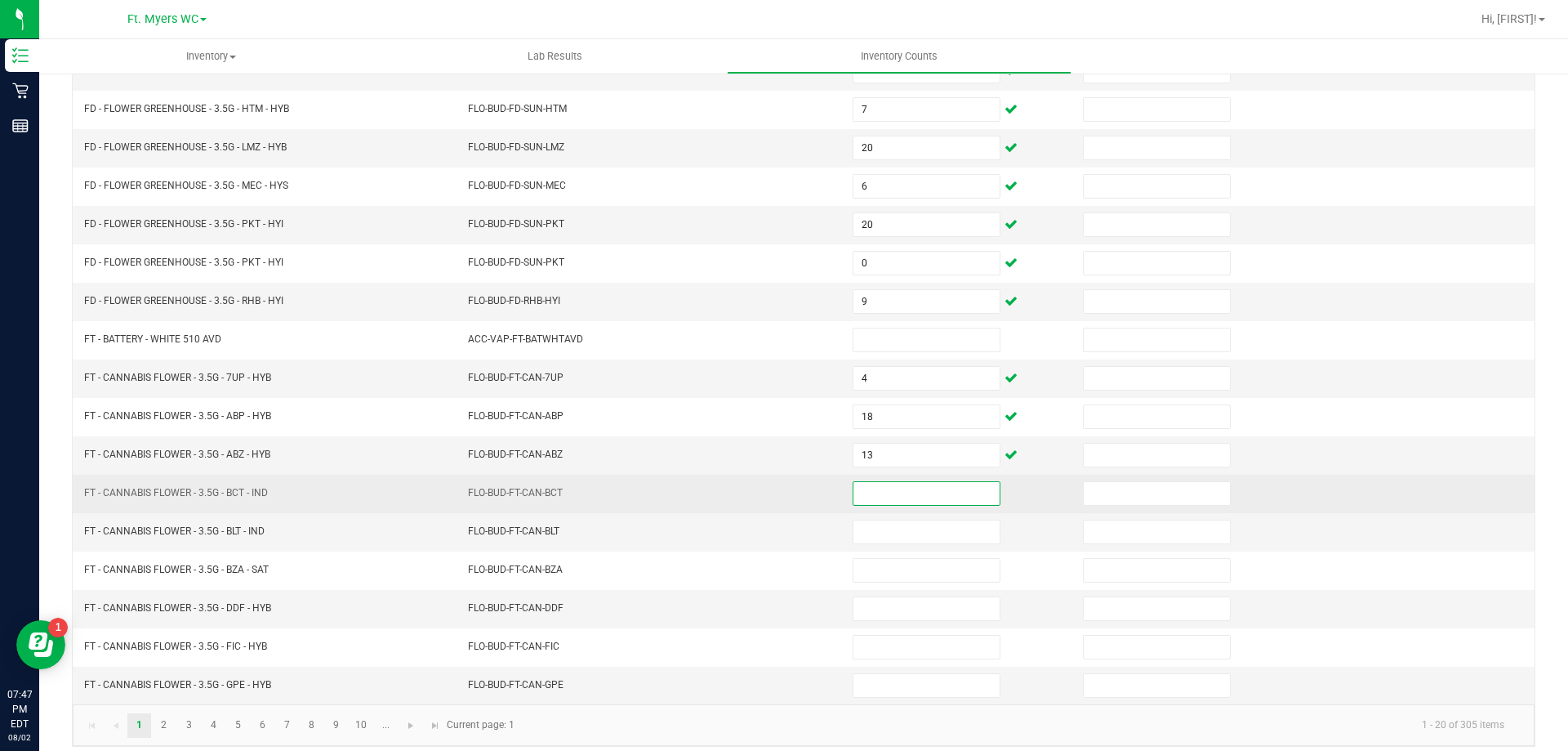 click at bounding box center (926, 494) 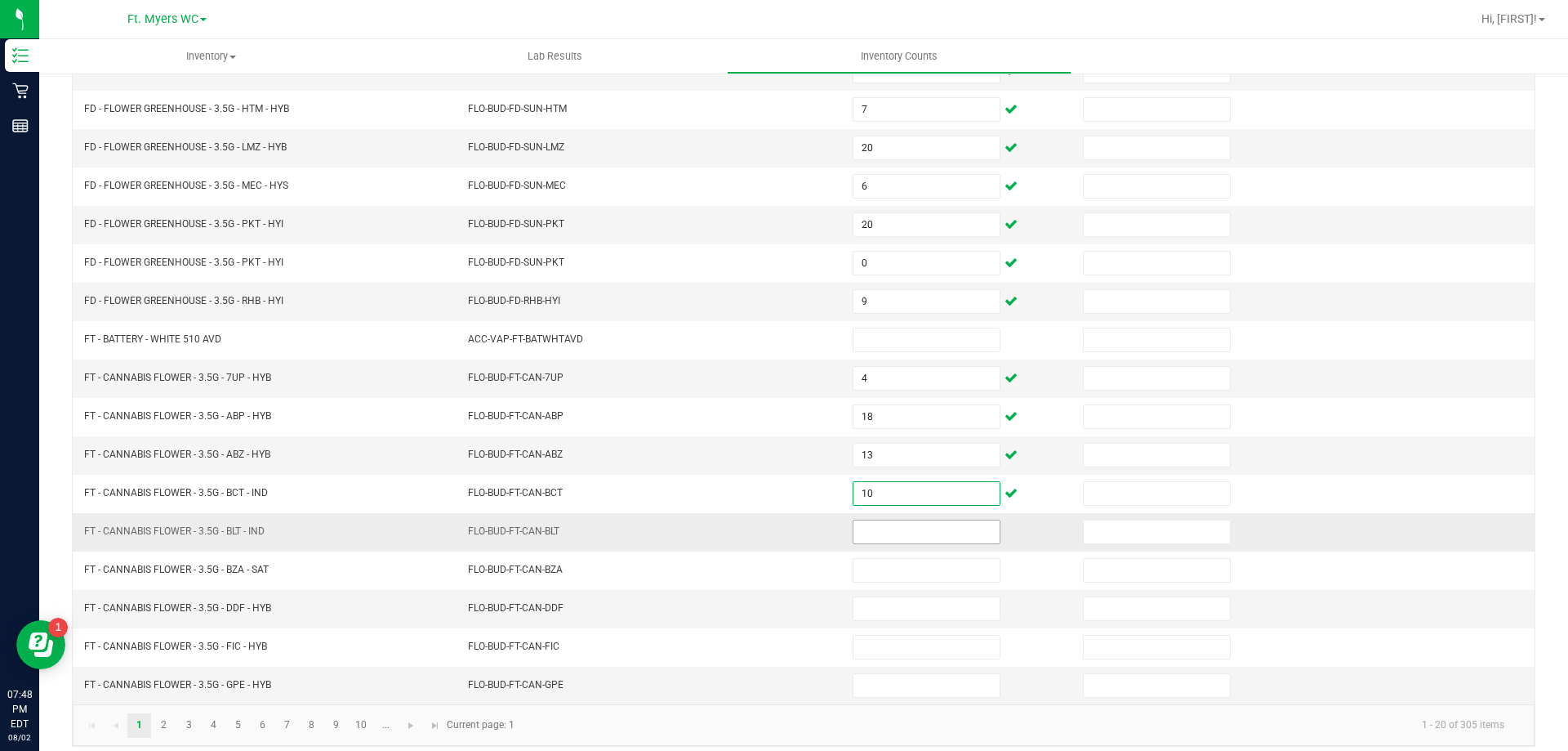 type on "10" 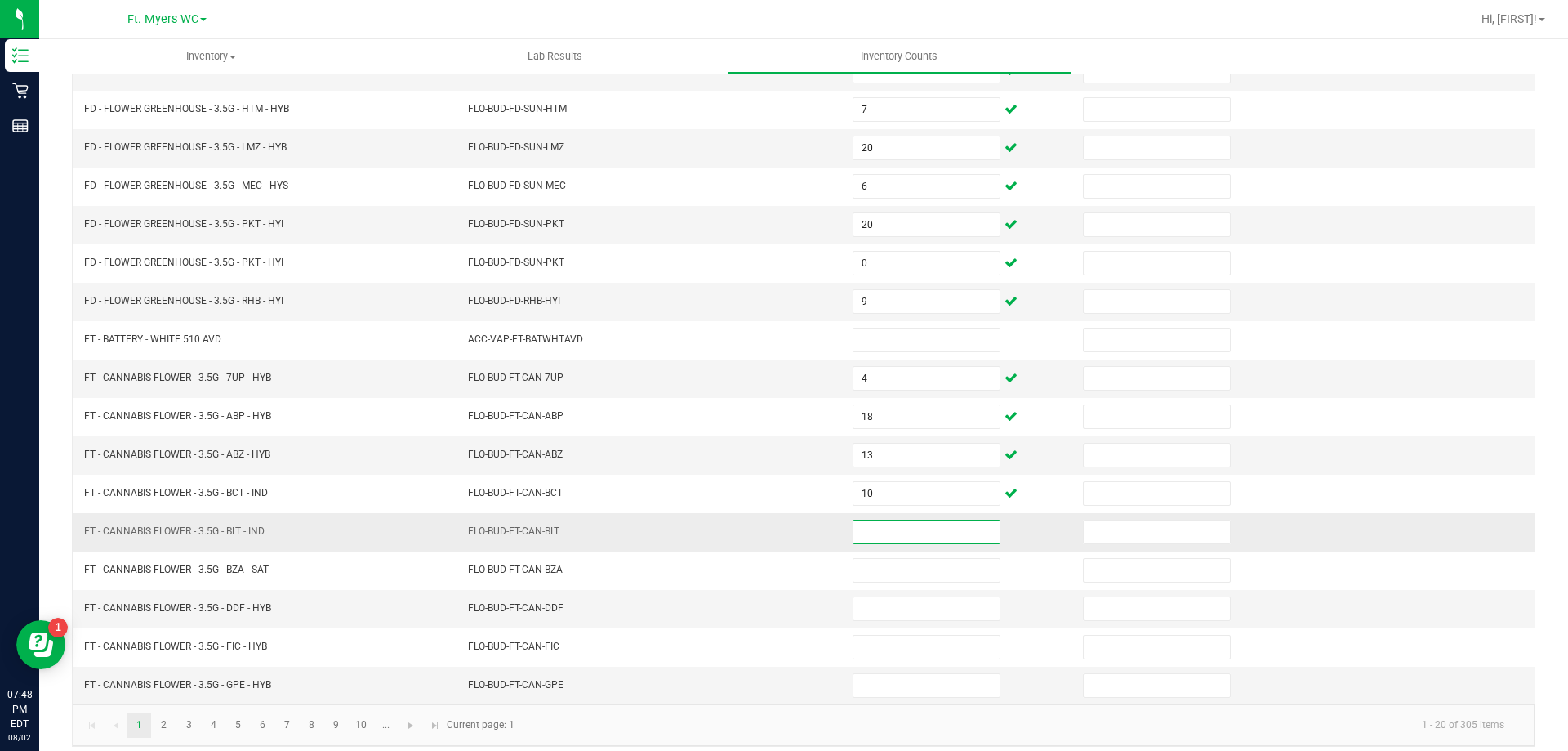 click at bounding box center [926, 532] 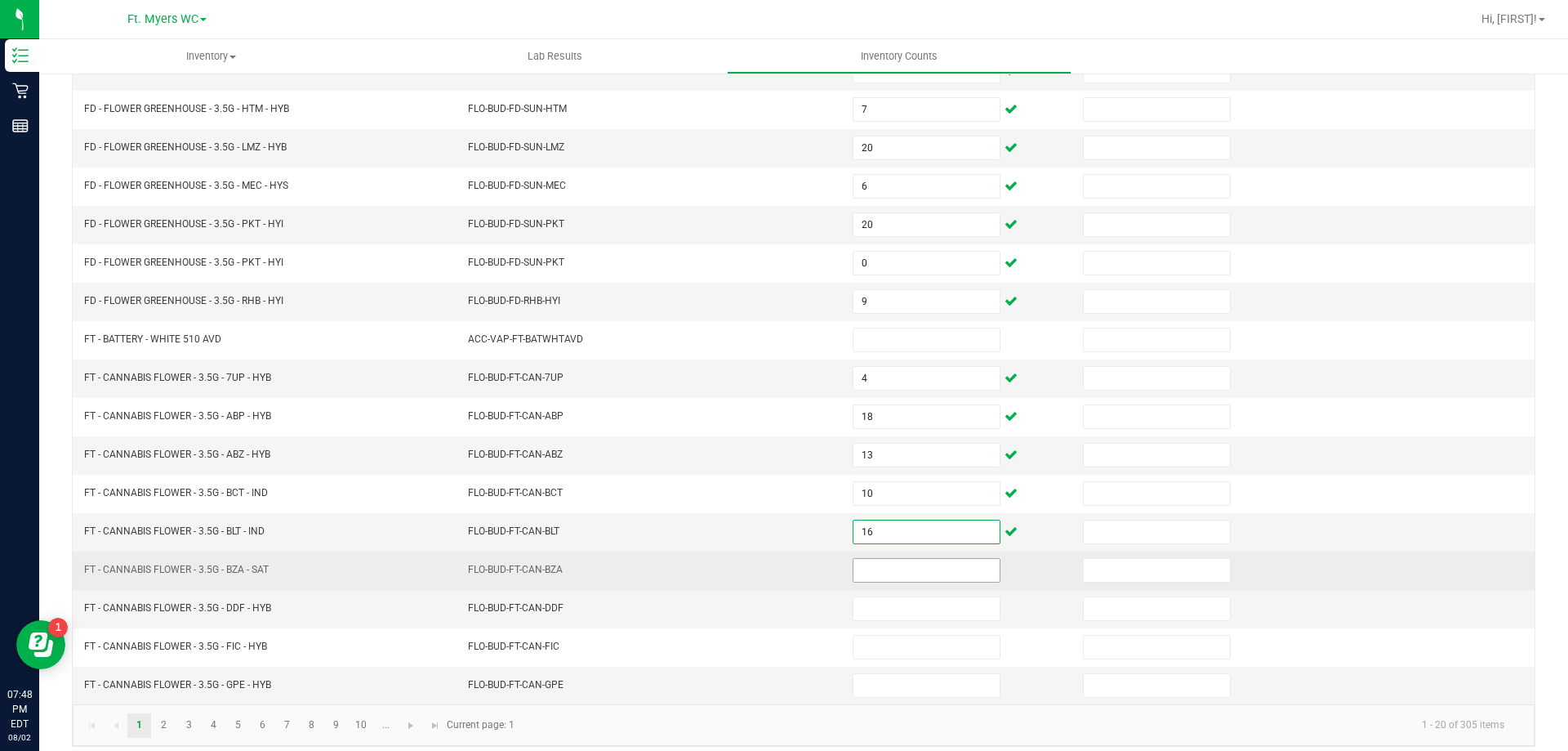 type on "16" 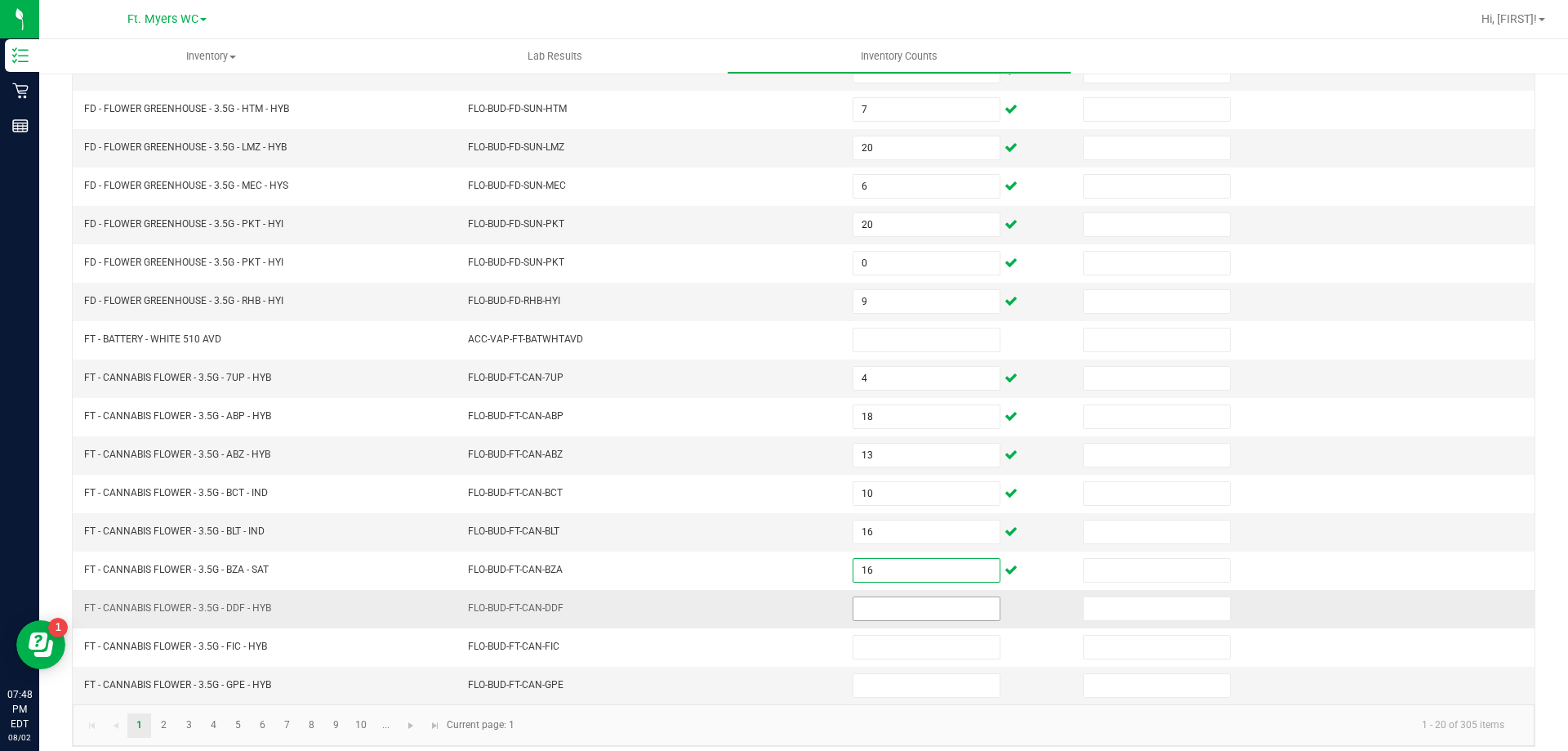 type on "16" 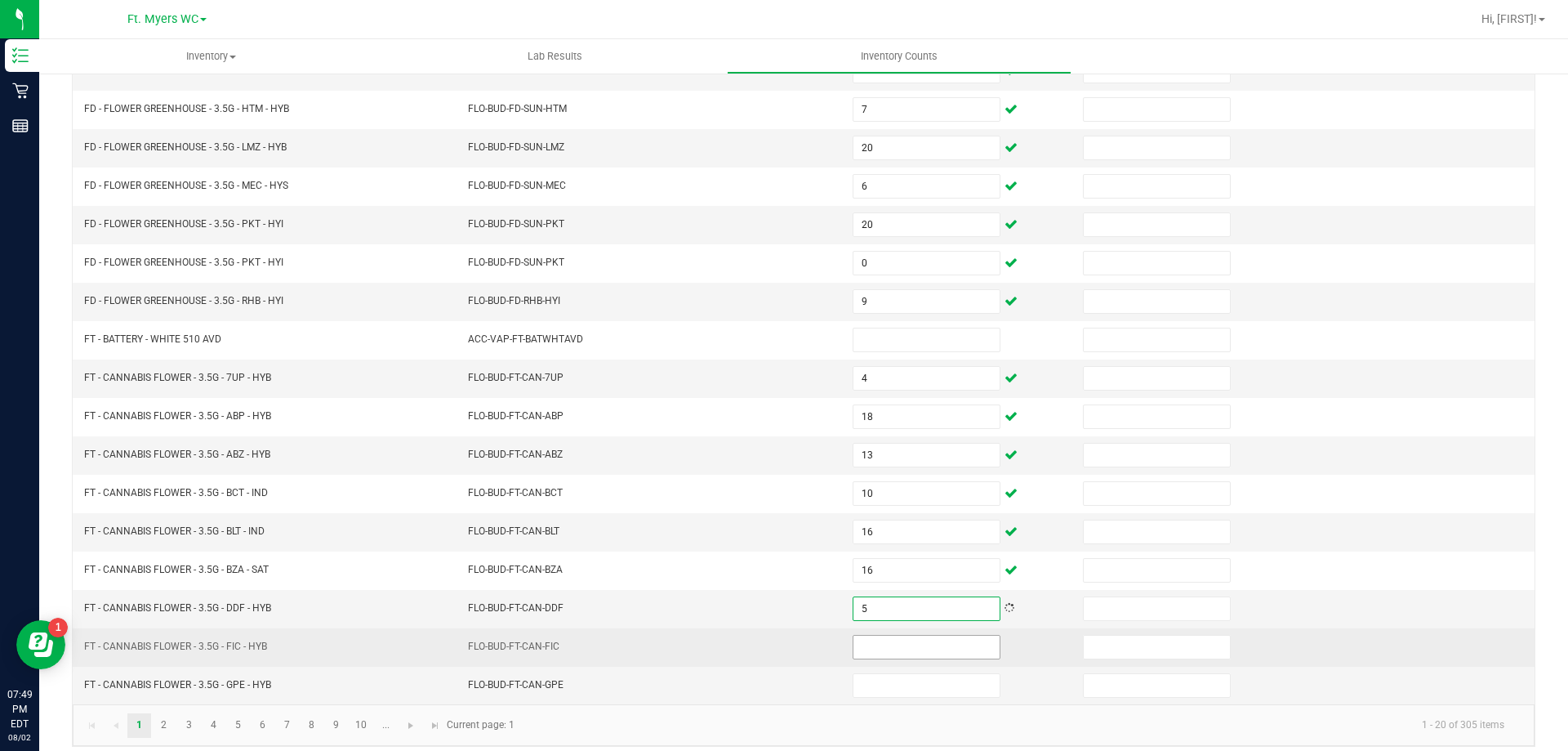 type on "5" 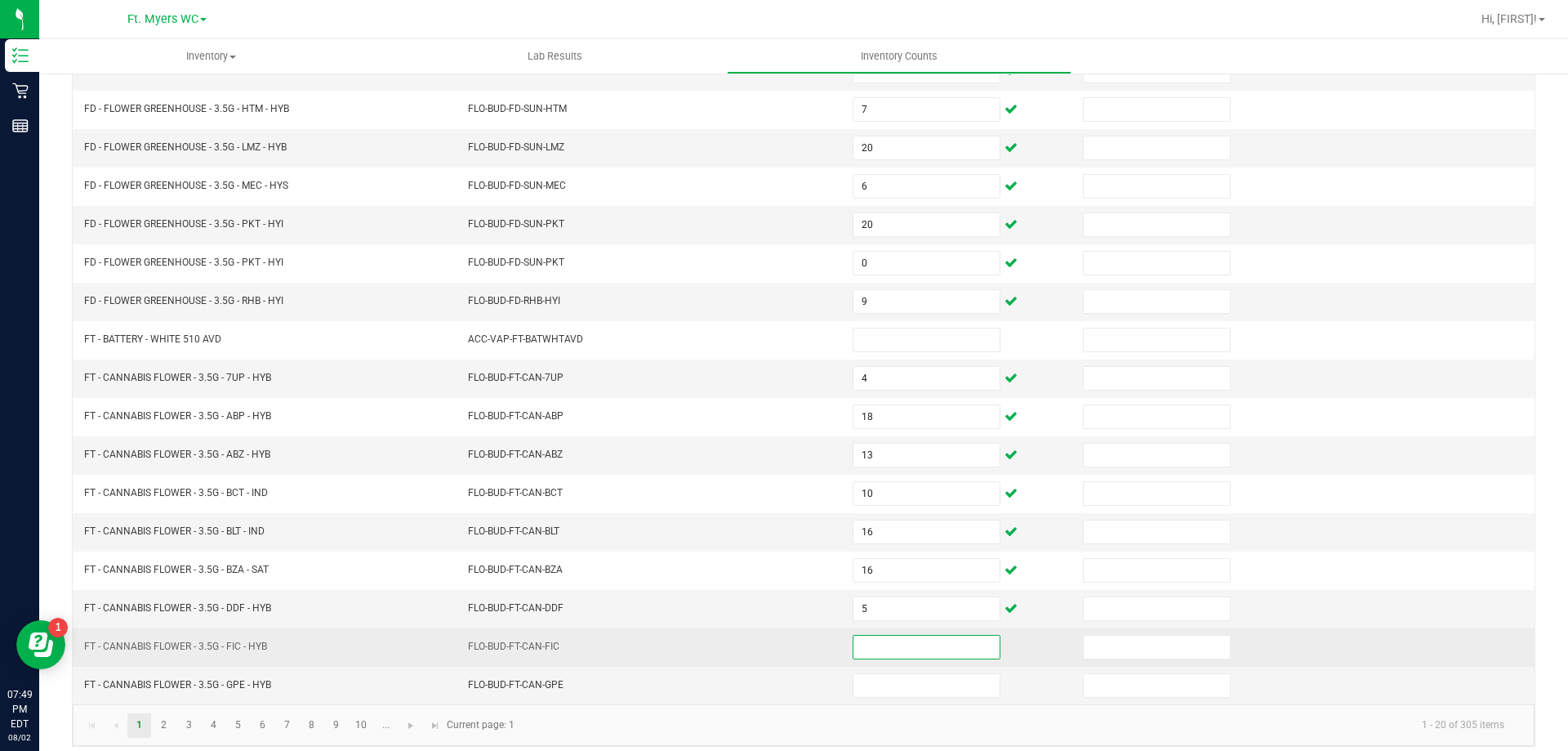 click at bounding box center (926, 647) 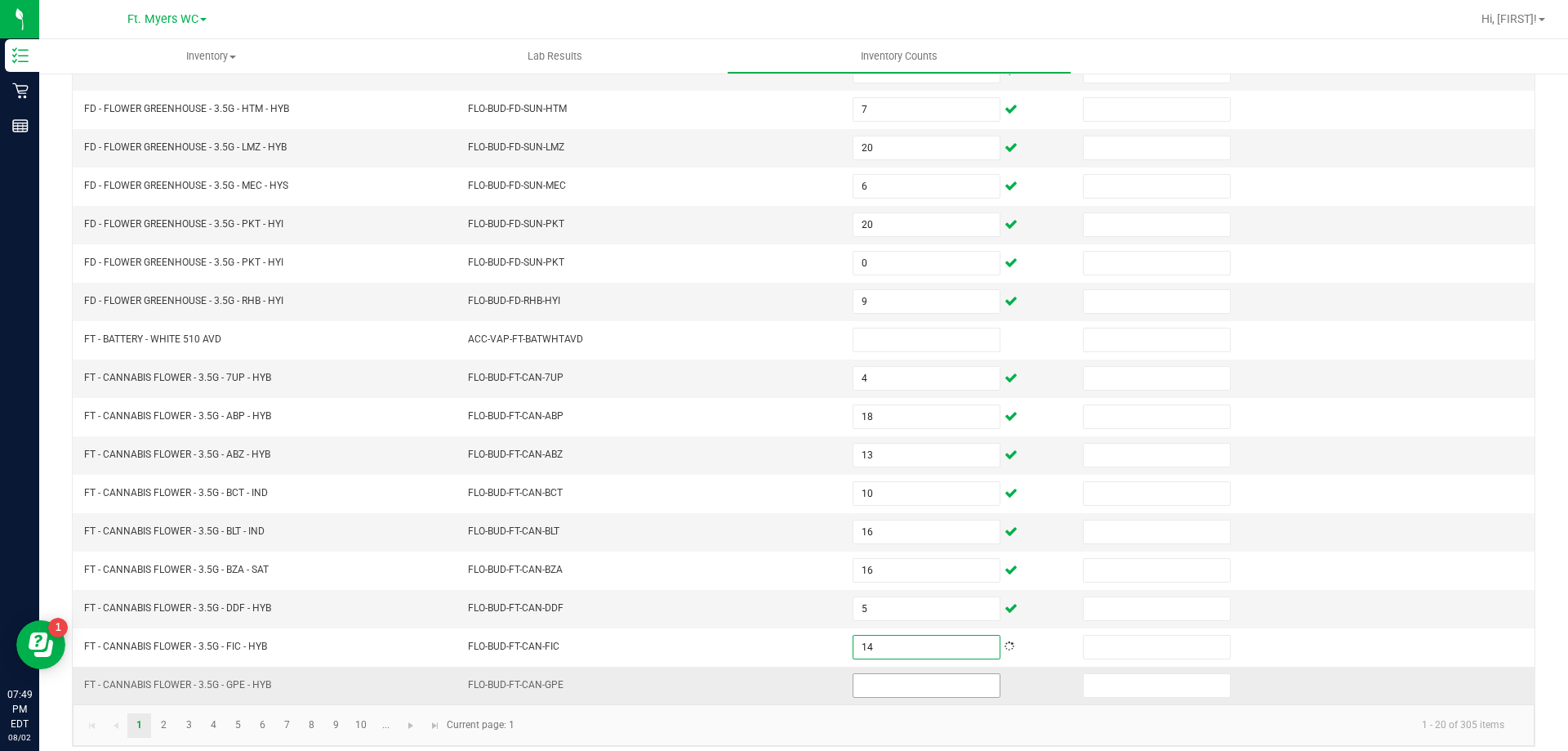 type on "14" 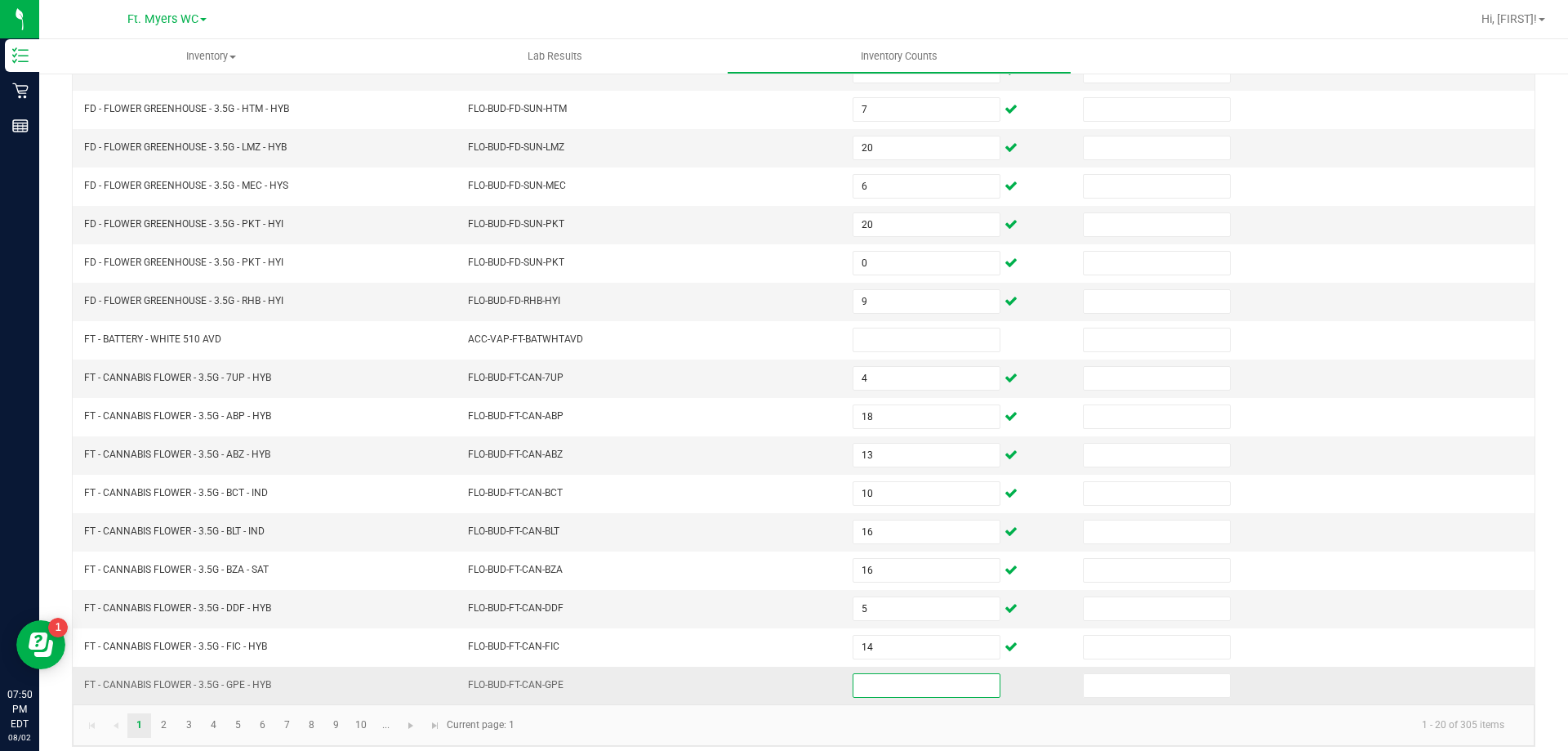 click at bounding box center [926, 686] 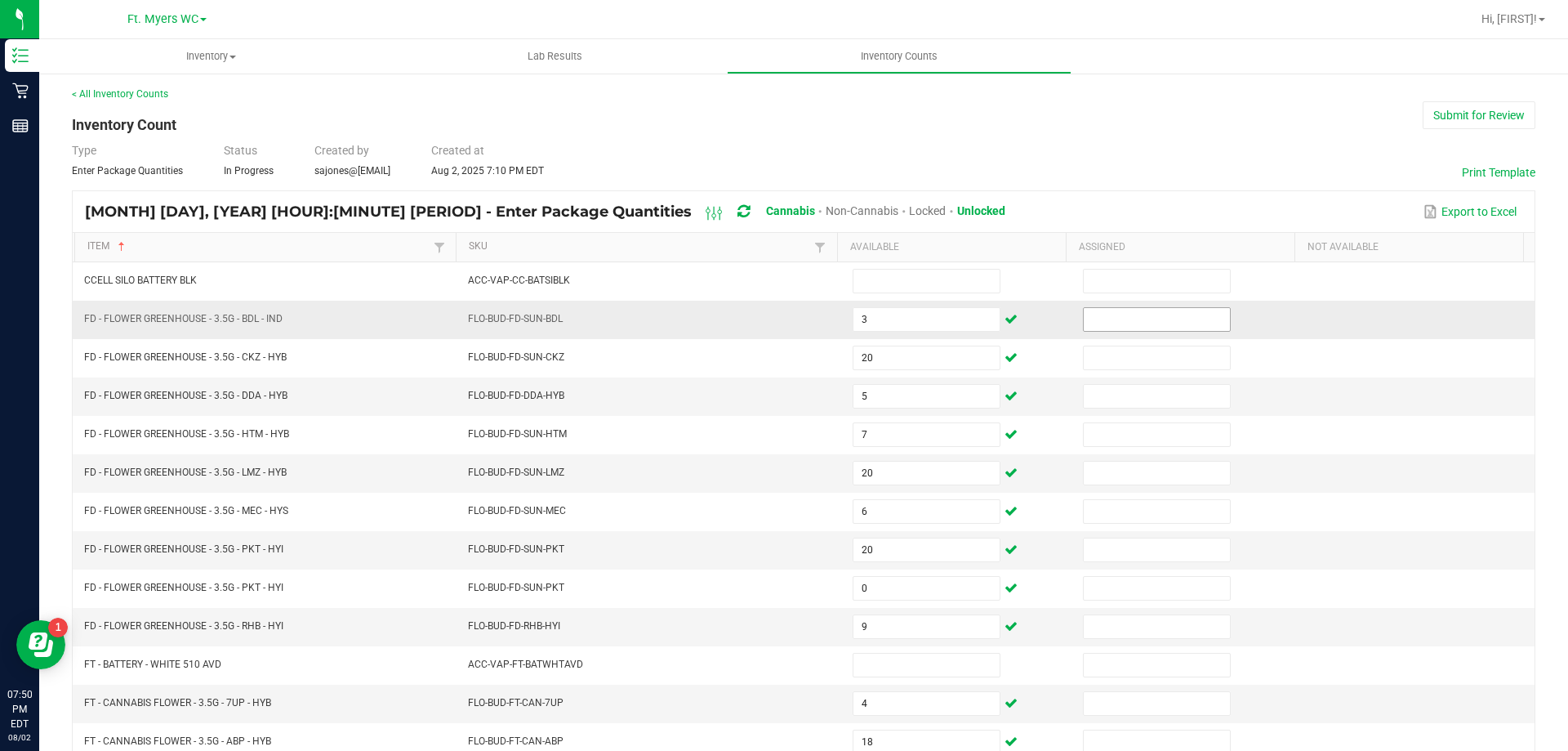 scroll, scrollTop: 0, scrollLeft: 0, axis: both 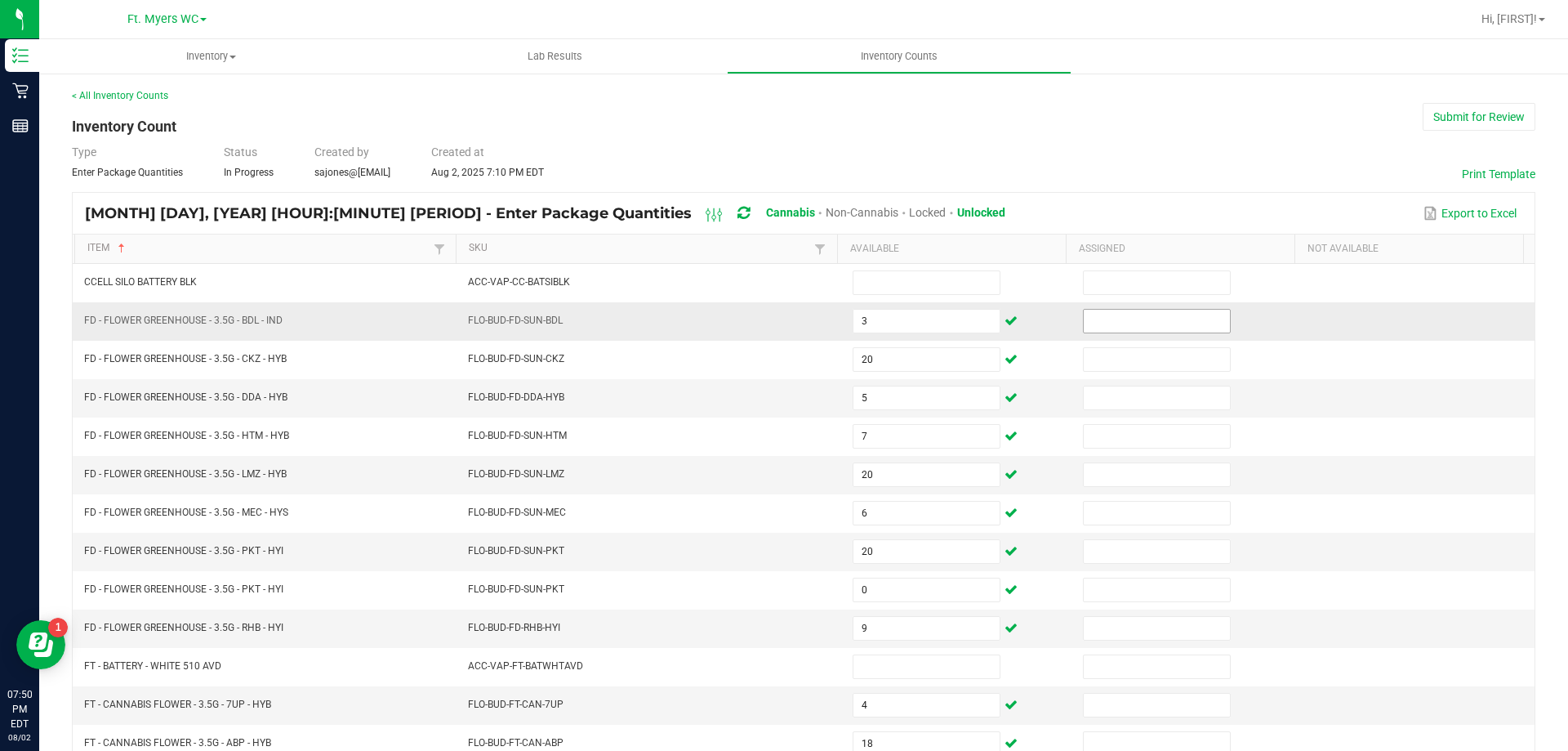 type on "17" 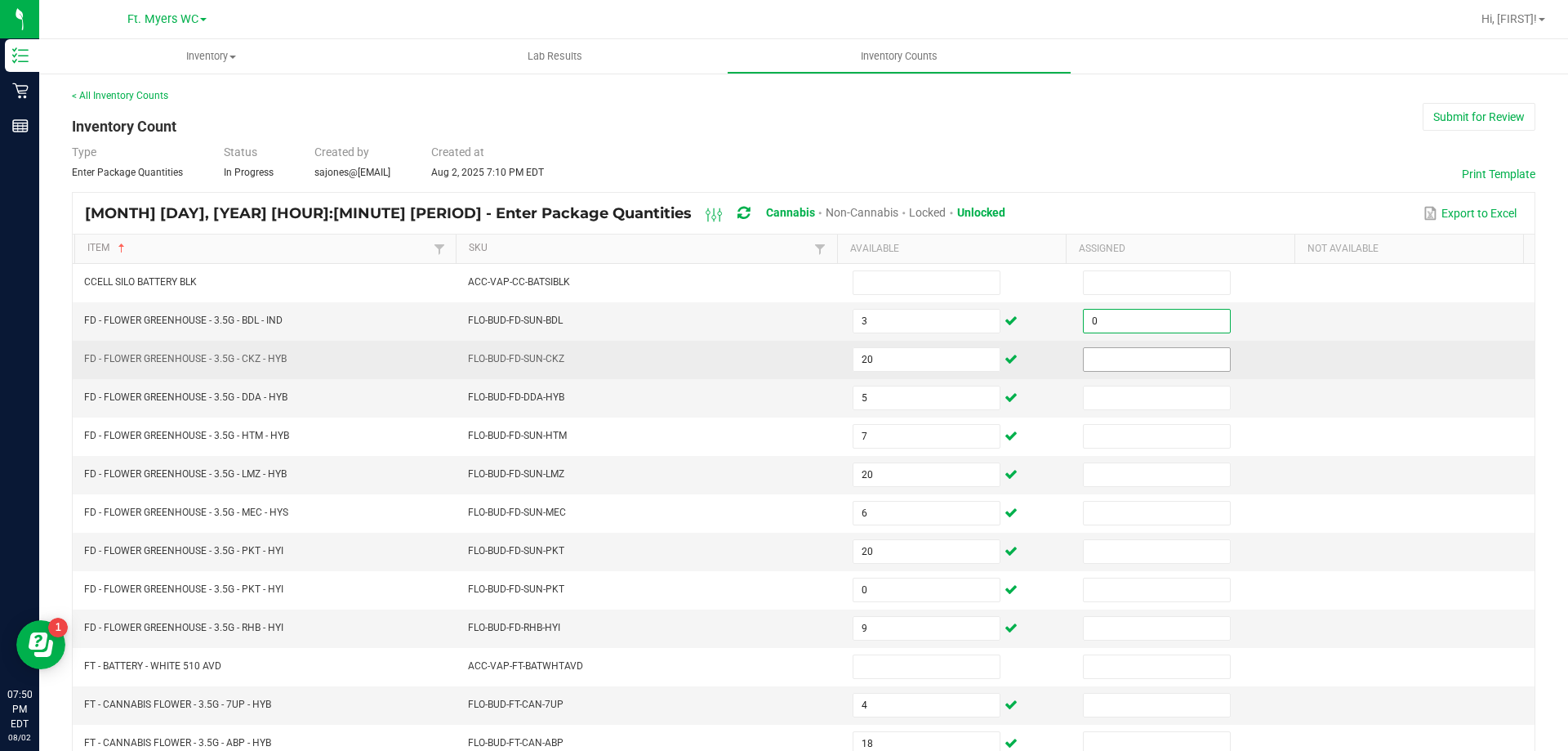 type on "0" 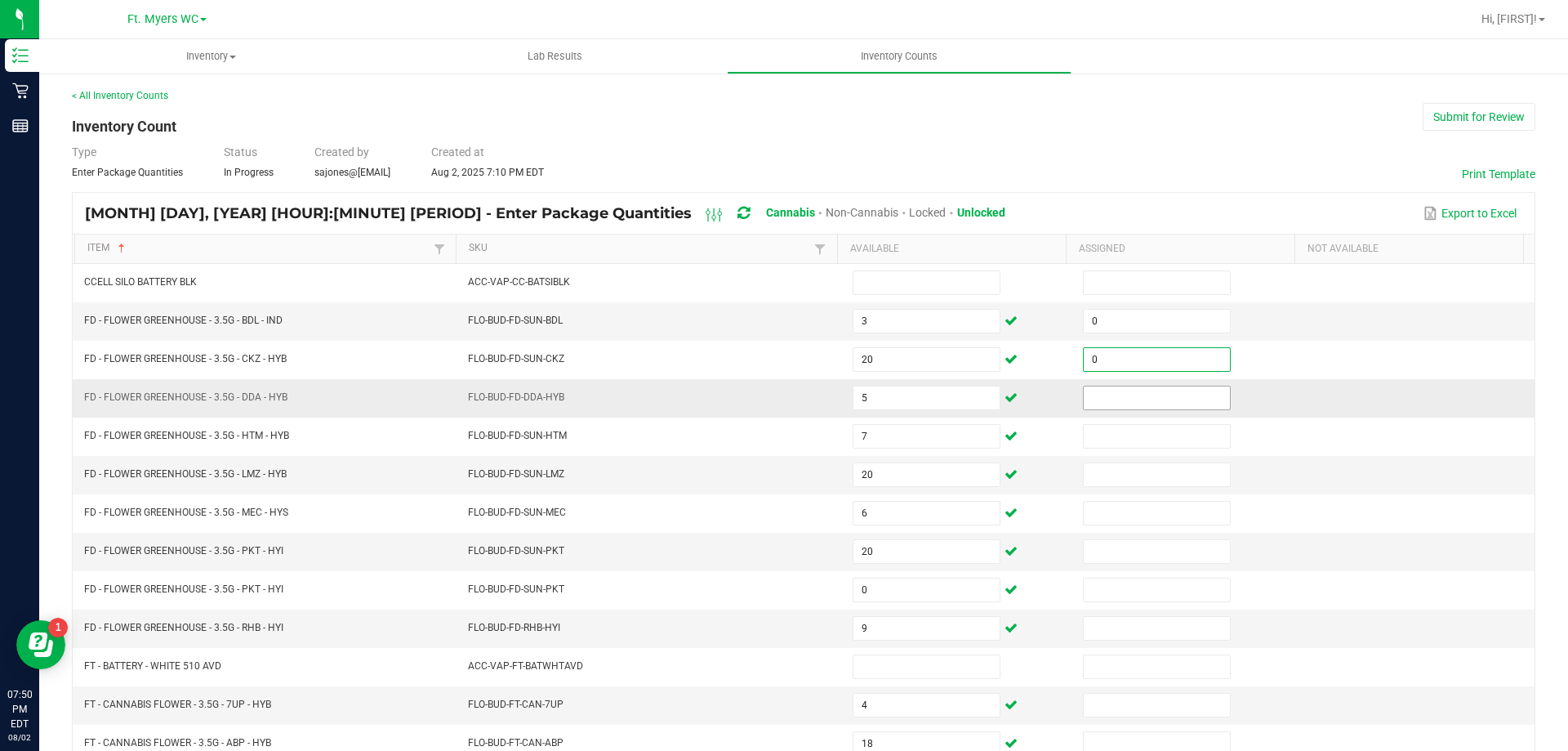 type on "0" 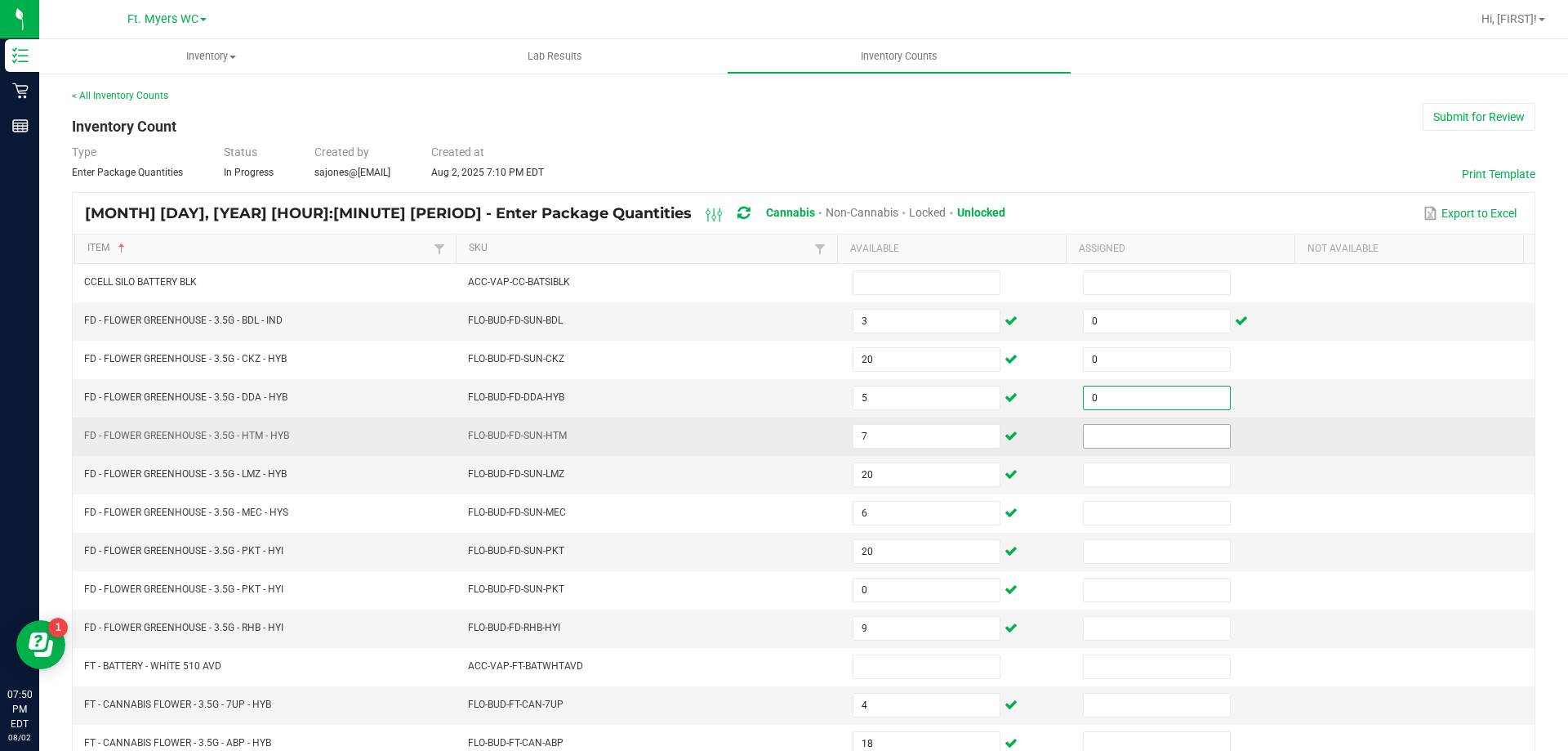 type on "0" 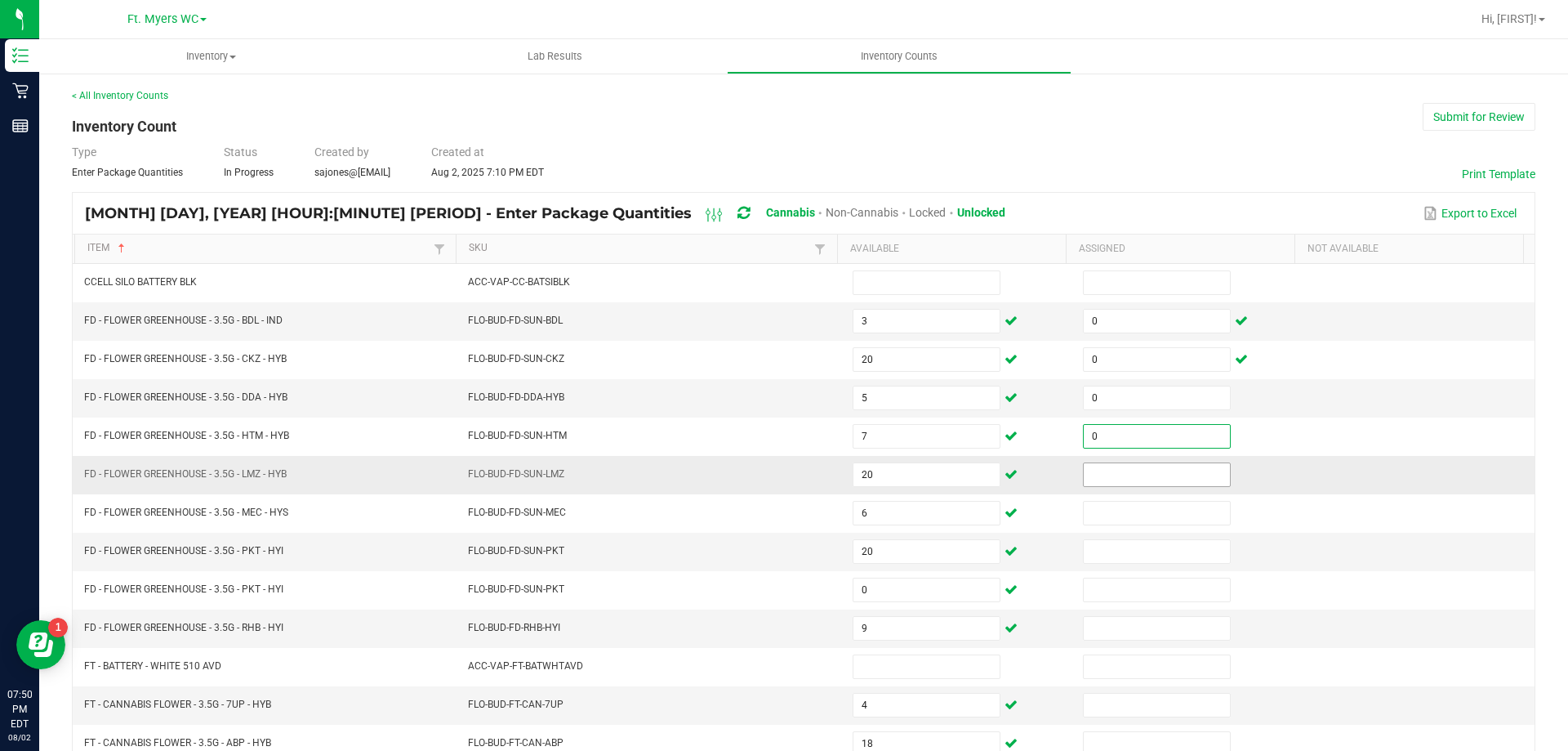type on "0" 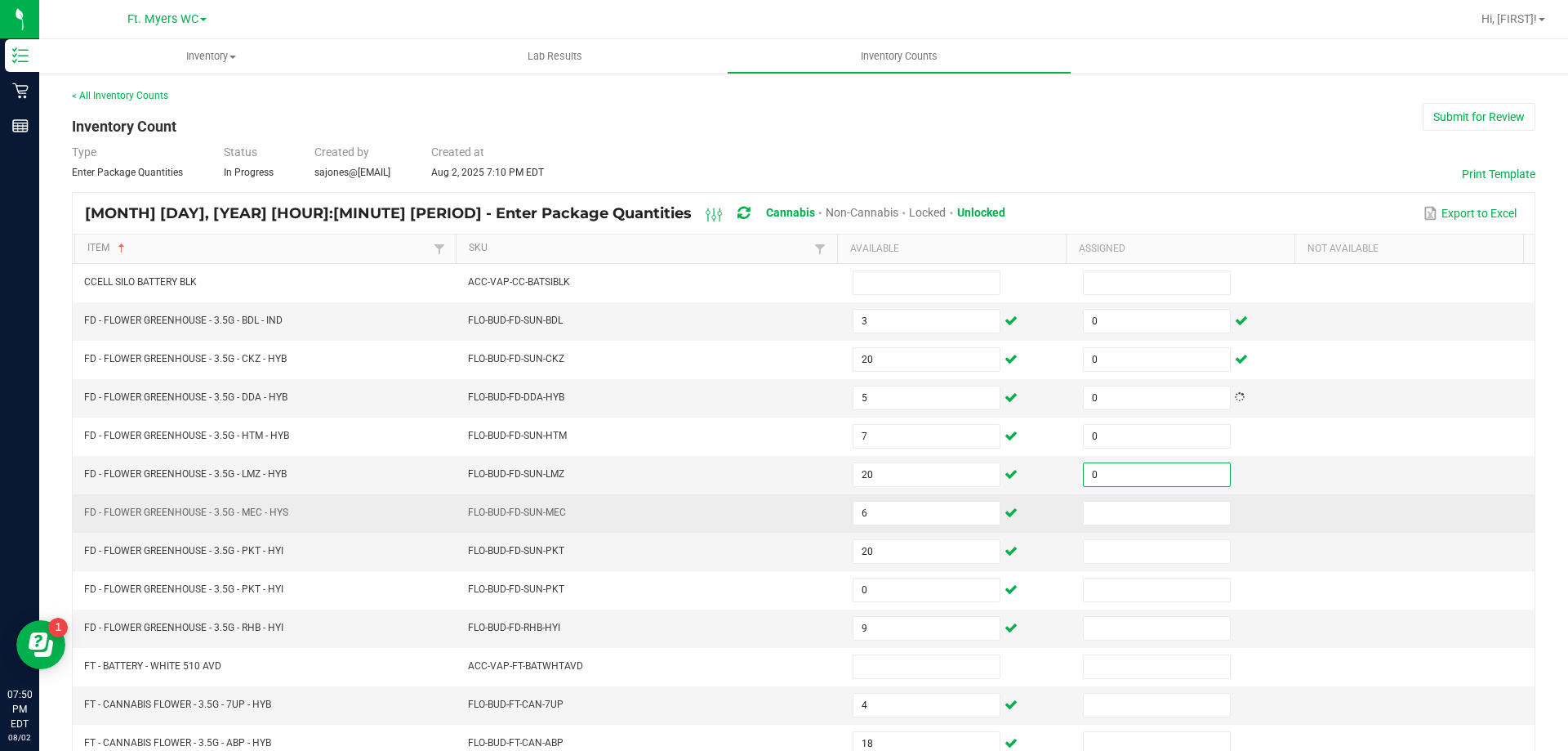 type on "0" 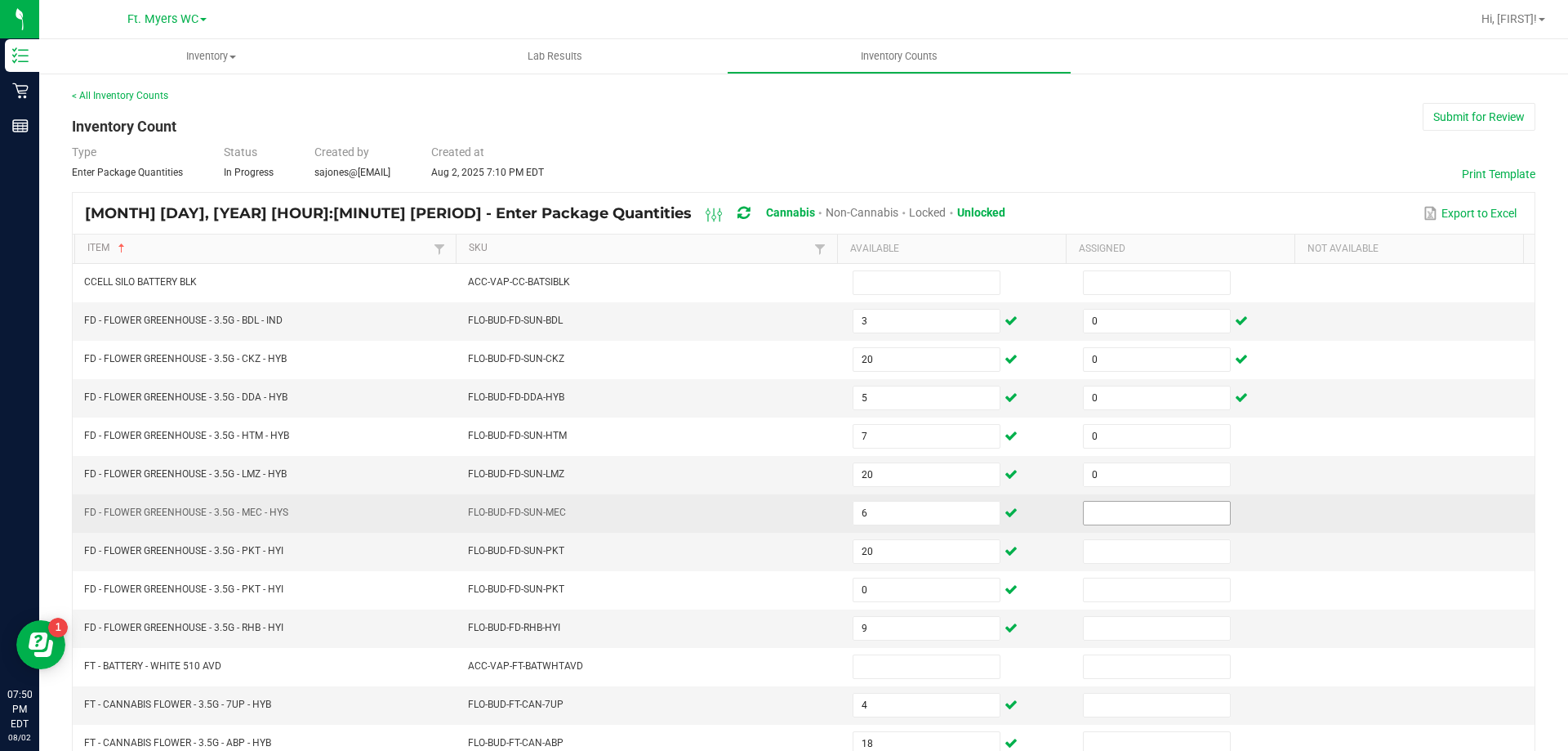 click at bounding box center (1156, 513) 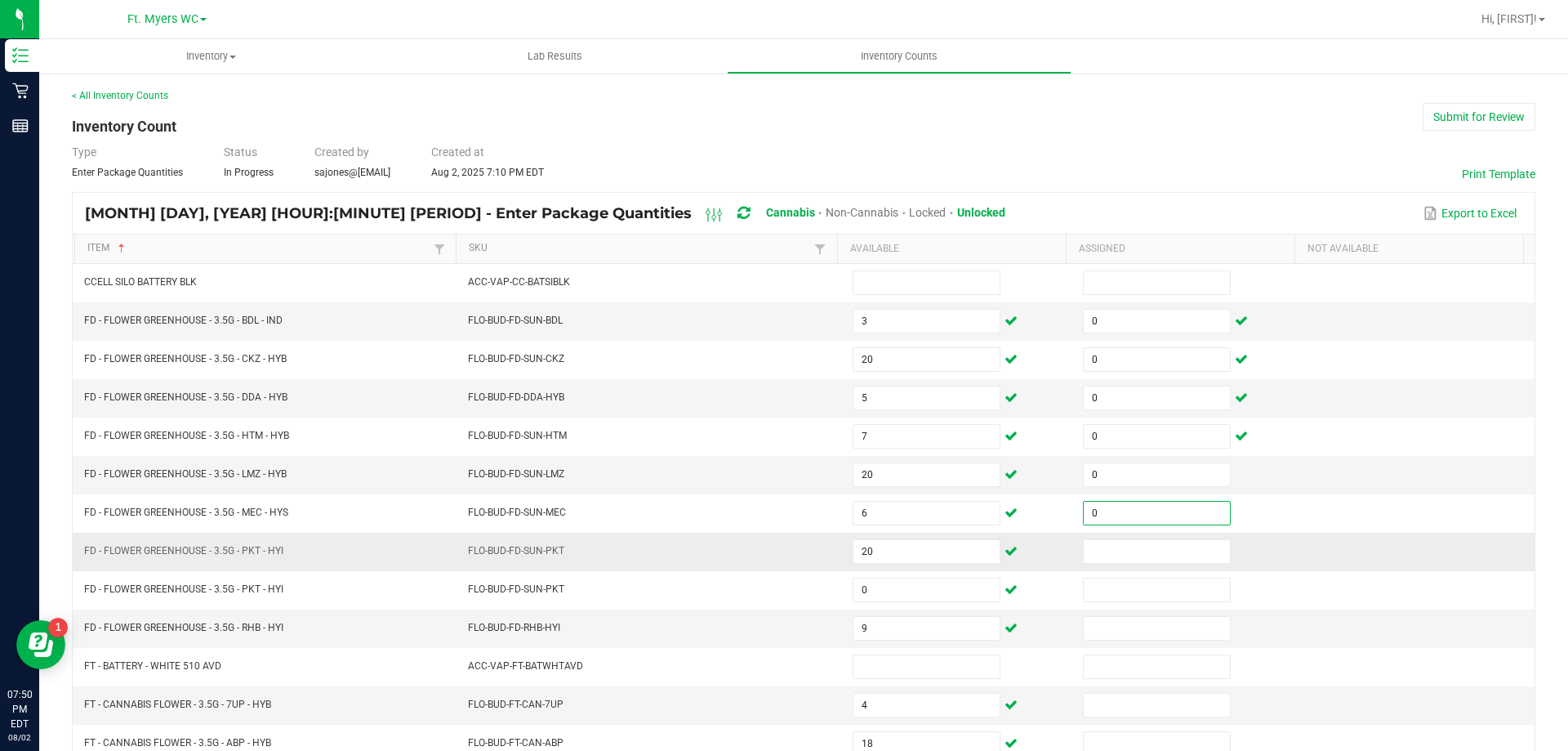 type on "0" 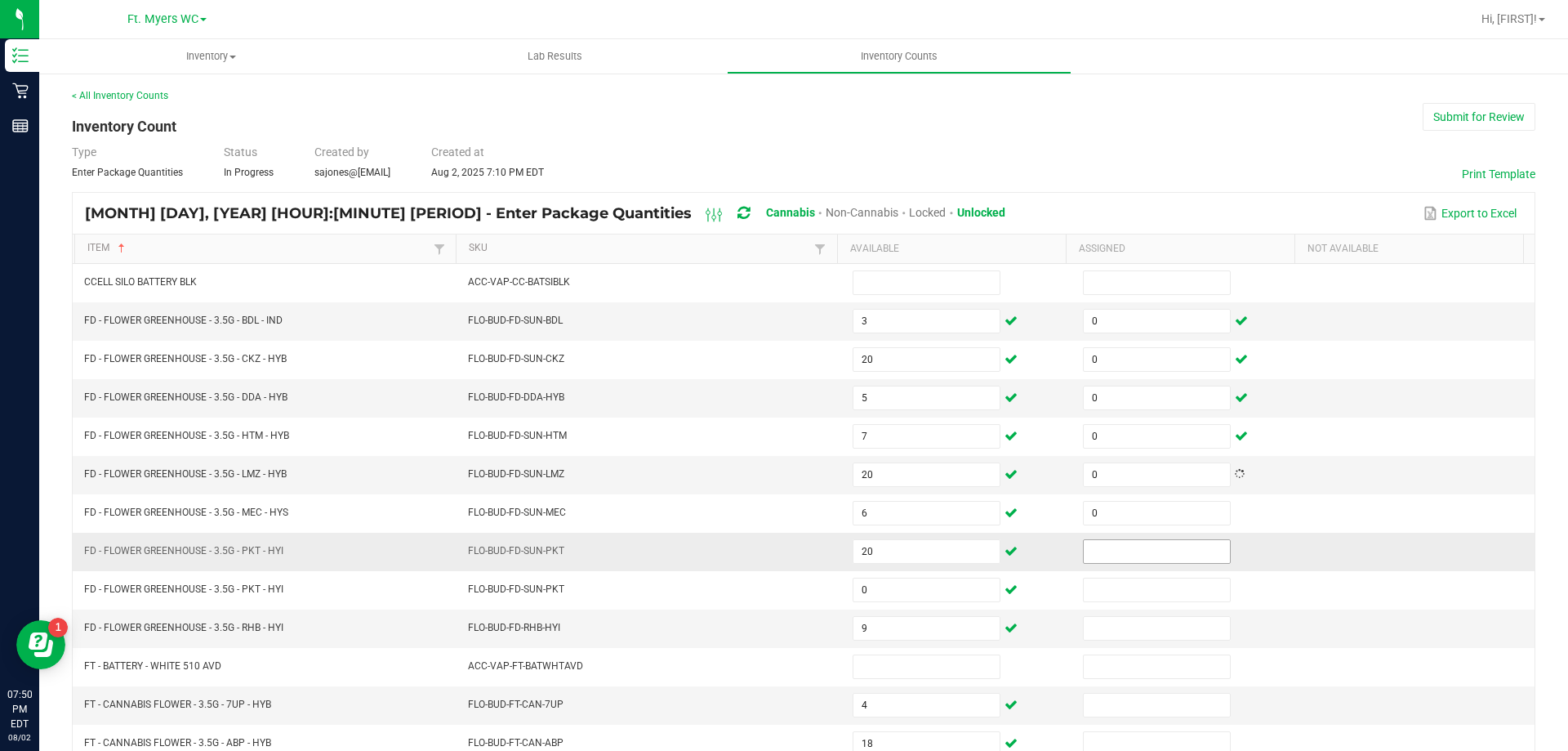 click at bounding box center (1156, 552) 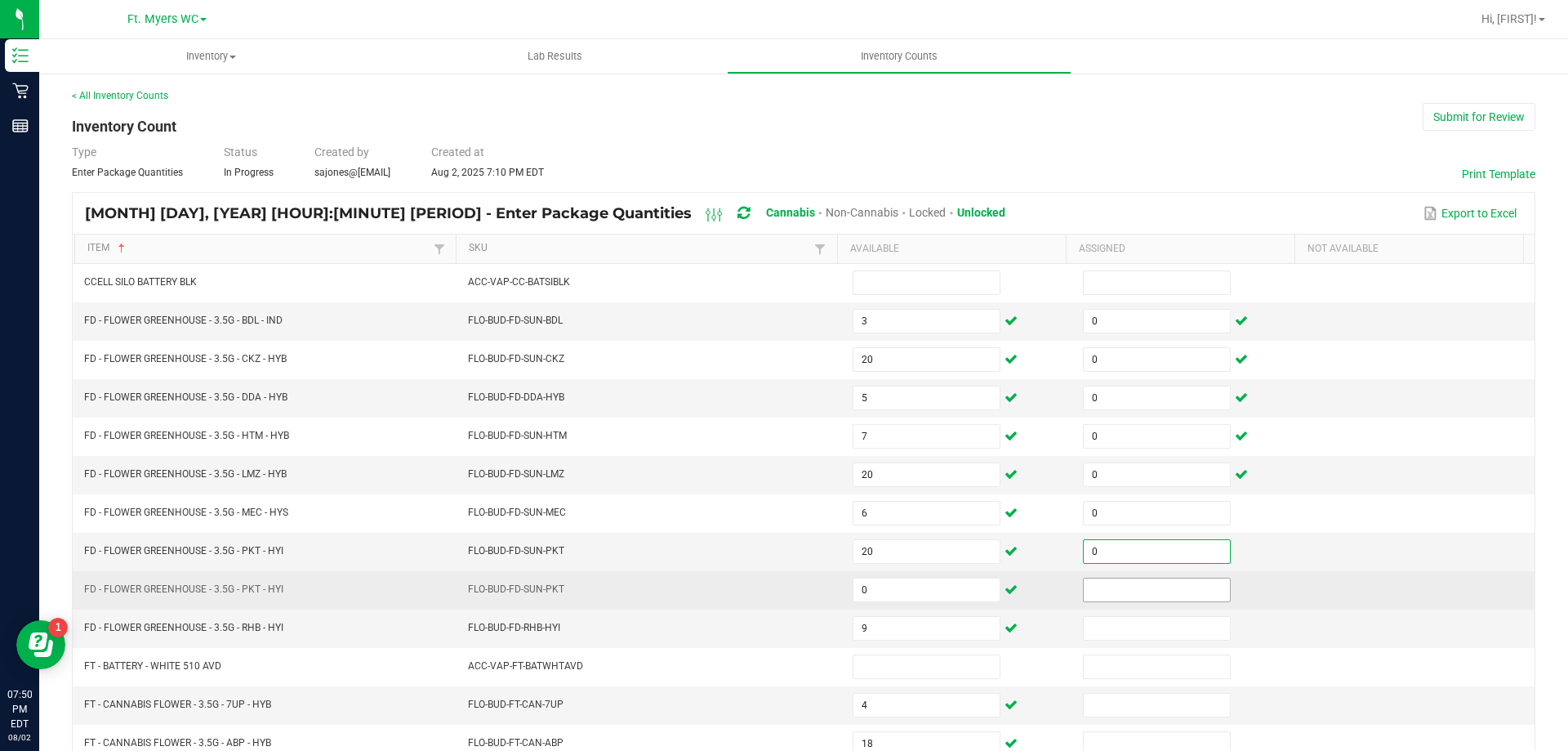type on "0" 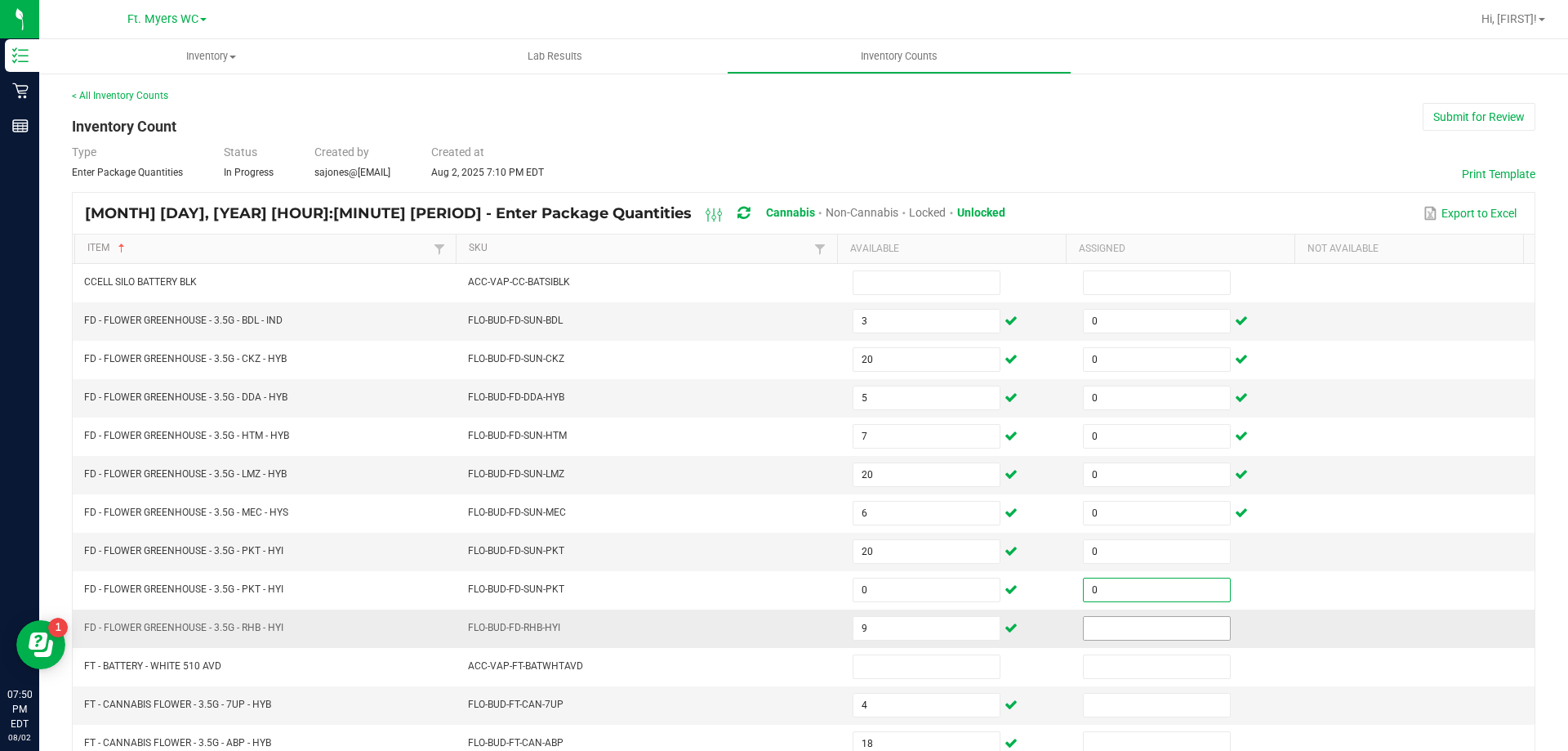 type on "0" 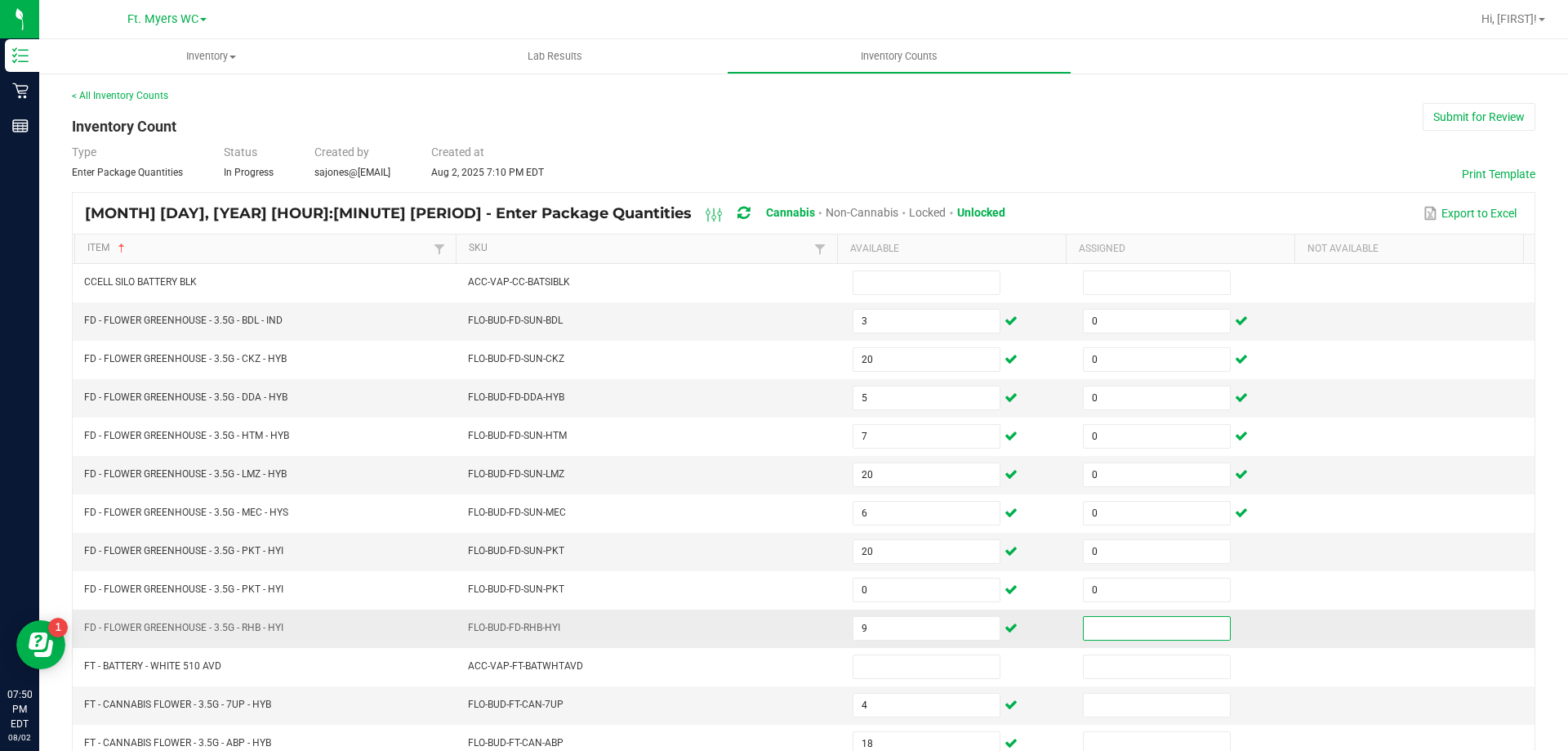 click at bounding box center [1156, 628] 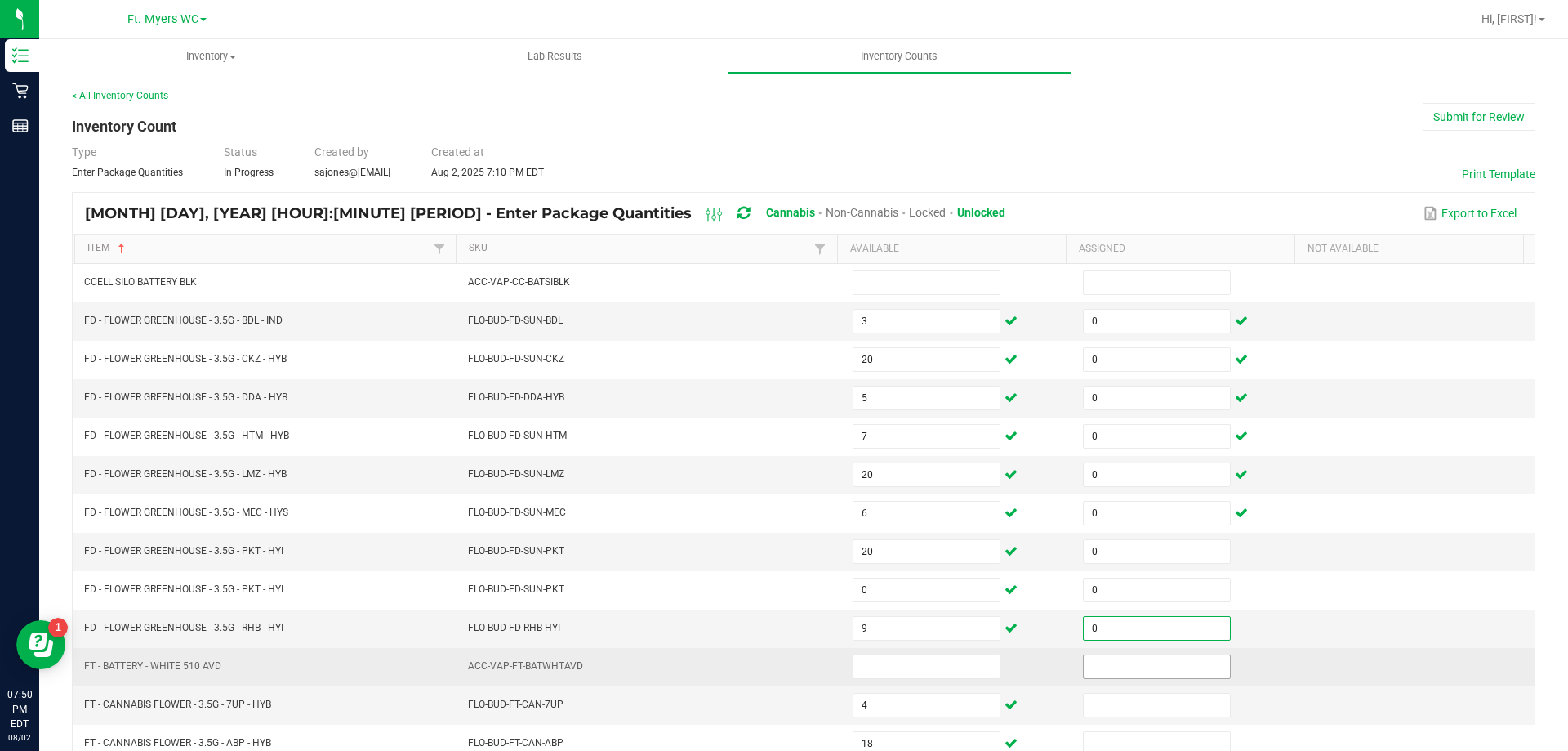 type on "0" 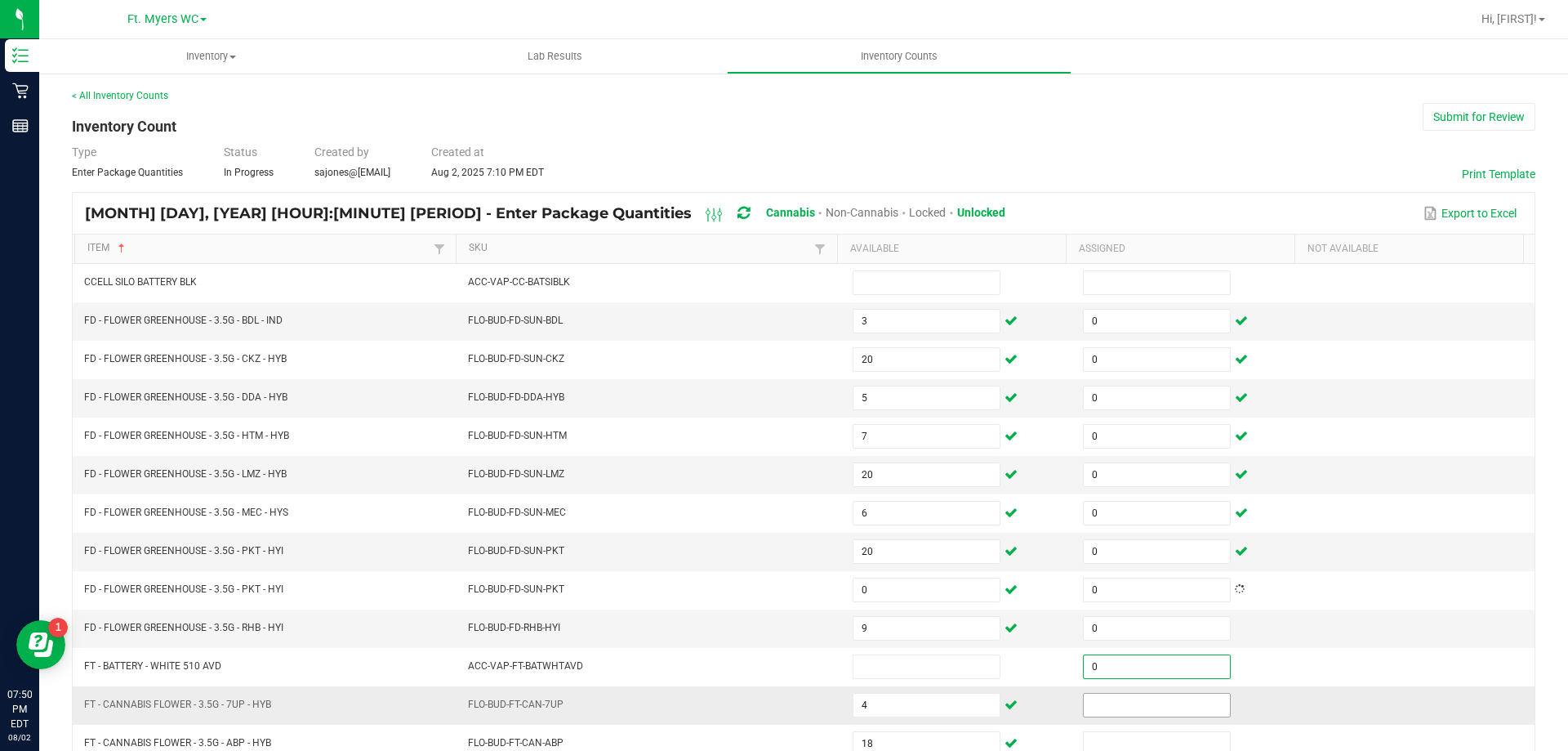 type on "0" 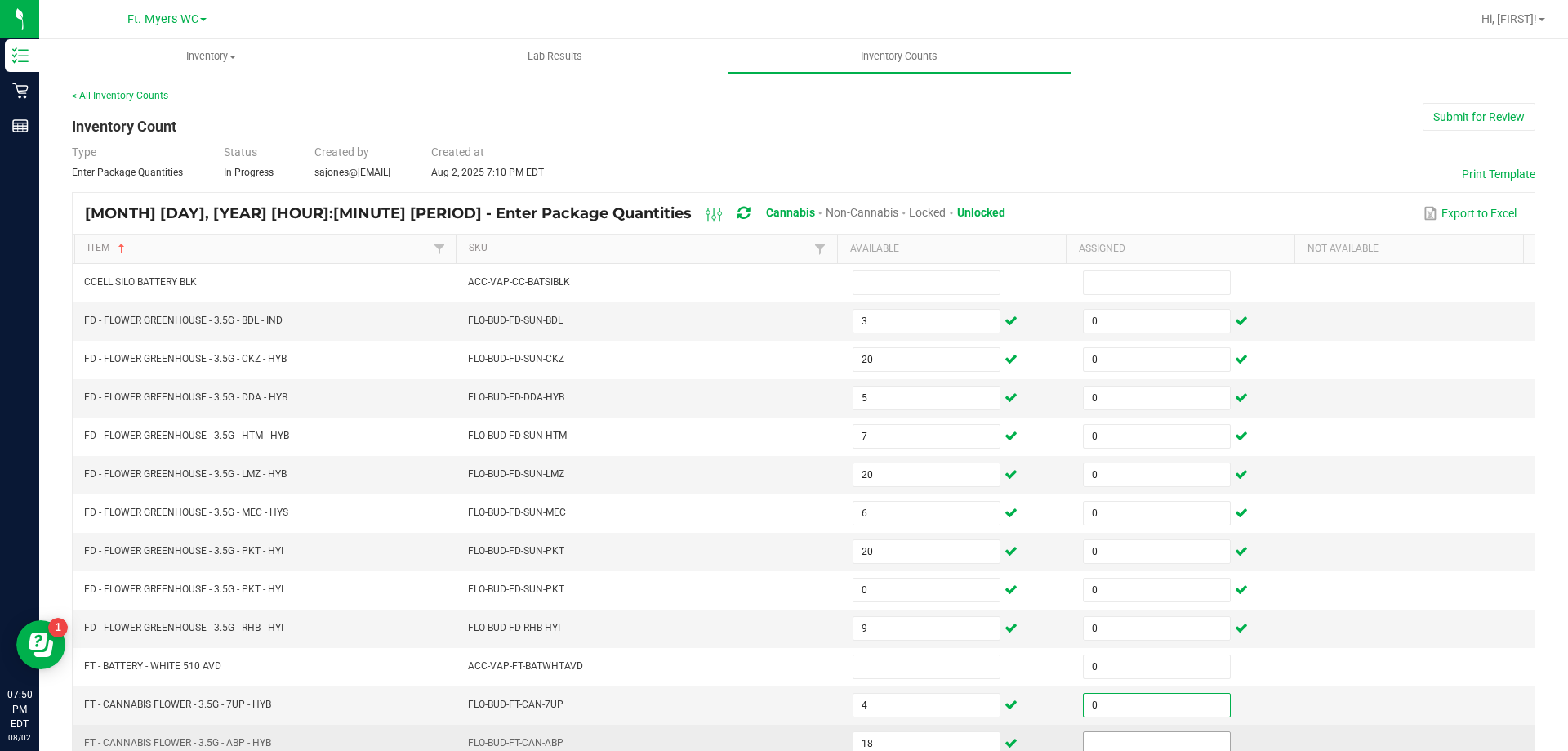 type on "0" 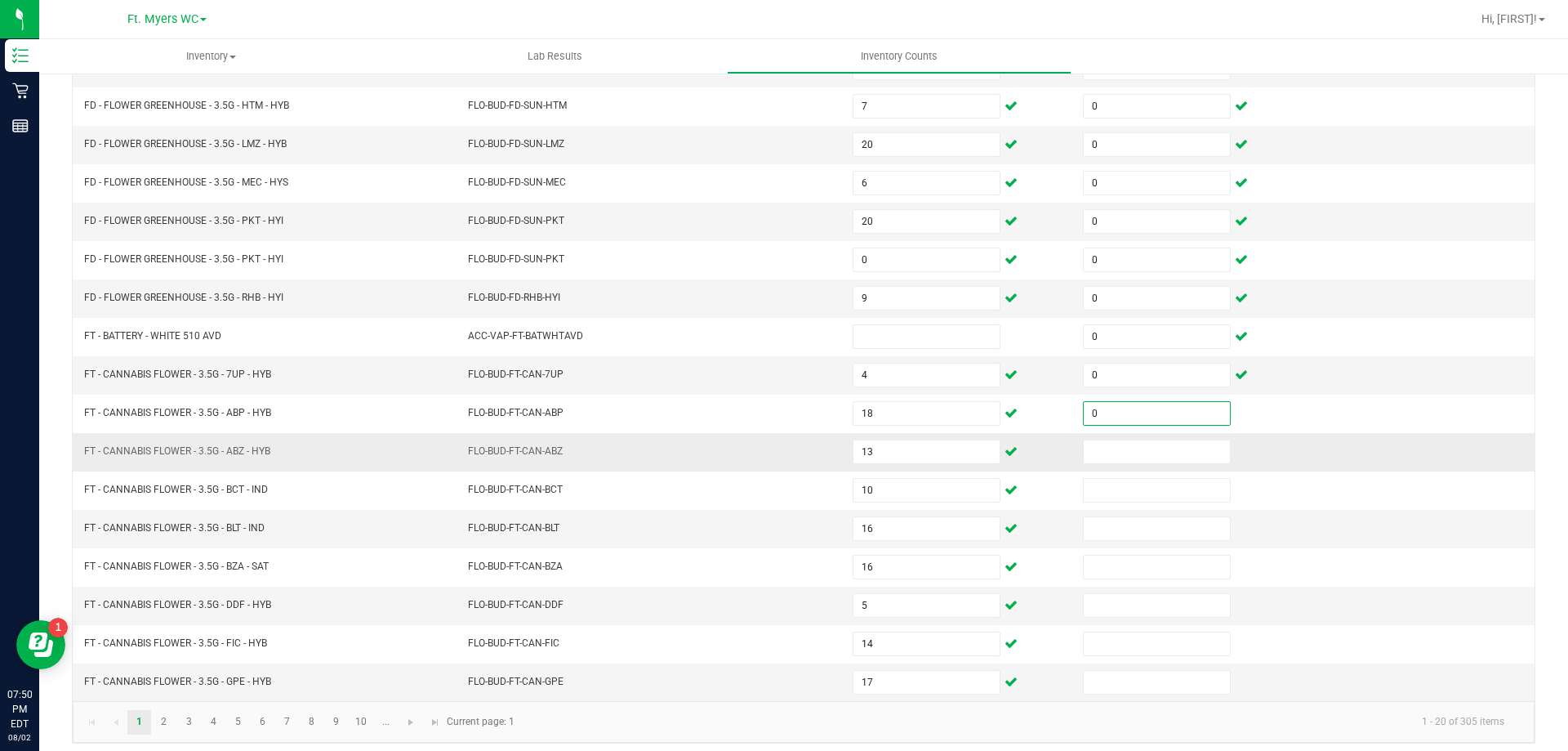 scroll, scrollTop: 339, scrollLeft: 0, axis: vertical 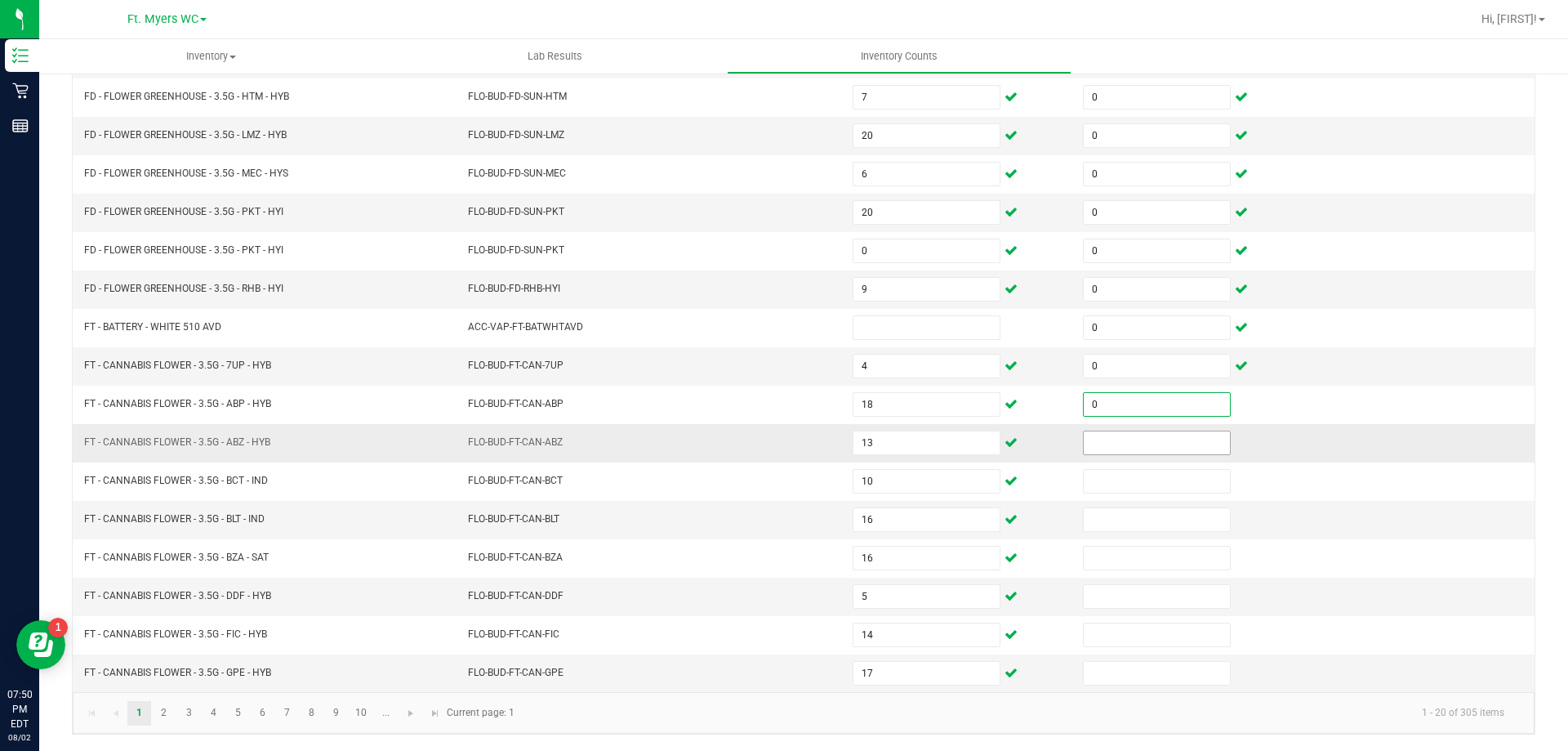 type on "0" 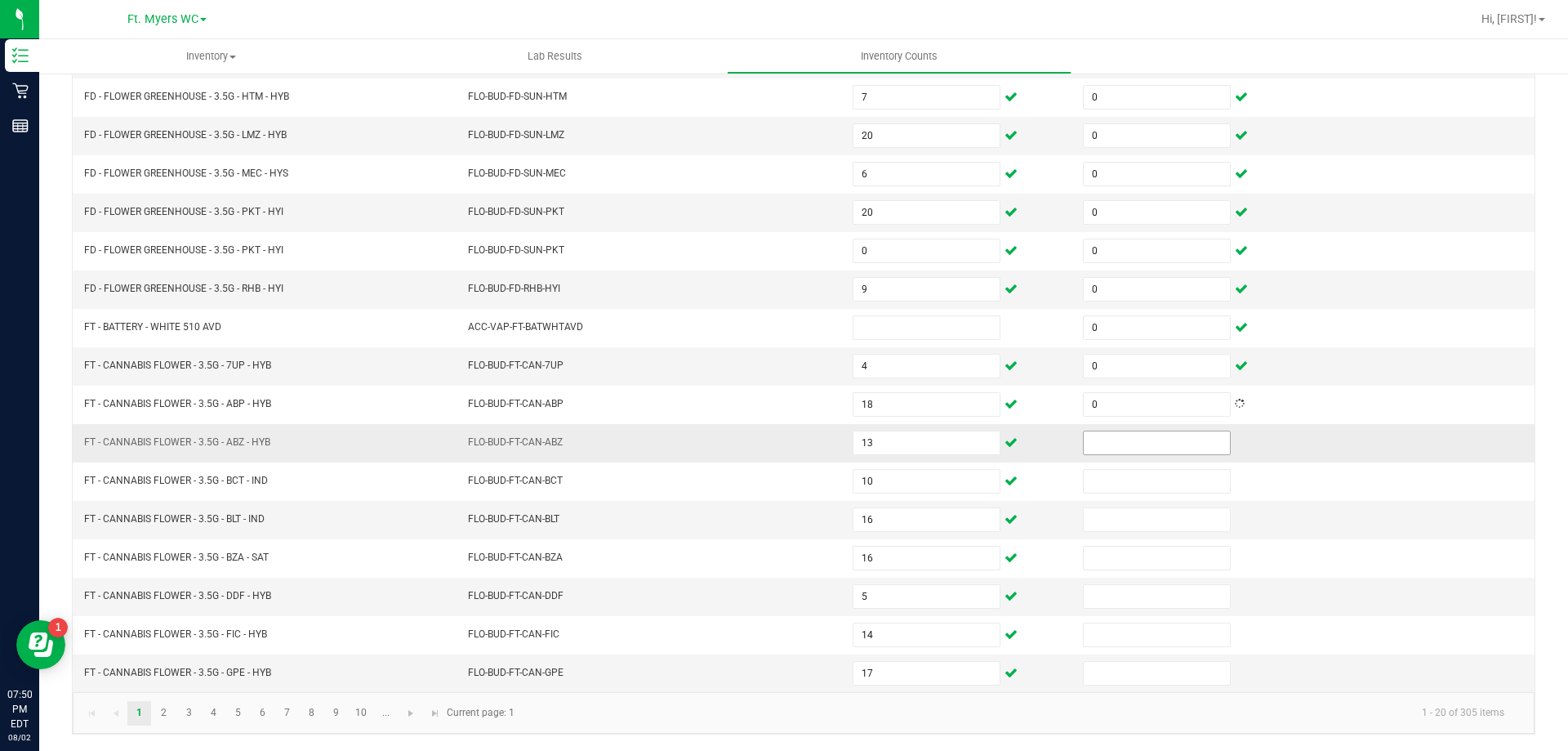 click at bounding box center [1156, 443] 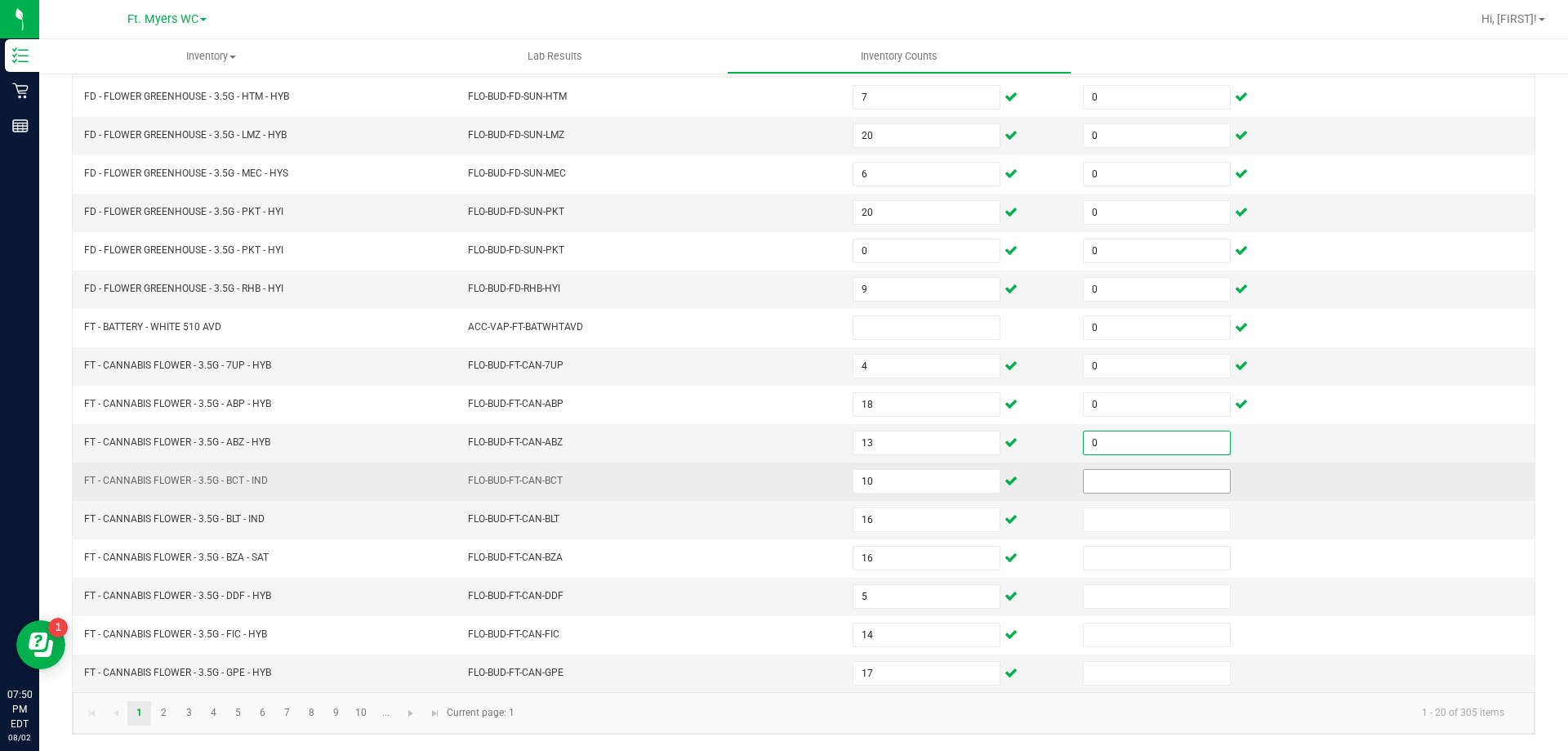 type on "0" 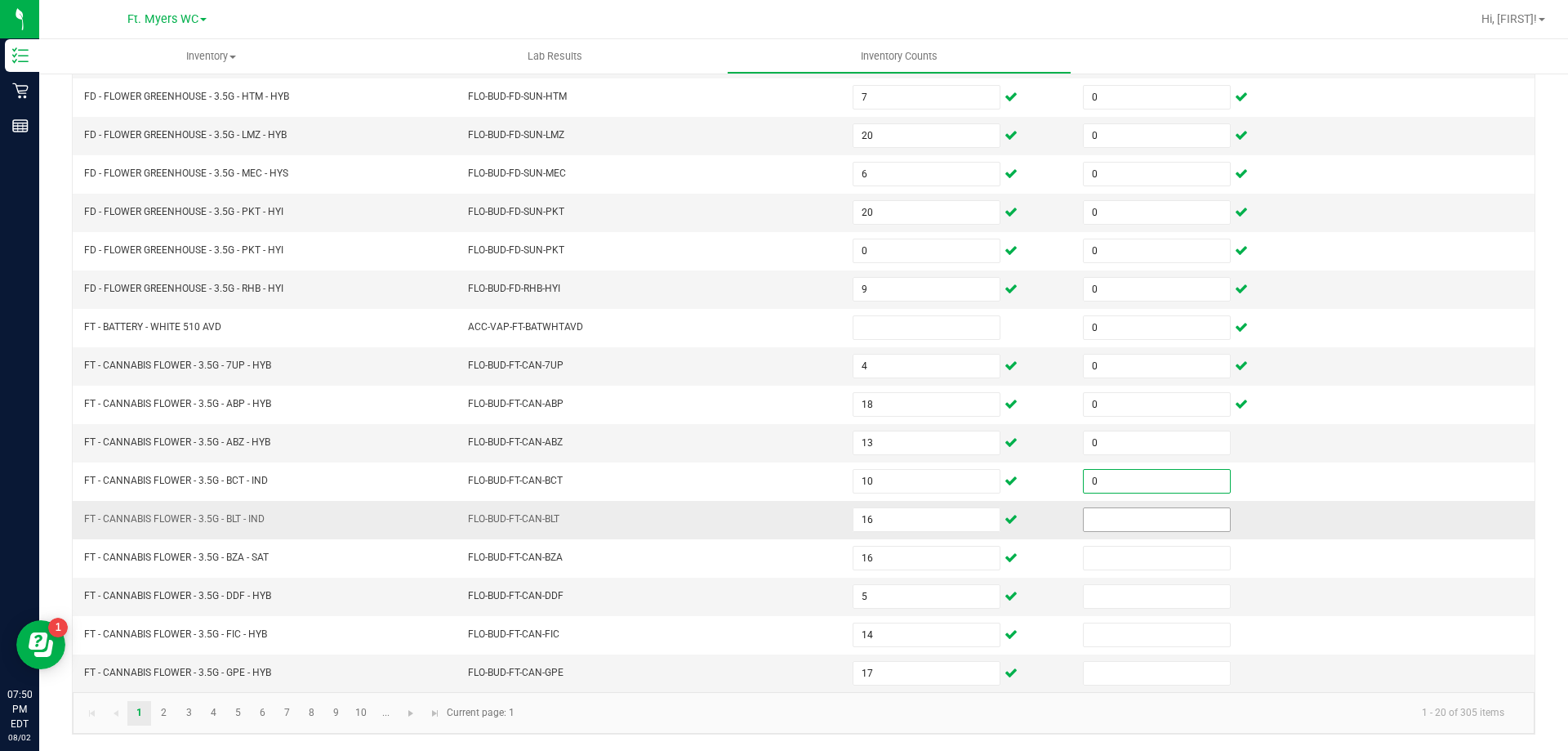 type on "0" 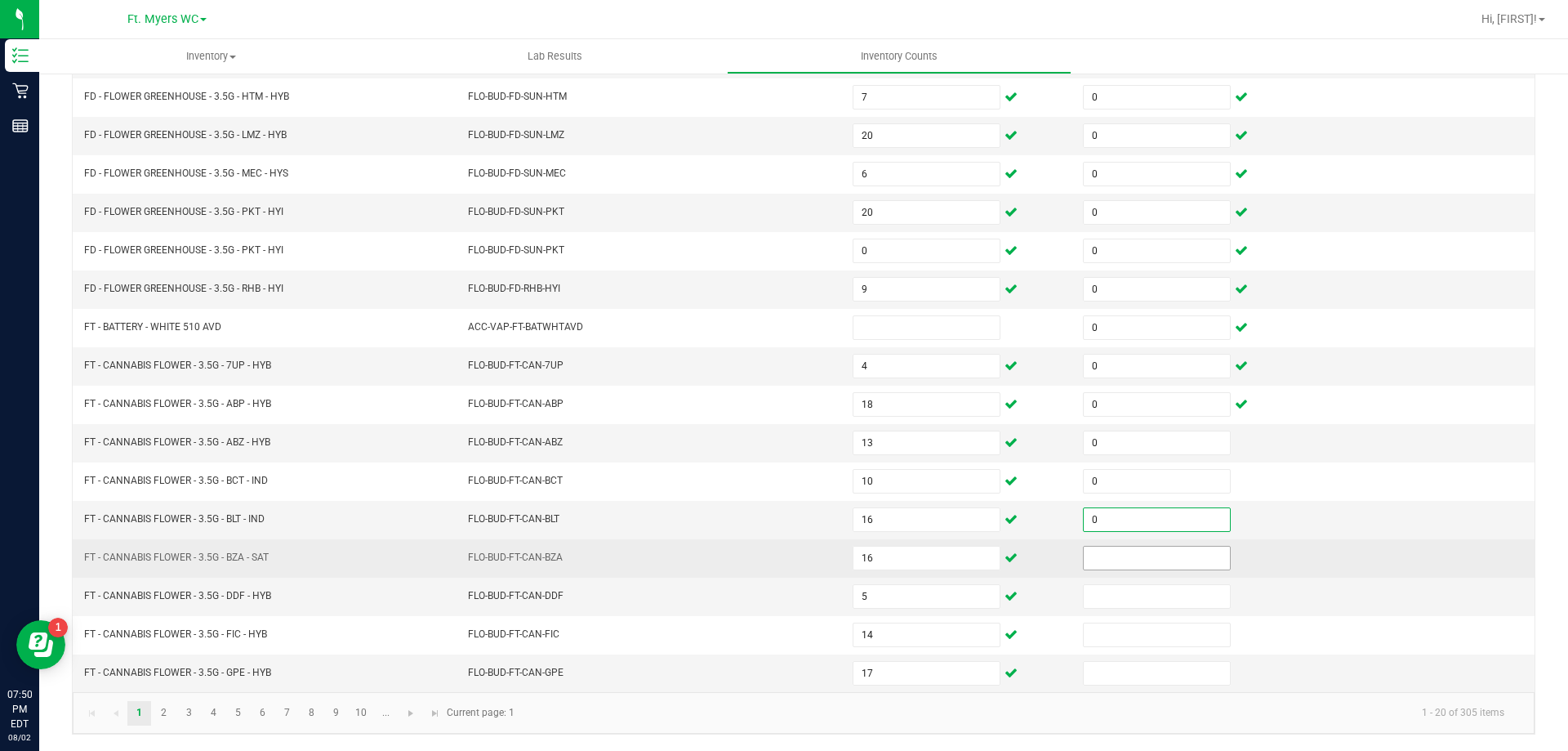 type on "0" 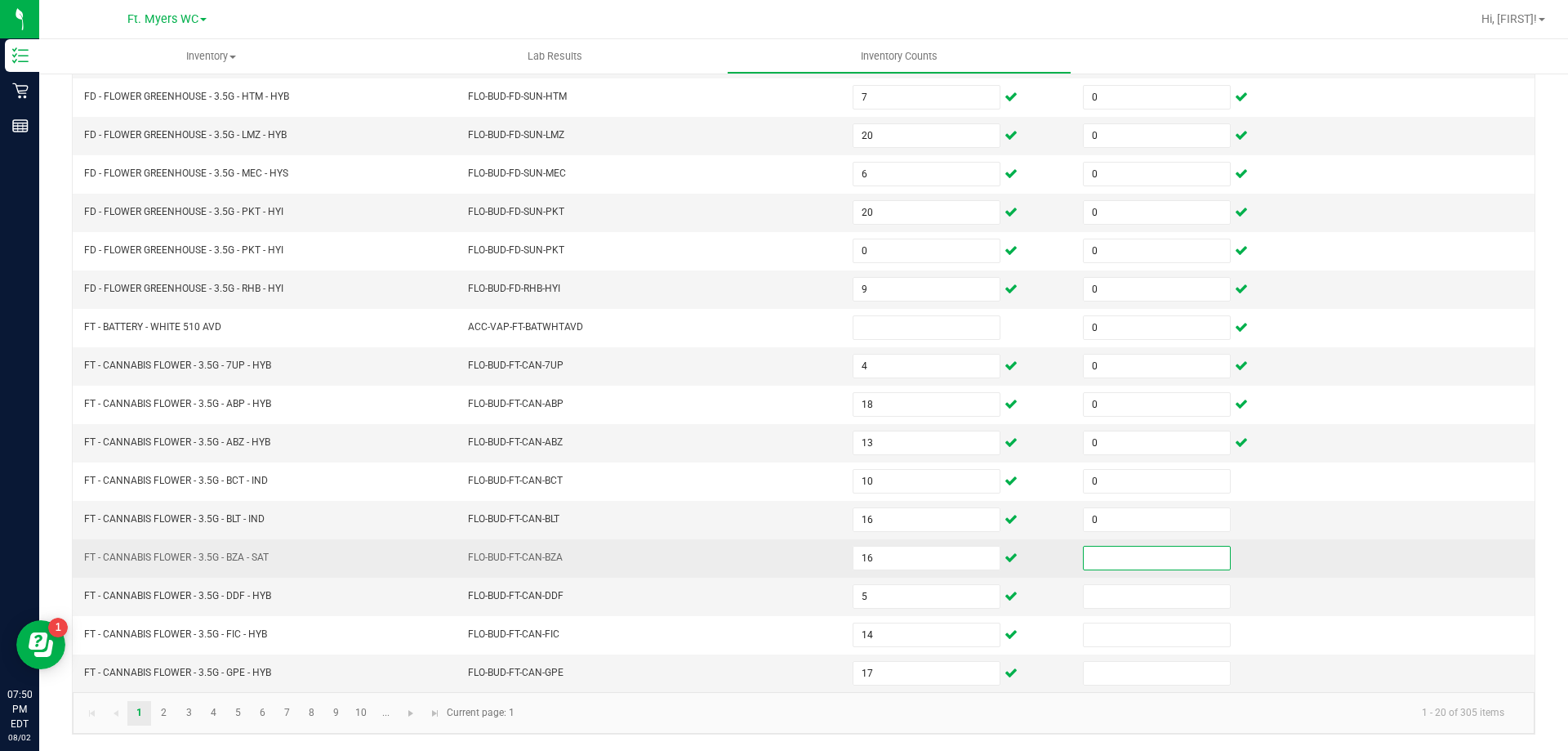 click at bounding box center (1156, 558) 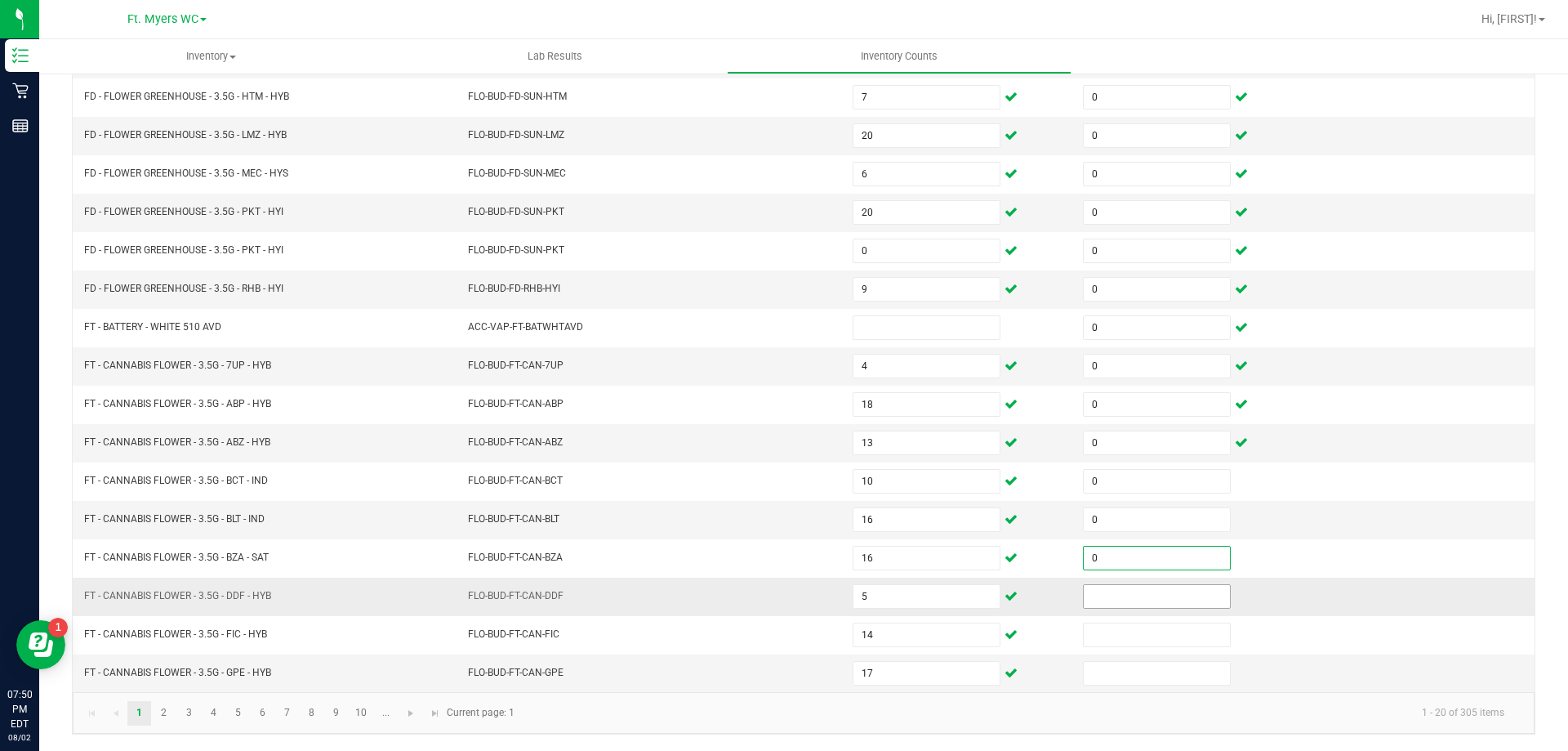 type on "0" 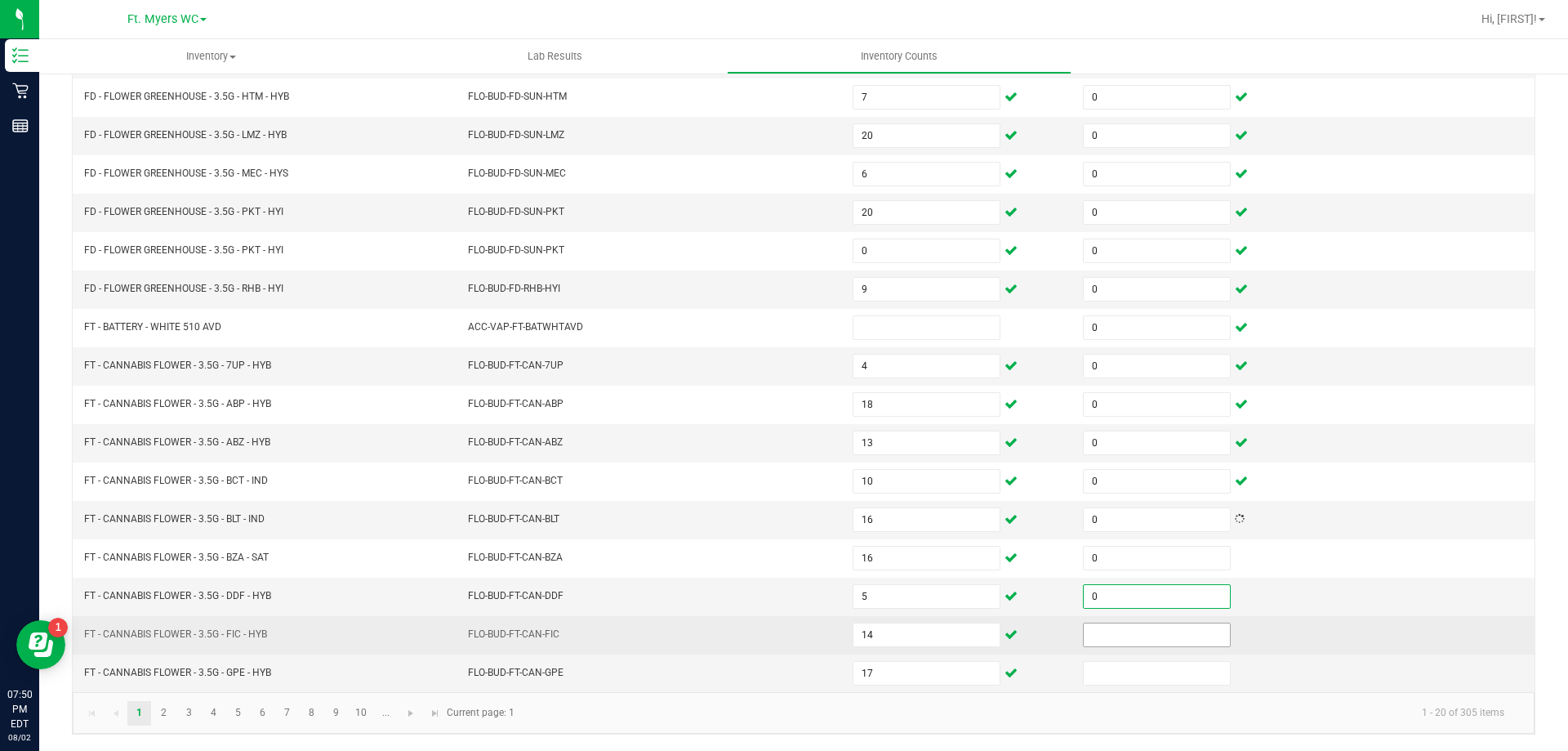 type on "0" 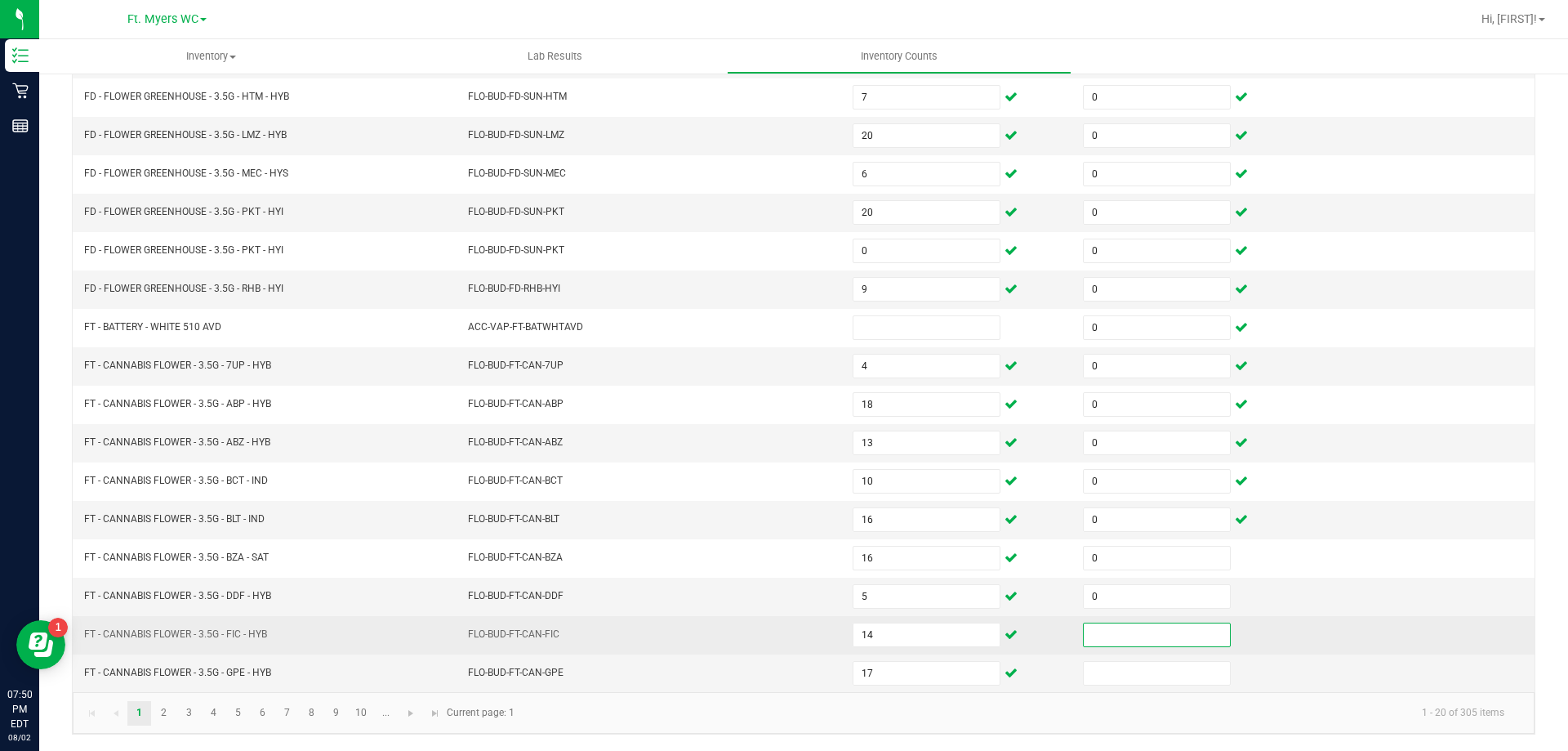 click at bounding box center [1156, 635] 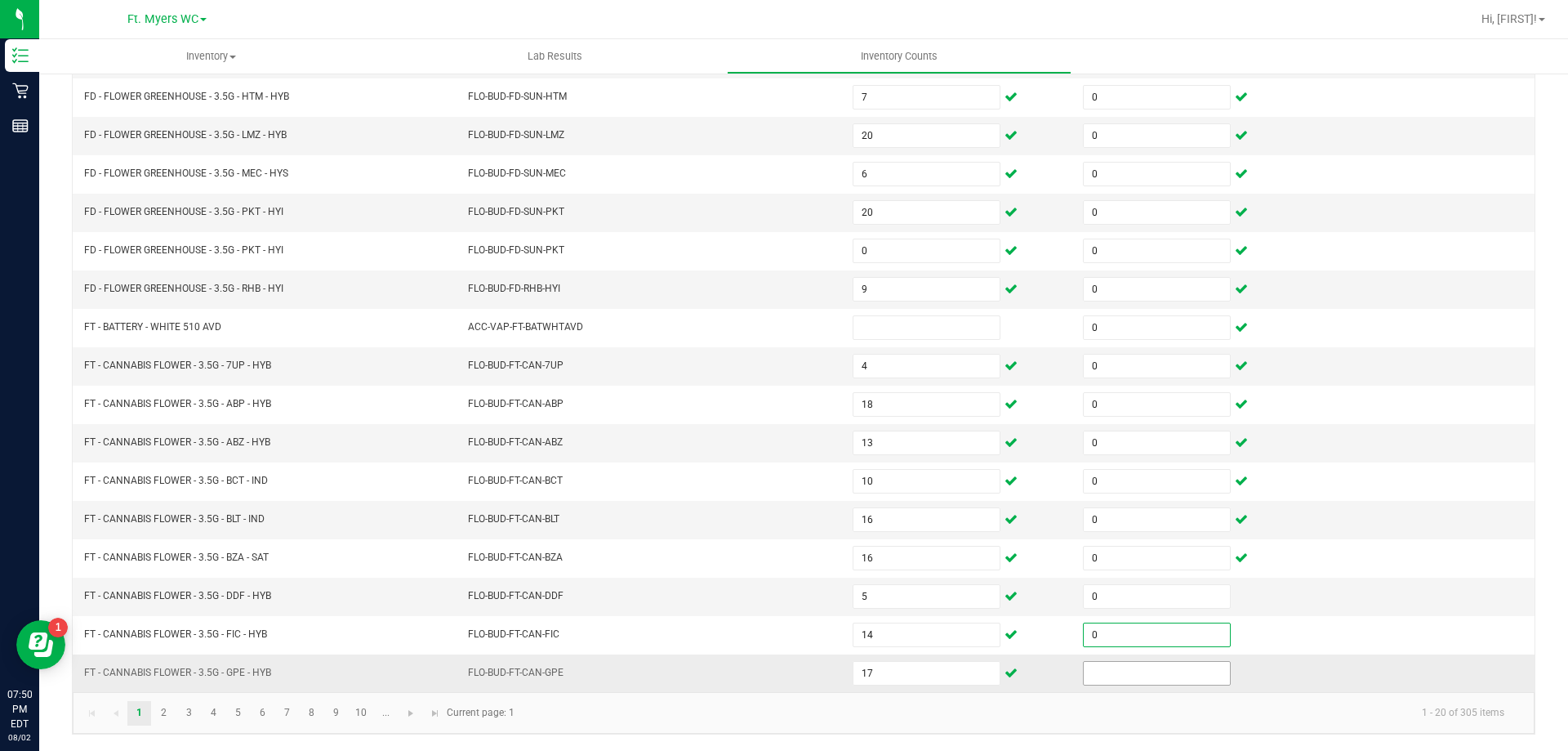 type on "0" 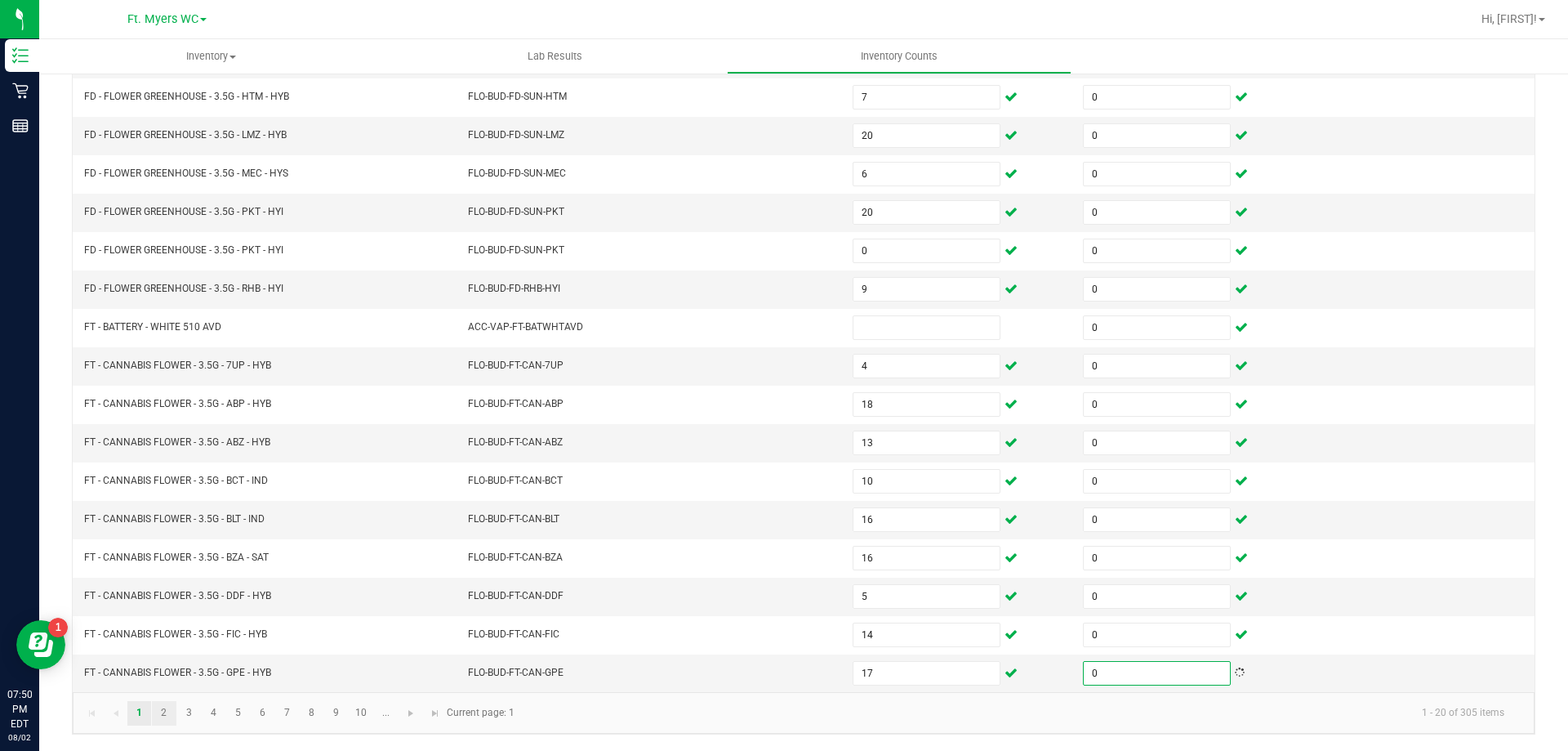type on "0" 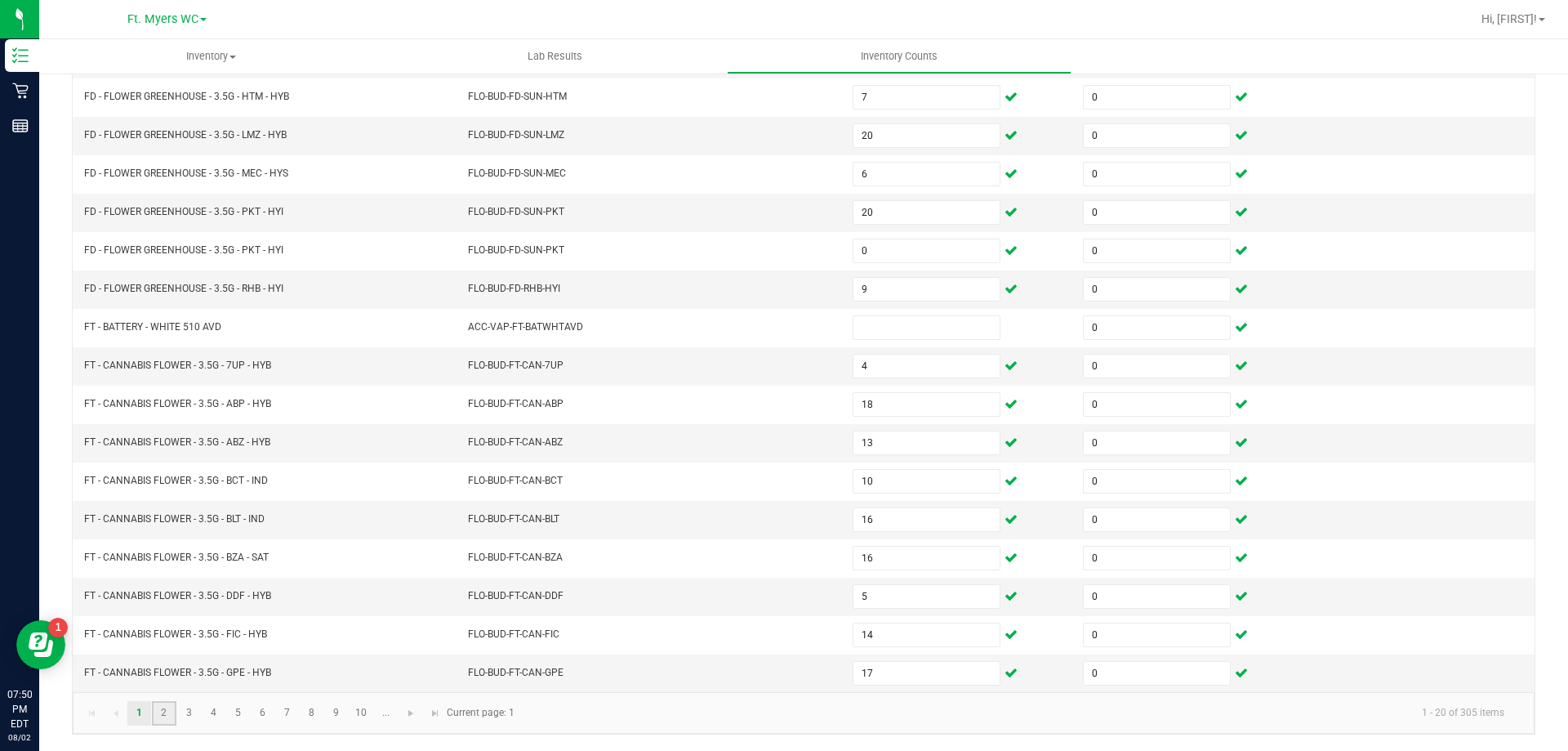 click on "2" 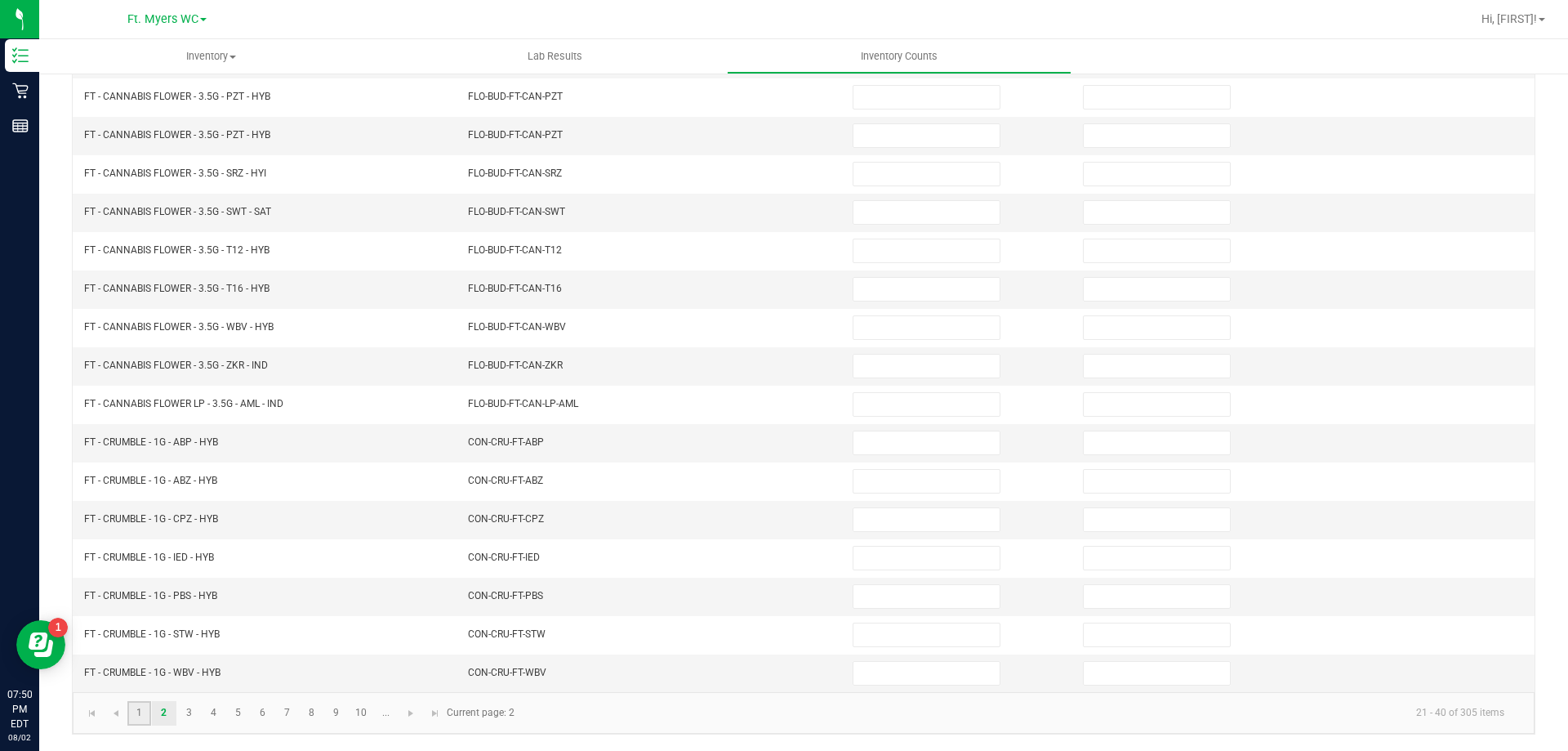 click on "1" 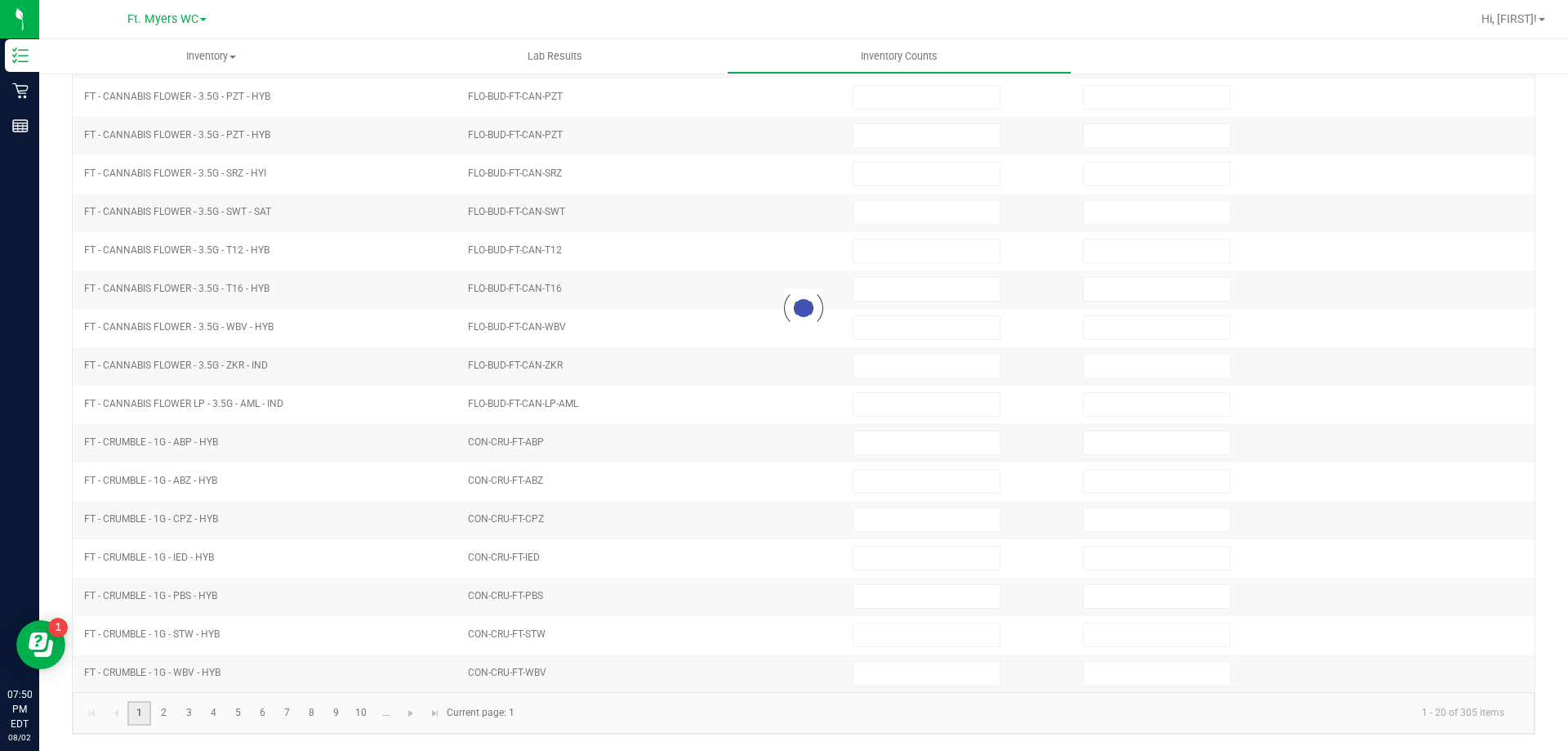 type on "20" 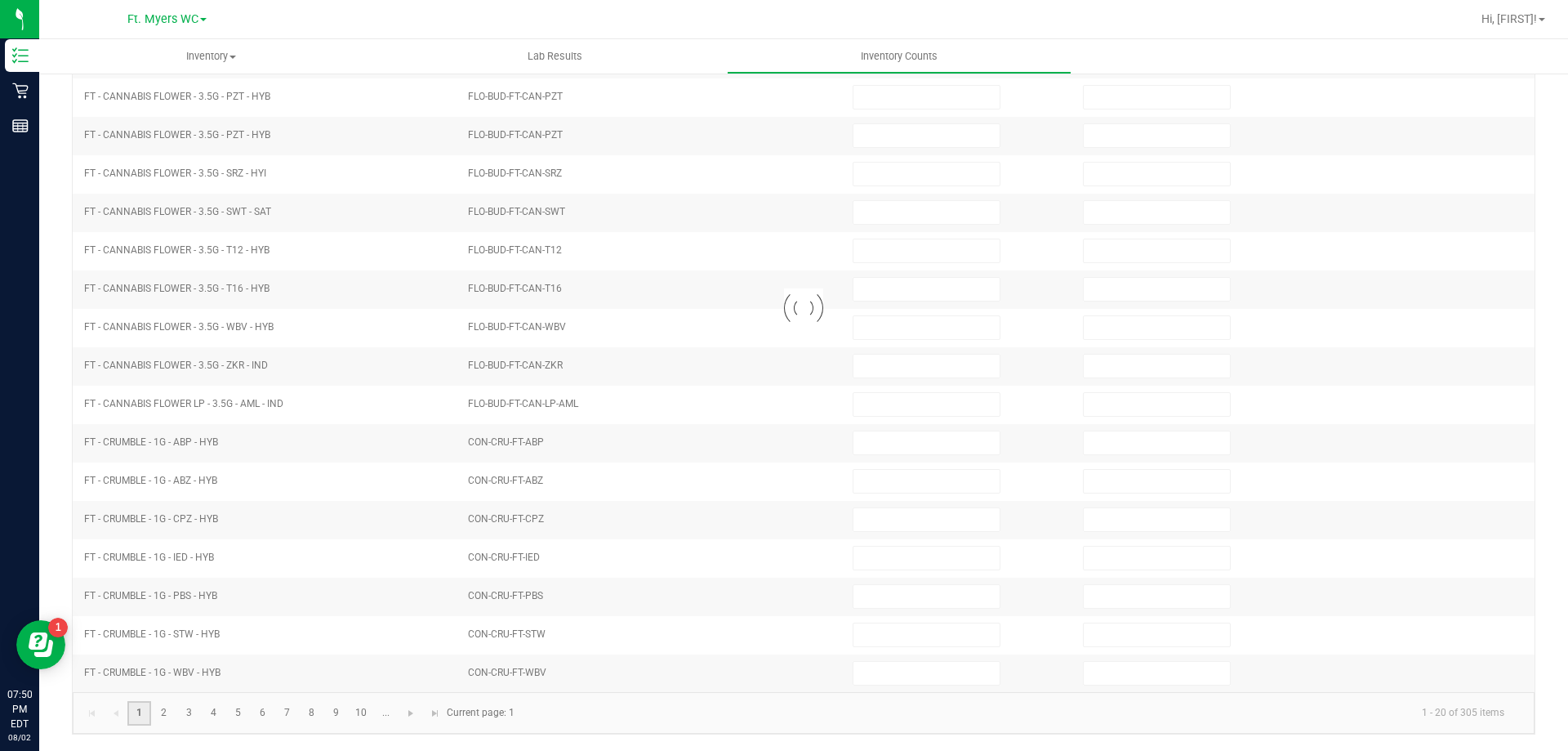 type on "3" 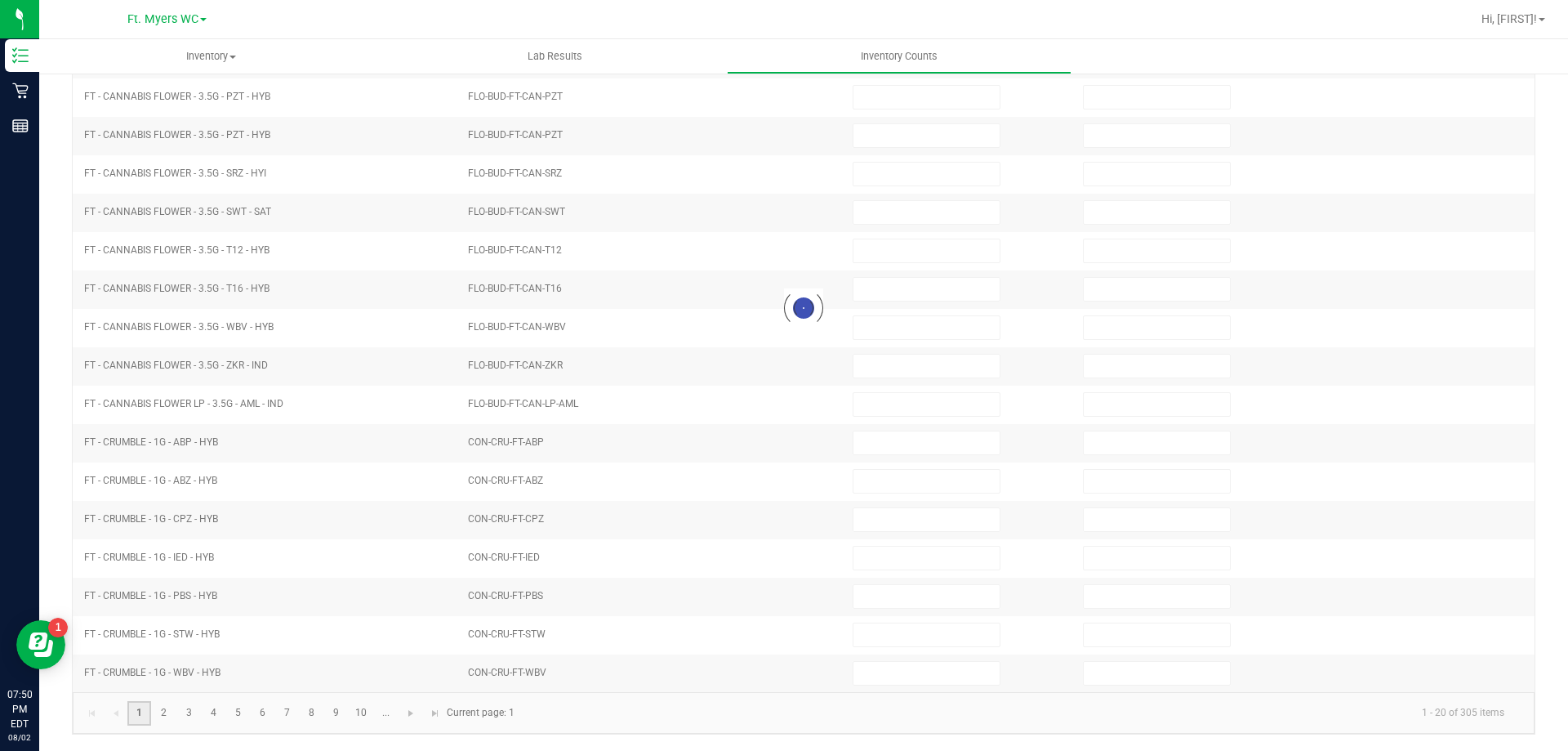 type on "0" 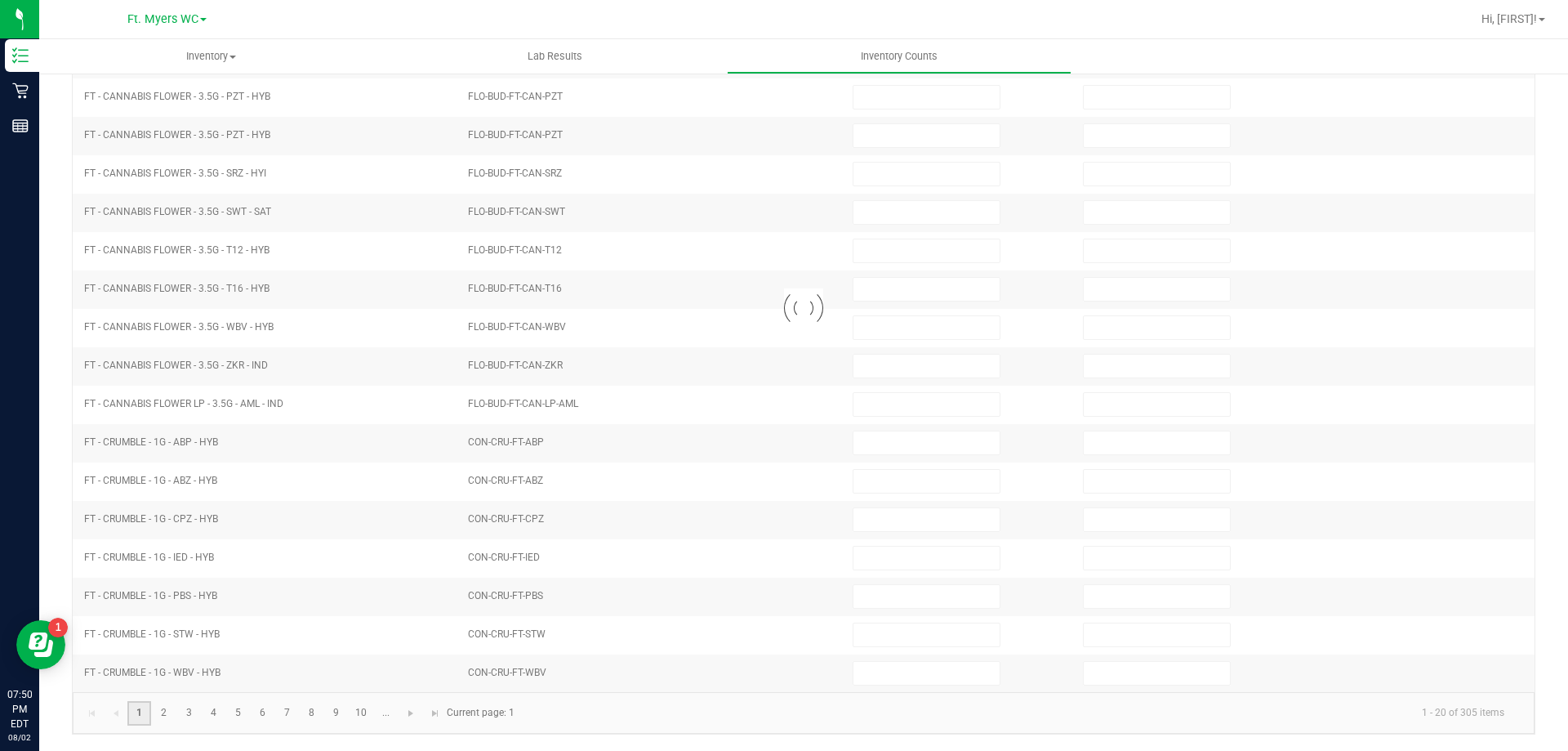 type on "0" 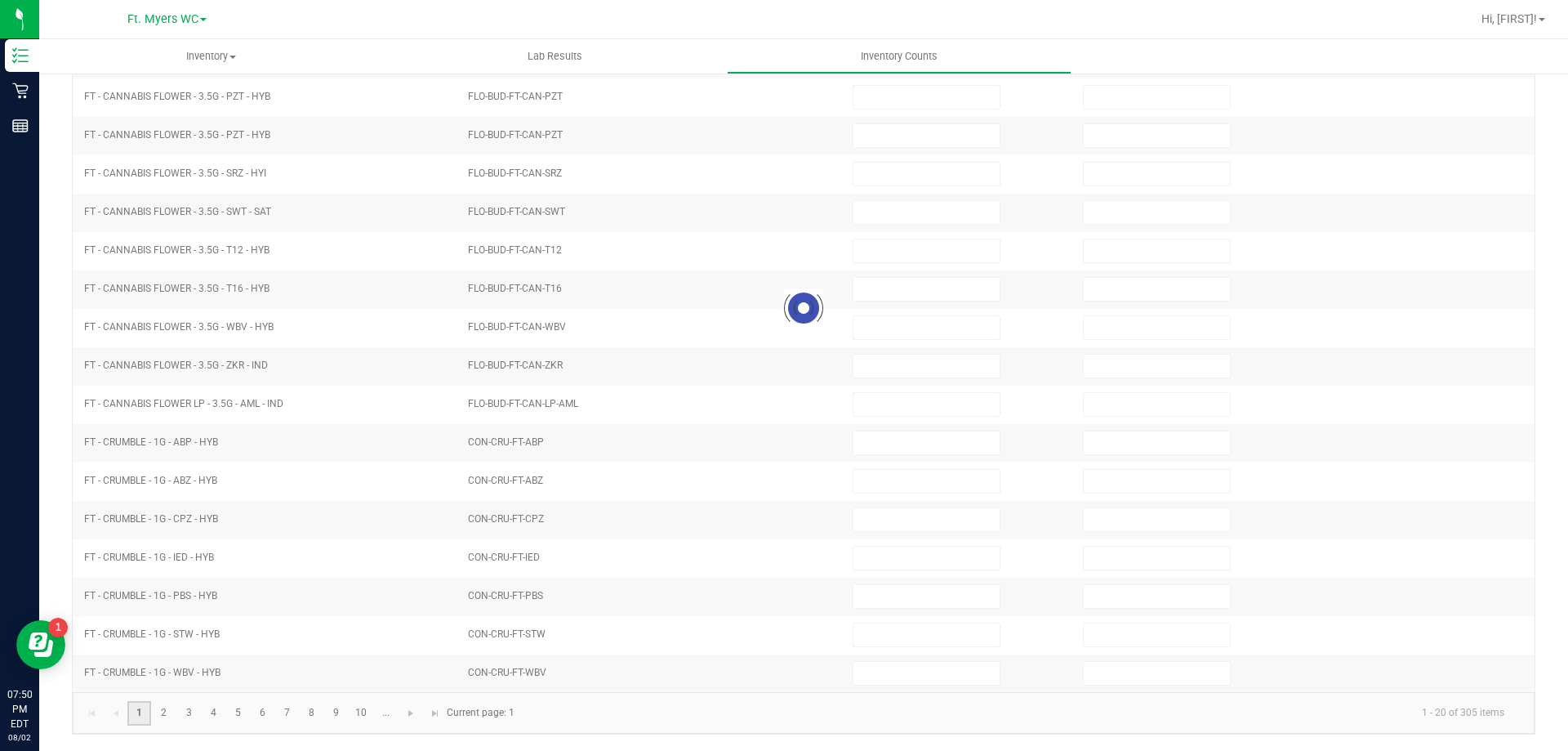 type on "0" 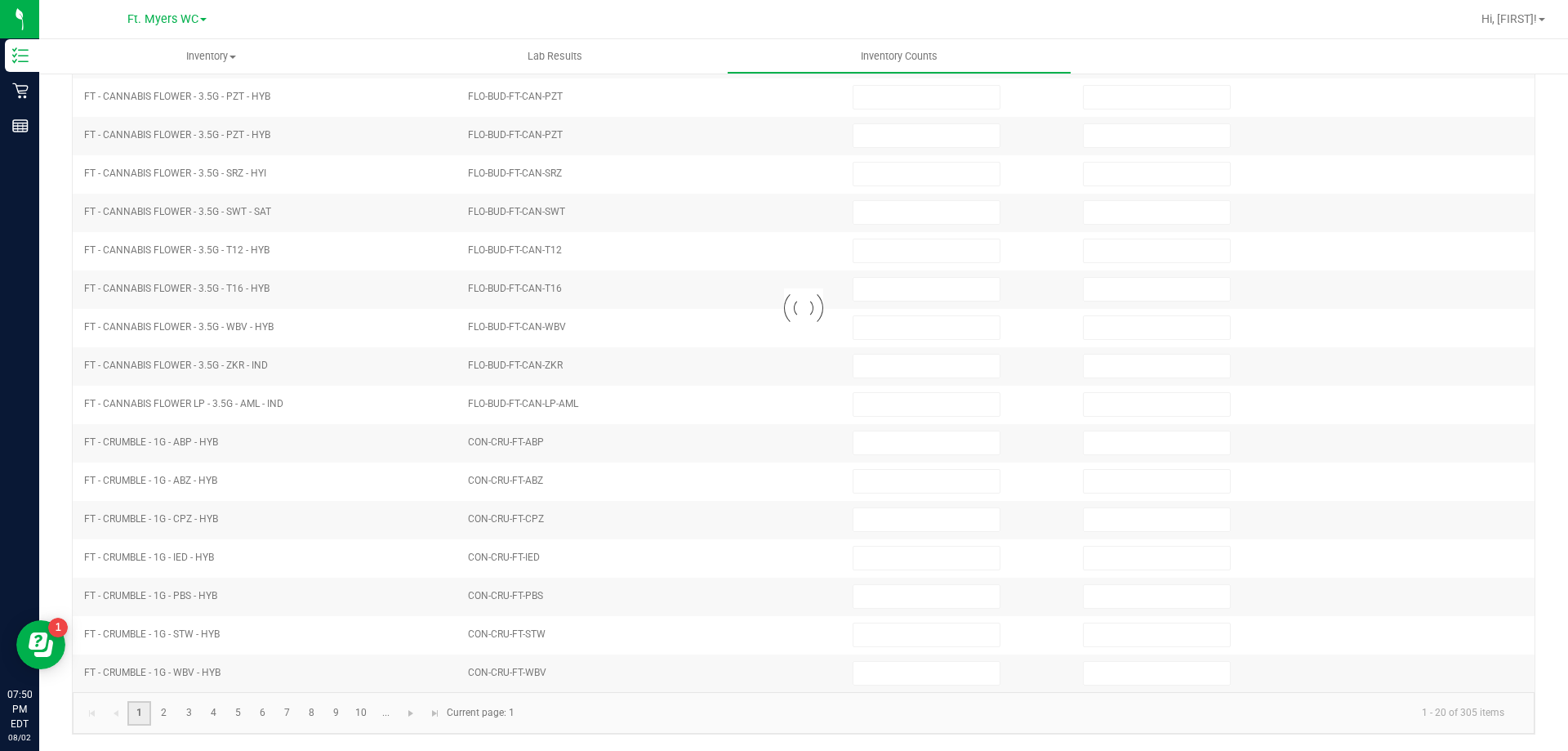 type on "4" 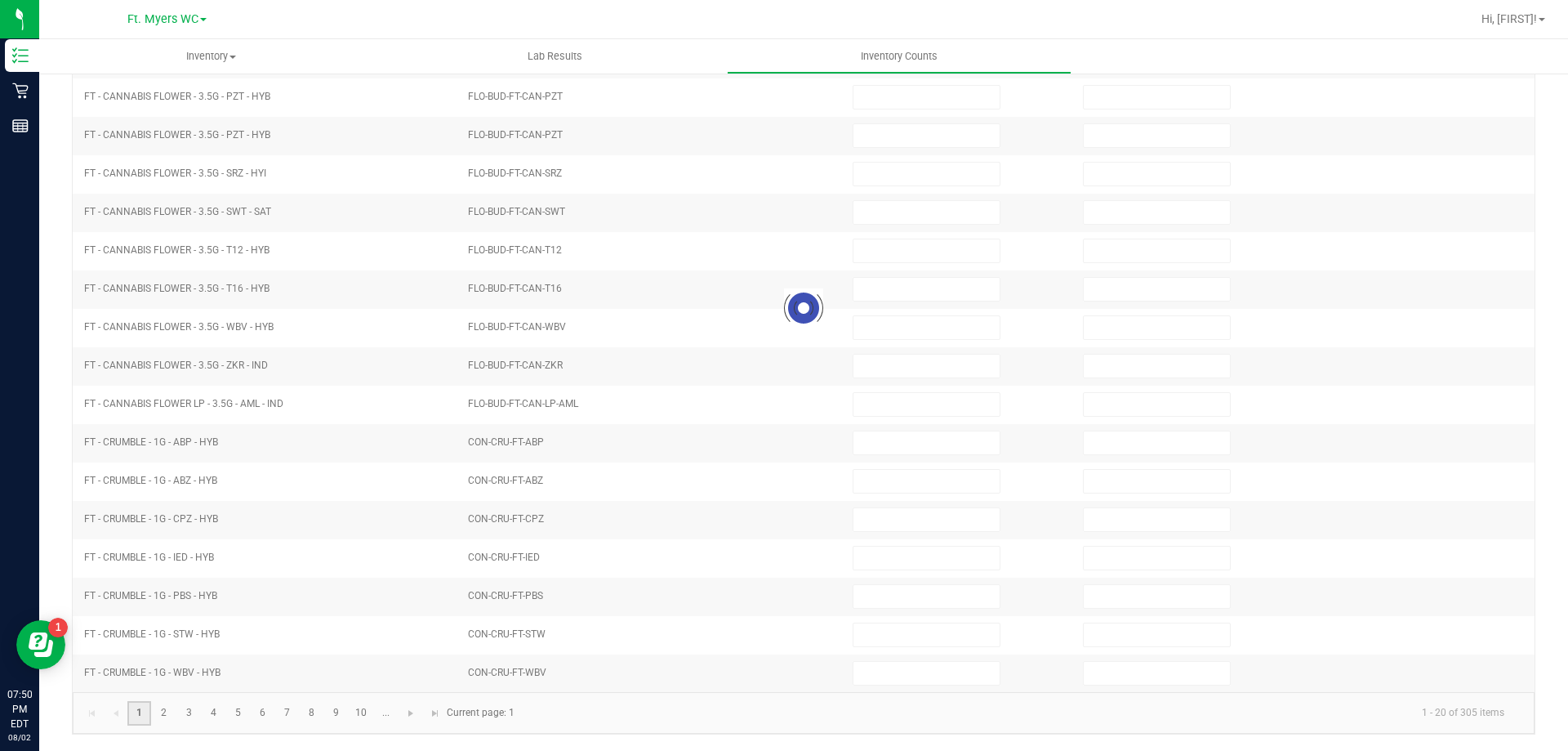 type on "0" 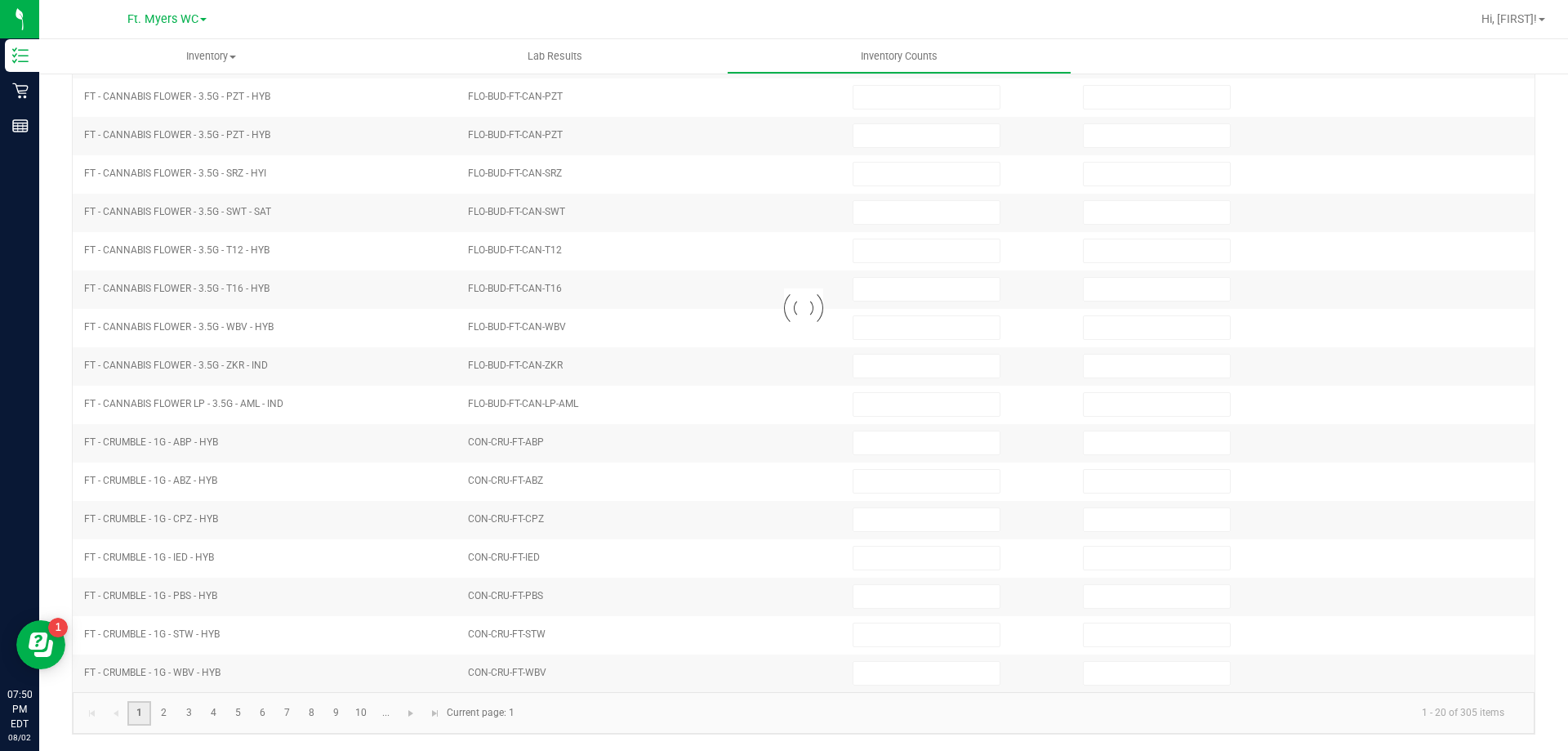 type on "5" 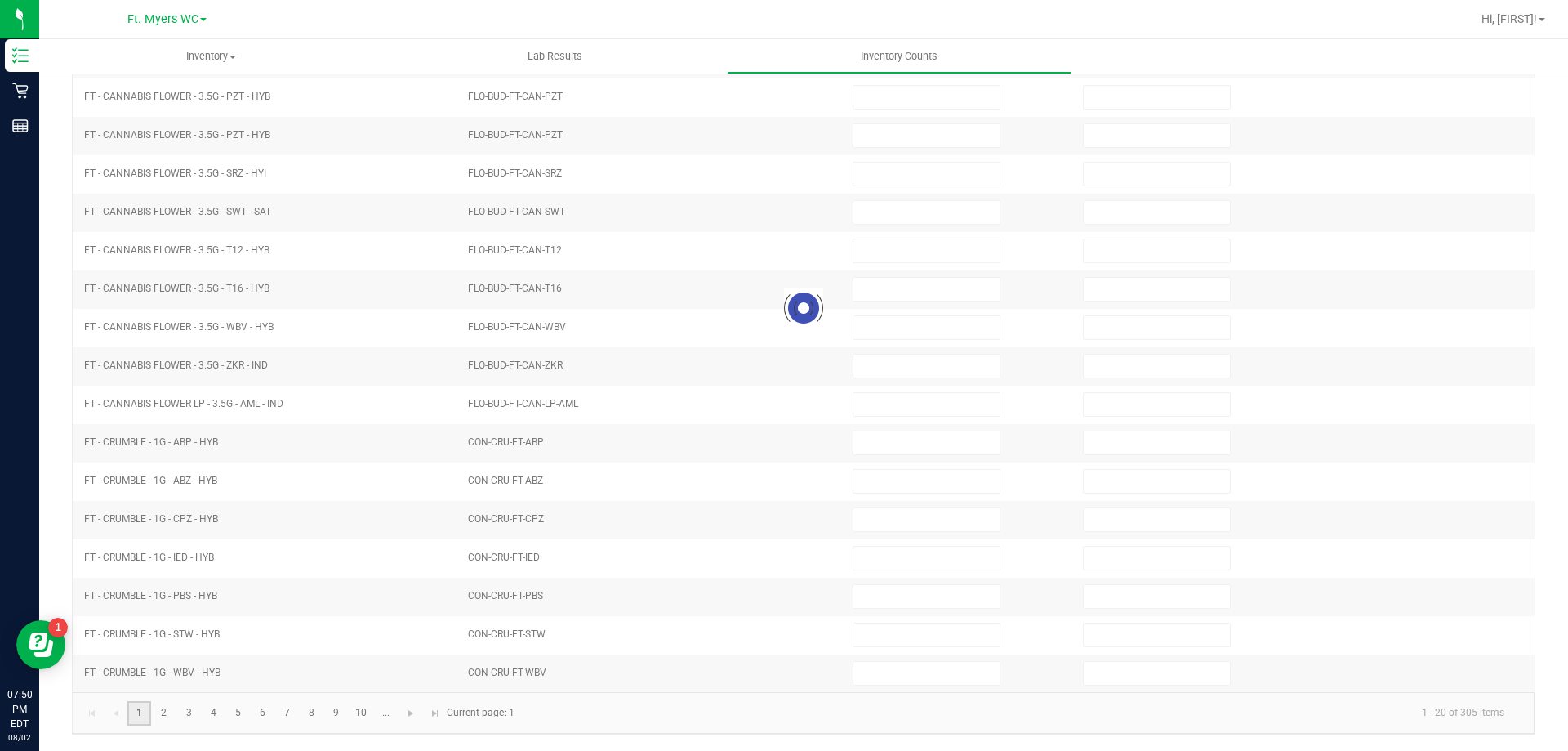 type on "0" 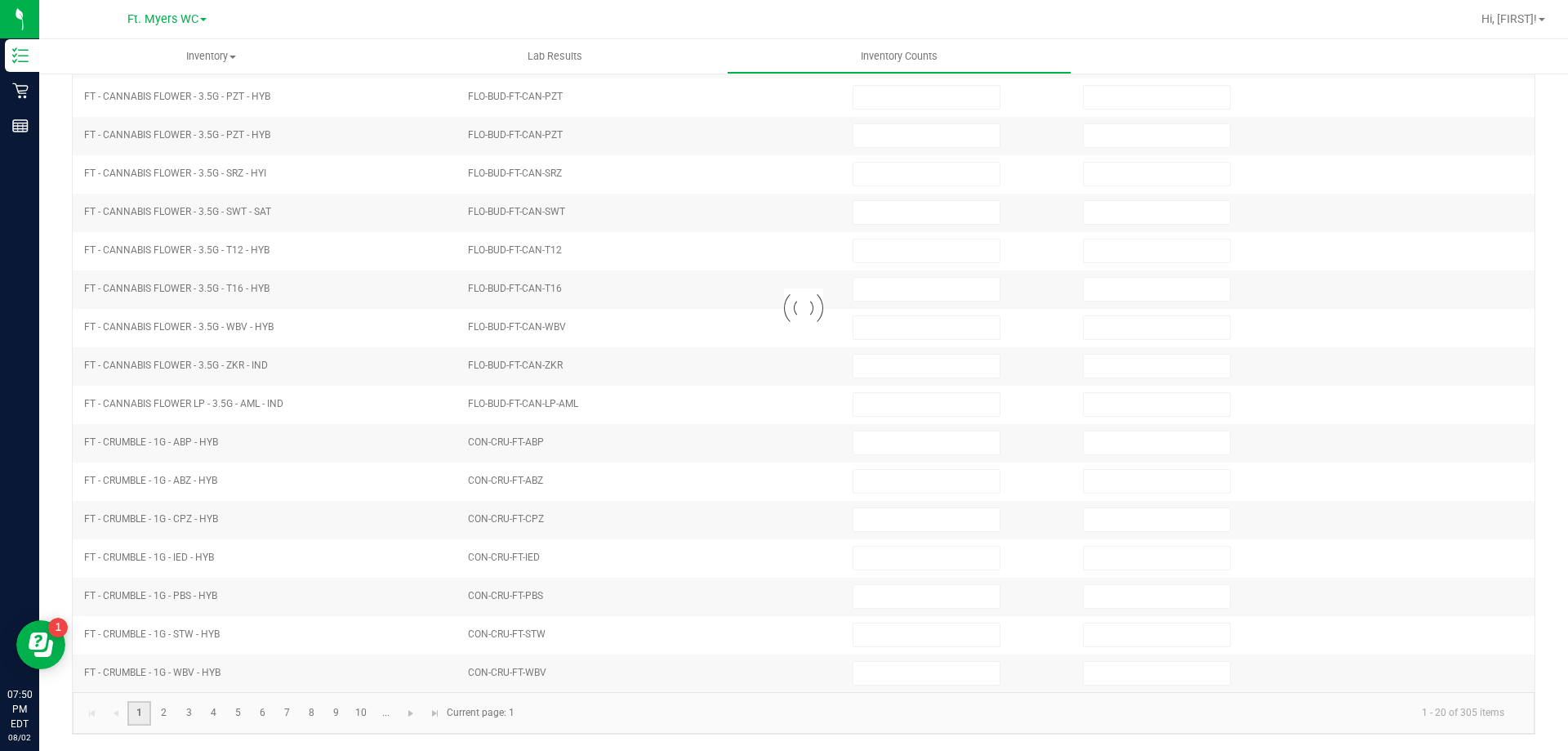 type on "7" 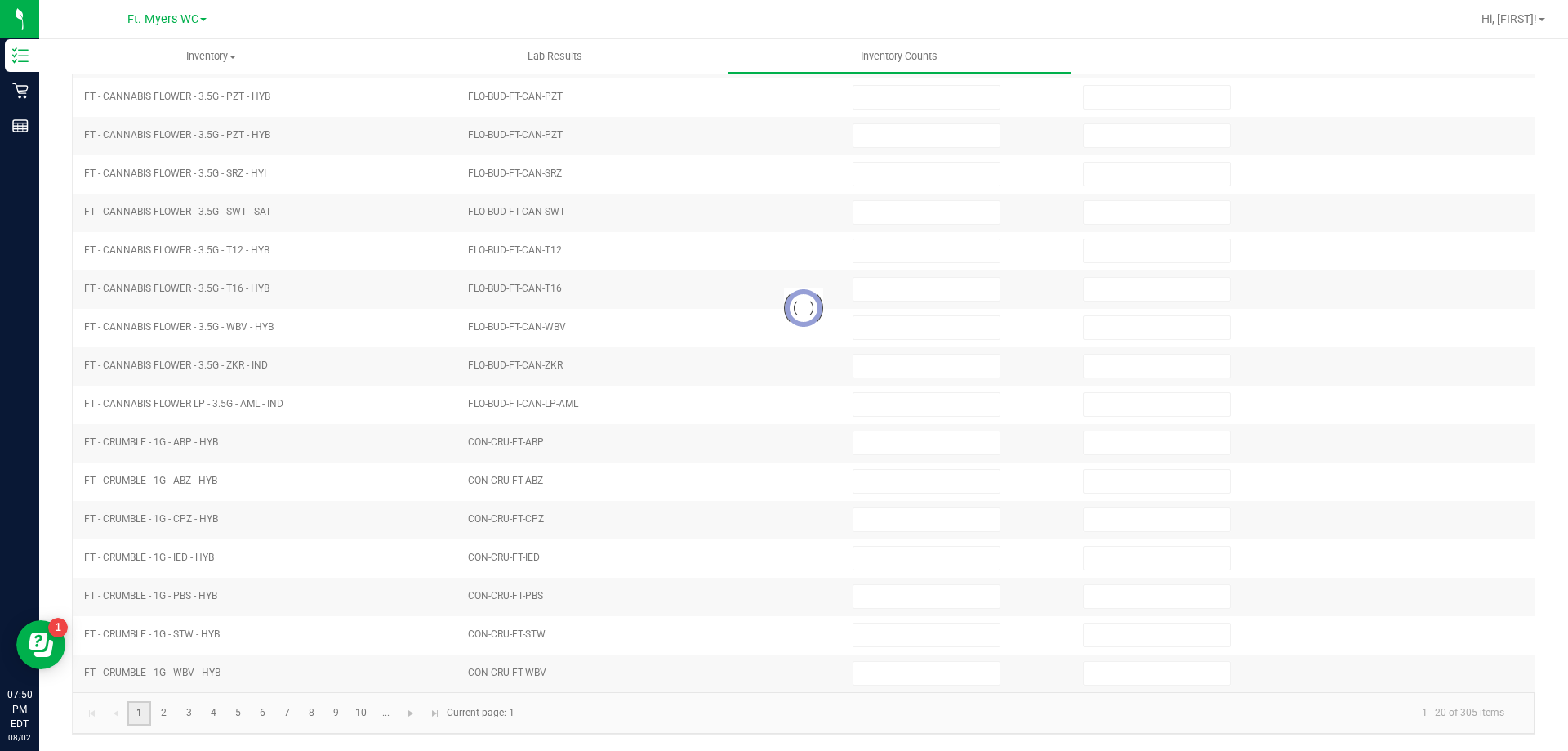 type on "0" 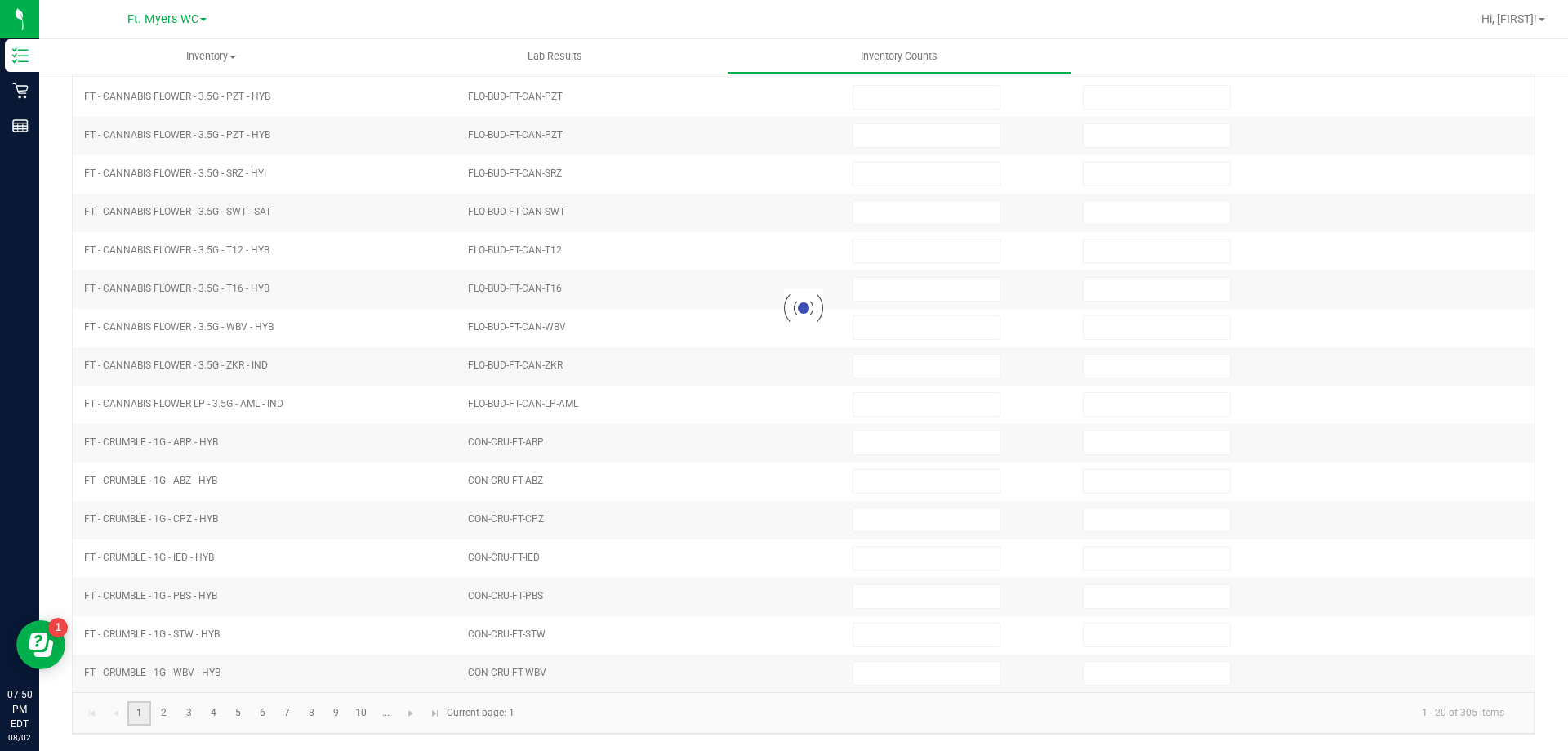type on "20" 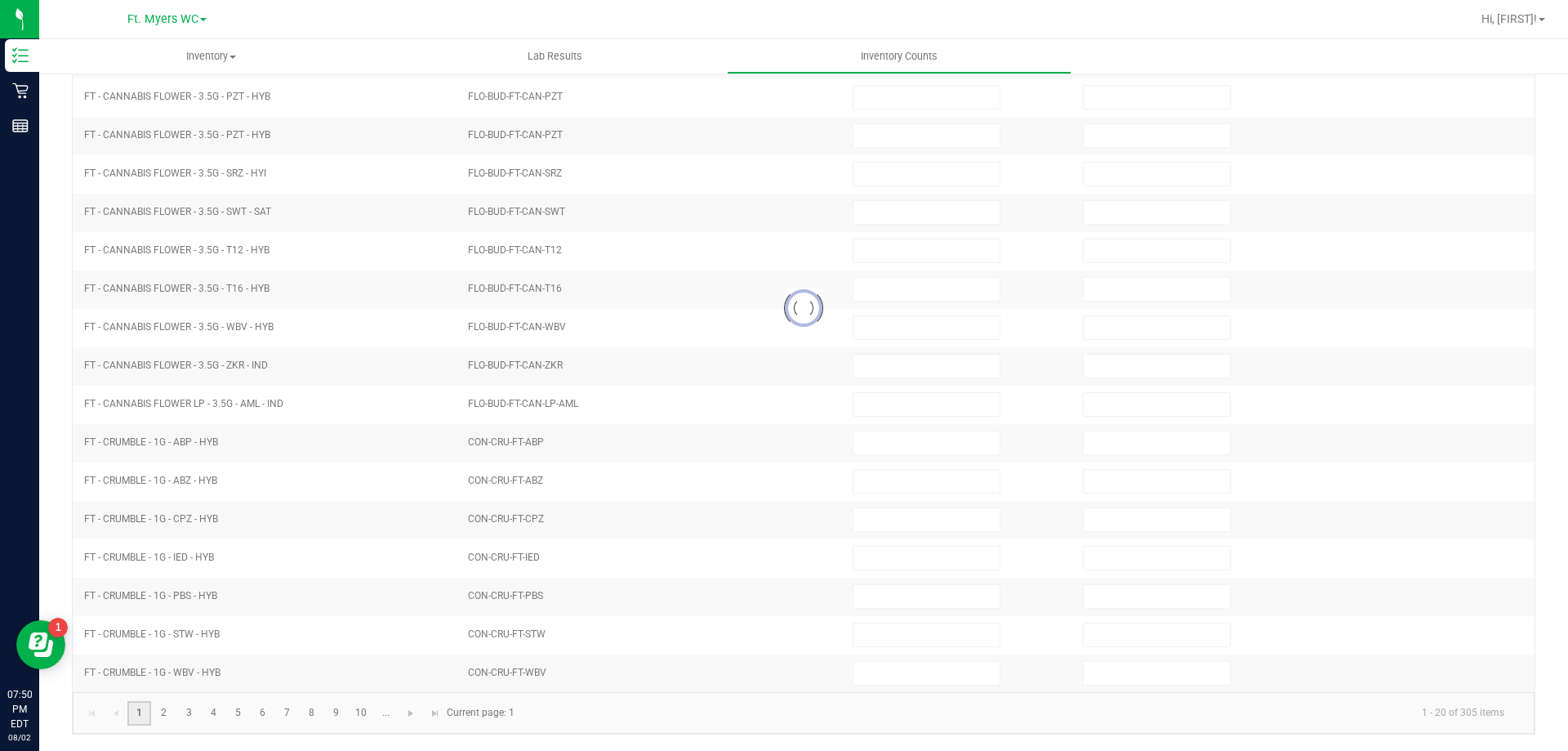 type on "0" 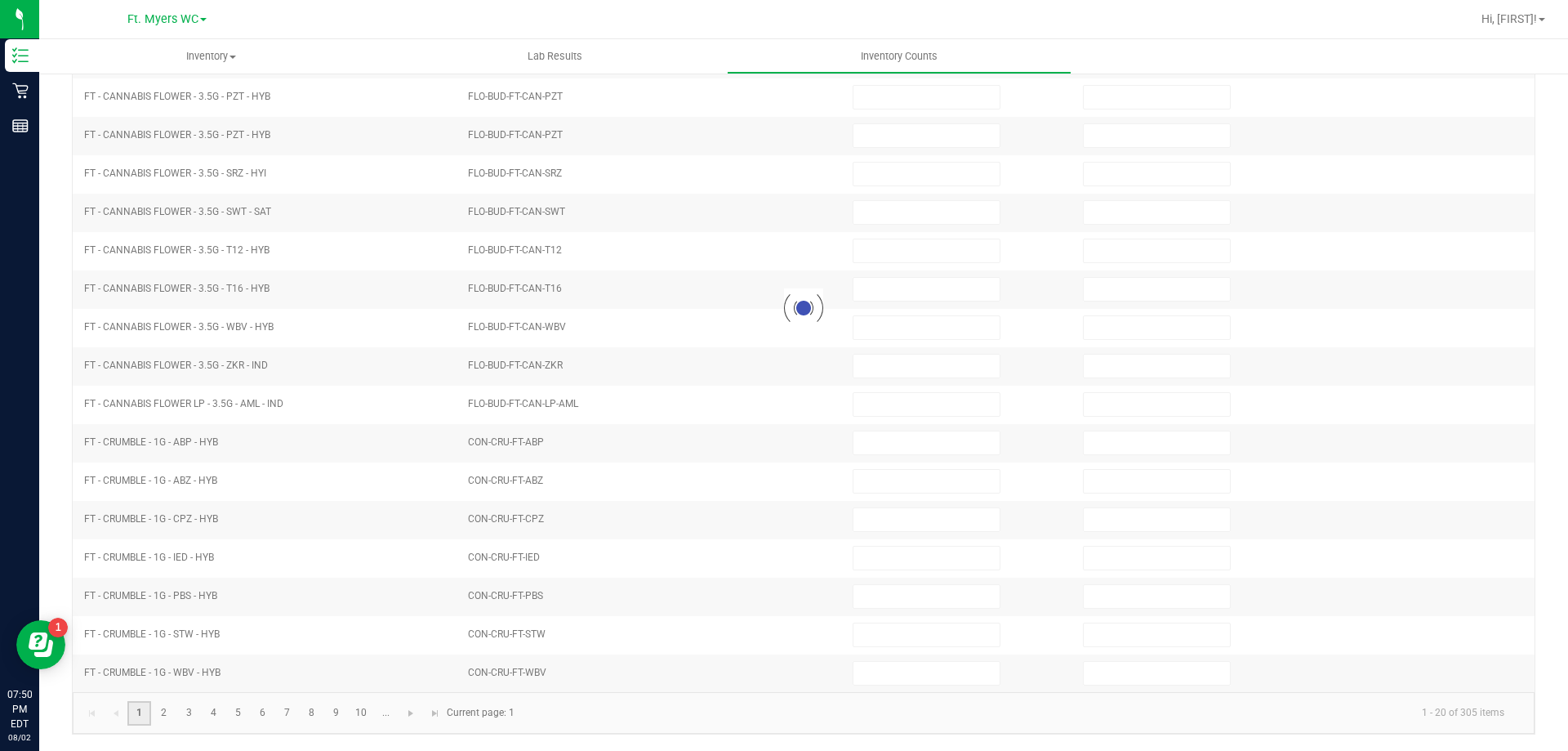 type on "6" 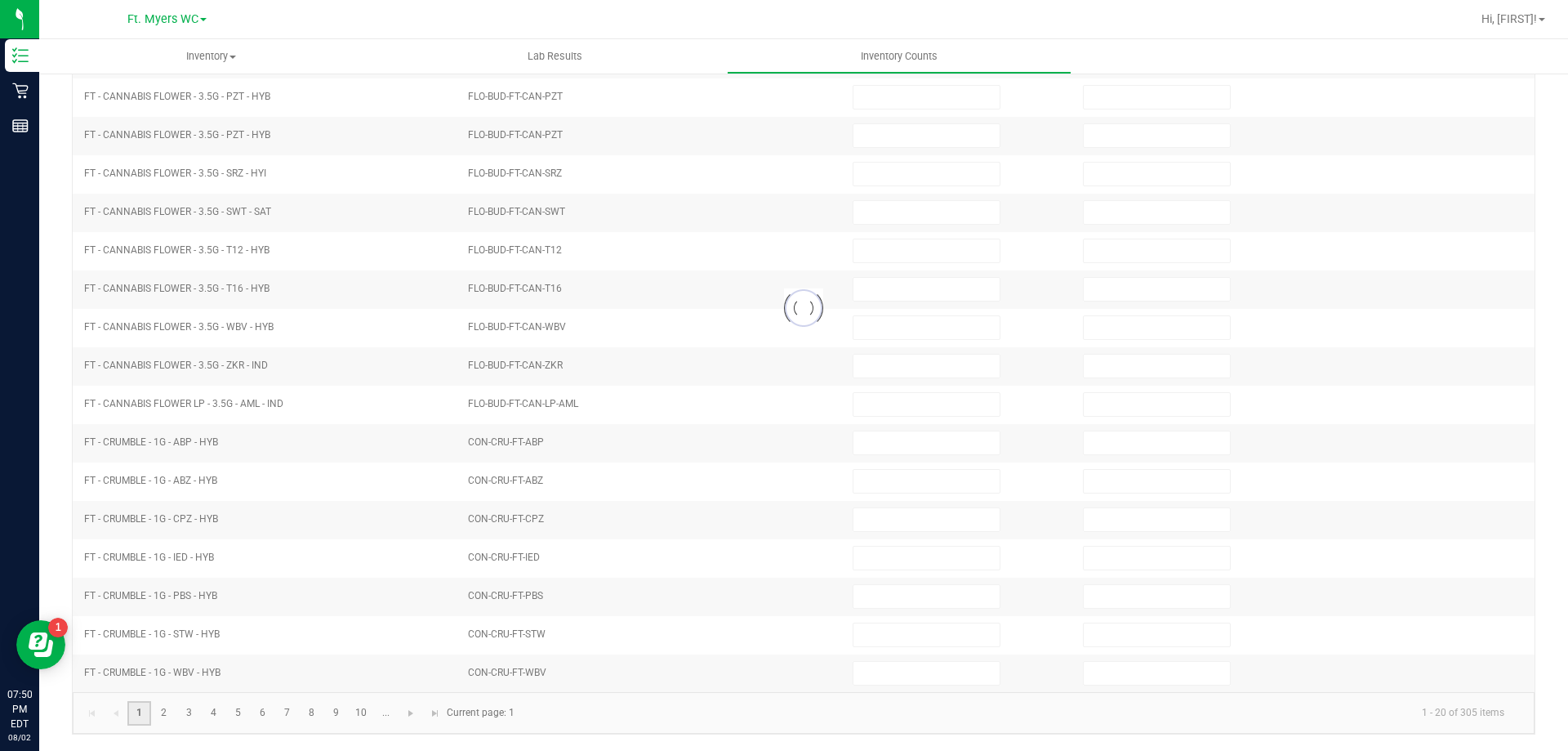 type on "0" 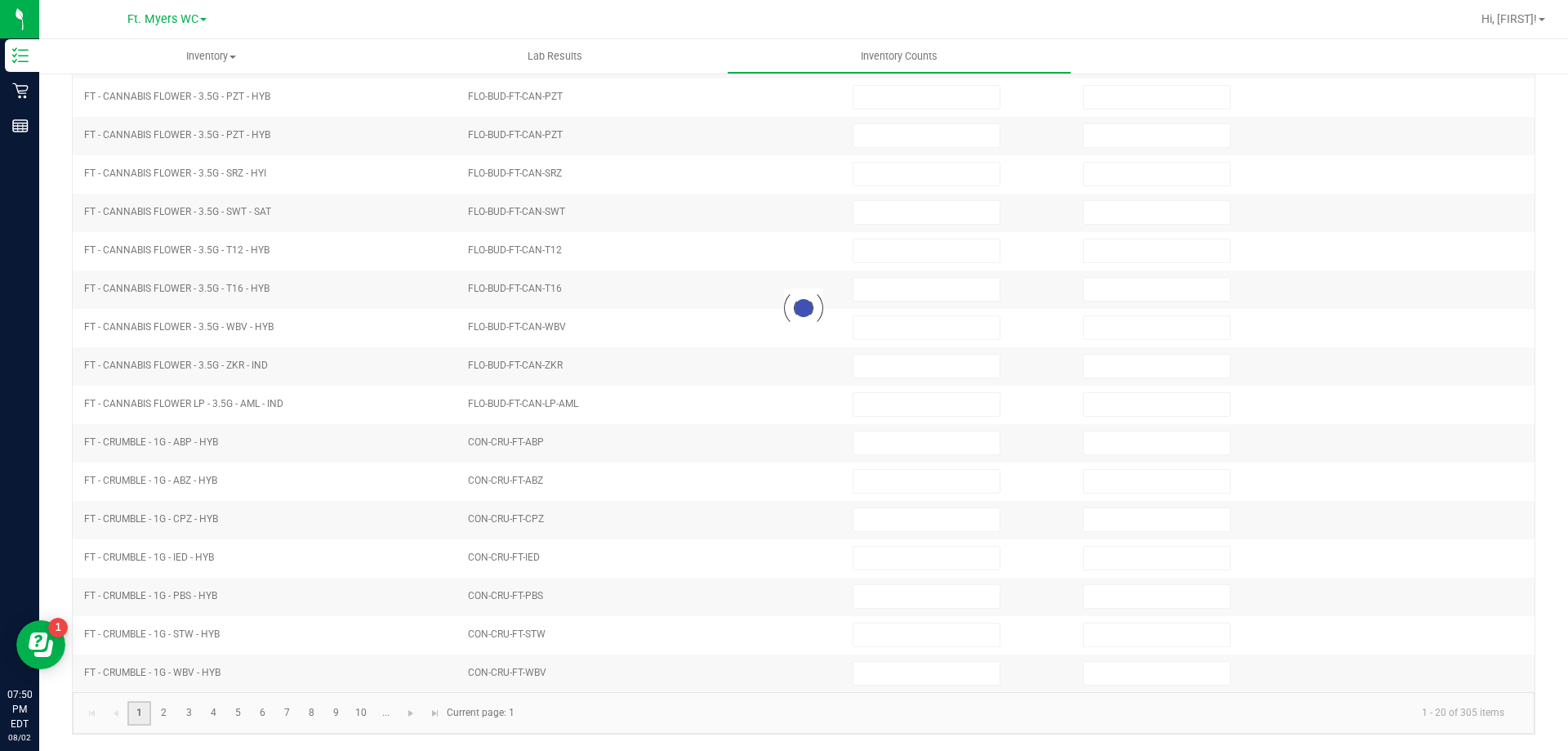 type on "20" 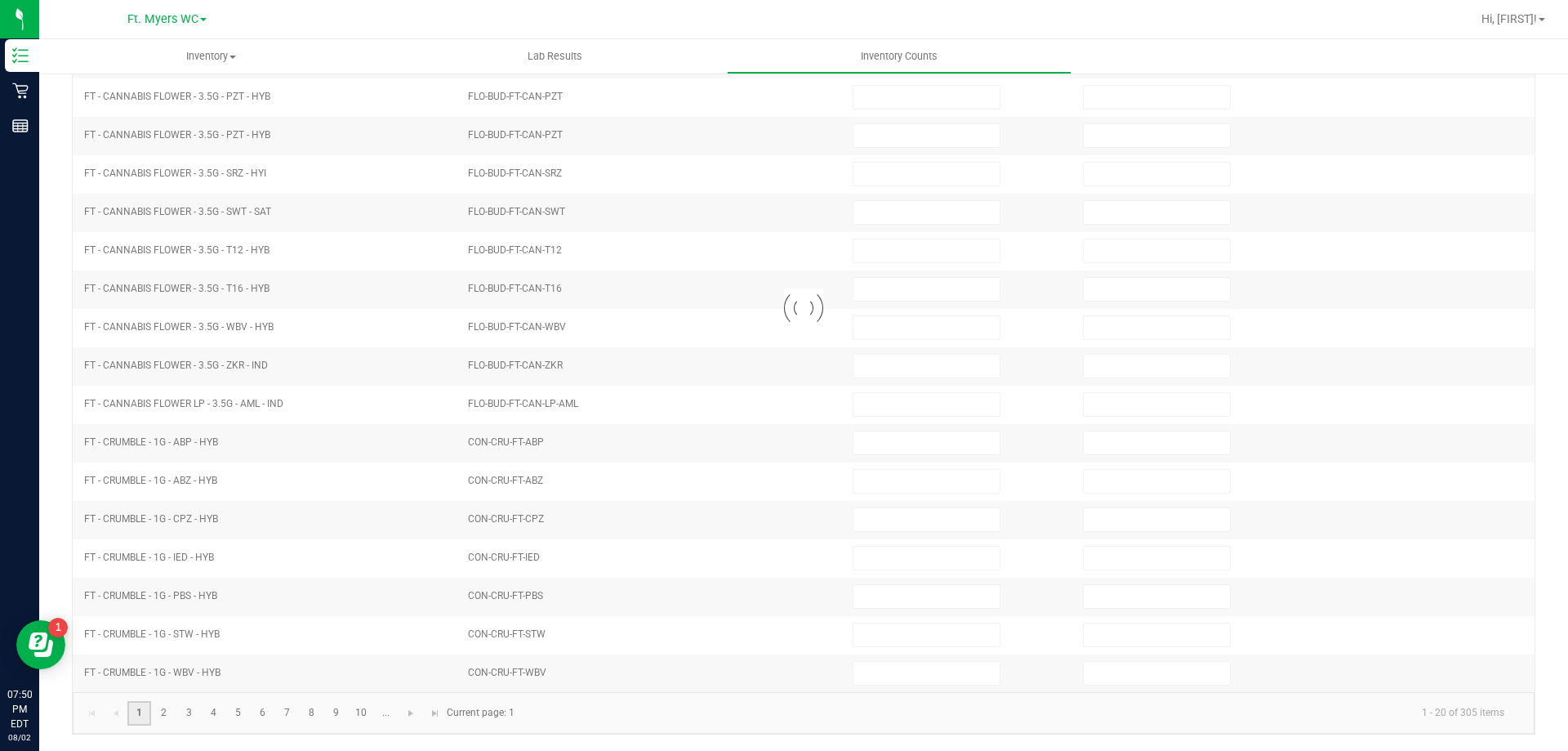 type on "0" 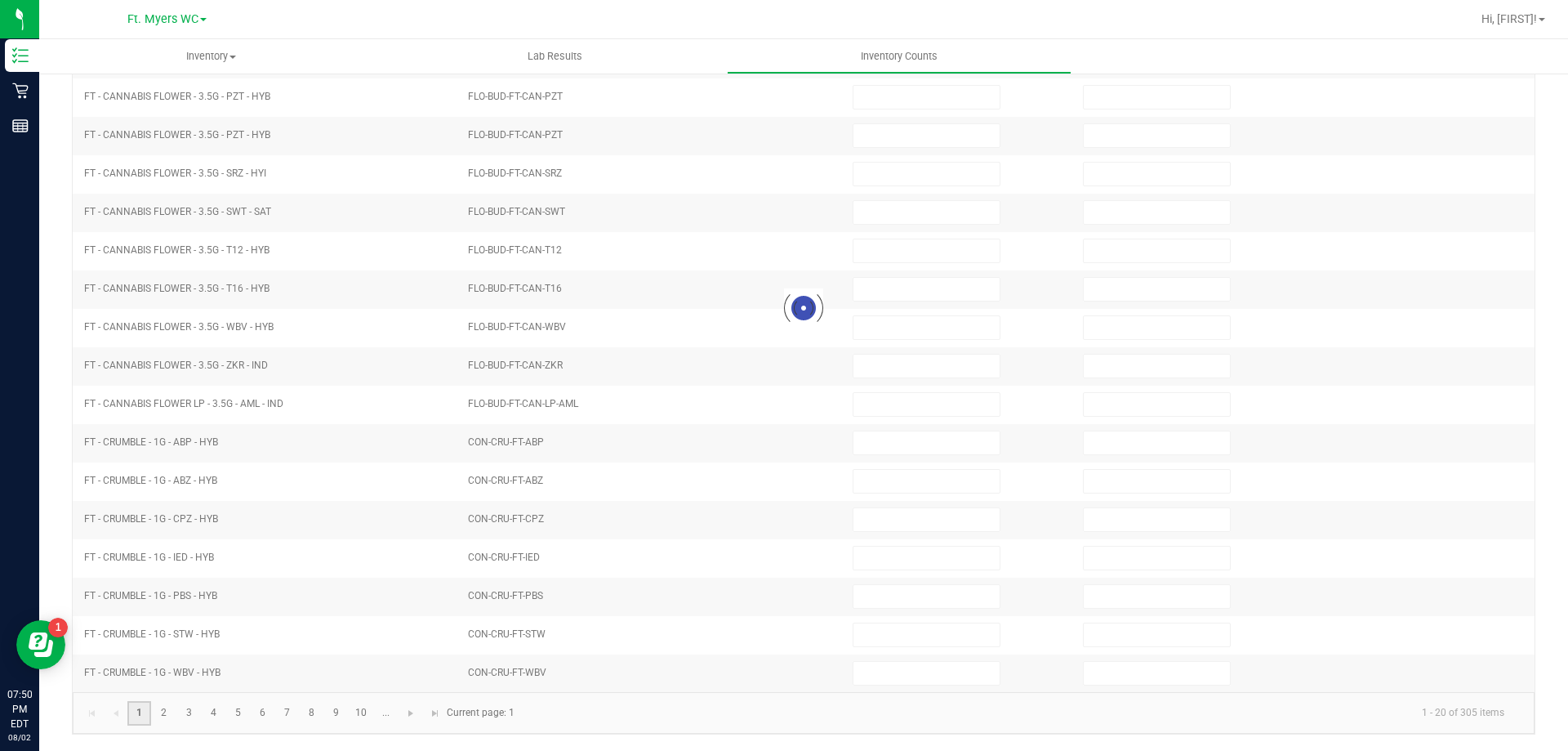 type on "0" 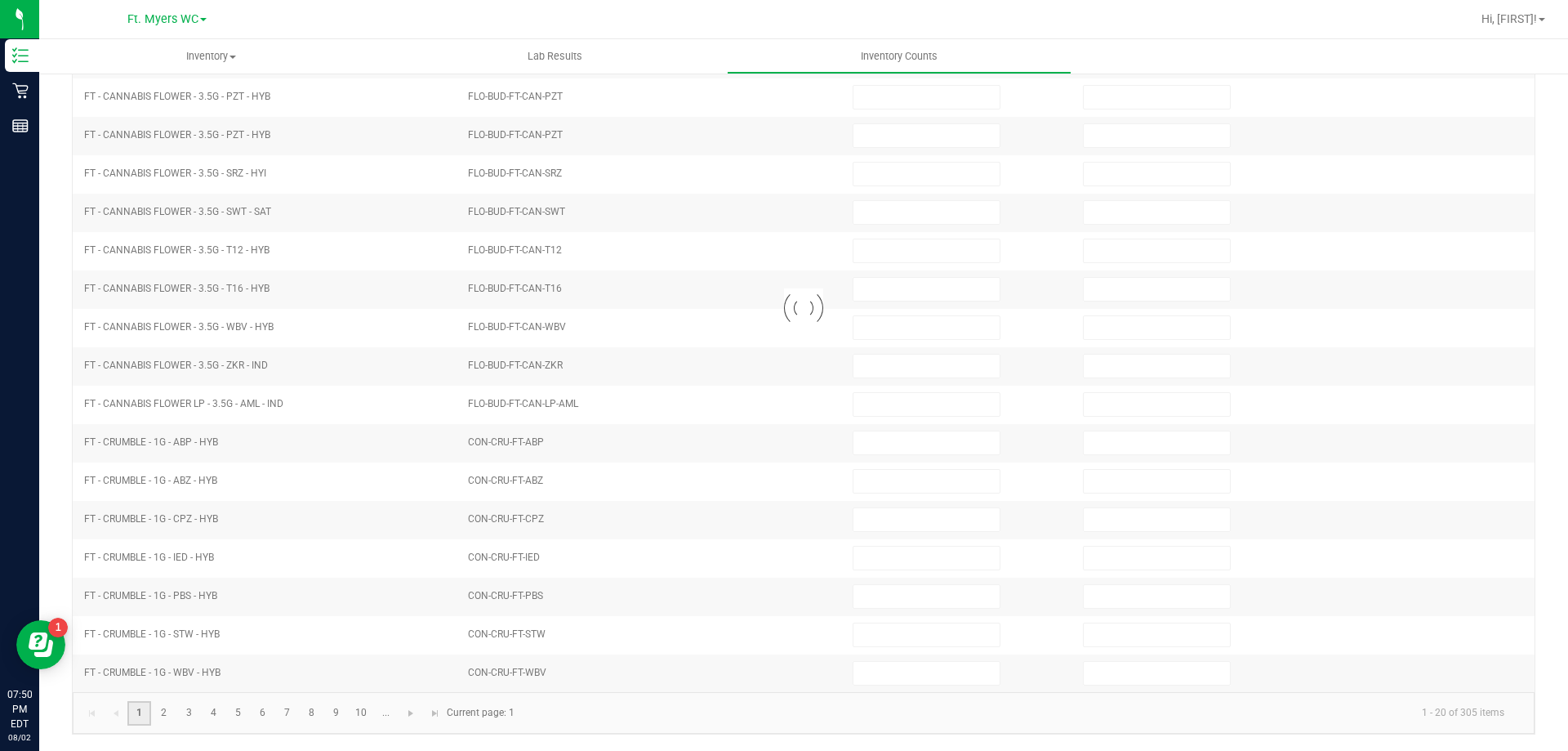 type on "0" 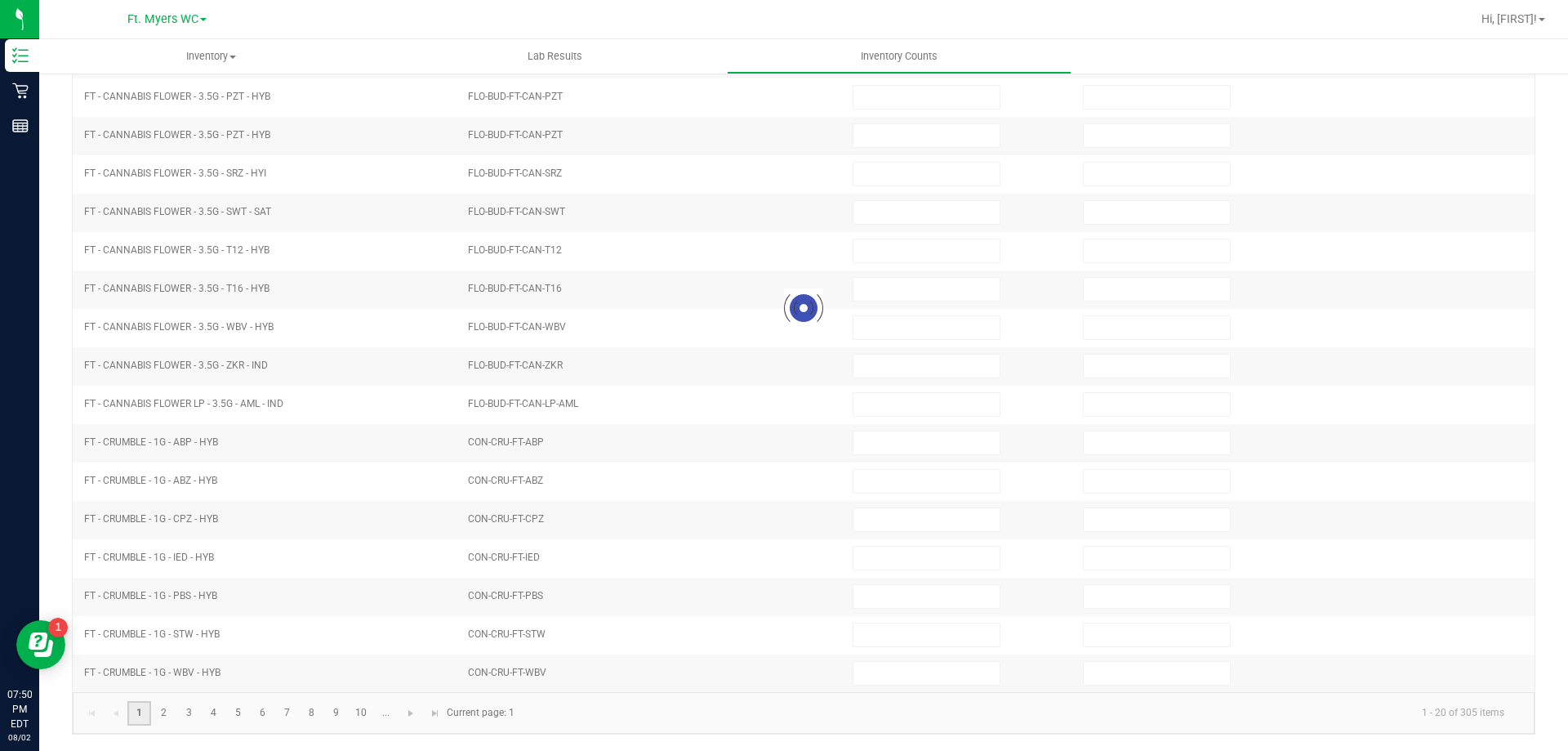 type on "9" 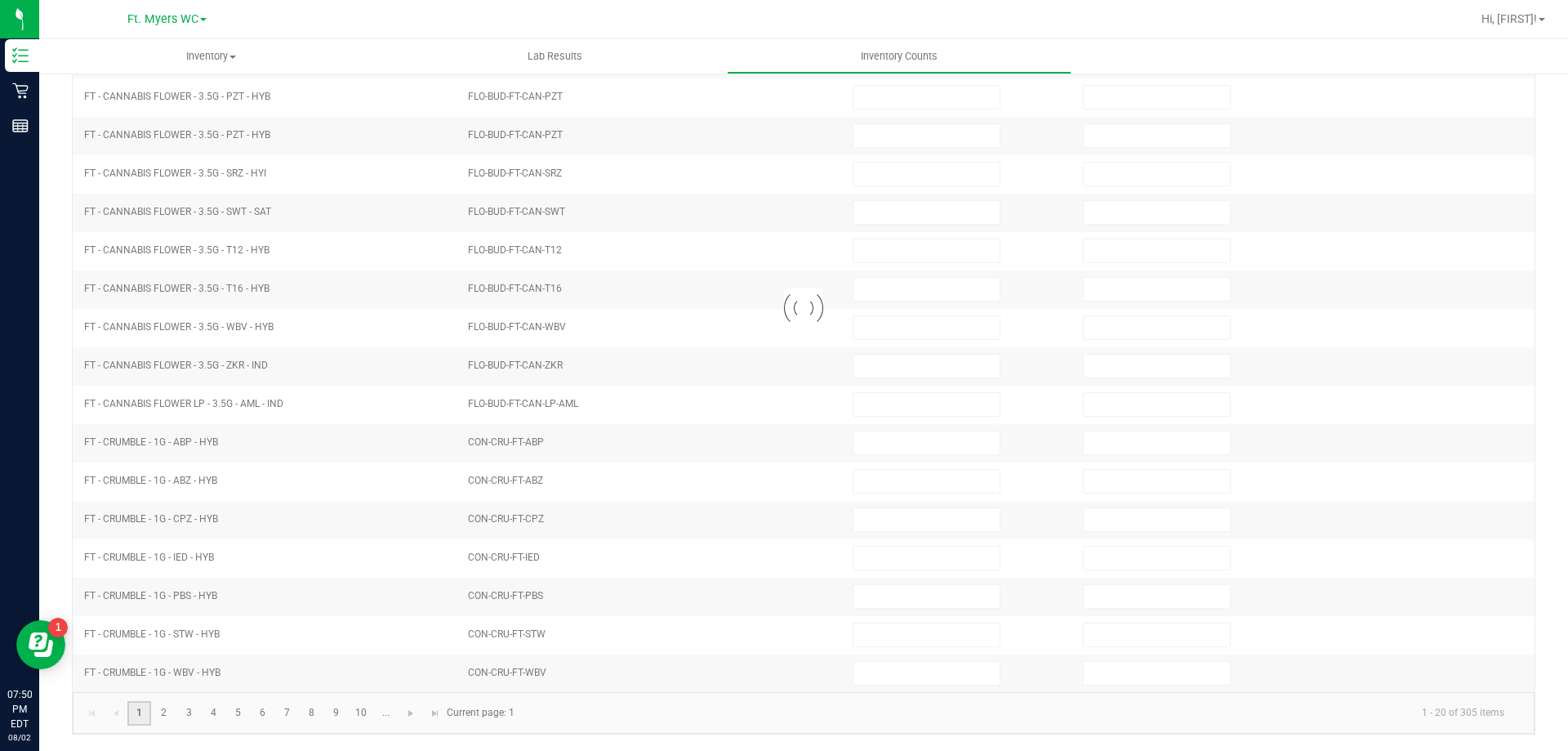 type on "0" 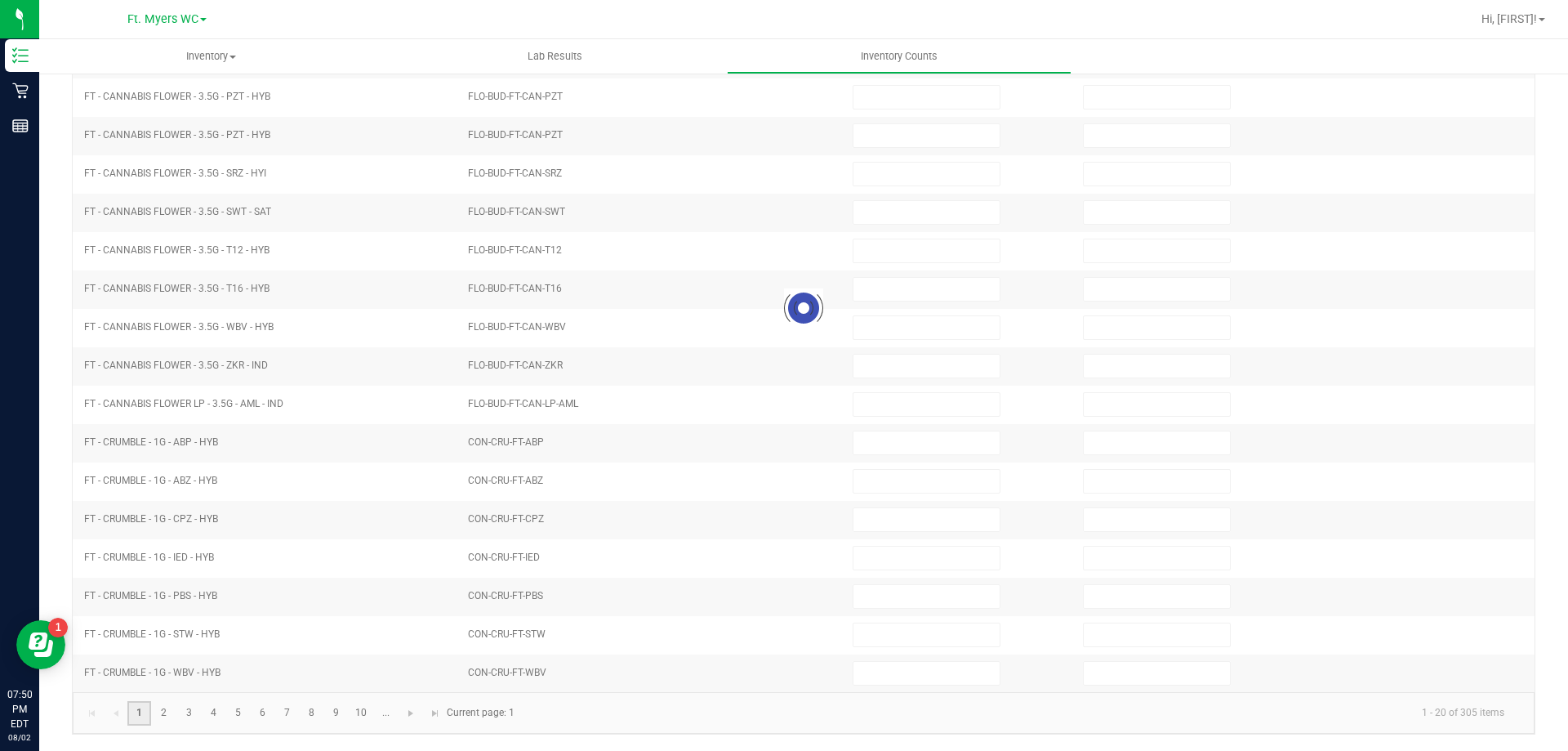 type on "18" 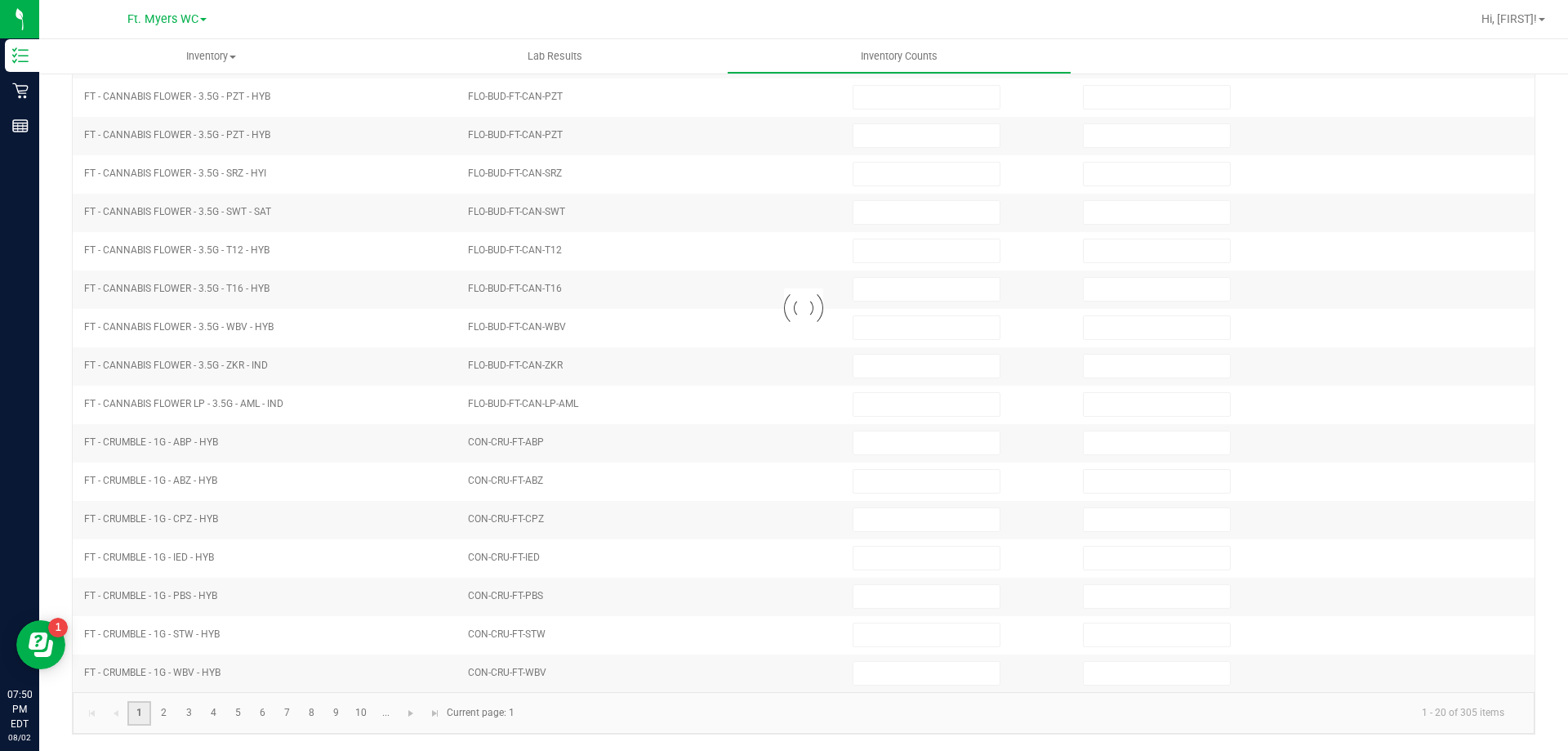 type on "0" 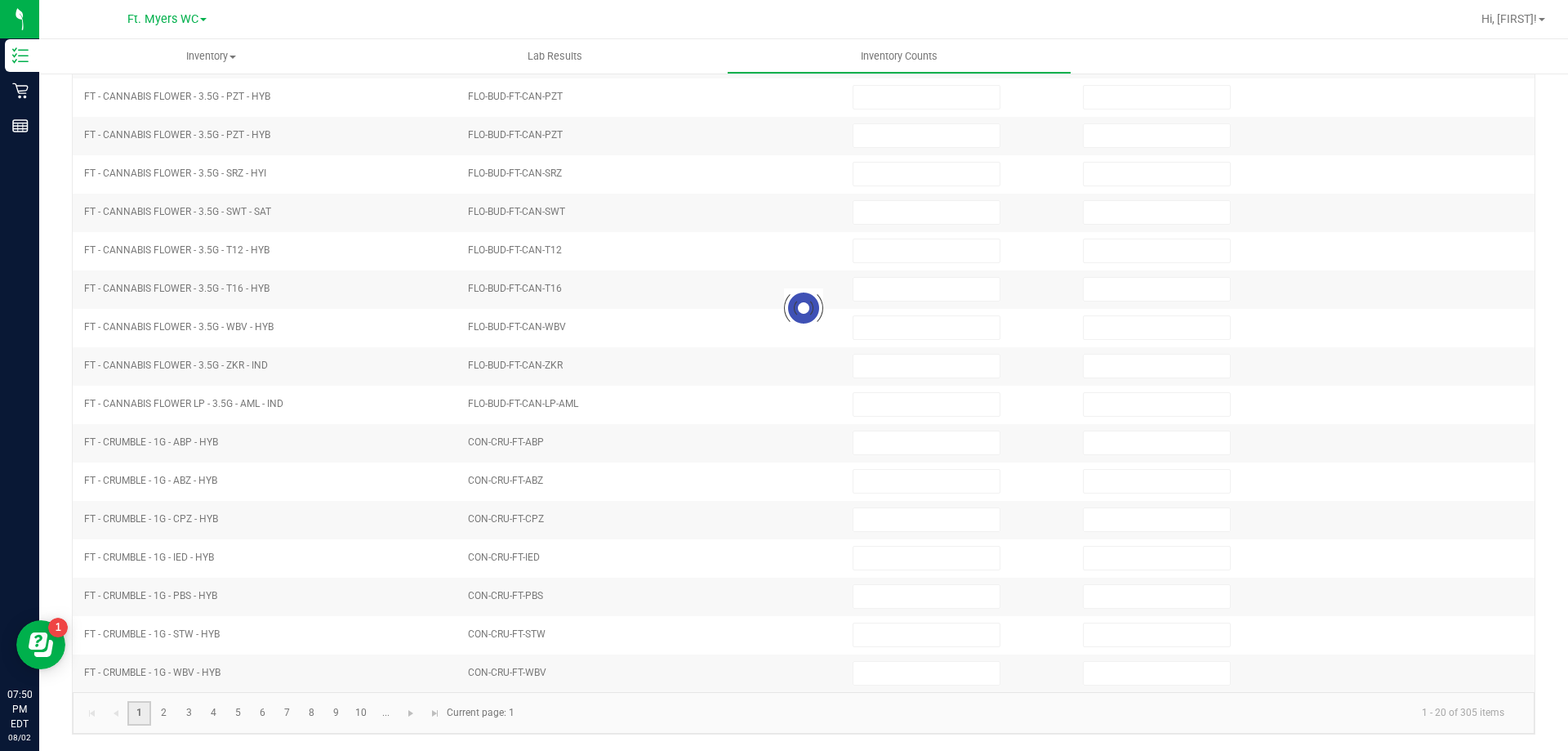 type on "13" 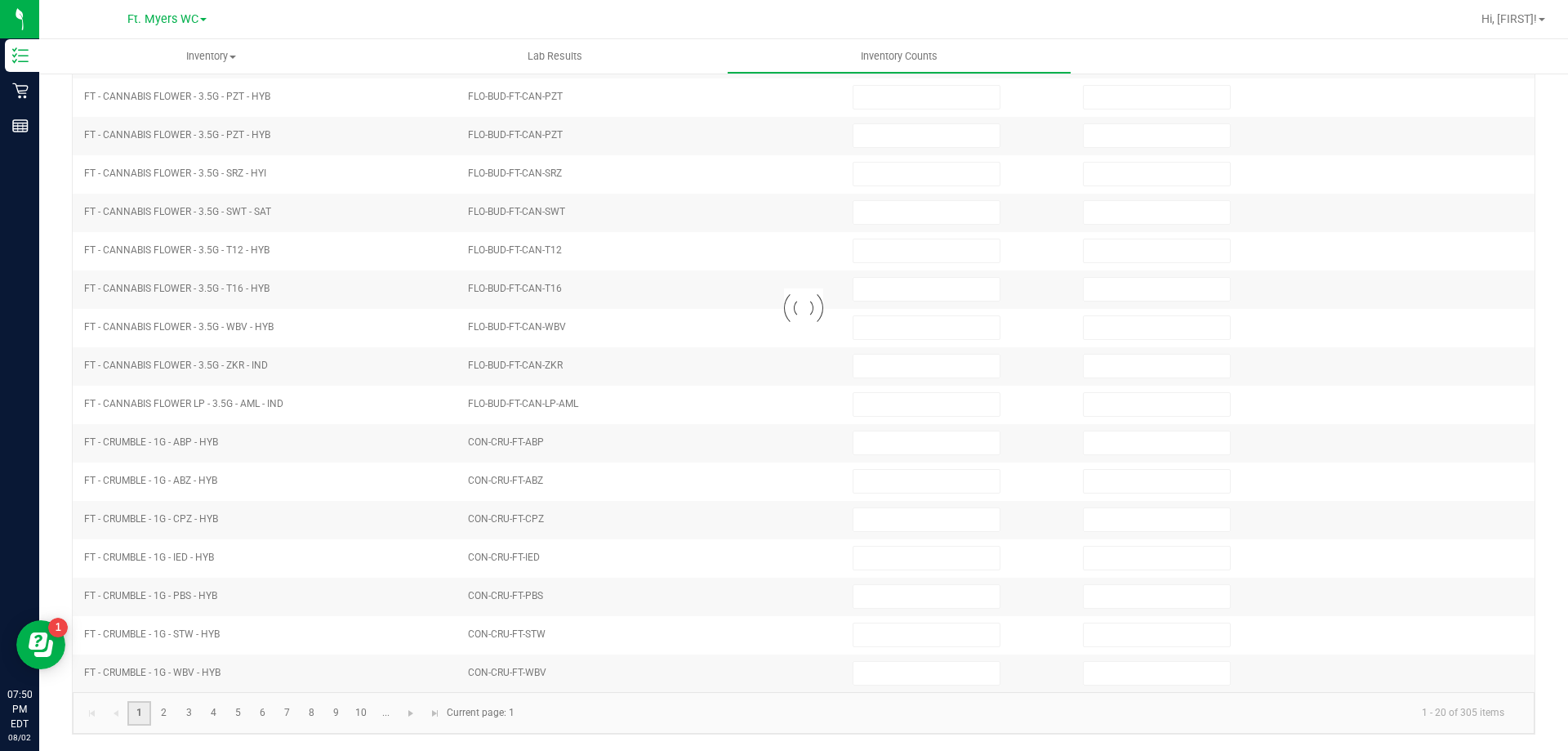 type on "0" 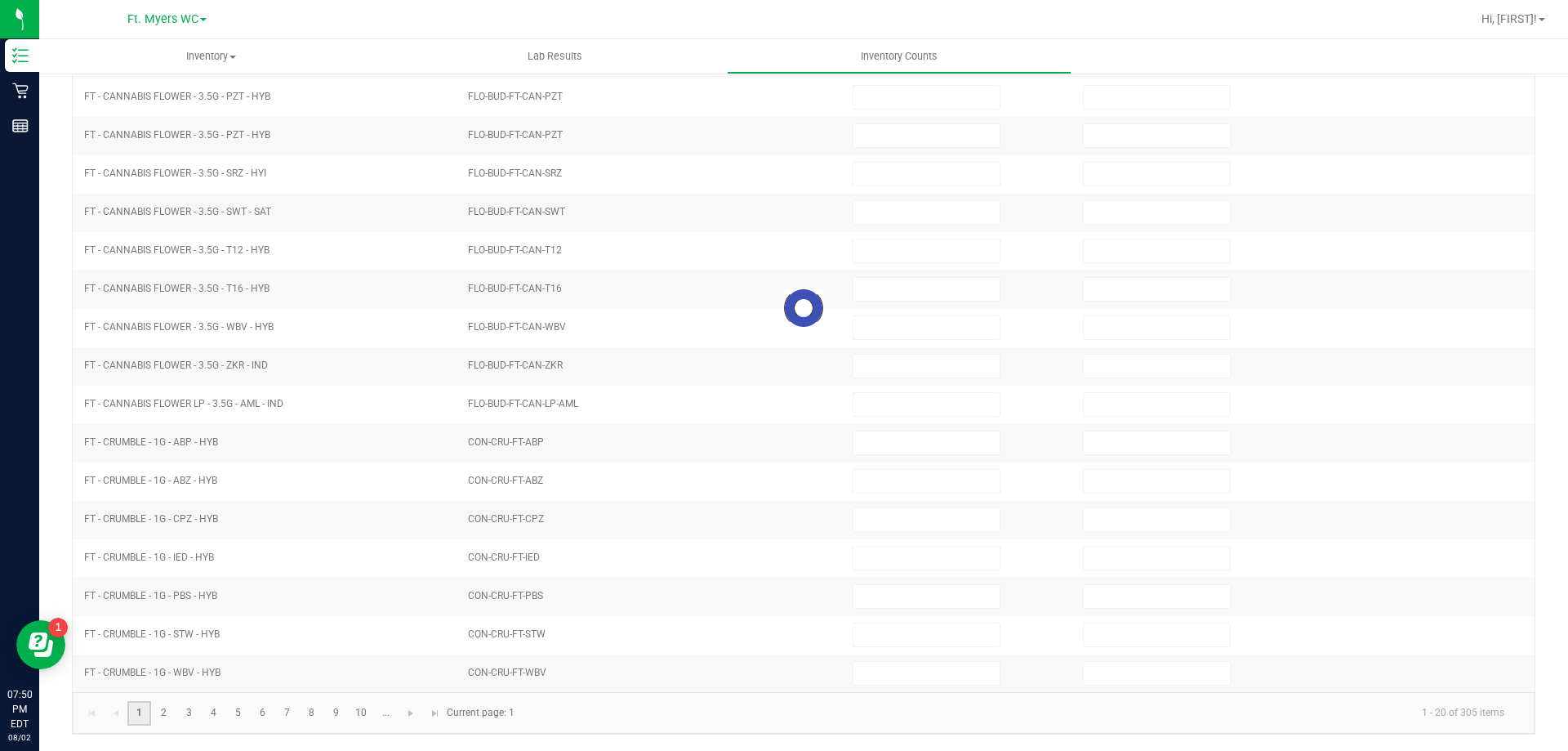 type on "10" 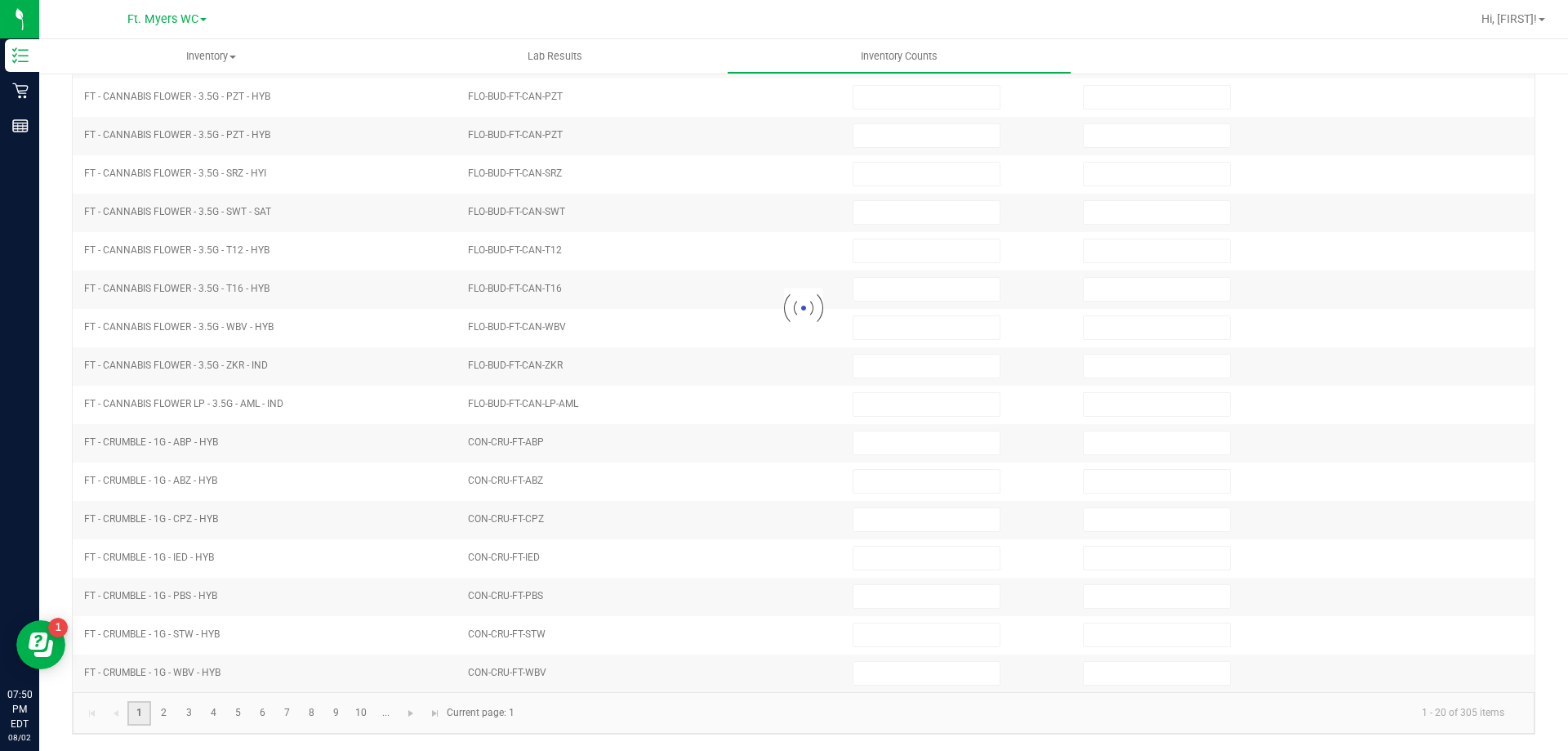 type on "0" 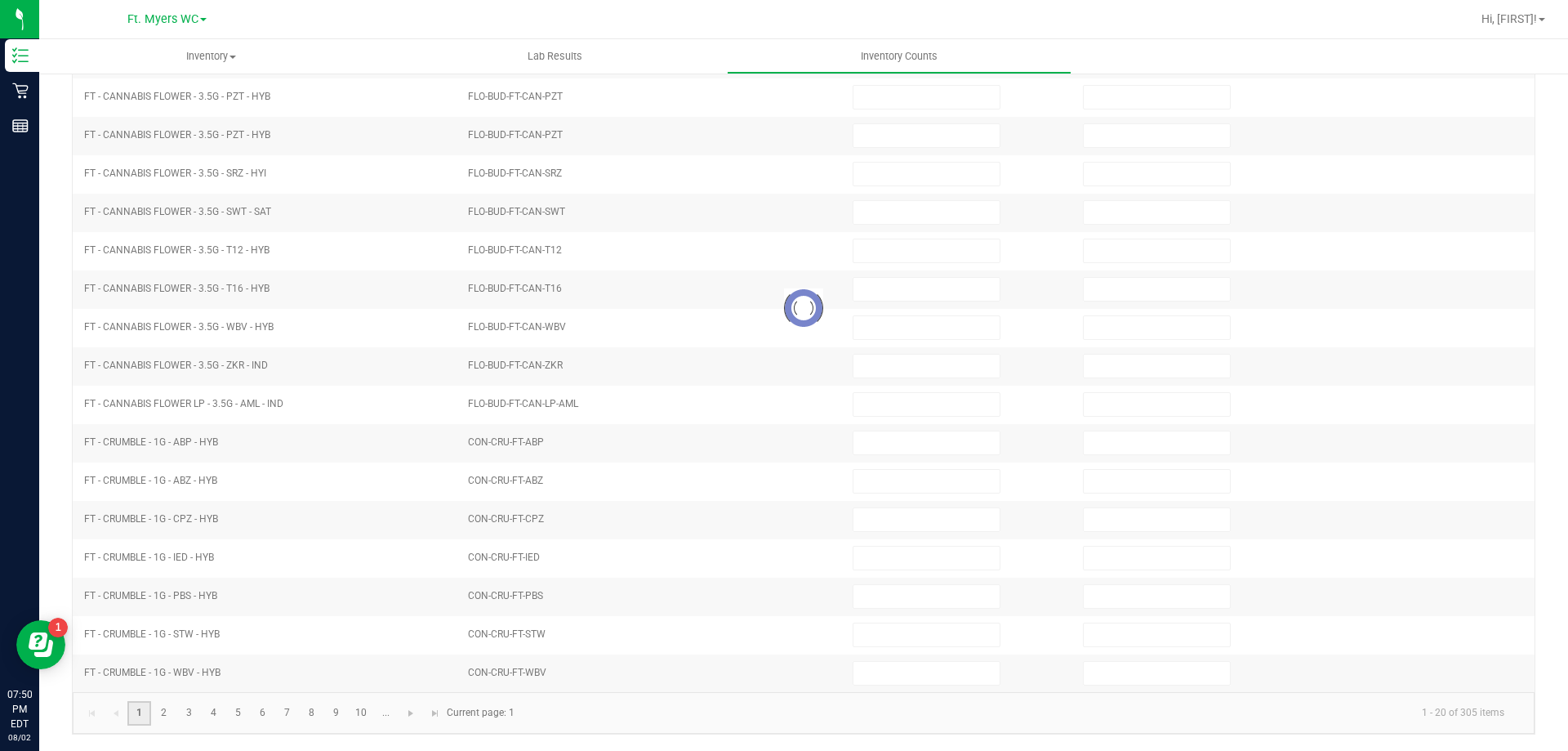 type on "16" 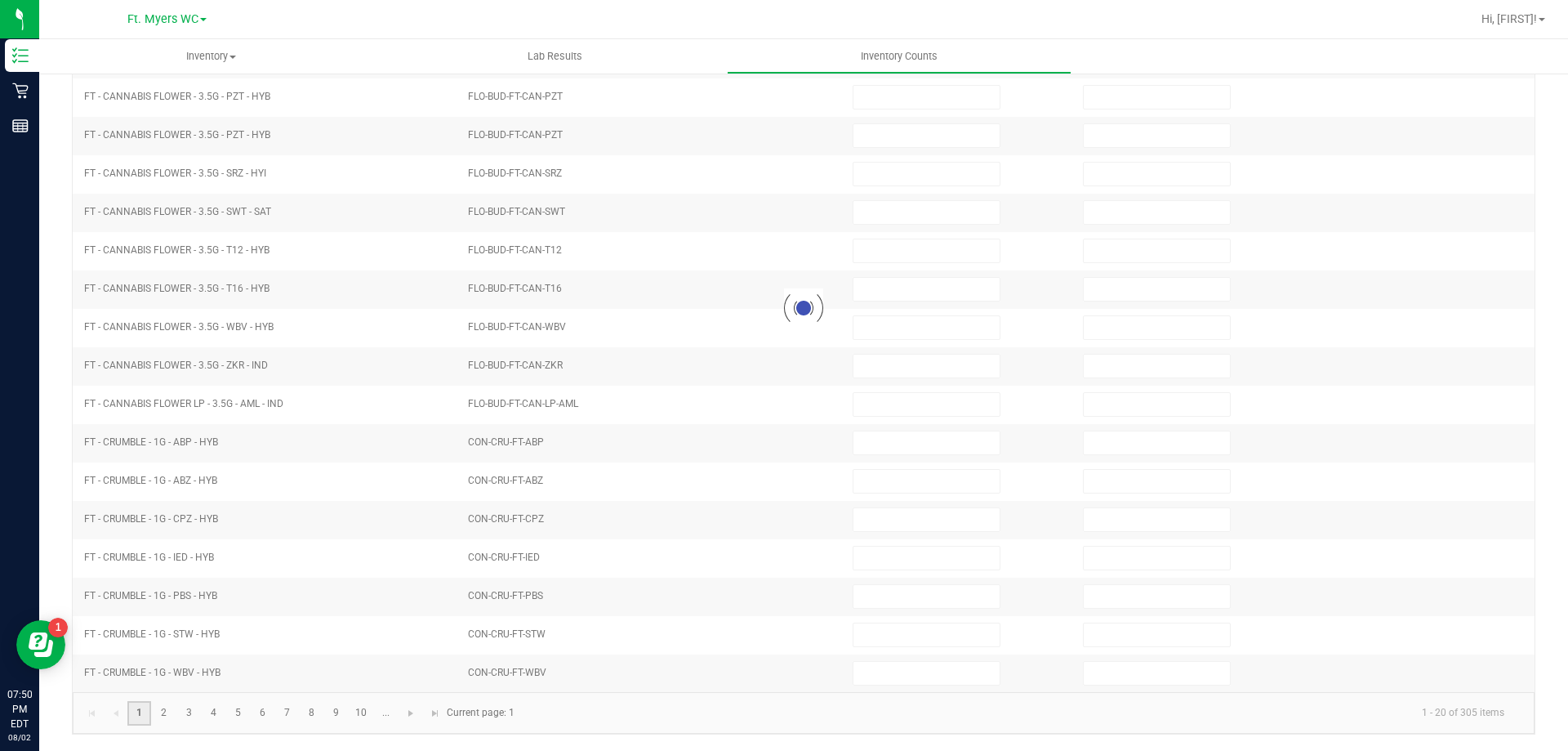 type on "0" 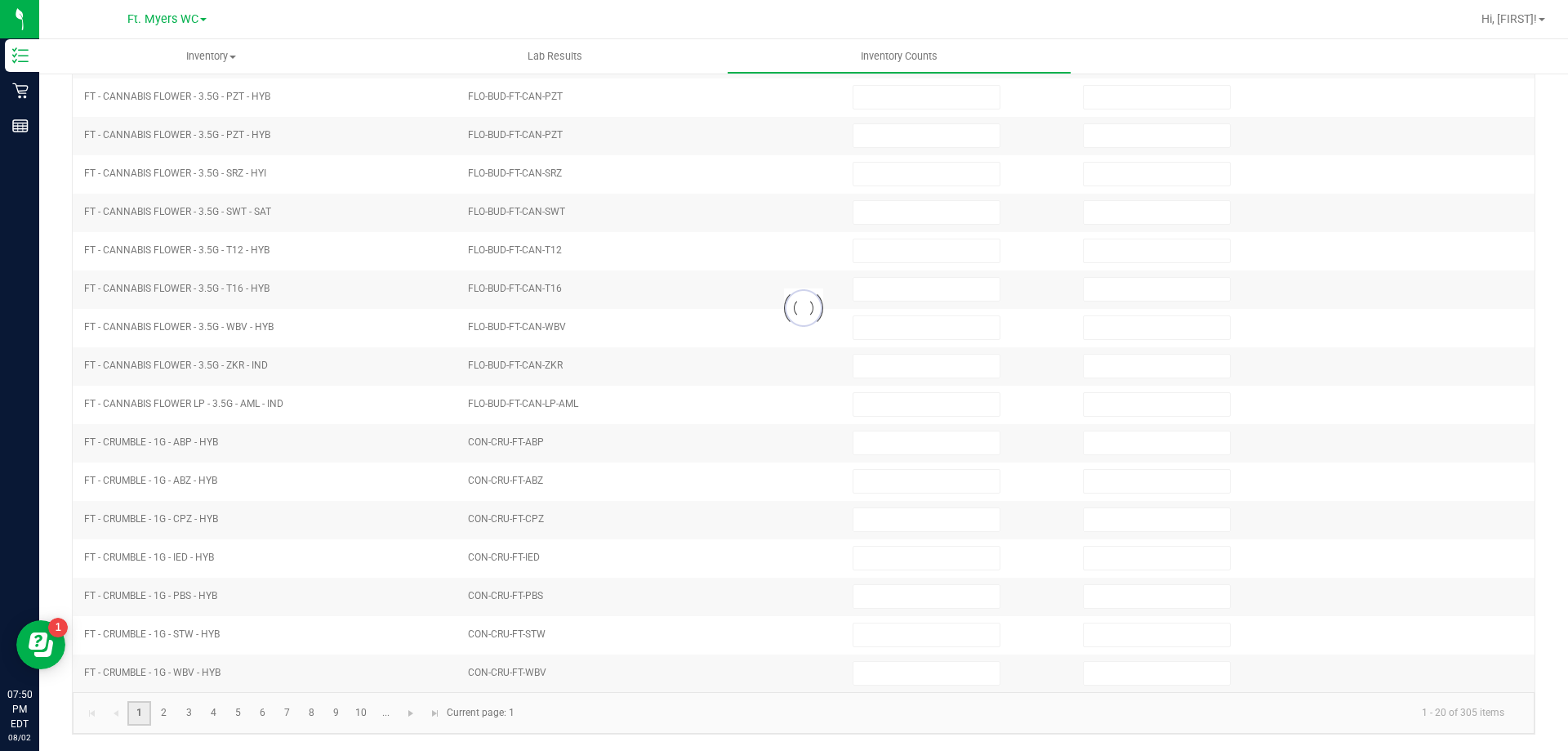 type on "16" 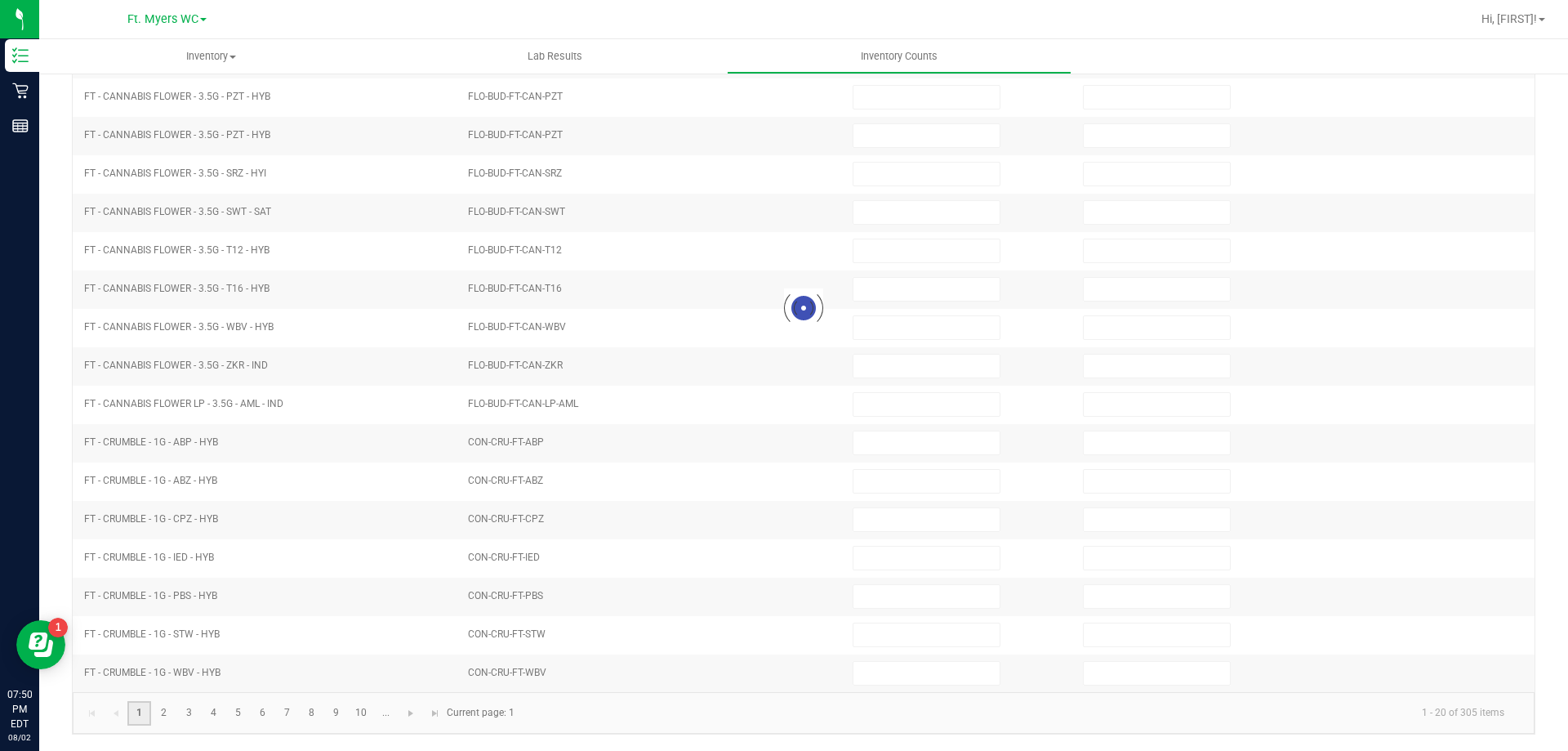 type on "0" 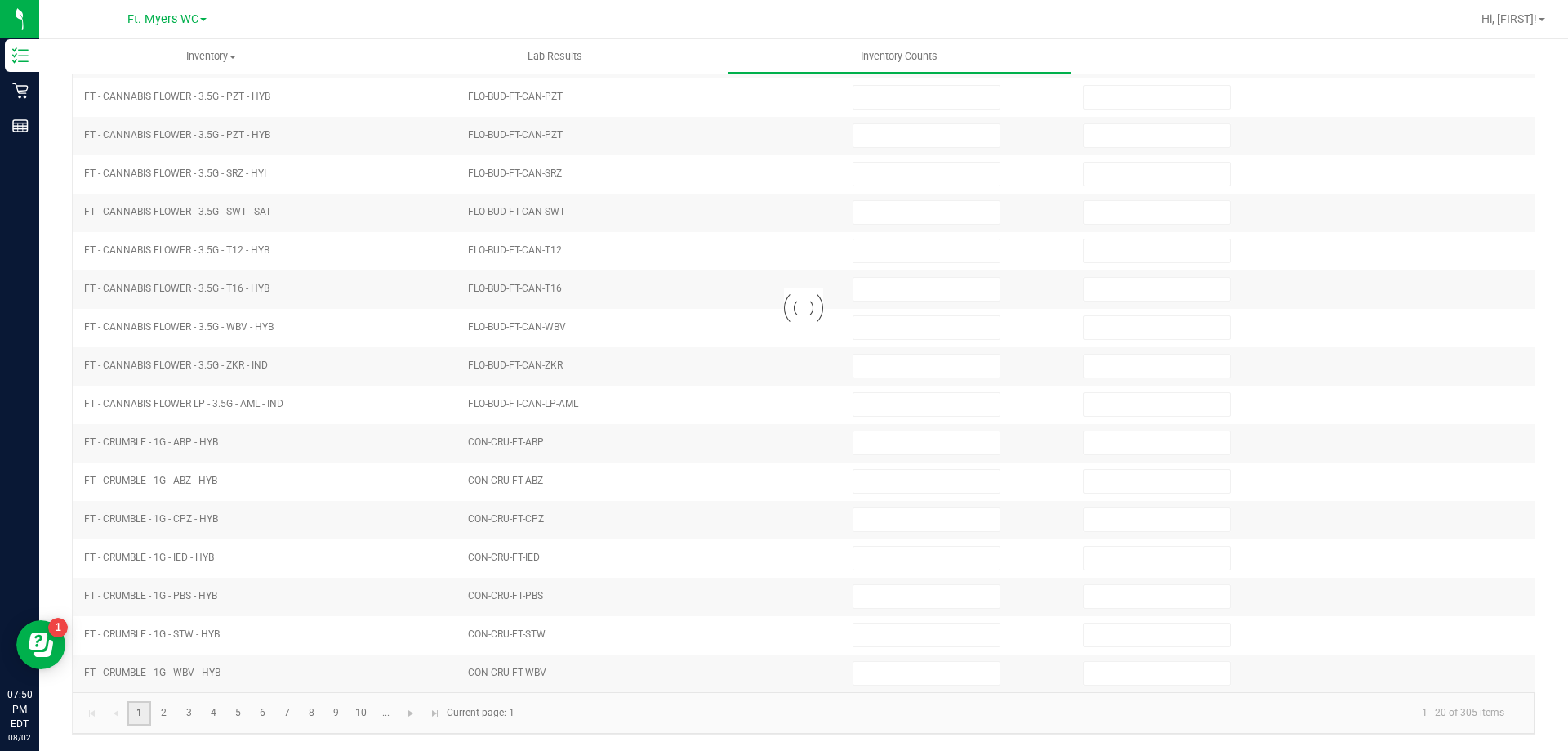 type on "5" 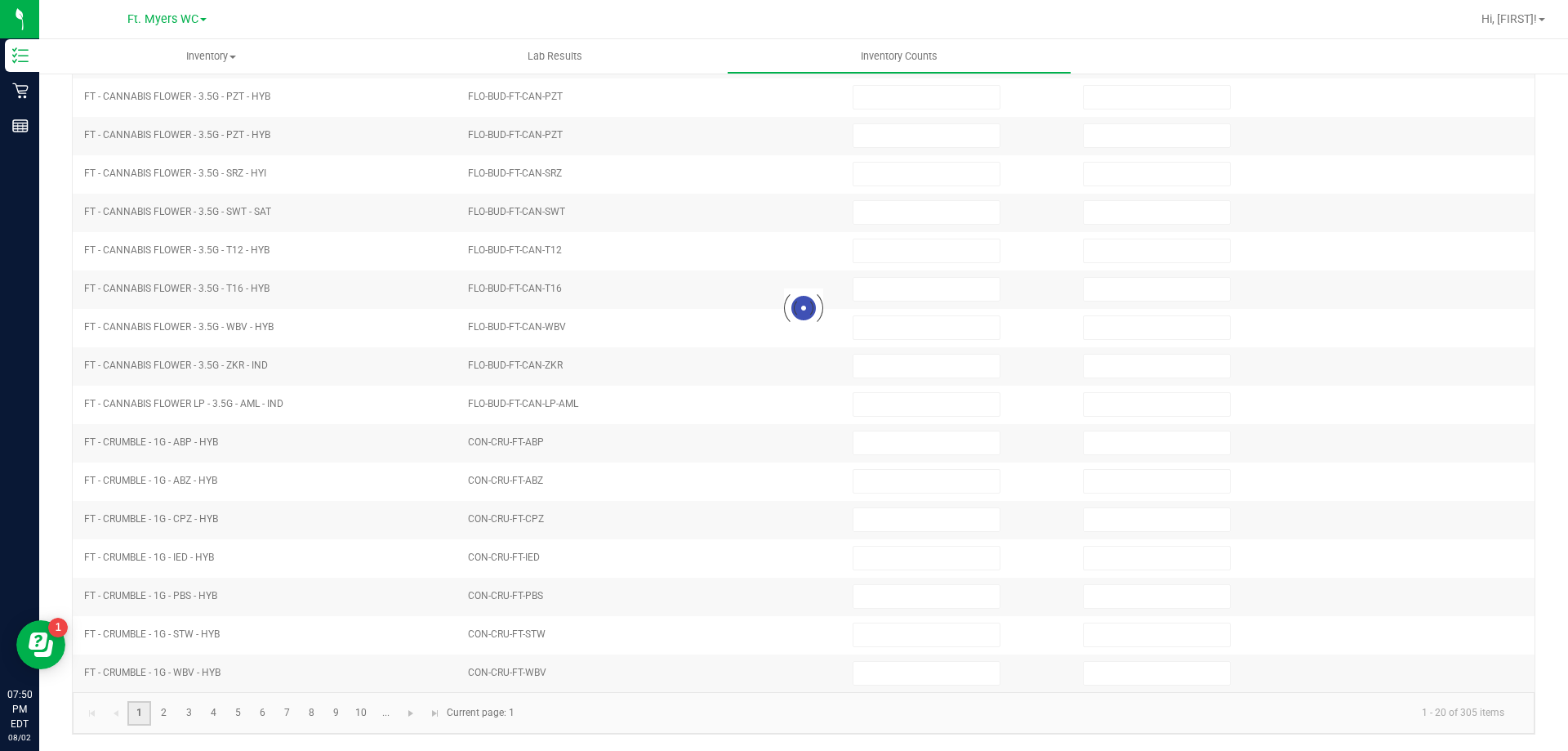 type on "0" 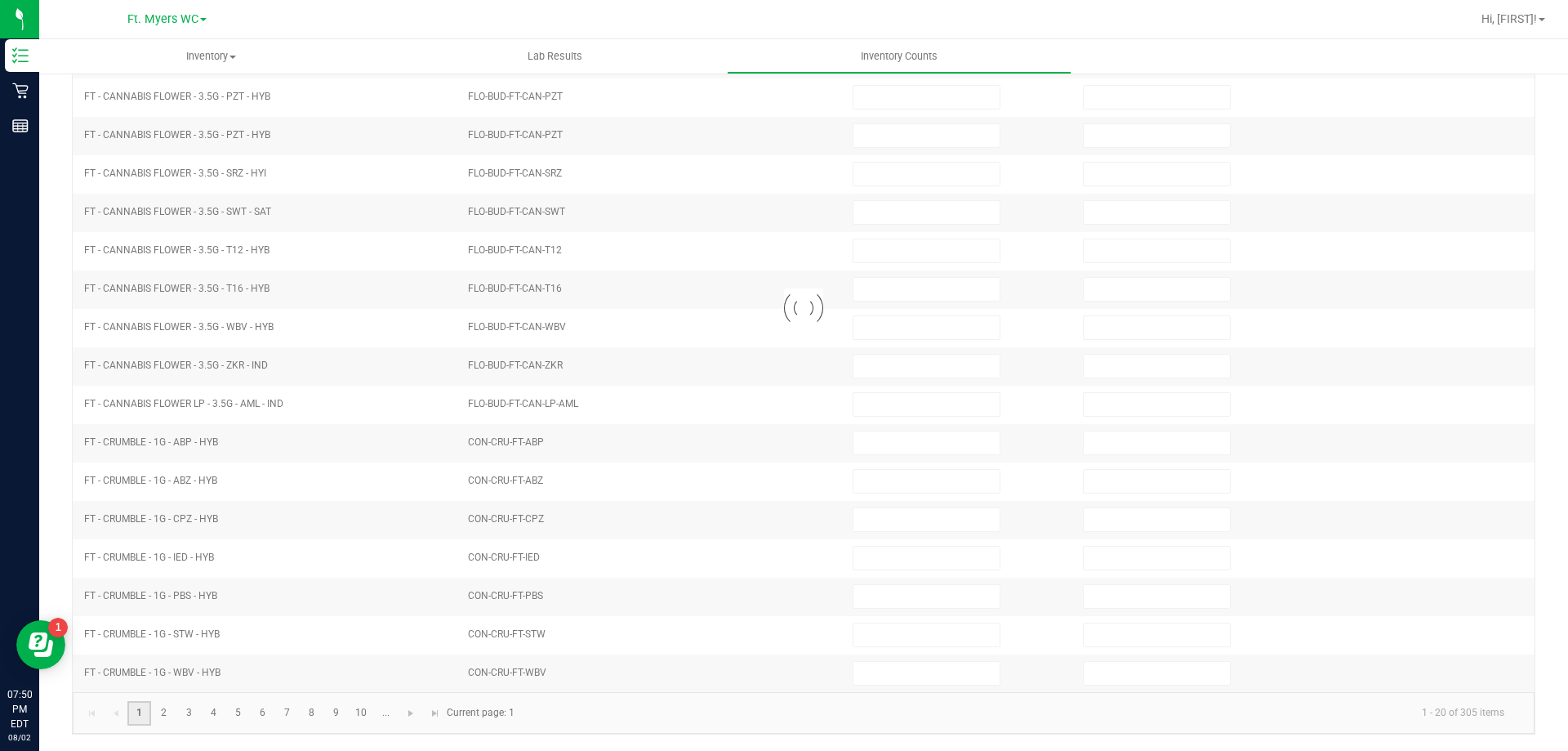 type on "14" 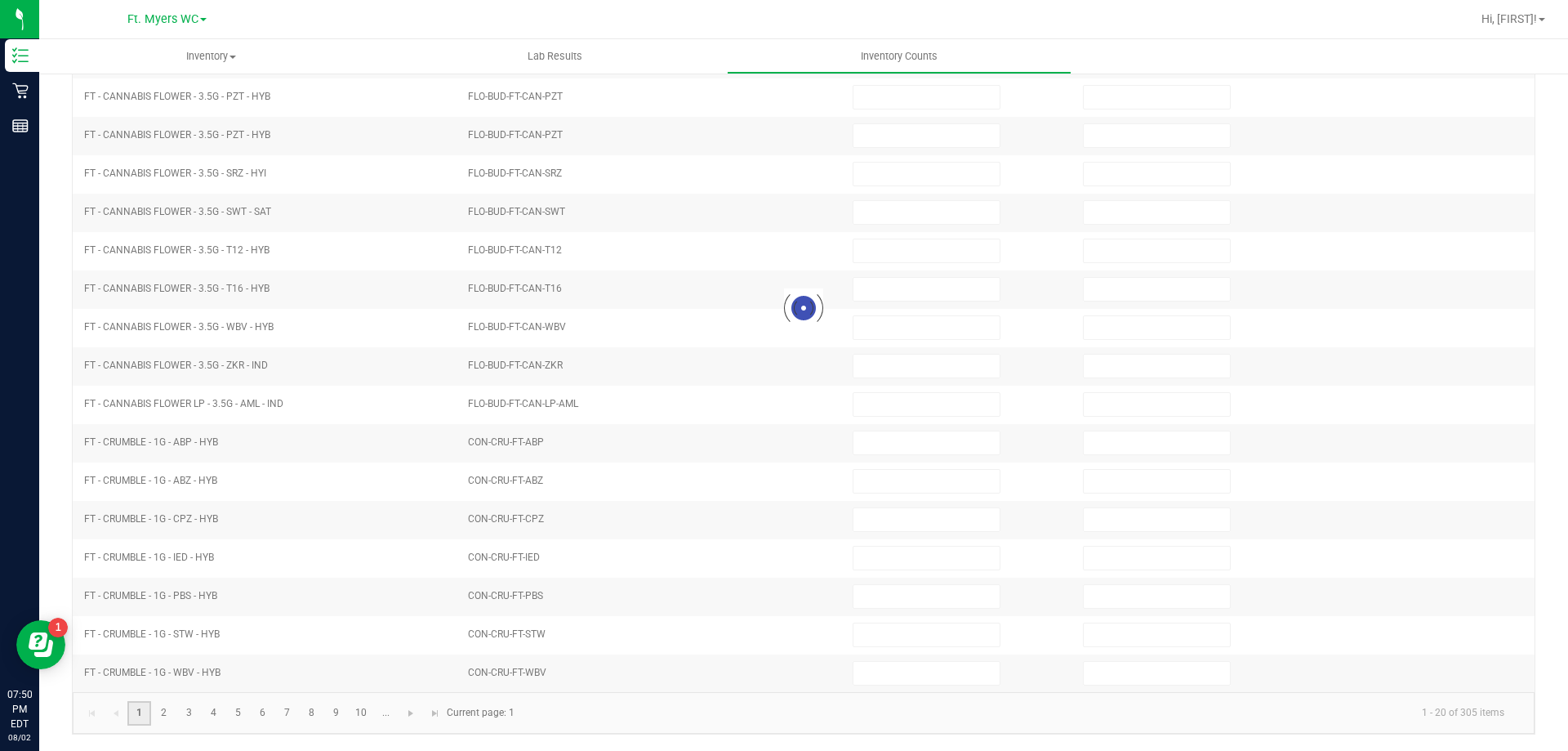 type on "0" 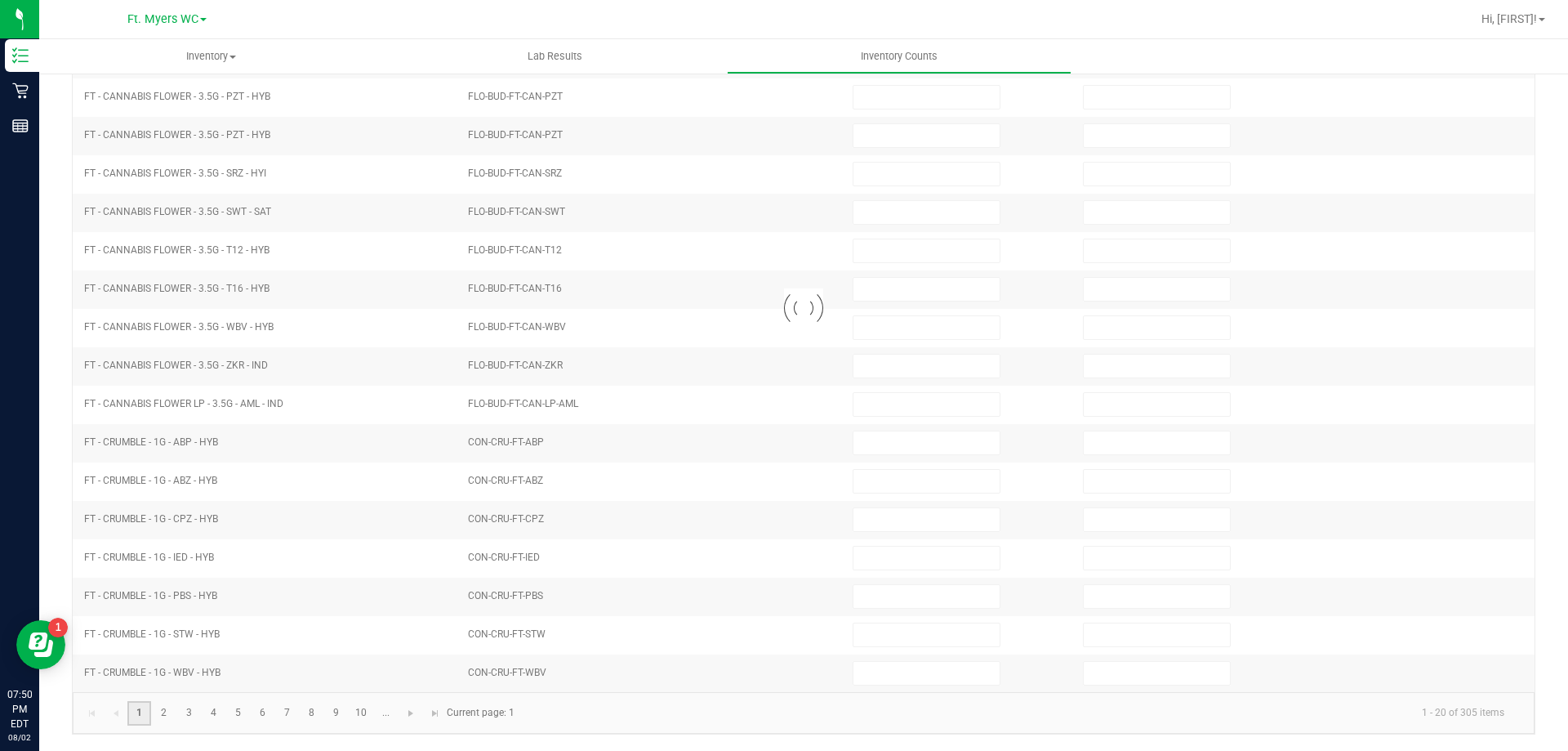 type on "17" 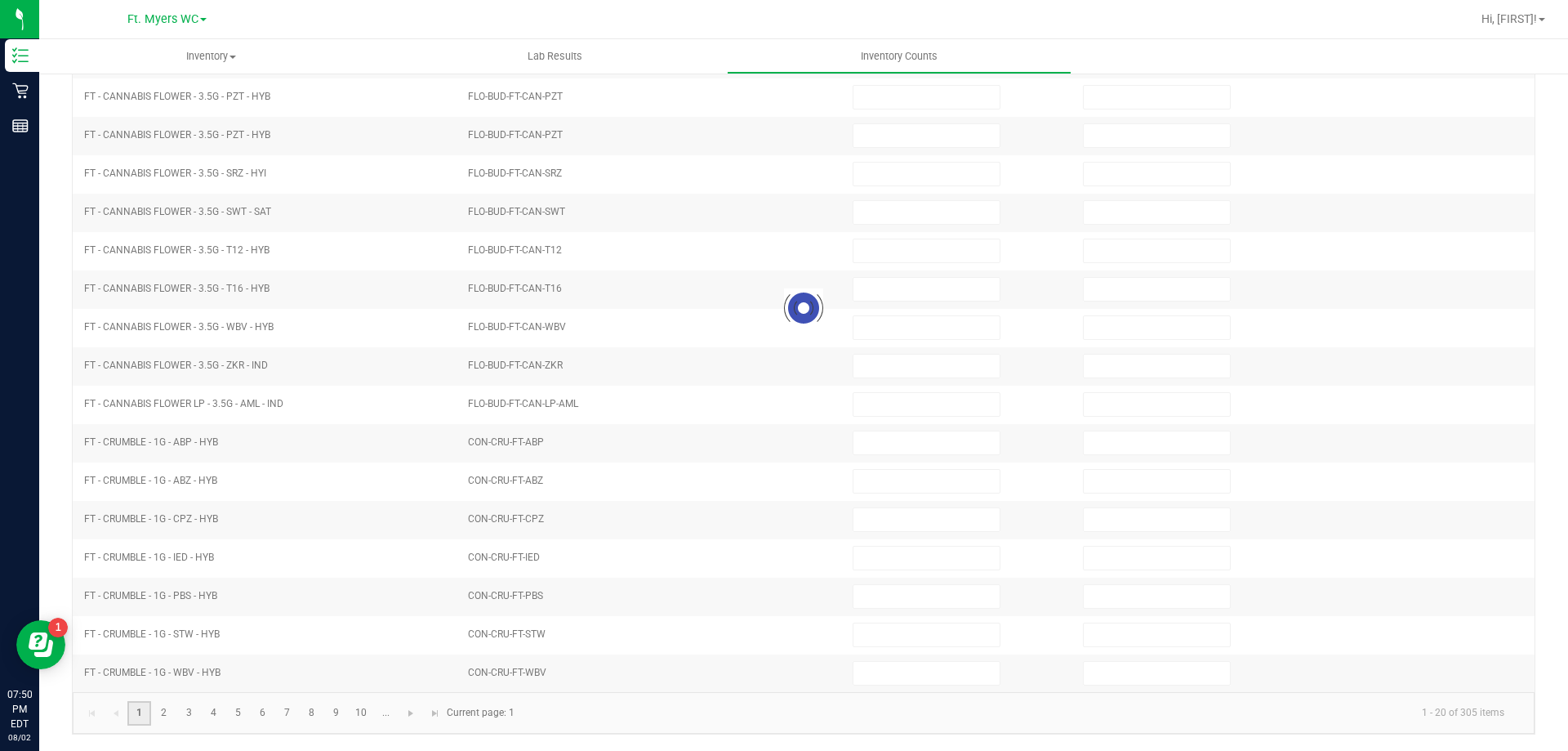 type on "0" 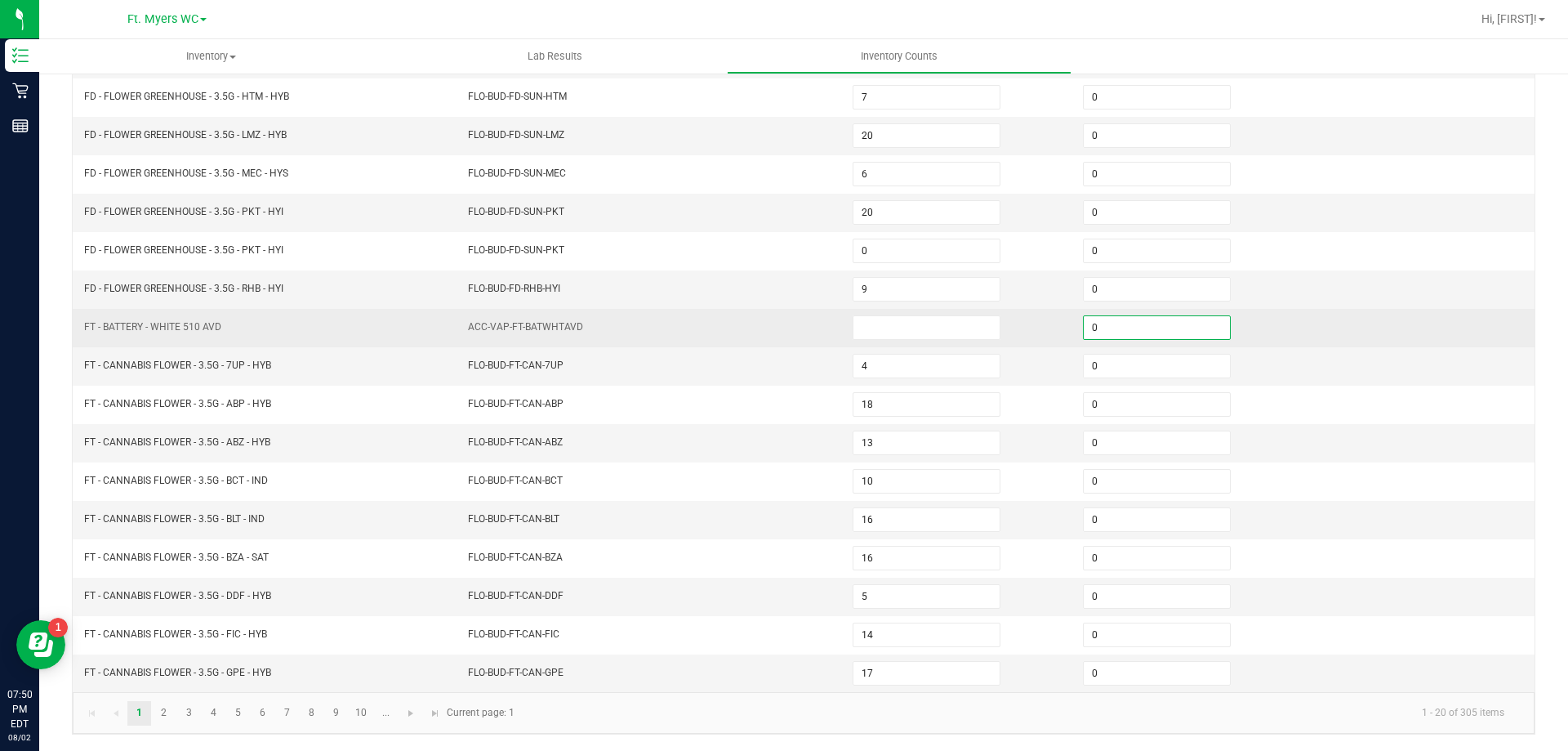 click on "0" at bounding box center (1156, 328) 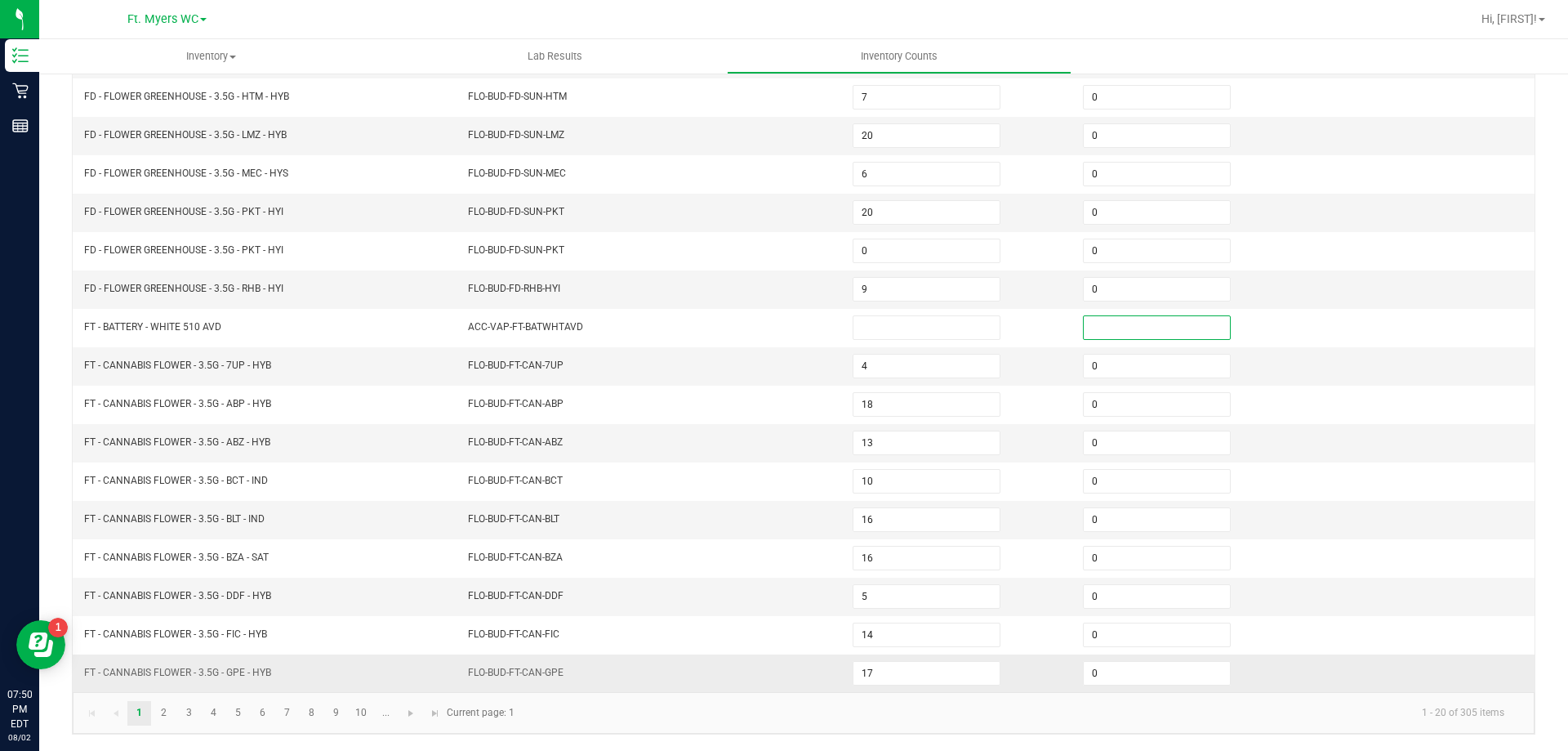 type 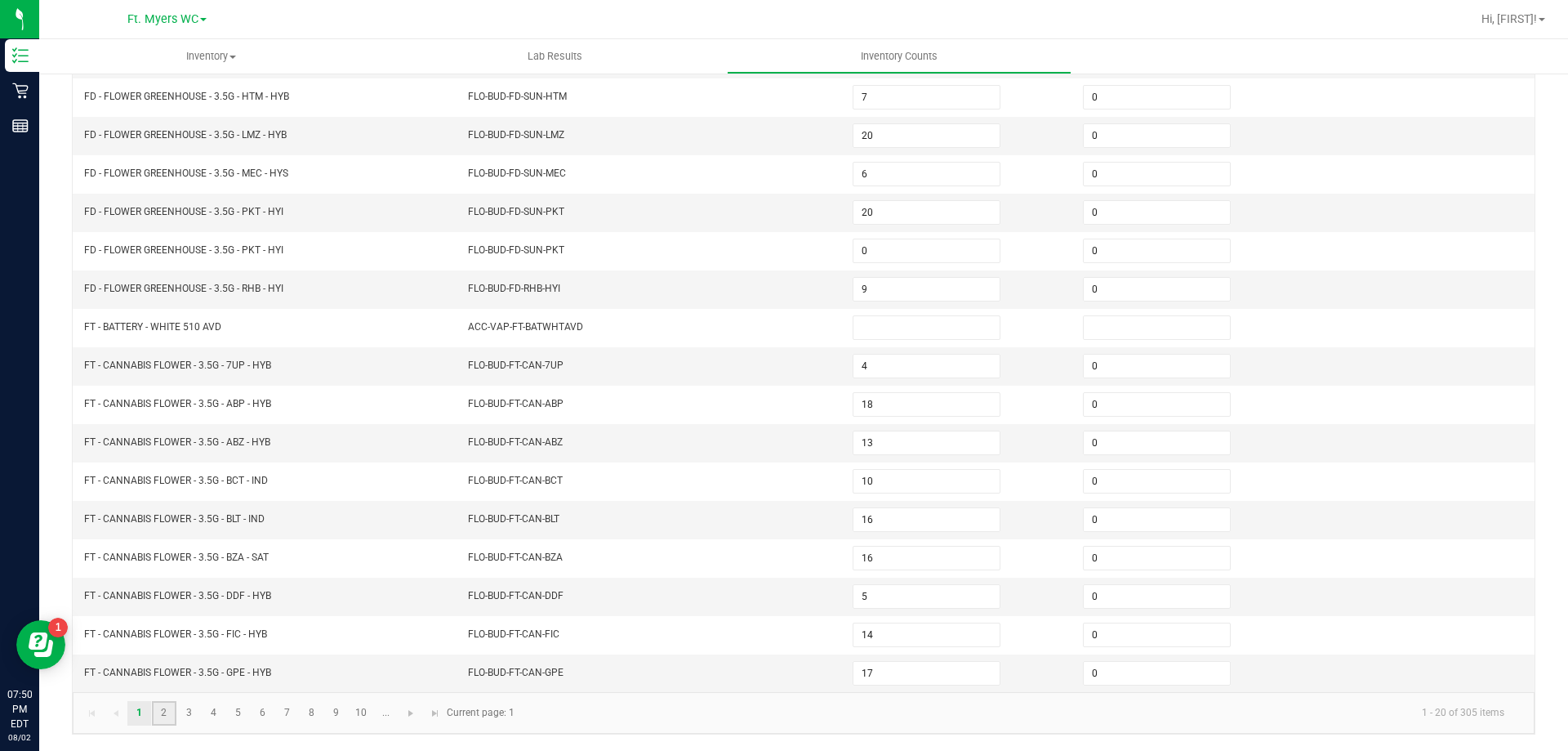 click on "2" 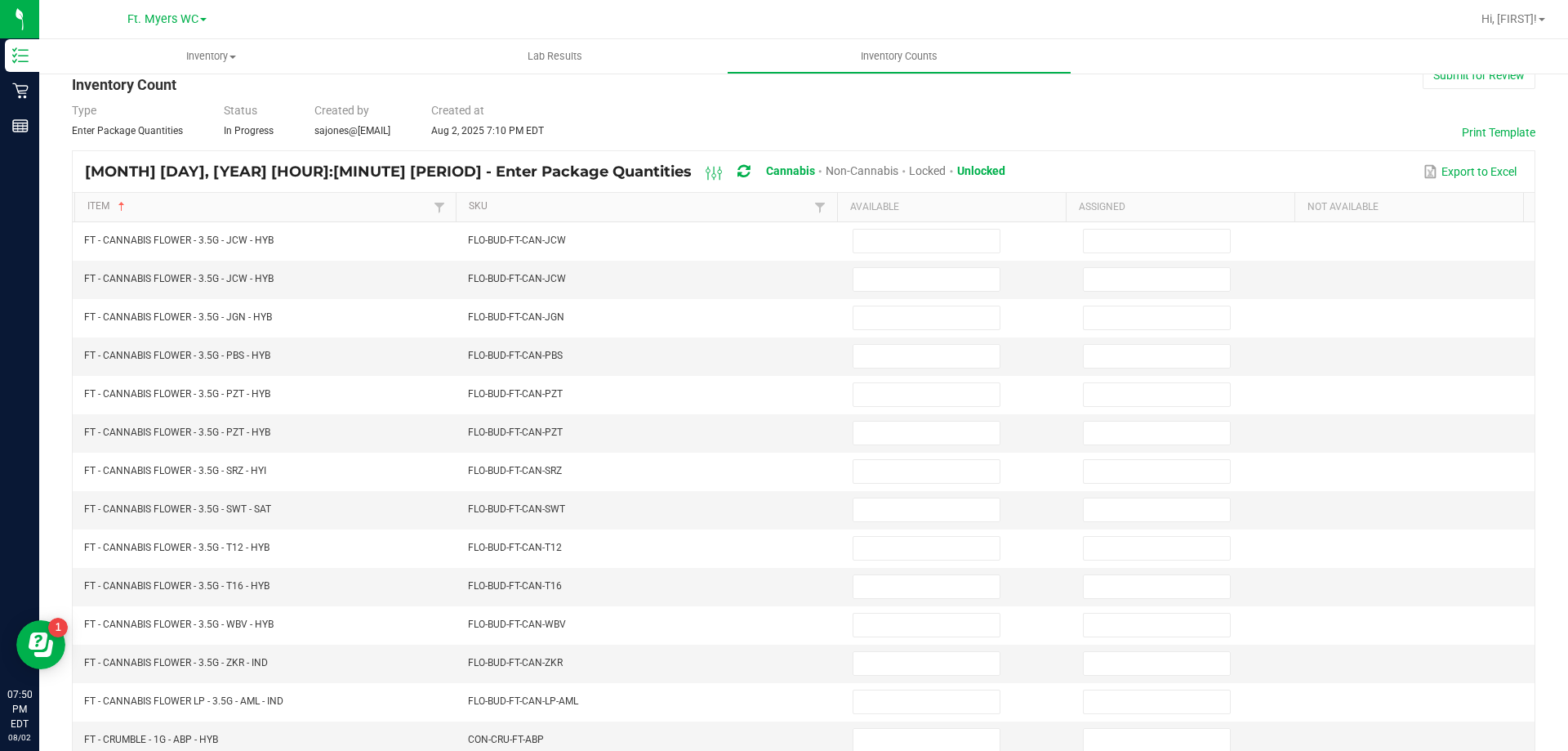 scroll, scrollTop: 12, scrollLeft: 0, axis: vertical 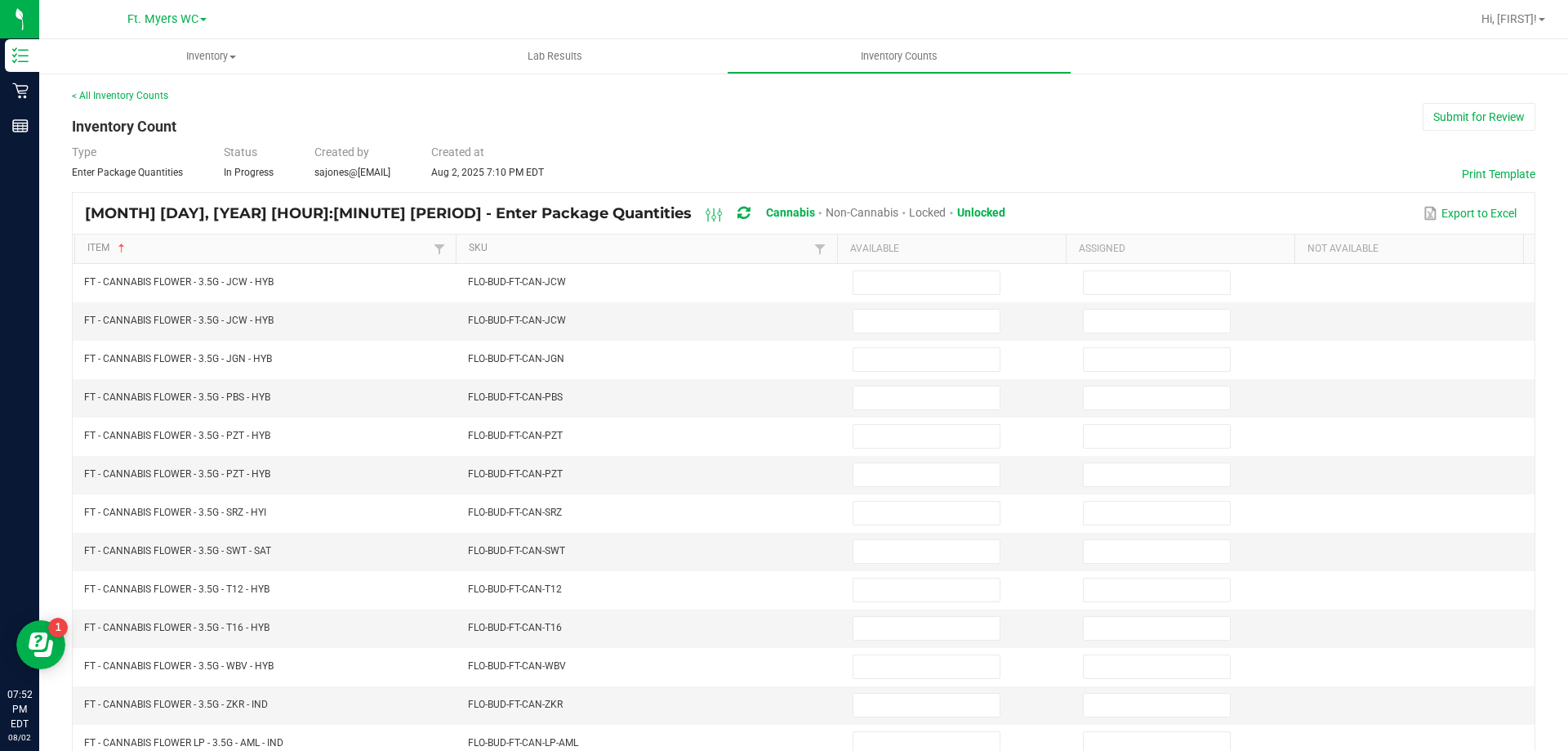 click on "< All Inventory Counts" at bounding box center (804, 96) 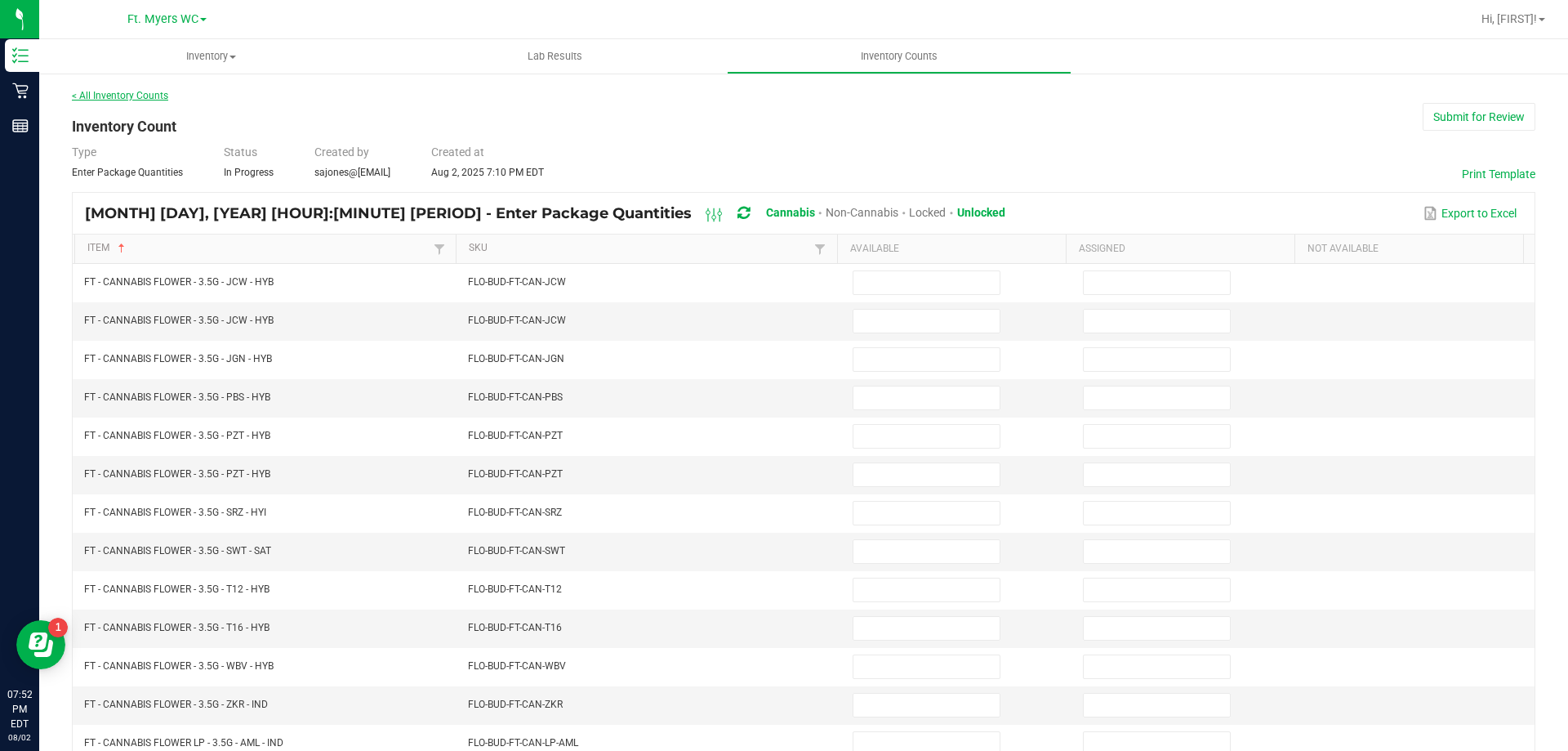 click on "< All Inventory Counts" at bounding box center [120, 96] 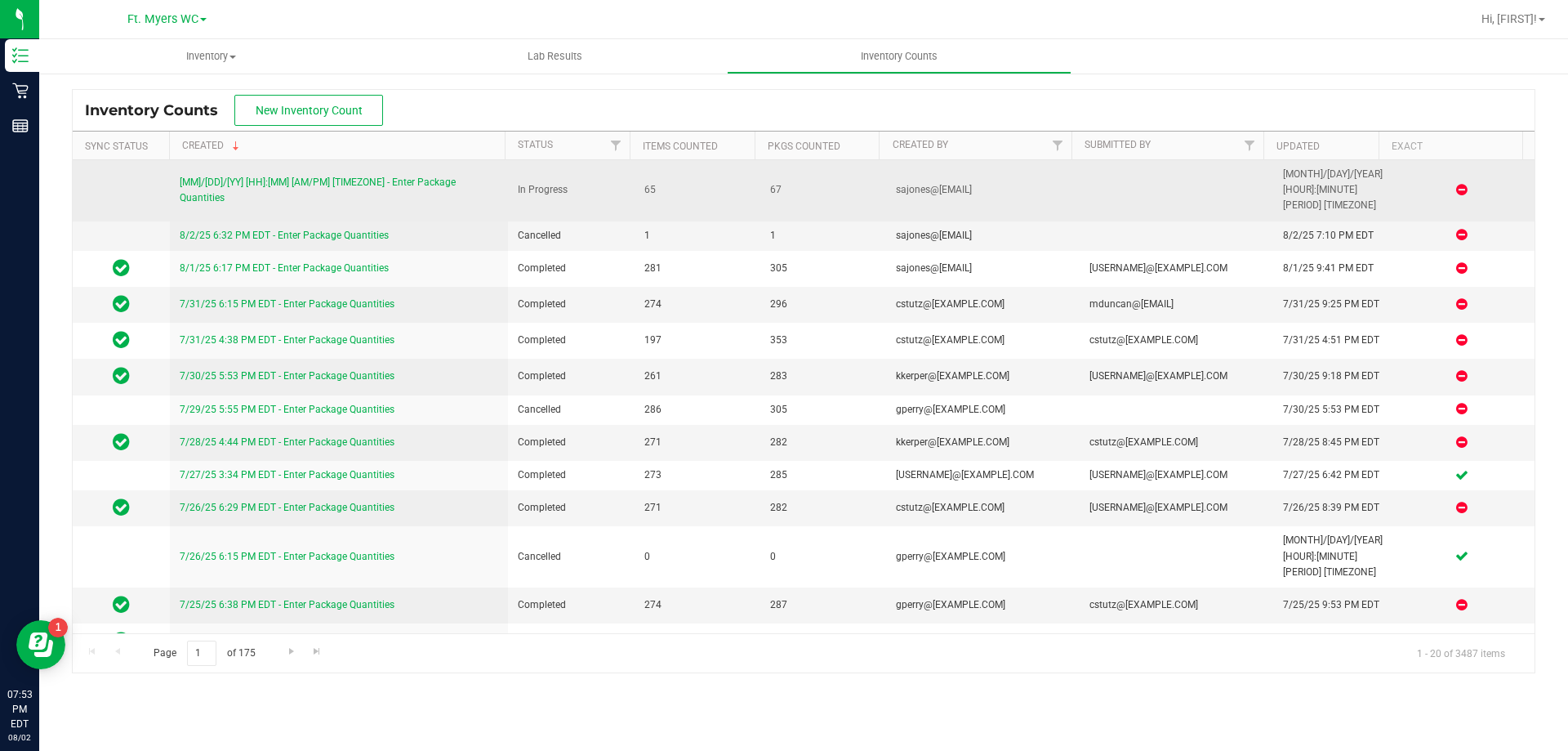 click on "[MM]/[DD]/[YY] [HH]:[MM] [AM/PM] [TIMEZONE] - Enter Package Quantities" at bounding box center (318, 190) 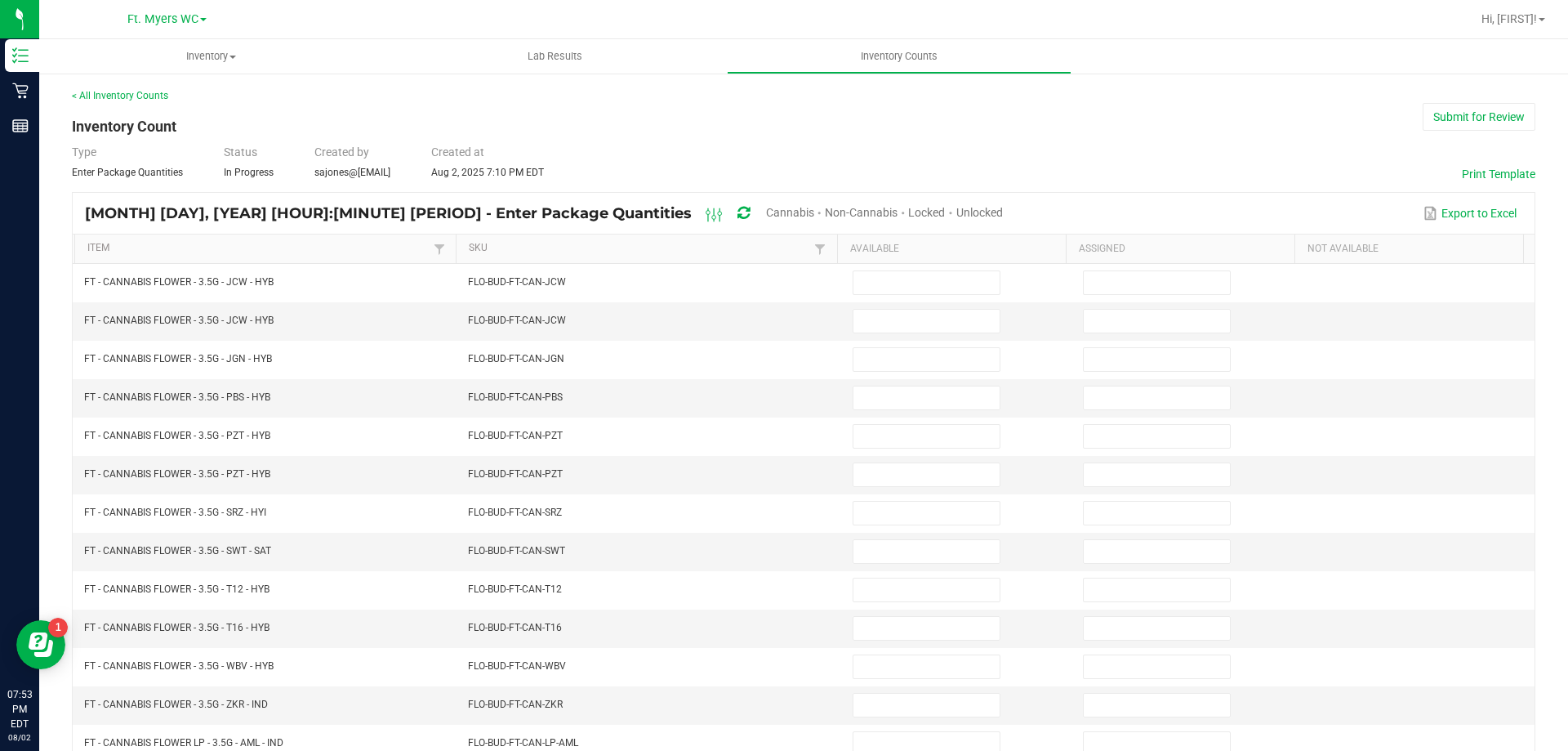 type on "16" 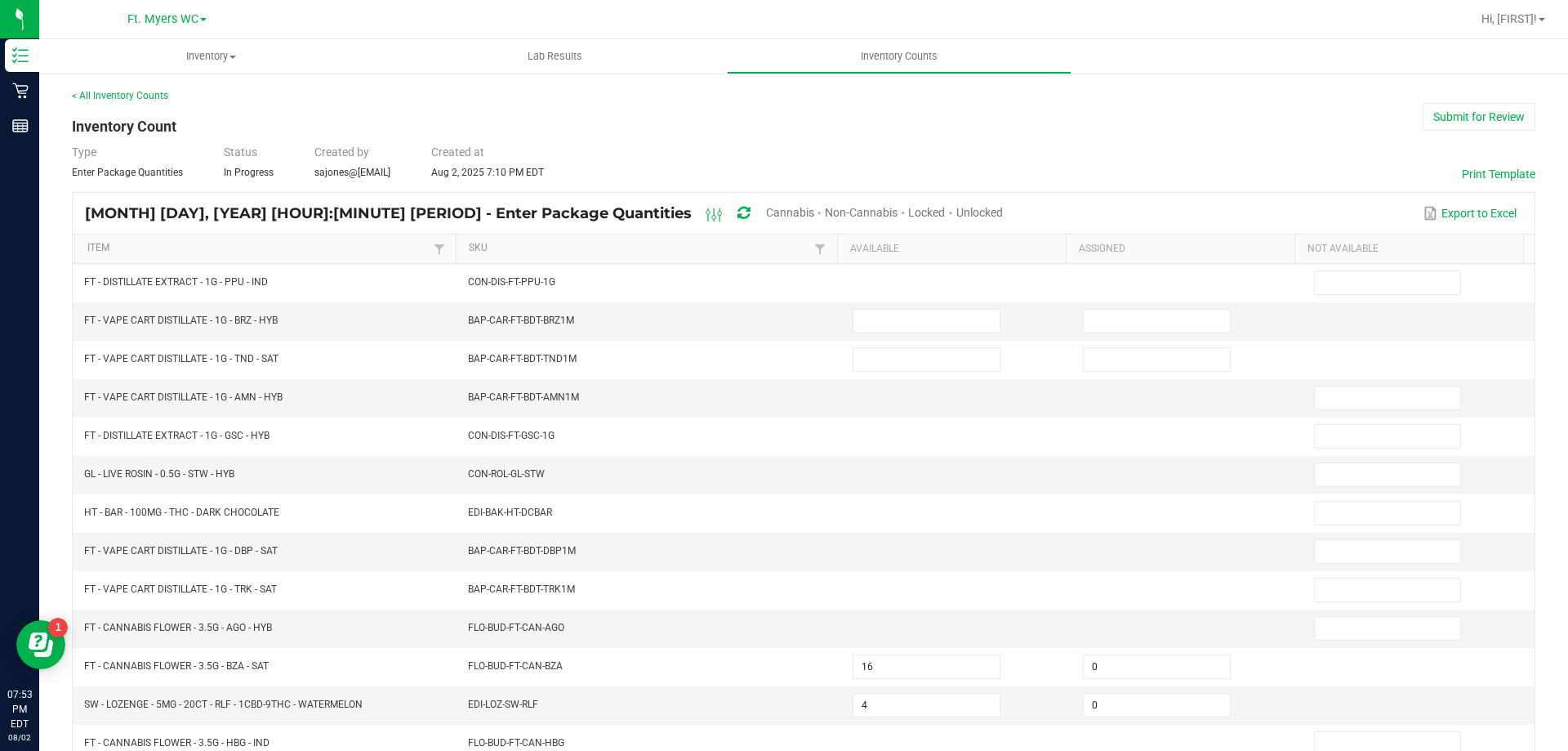 click on "Unlocked" at bounding box center [979, 212] 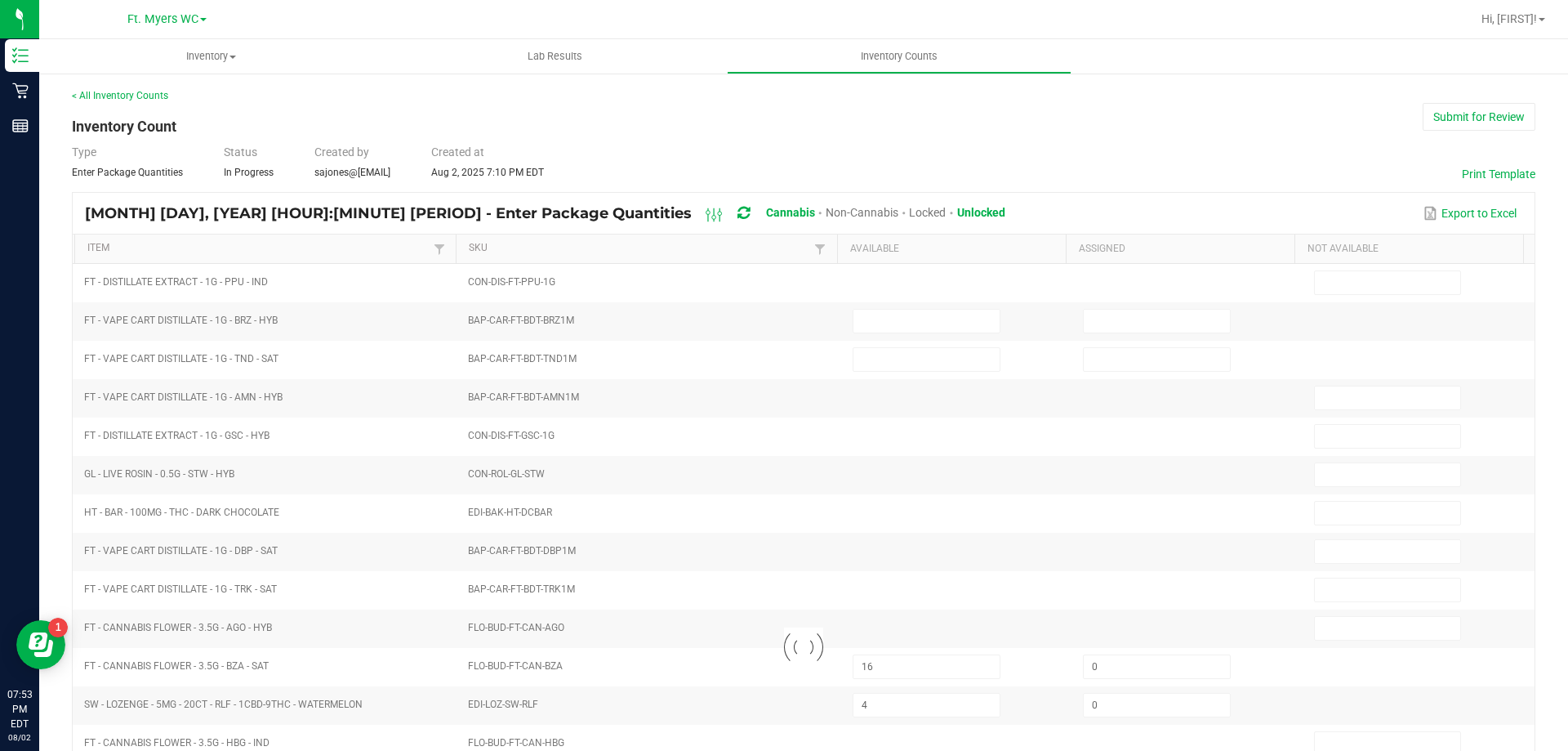 type on "5" 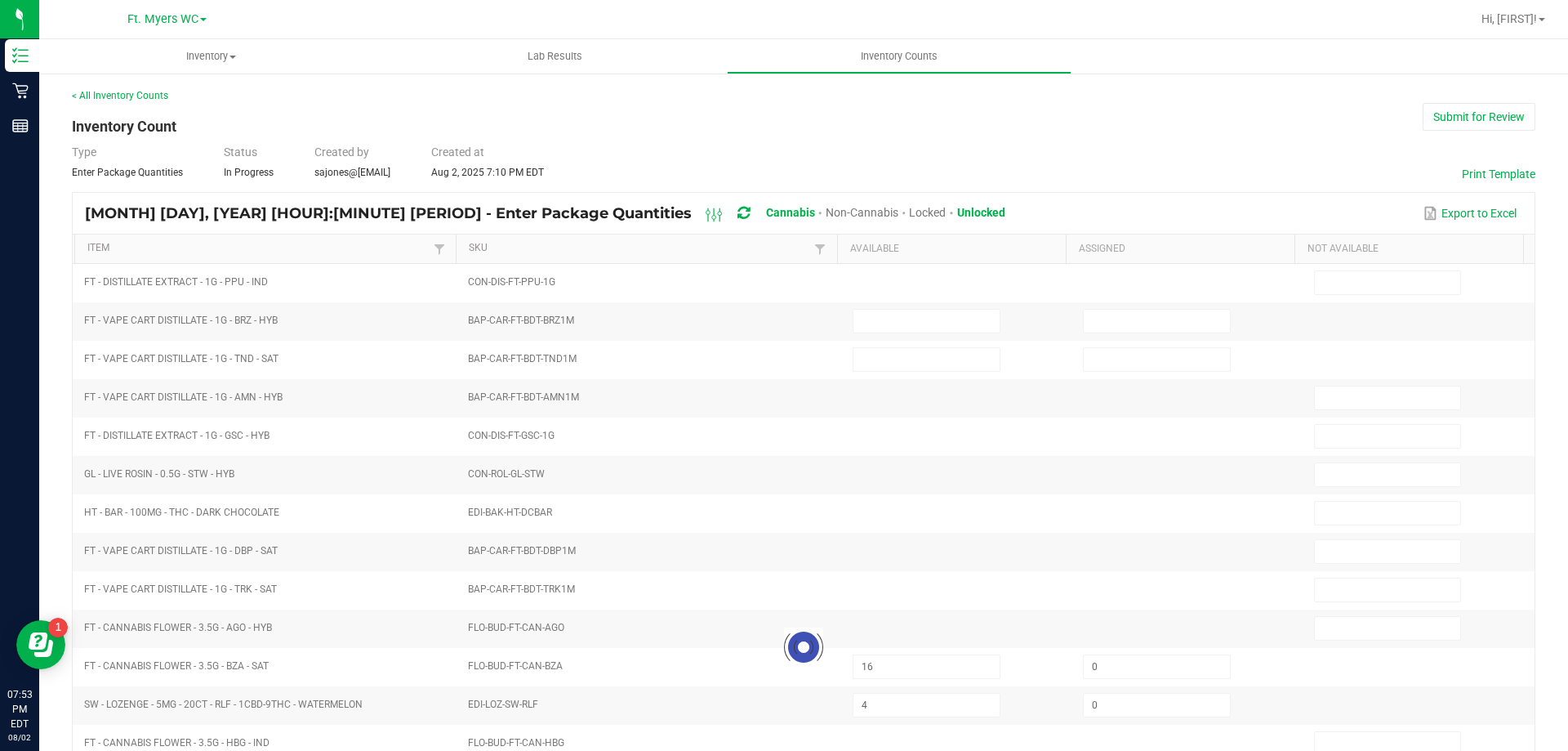 type on "0" 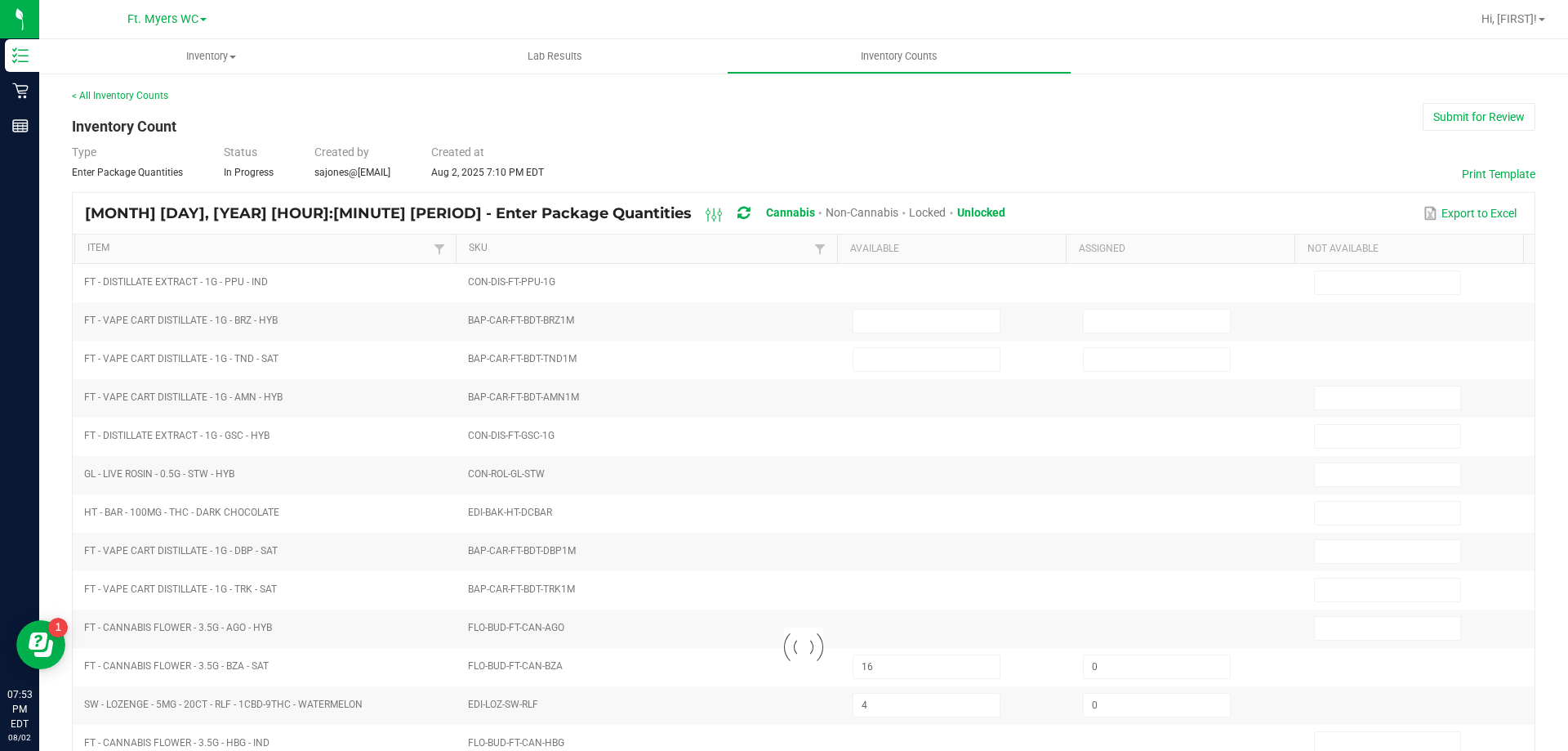 type 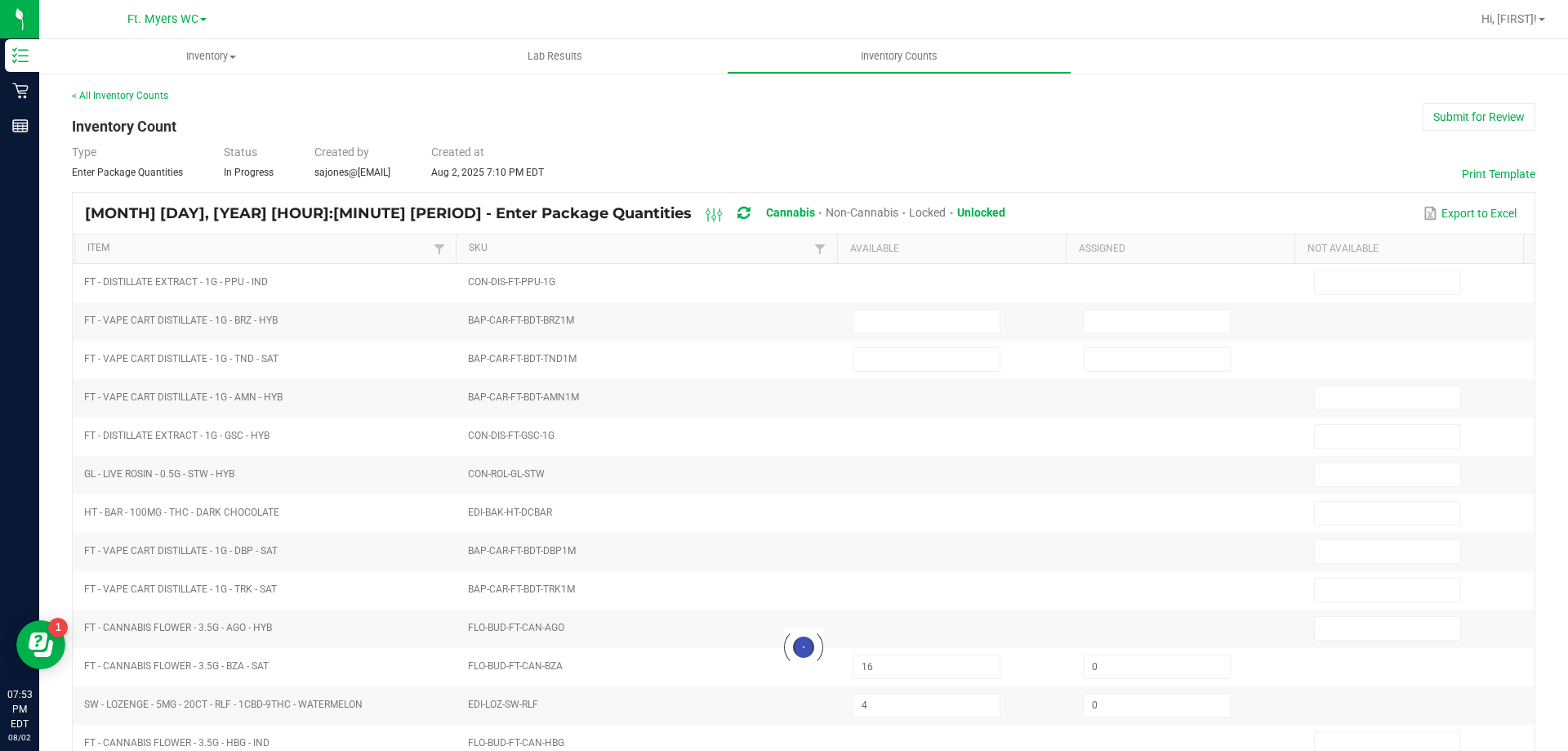type 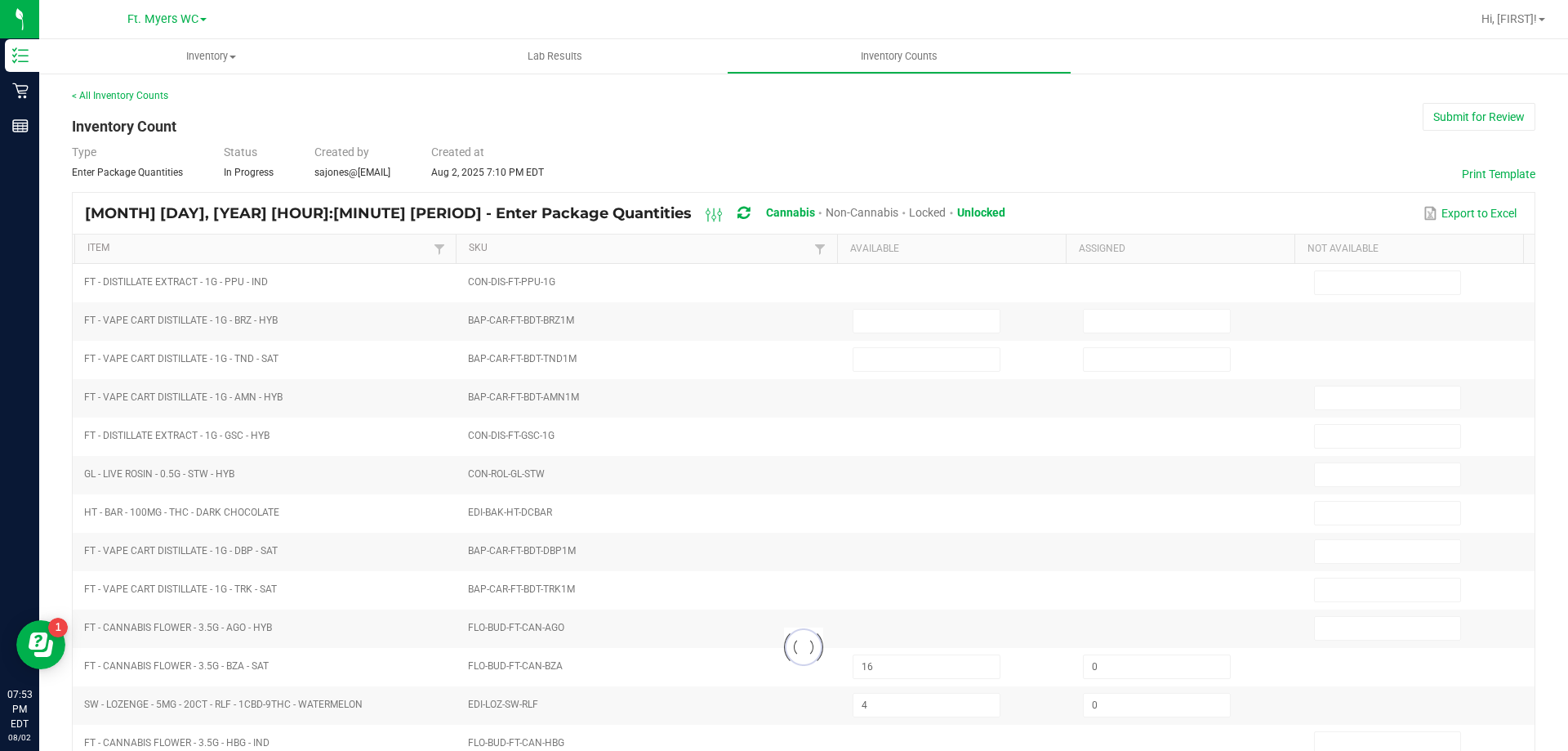 type 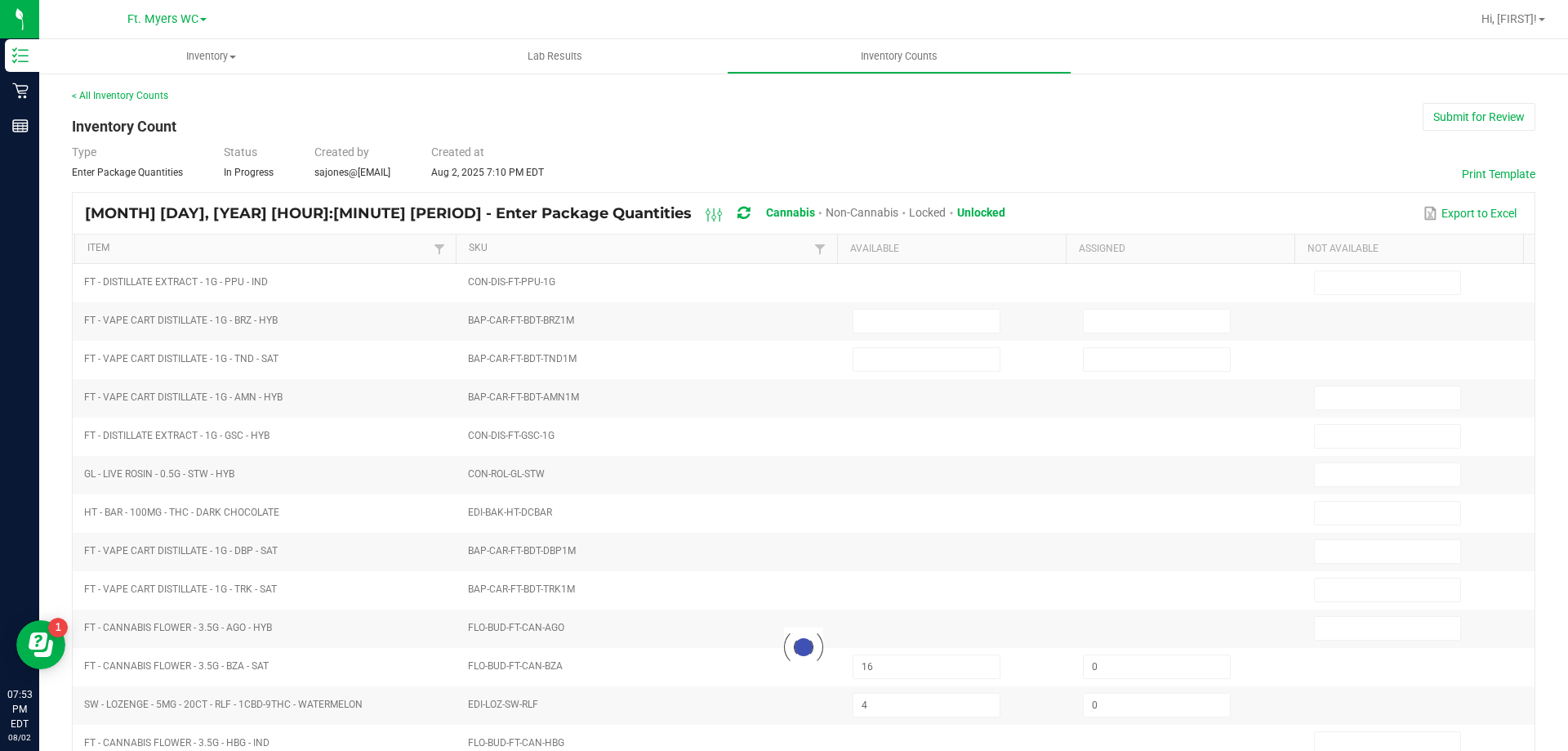 type 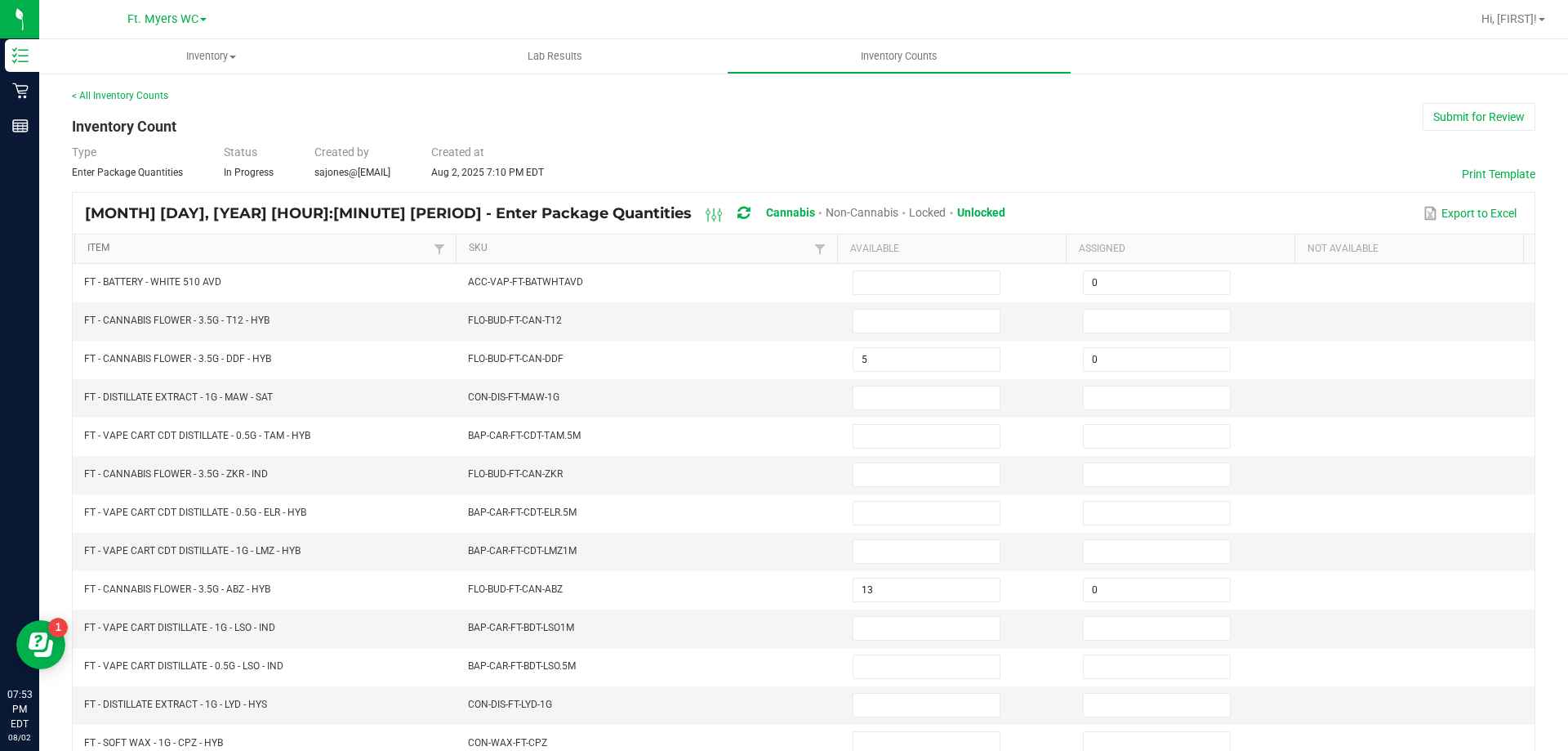 click on "Item" at bounding box center (258, 248) 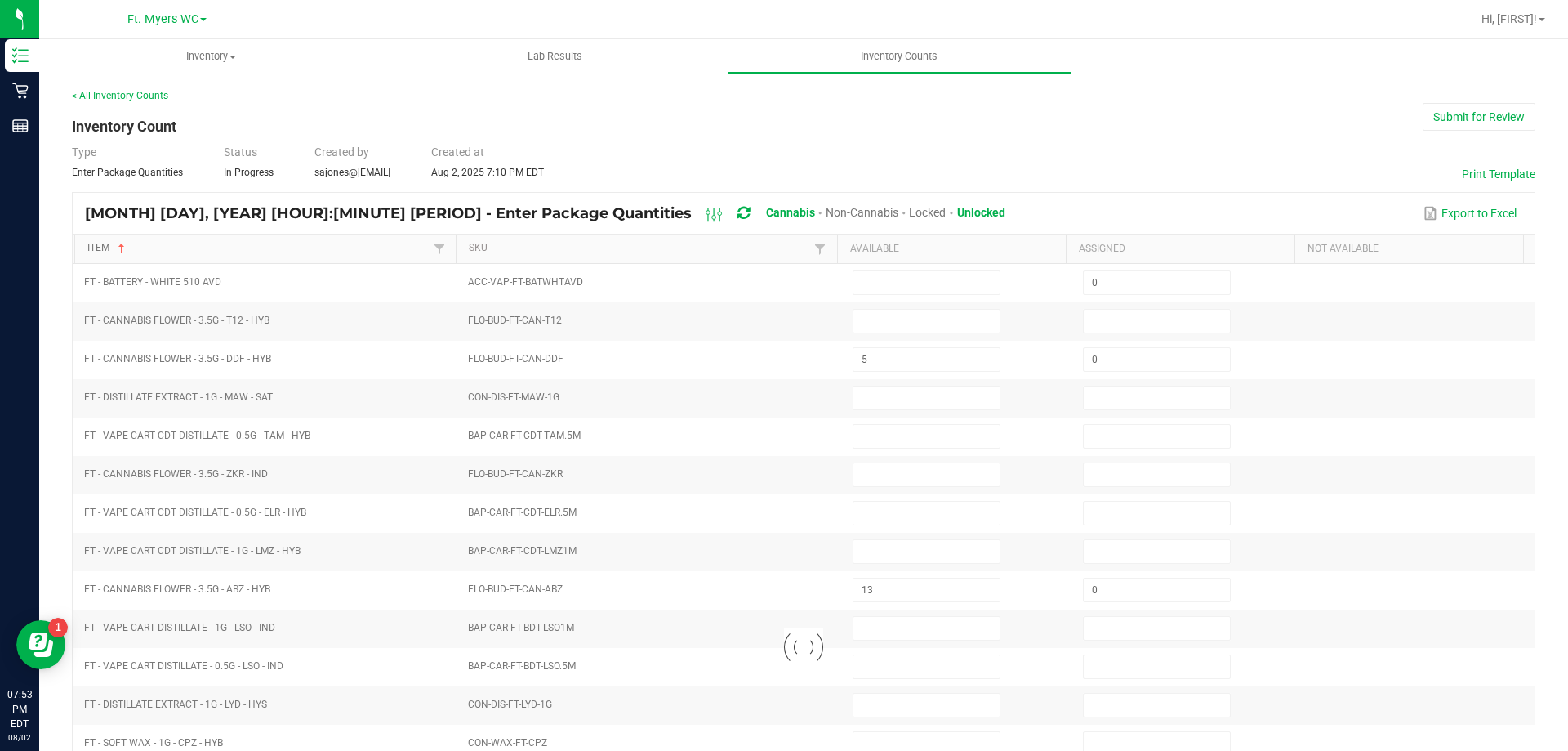 type on "3" 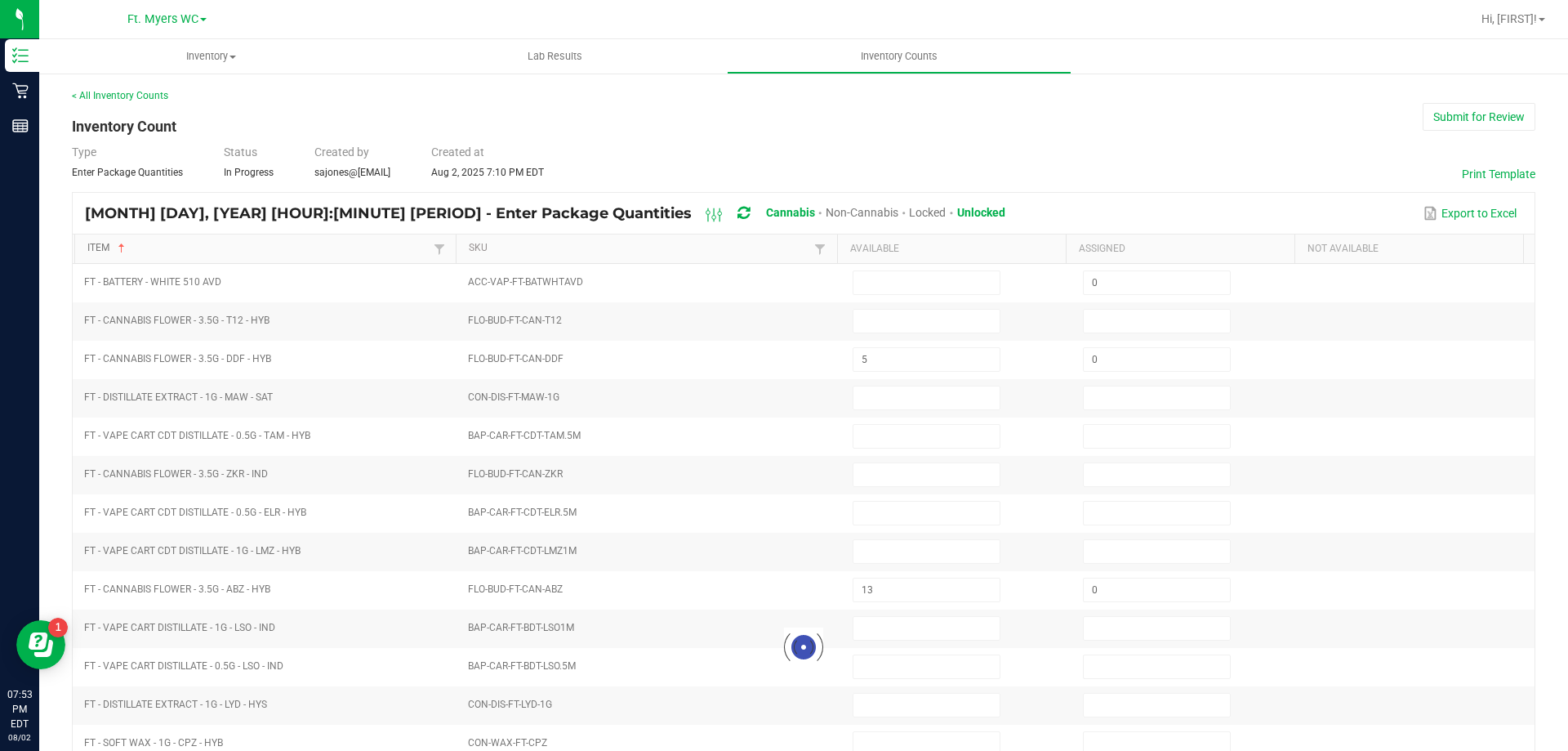 type on "0" 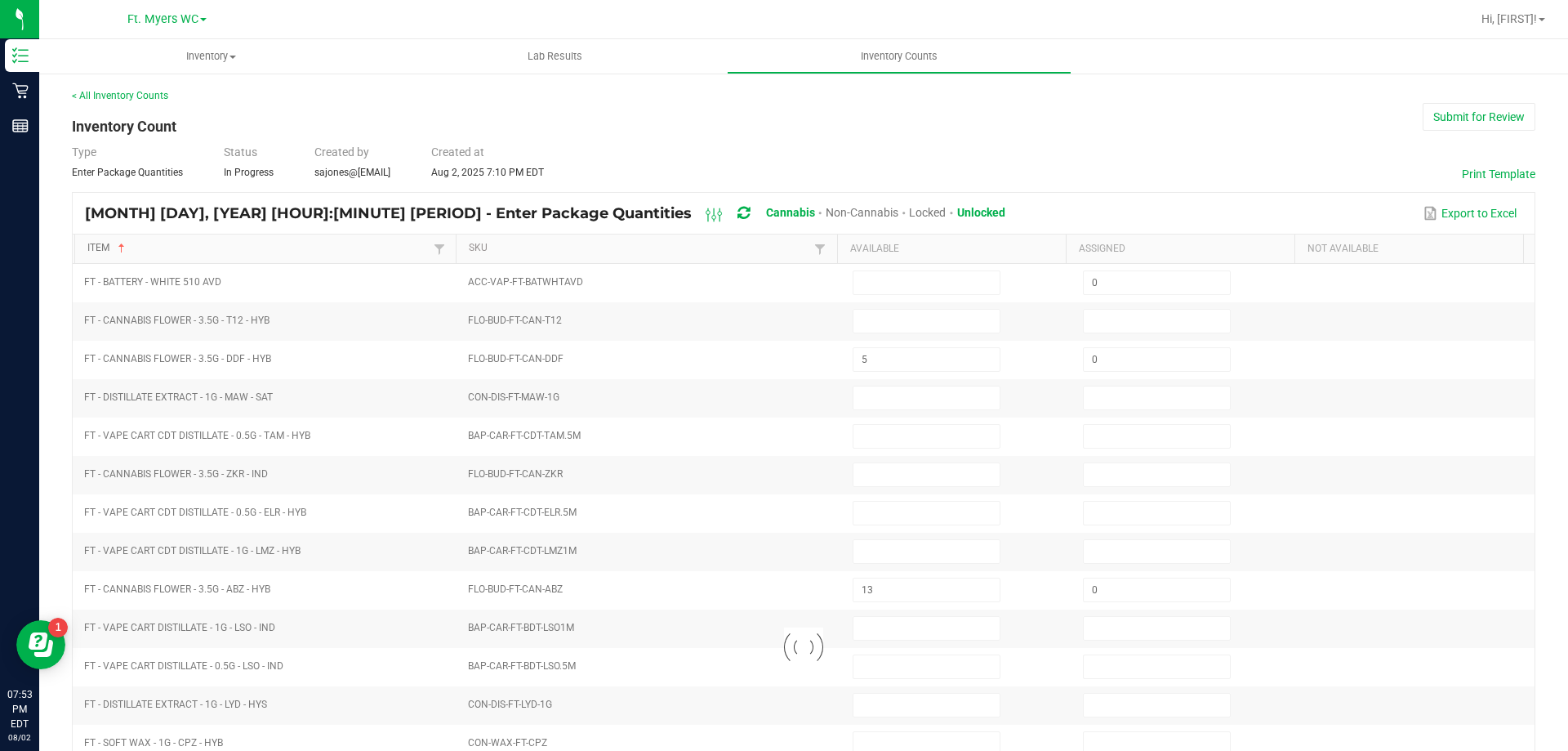 type on "20" 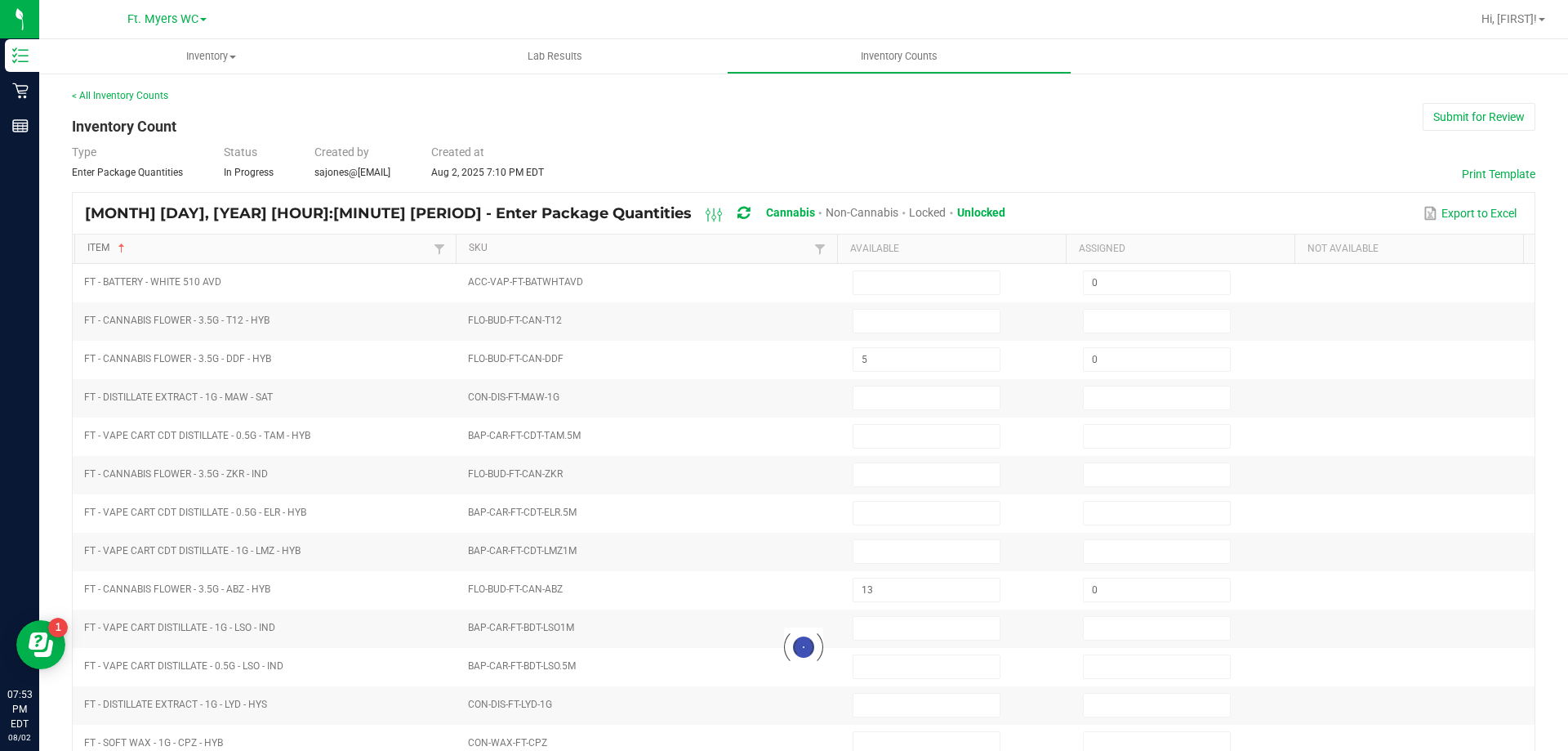 type on "0" 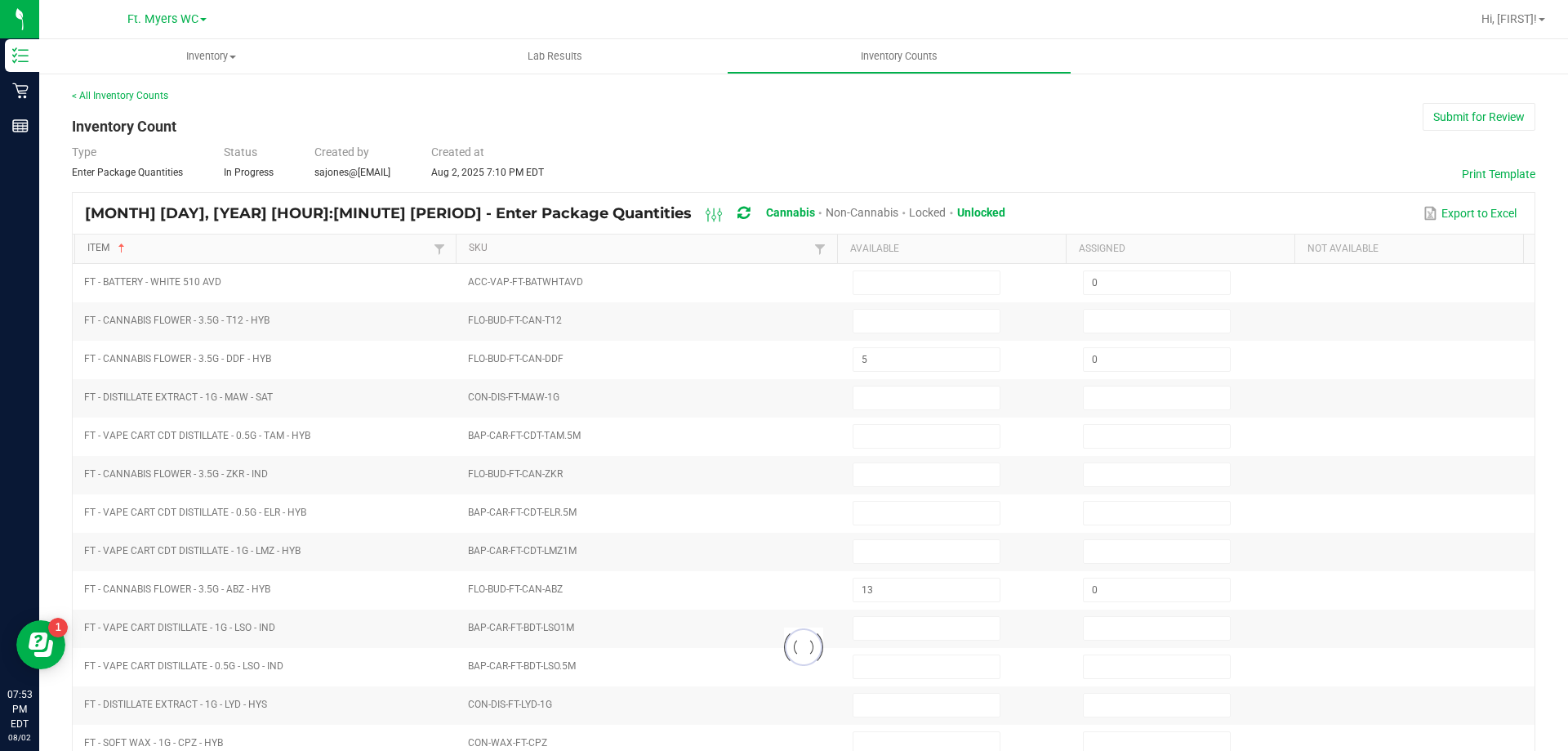 type on "4" 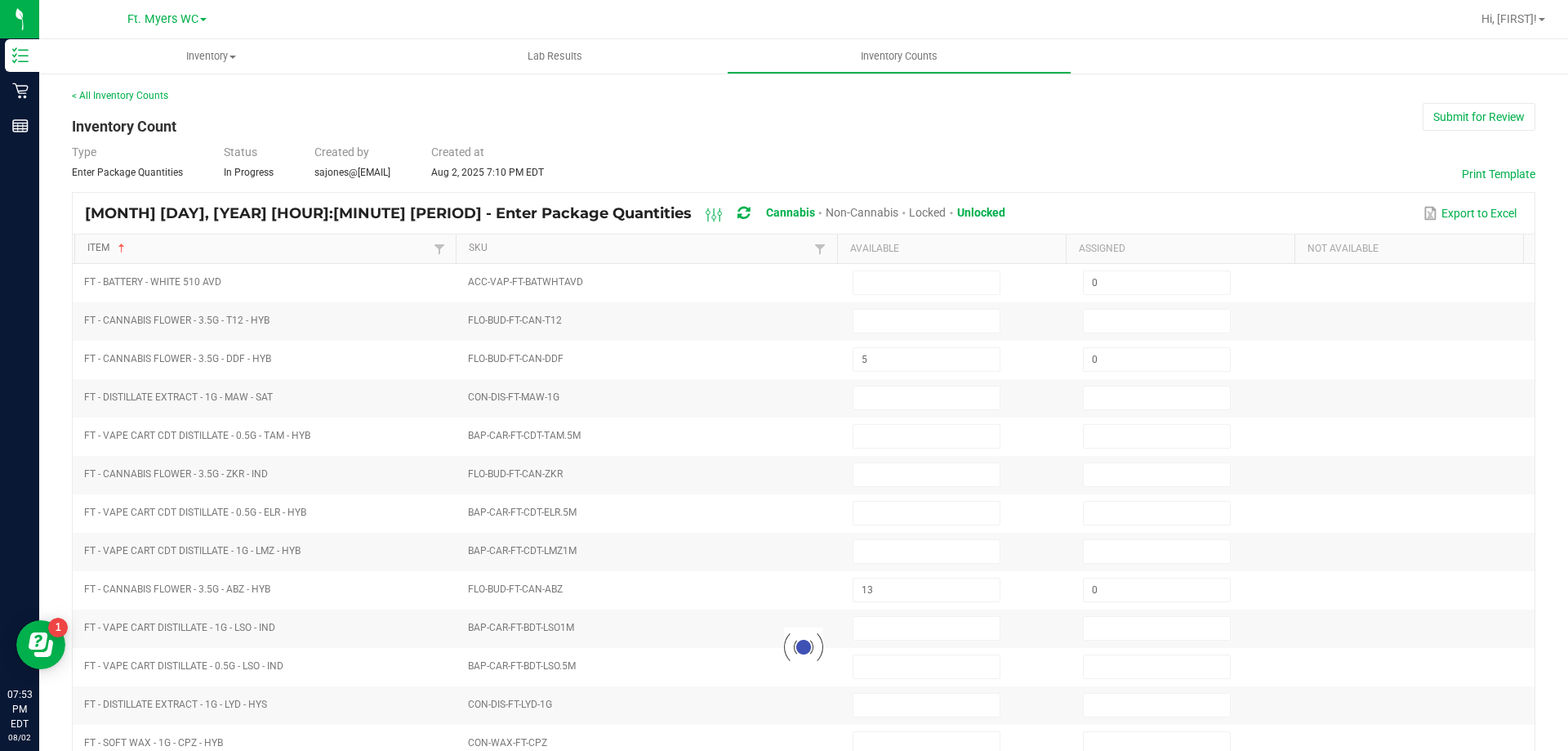type on "0" 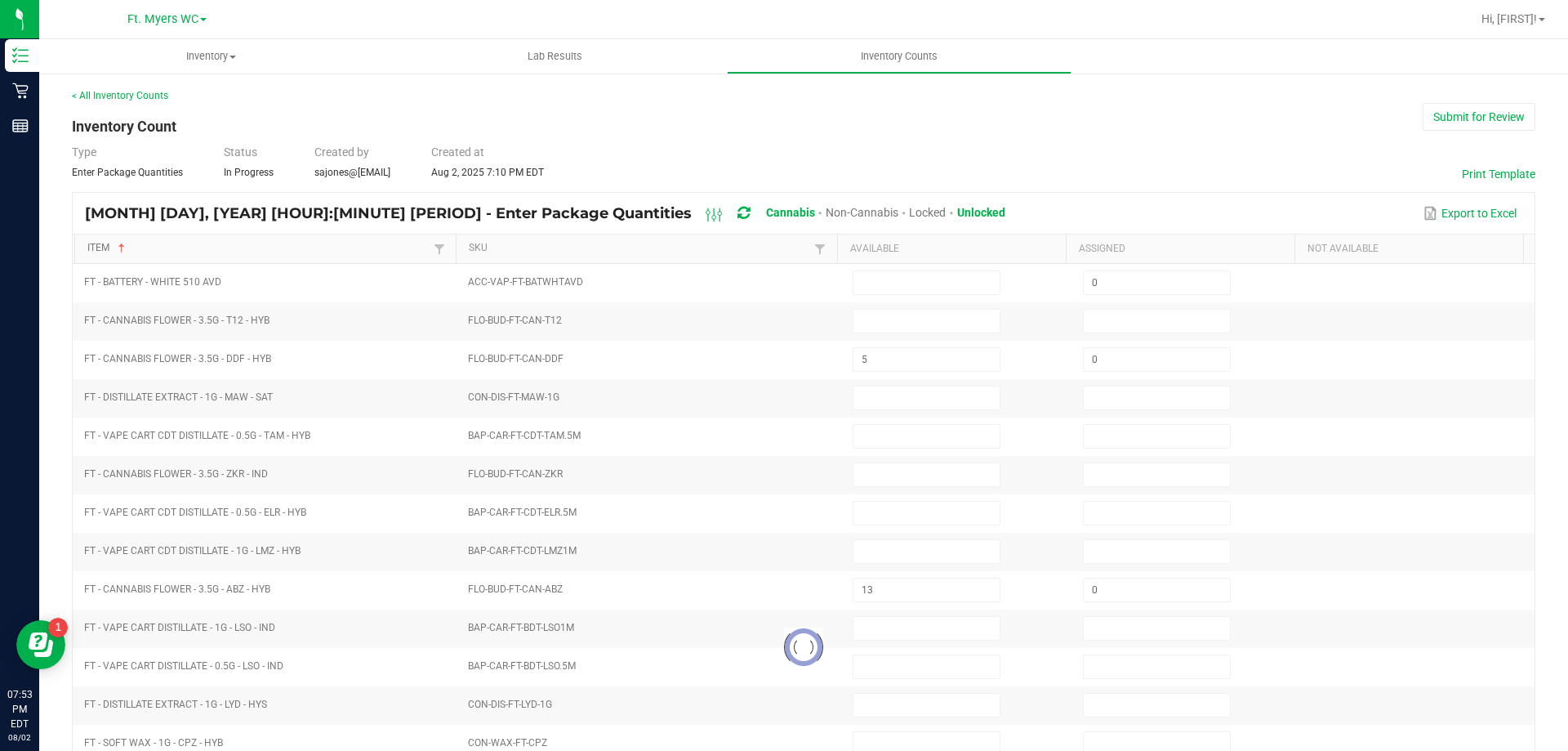 type 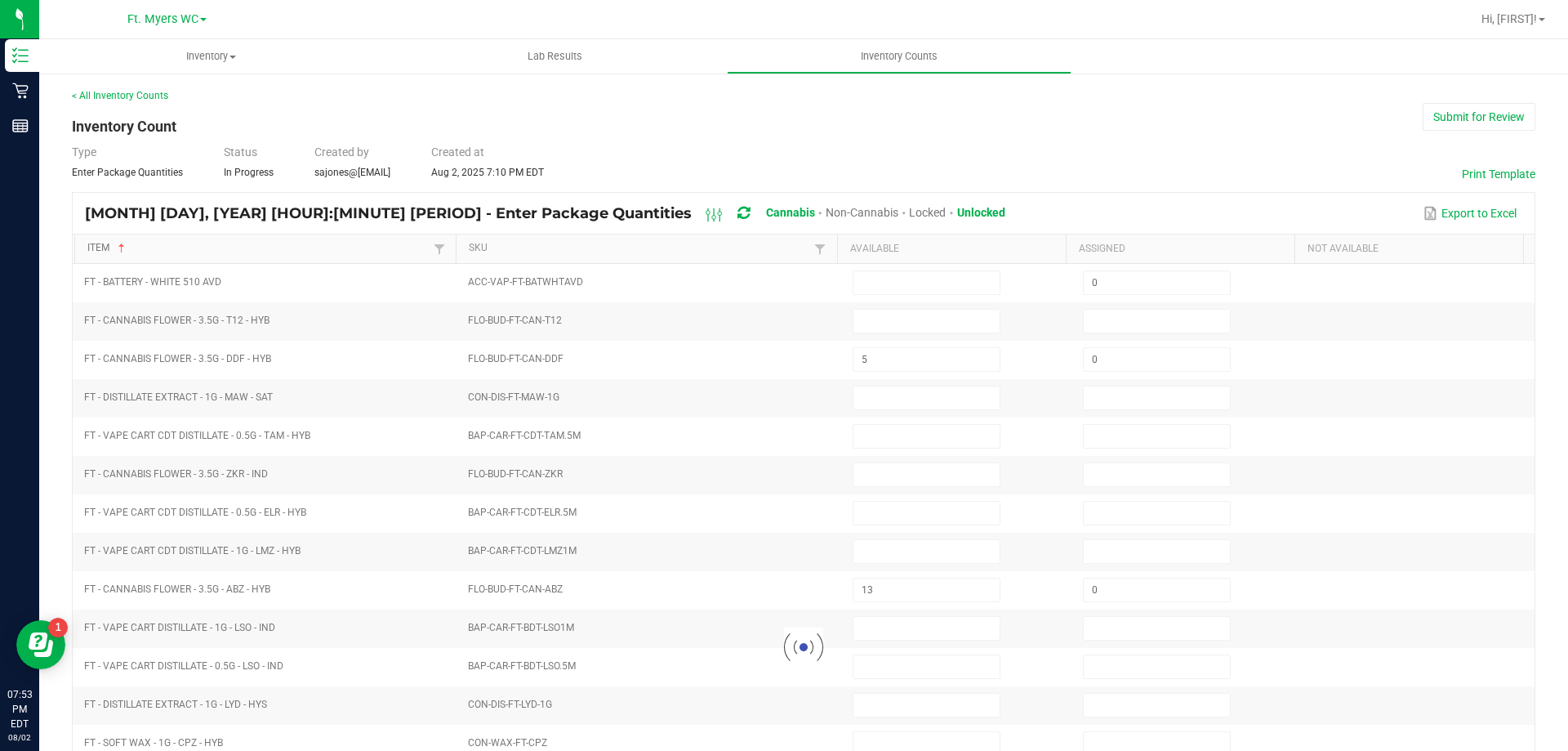 type on "5" 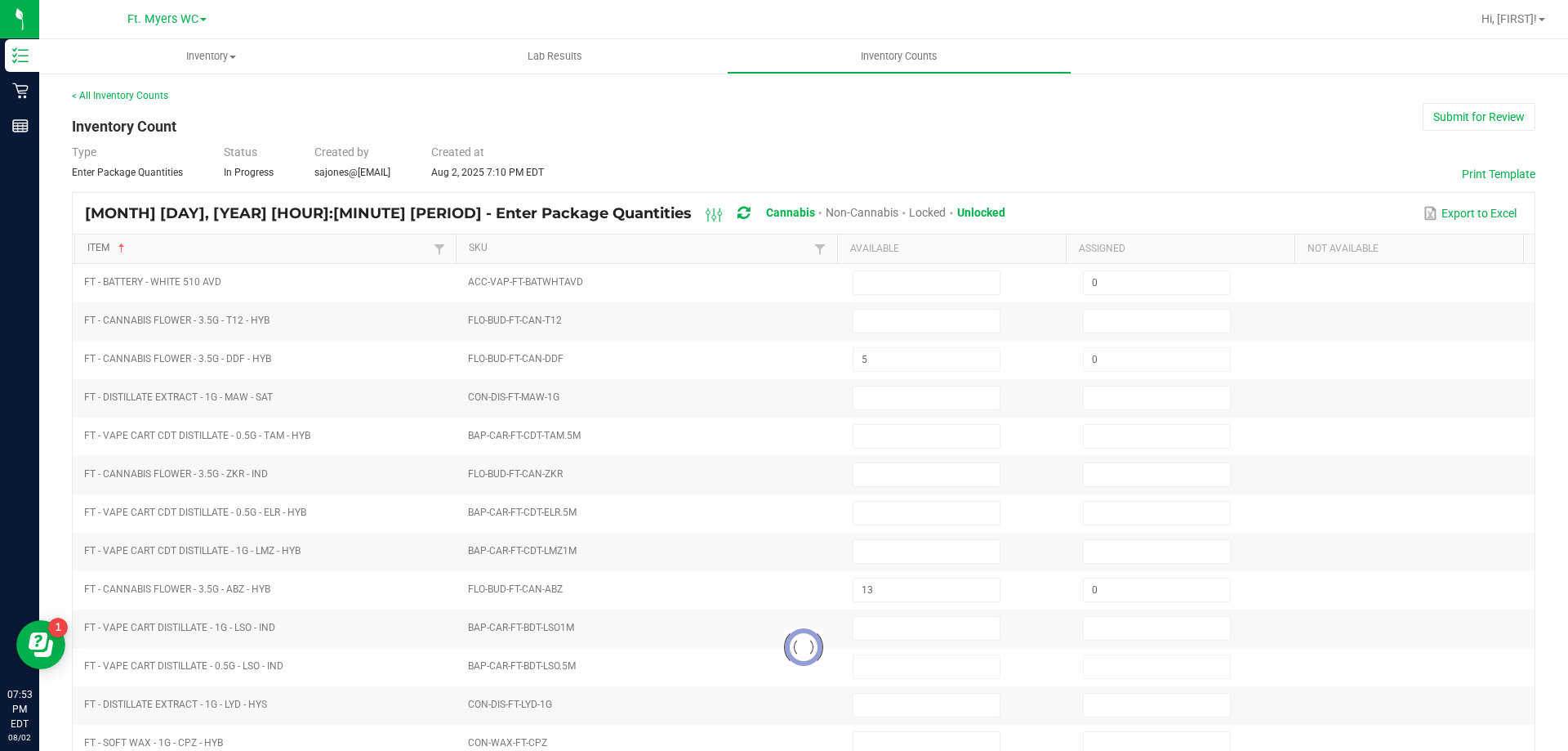 type on "0" 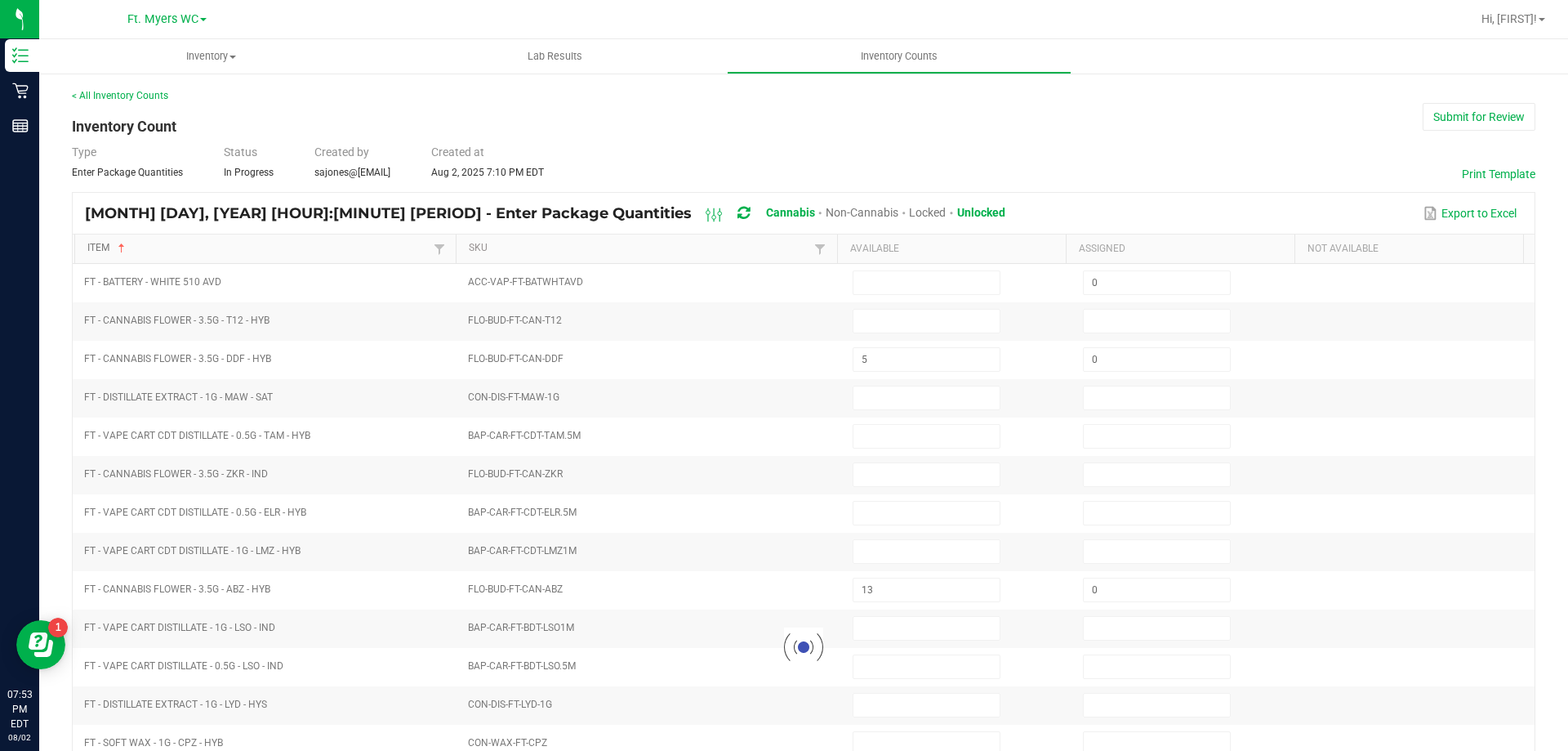 type on "7" 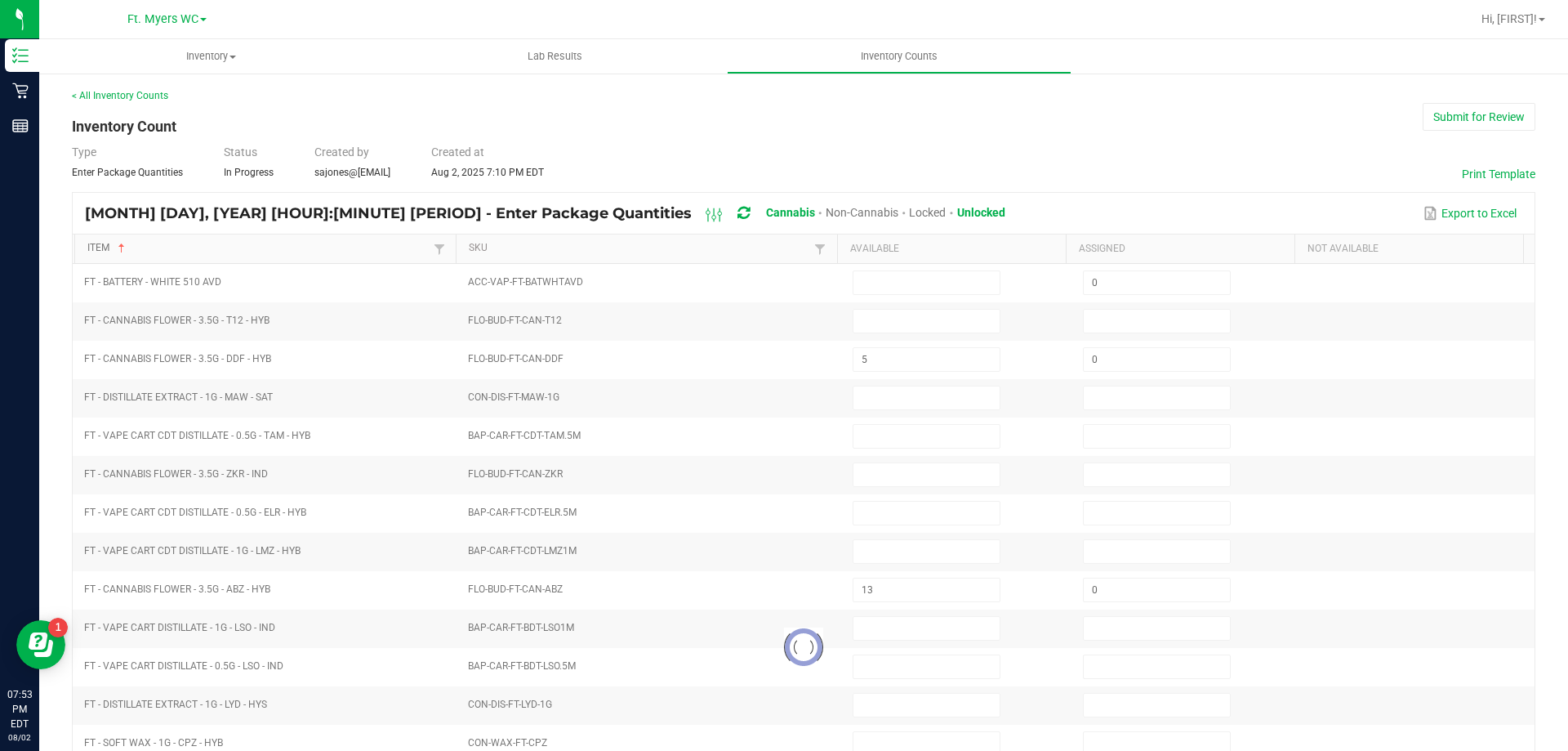 type on "0" 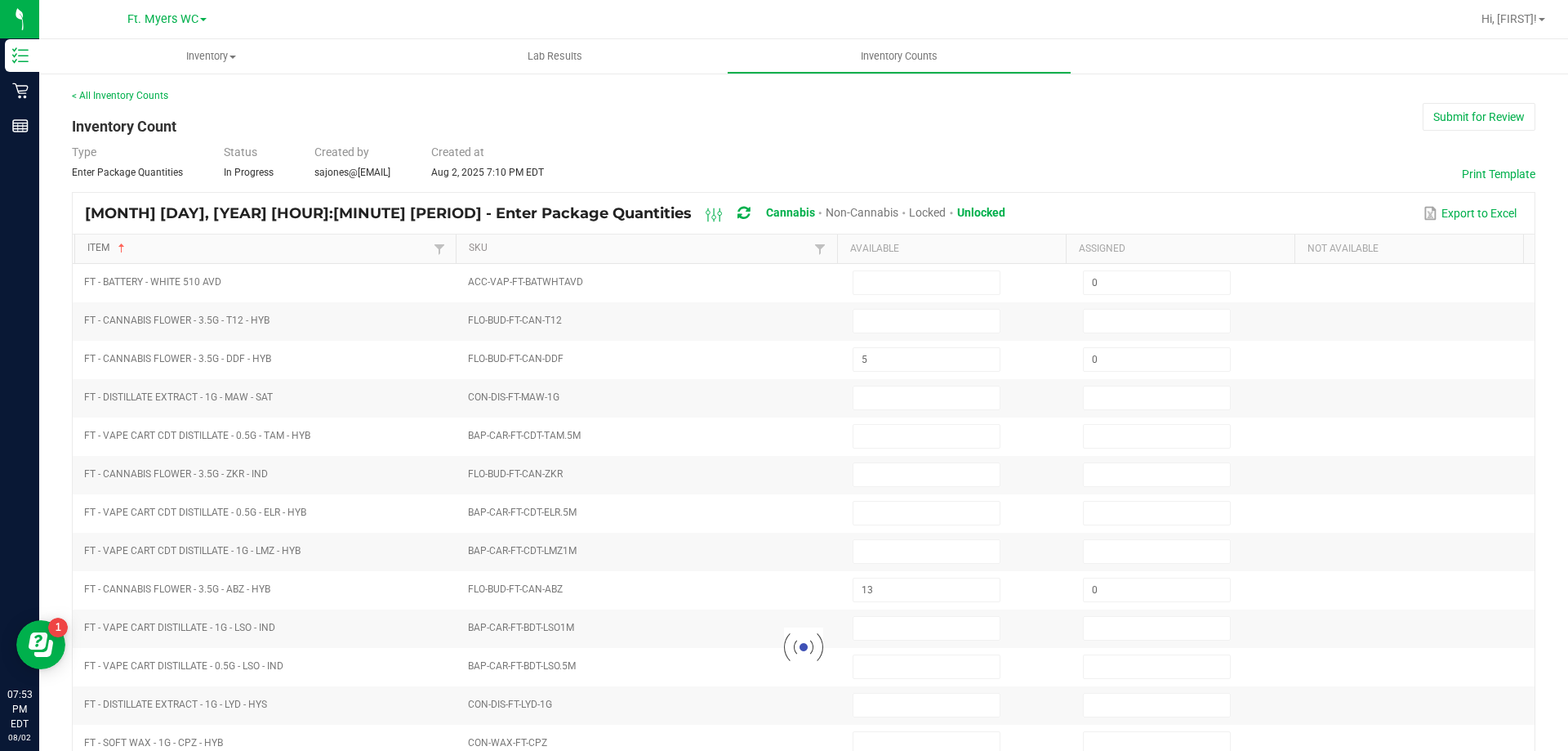 type on "20" 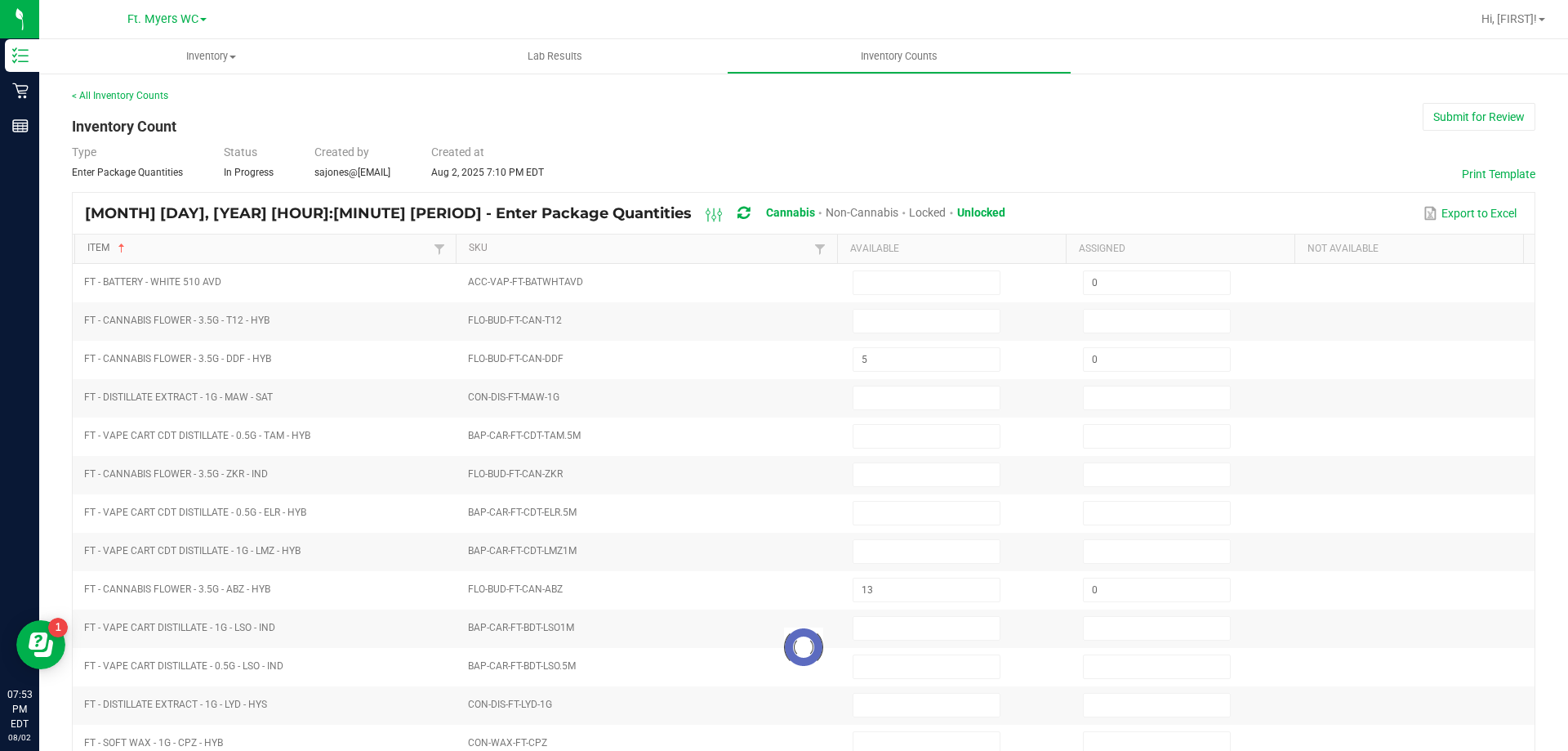 type on "0" 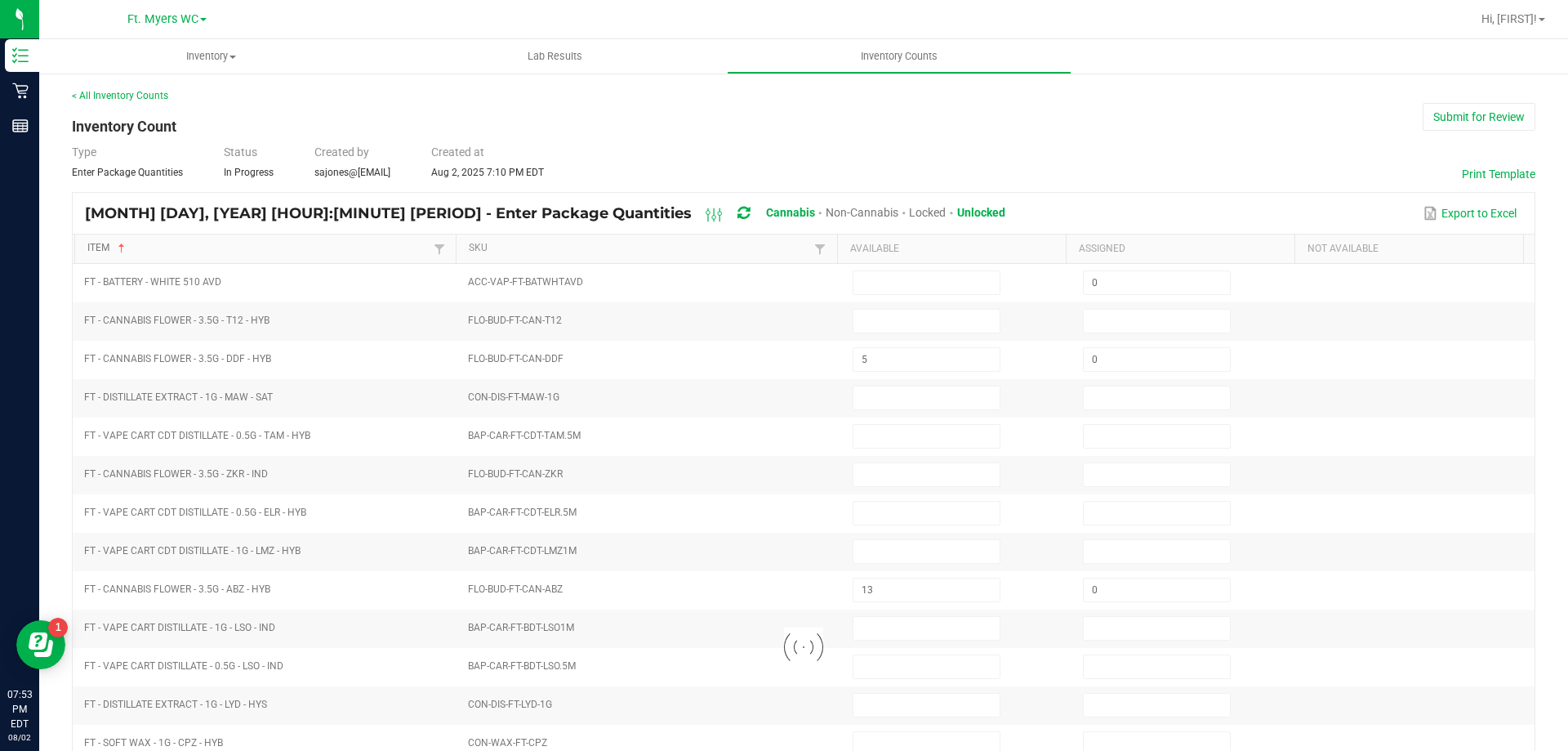 type on "6" 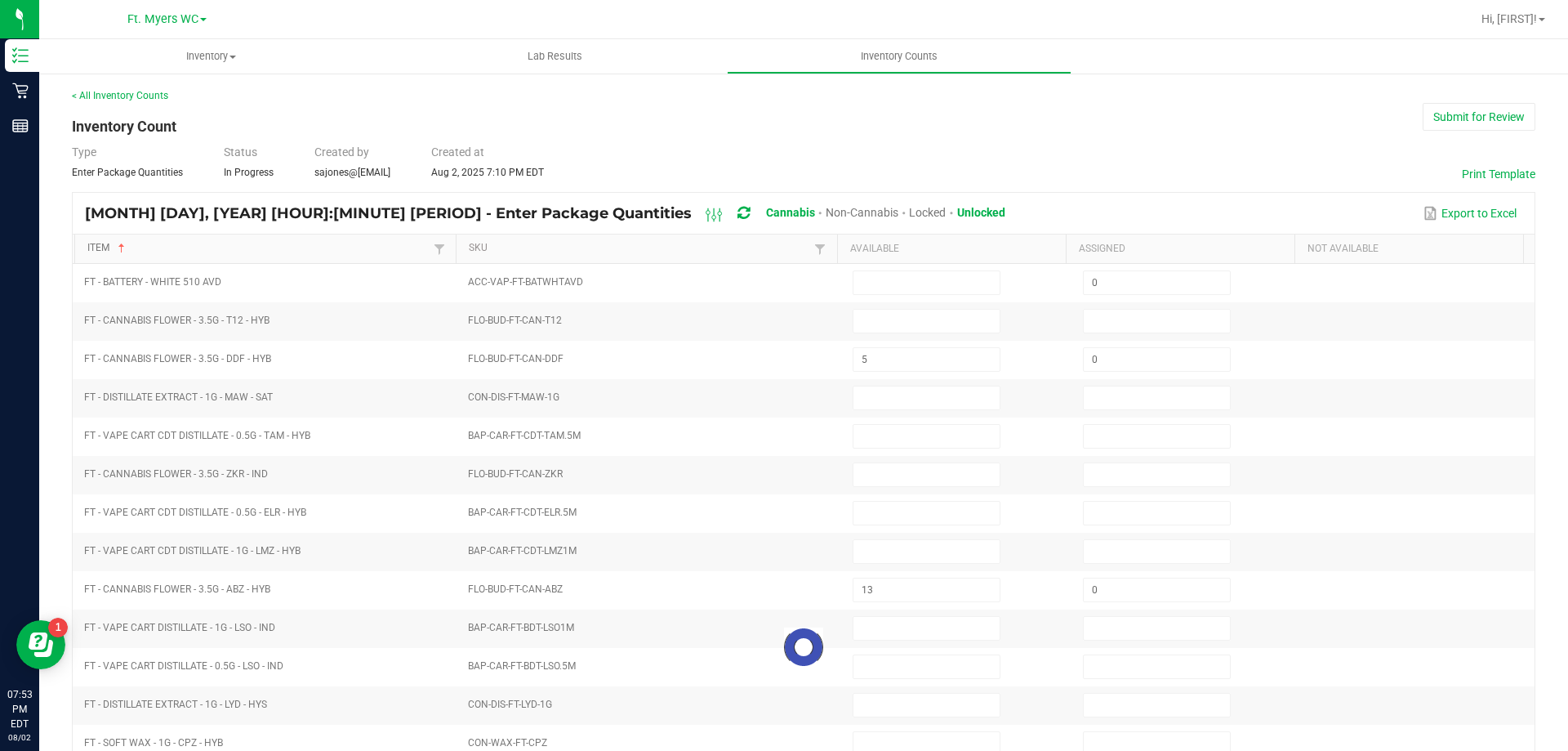 type on "0" 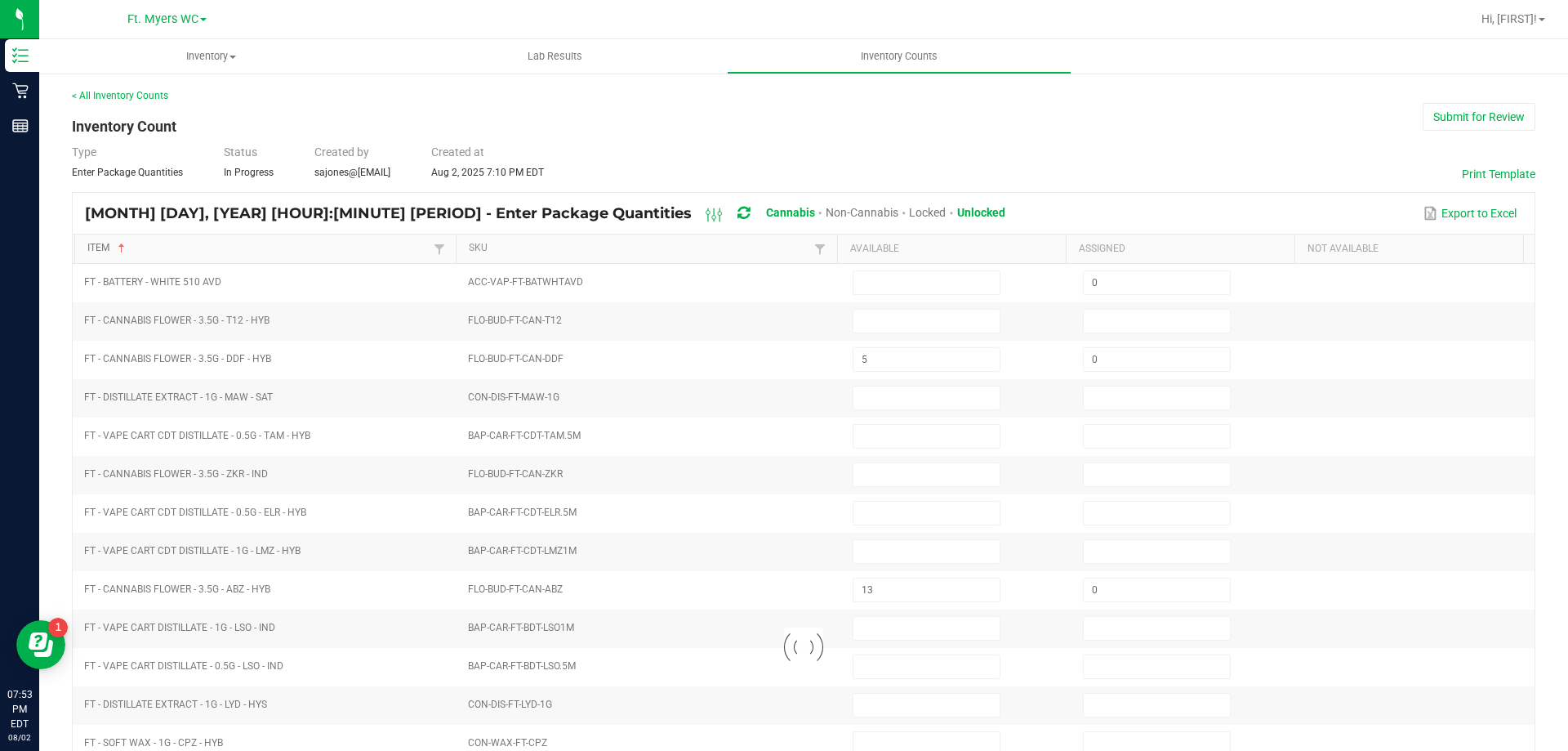 type on "20" 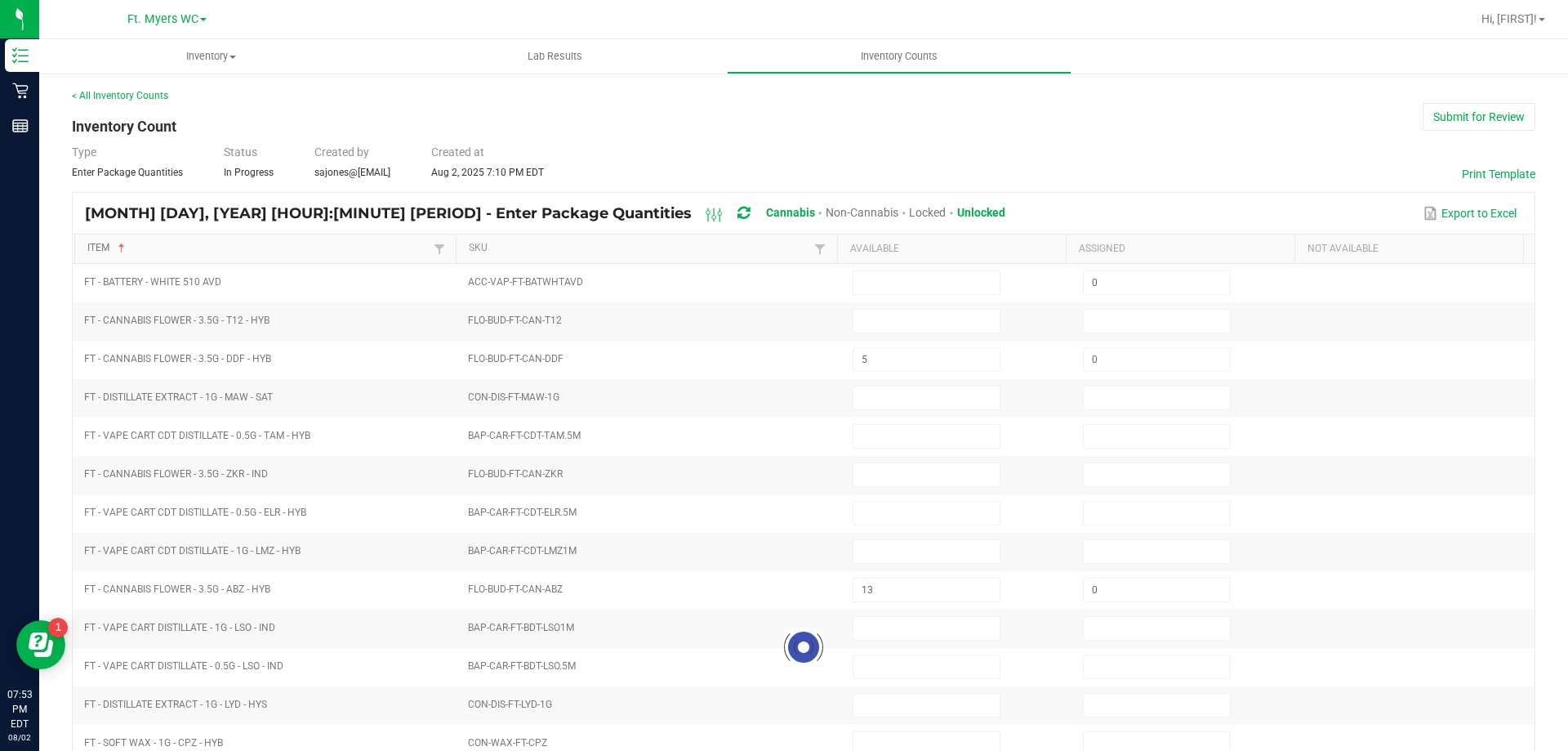 type on "0" 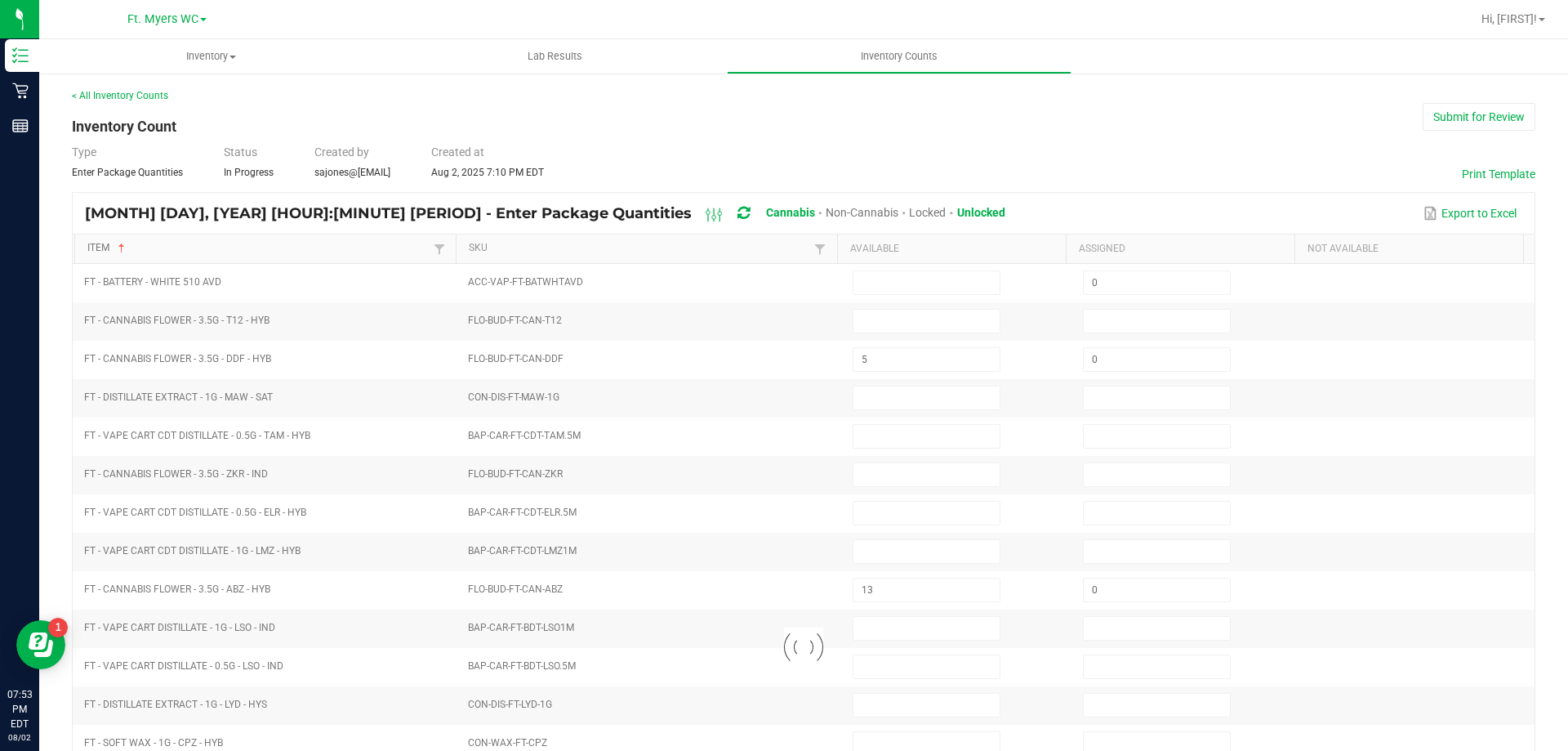 type on "0" 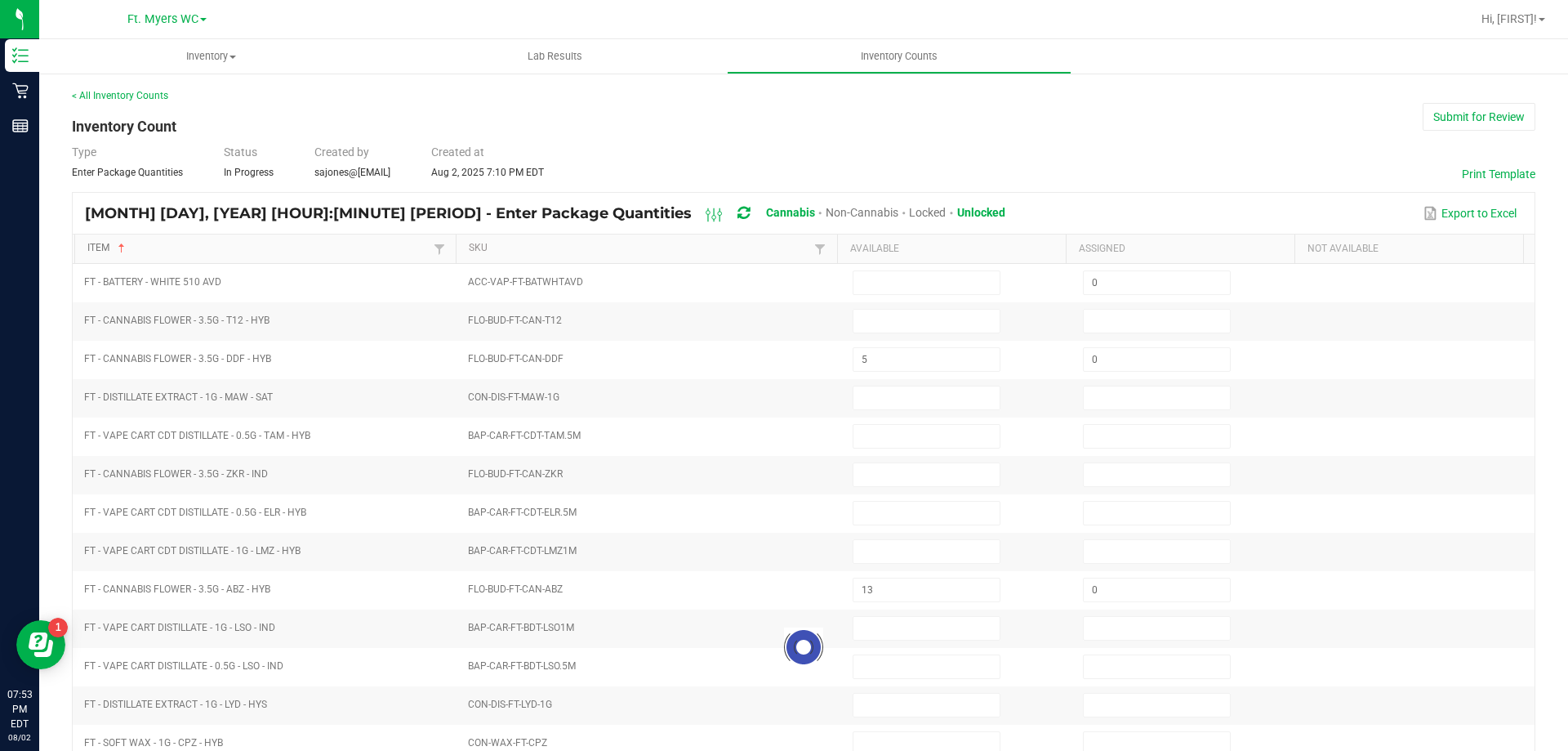 type on "9" 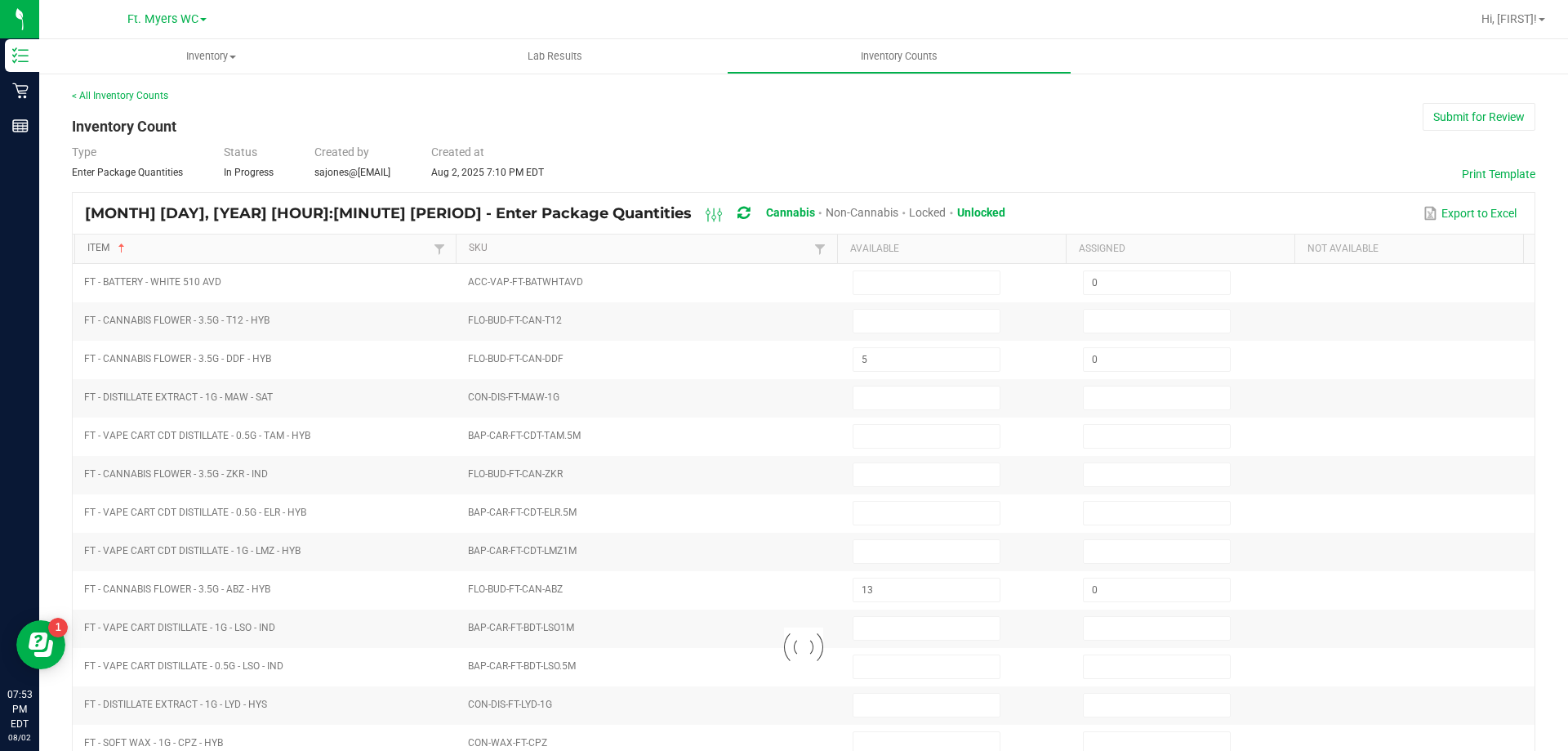 type on "0" 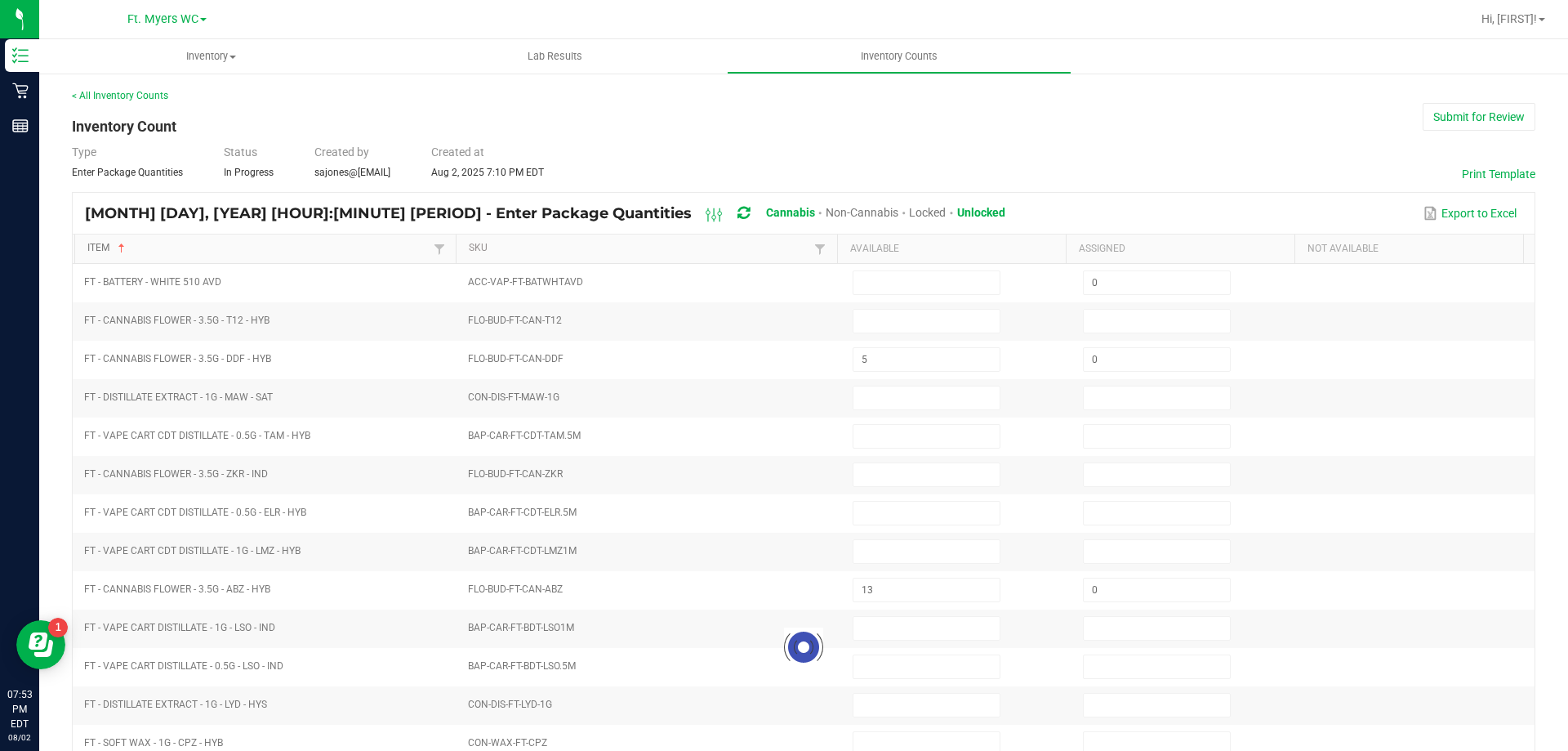 type on "18" 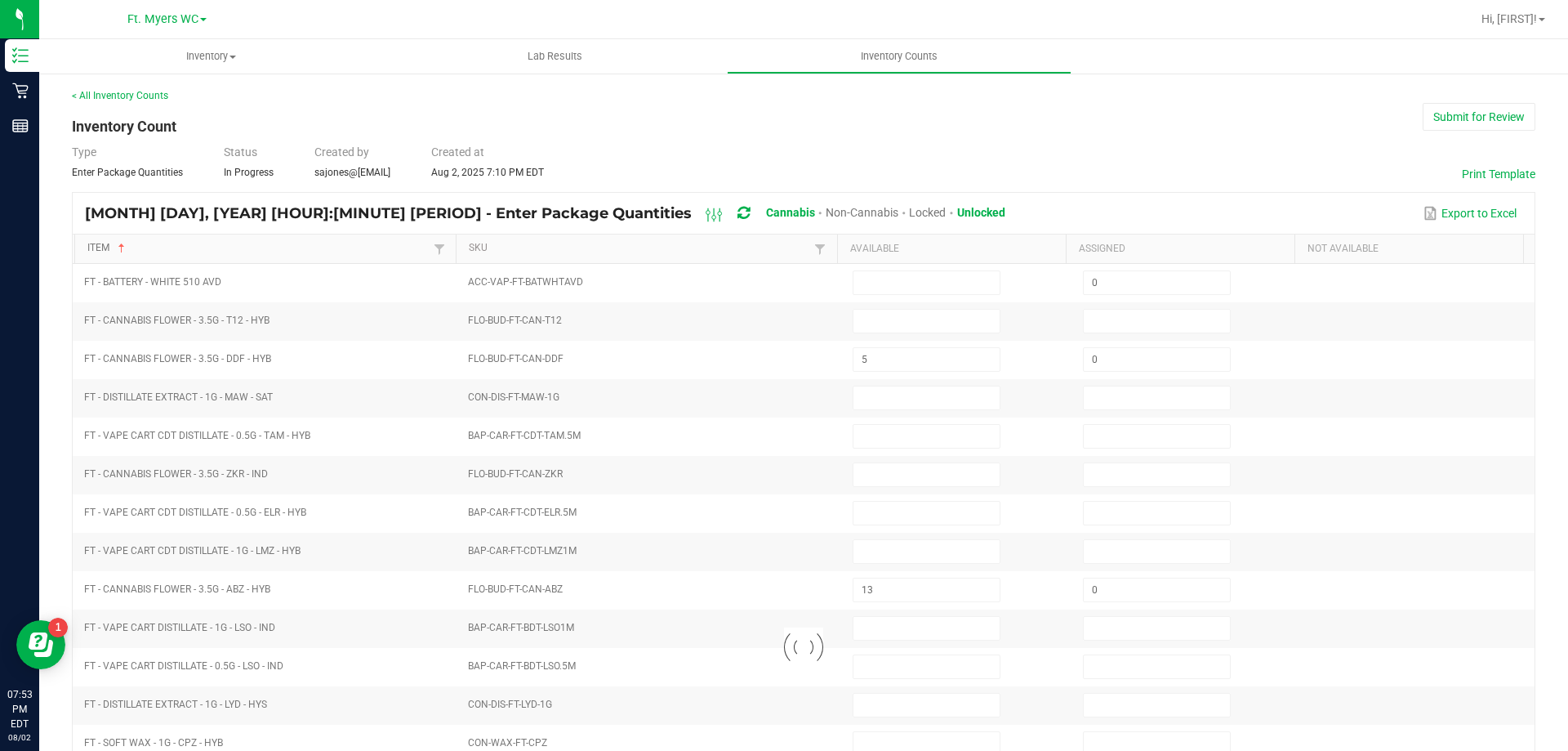 type on "0" 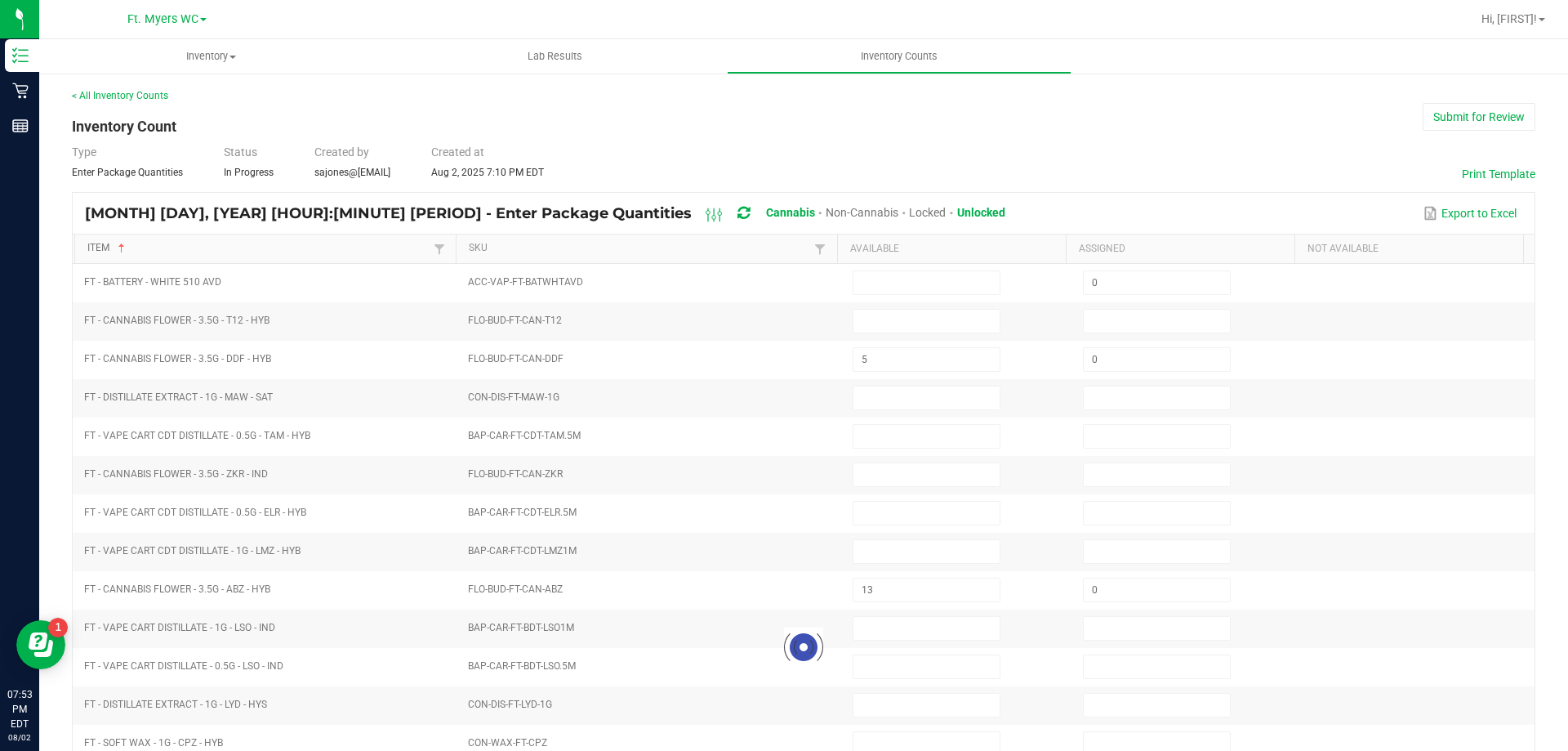 type on "13" 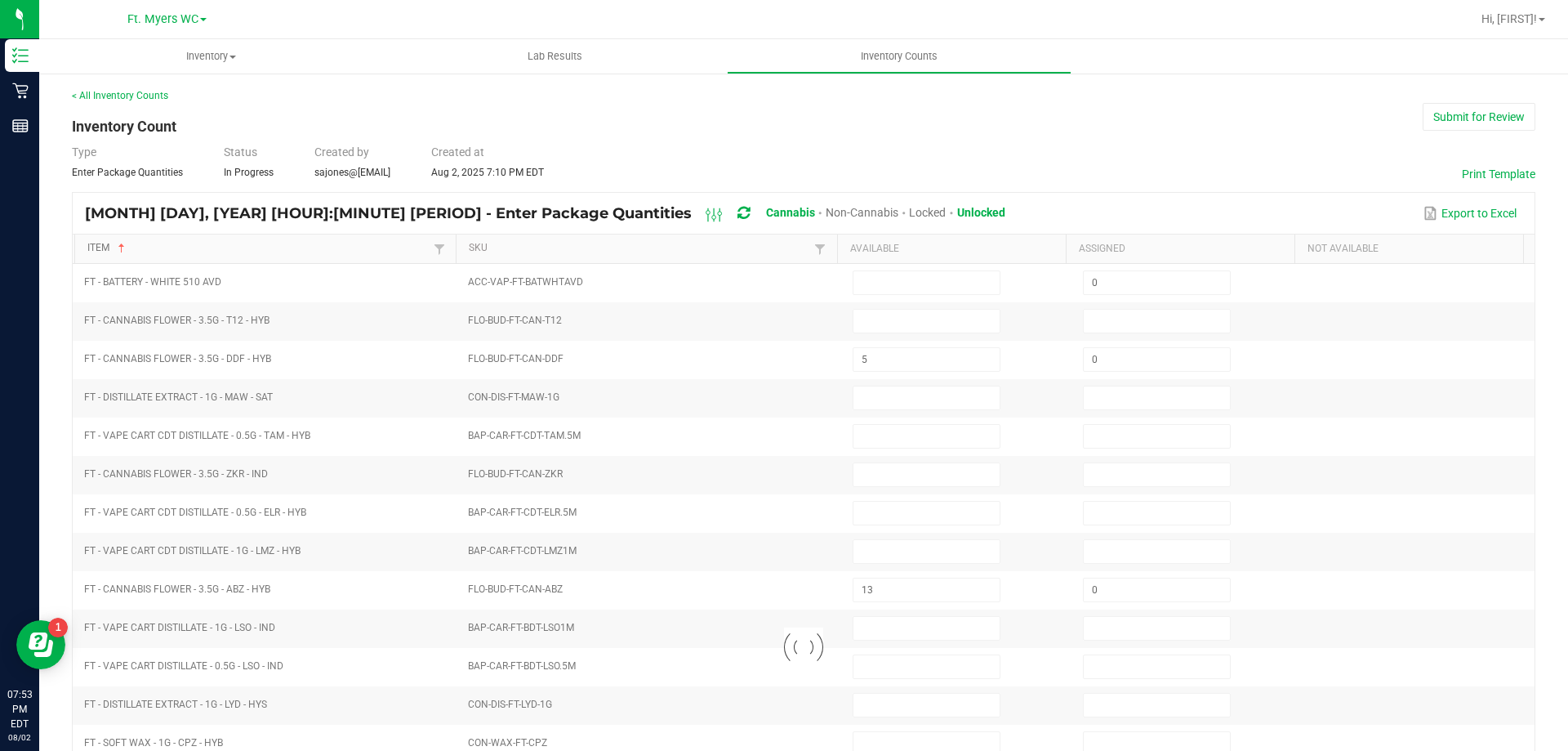 type on "0" 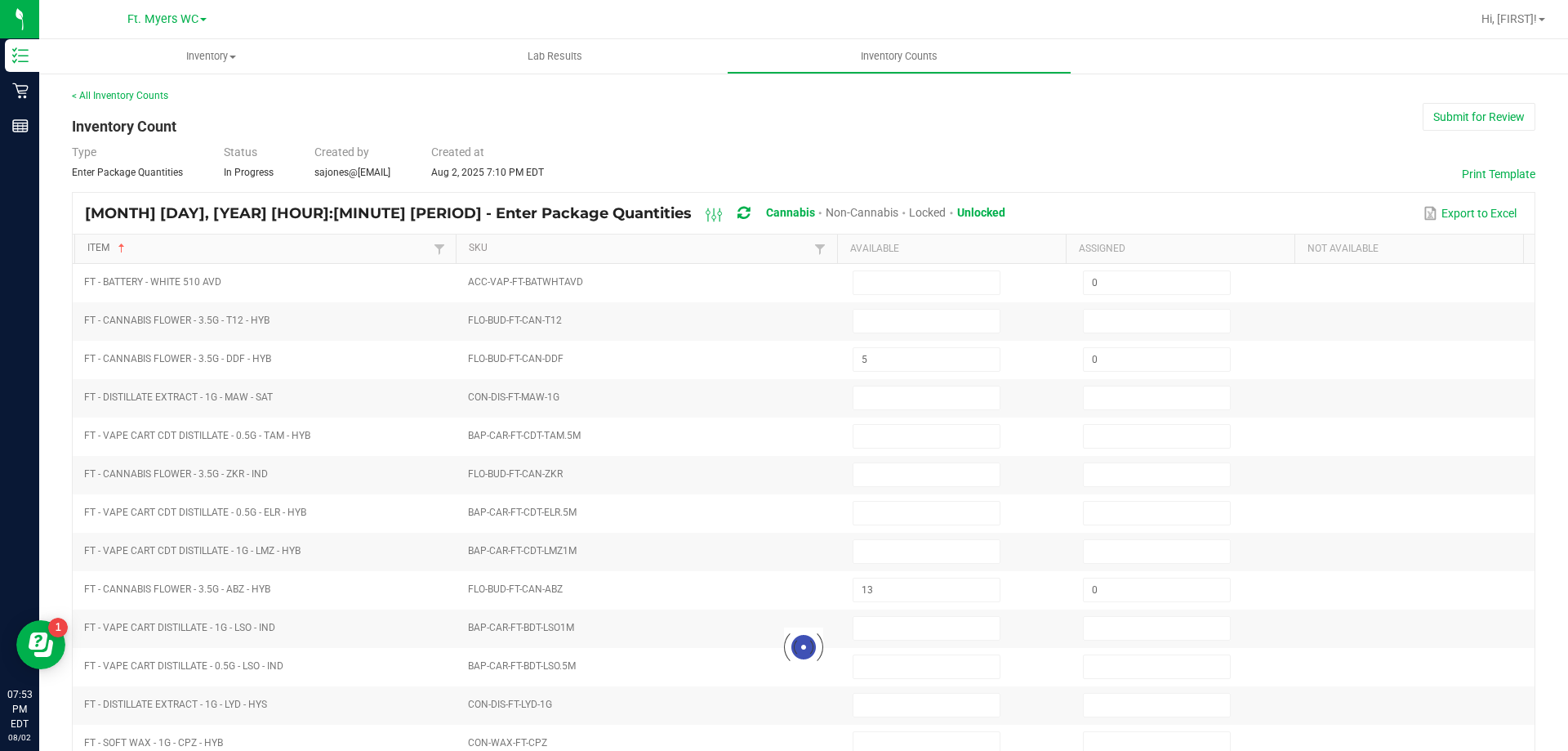 type on "10" 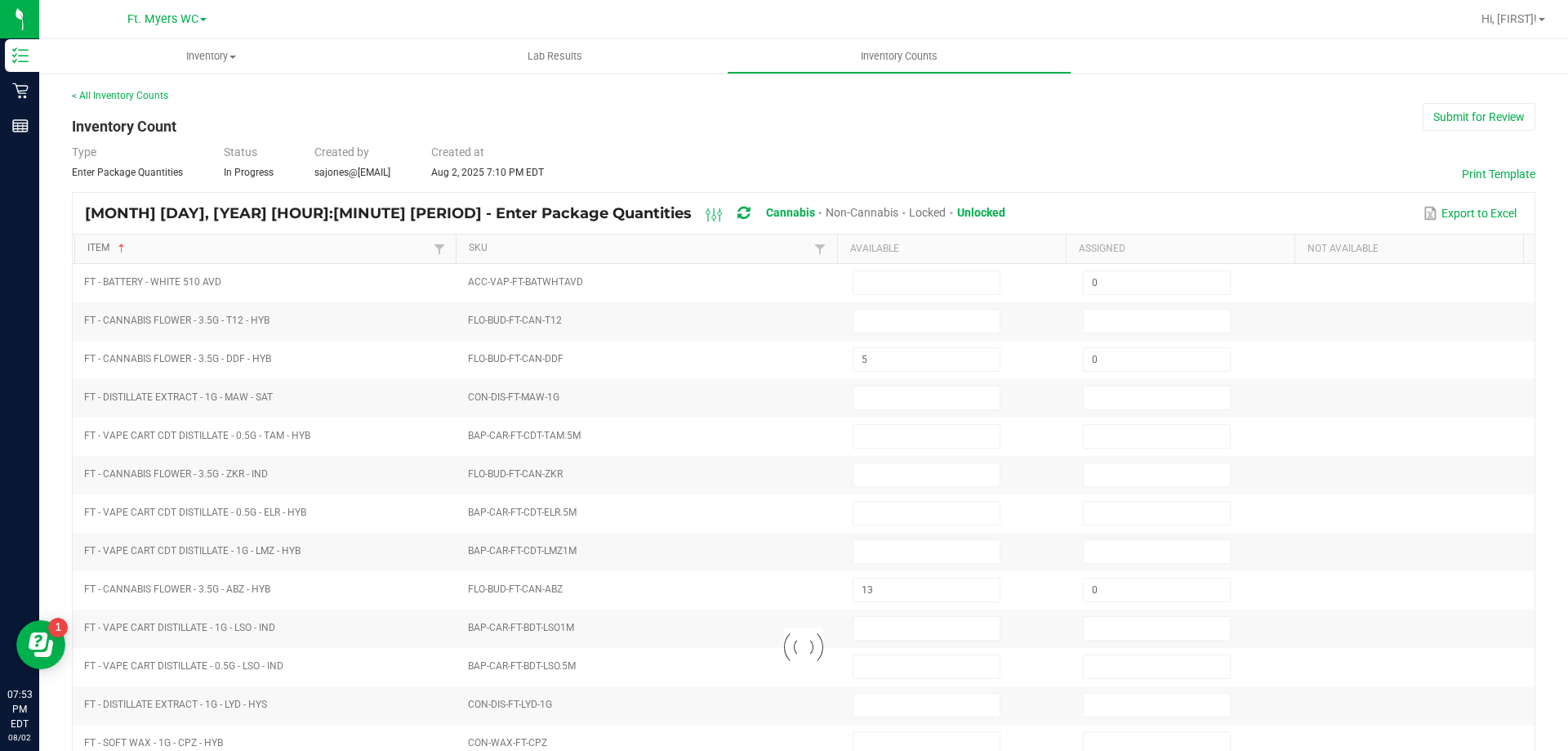 type on "0" 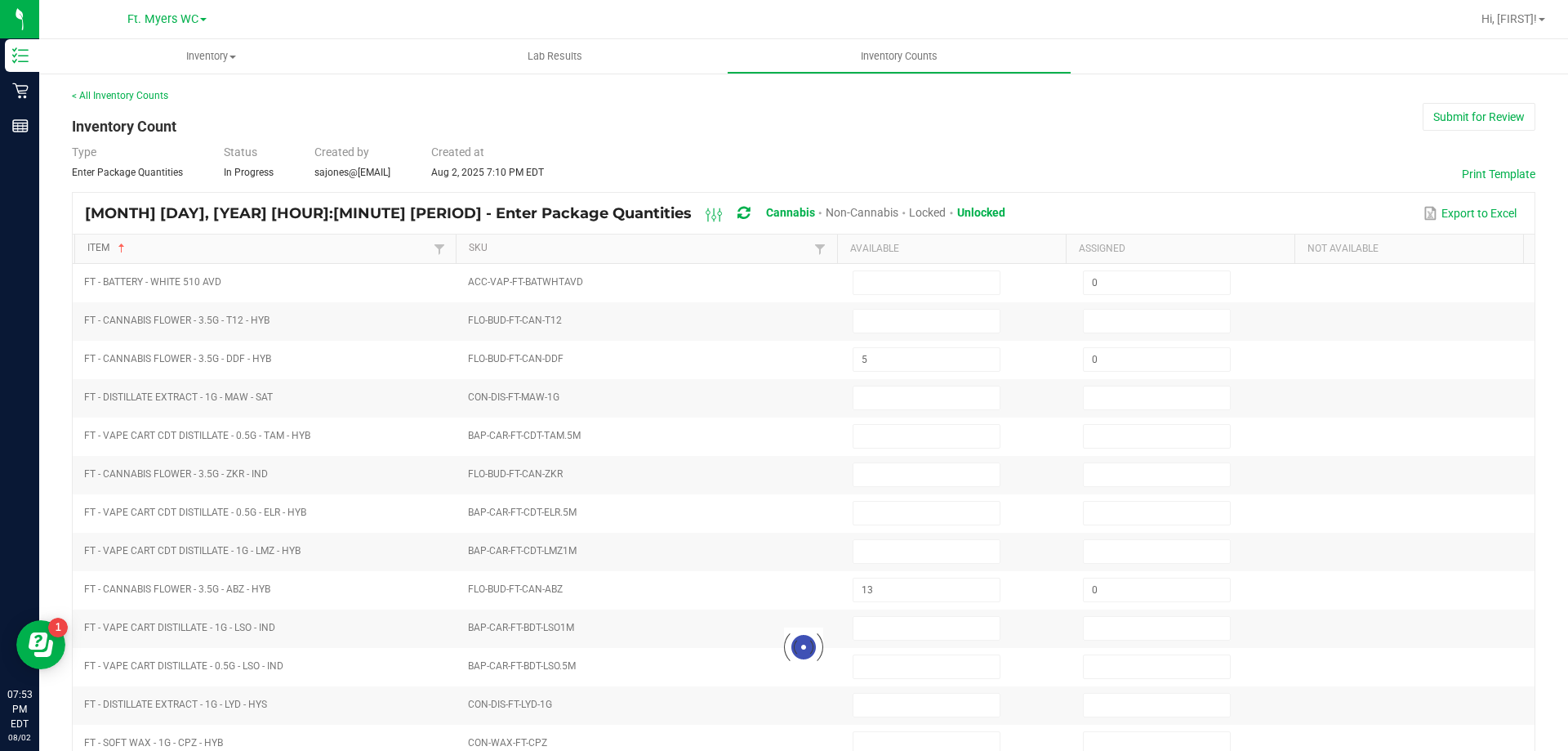type on "16" 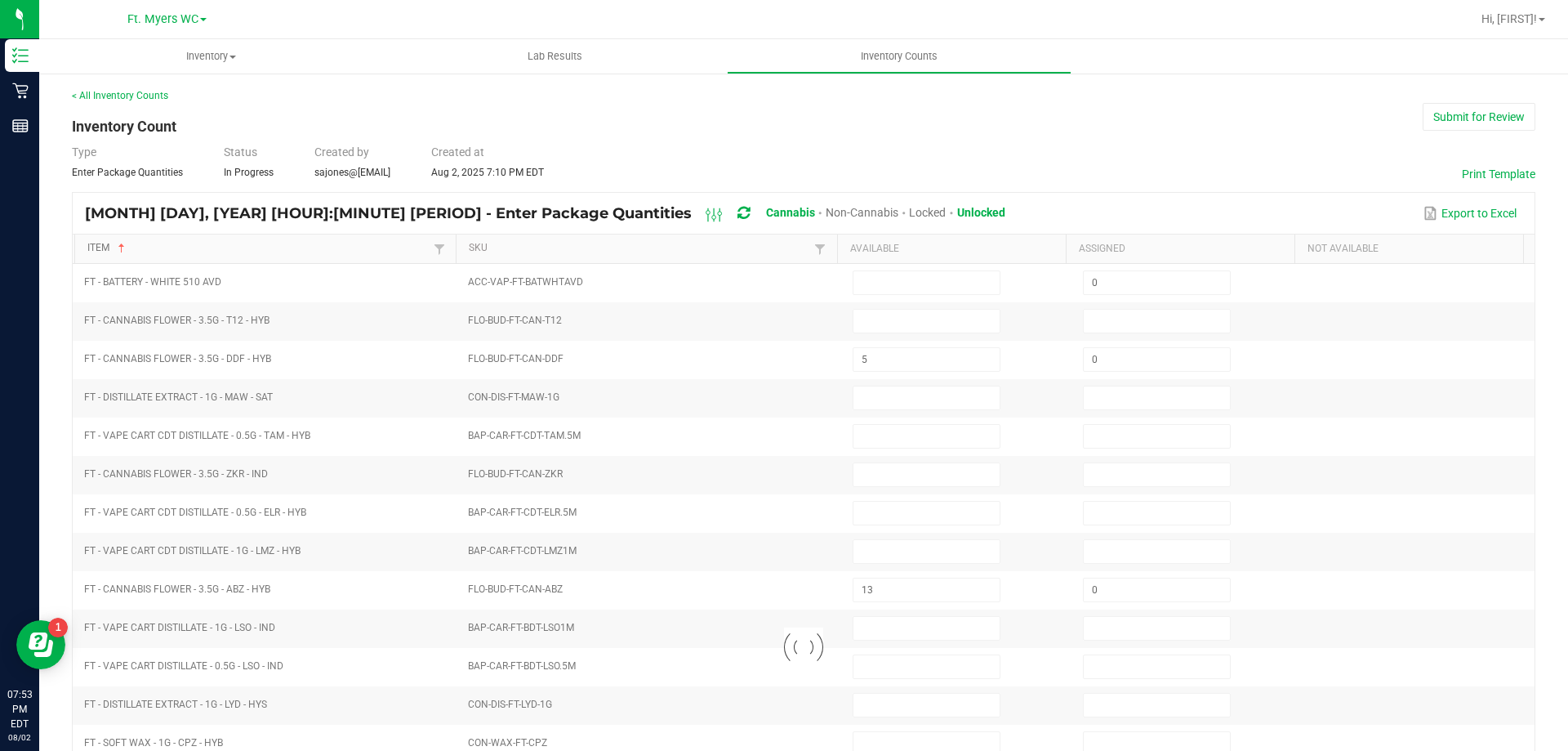 type on "0" 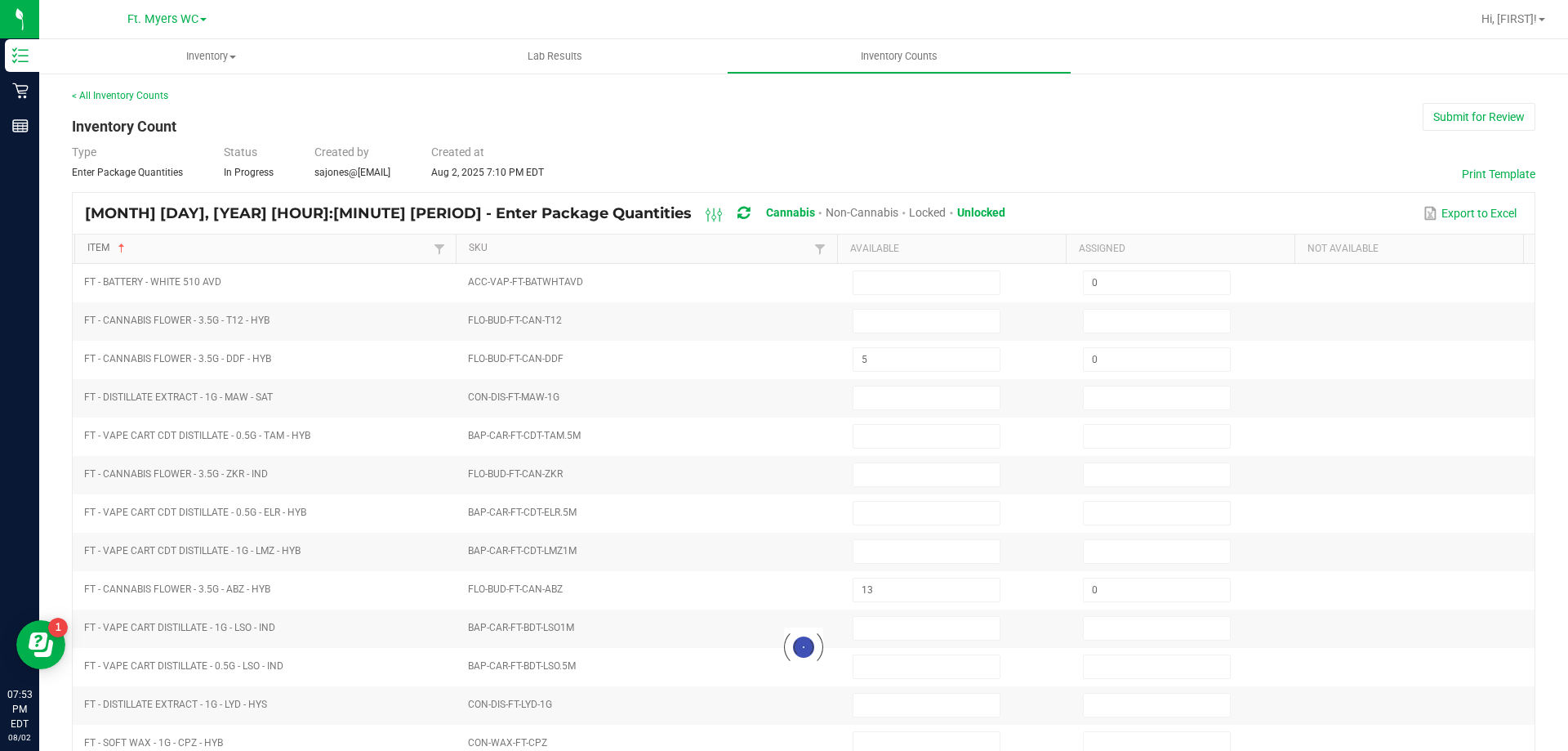 type on "16" 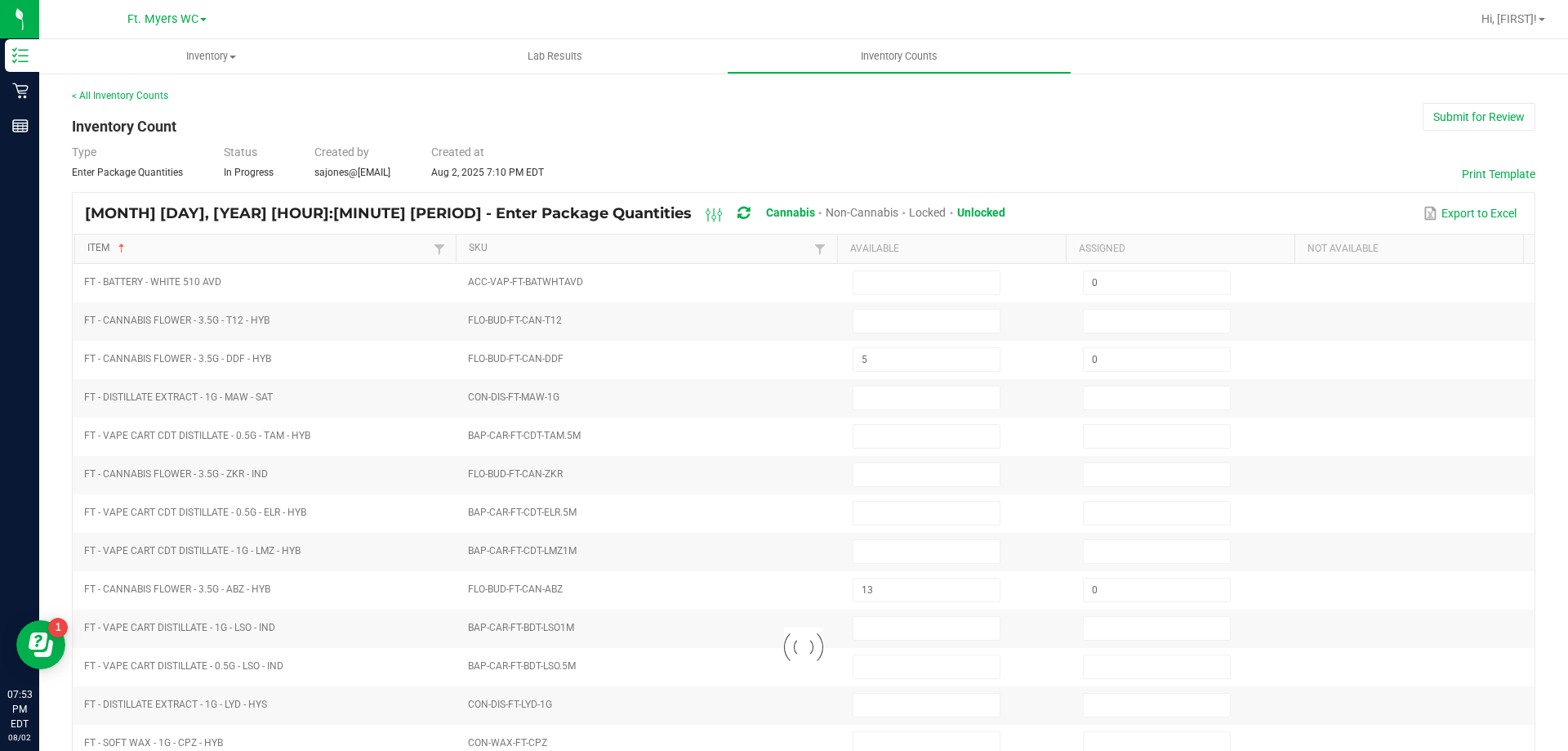 type on "0" 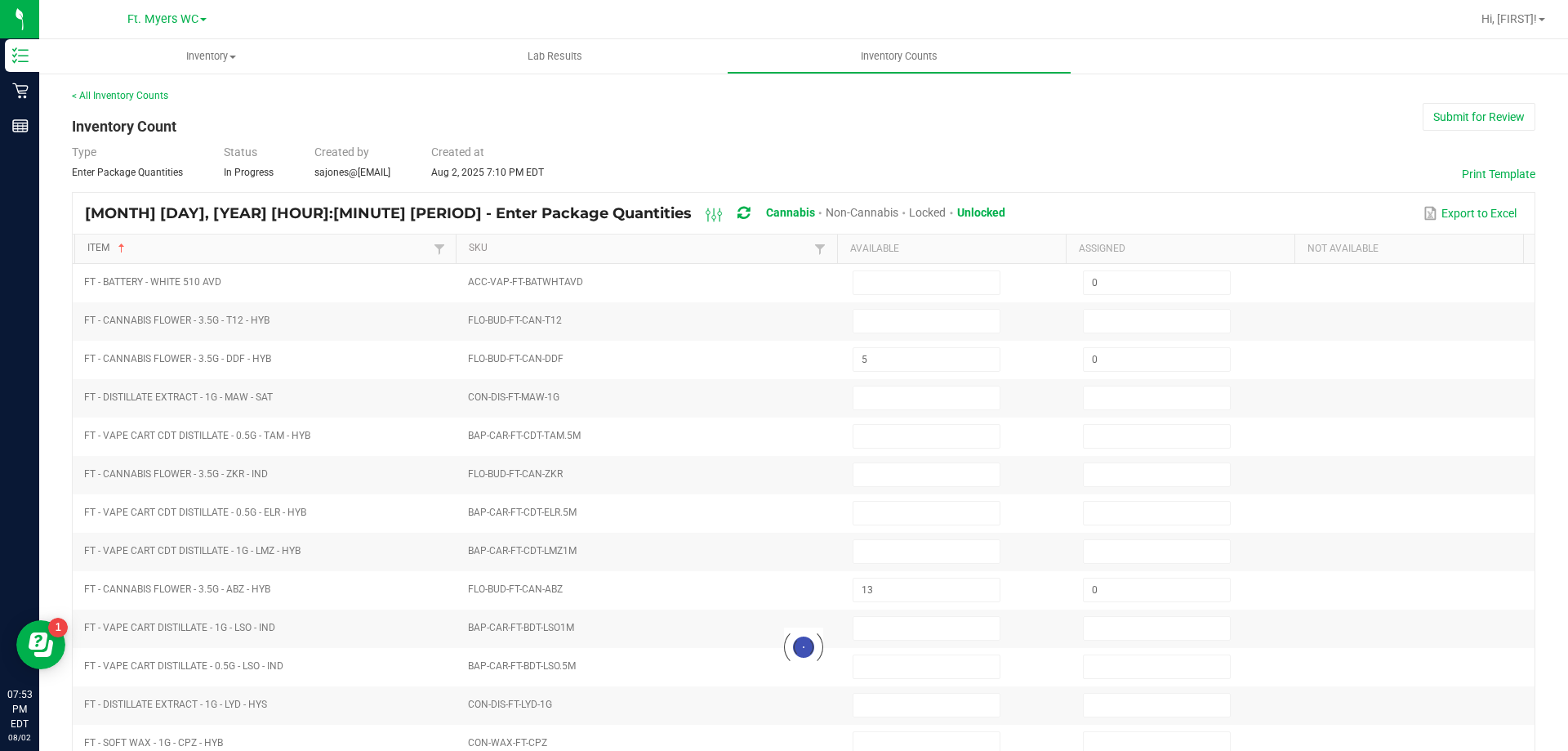 type on "5" 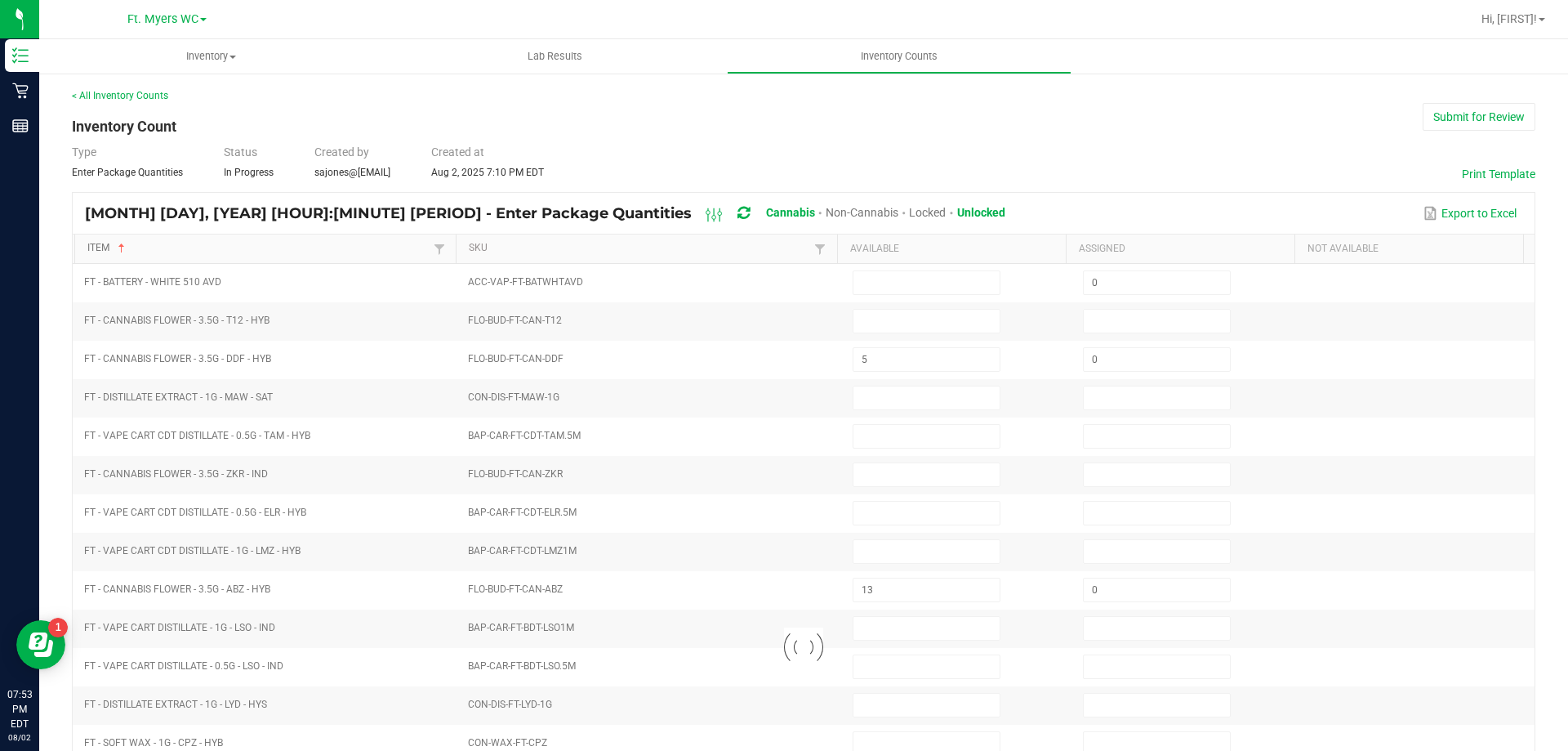 type on "0" 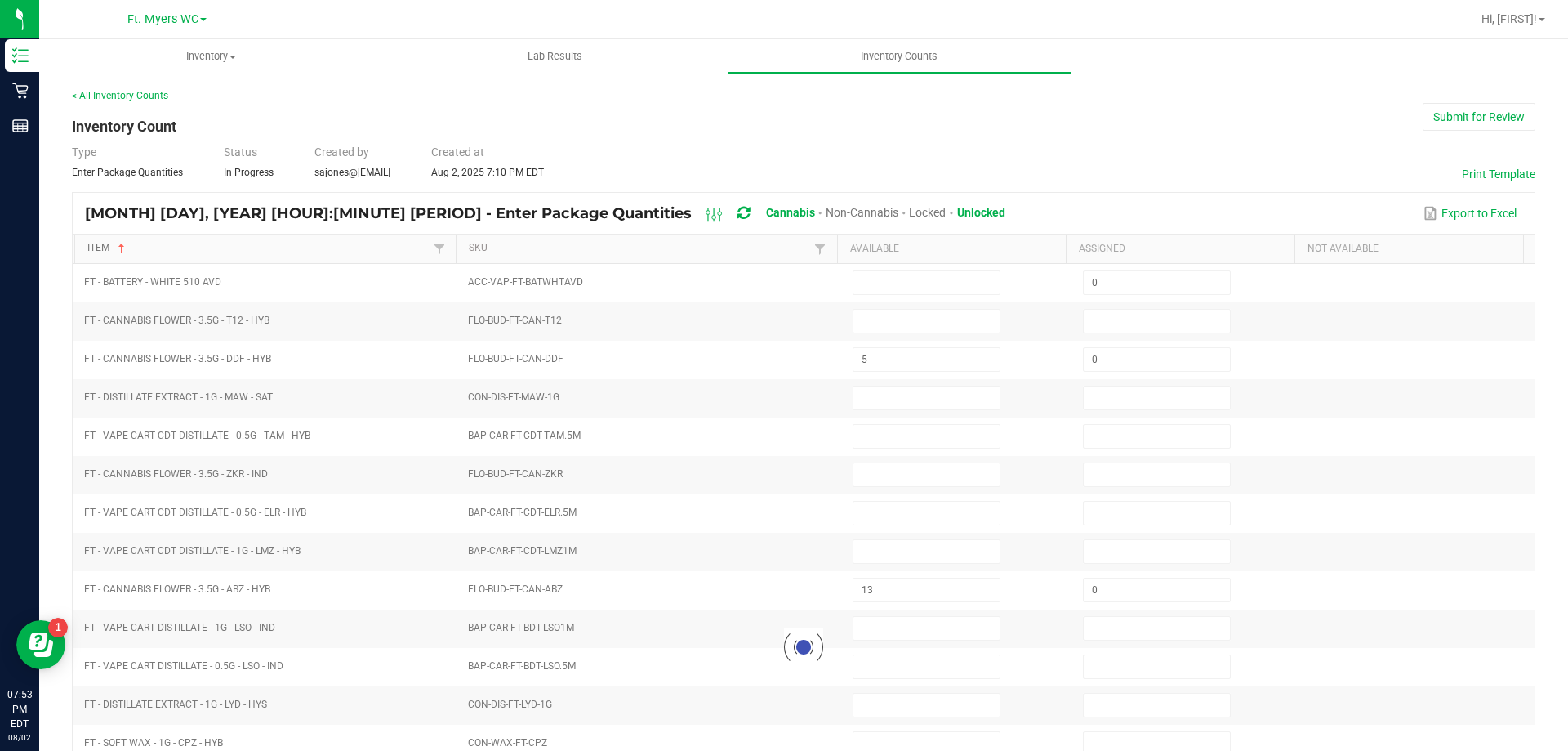 type on "14" 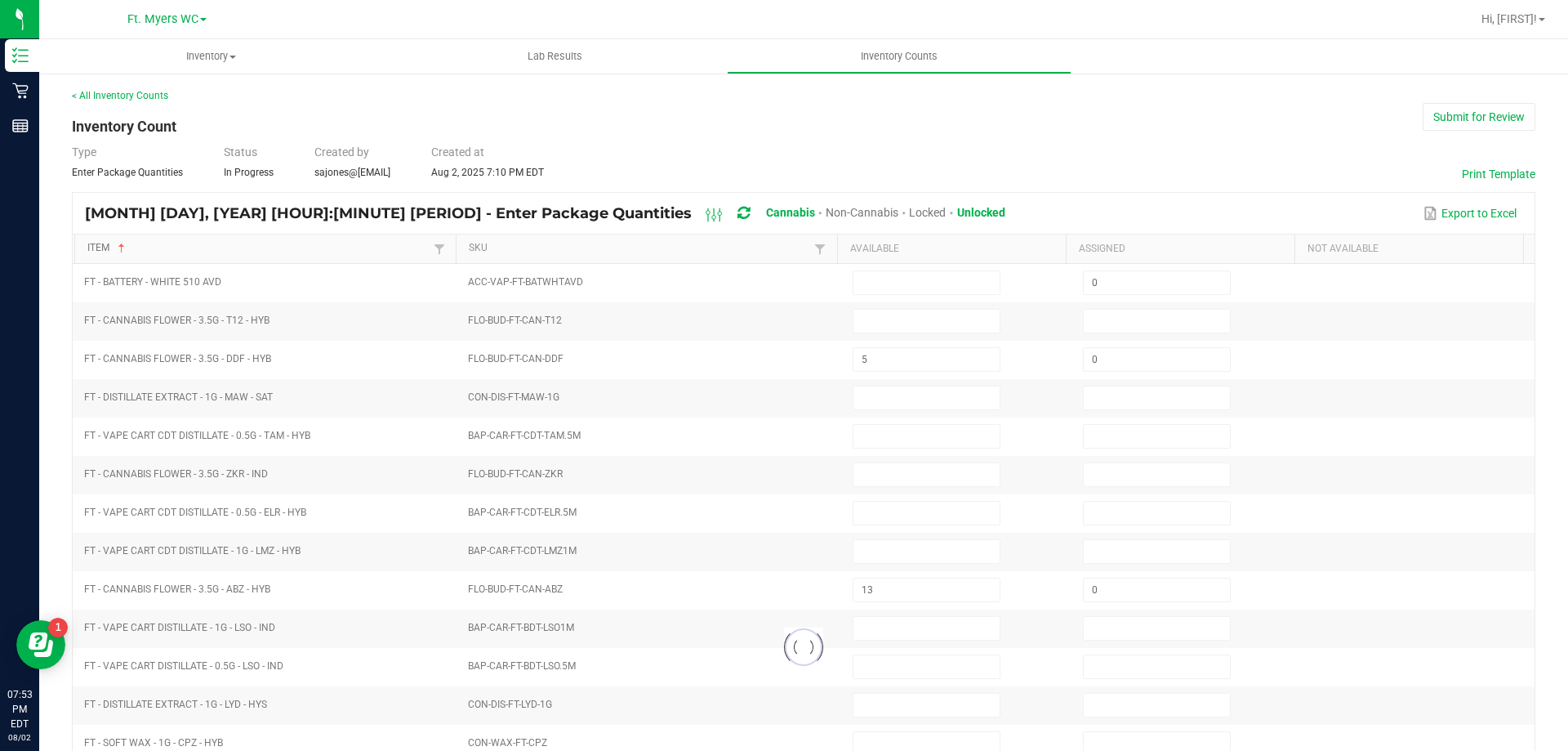 type on "0" 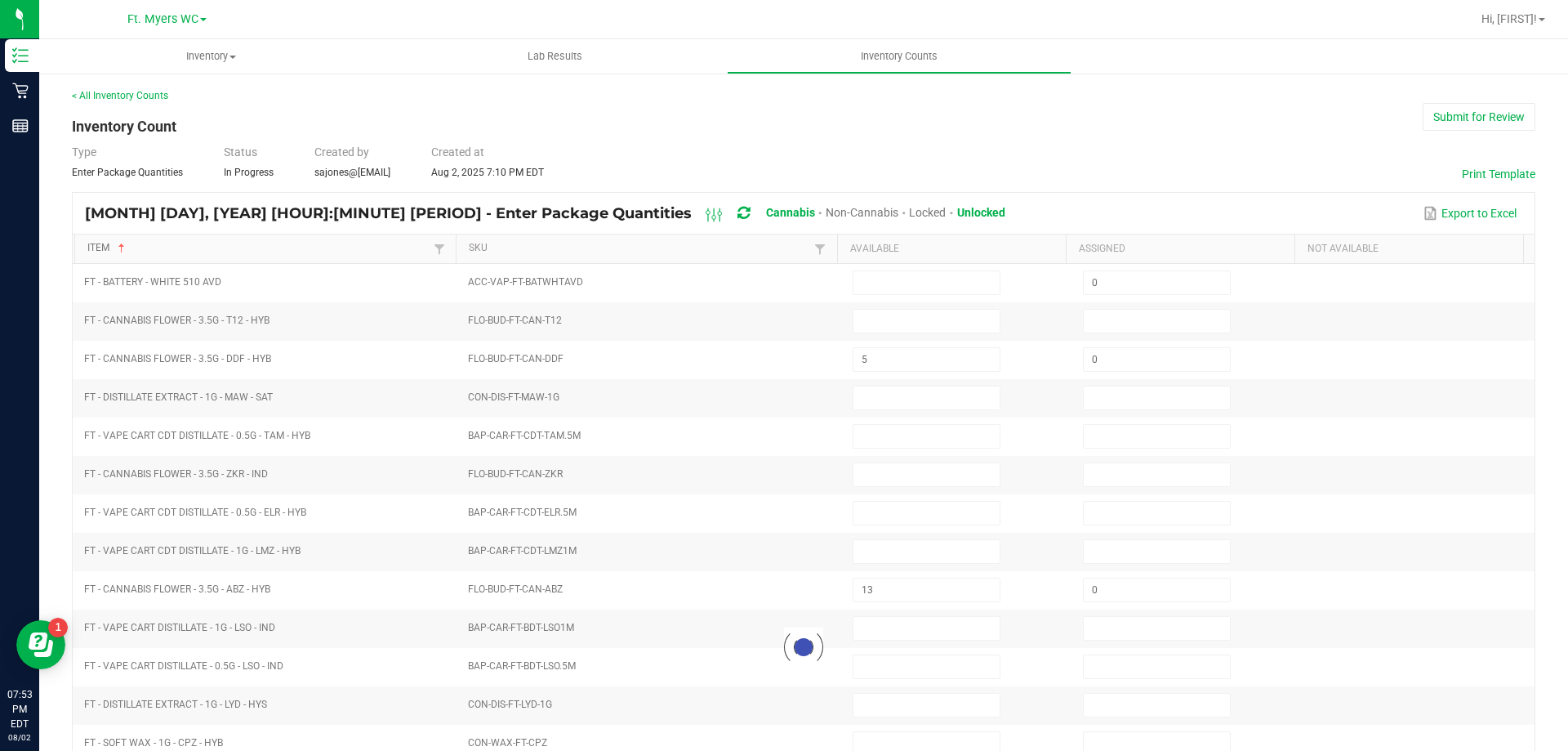 type on "17" 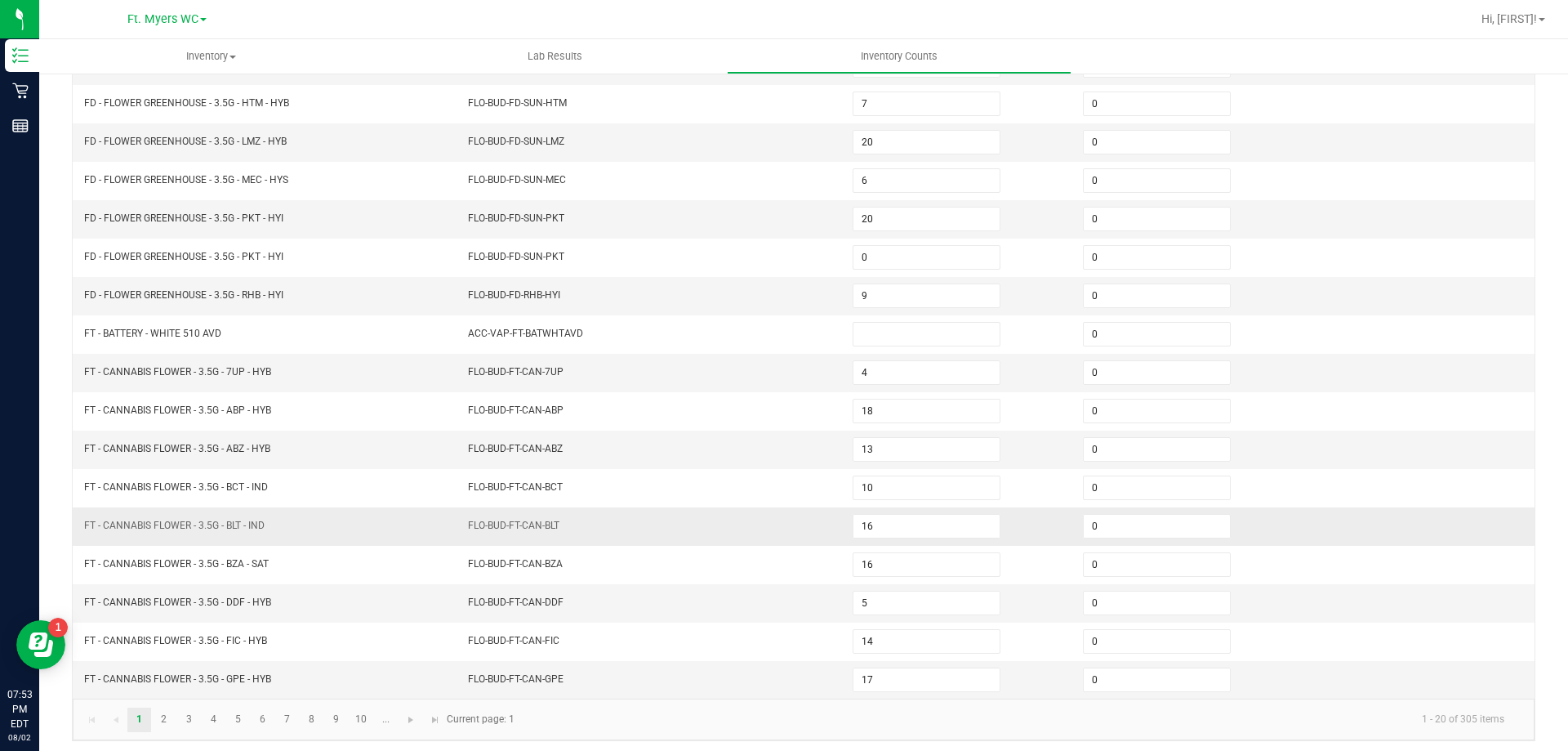 scroll, scrollTop: 339, scrollLeft: 0, axis: vertical 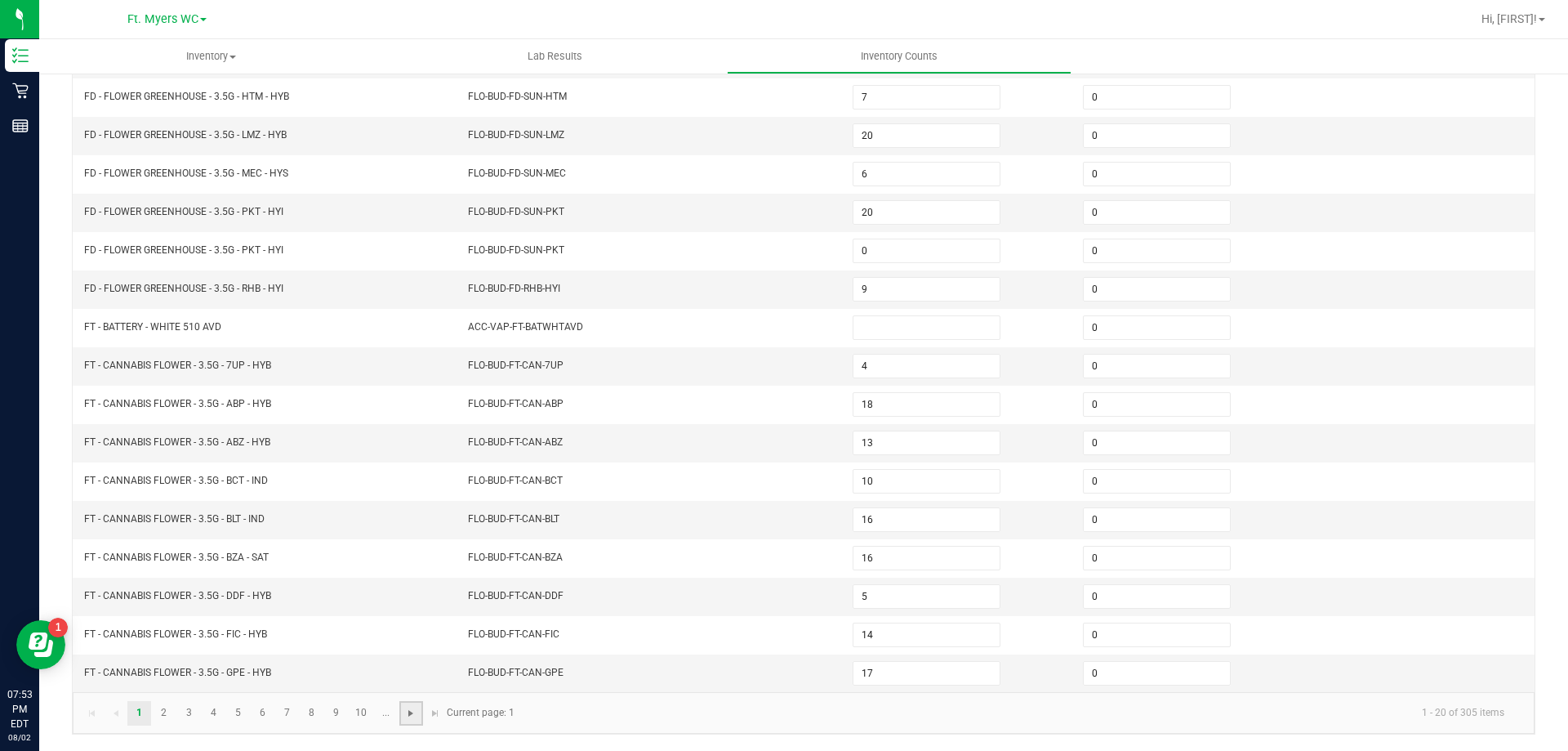 click 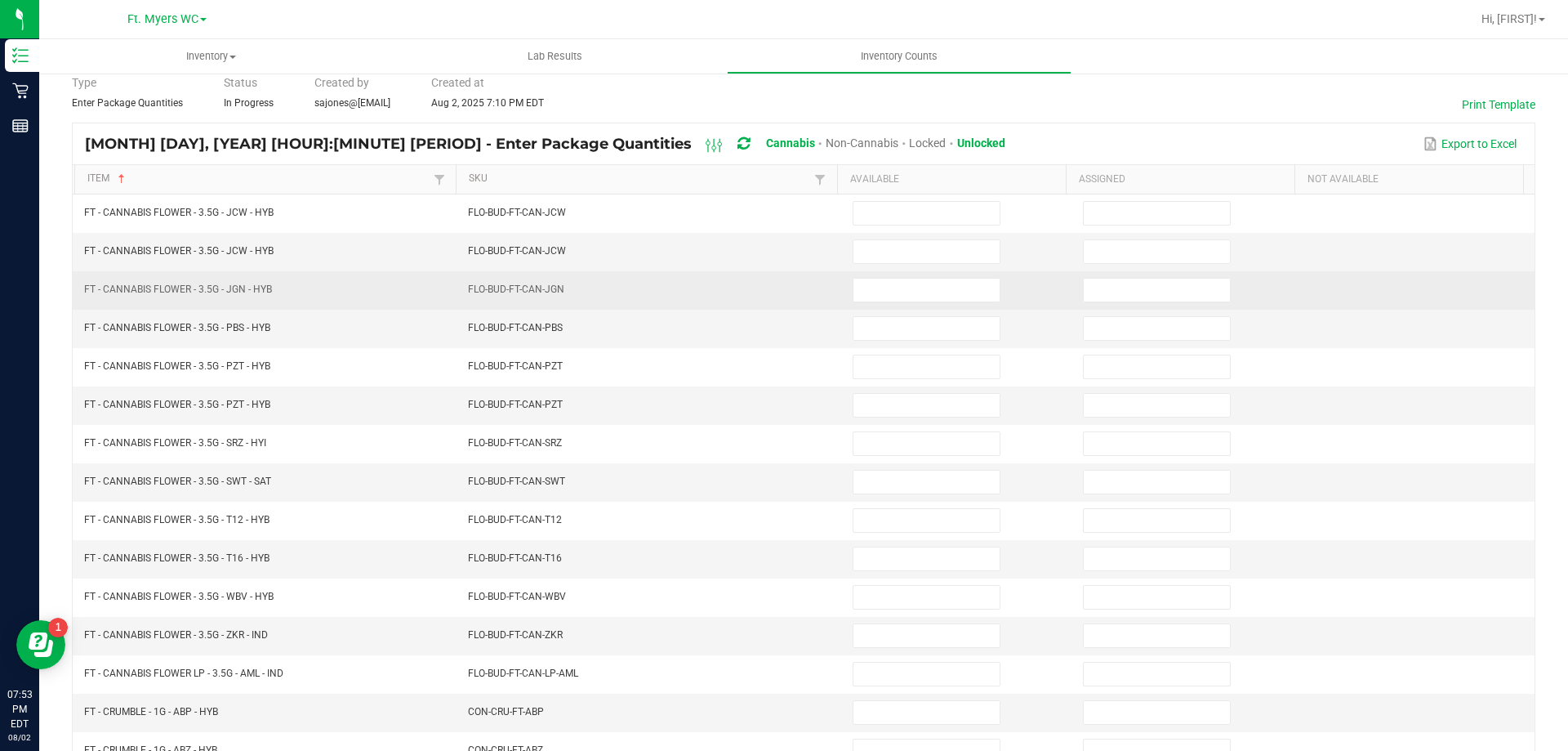 scroll, scrollTop: 12, scrollLeft: 0, axis: vertical 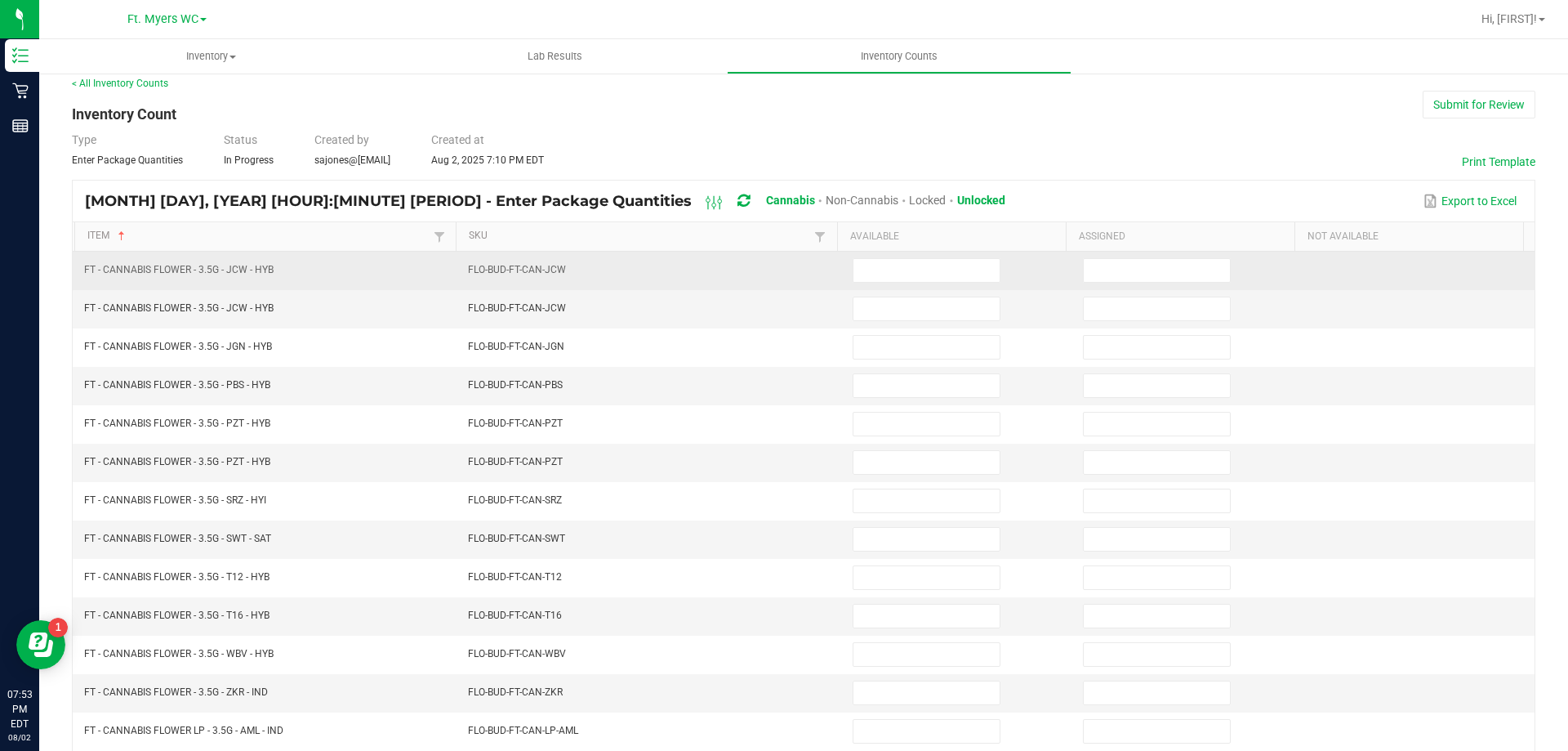 click at bounding box center [958, 270] 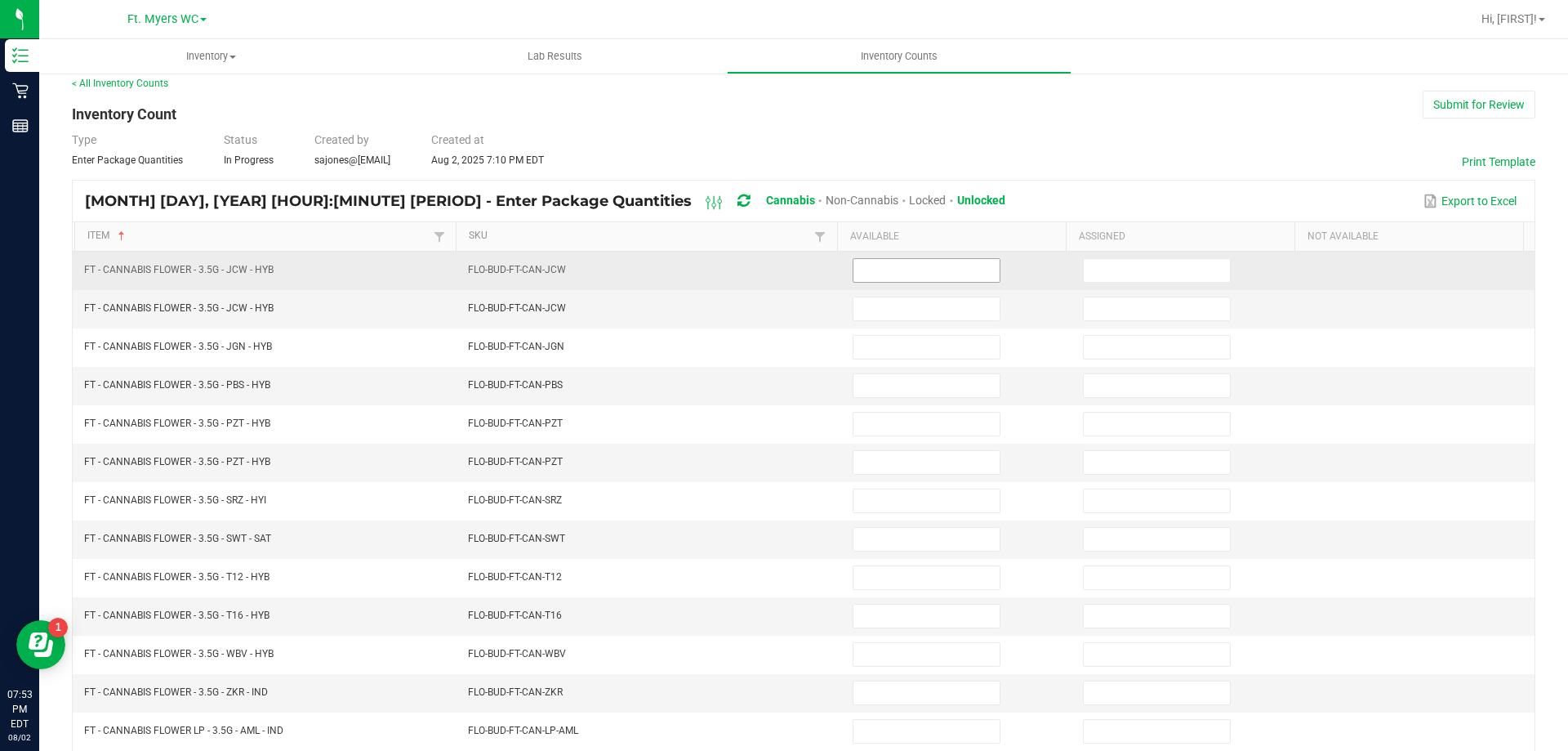 click at bounding box center (926, 270) 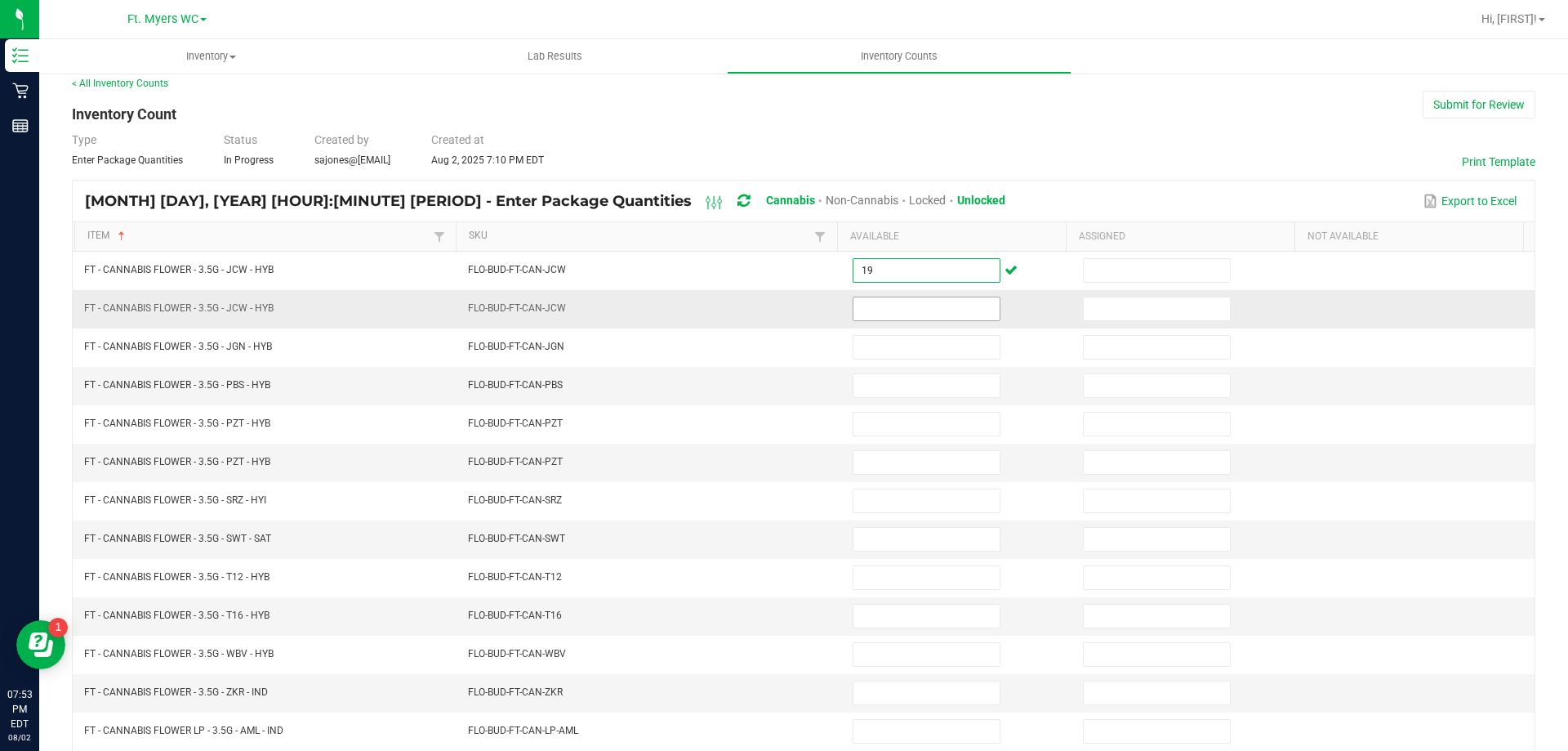 click at bounding box center (926, 309) 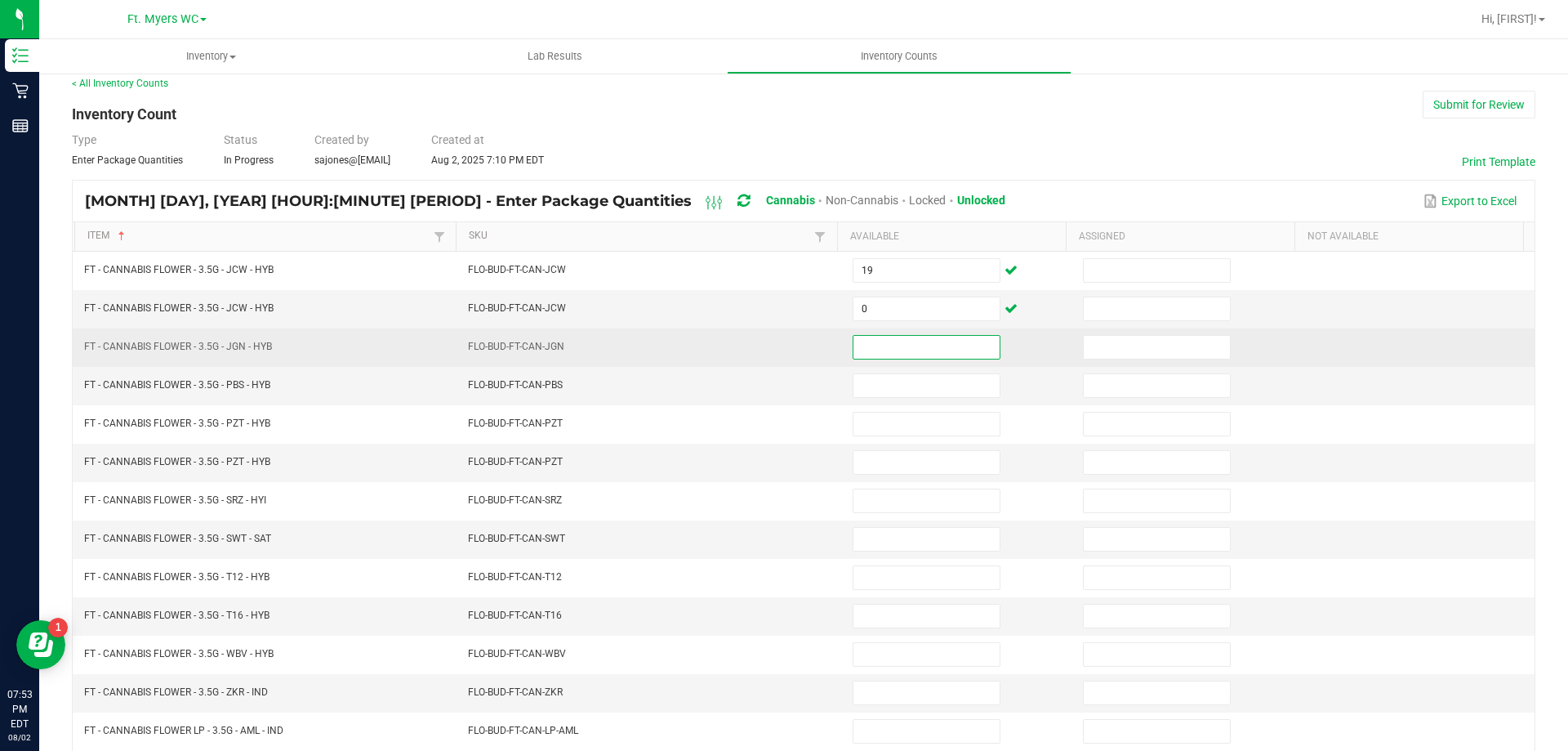 click at bounding box center [926, 347] 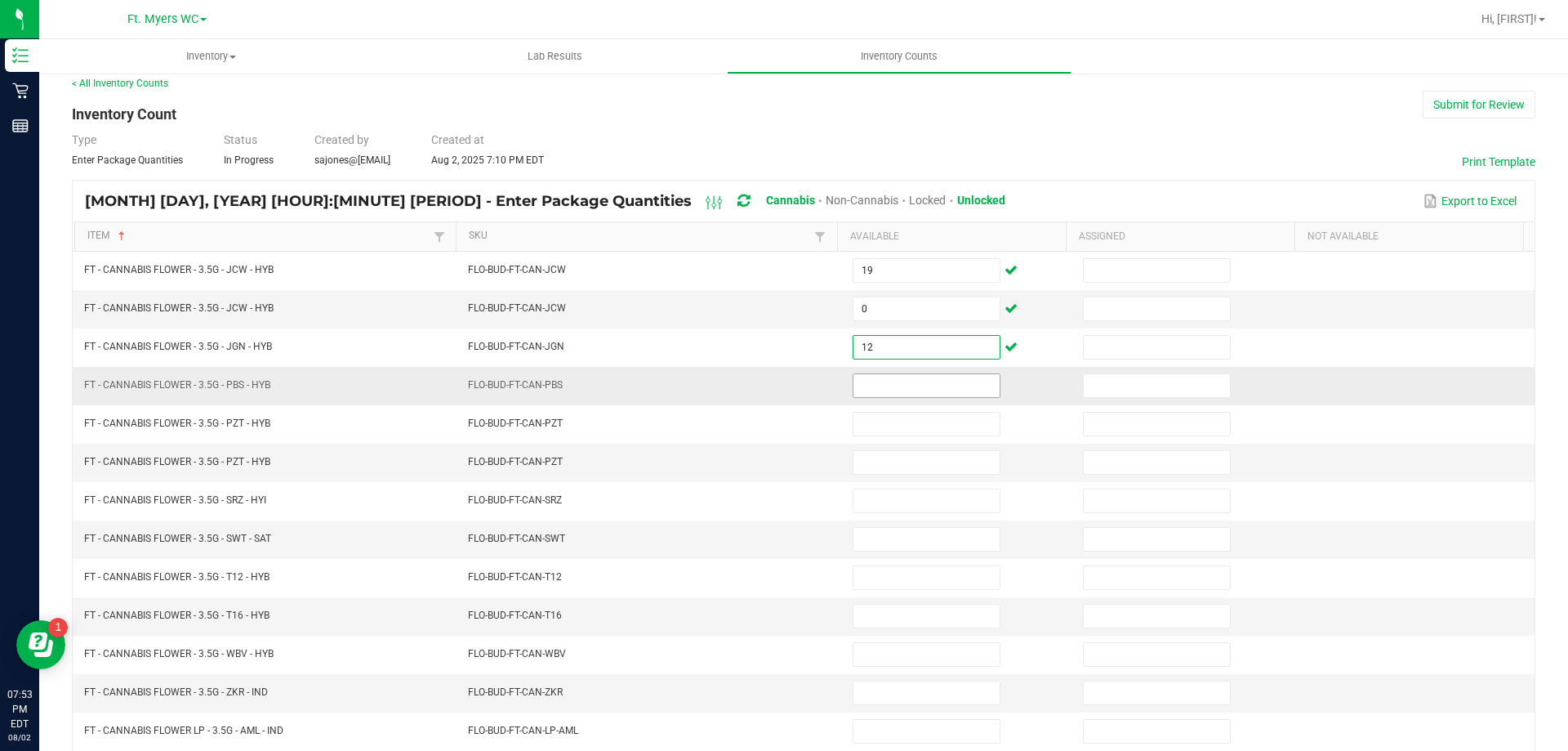 click at bounding box center [926, 386] 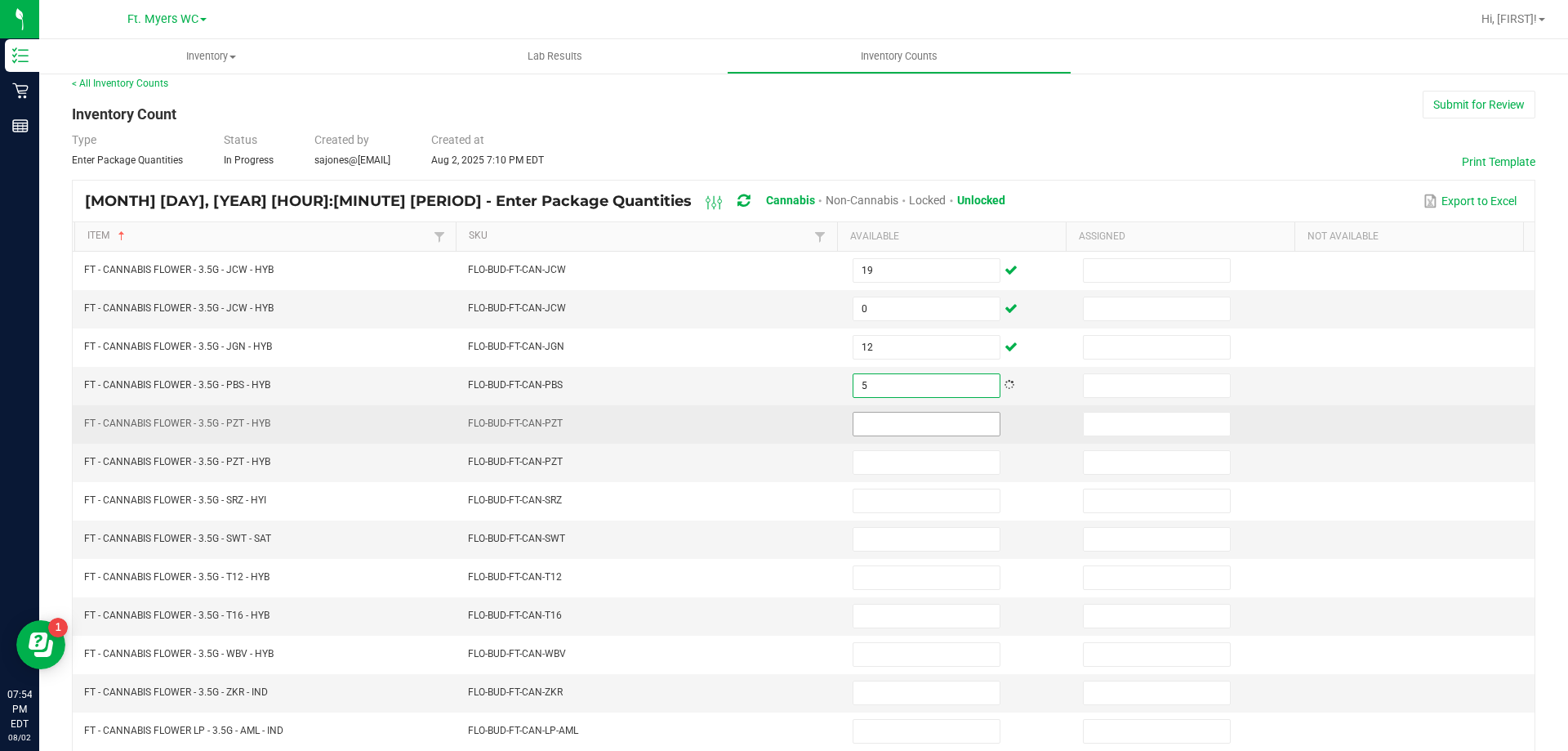 click at bounding box center [926, 424] 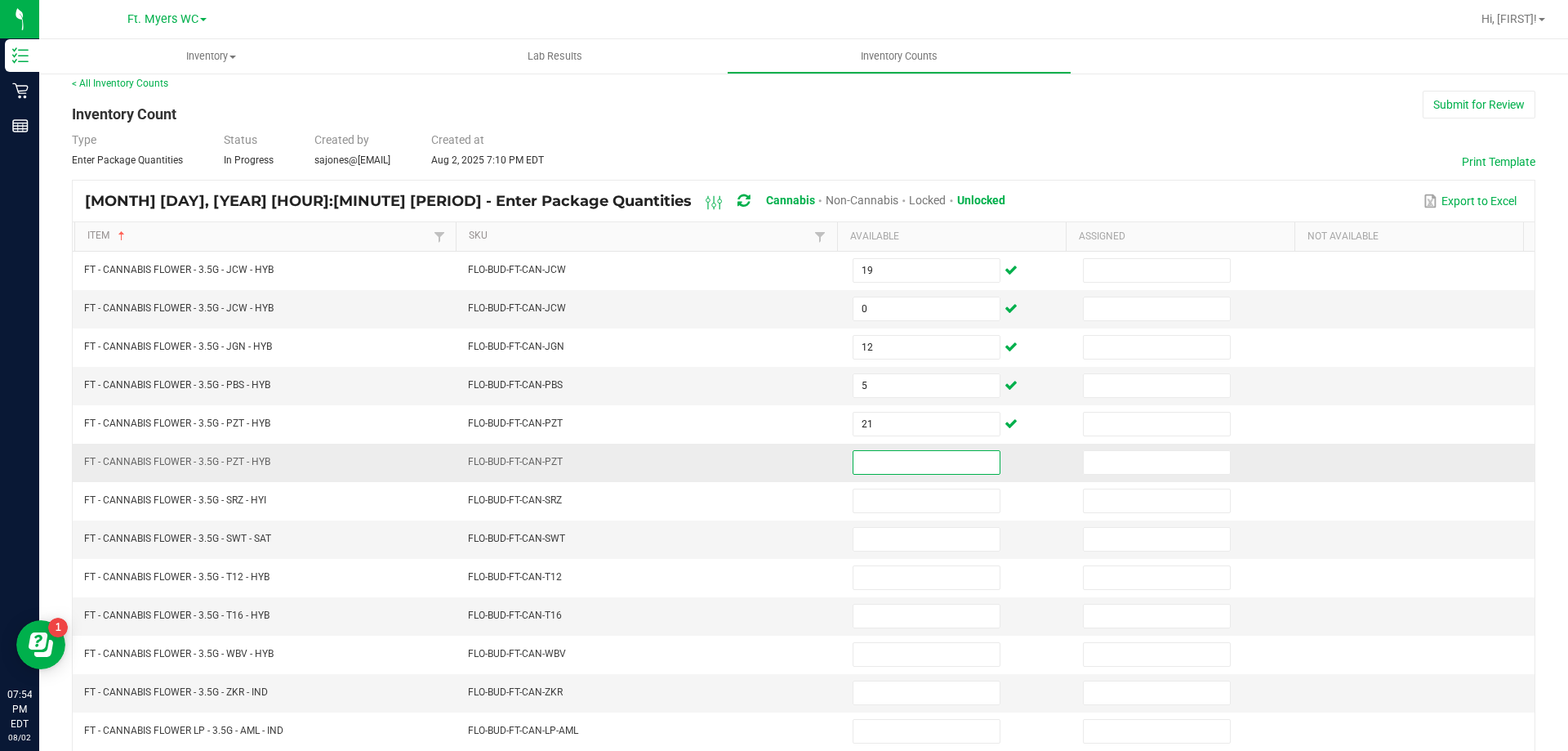 click at bounding box center (926, 463) 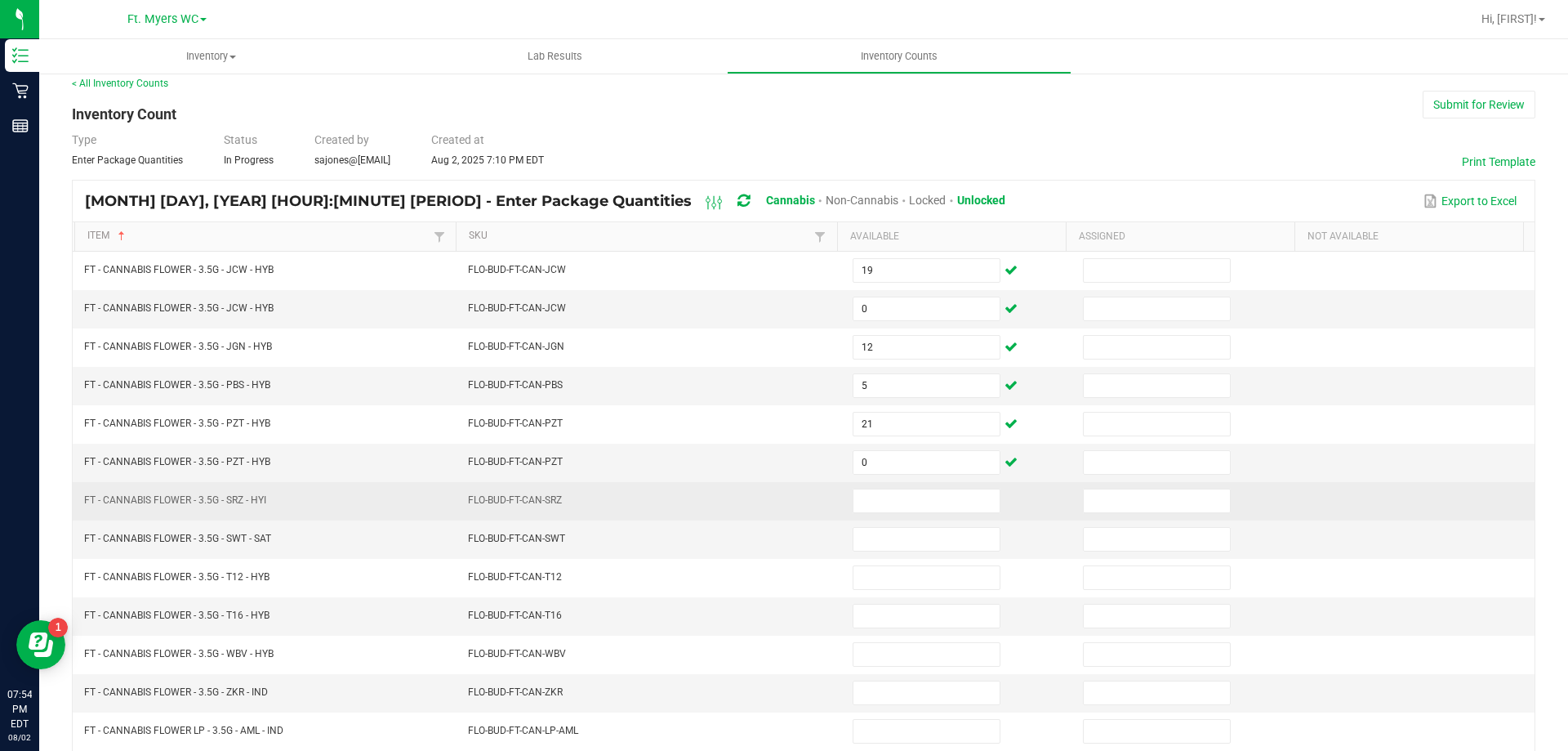 click at bounding box center (958, 501) 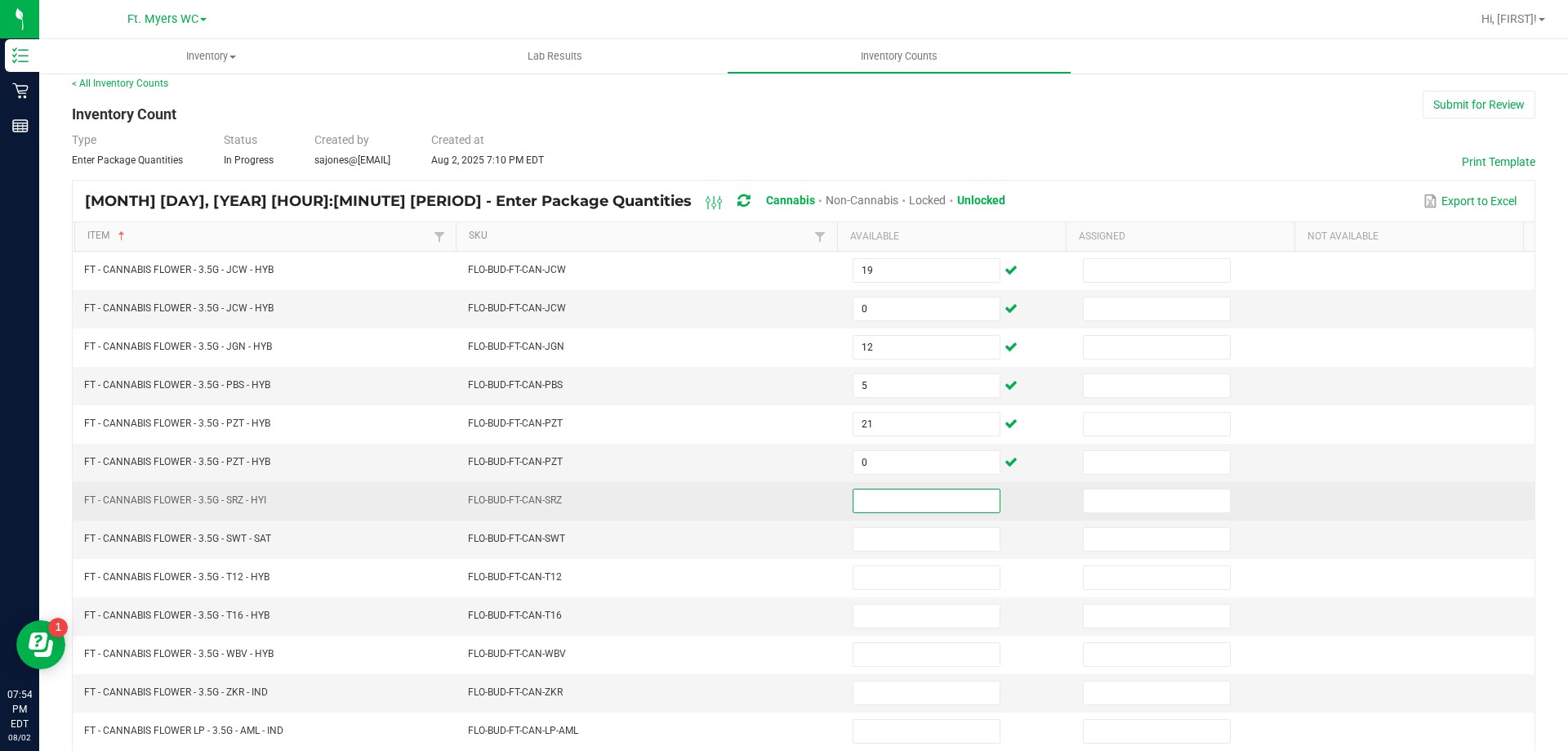 click at bounding box center (926, 501) 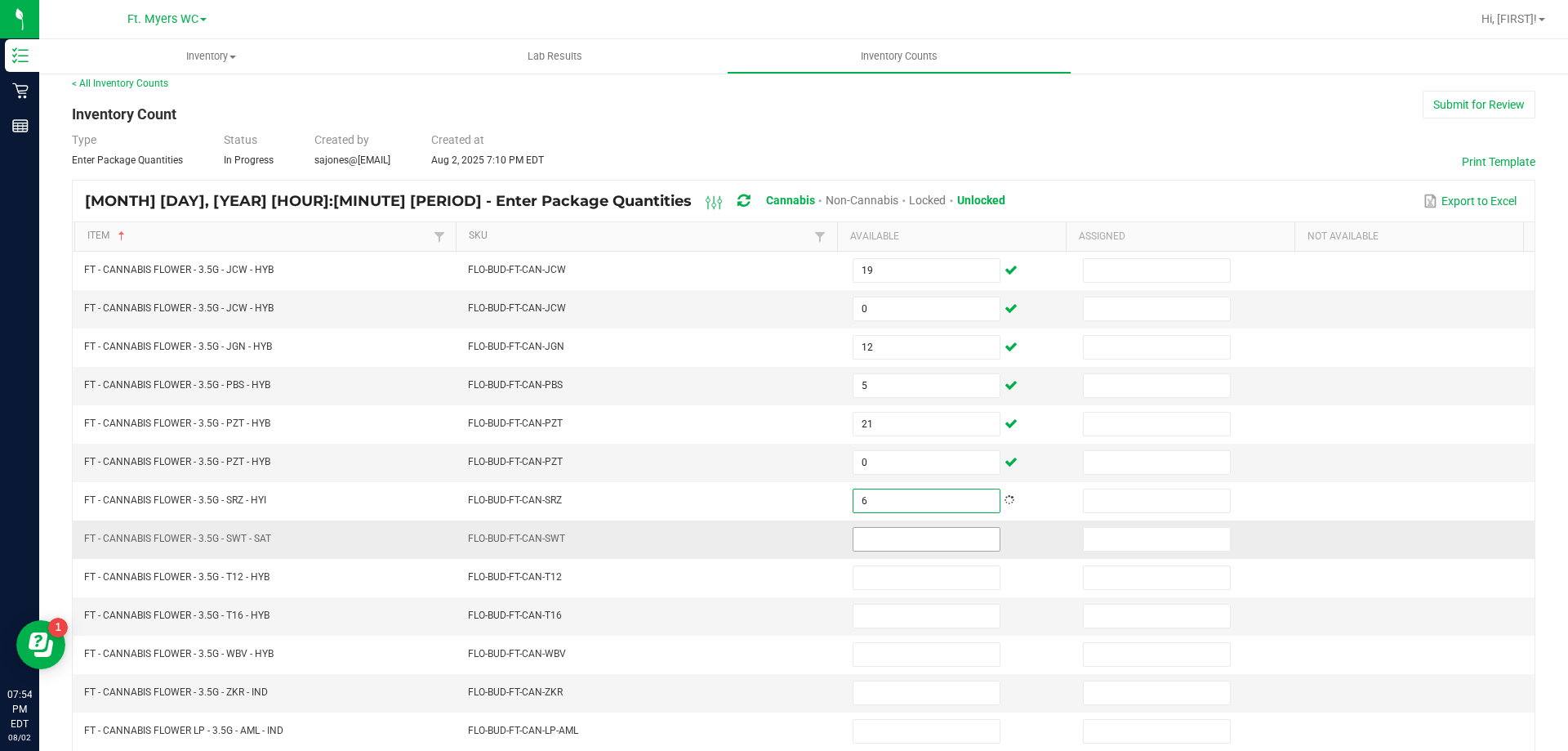 click at bounding box center [926, 539] 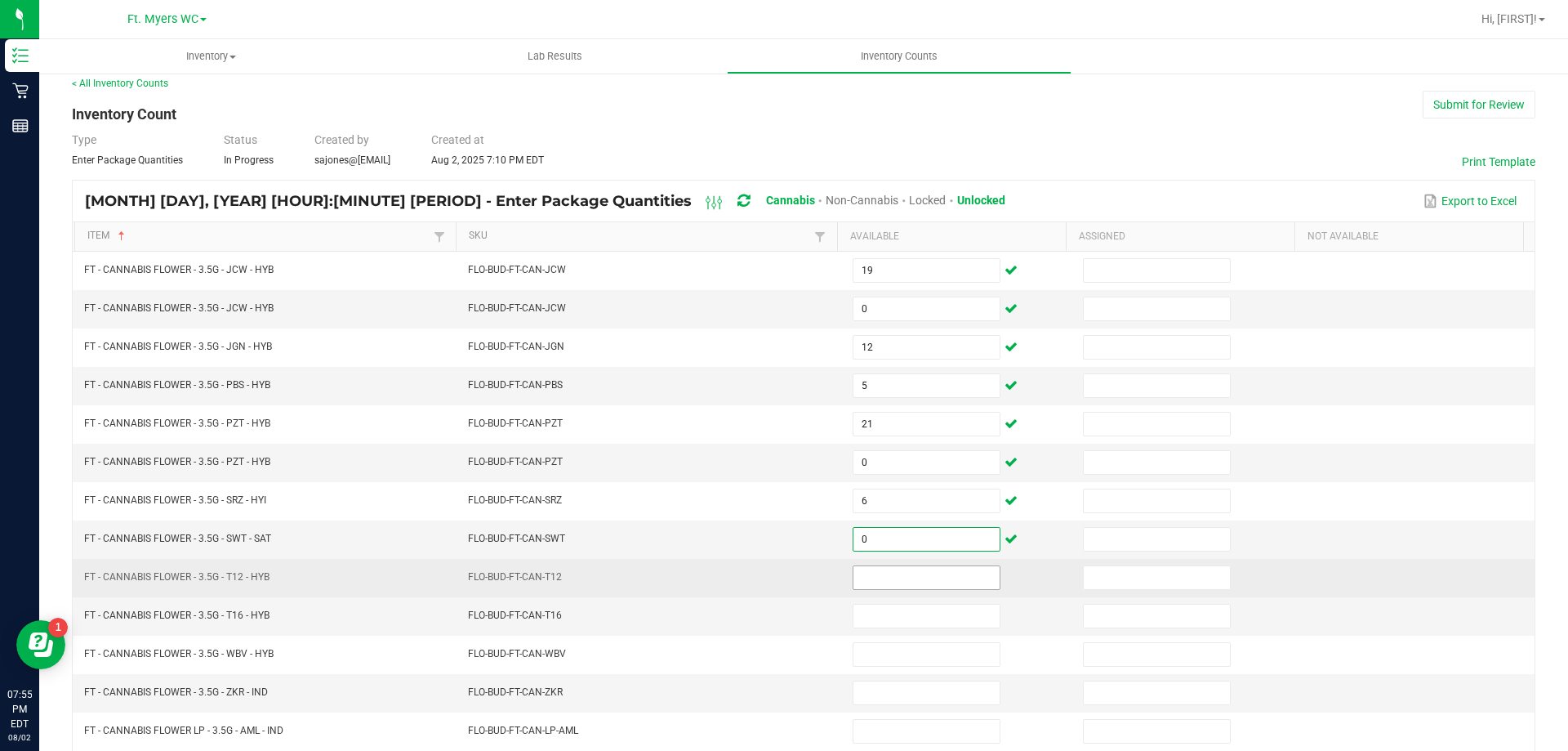 click at bounding box center (926, 578) 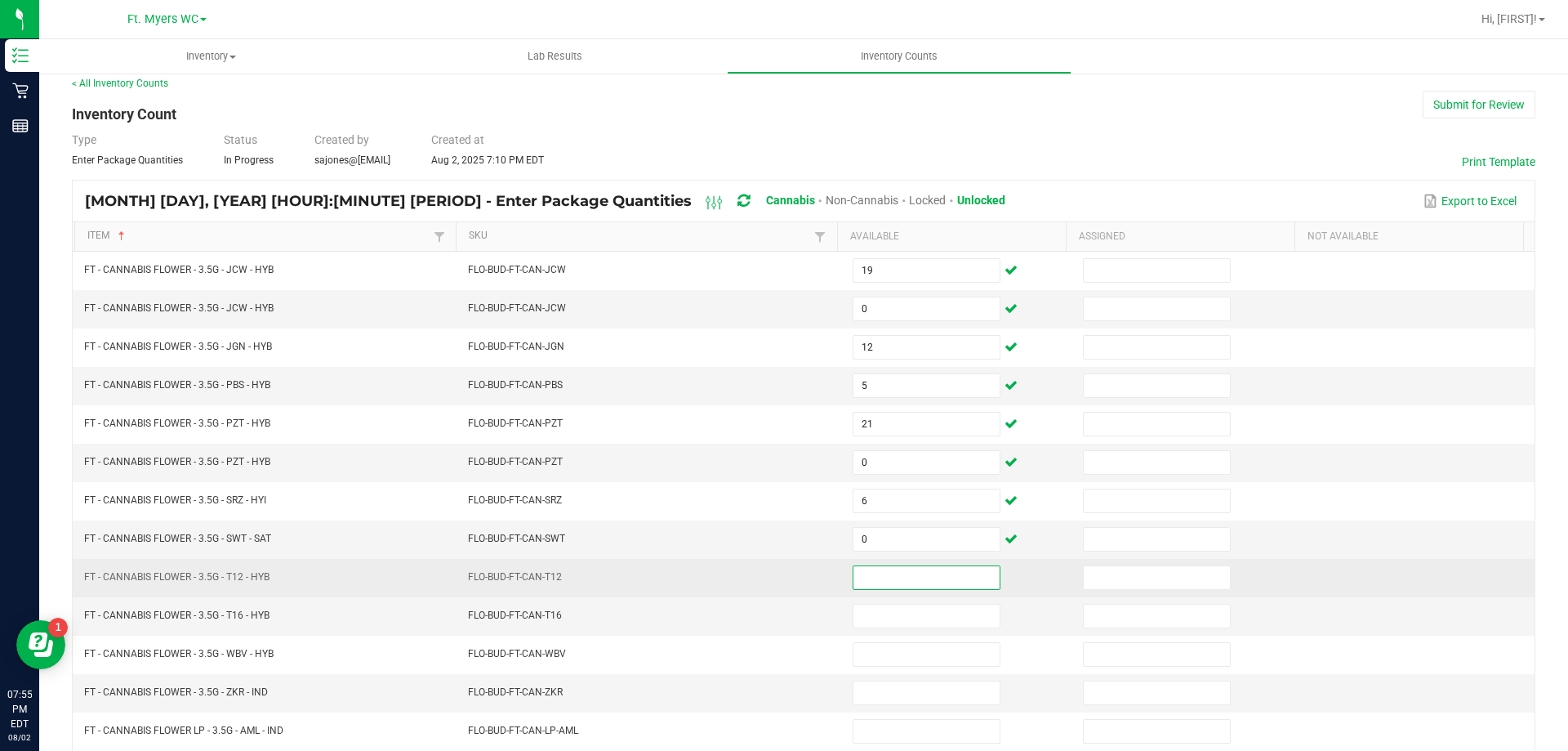 click at bounding box center (926, 578) 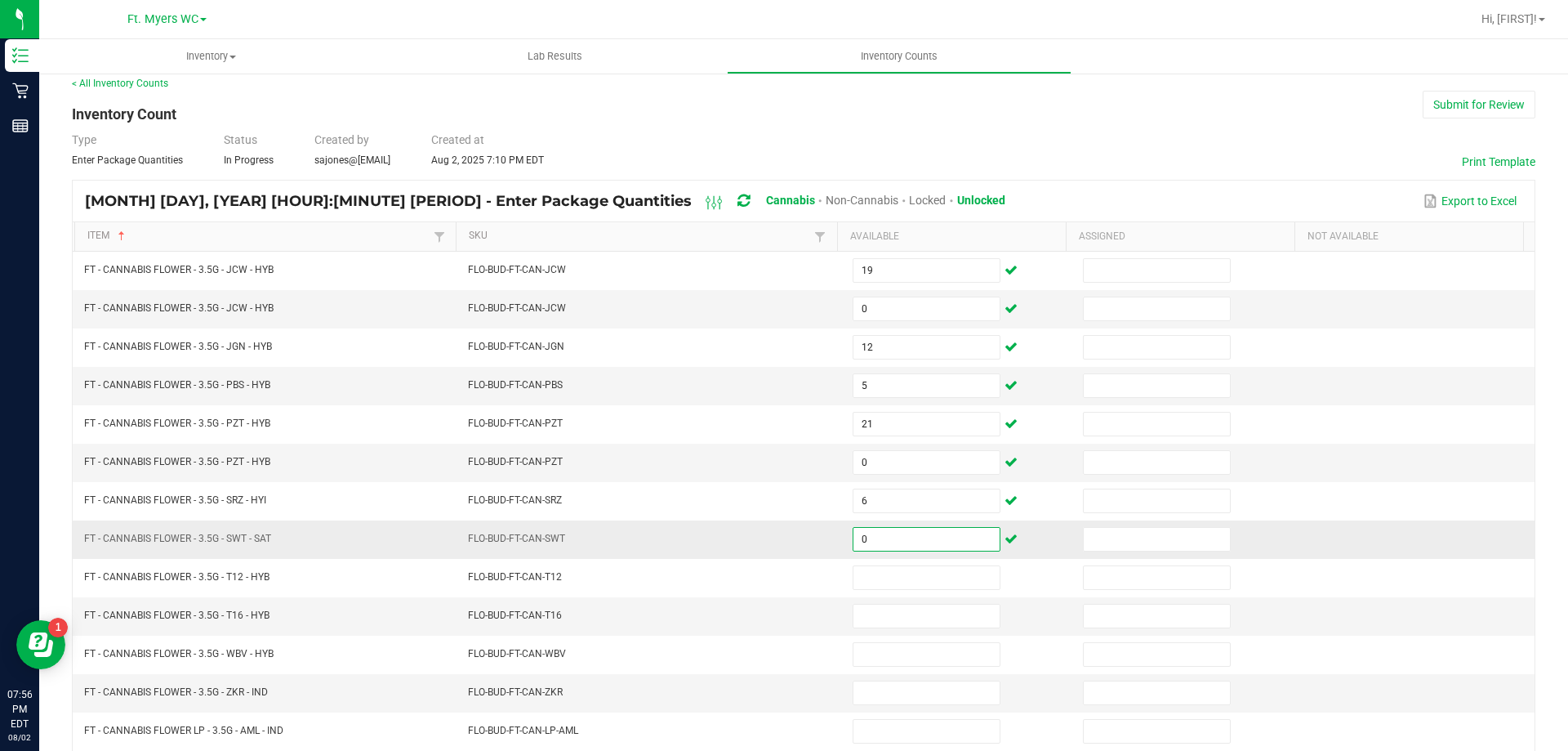 click on "0" at bounding box center (926, 539) 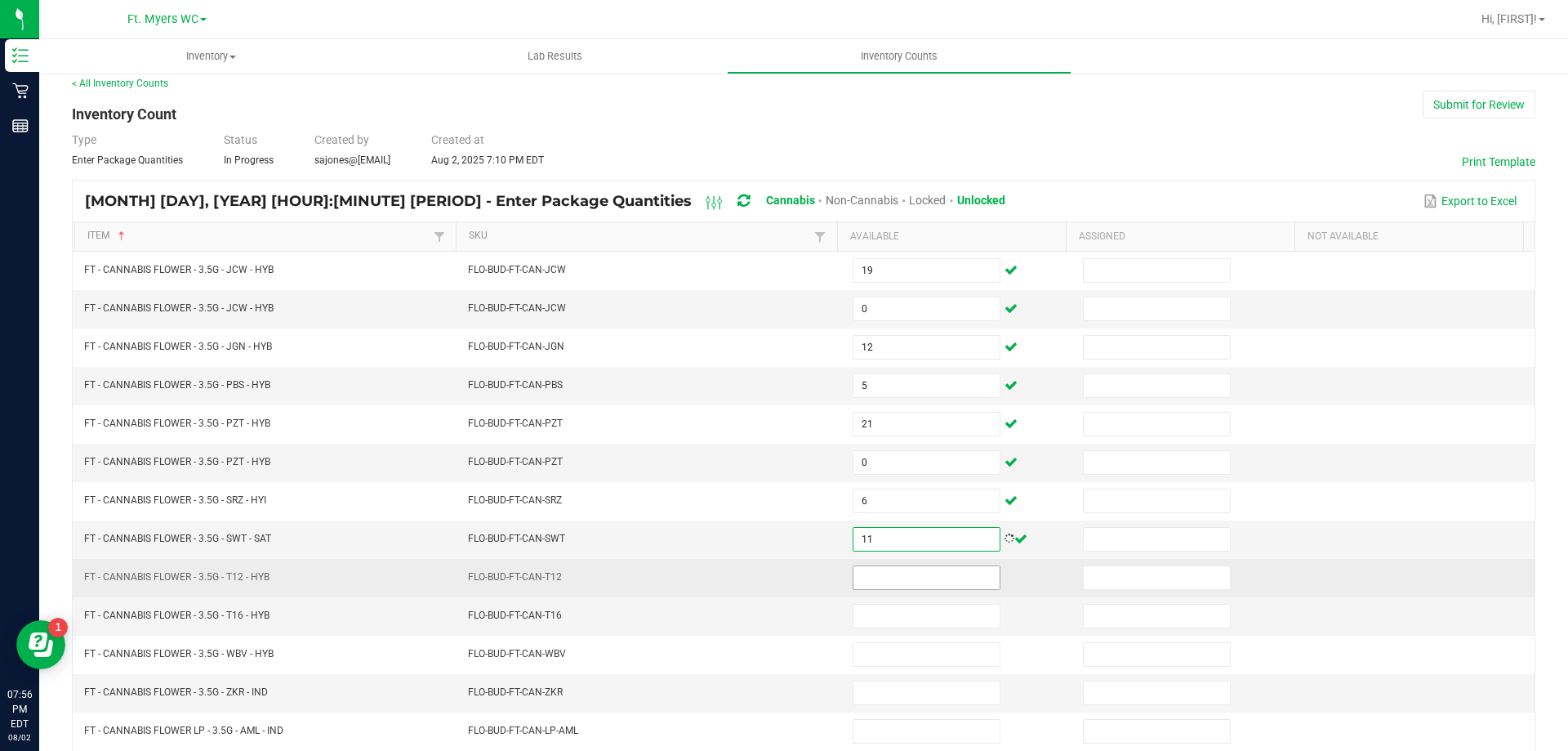 click at bounding box center [926, 578] 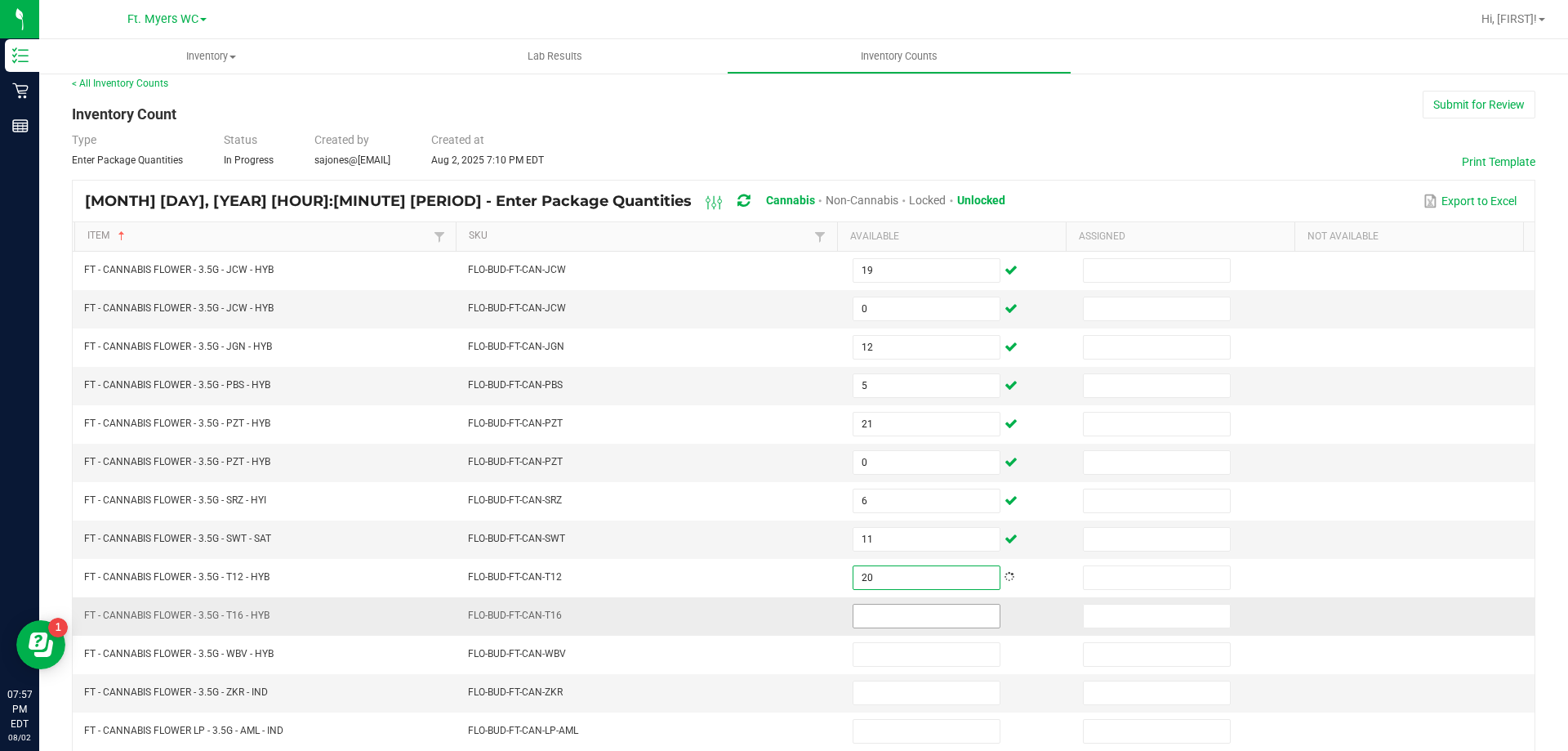 click at bounding box center [926, 616] 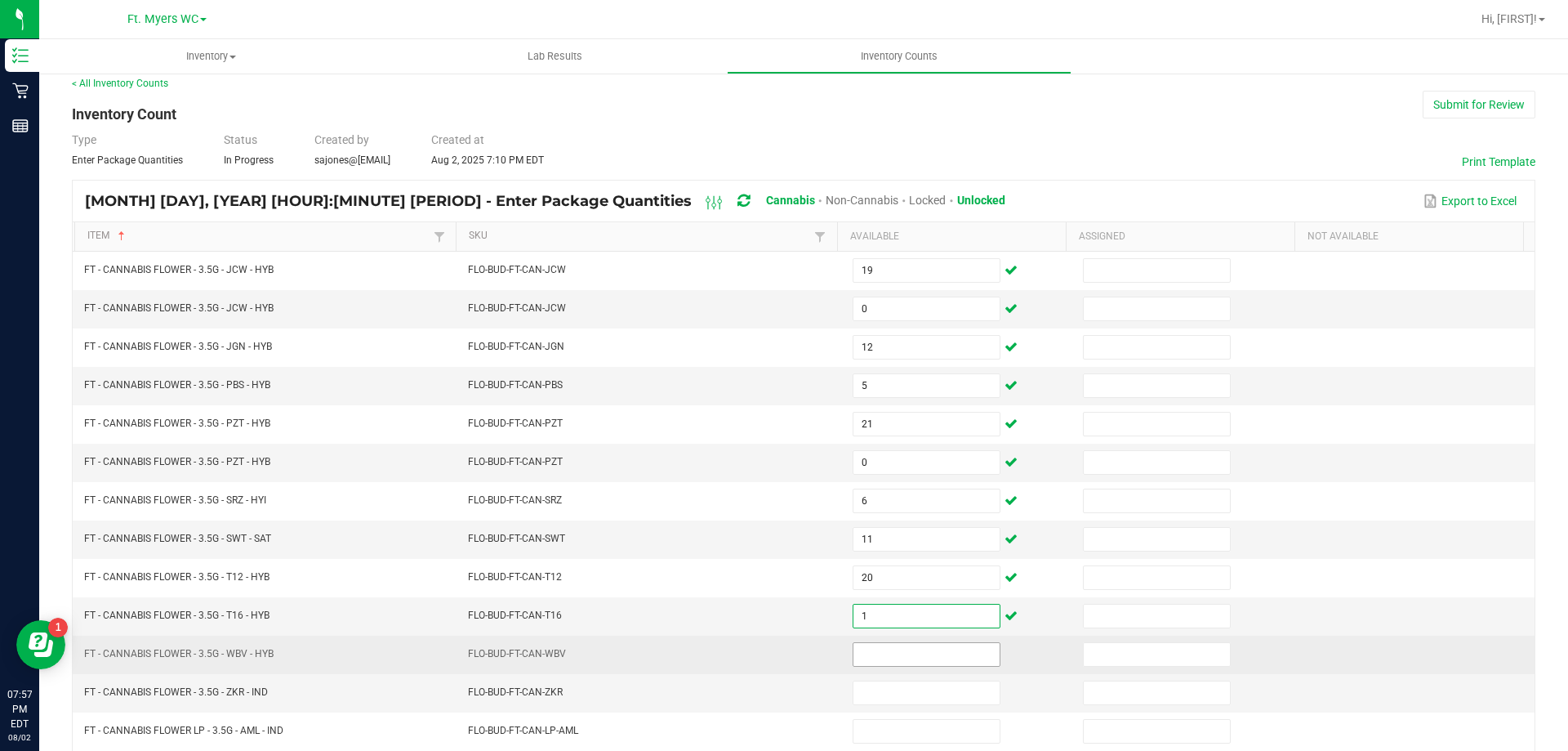 click at bounding box center (926, 655) 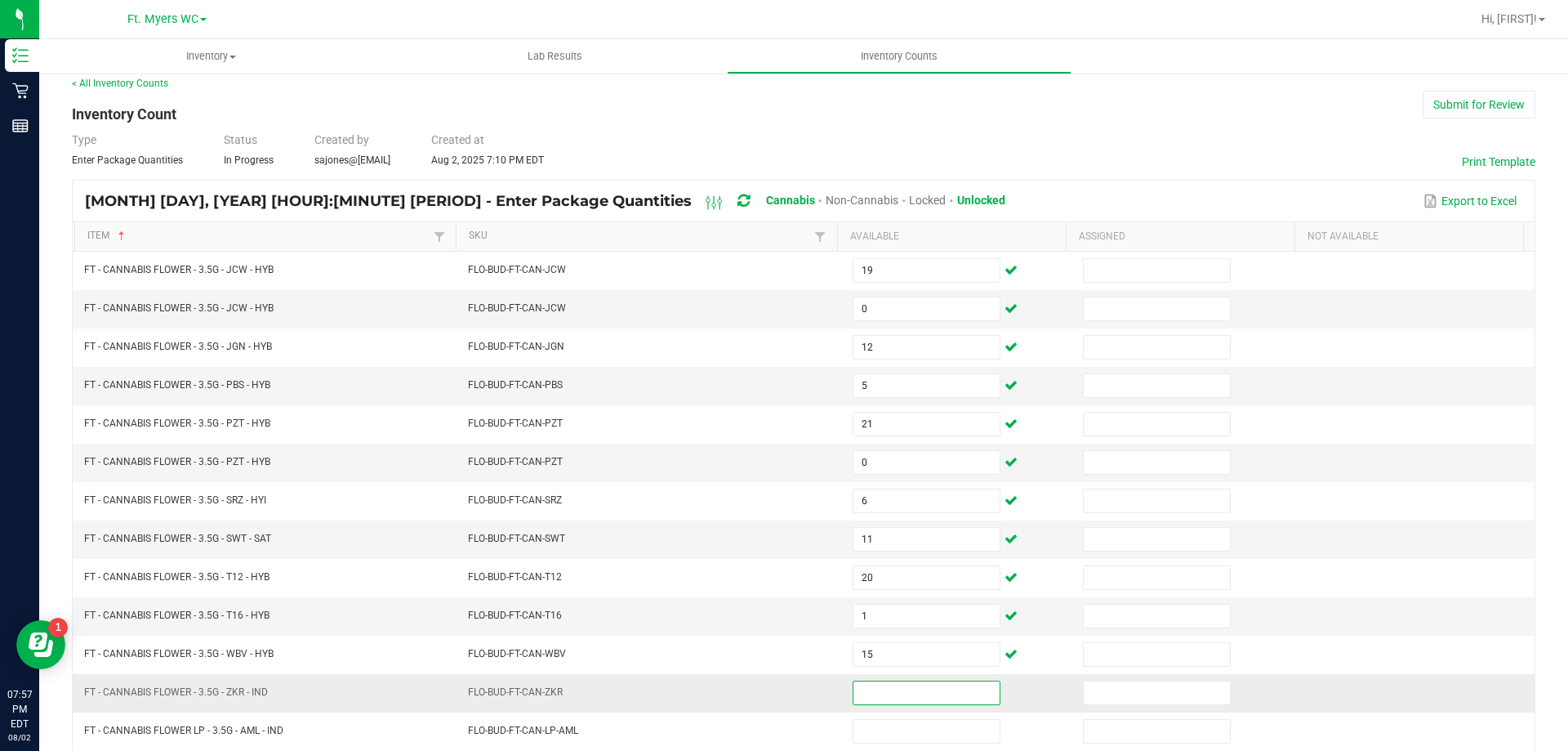 click at bounding box center (926, 693) 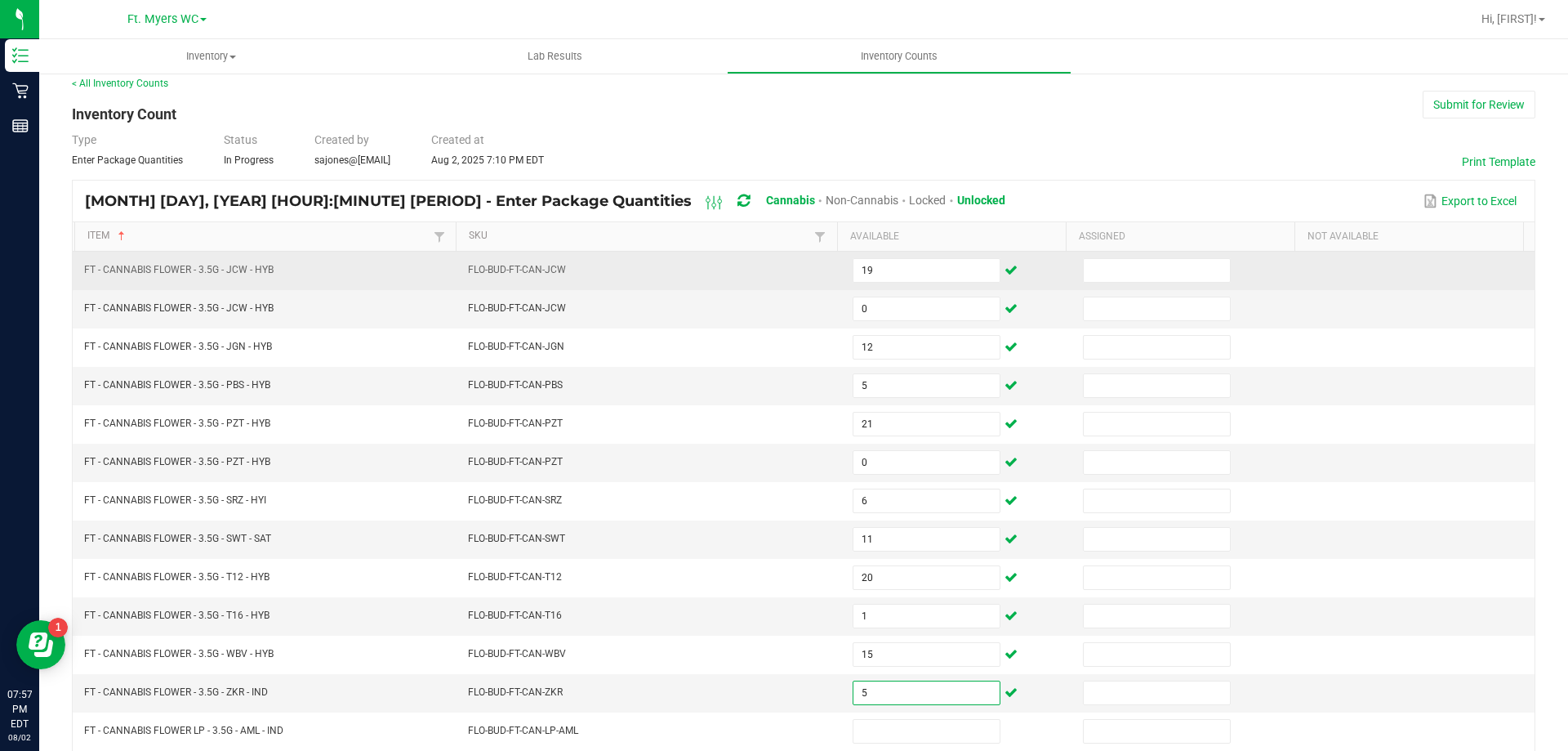 click at bounding box center [1188, 270] 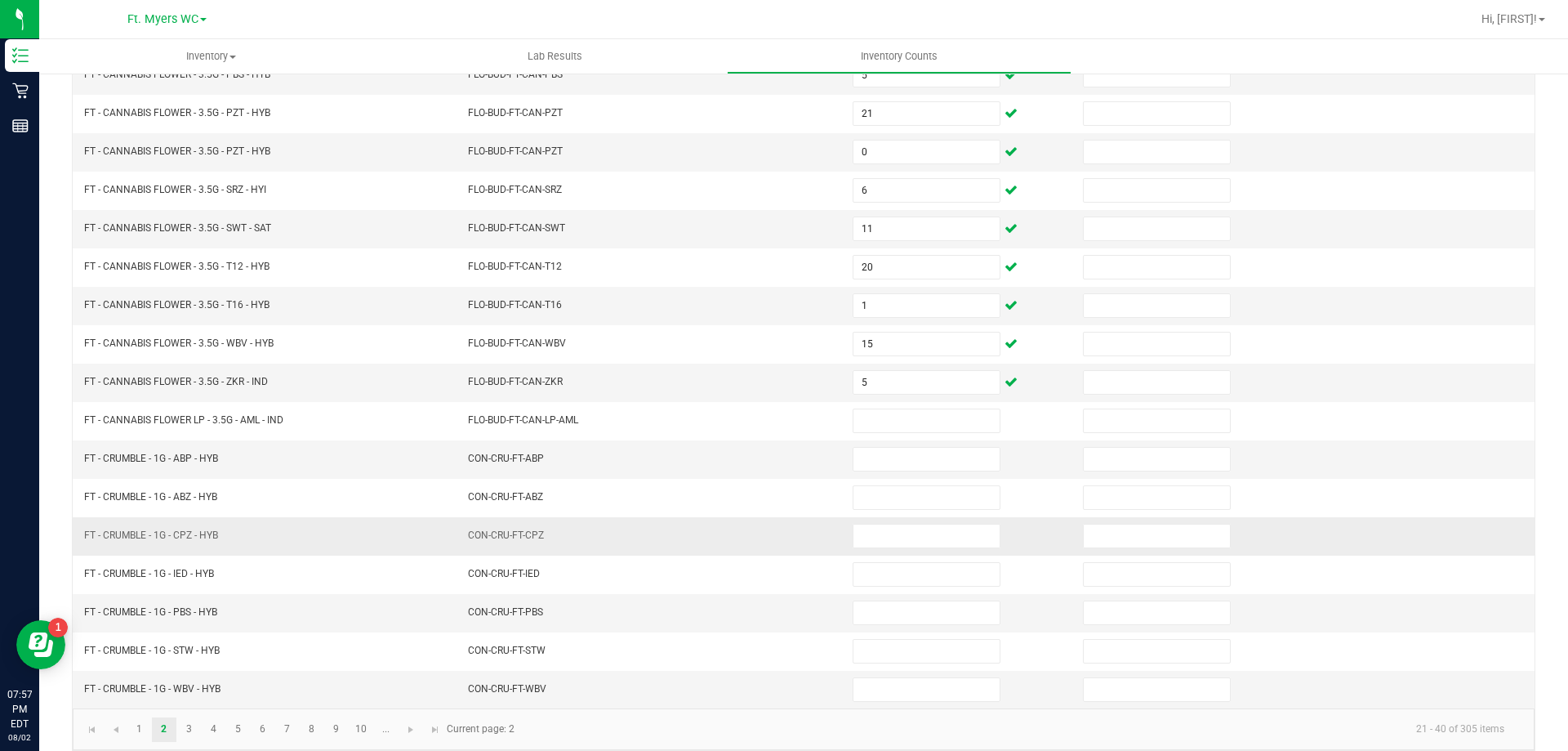 scroll, scrollTop: 339, scrollLeft: 0, axis: vertical 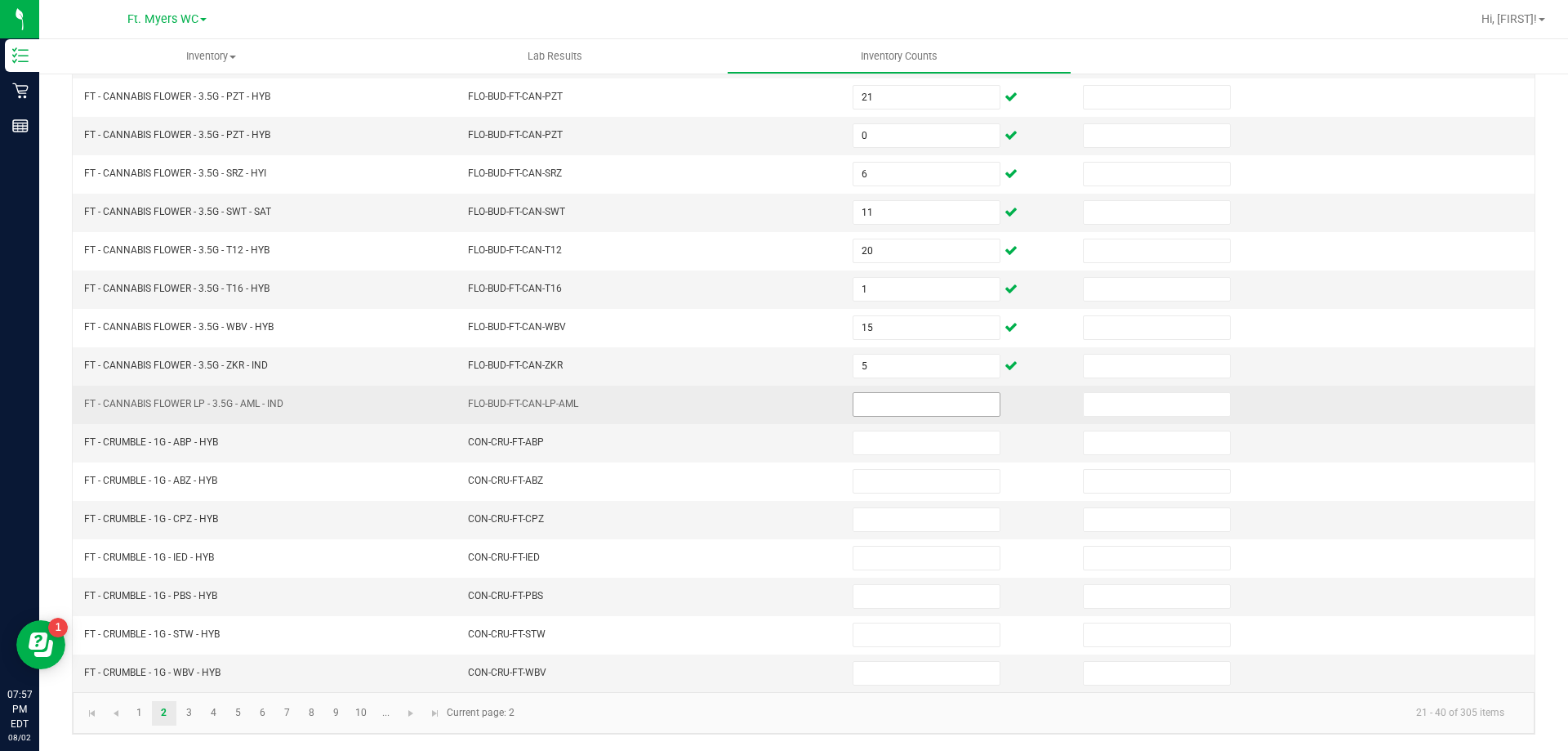 click at bounding box center (926, 405) 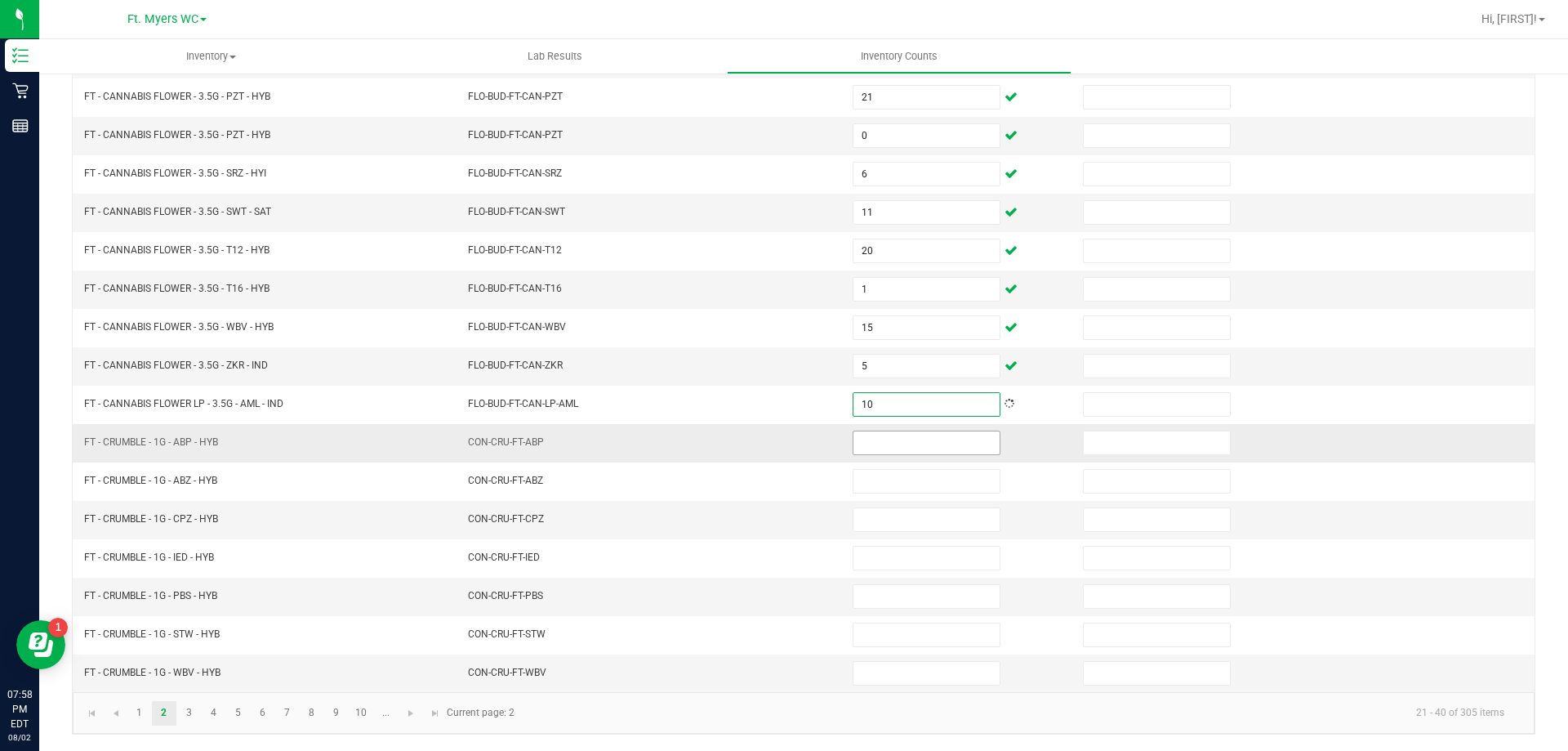 click at bounding box center (926, 443) 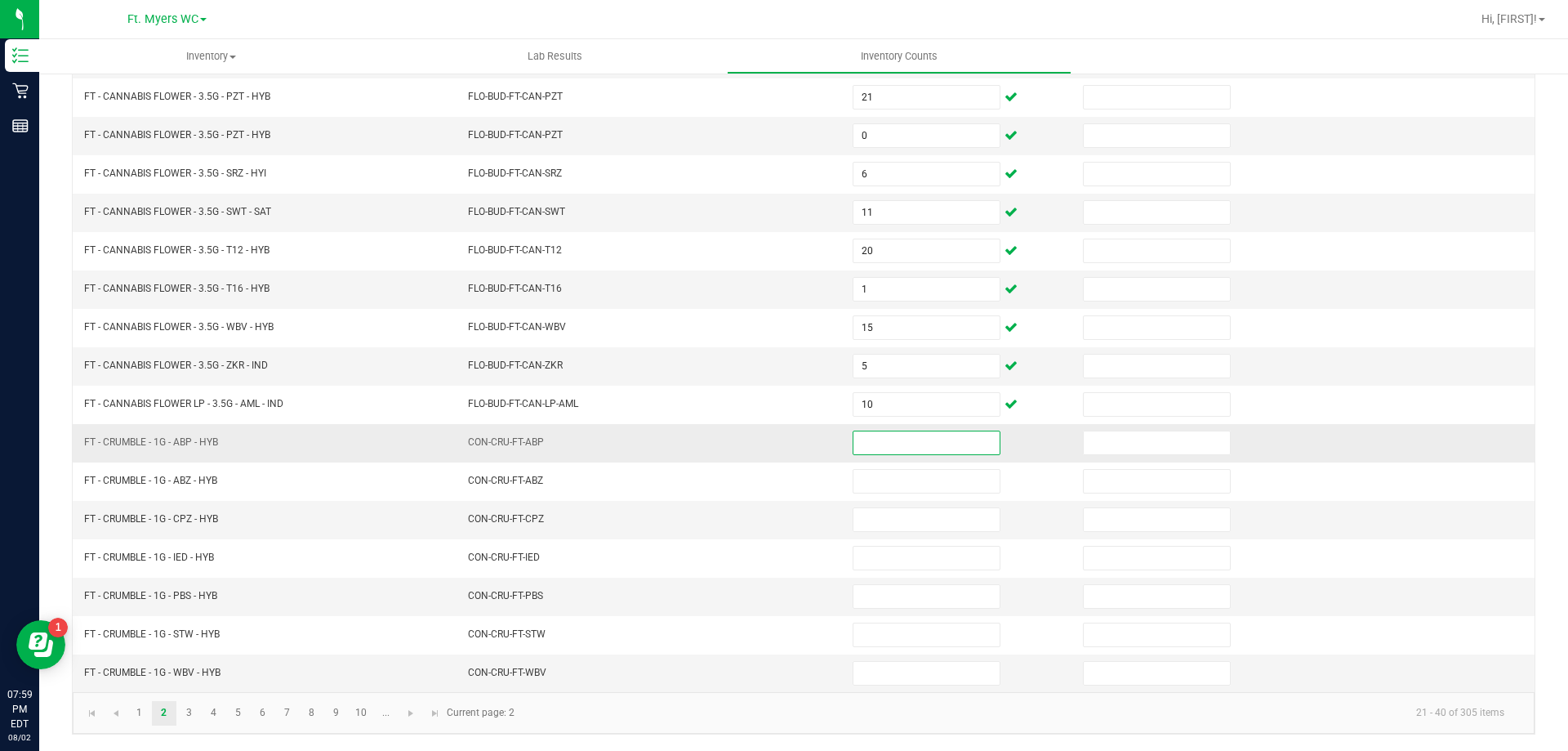 click at bounding box center (926, 443) 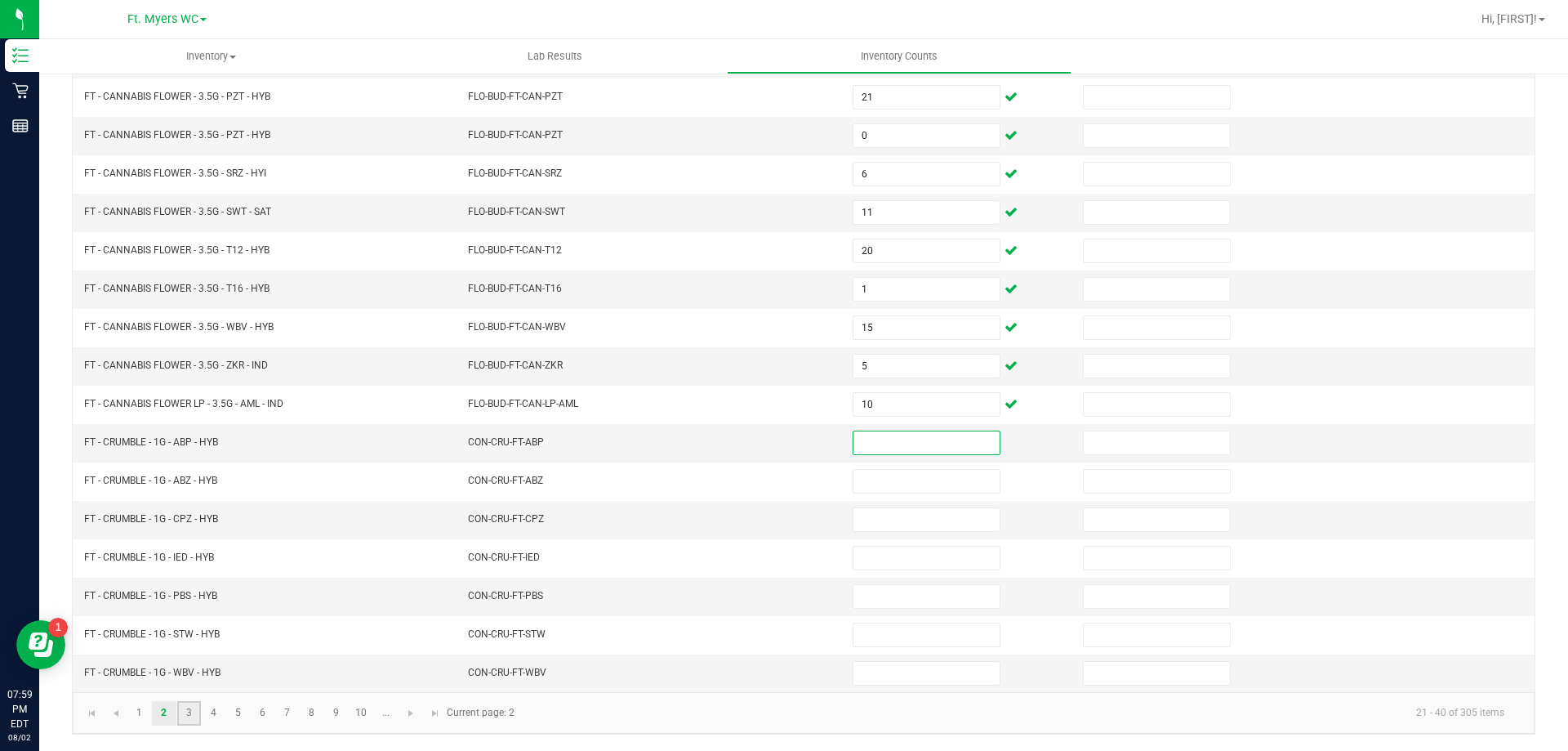 click on "3" 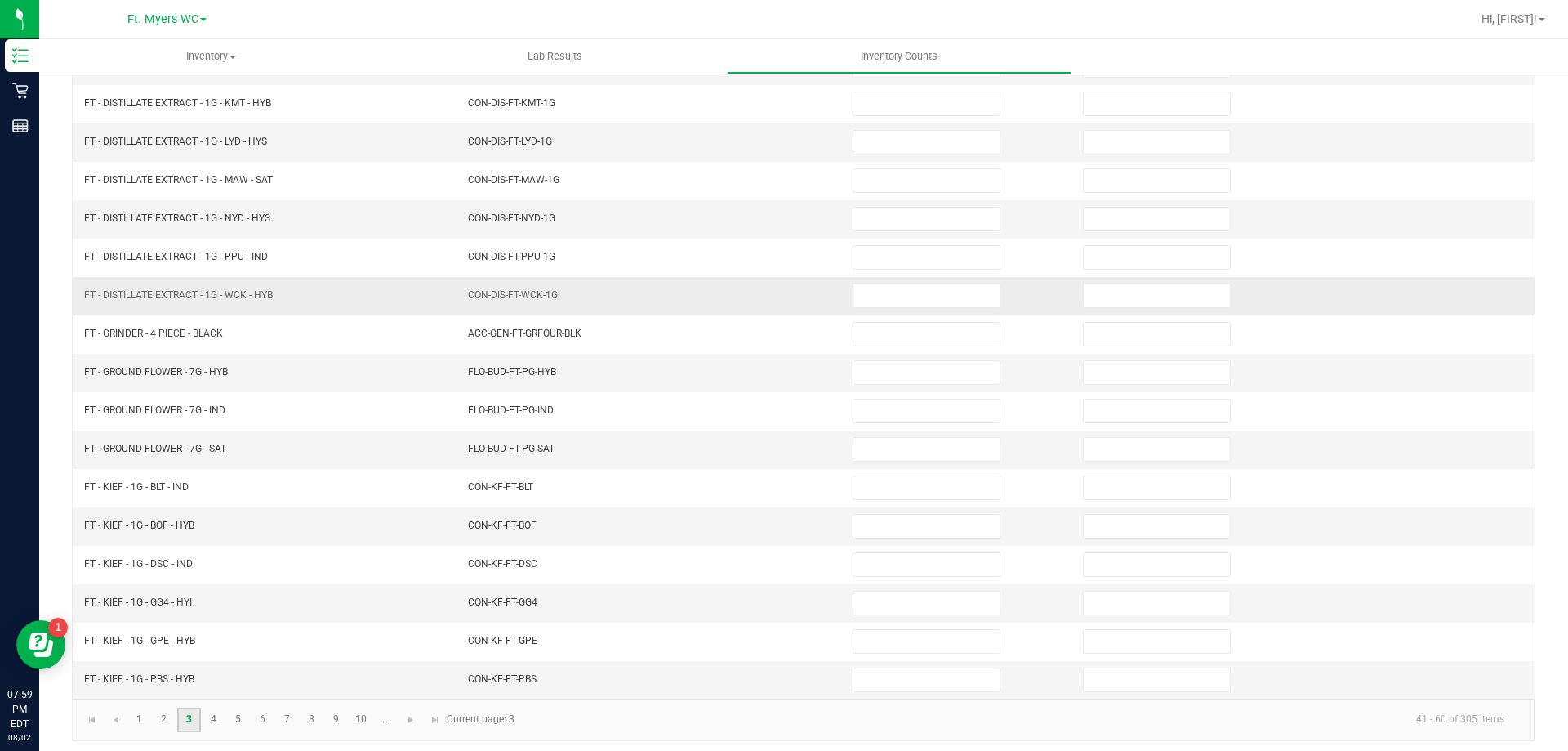 scroll, scrollTop: 339, scrollLeft: 0, axis: vertical 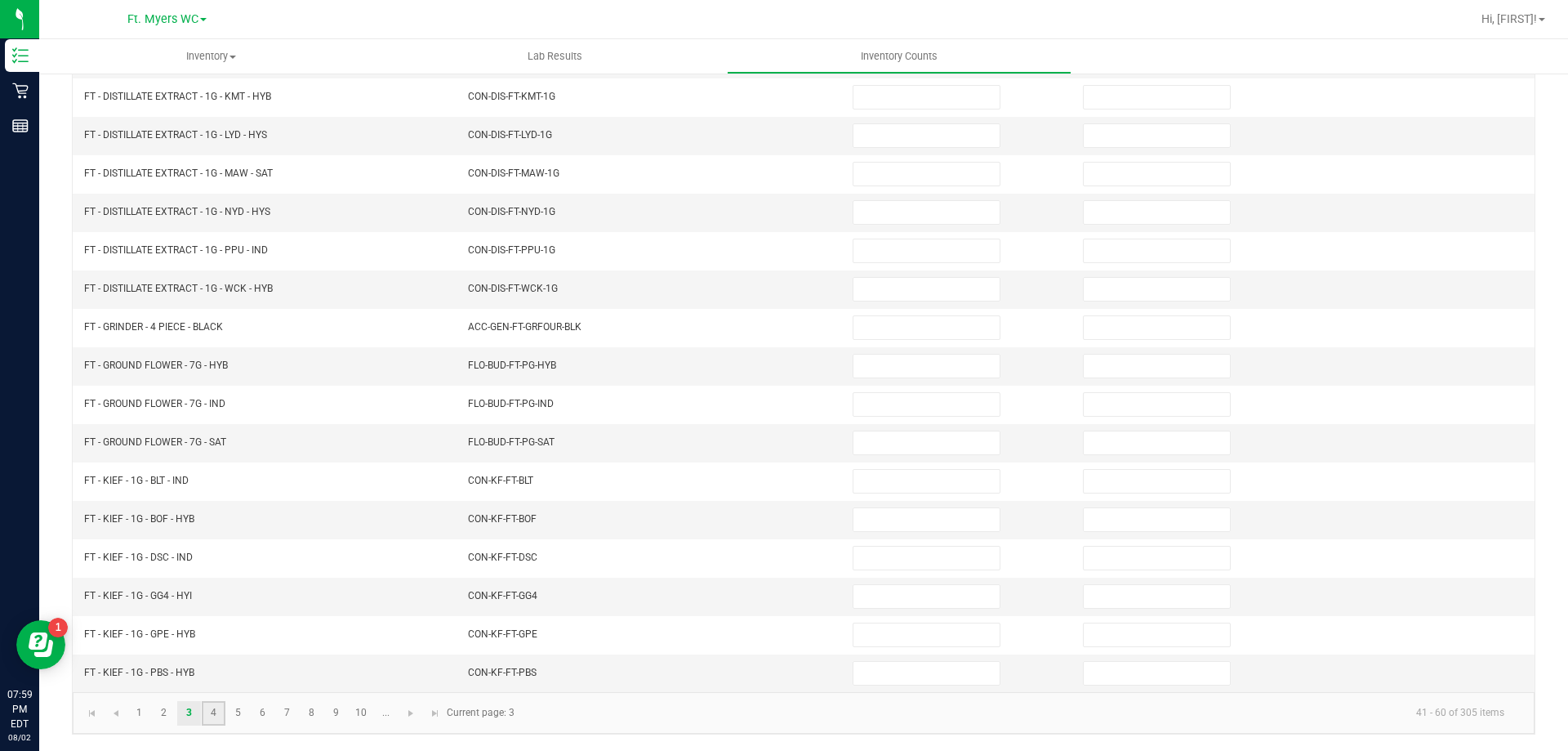click on "4" 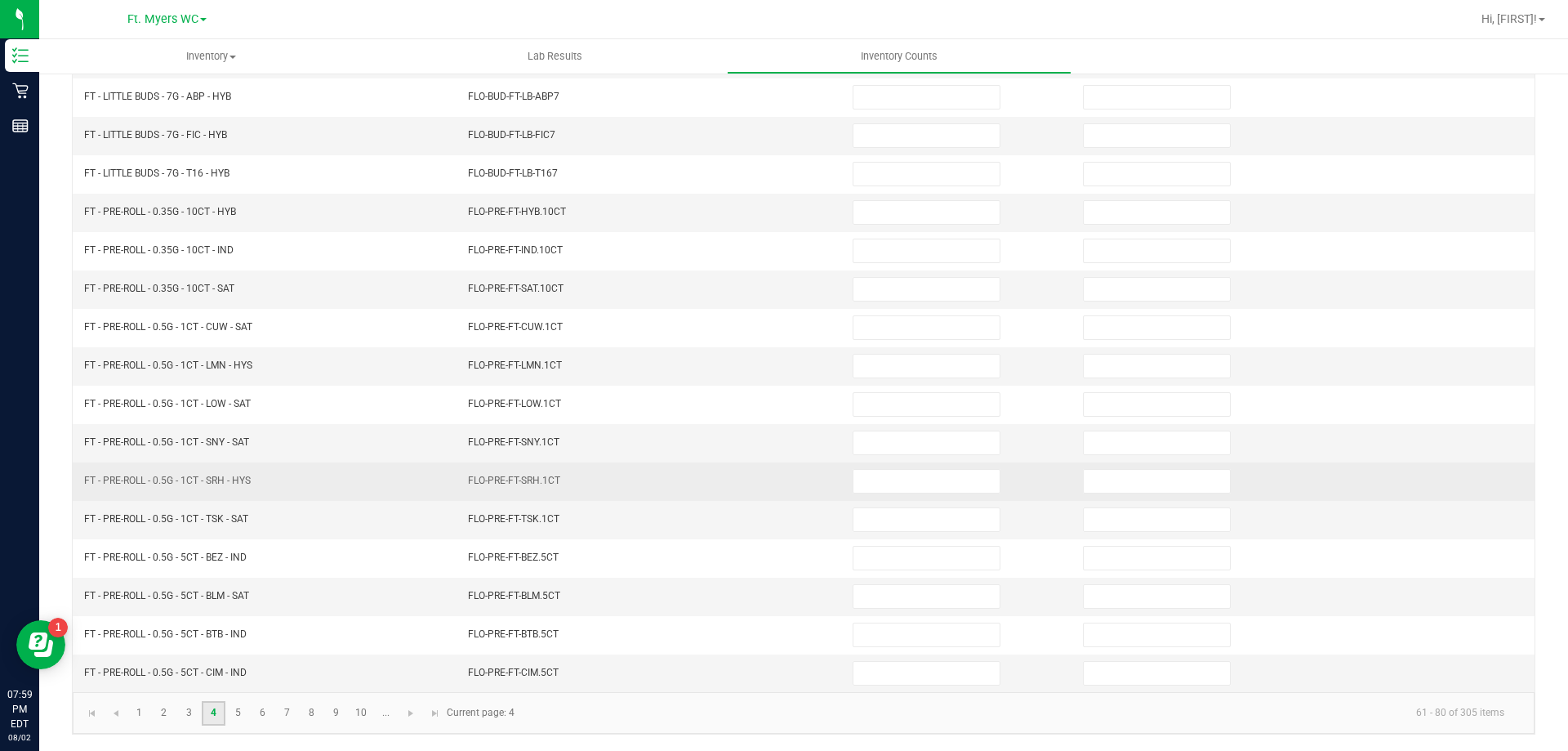 scroll, scrollTop: 257, scrollLeft: 0, axis: vertical 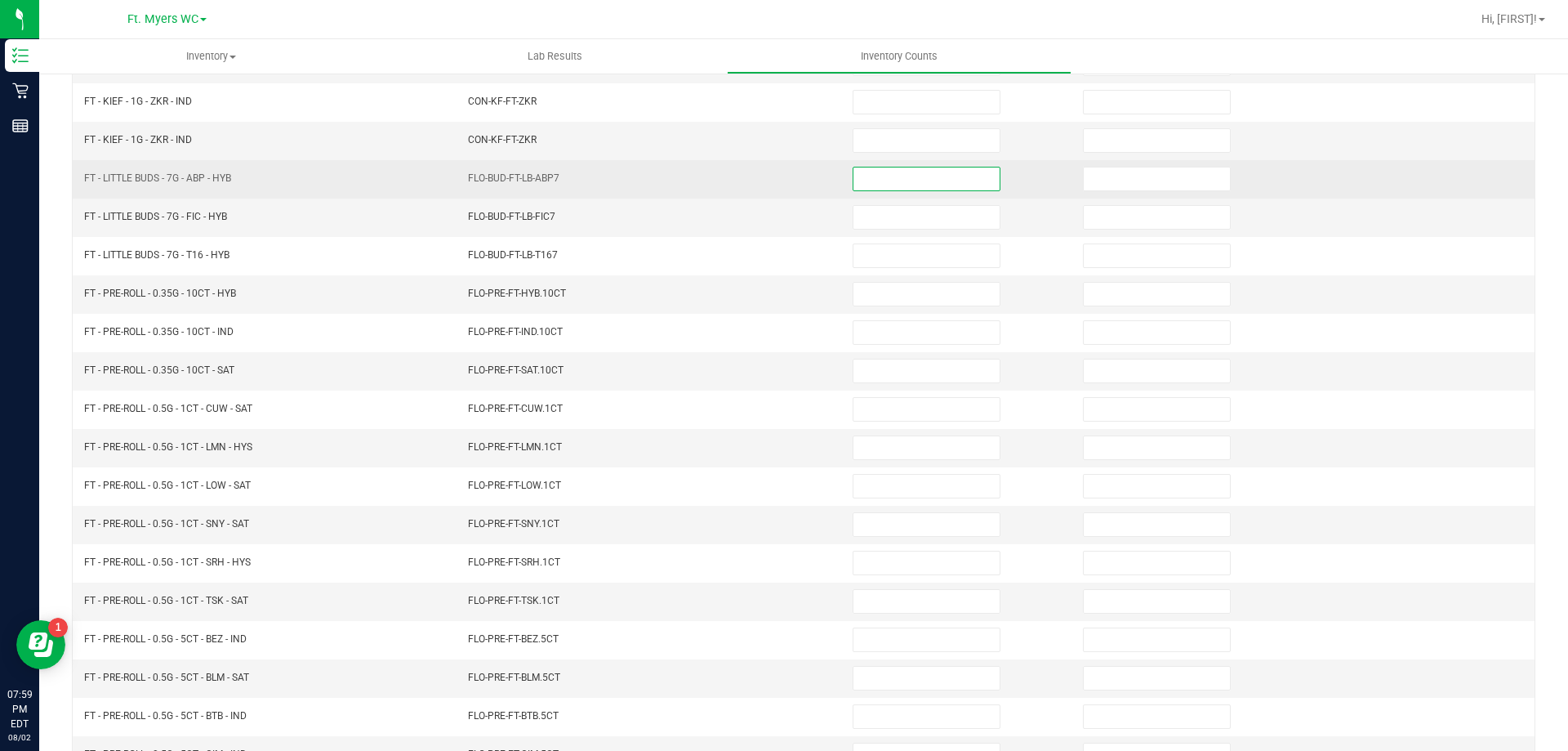 click at bounding box center (926, 179) 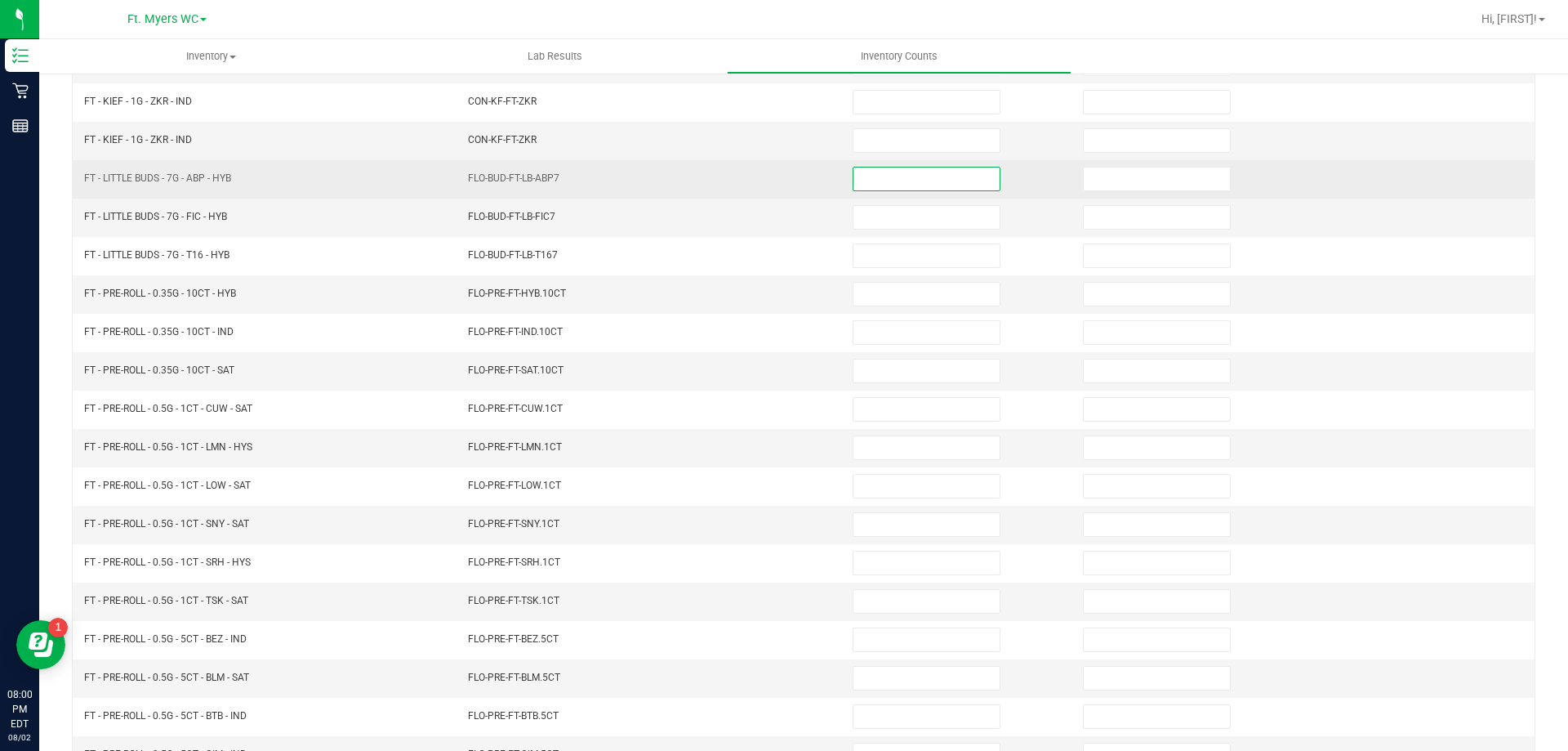 click at bounding box center [926, 179] 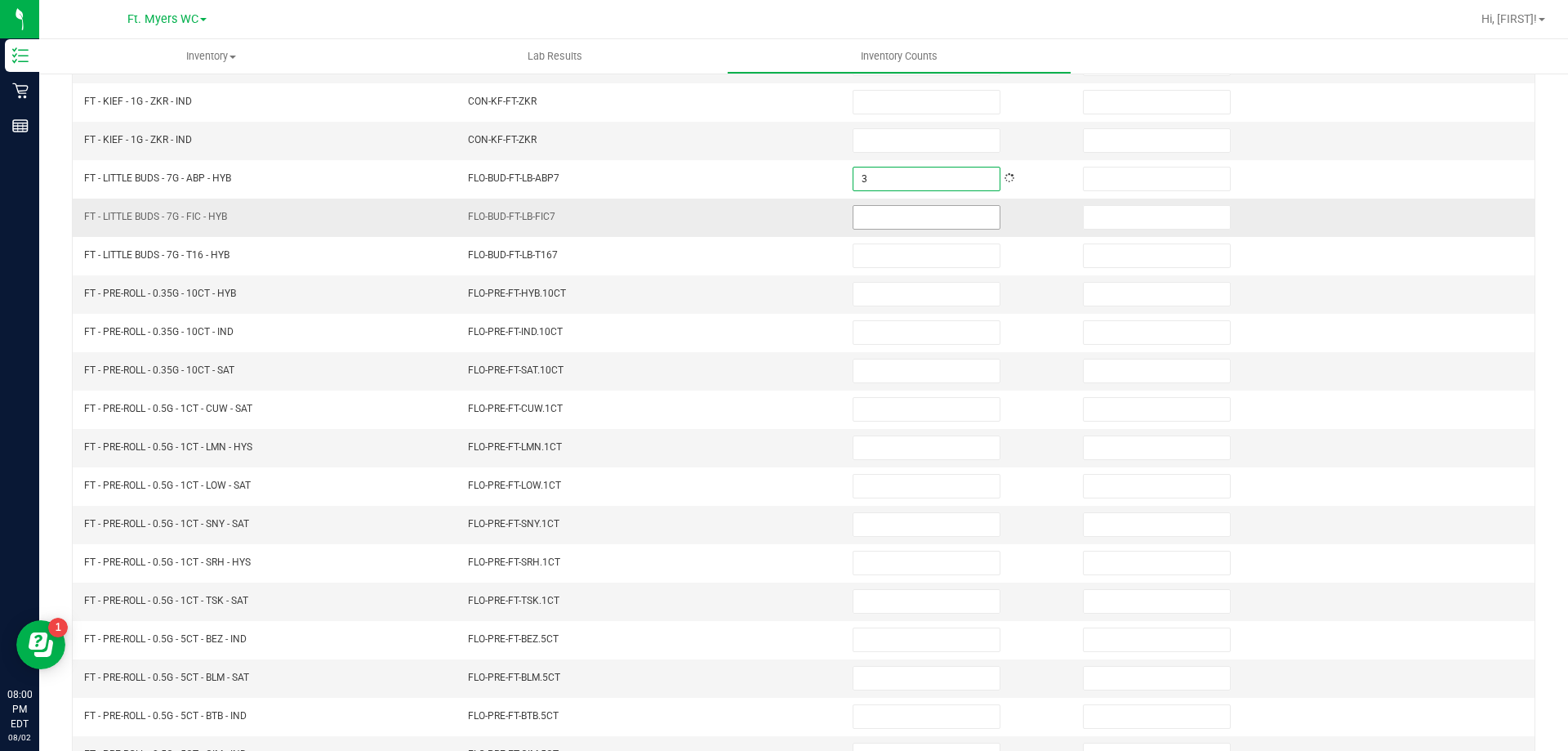 click at bounding box center [926, 217] 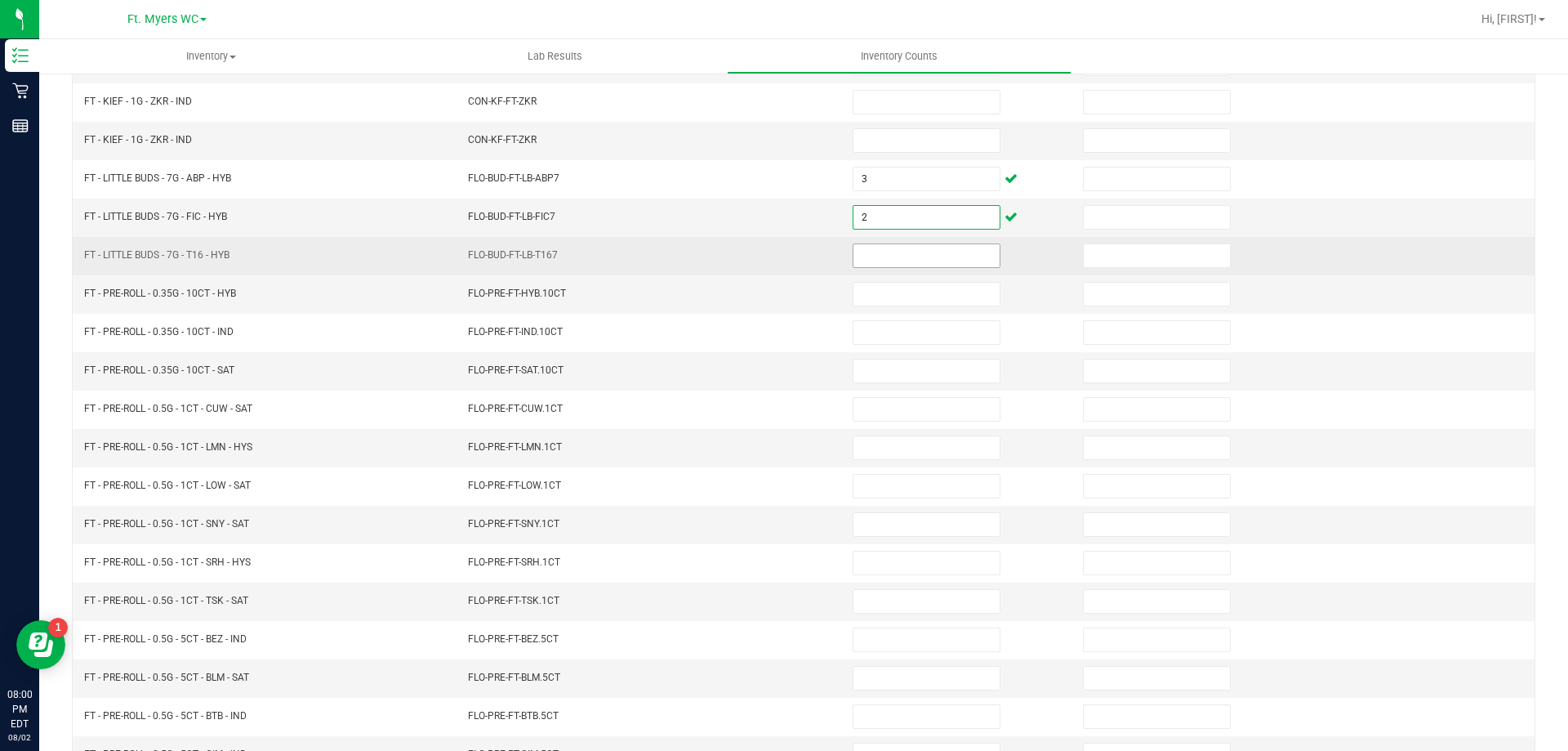 click at bounding box center (926, 256) 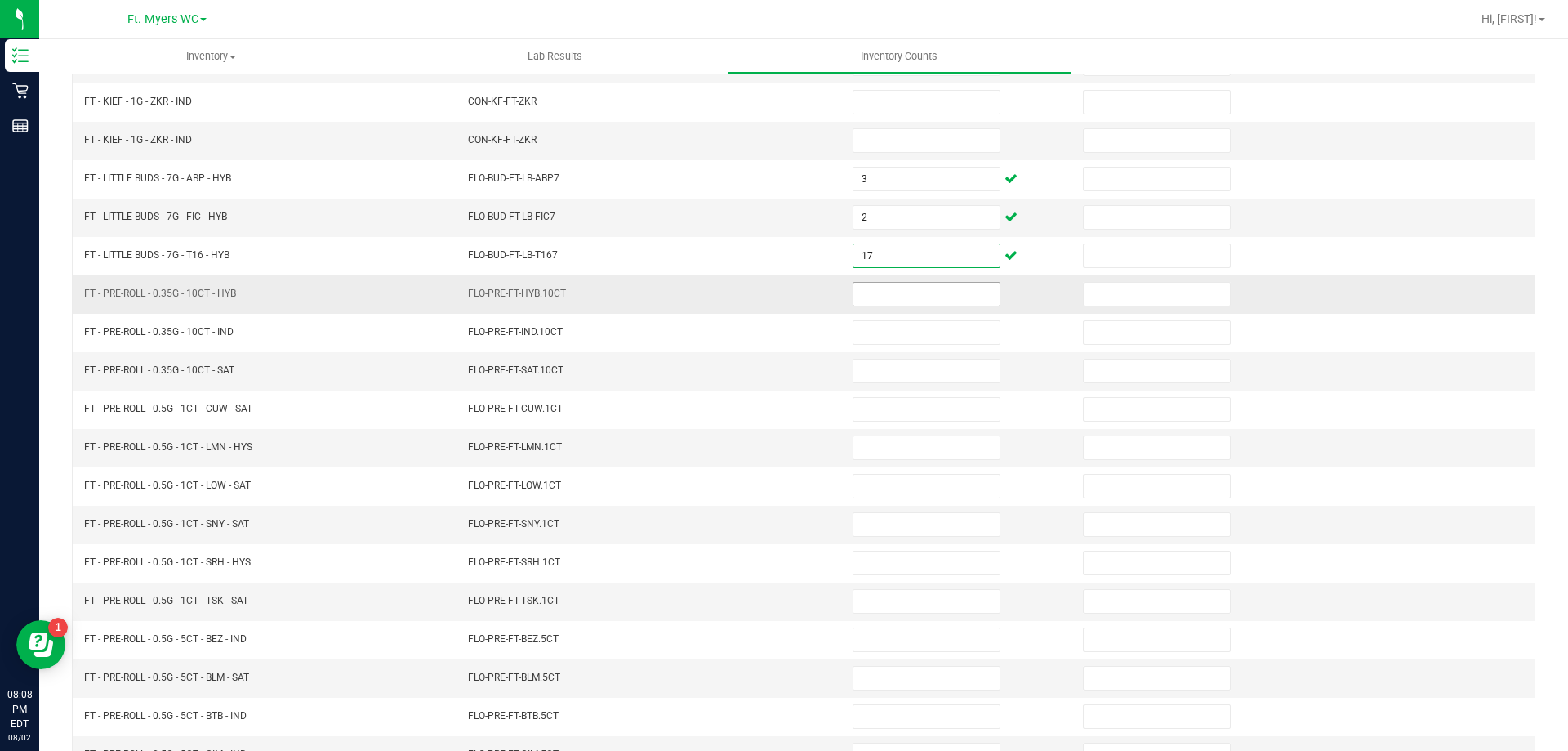click at bounding box center [926, 294] 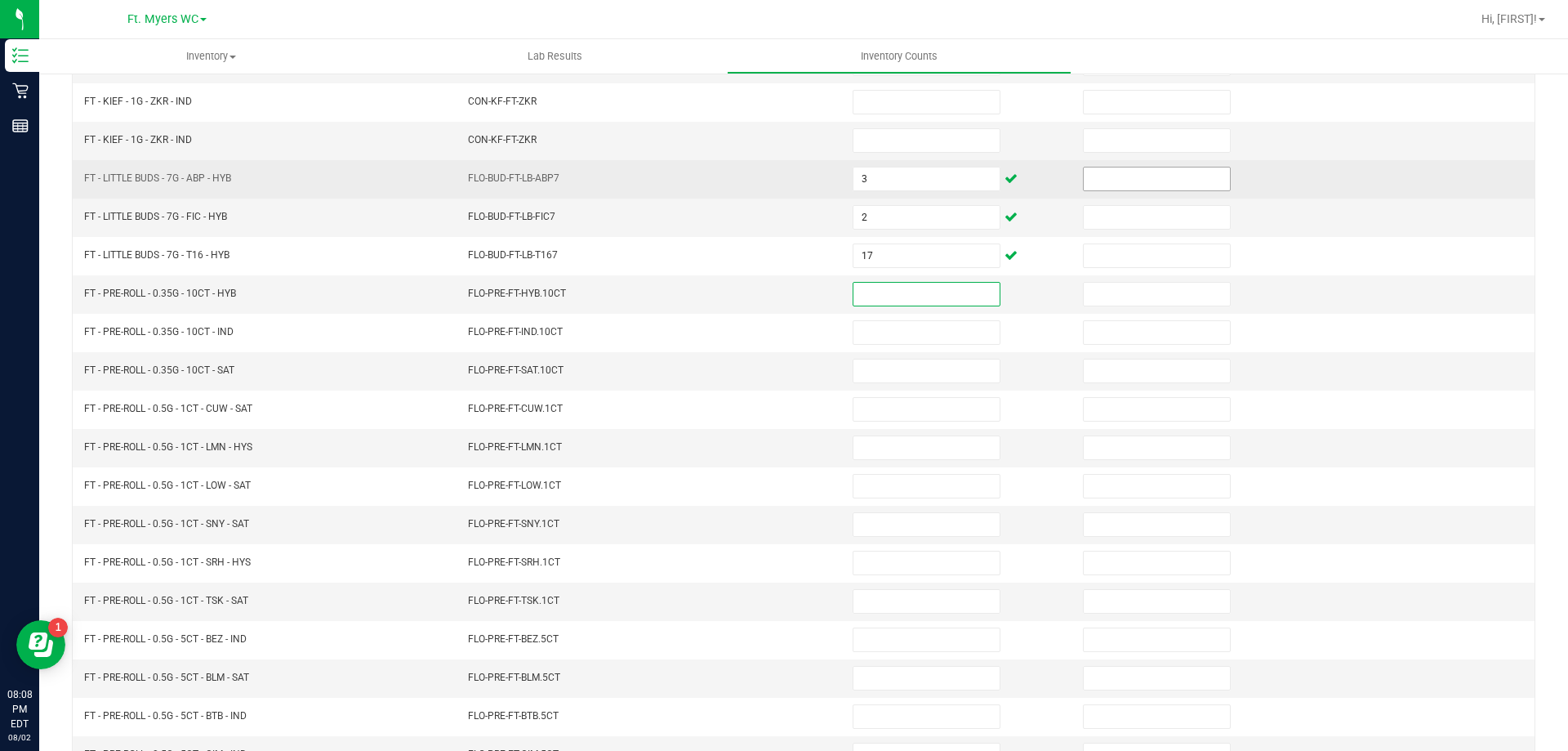 click at bounding box center (1156, 179) 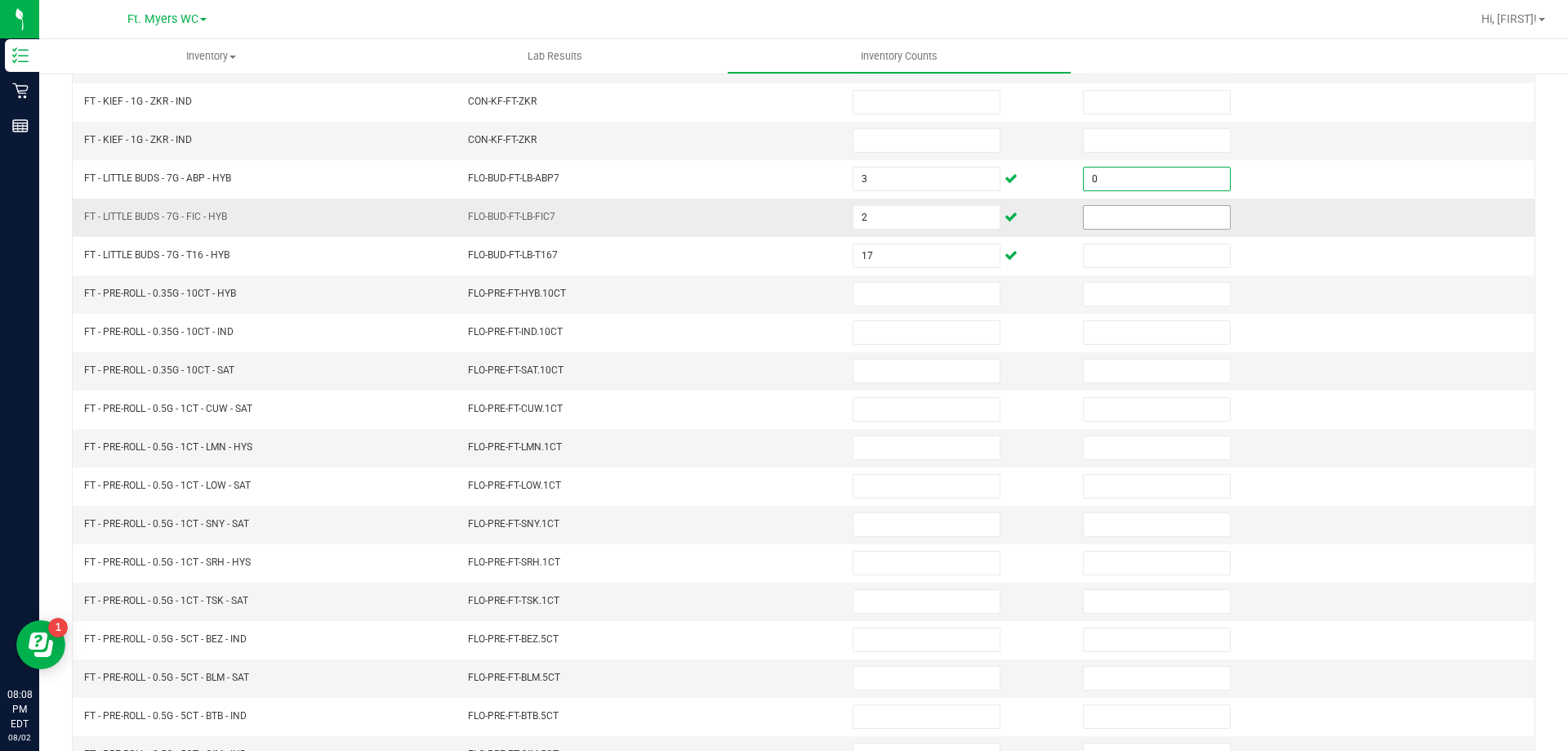 click at bounding box center [1156, 217] 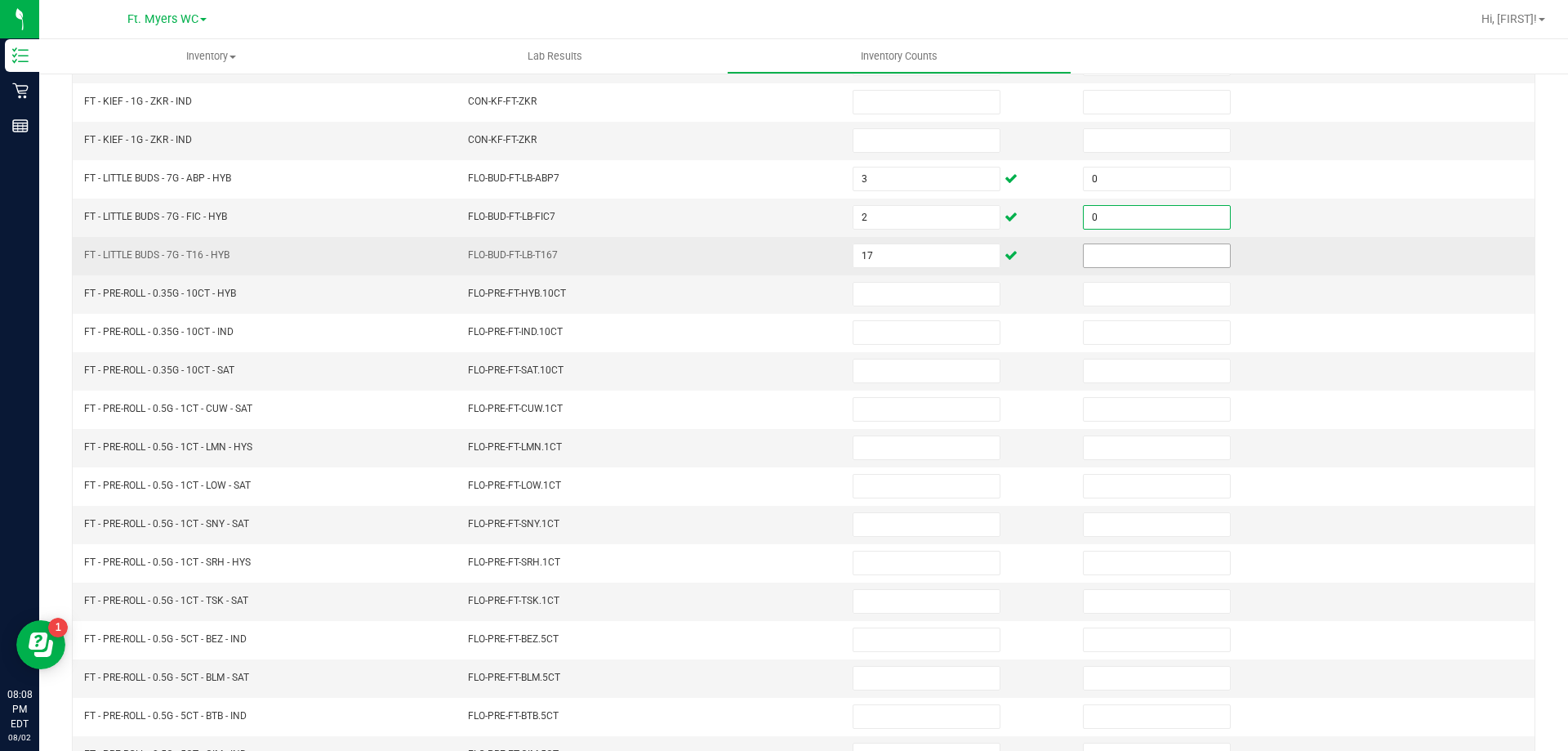 click at bounding box center (1156, 256) 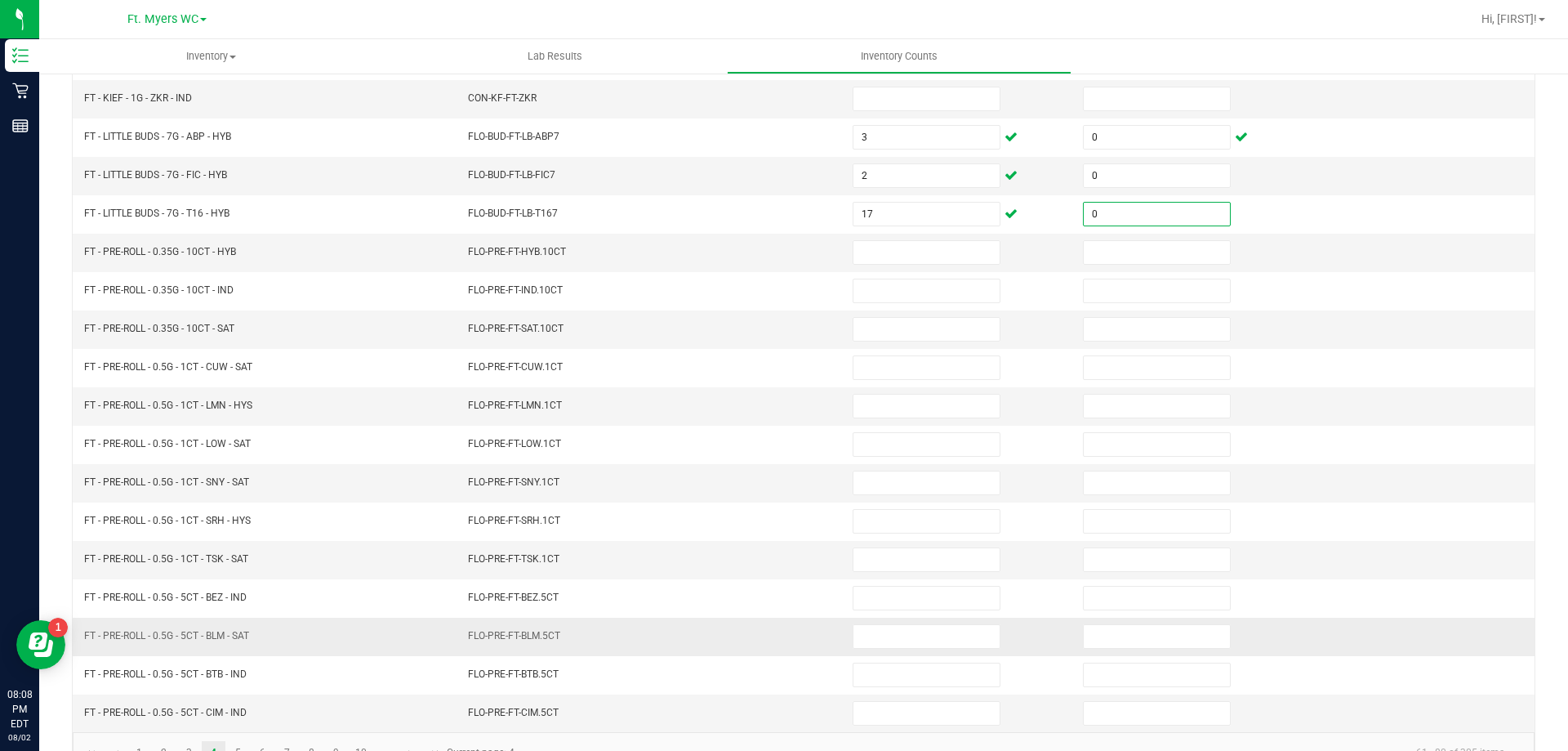 scroll, scrollTop: 339, scrollLeft: 0, axis: vertical 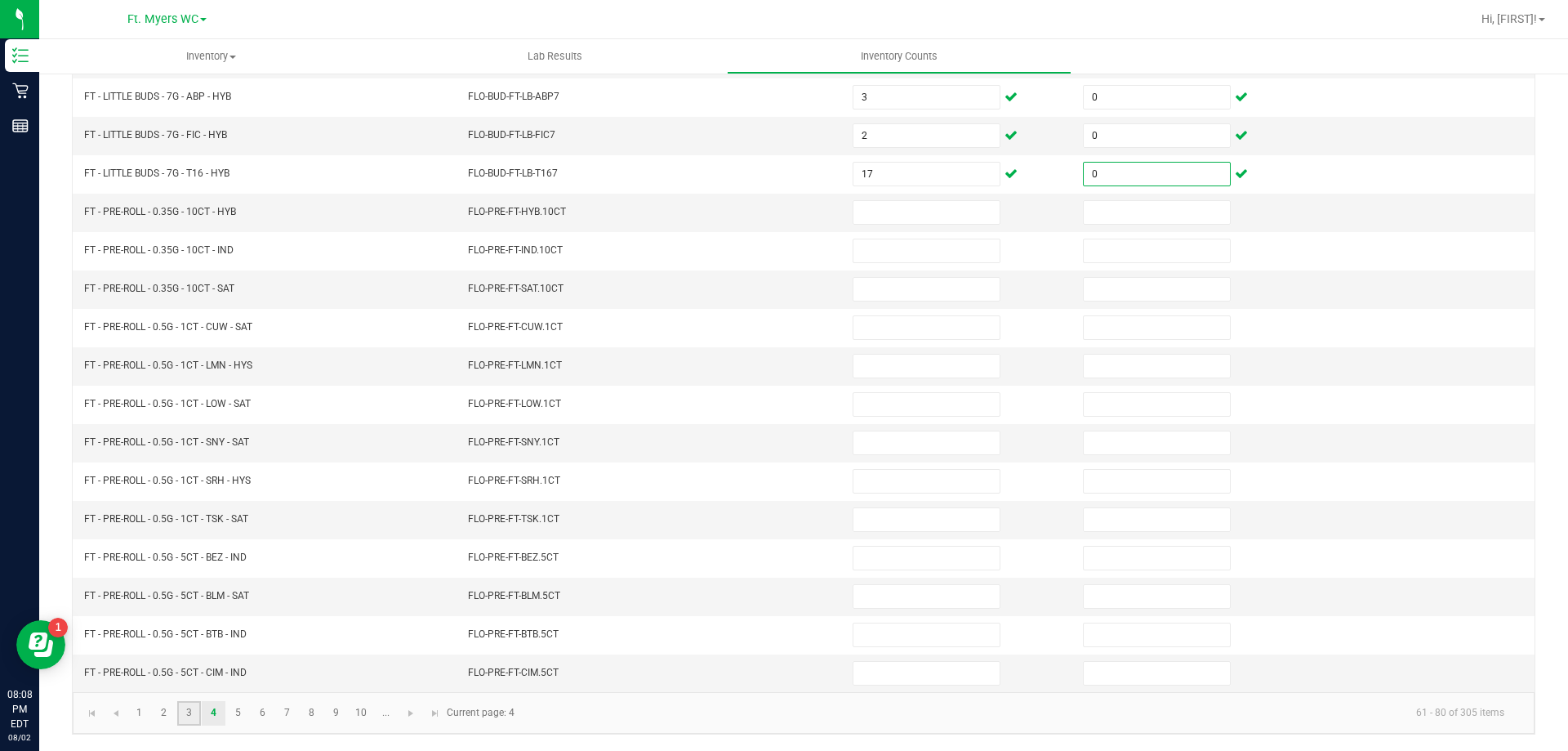 click on "3" 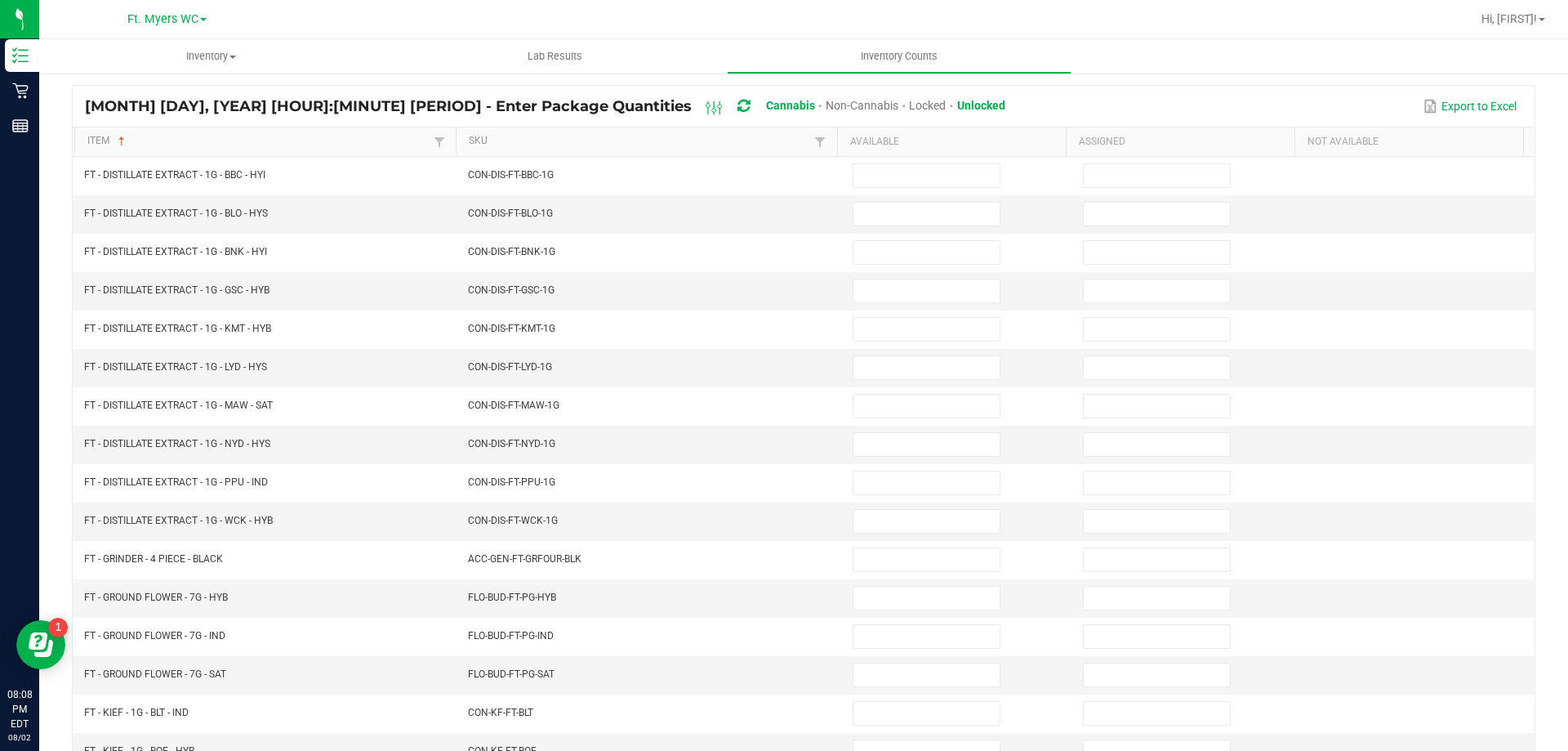 scroll, scrollTop: 339, scrollLeft: 0, axis: vertical 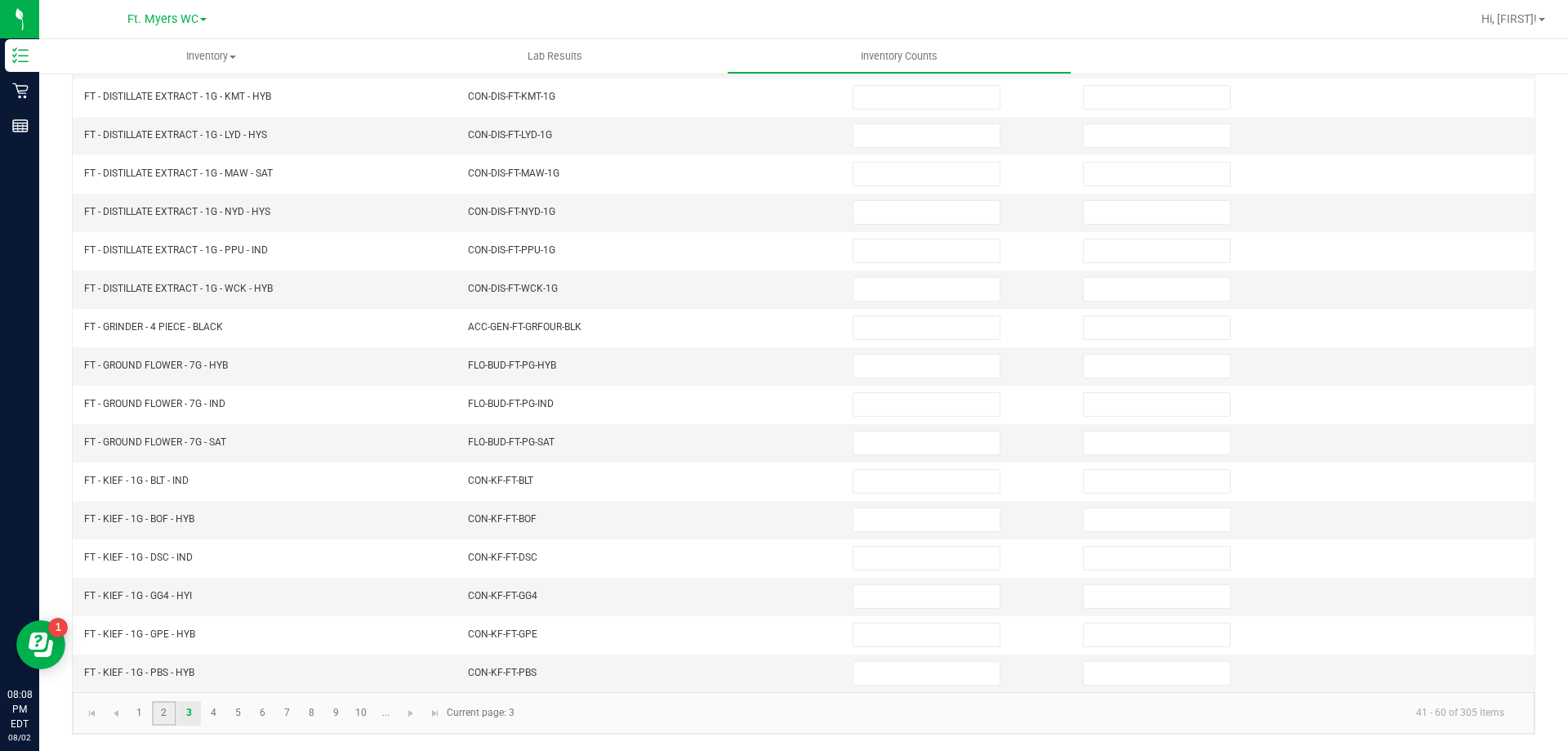 click on "2" 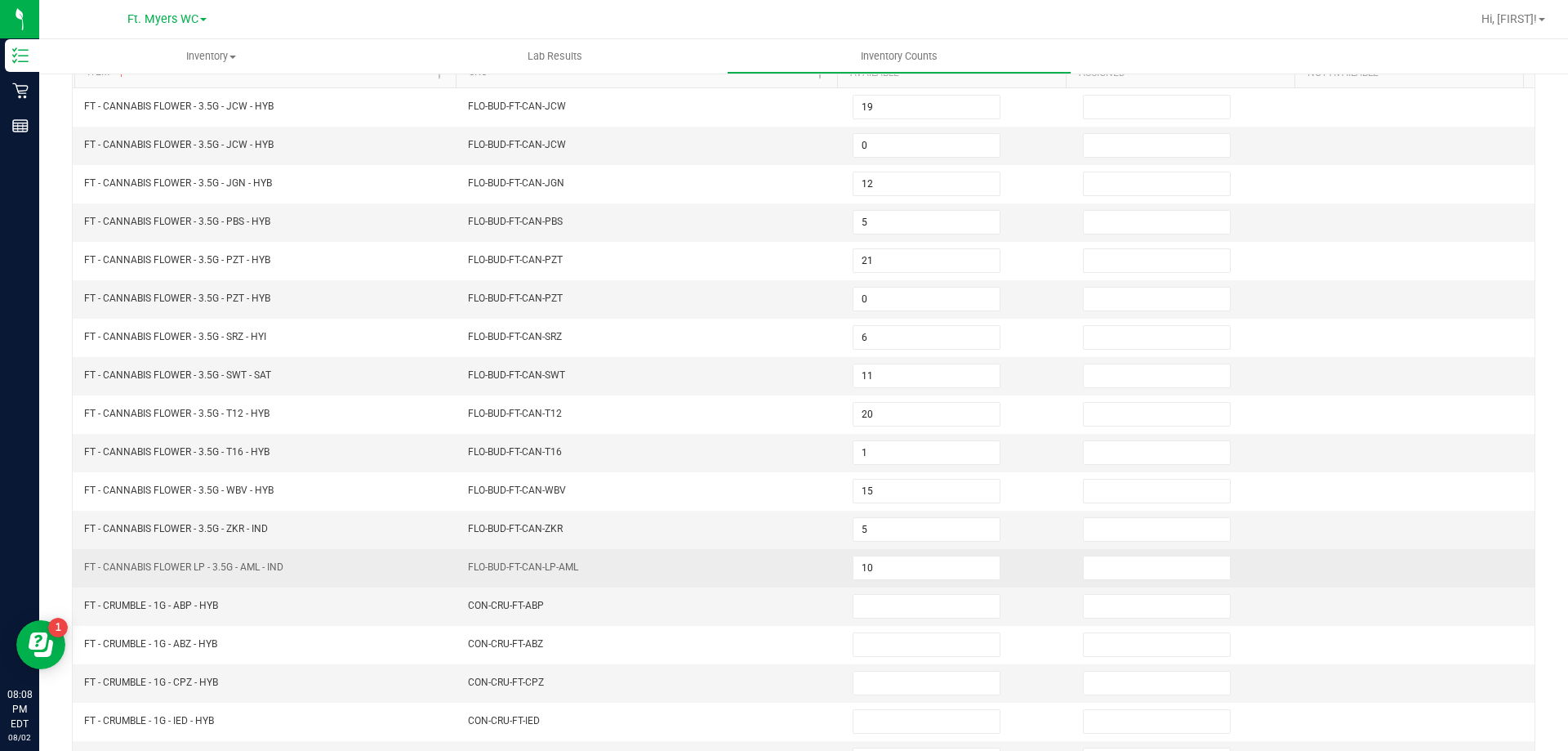 scroll, scrollTop: 339, scrollLeft: 0, axis: vertical 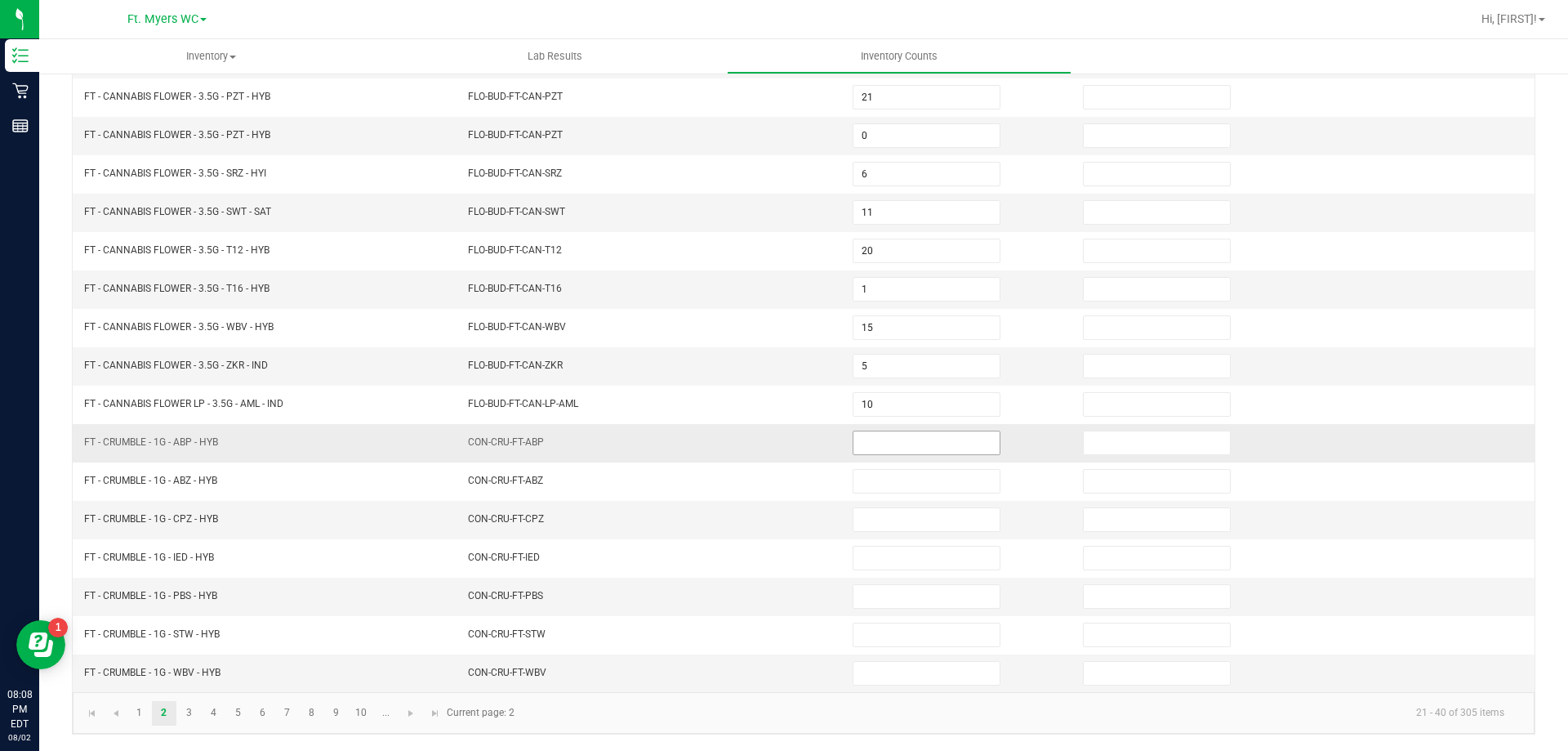 click at bounding box center (926, 443) 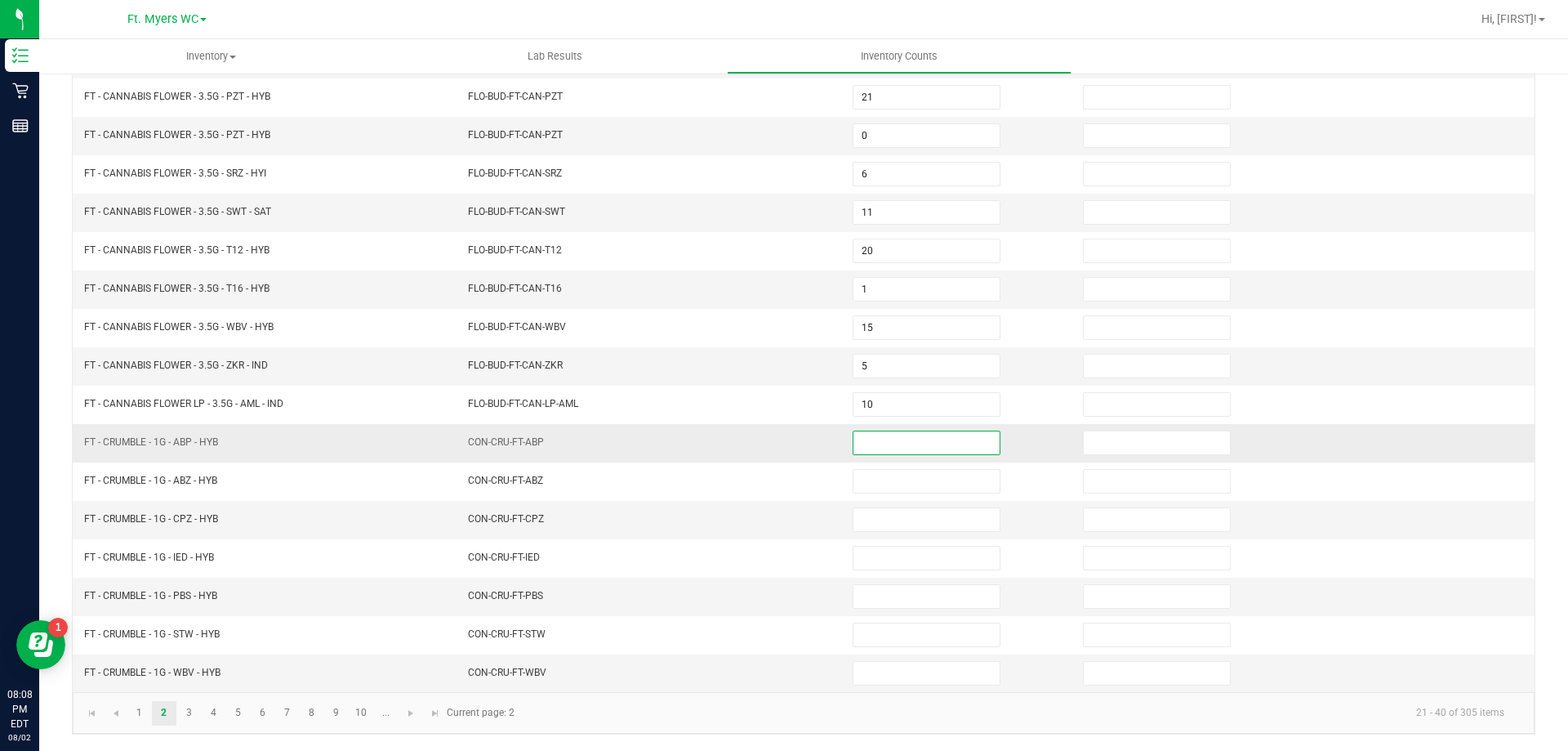 click at bounding box center [926, 443] 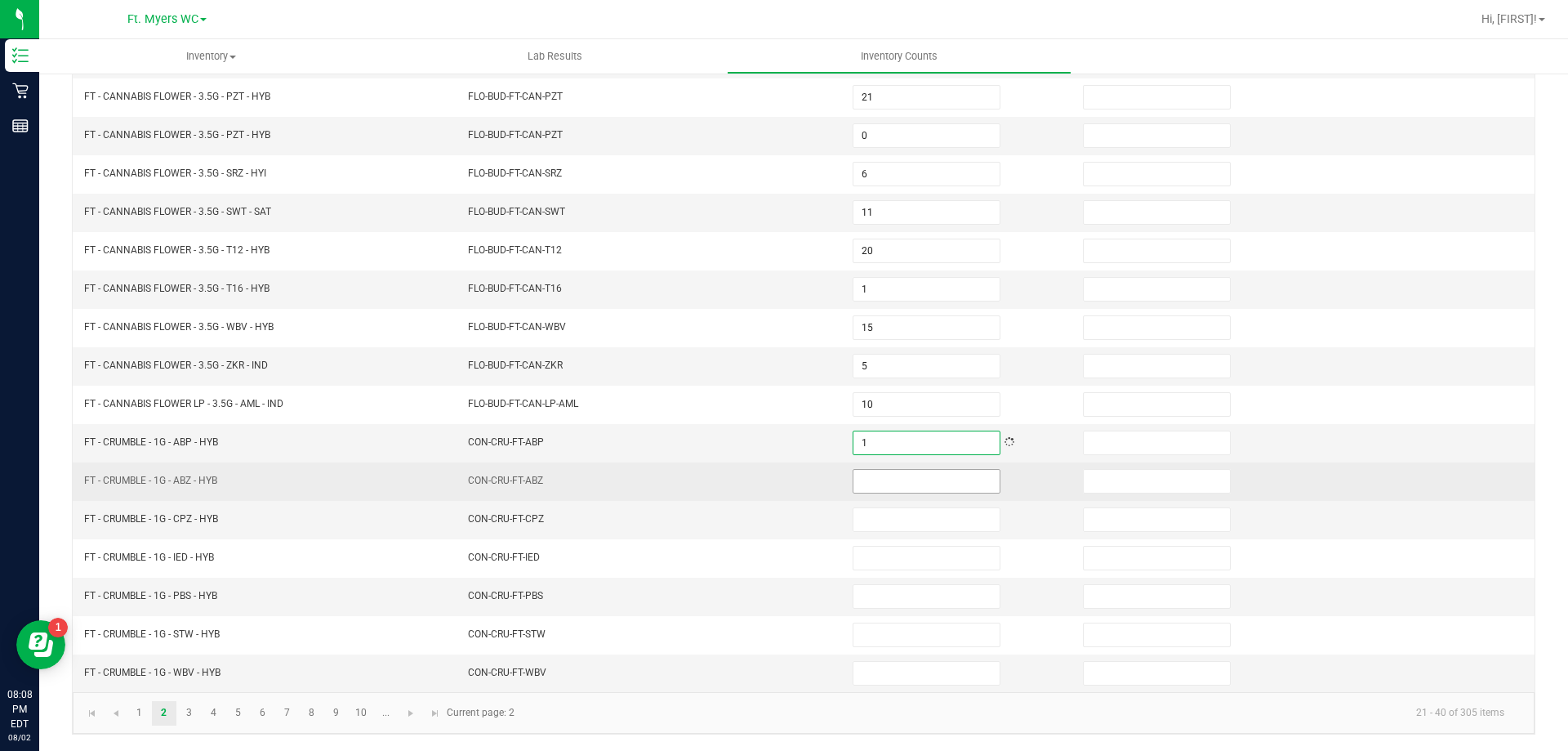 click at bounding box center (926, 481) 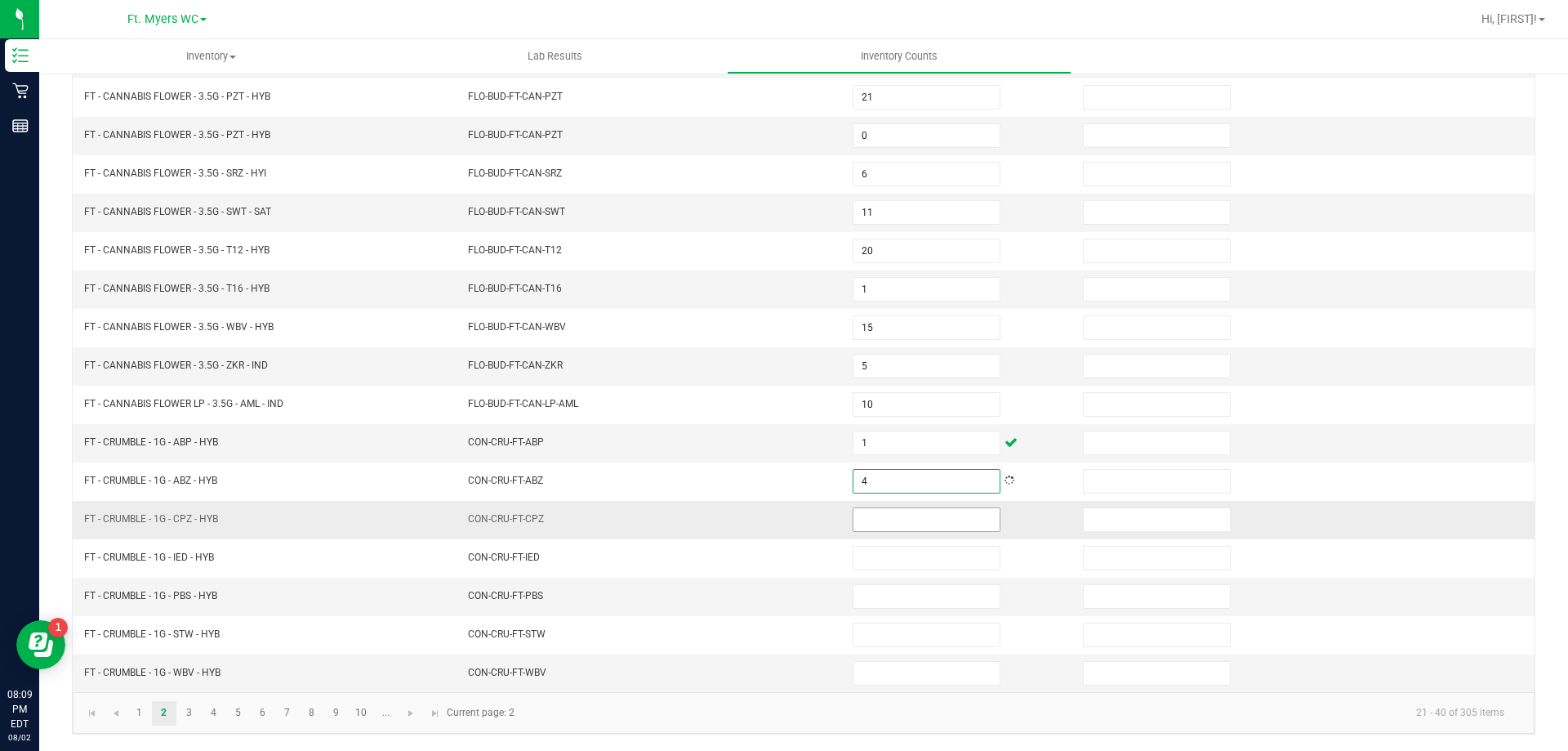 click at bounding box center (926, 520) 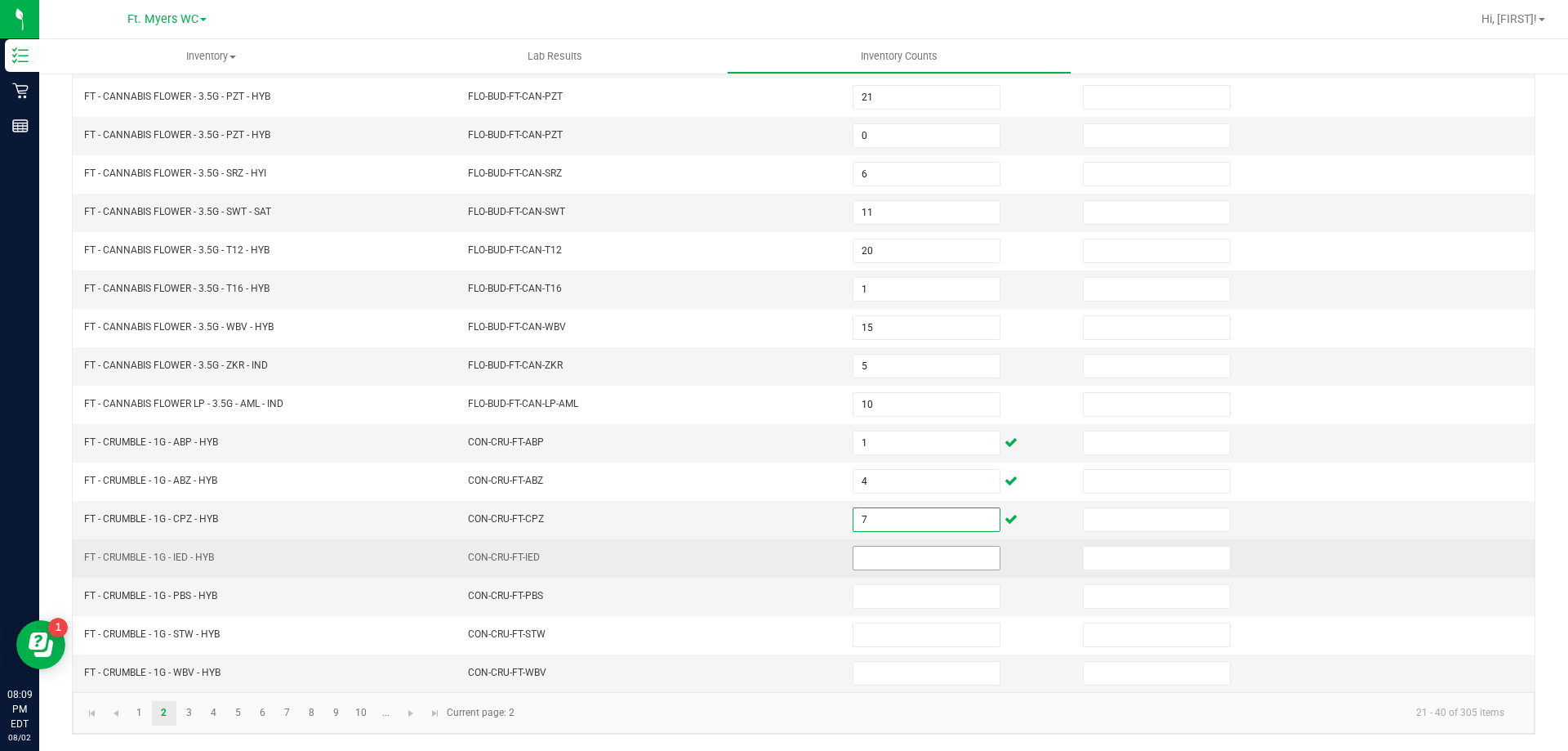 click at bounding box center (926, 558) 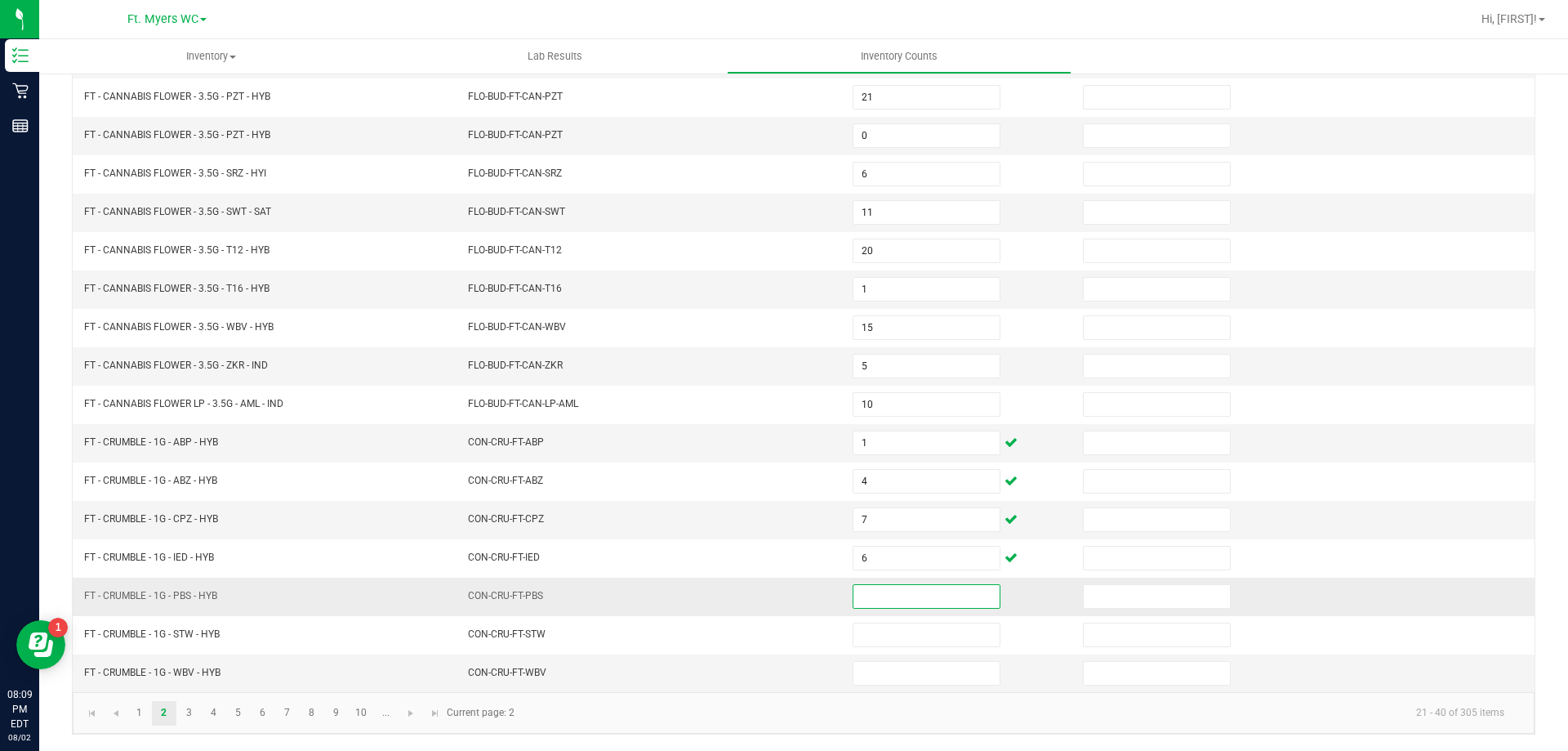 click at bounding box center (926, 597) 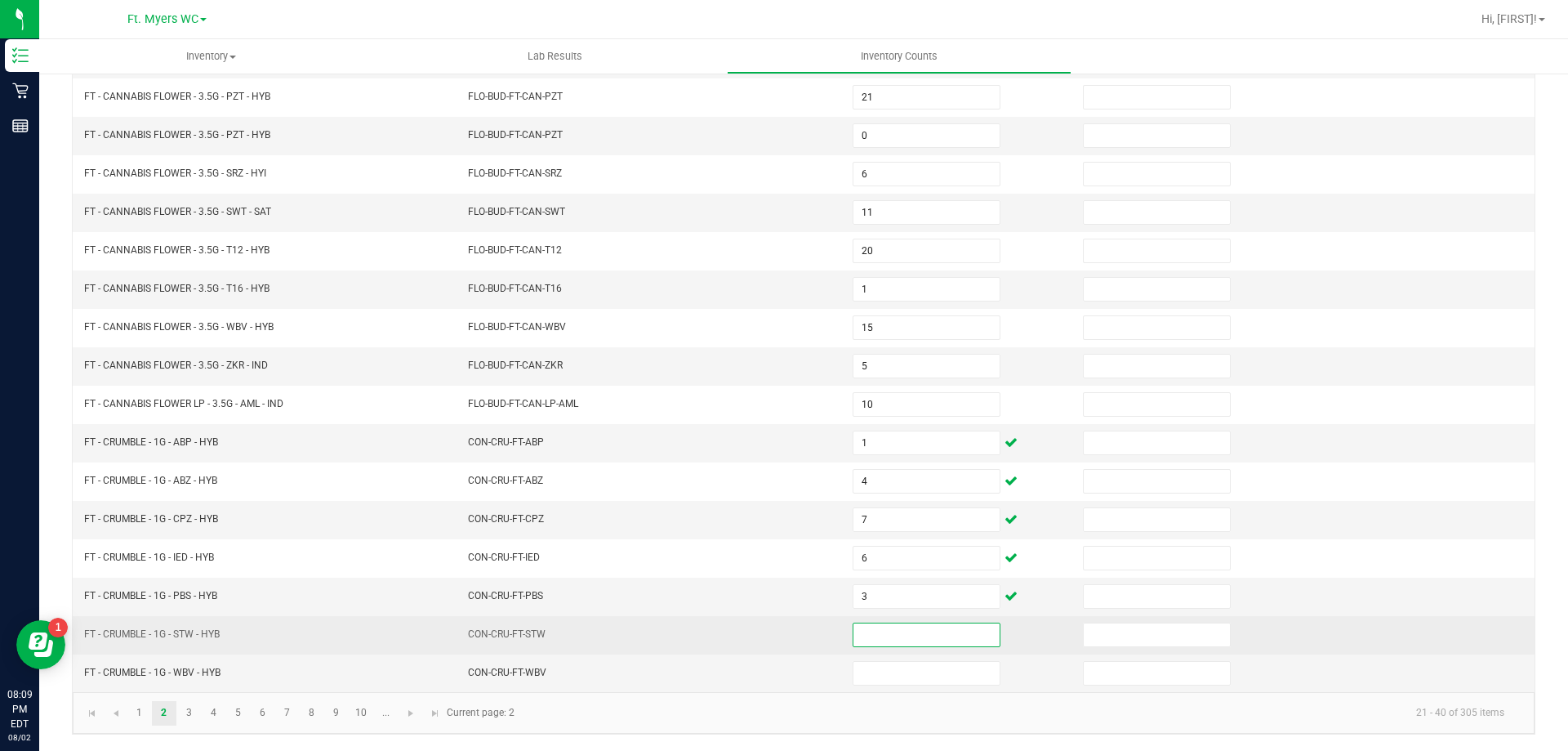 click at bounding box center (926, 635) 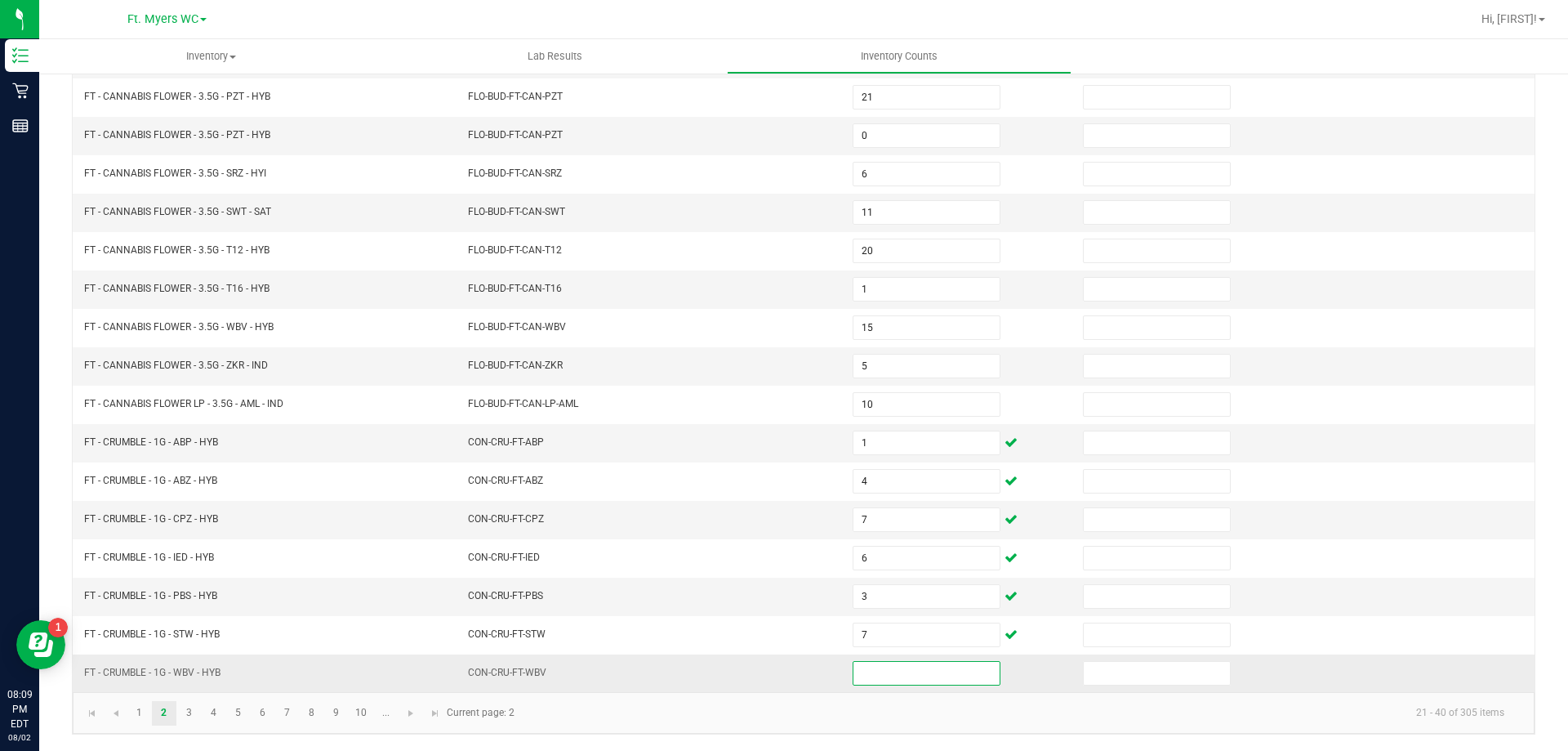 click at bounding box center [926, 673] 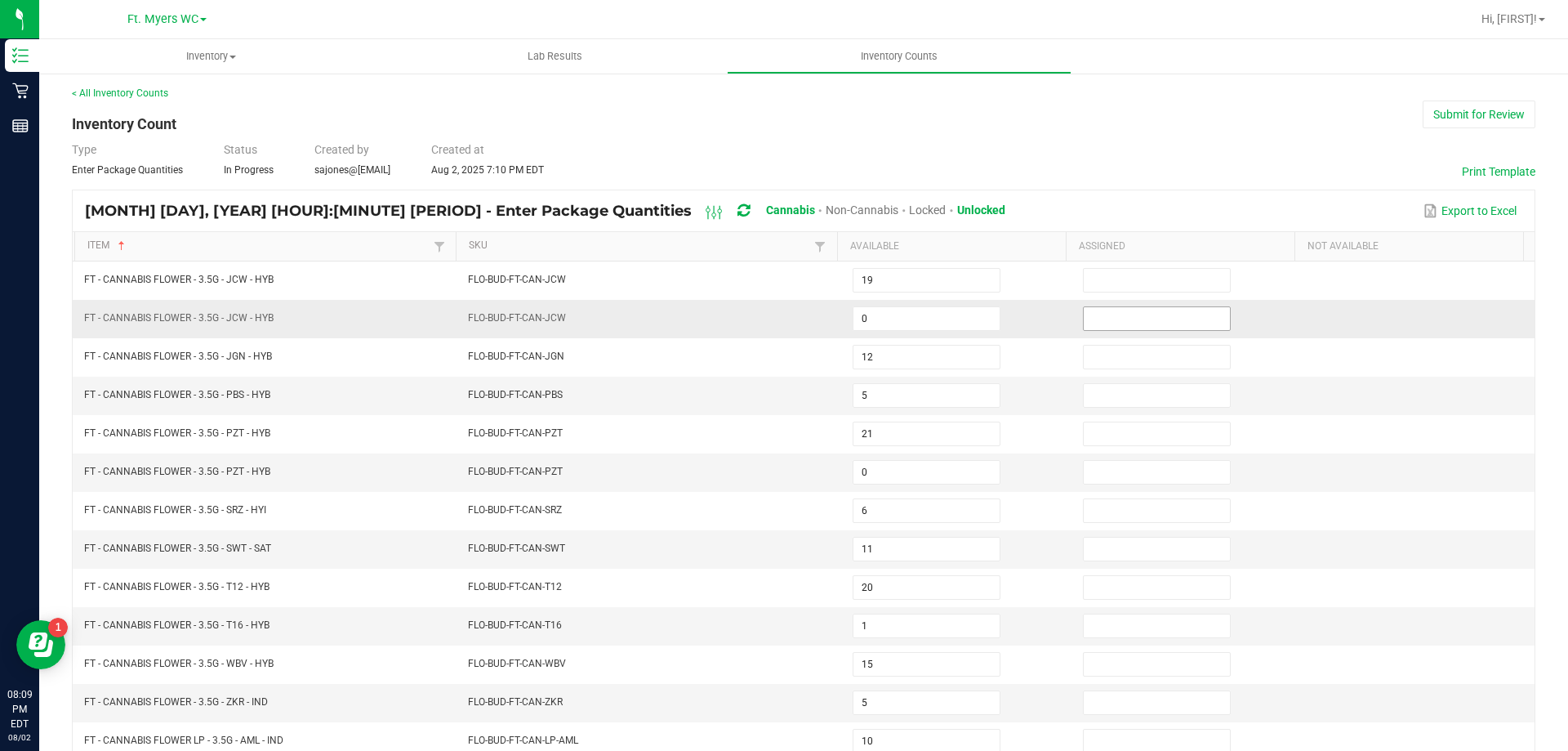 scroll, scrollTop: 0, scrollLeft: 0, axis: both 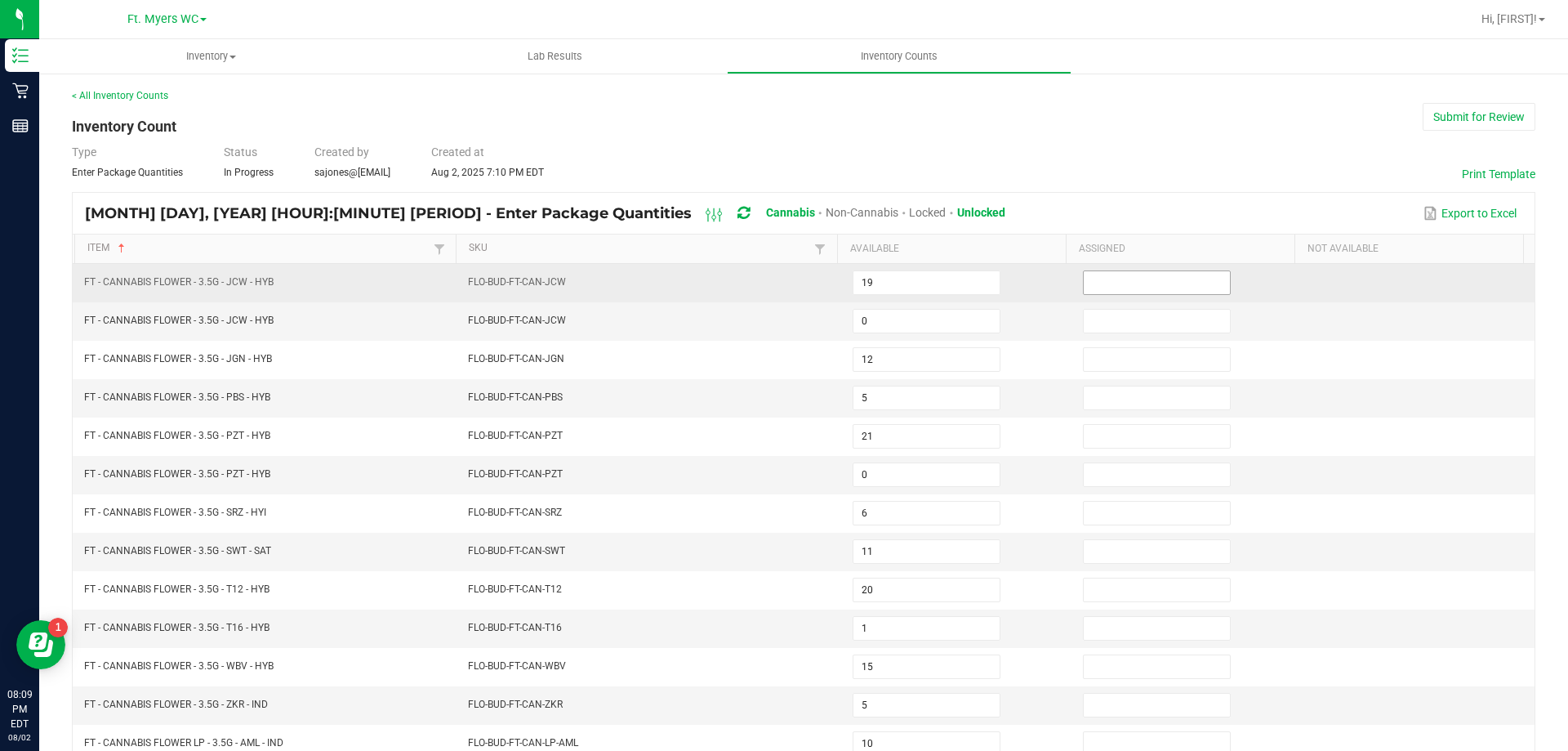 click at bounding box center (1156, 283) 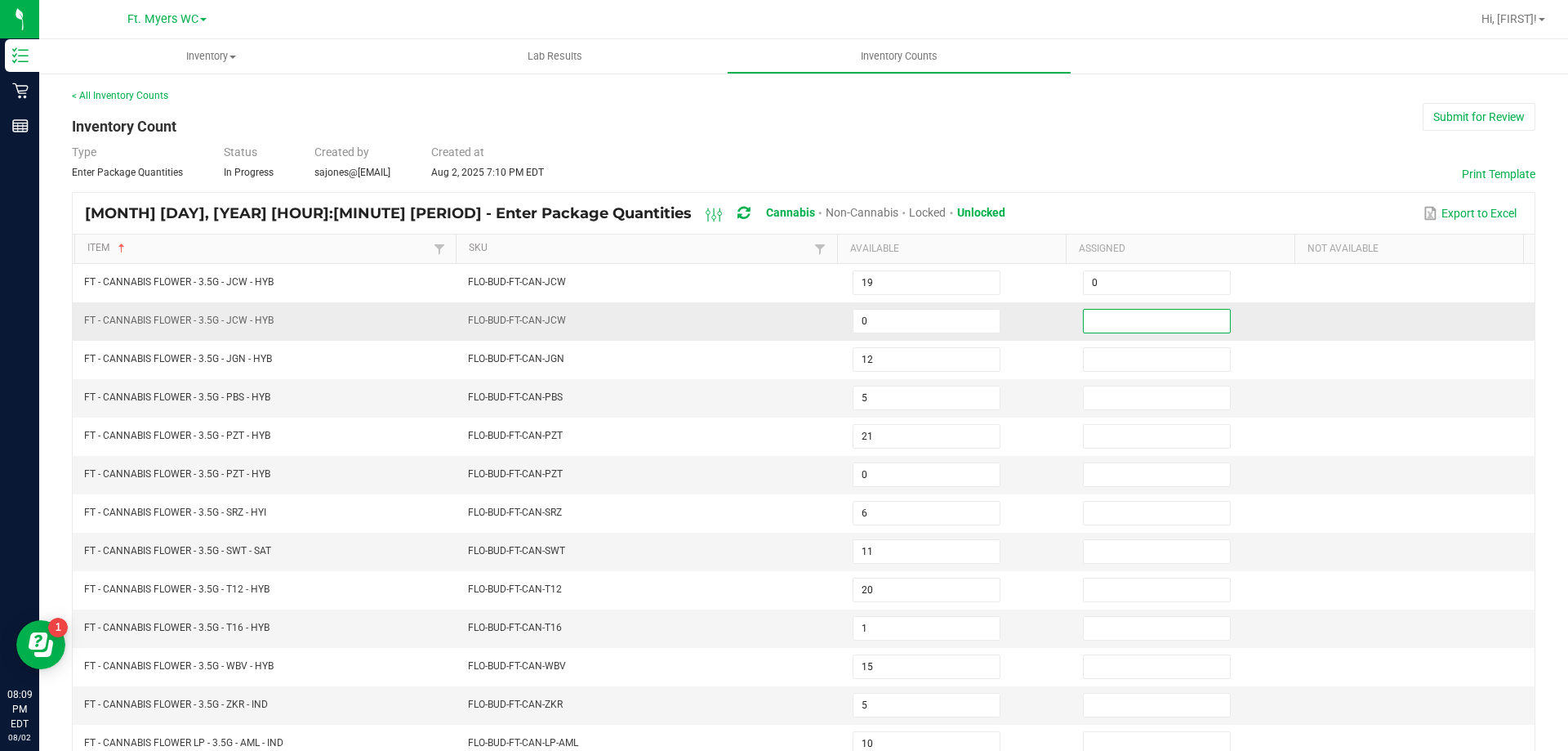 click at bounding box center [1156, 321] 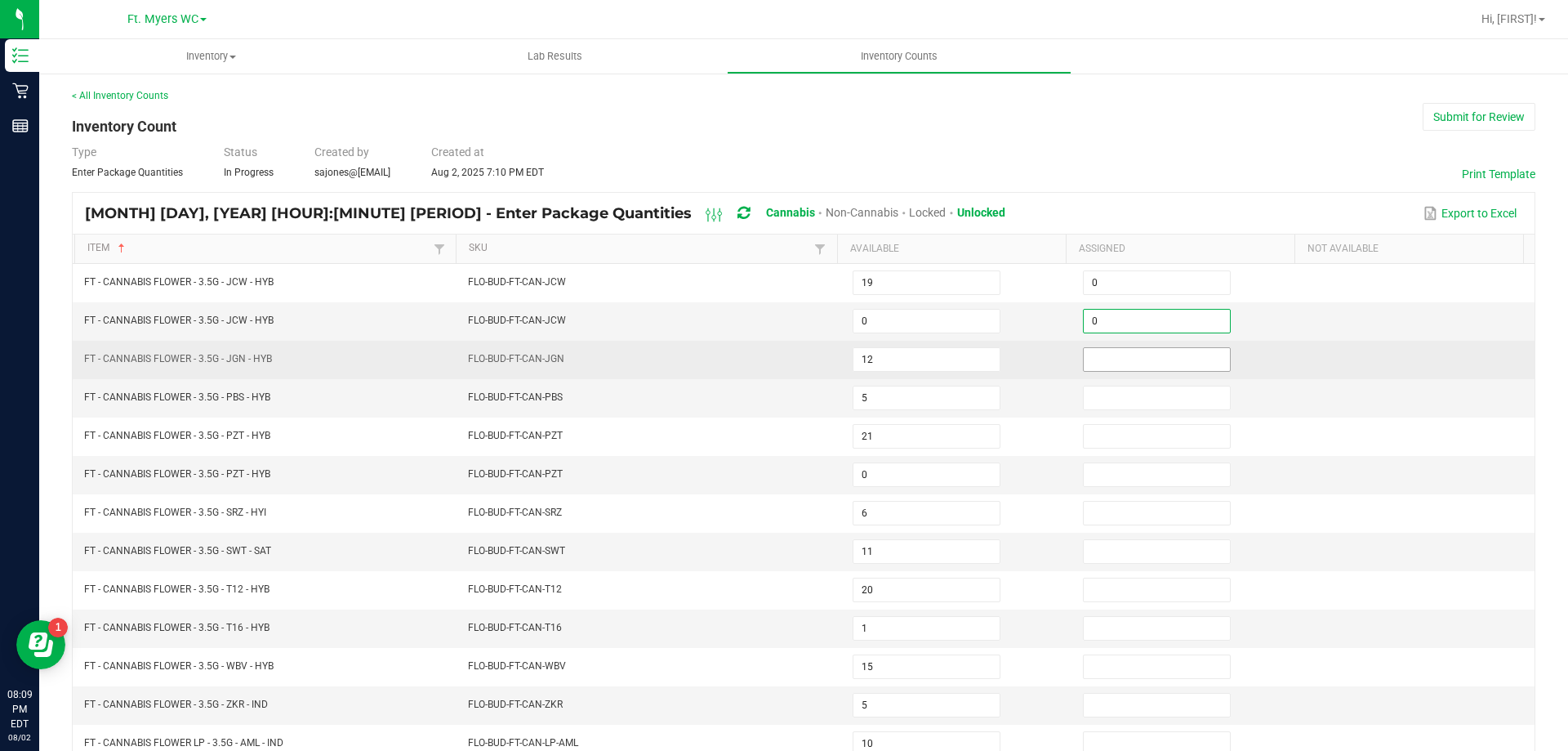 click at bounding box center [1156, 360] 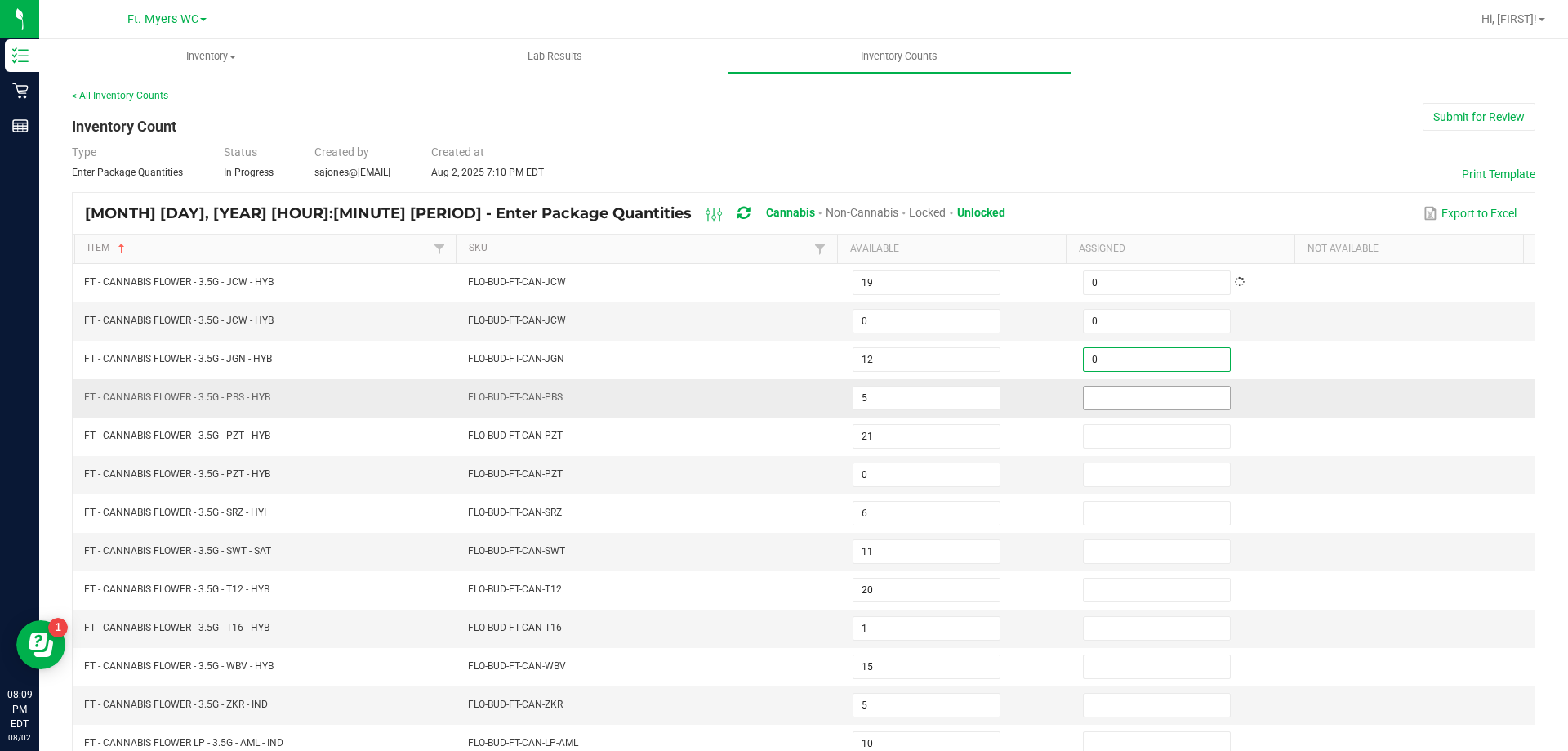 click at bounding box center [1156, 398] 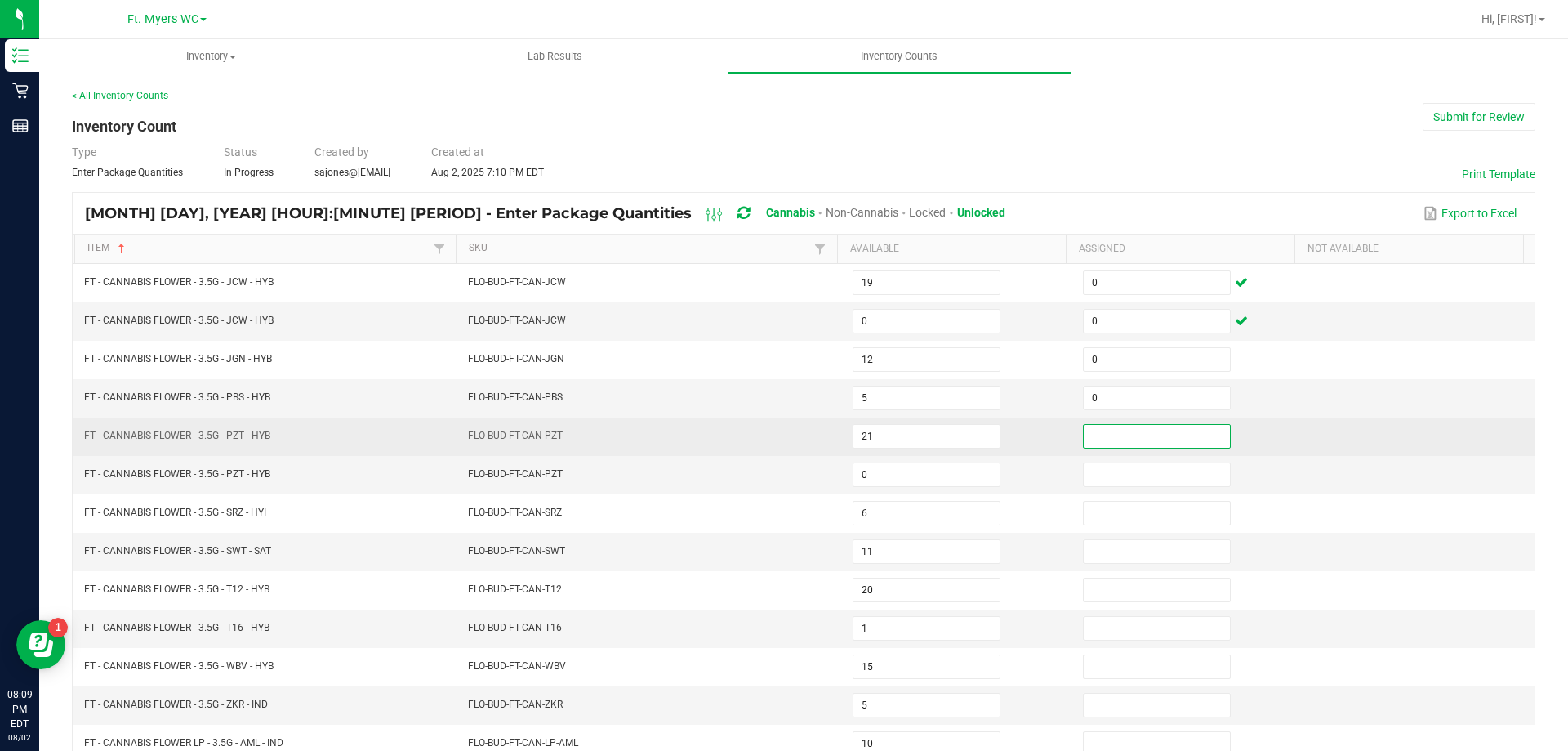 click at bounding box center [1156, 436] 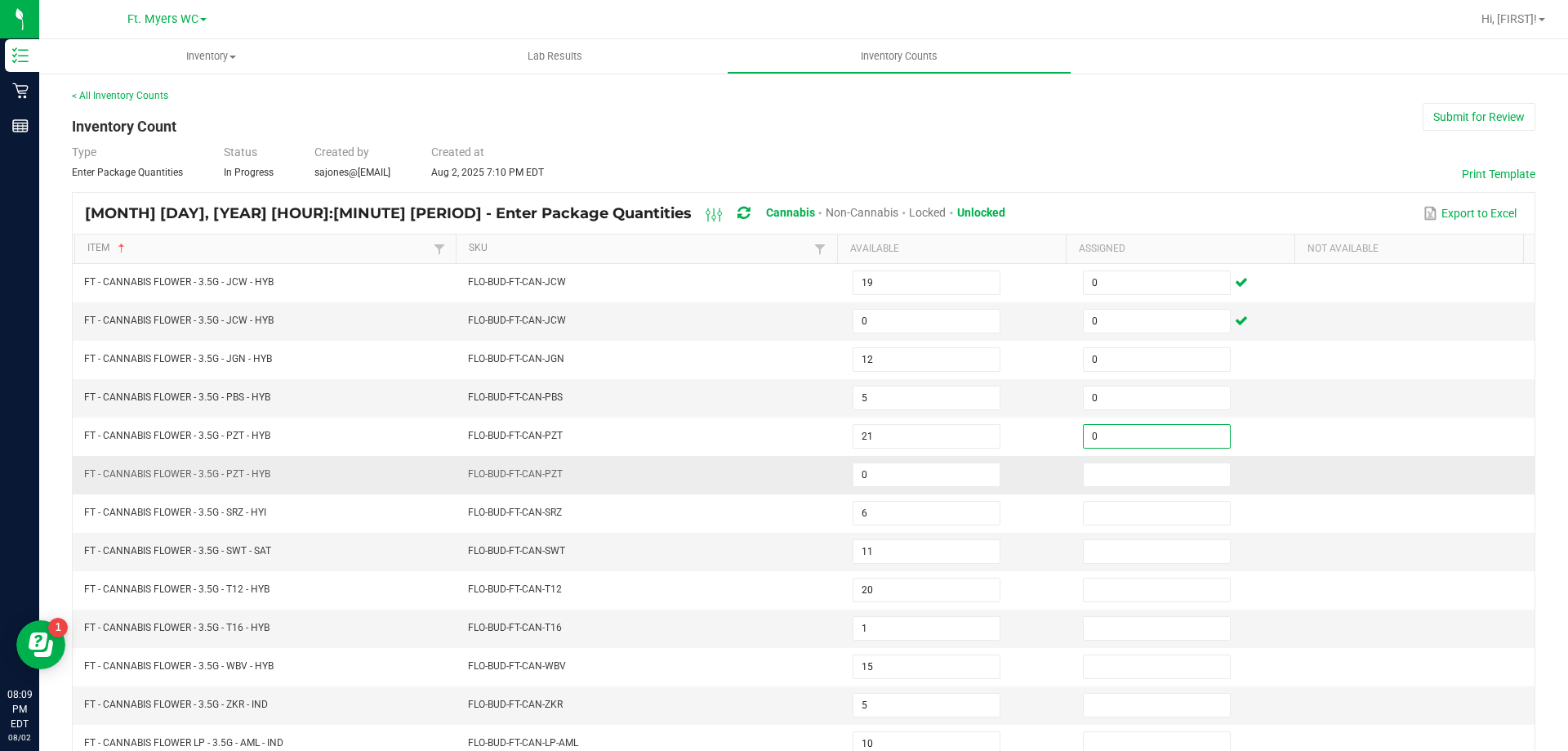 click at bounding box center [1188, 475] 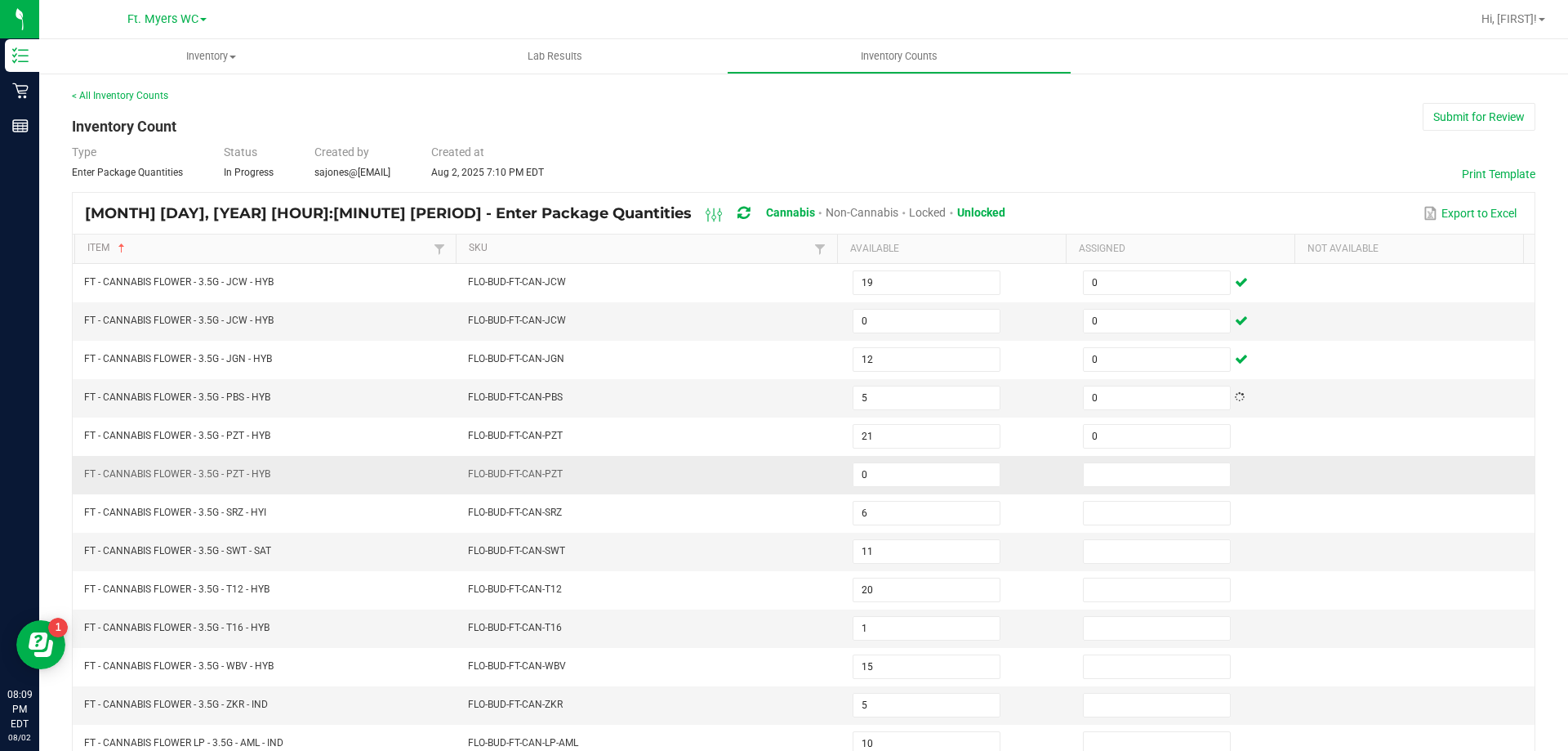 click at bounding box center [1188, 475] 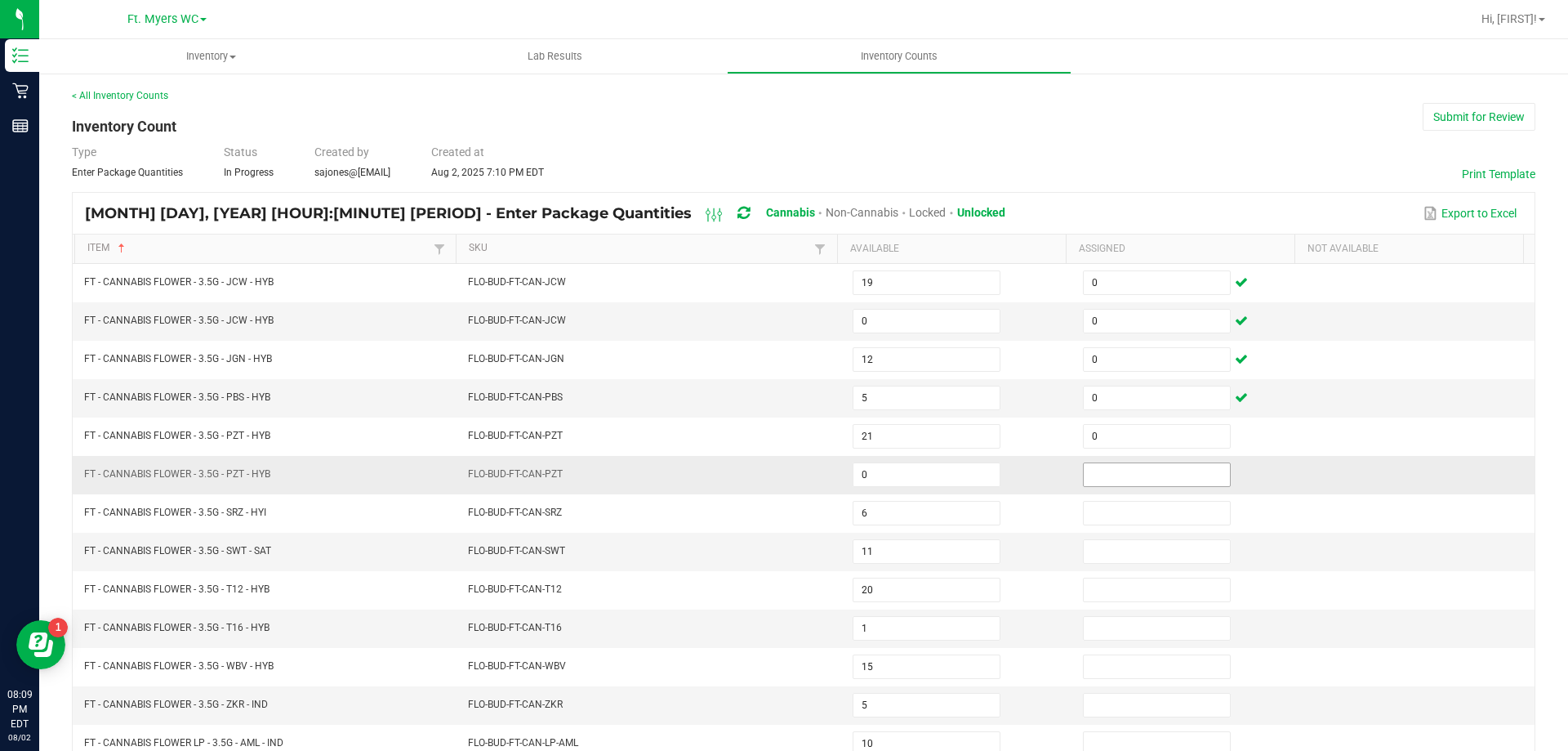click at bounding box center [1156, 475] 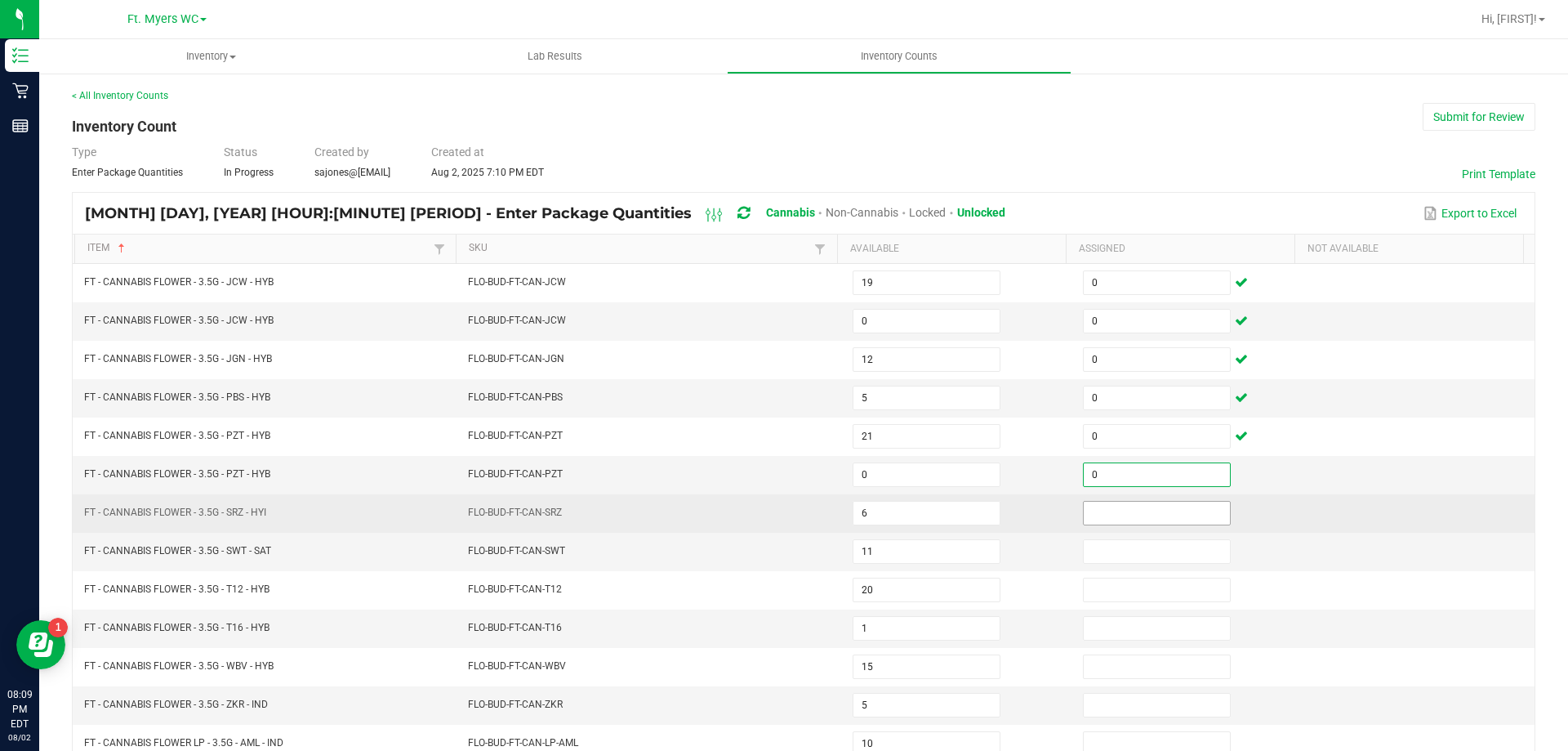 click at bounding box center (1156, 513) 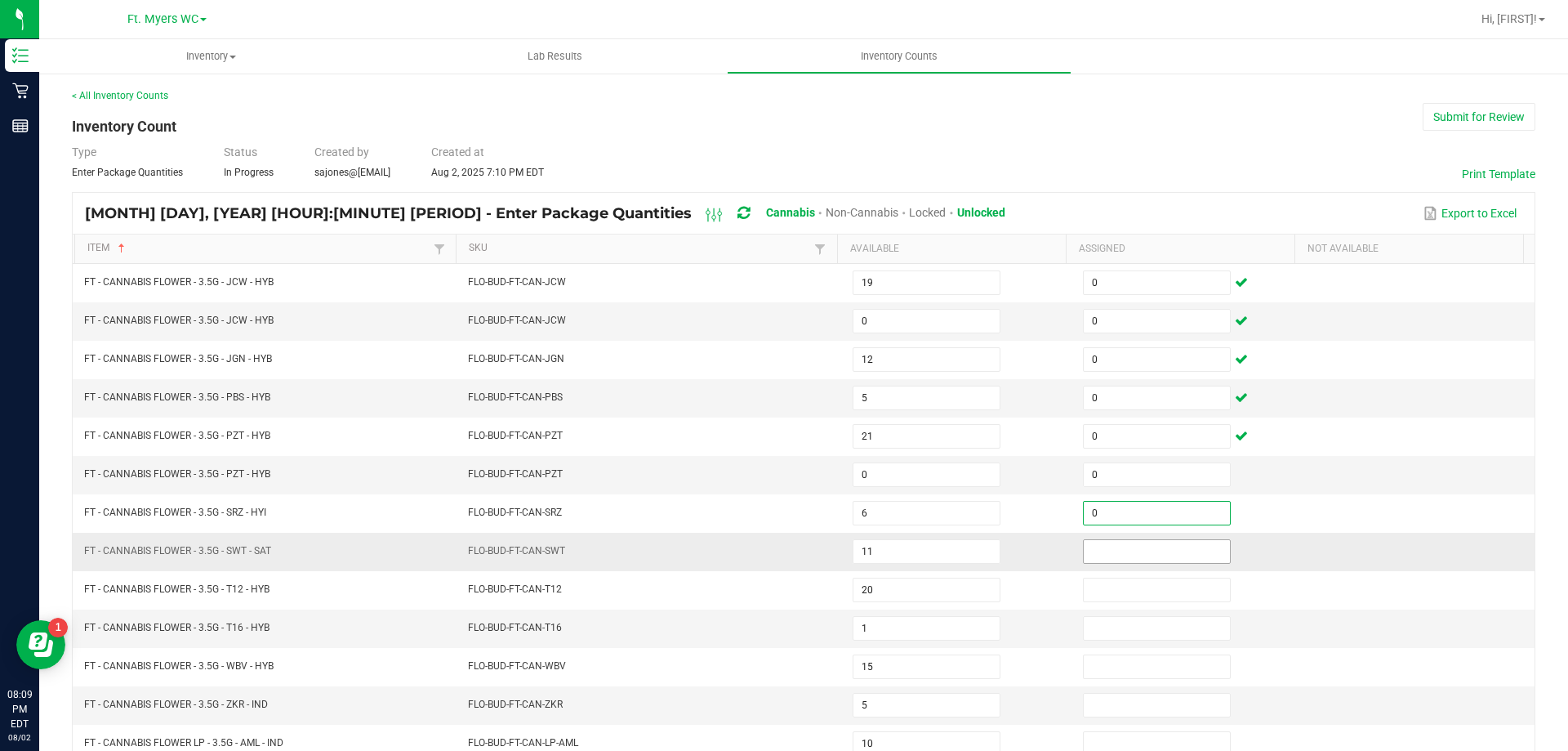 click at bounding box center [1156, 552] 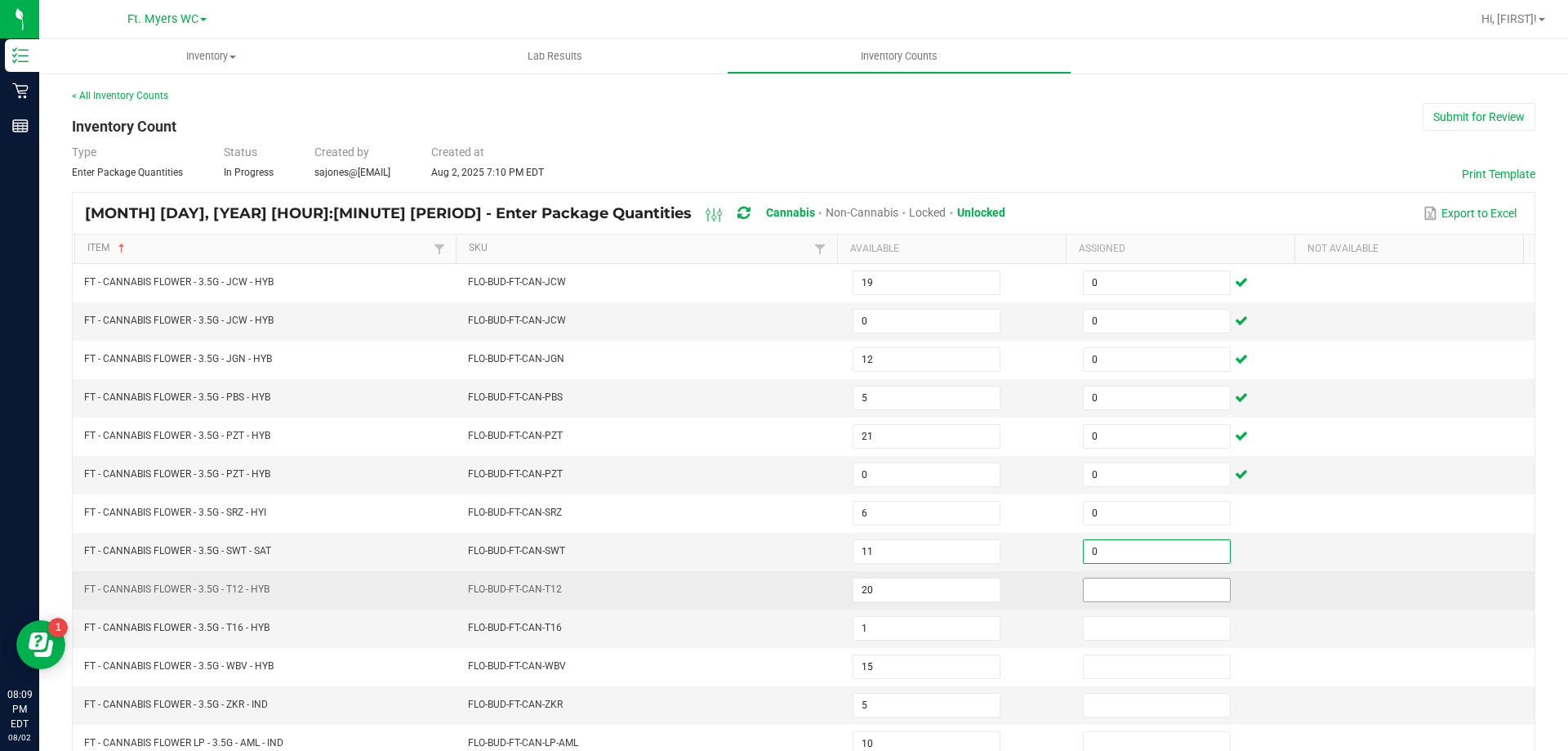 click at bounding box center (1156, 590) 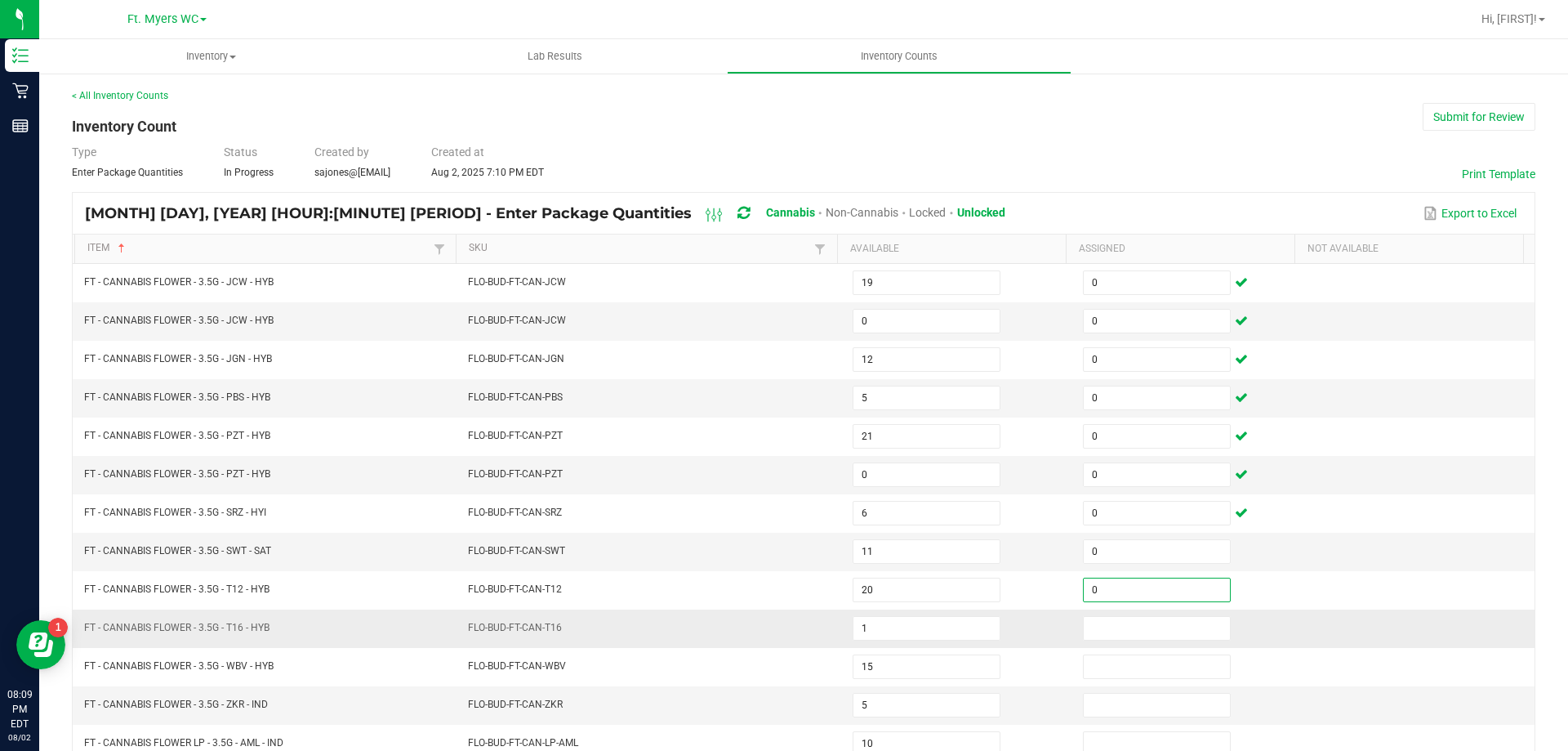 click at bounding box center [1188, 628] 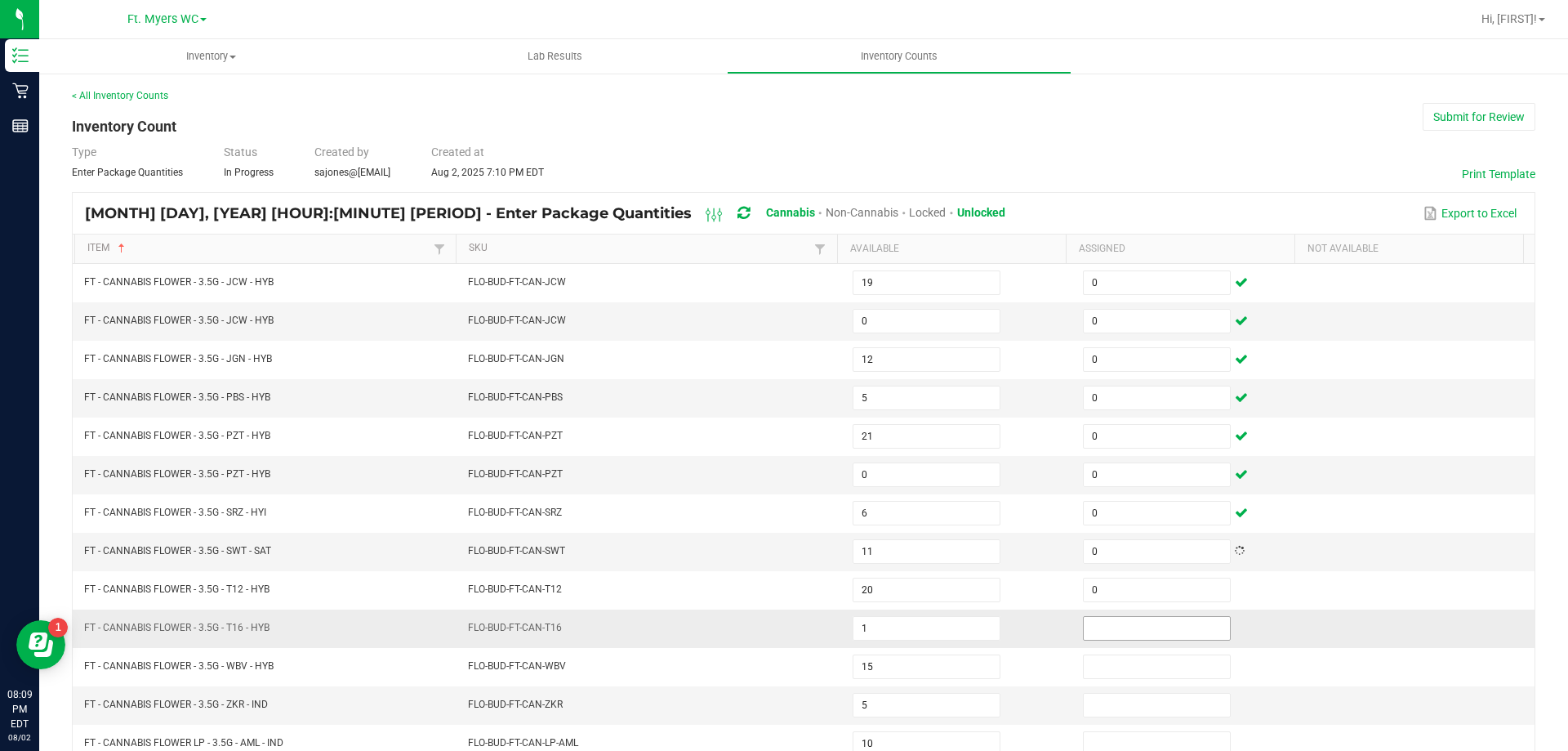 click at bounding box center (1156, 628) 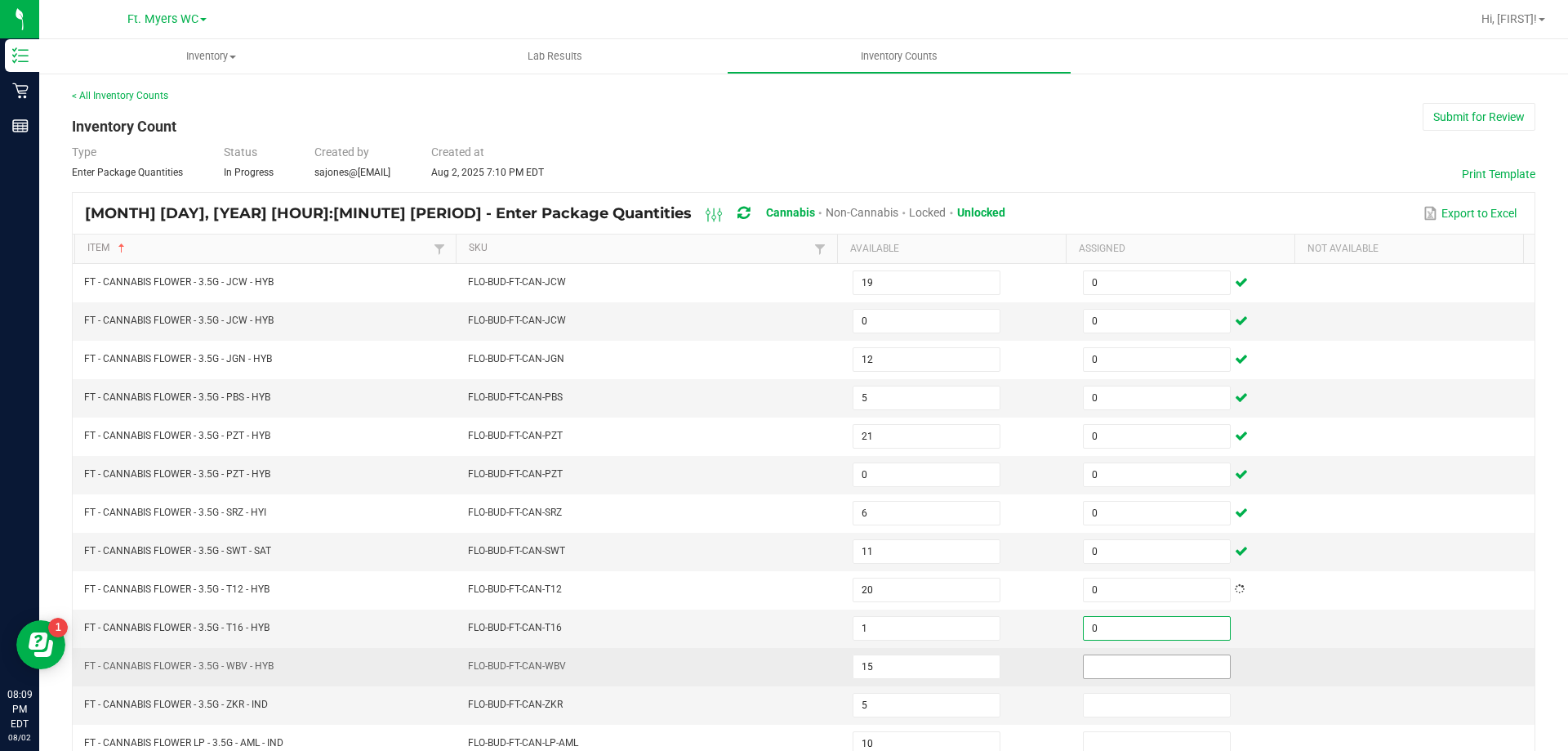 click at bounding box center (1156, 667) 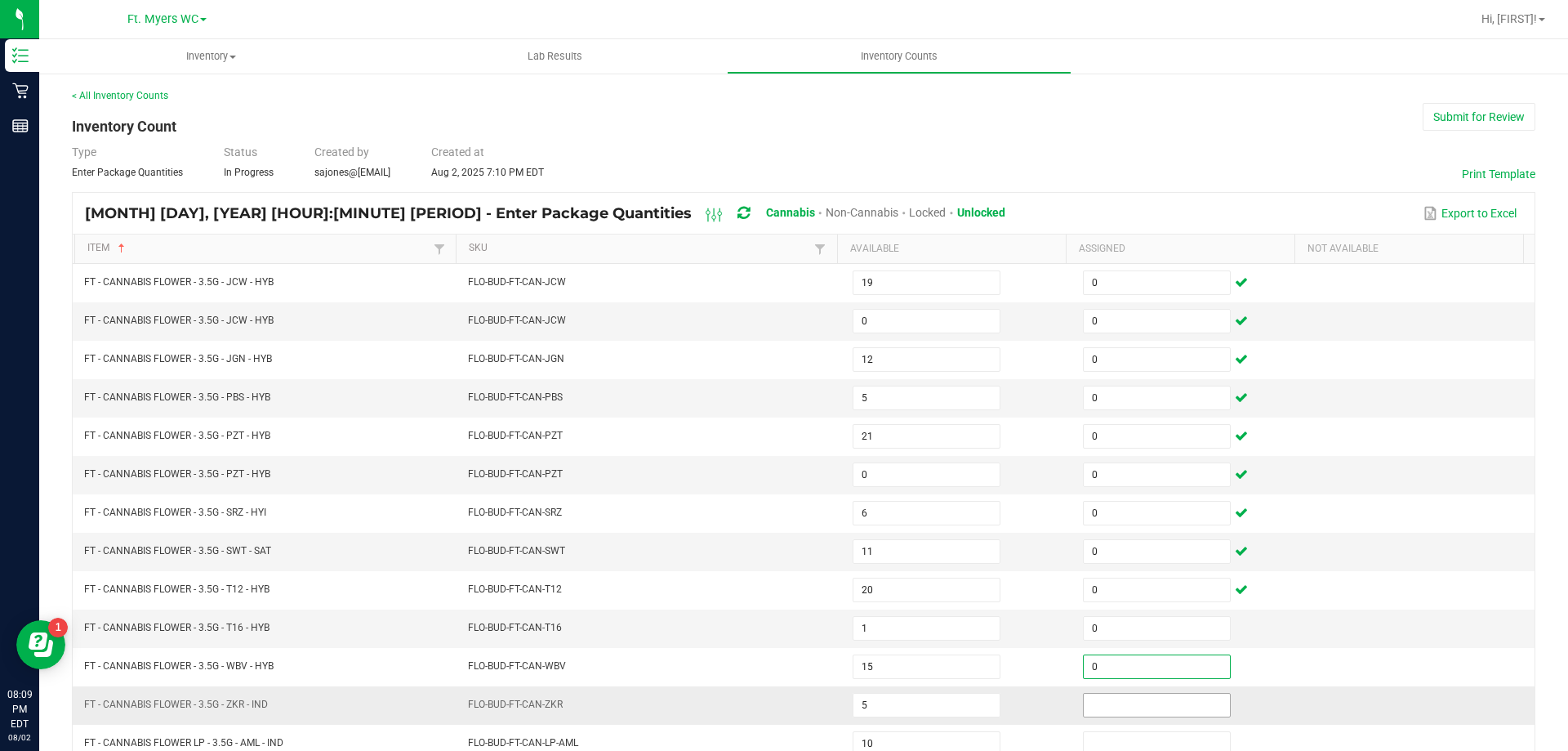 click at bounding box center (1156, 705) 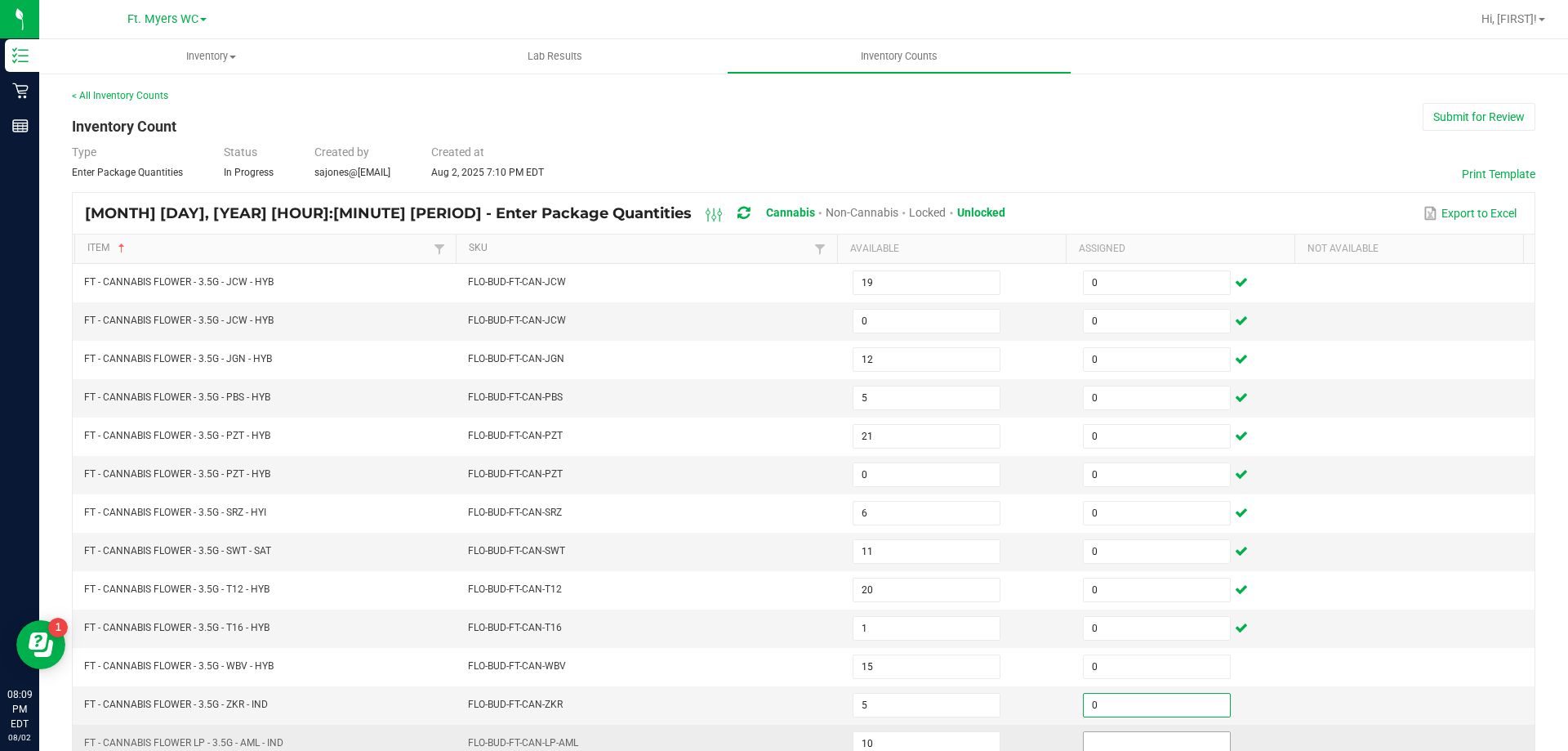 click at bounding box center (1156, 744) 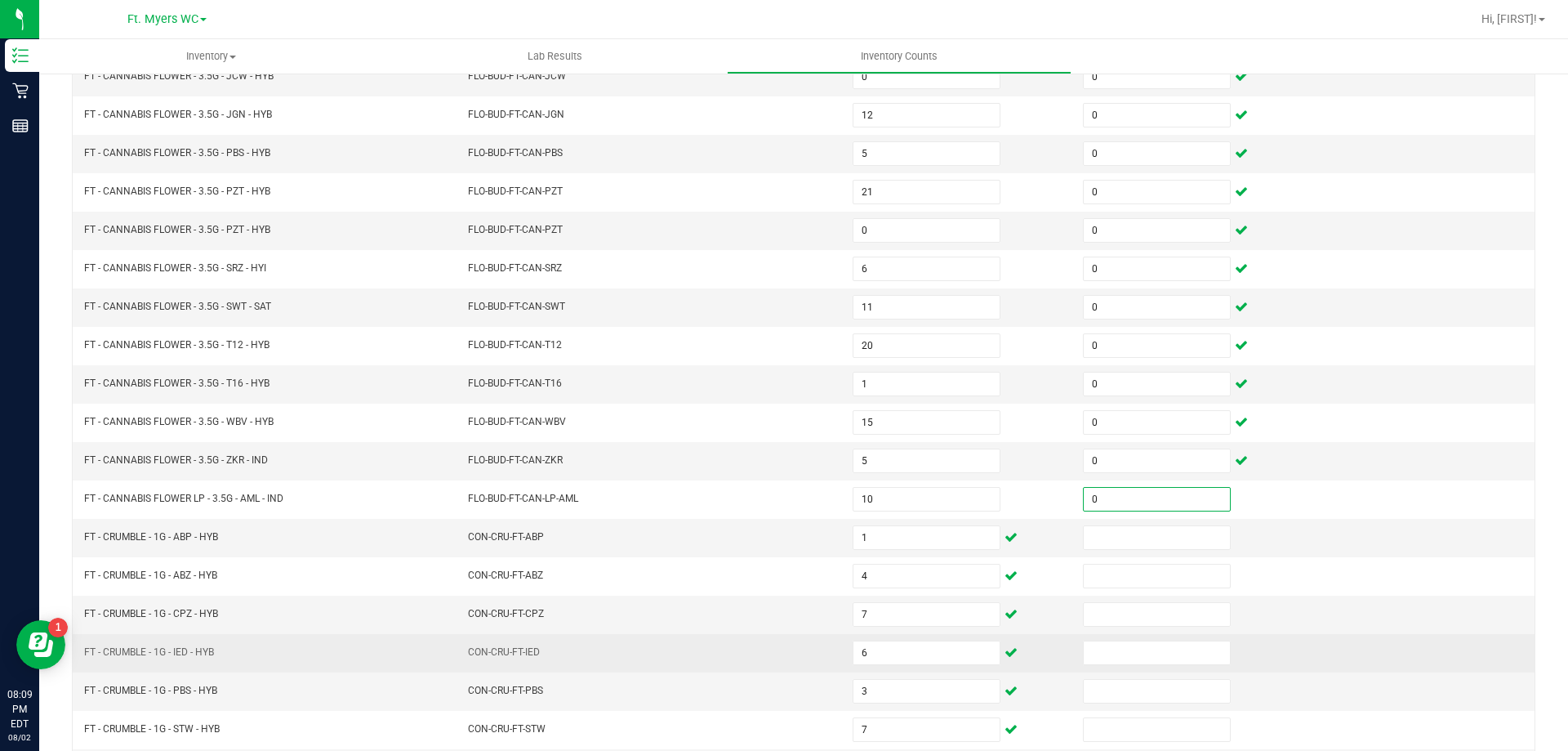 scroll, scrollTop: 339, scrollLeft: 0, axis: vertical 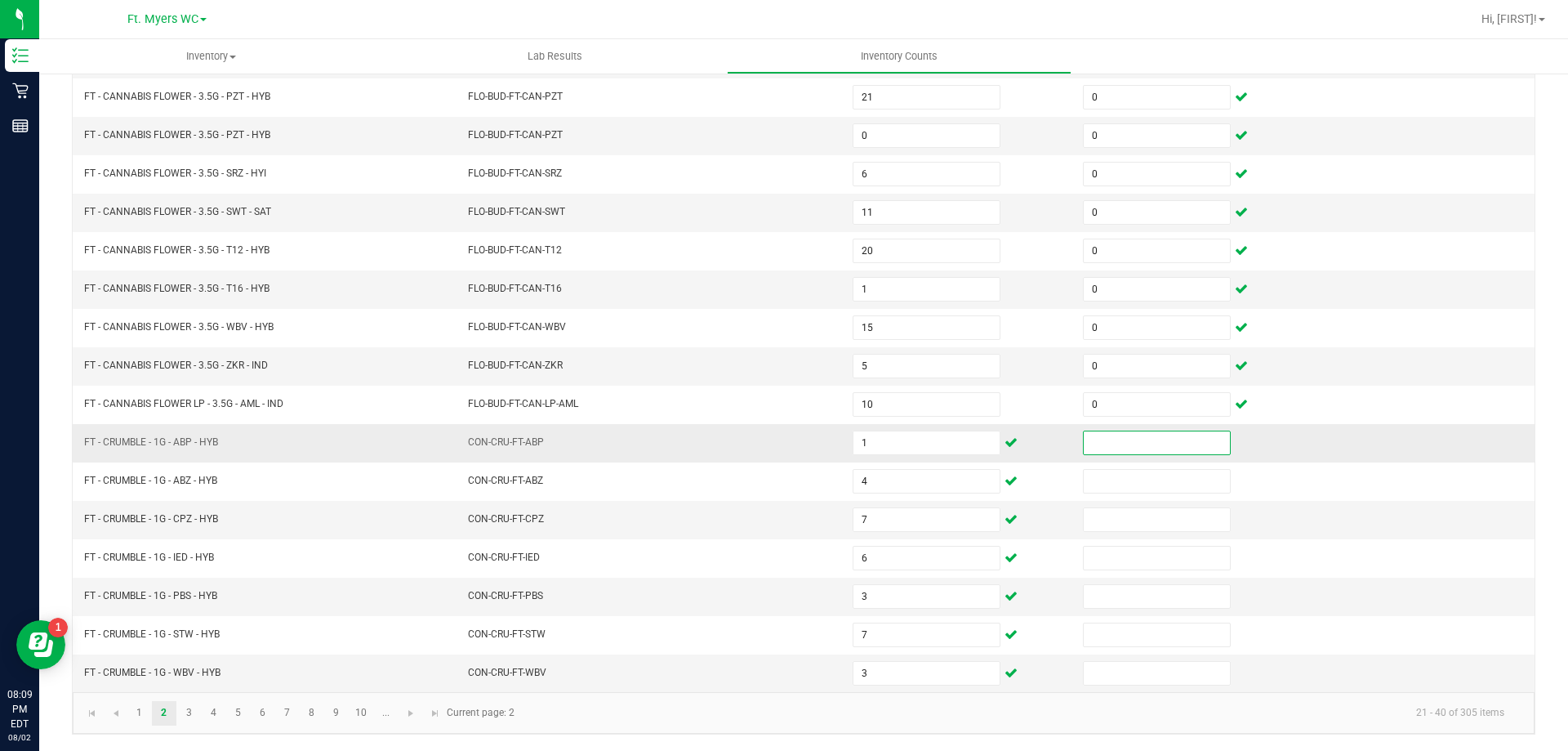 click at bounding box center (1156, 443) 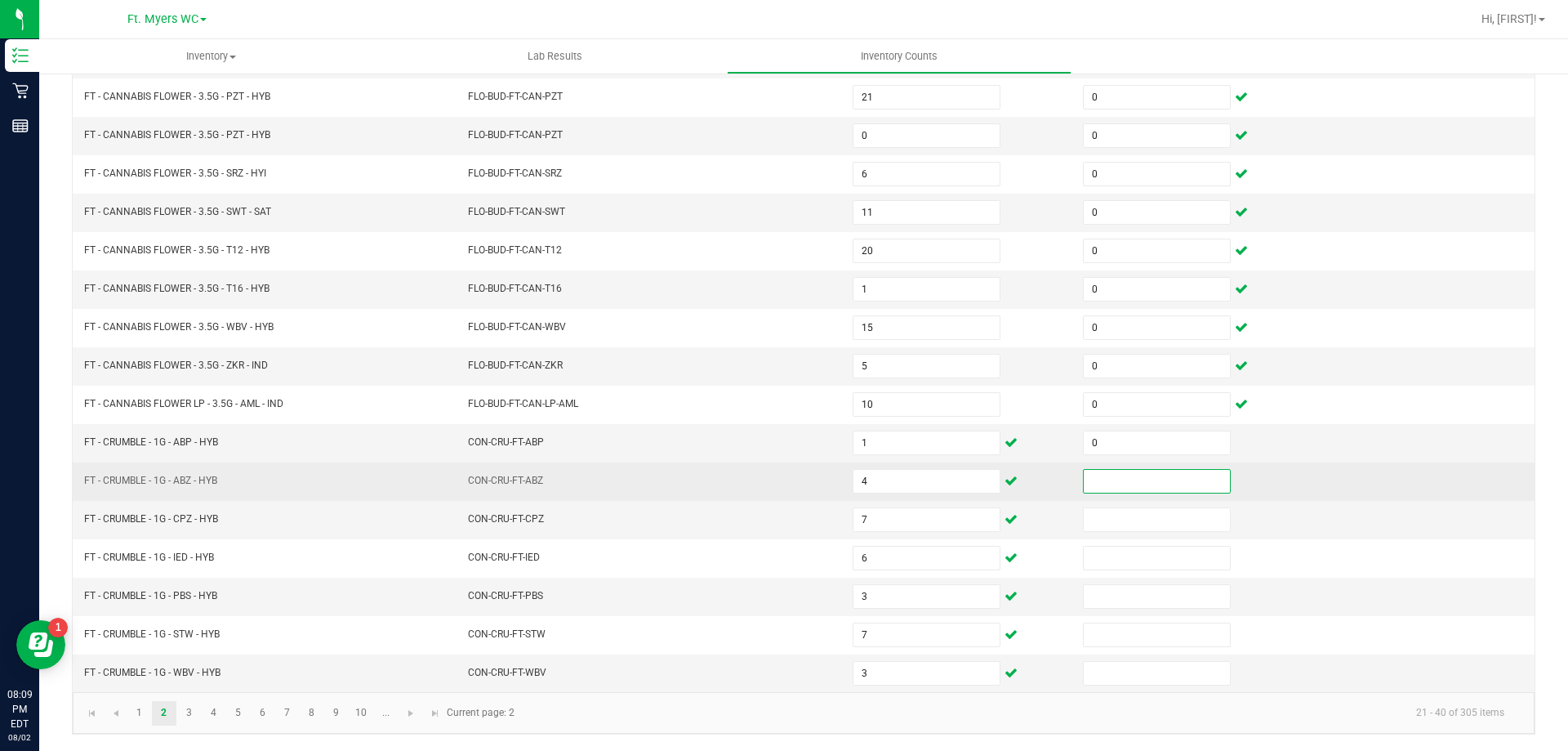click at bounding box center [1156, 481] 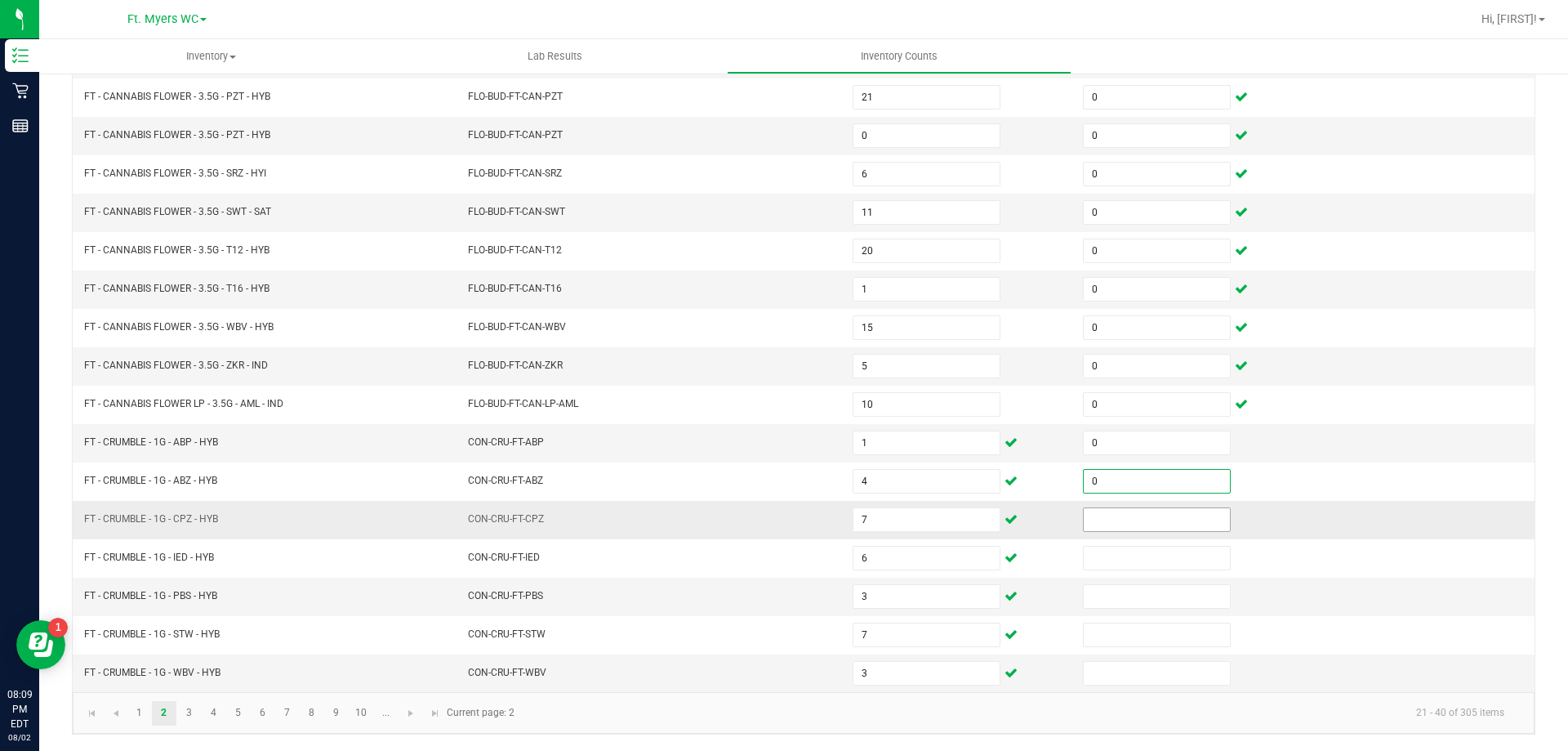 click at bounding box center (1156, 520) 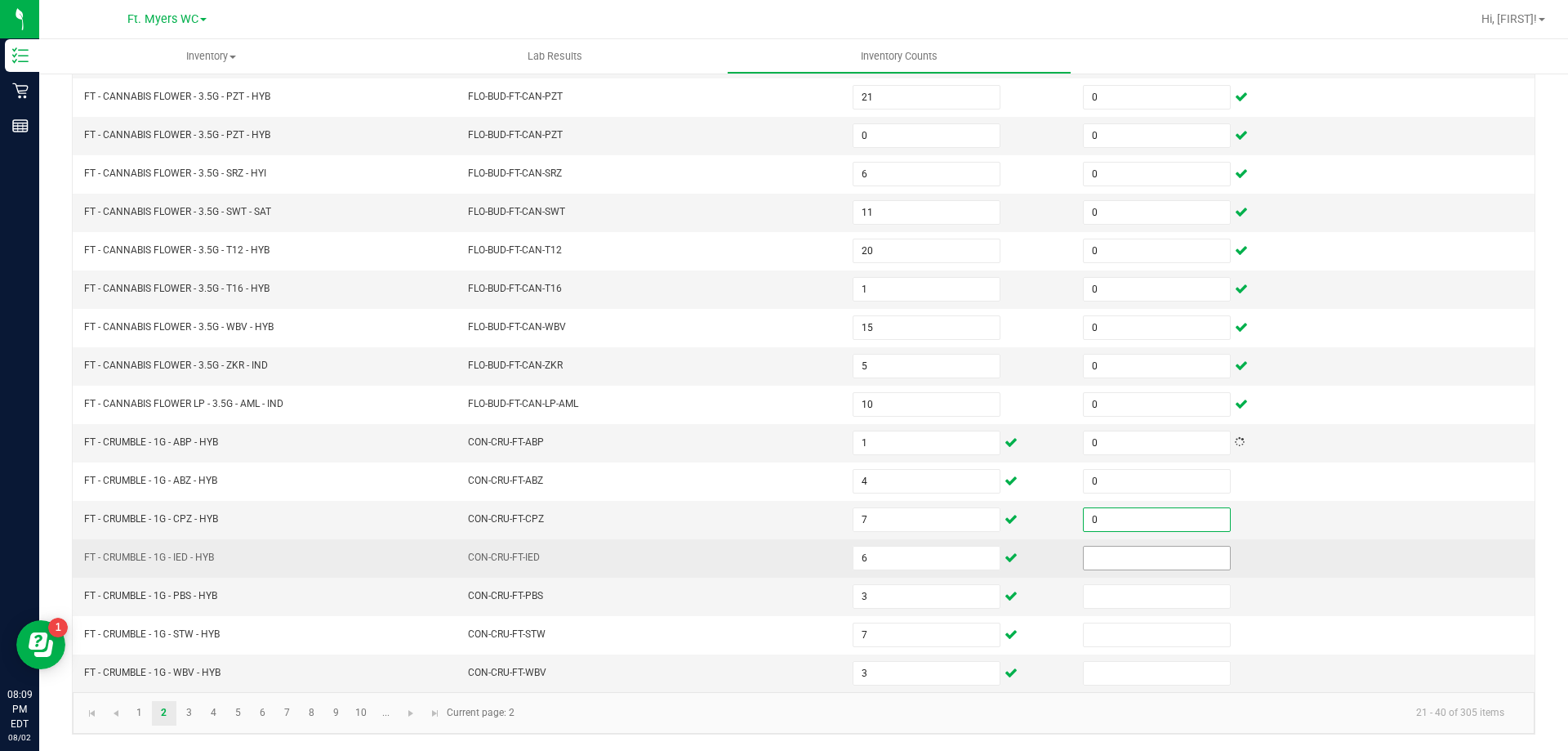click at bounding box center (1156, 558) 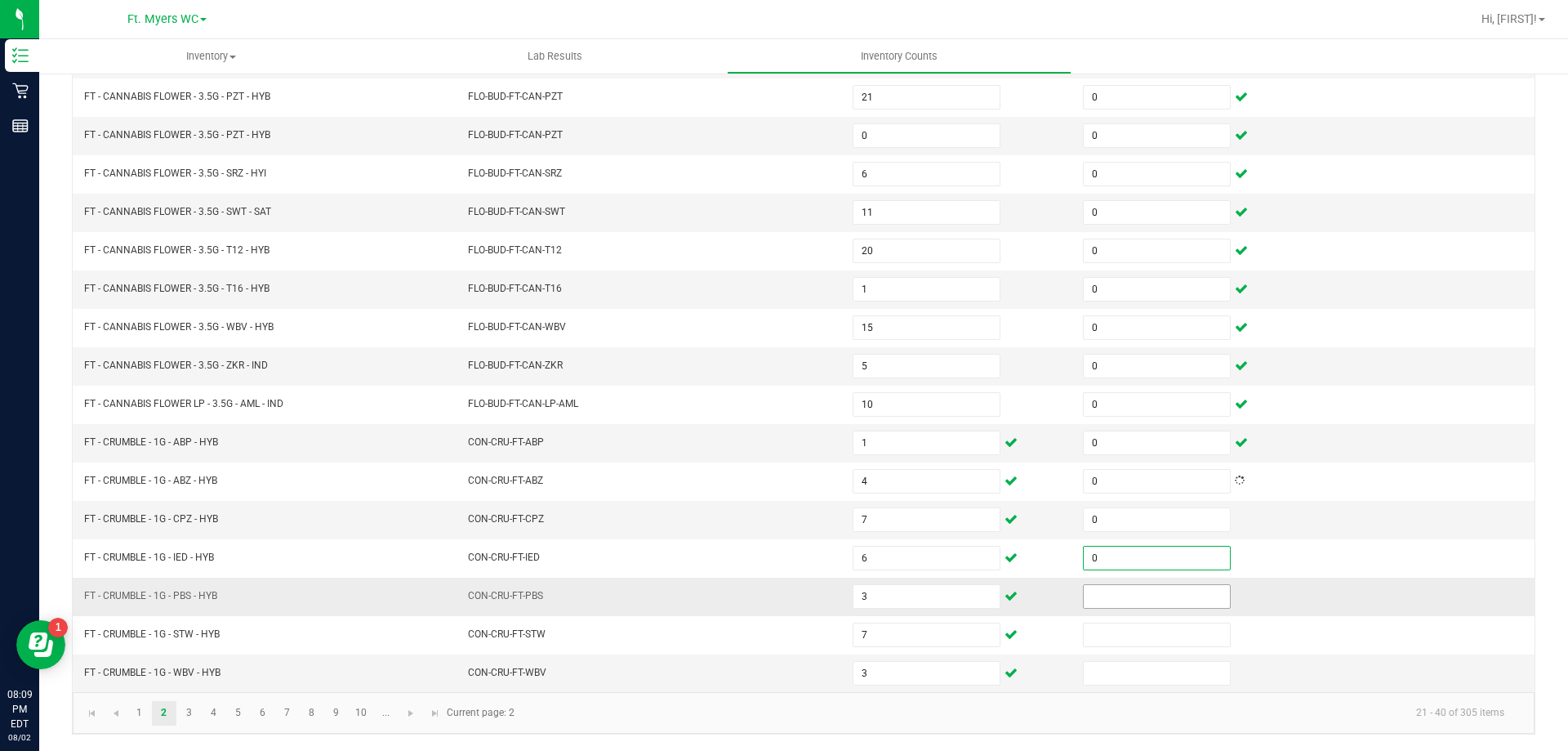 click at bounding box center [1156, 597] 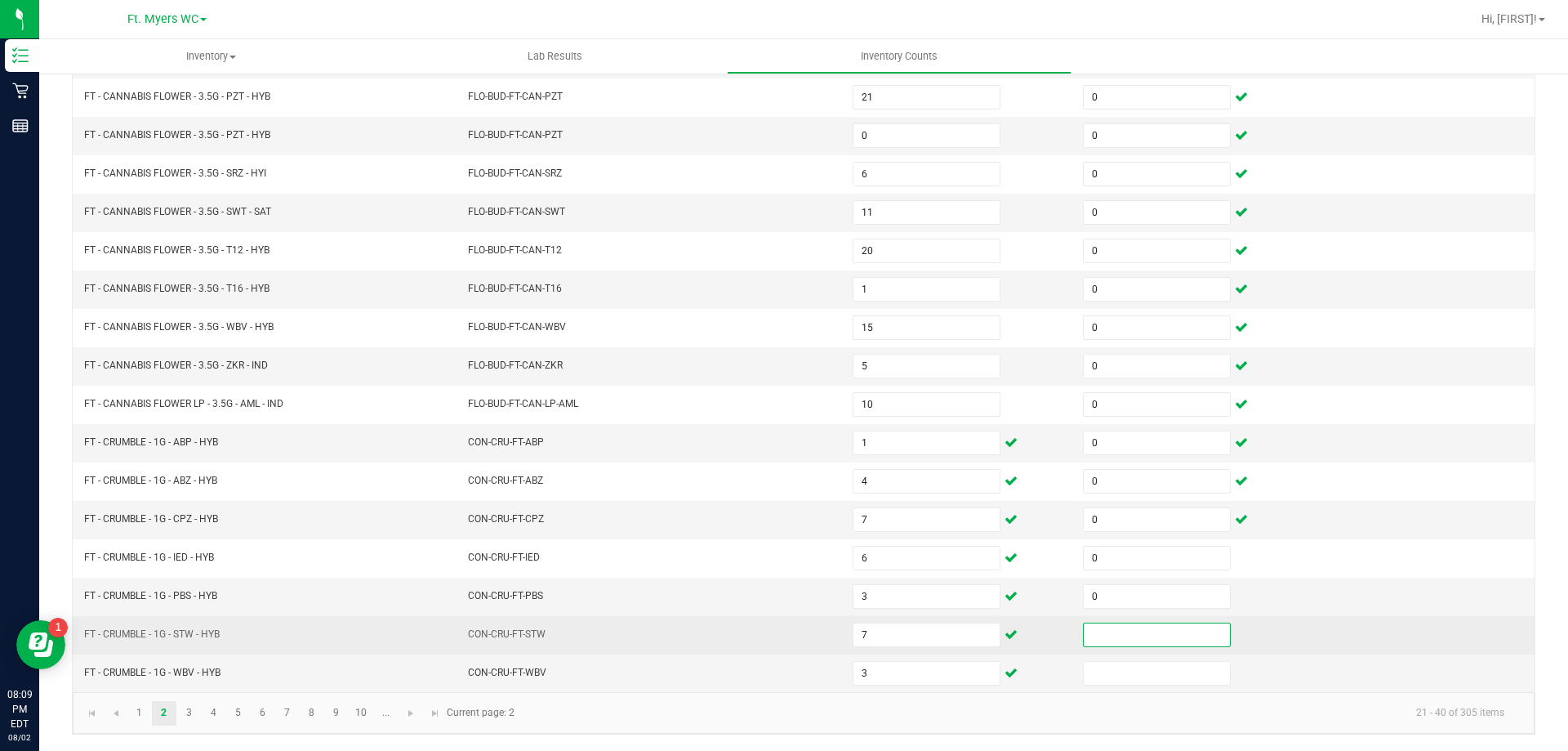 click at bounding box center (1156, 635) 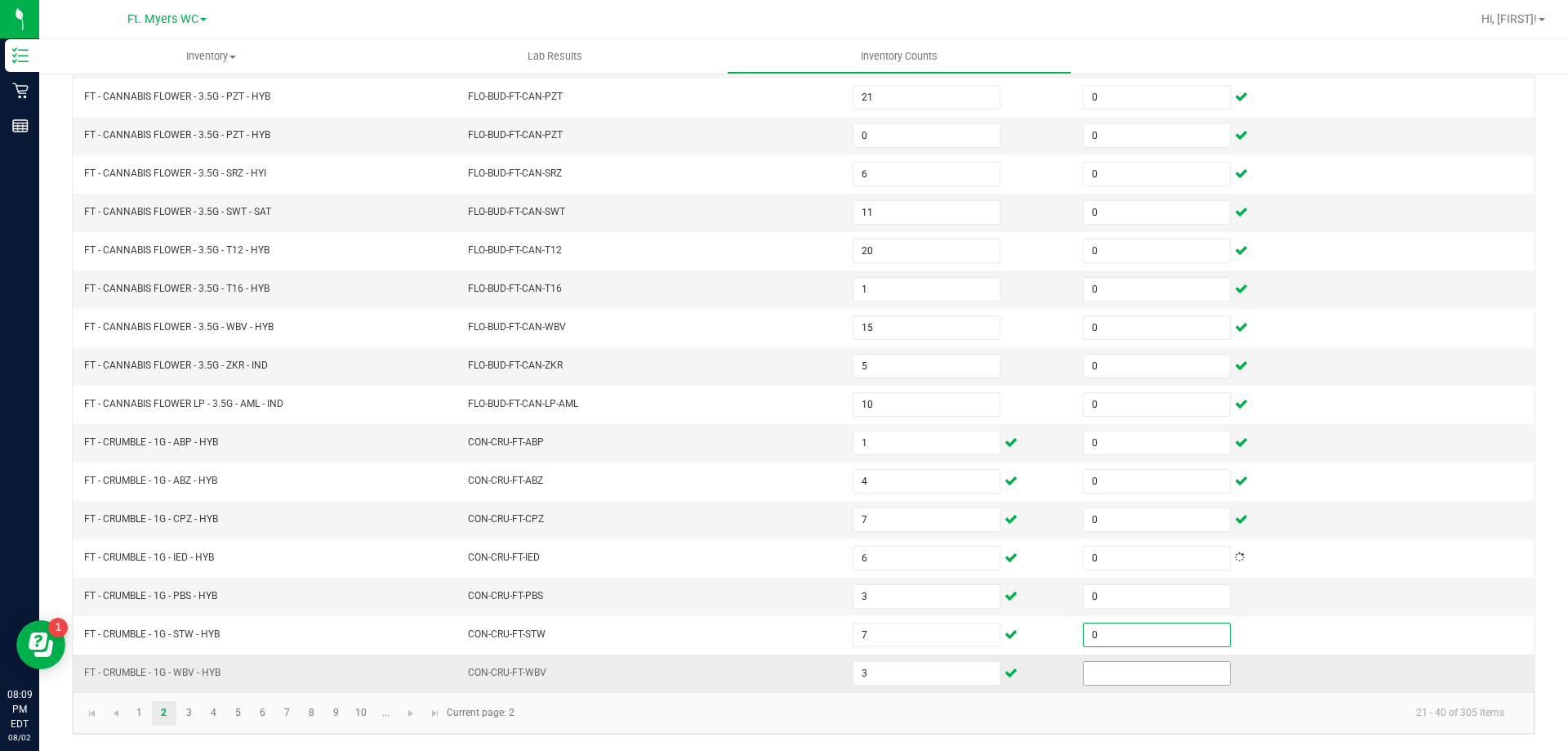 click at bounding box center (1156, 673) 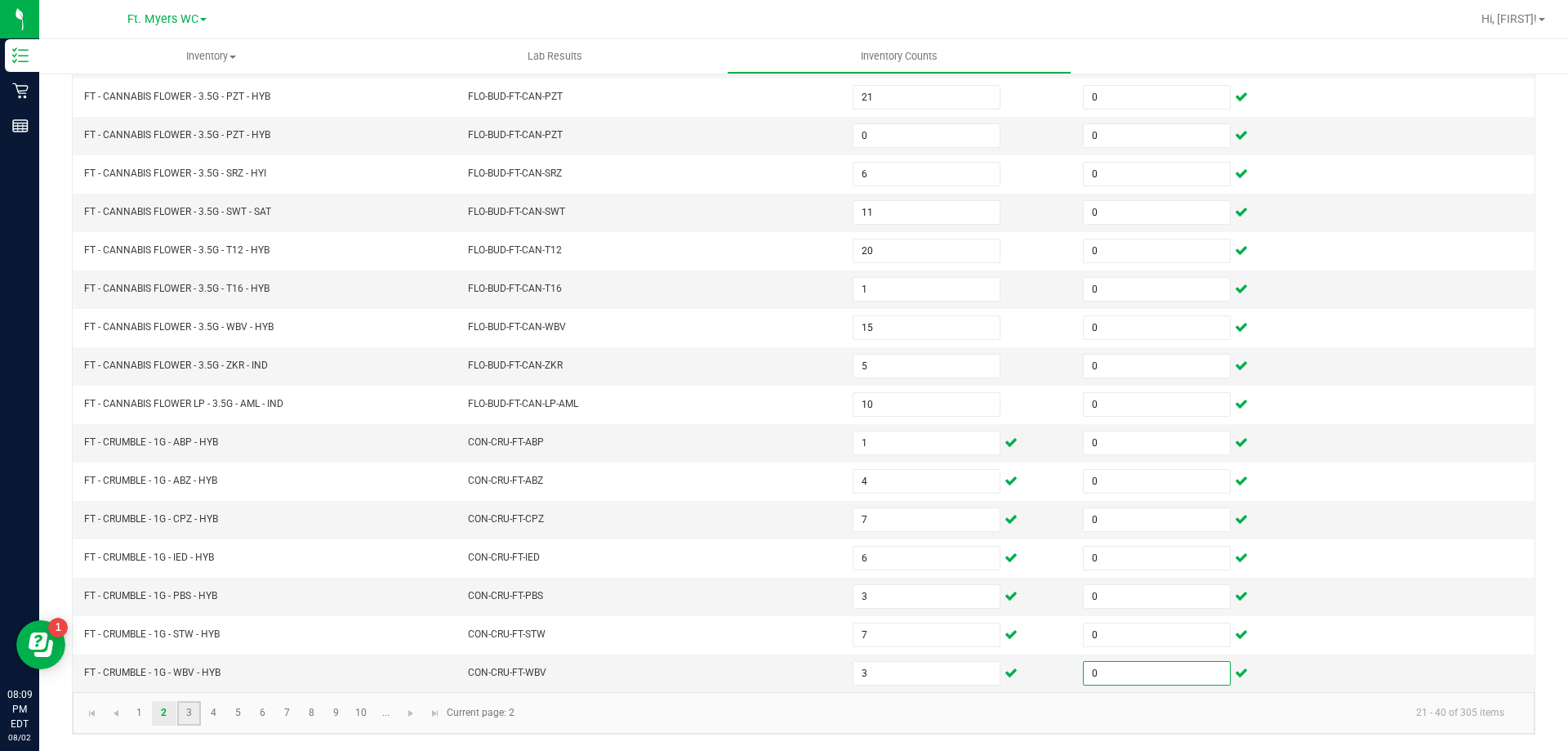 click on "3" 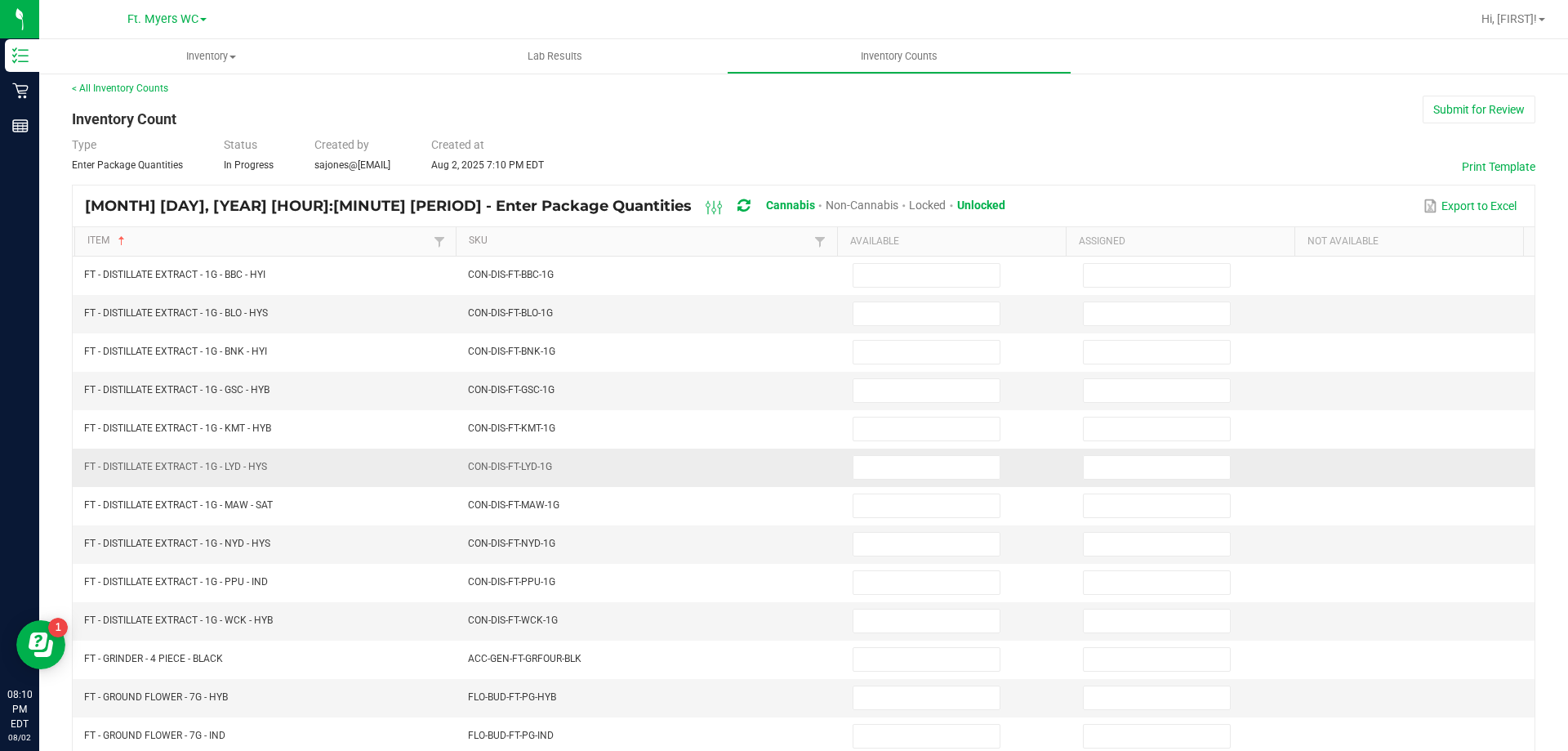 scroll, scrollTop: 0, scrollLeft: 0, axis: both 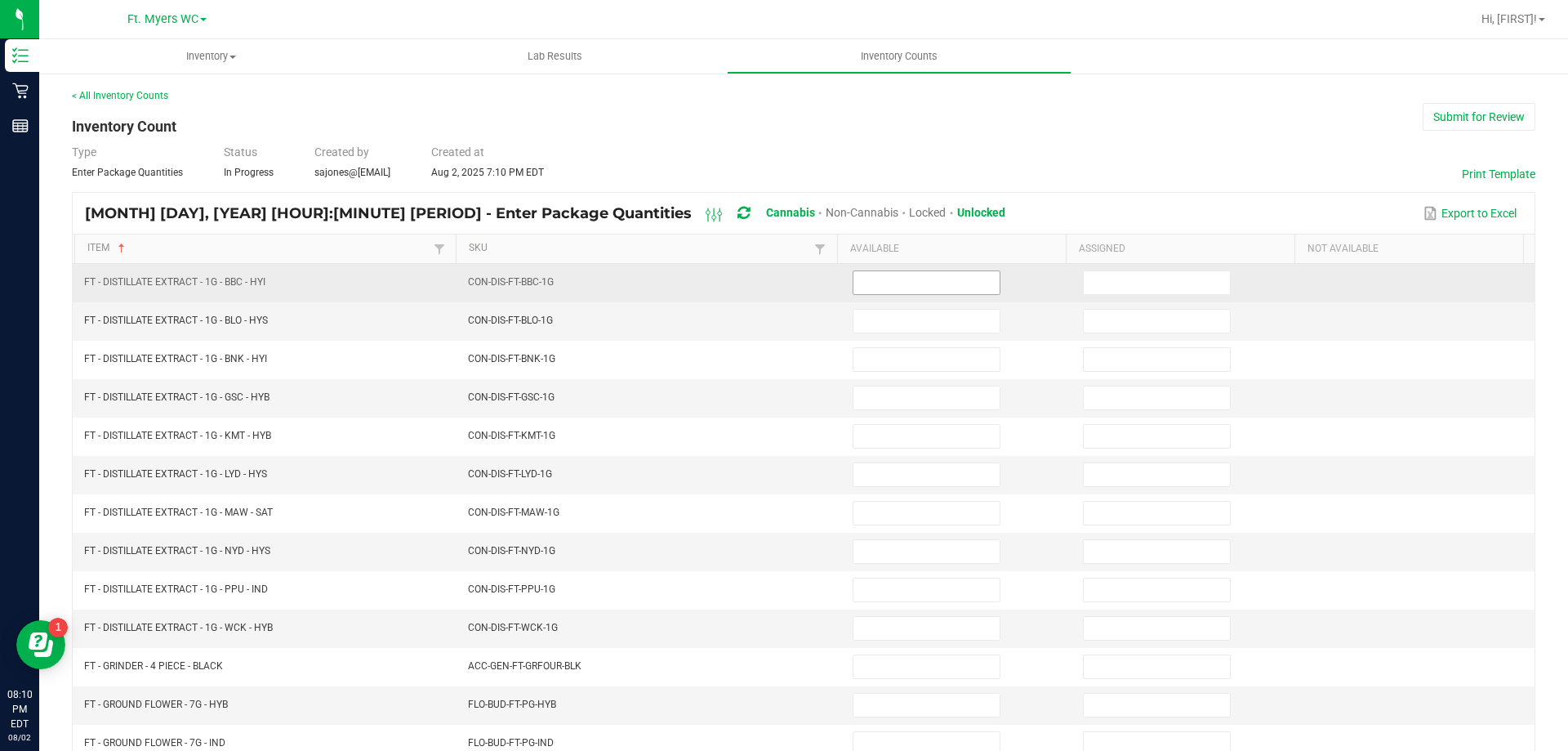 click at bounding box center [926, 283] 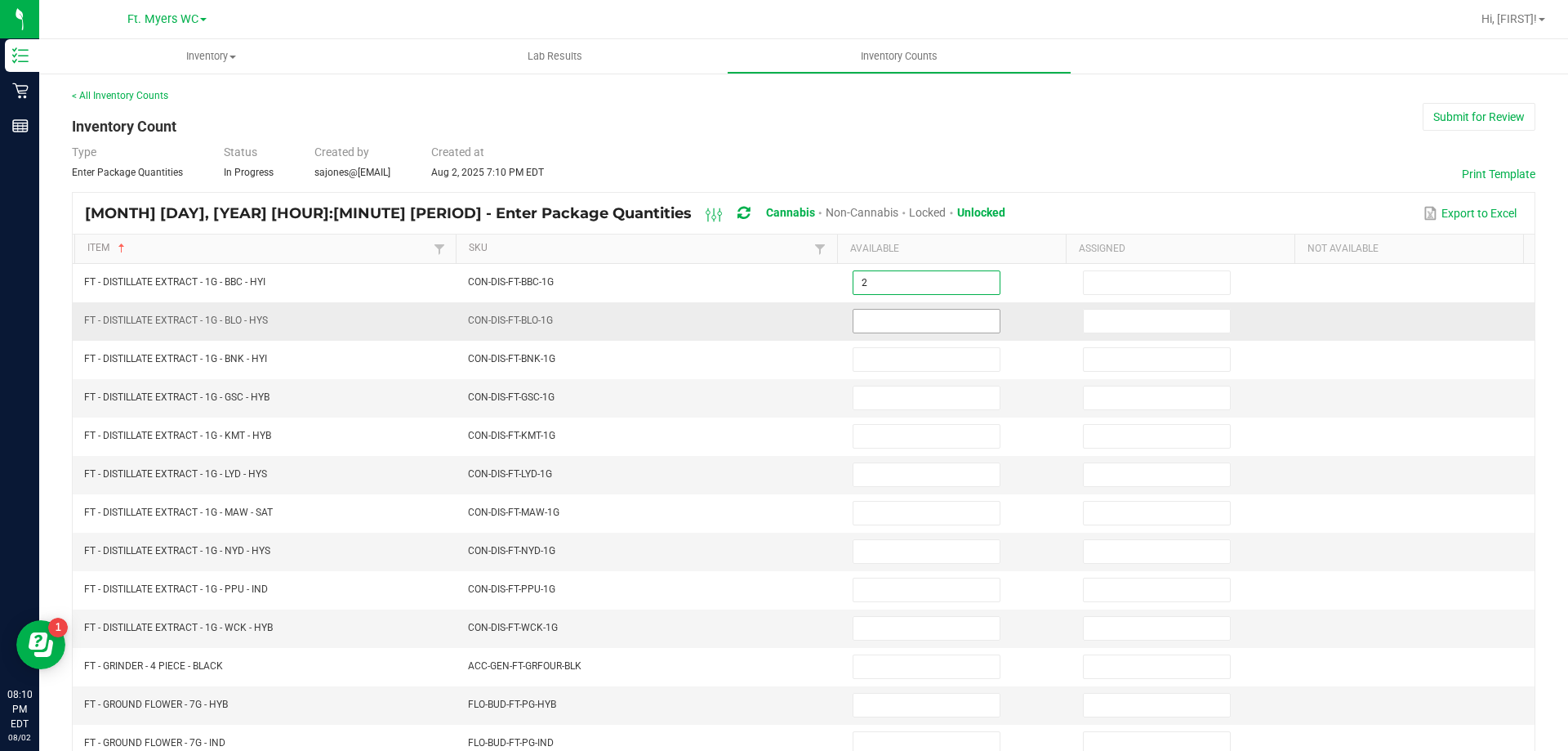click at bounding box center (926, 321) 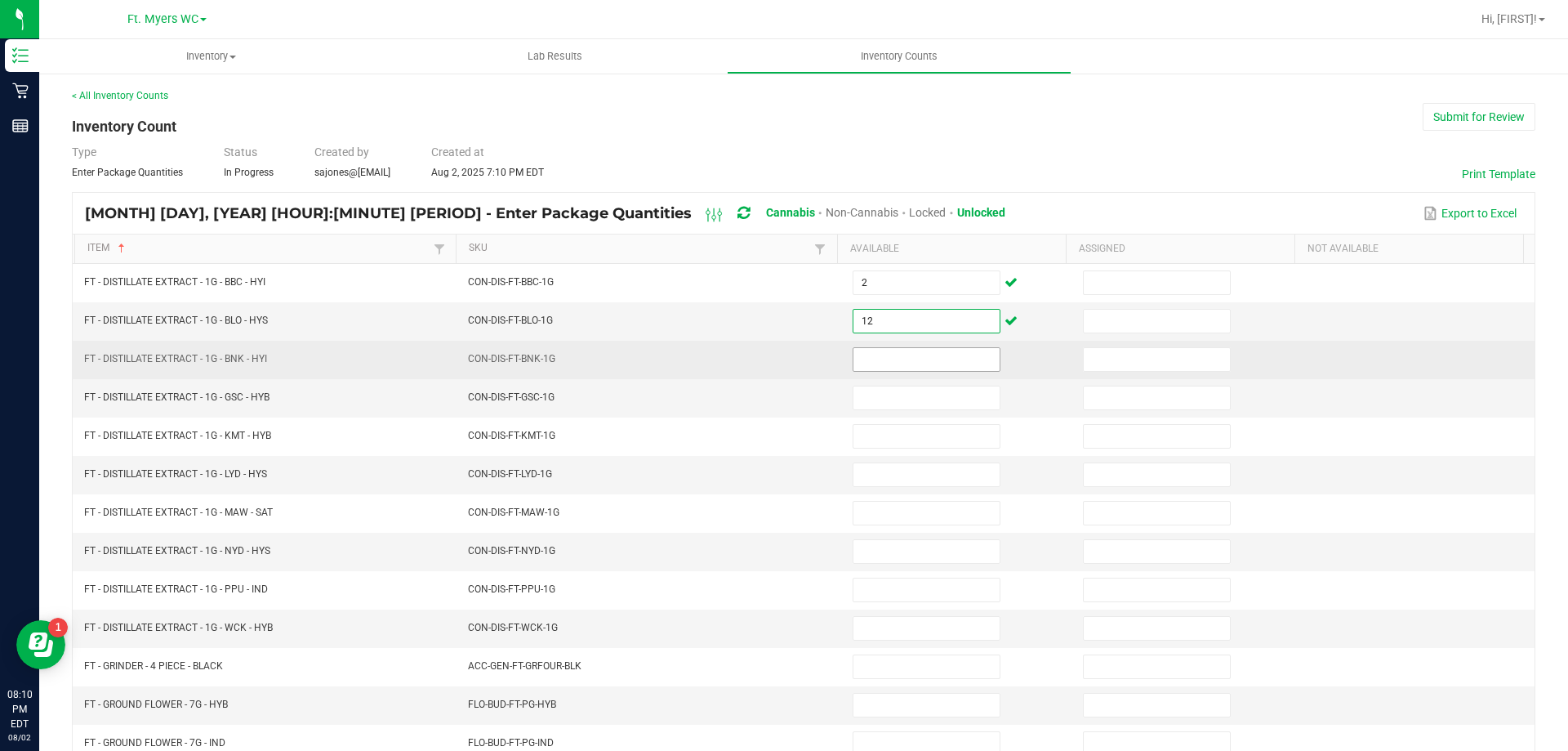 click at bounding box center (926, 360) 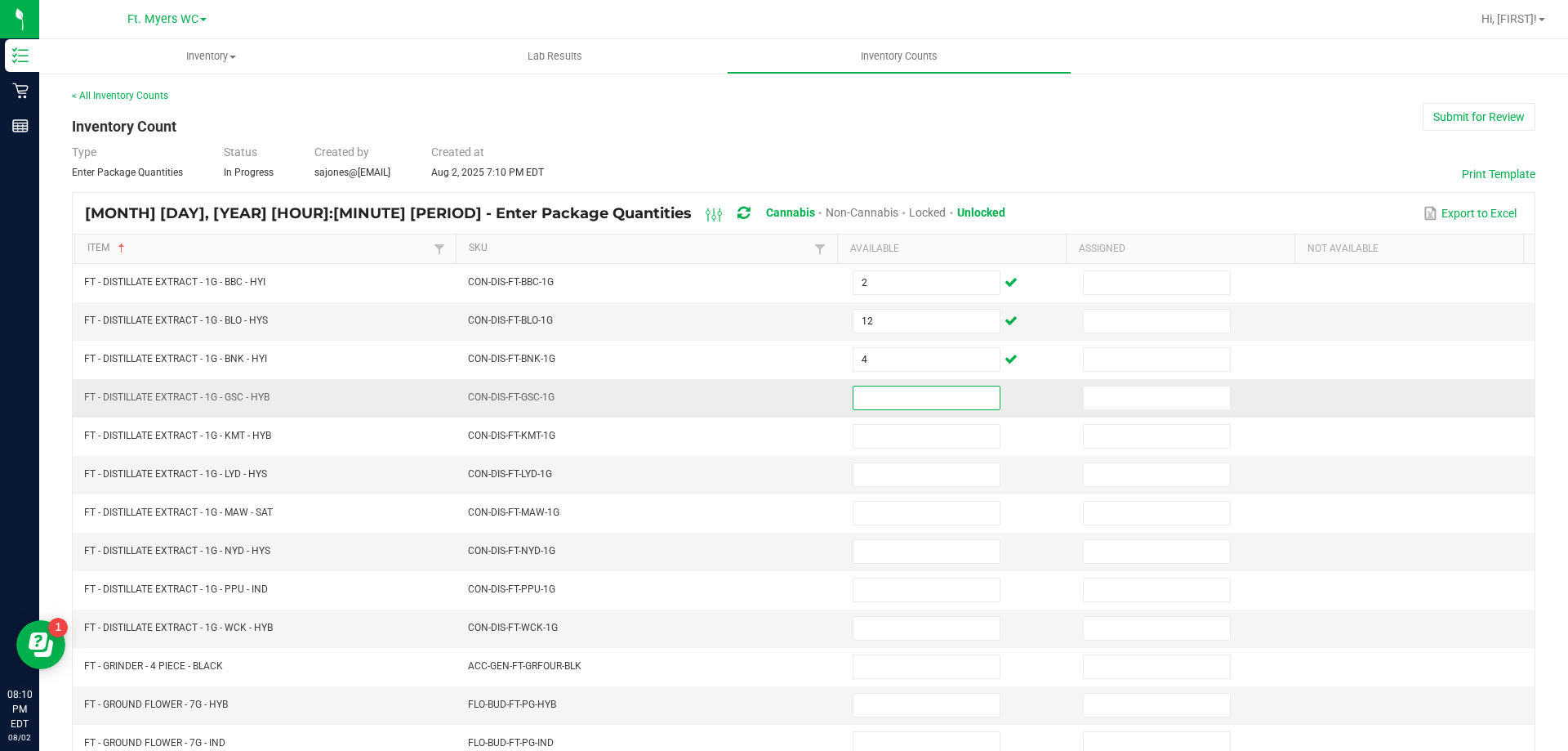 click at bounding box center (926, 398) 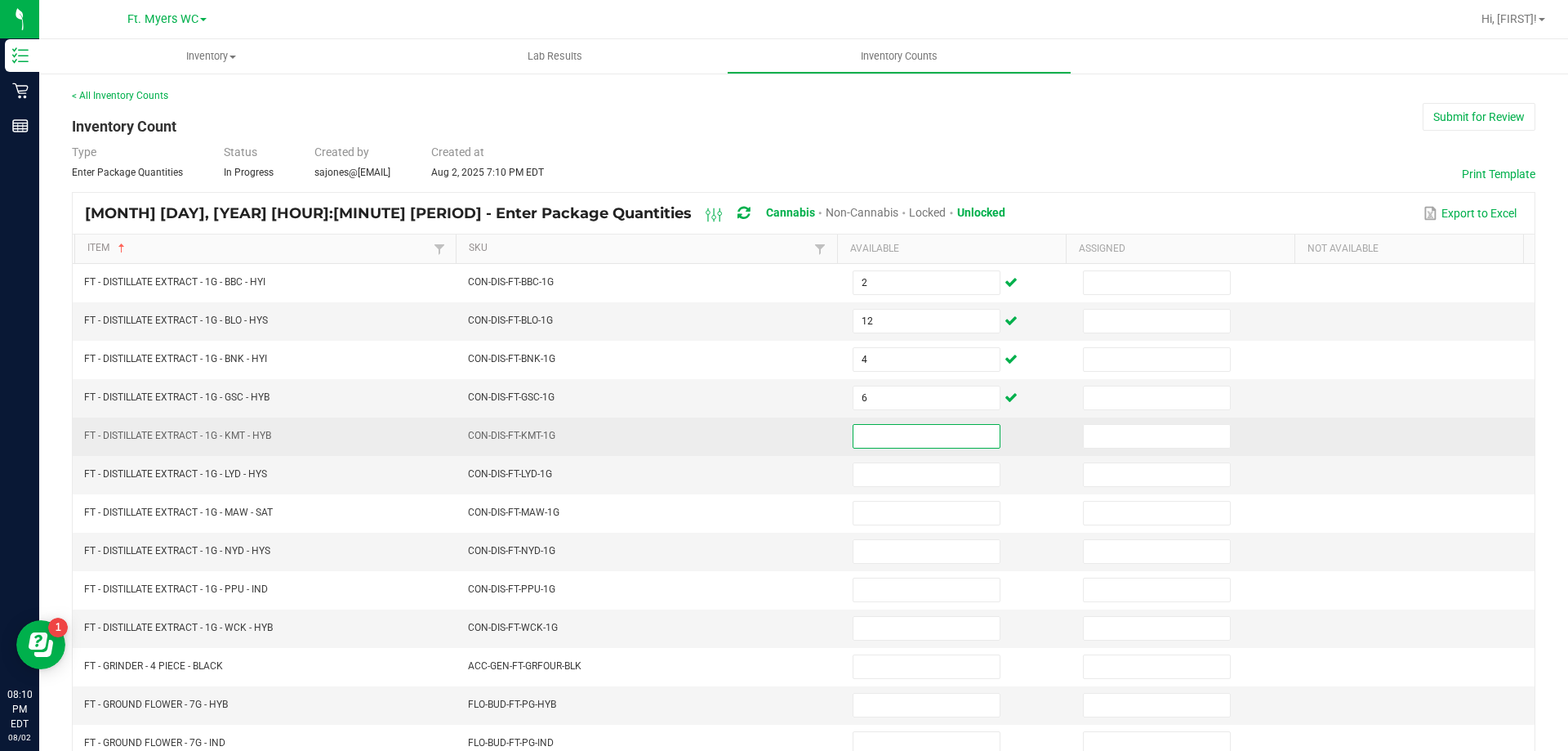 click at bounding box center (926, 436) 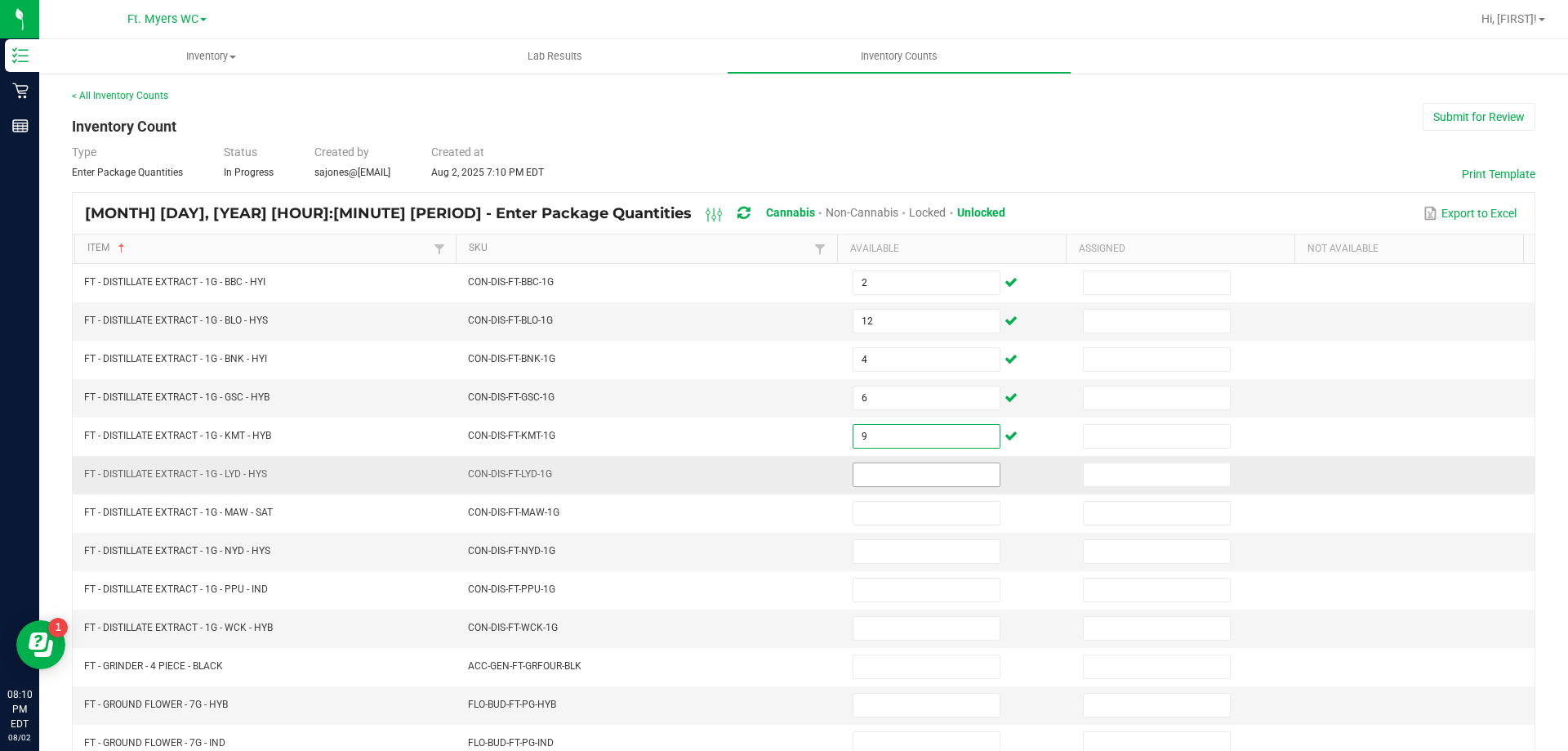 click at bounding box center [926, 475] 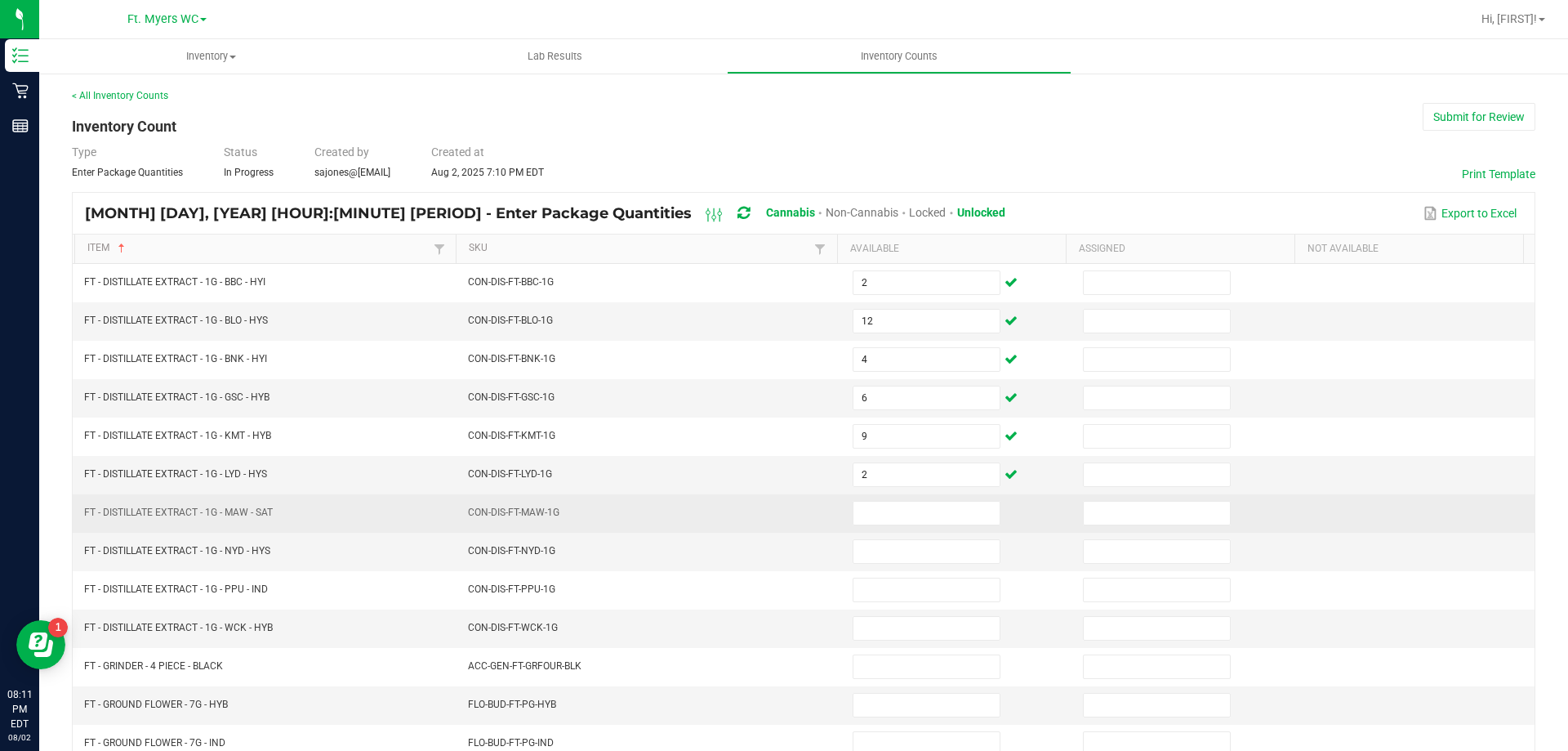 click at bounding box center [958, 513] 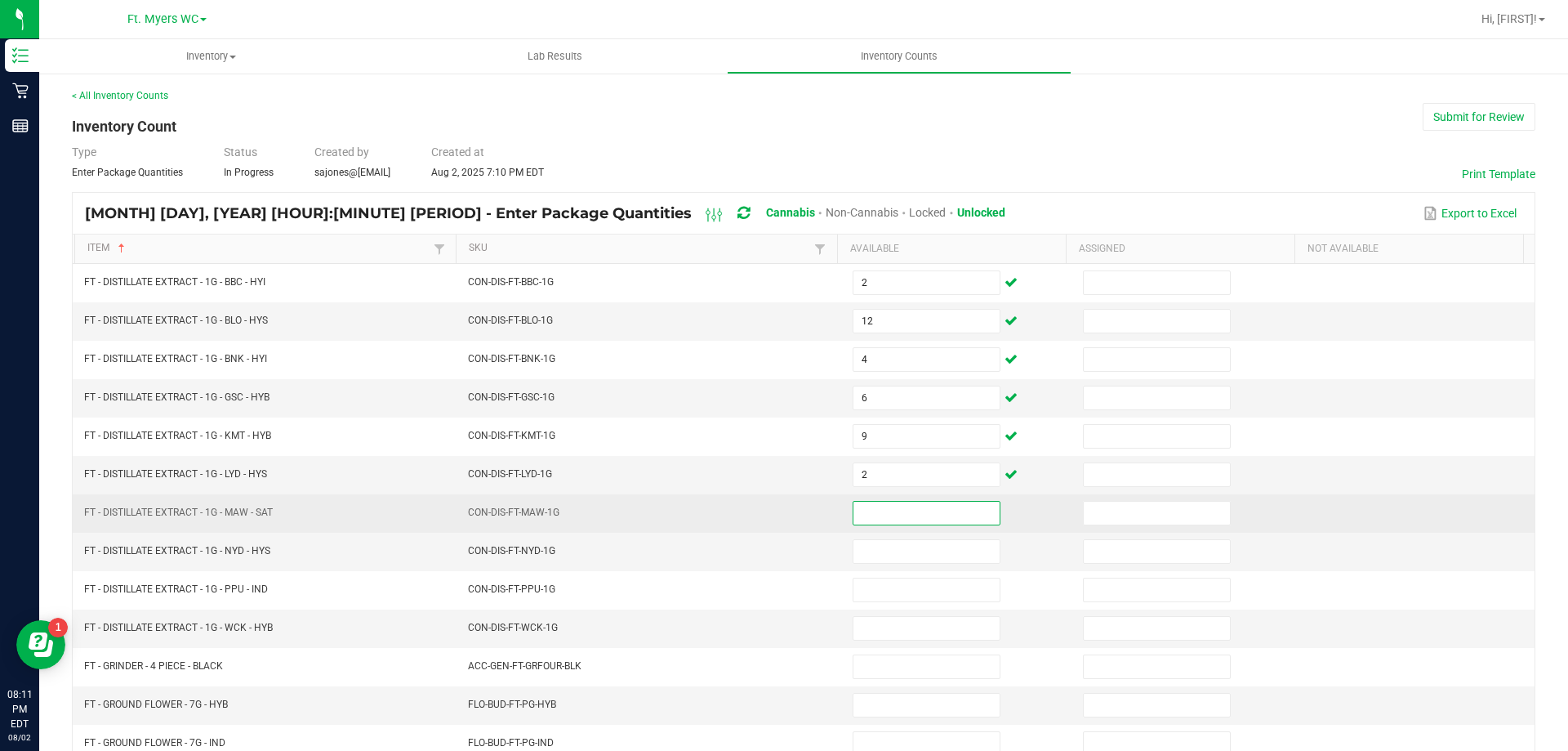 click at bounding box center (926, 513) 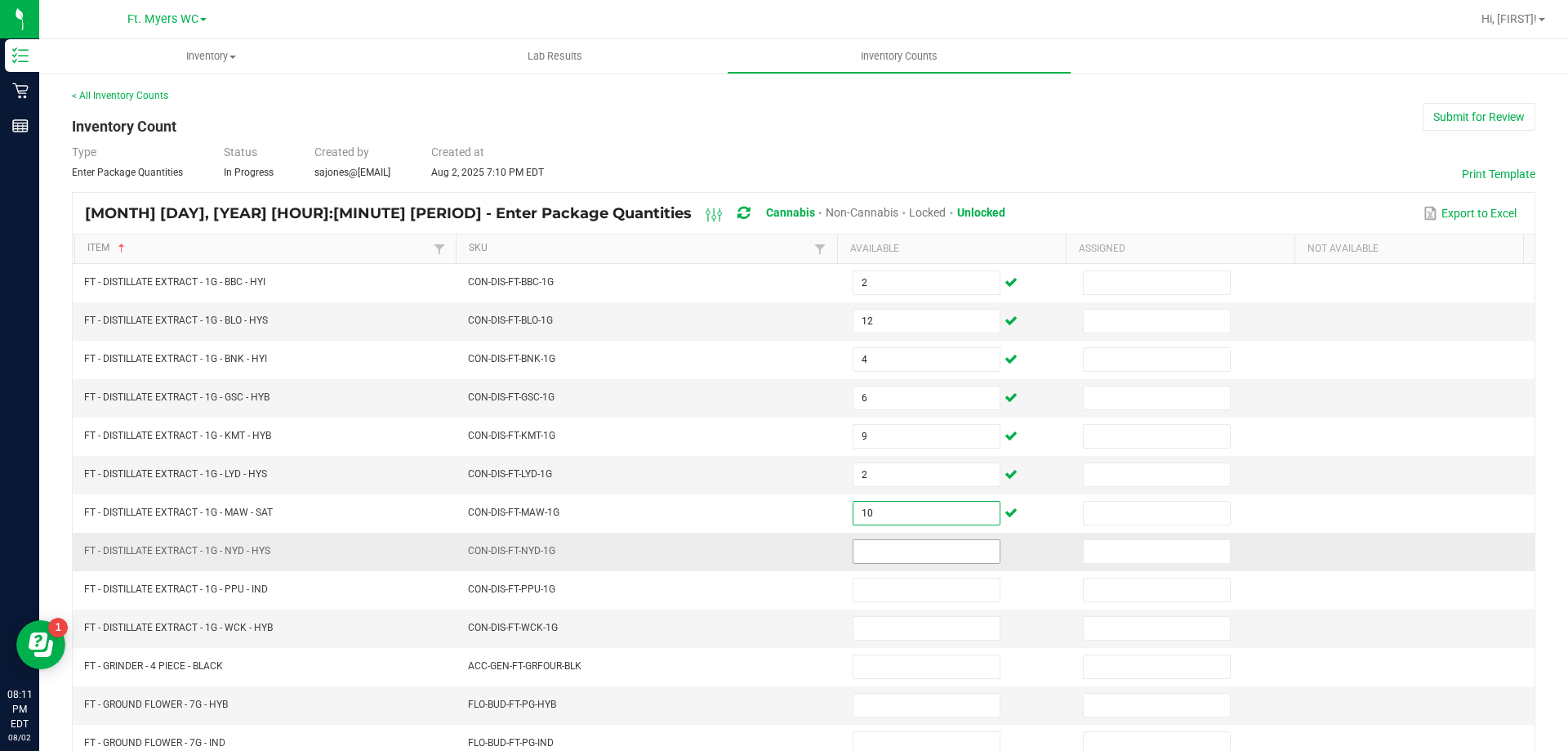 click at bounding box center [926, 552] 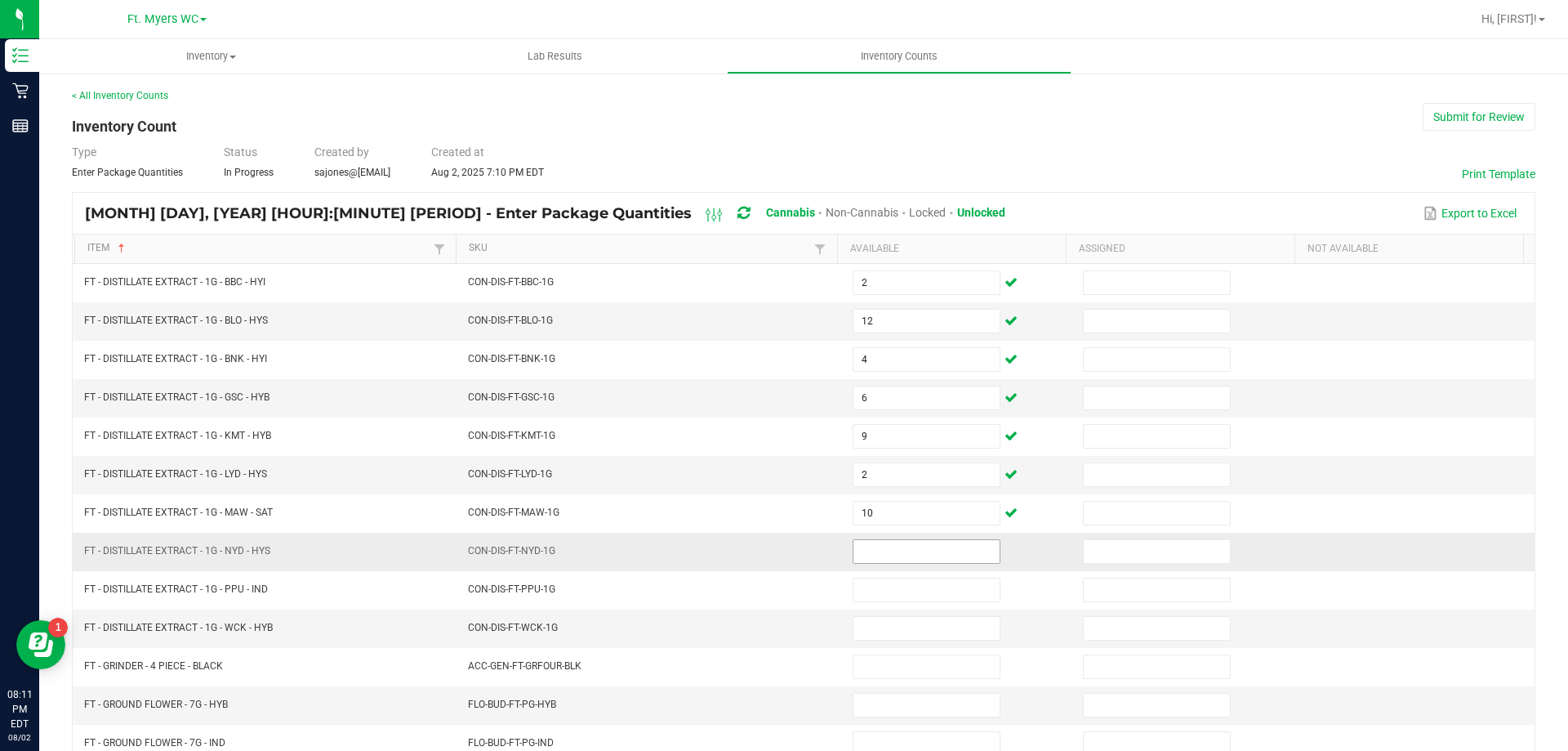 click at bounding box center [926, 552] 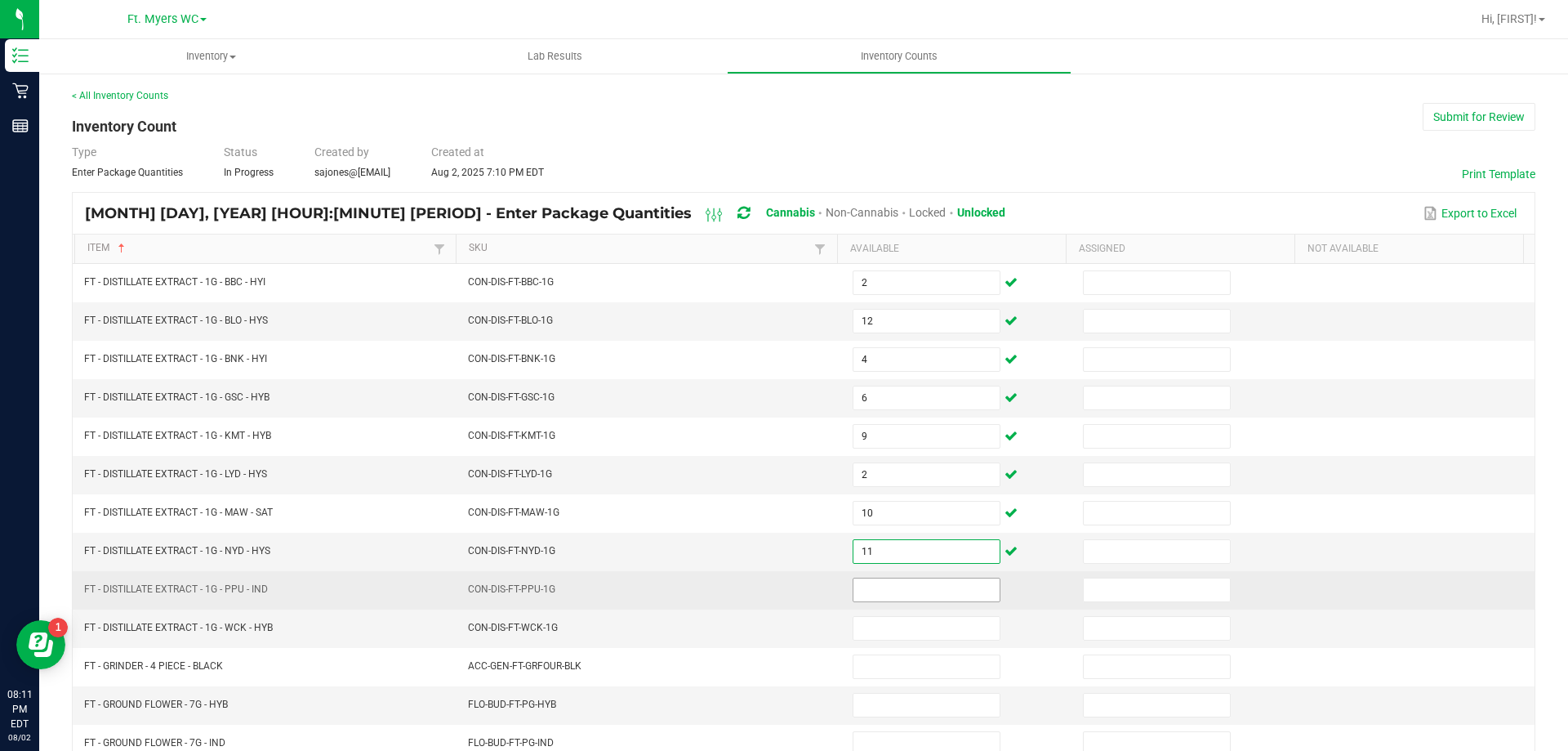 click at bounding box center [926, 590] 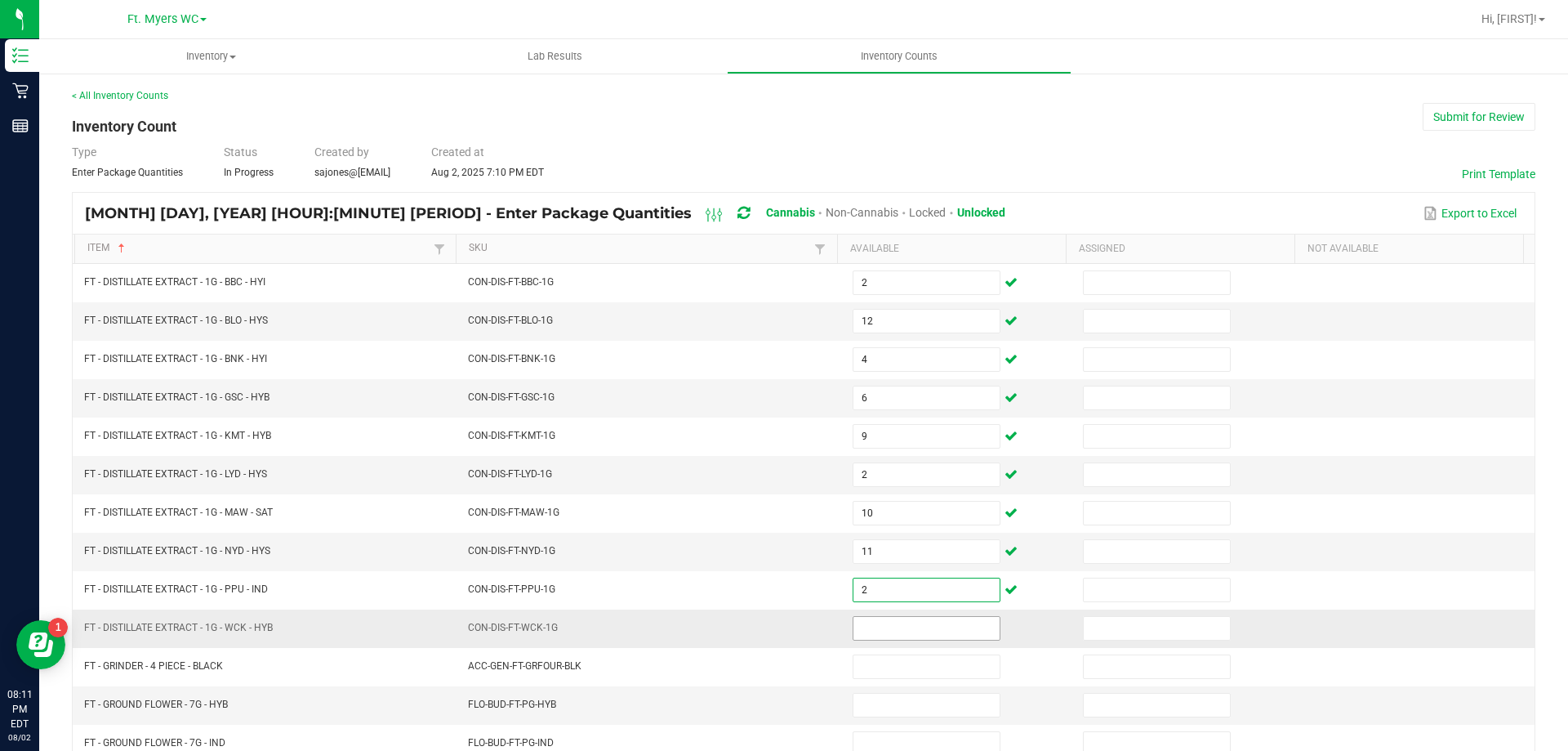 click at bounding box center [926, 628] 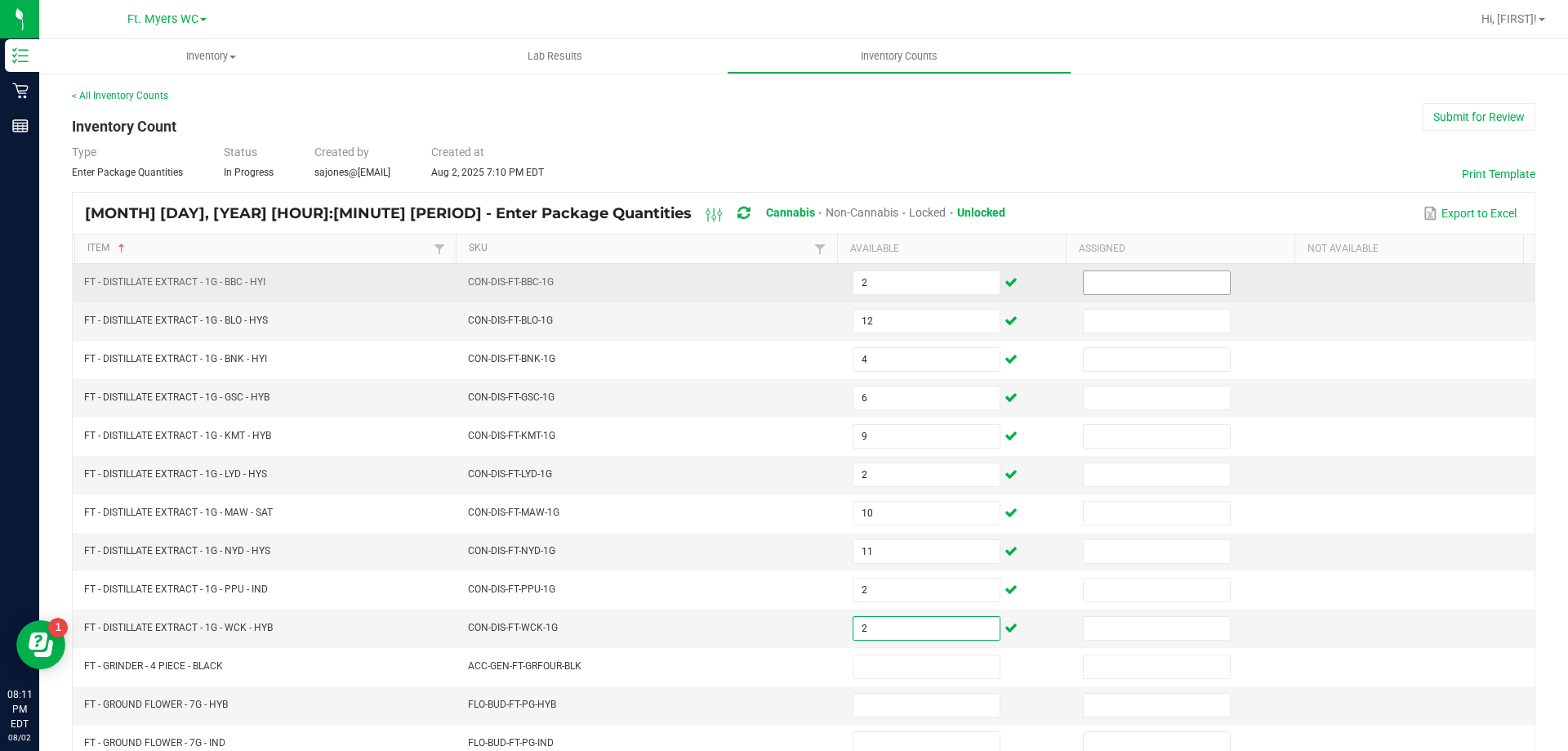 click at bounding box center (1156, 283) 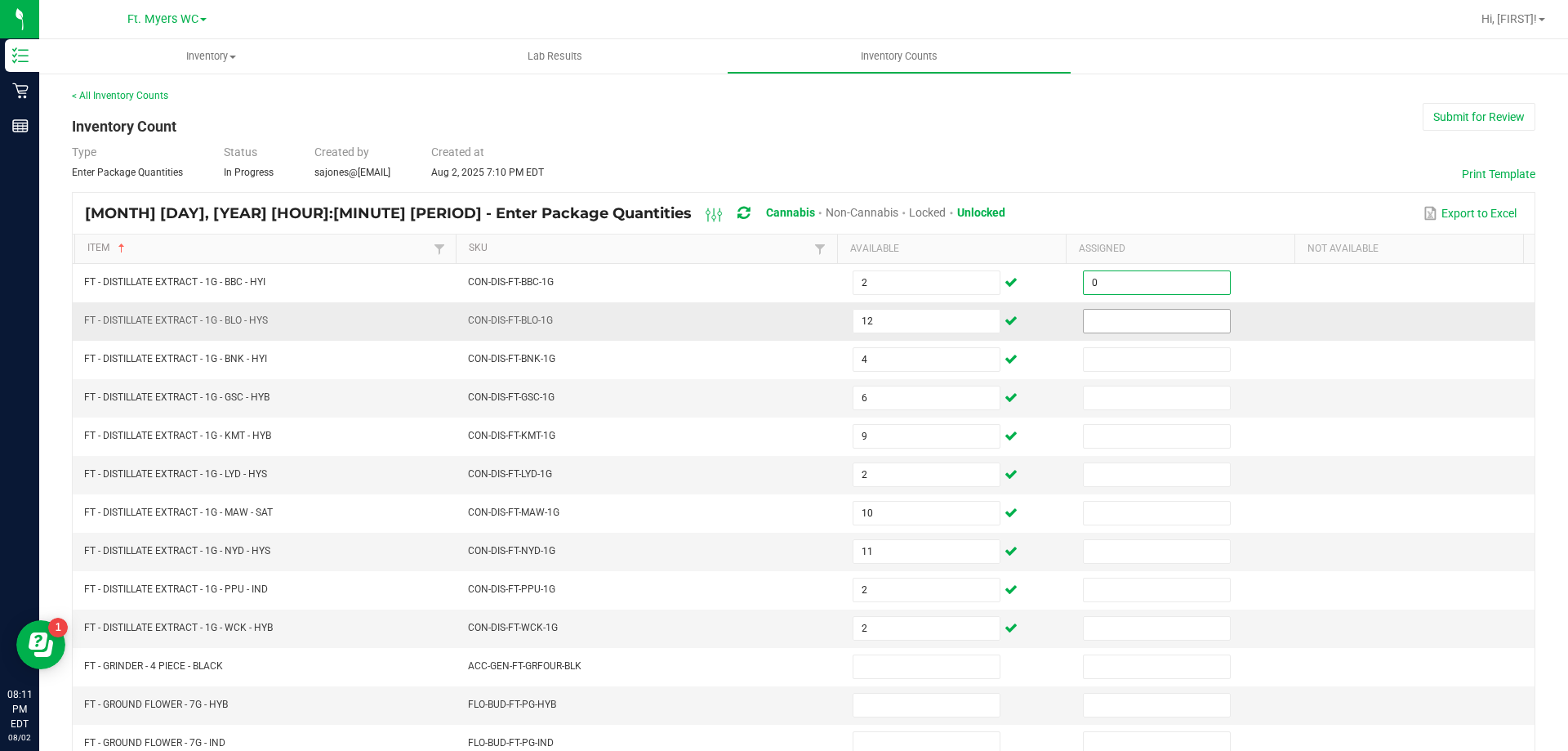 click at bounding box center (1156, 321) 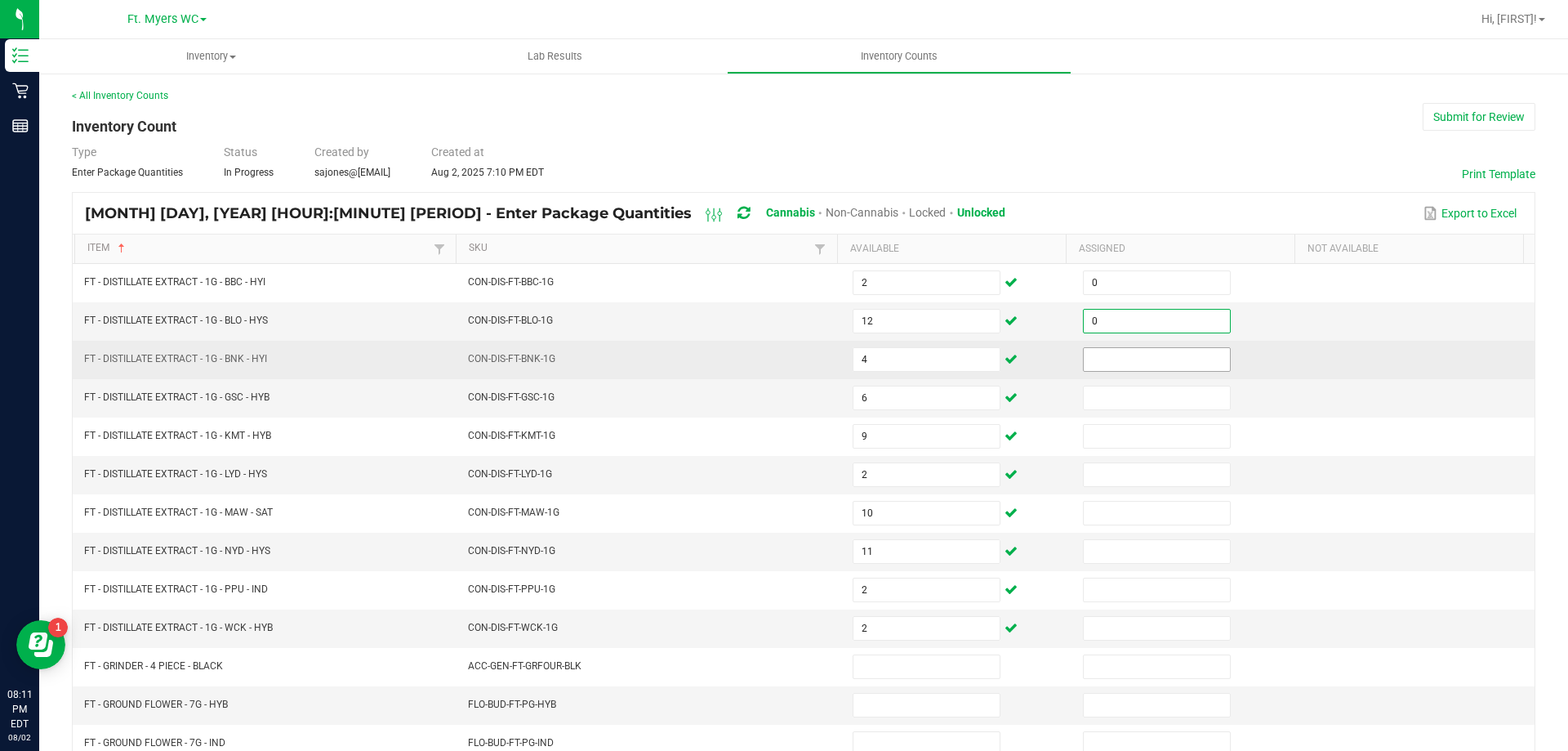 click at bounding box center (1156, 360) 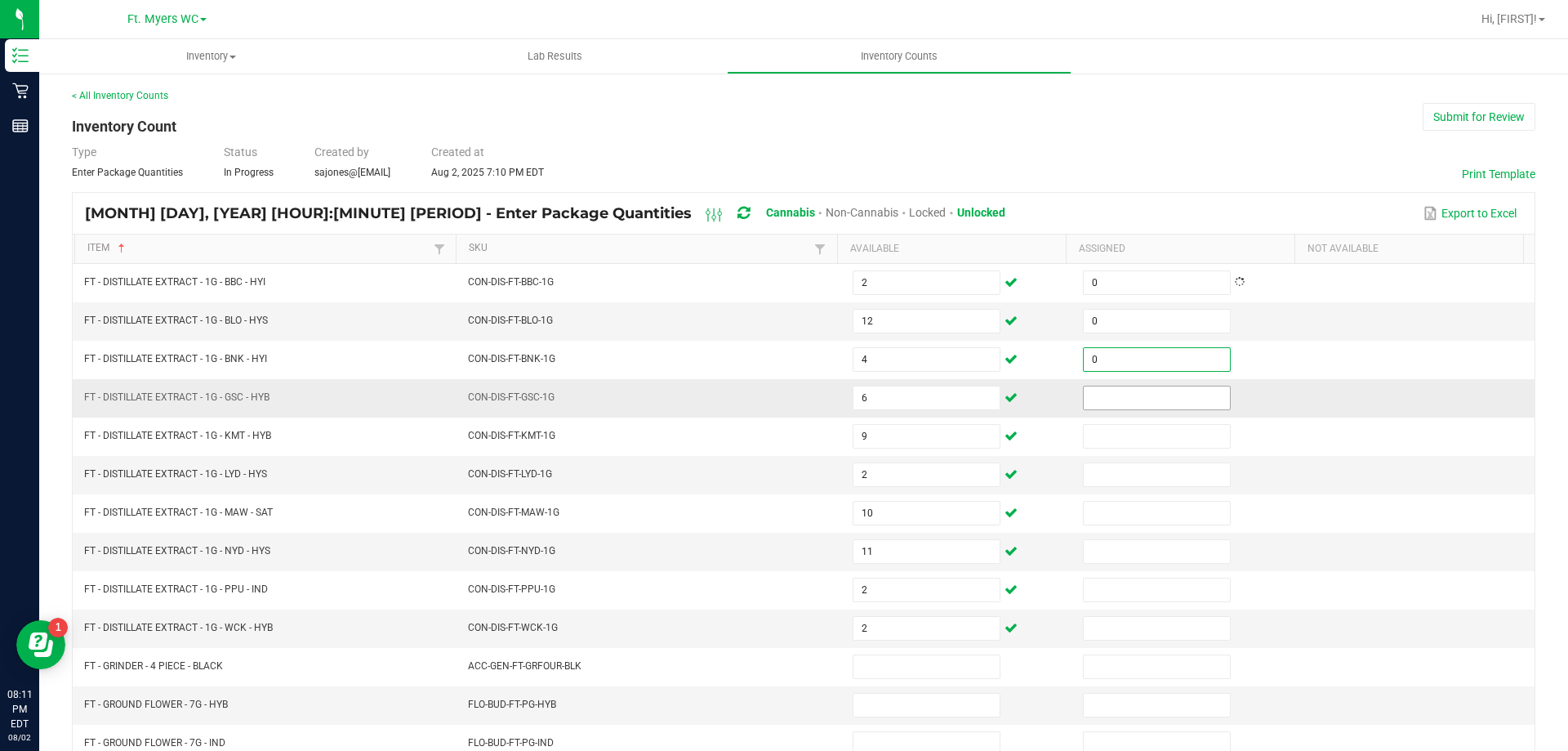 click at bounding box center (1156, 398) 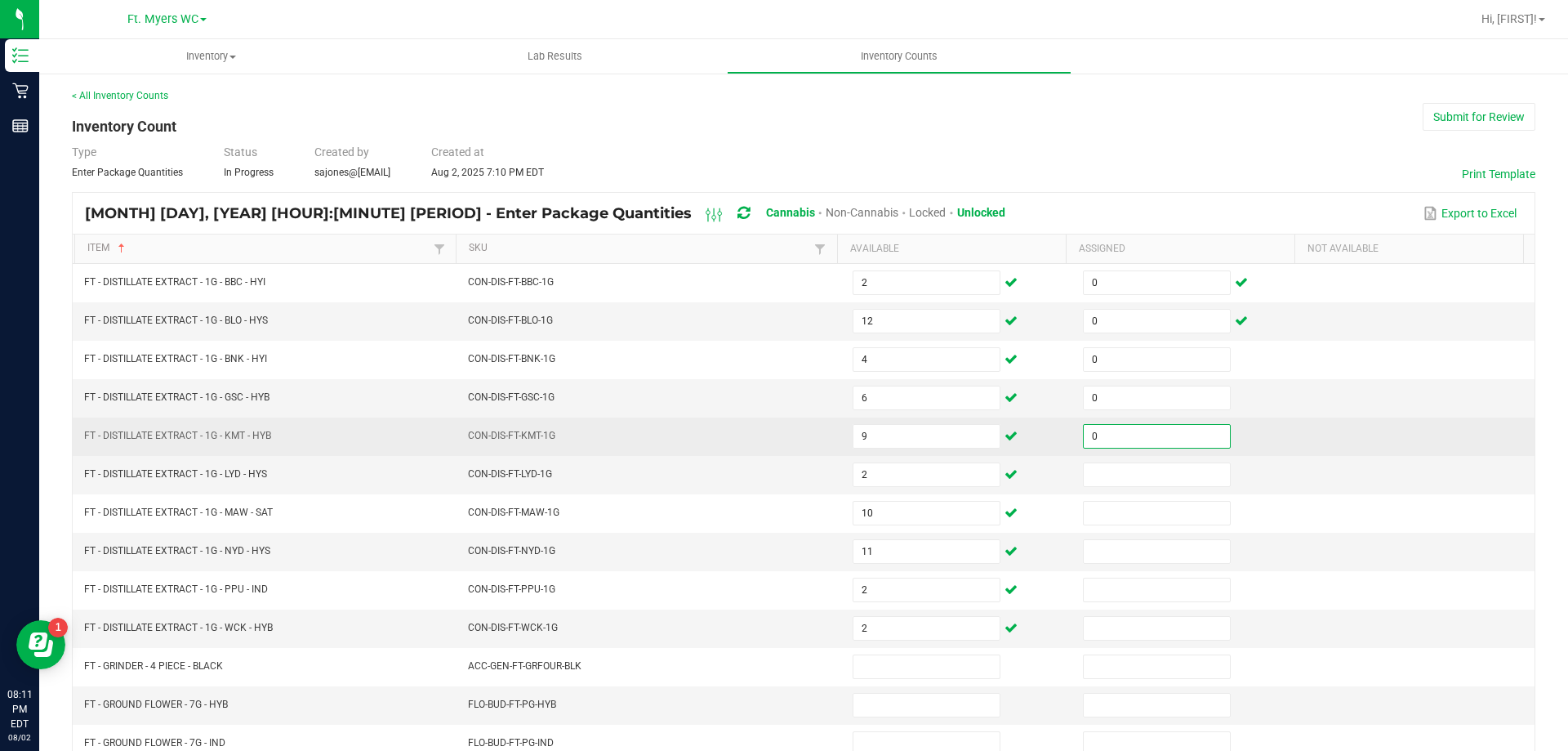 click on "0" at bounding box center (1156, 436) 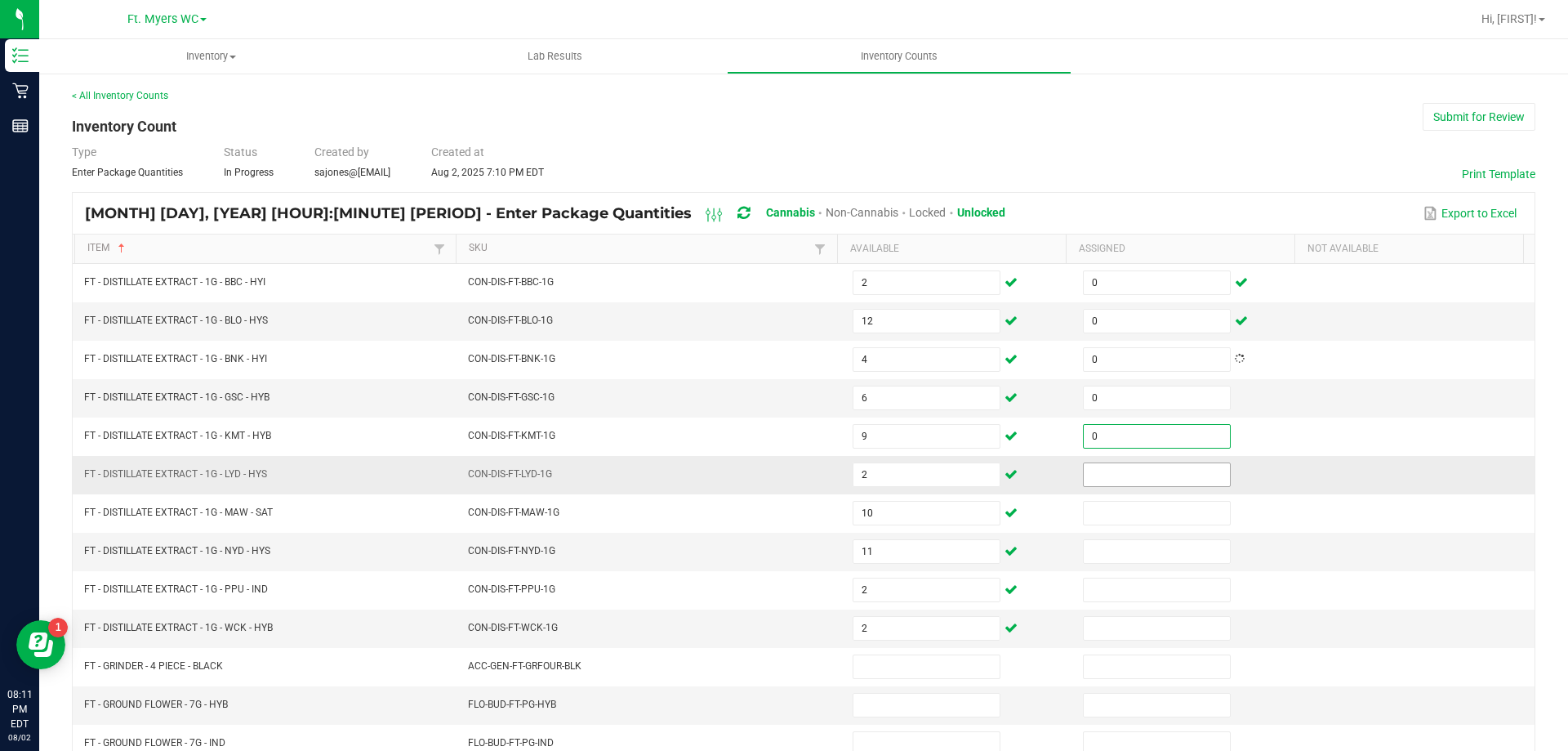 click at bounding box center (1156, 475) 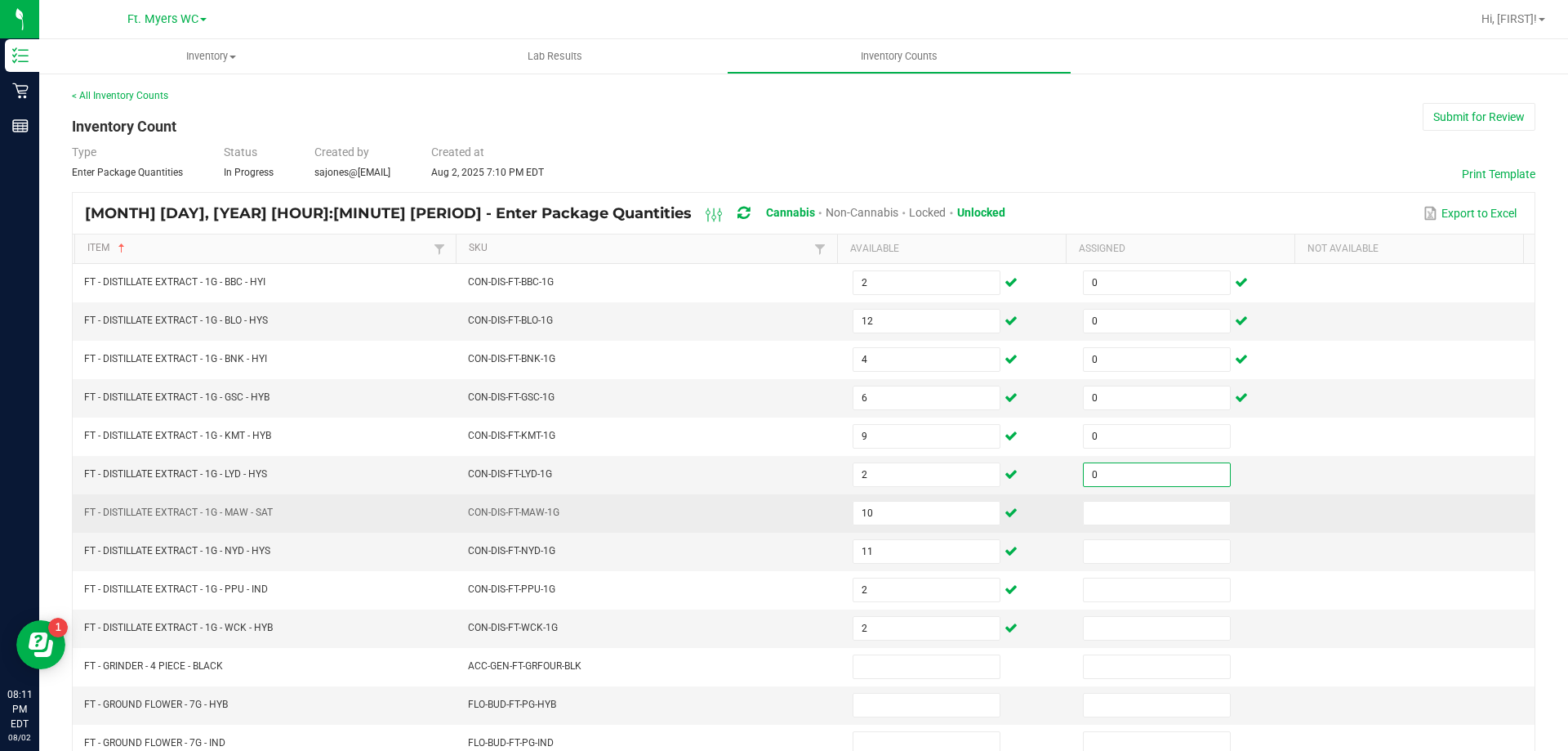 click at bounding box center [1188, 513] 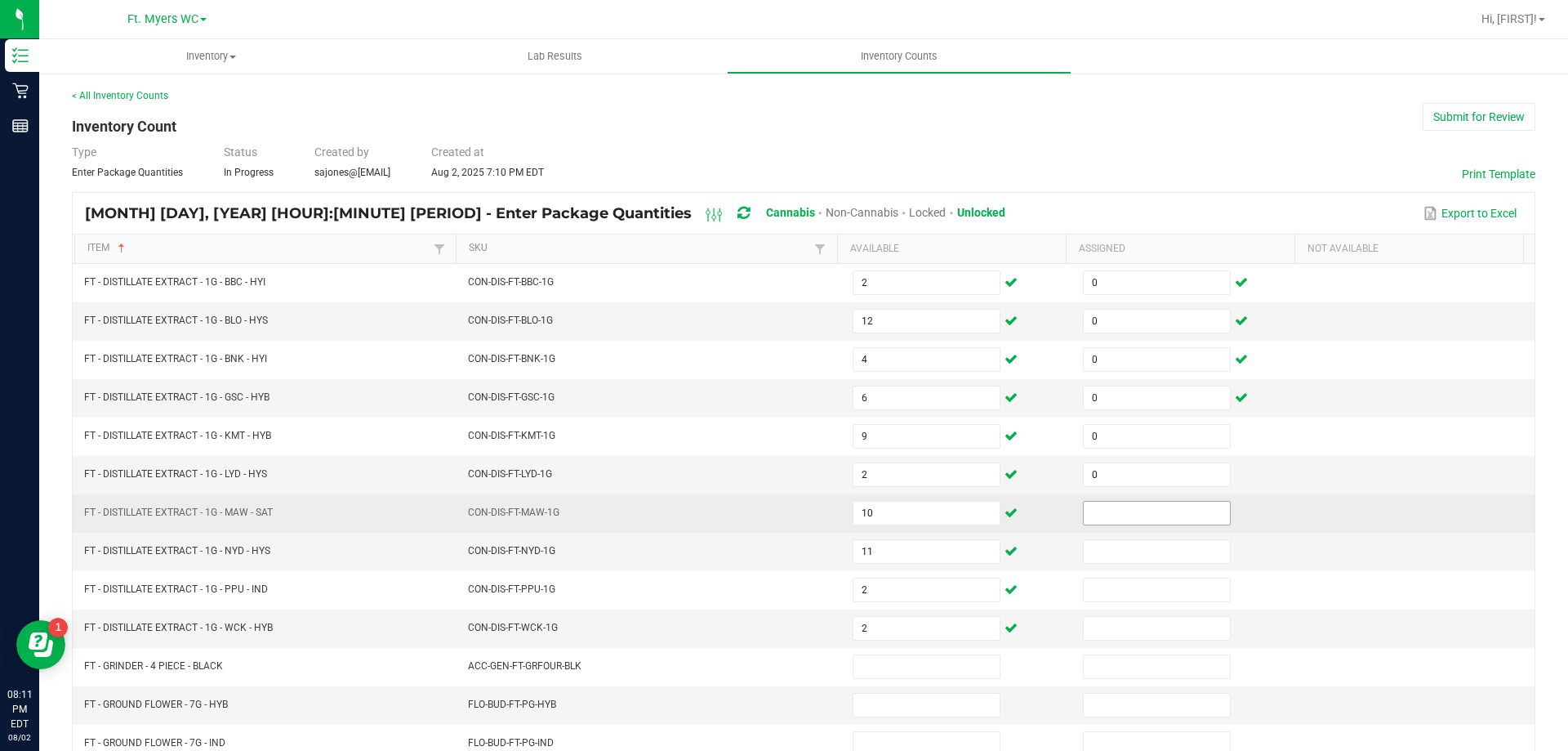 click at bounding box center [1156, 513] 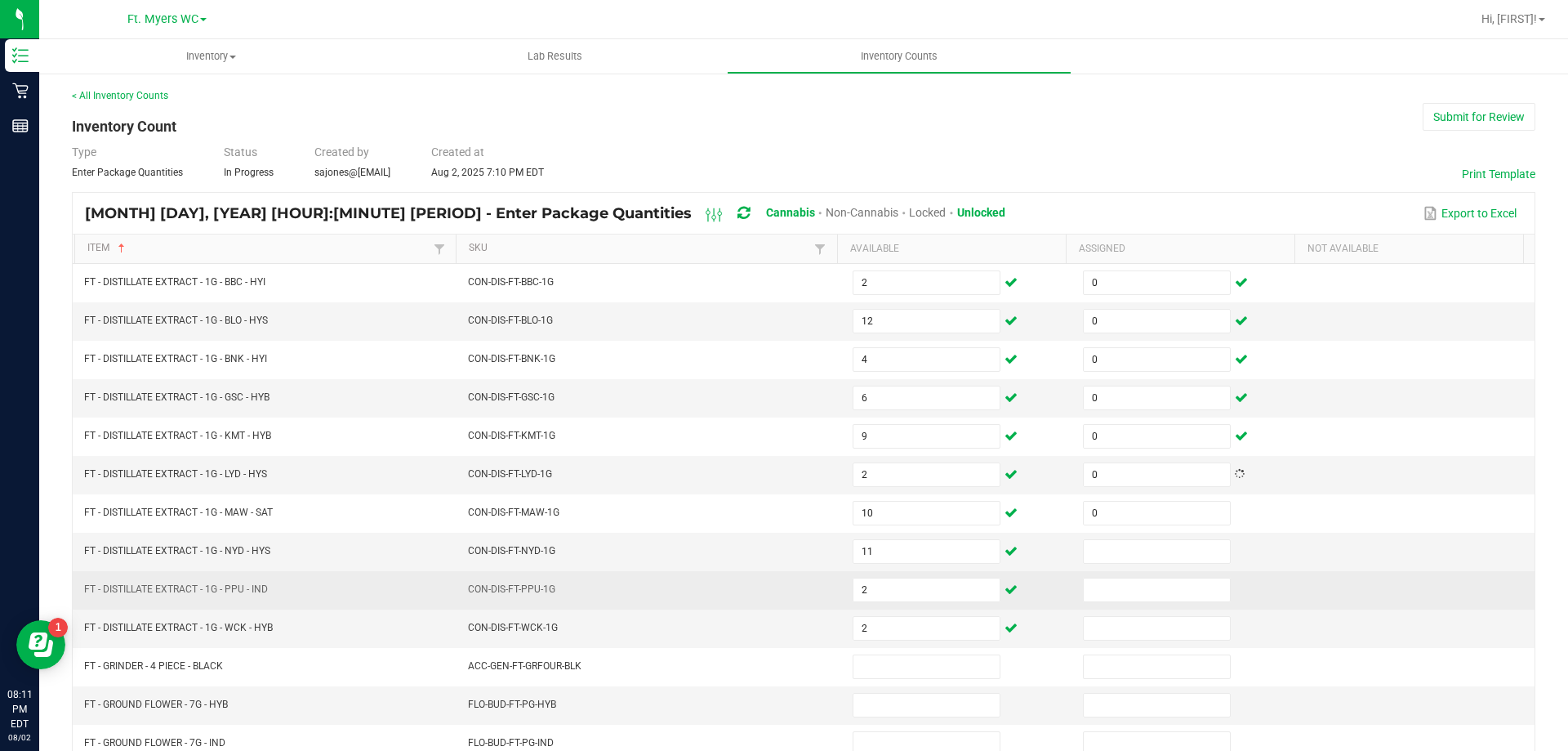 click at bounding box center [1188, 590] 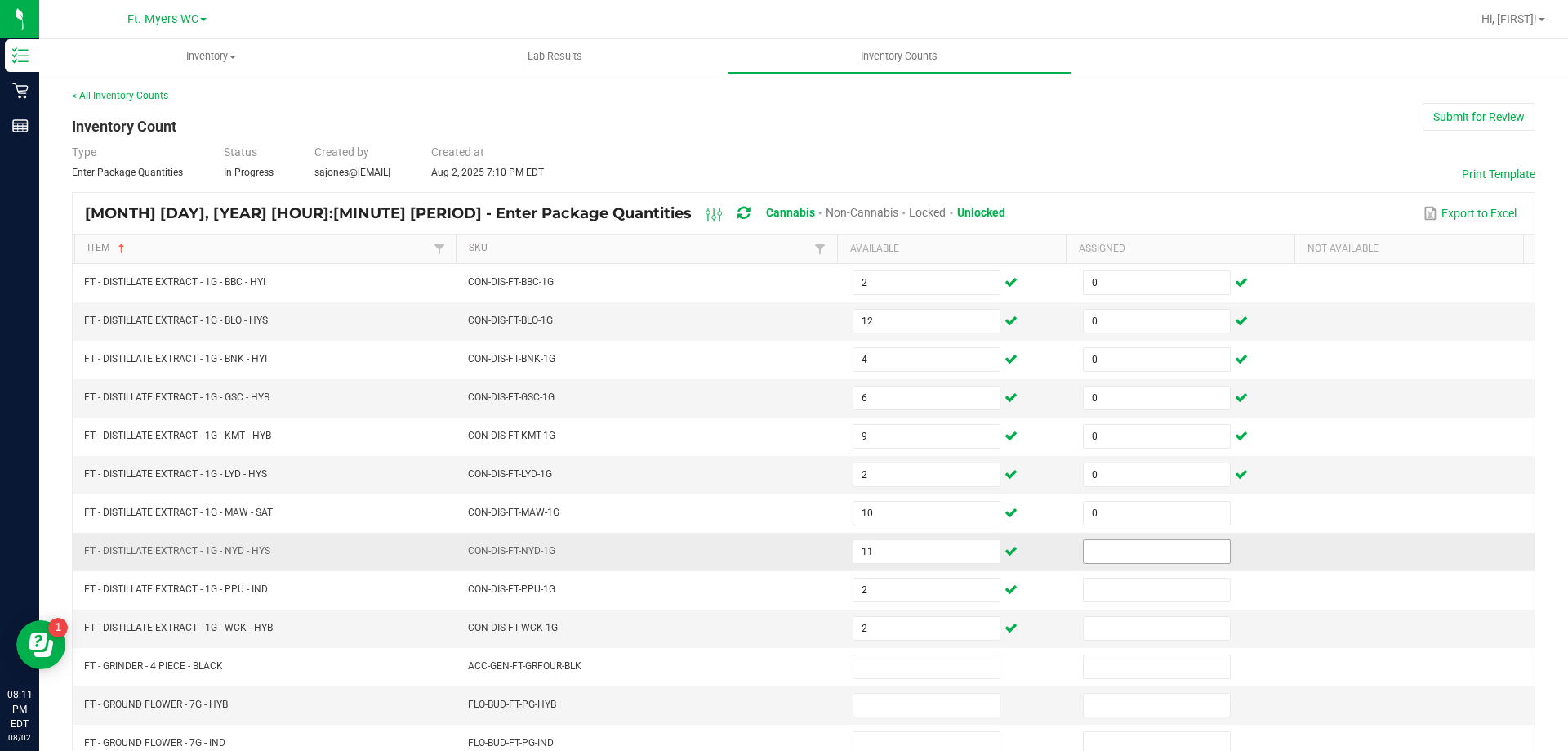 click at bounding box center [1156, 552] 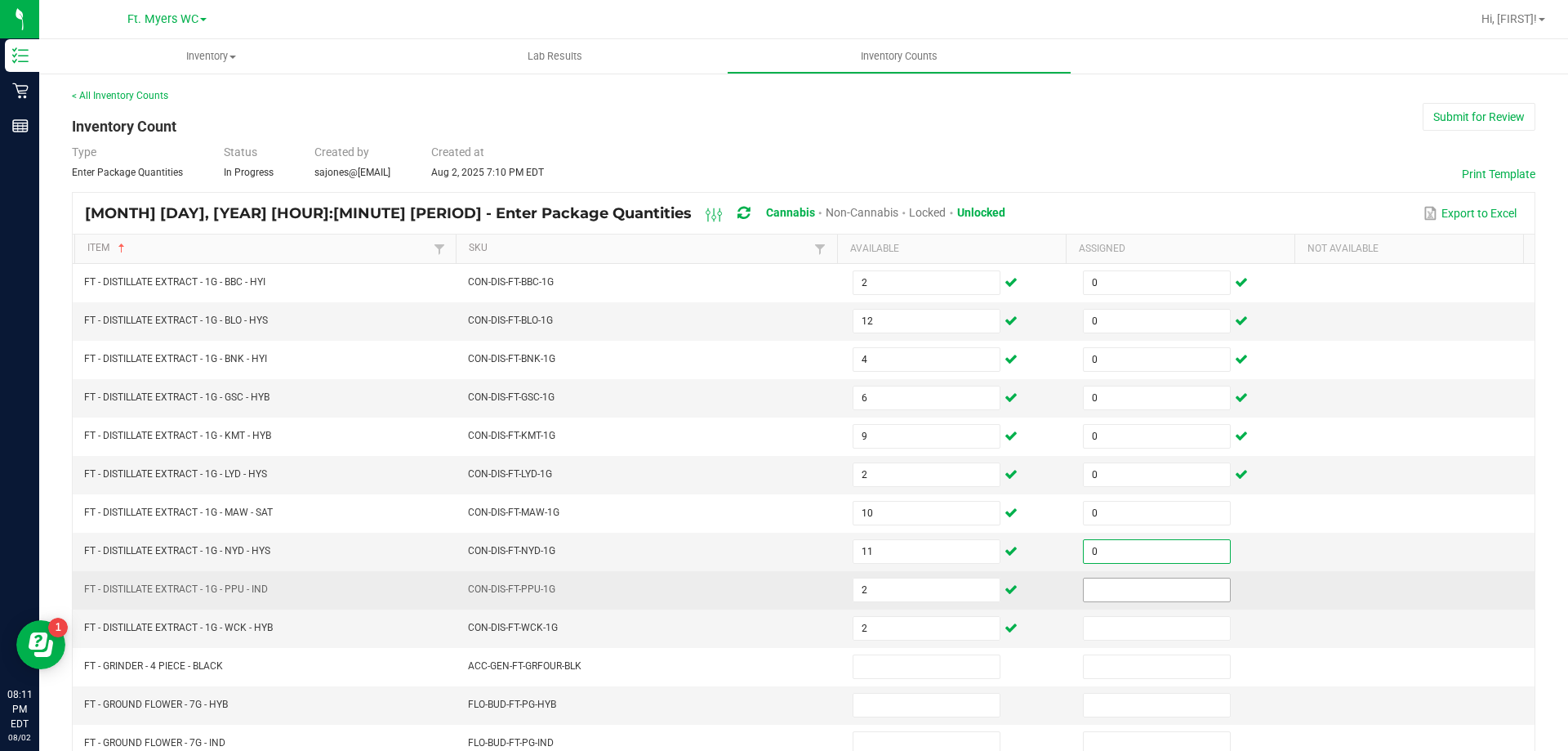 click at bounding box center (1156, 590) 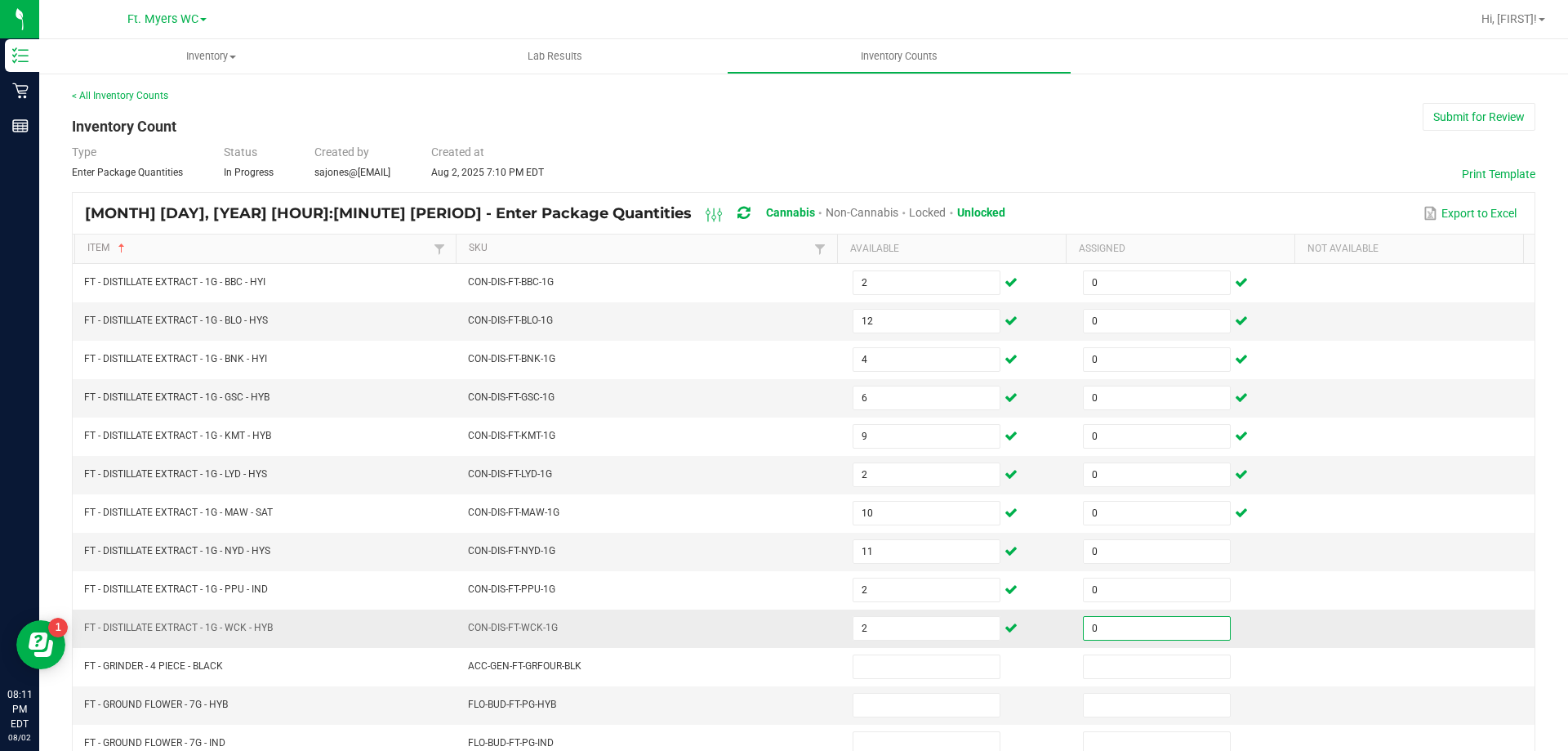 click on "0" at bounding box center (1156, 628) 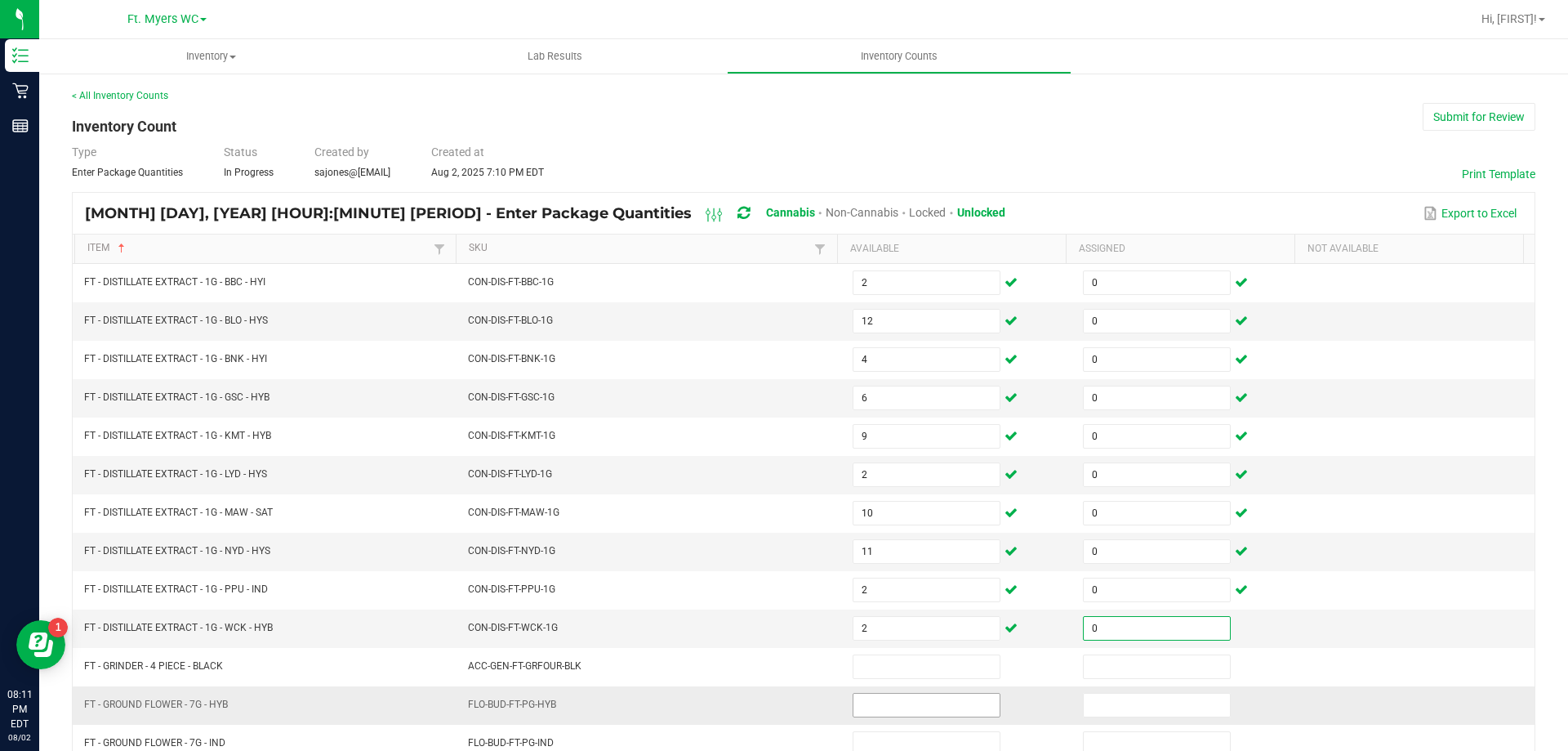 click at bounding box center [926, 705] 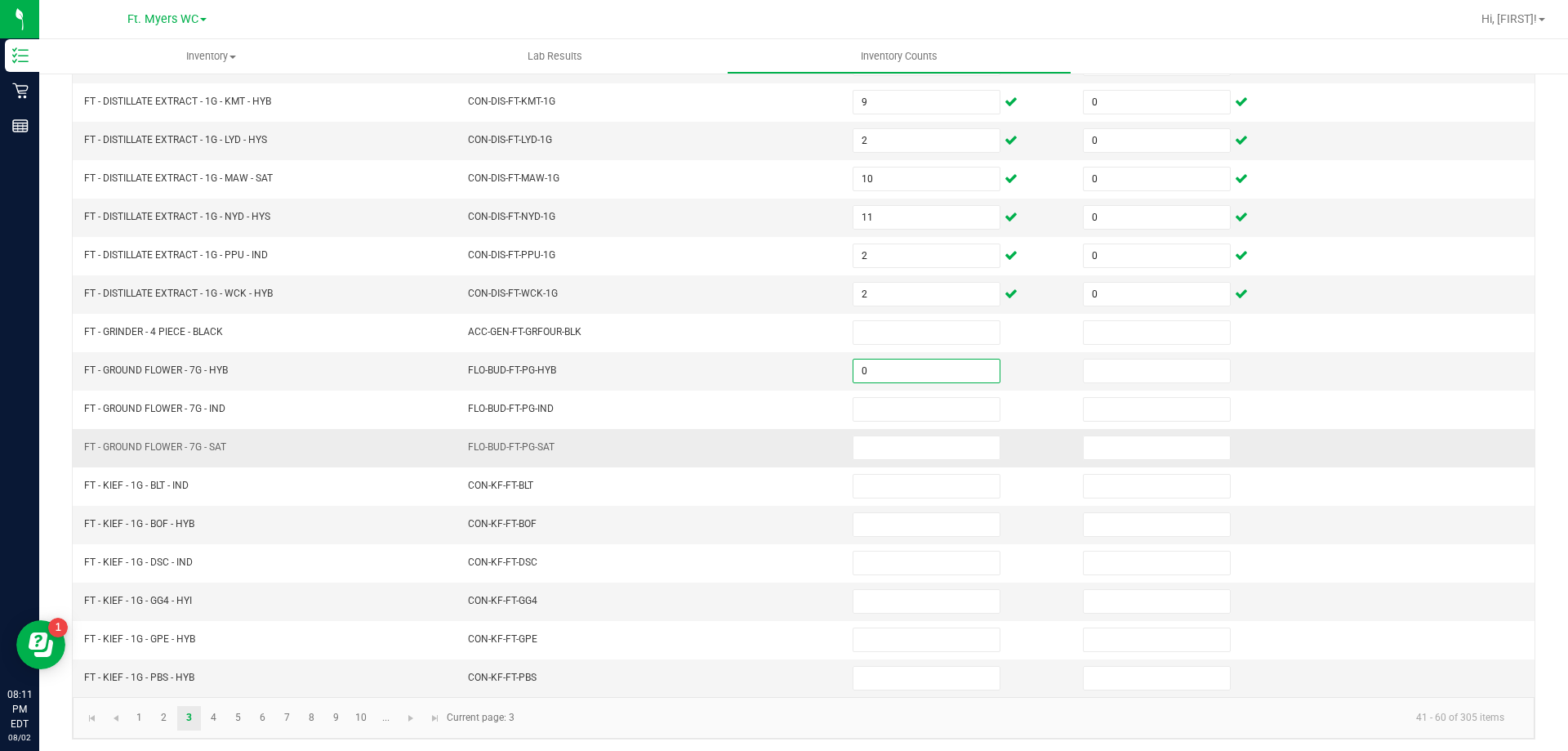 scroll, scrollTop: 339, scrollLeft: 0, axis: vertical 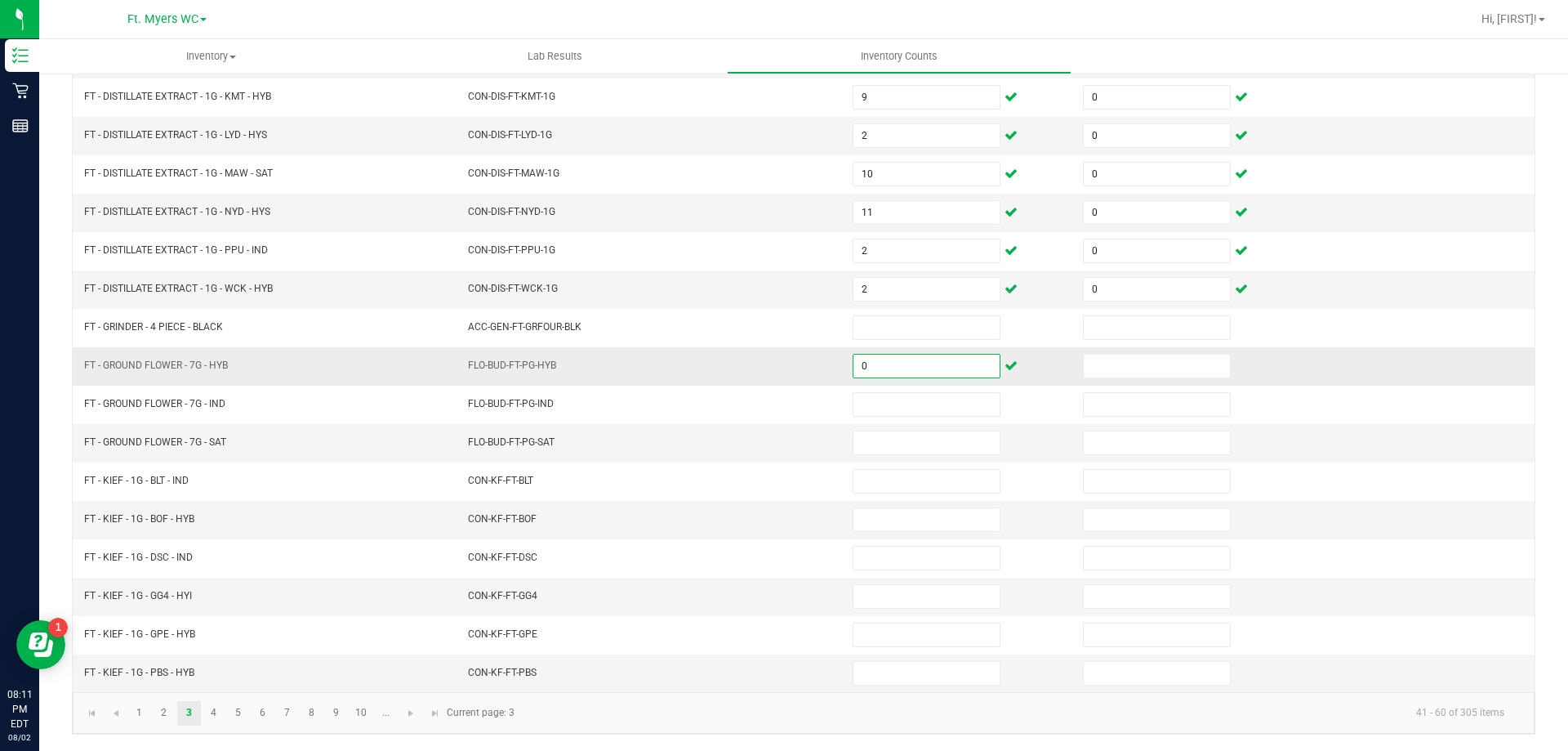 click on "0" at bounding box center [926, 366] 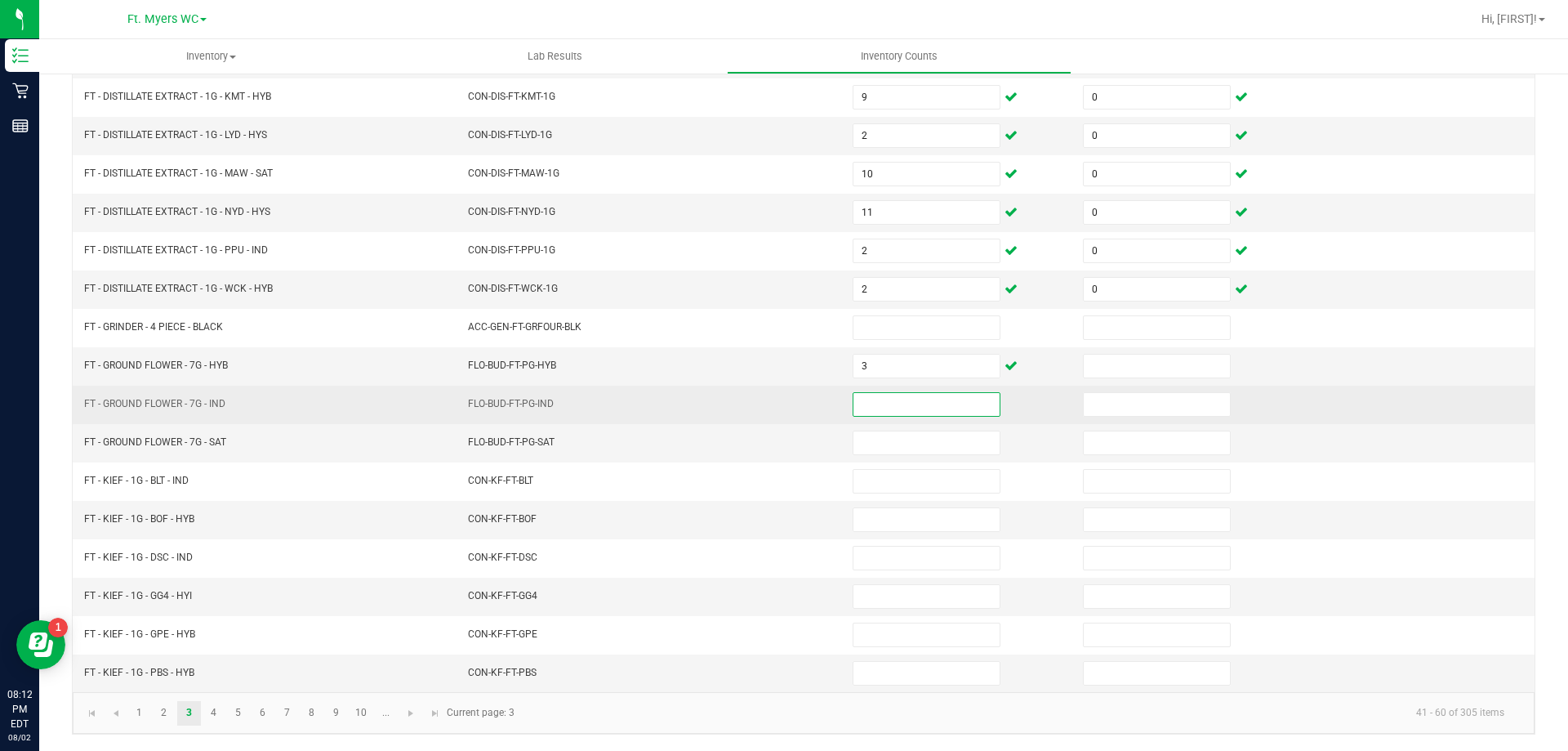 click at bounding box center (926, 405) 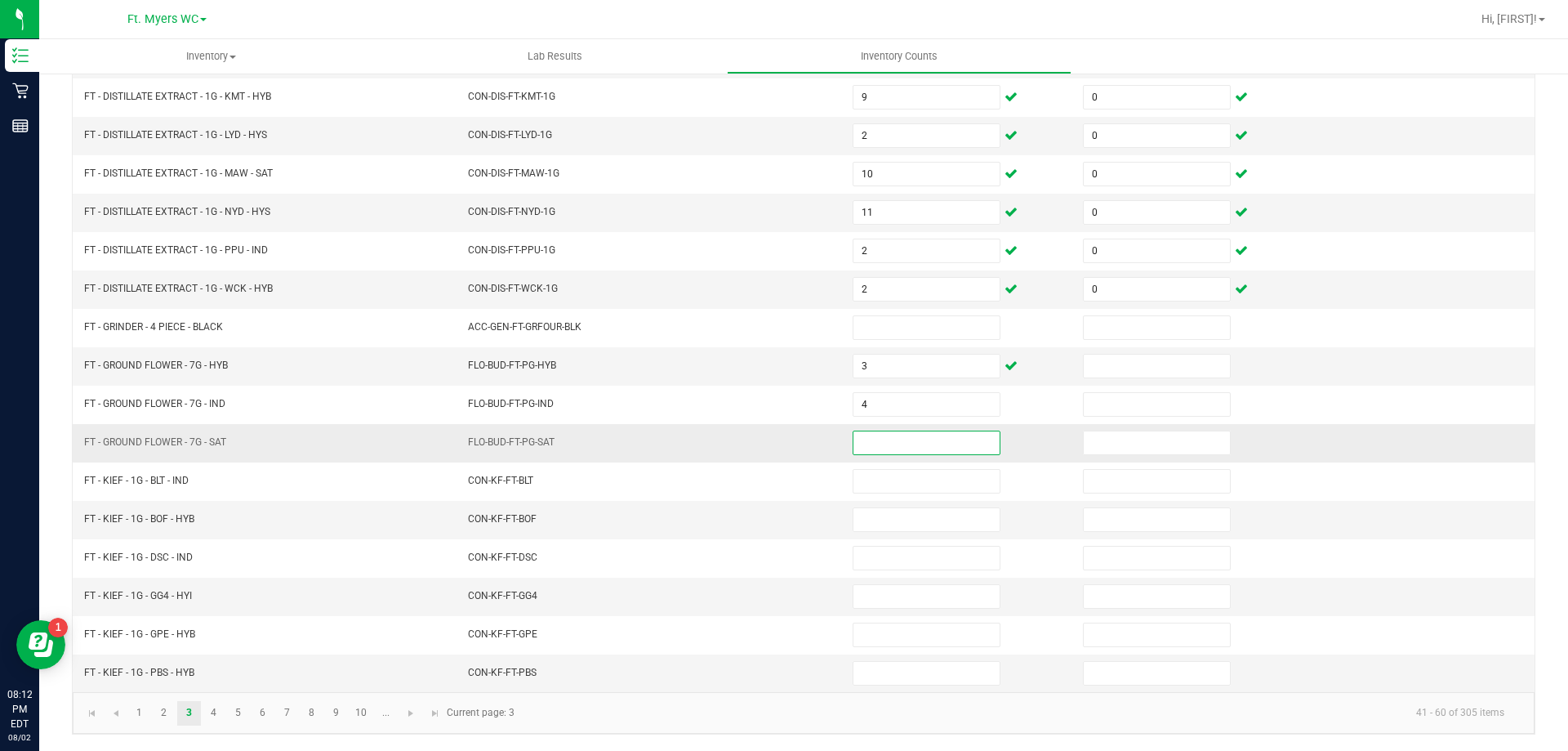 click at bounding box center (926, 443) 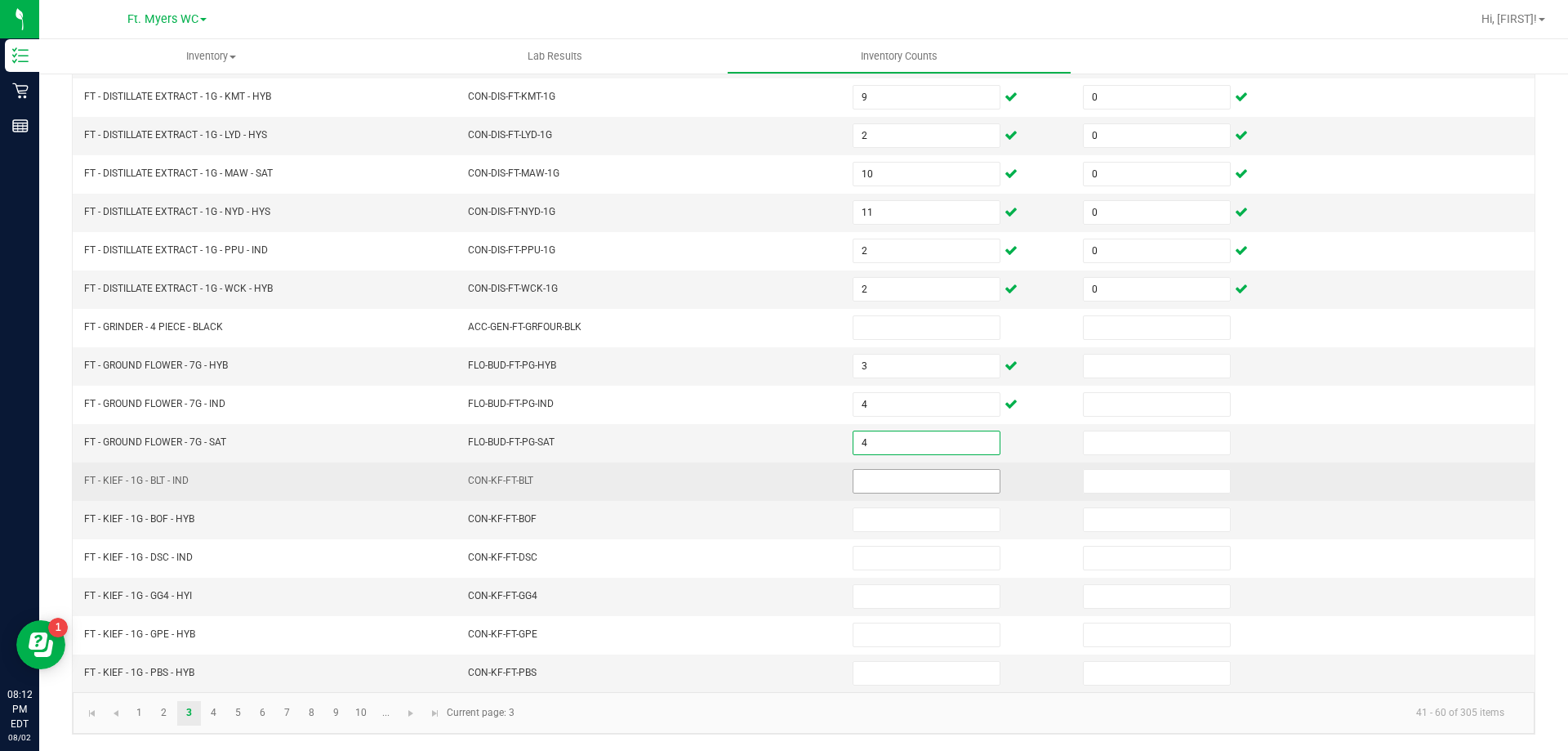 click at bounding box center (926, 481) 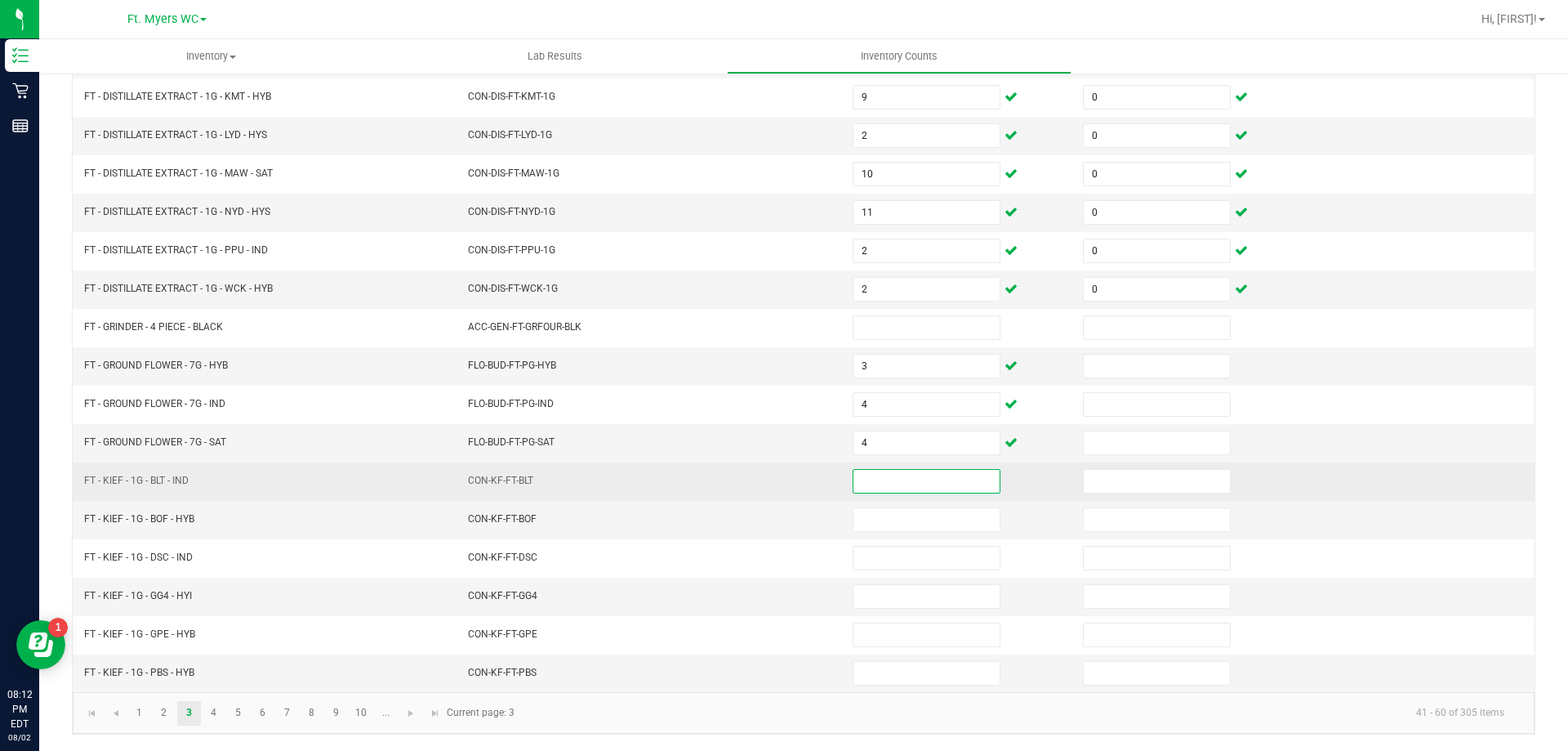 click at bounding box center [926, 481] 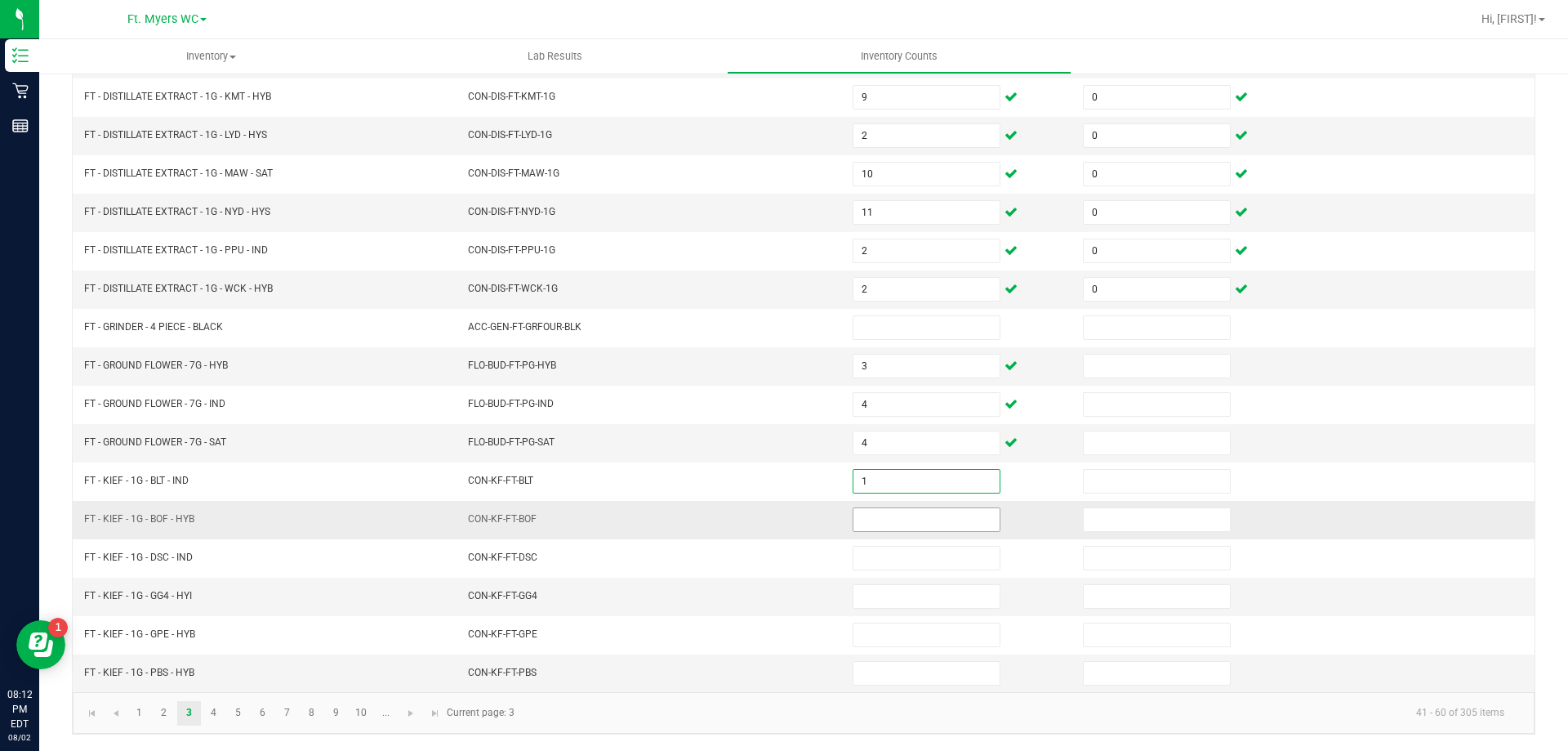 click at bounding box center [926, 520] 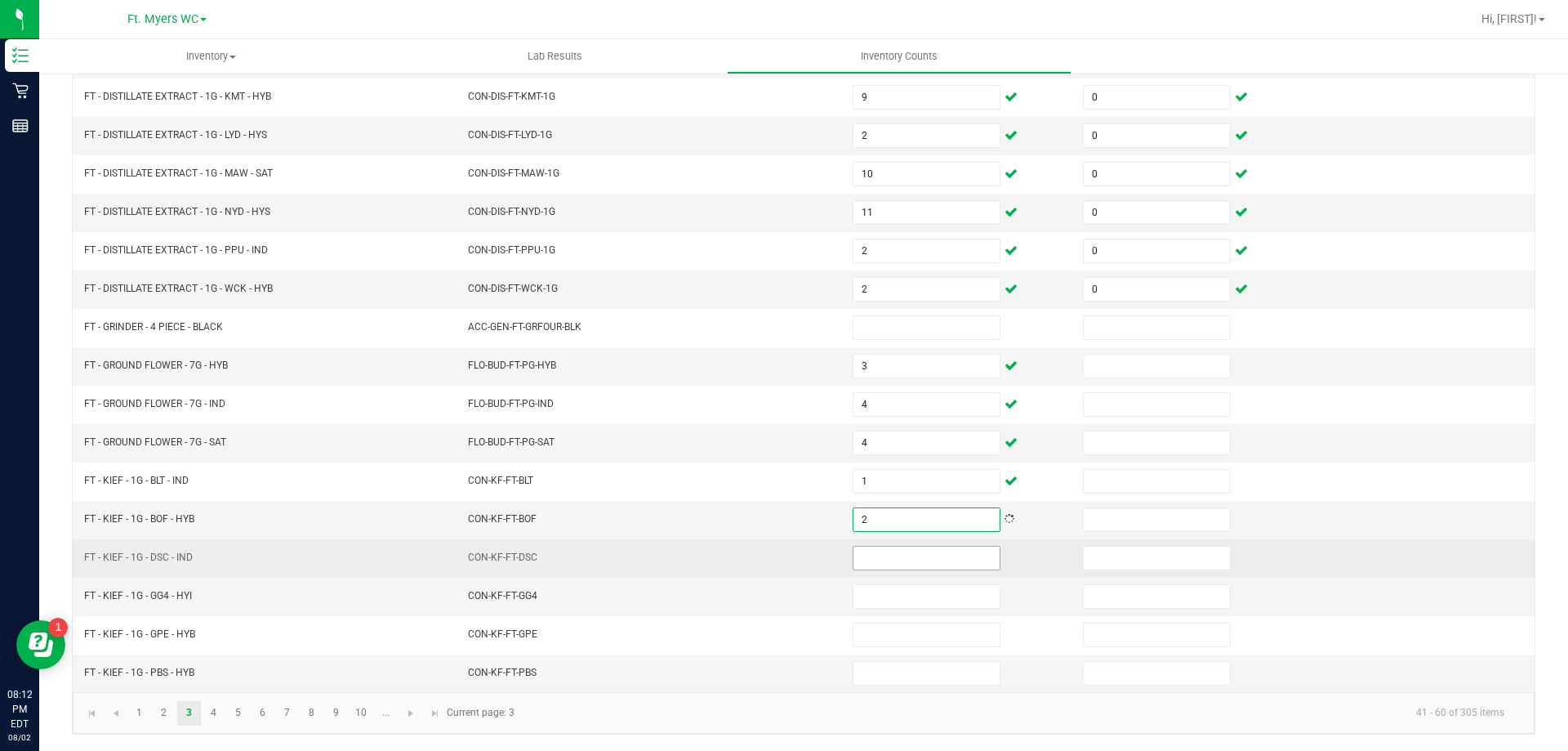 click at bounding box center (926, 558) 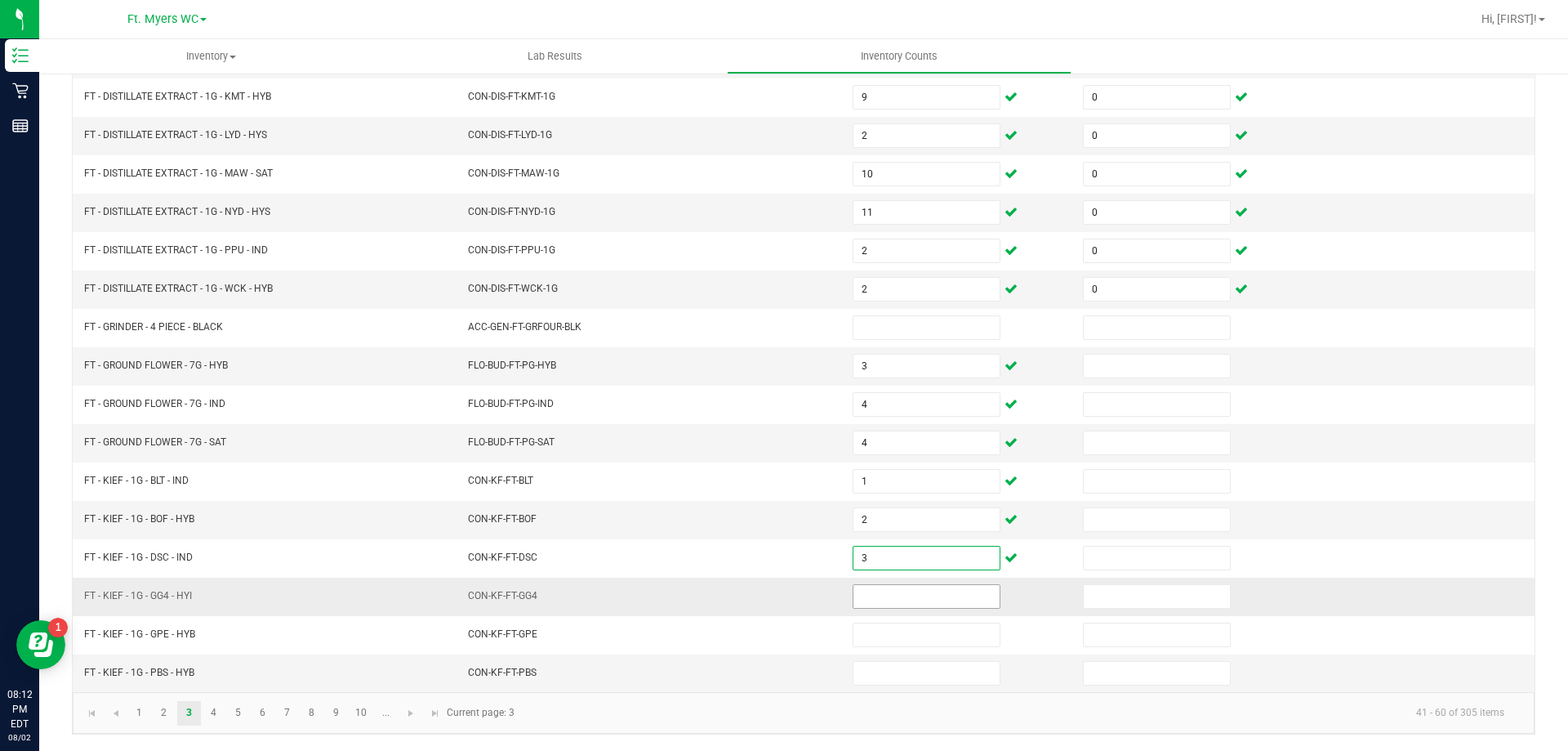 click at bounding box center [926, 597] 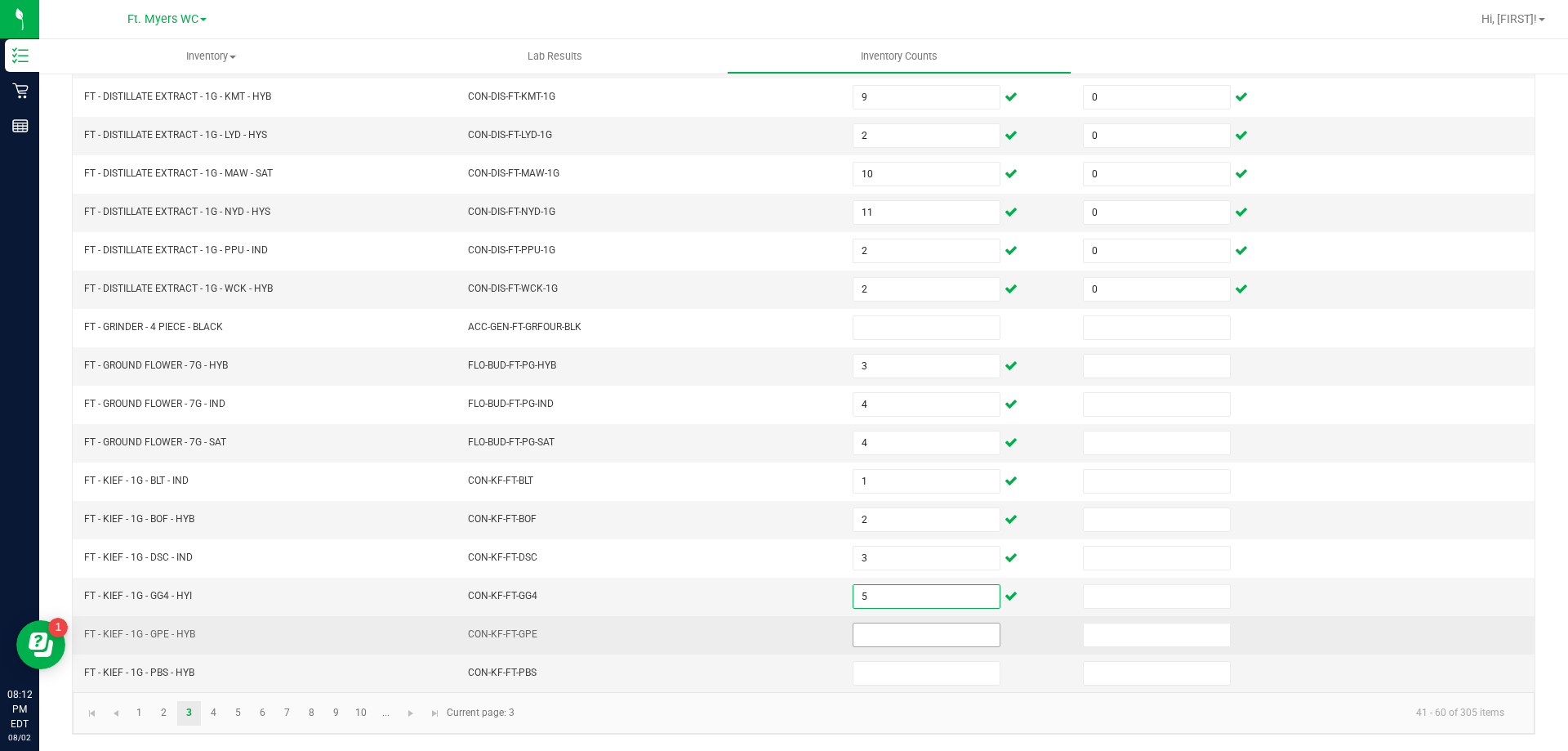 click at bounding box center (926, 635) 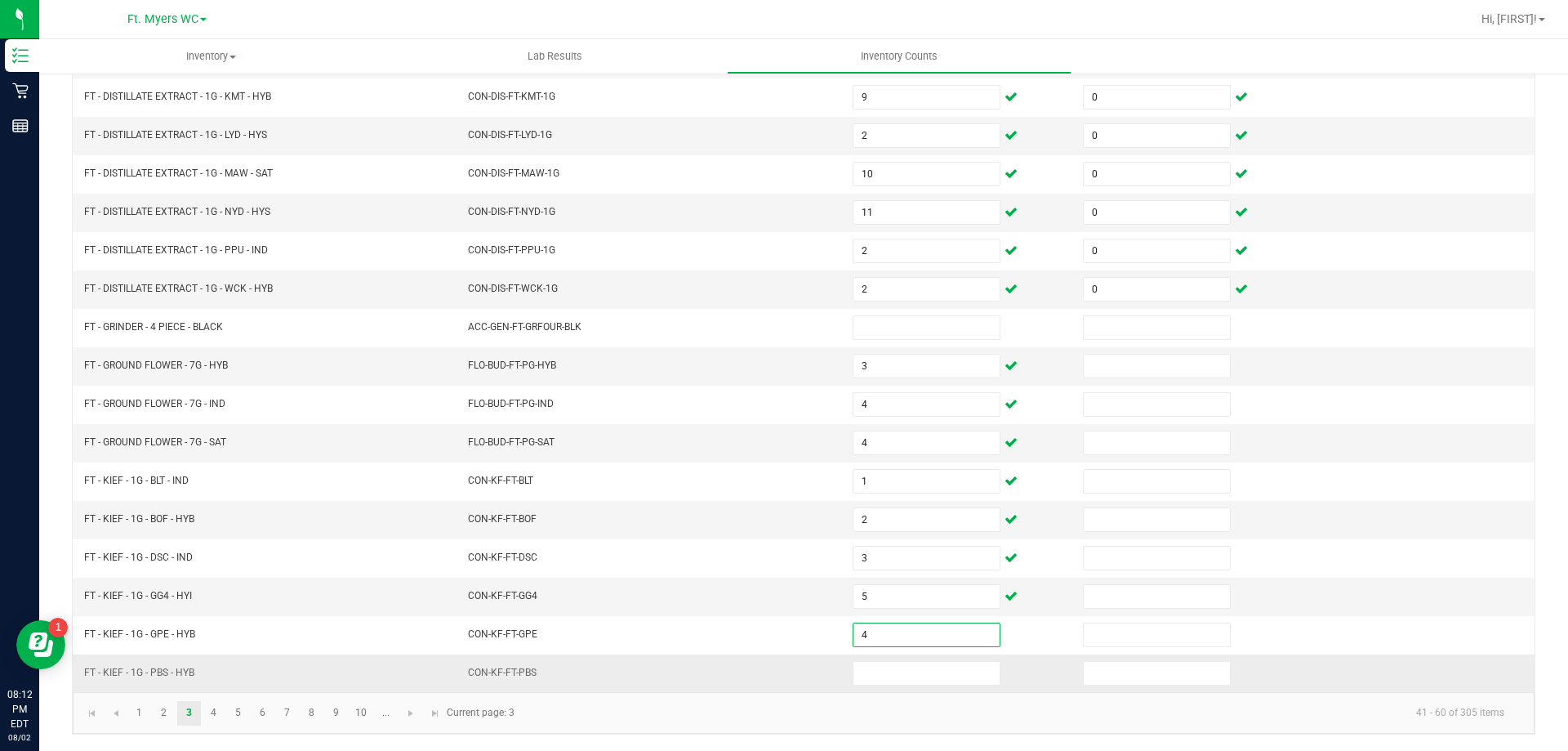 click at bounding box center (958, 673) 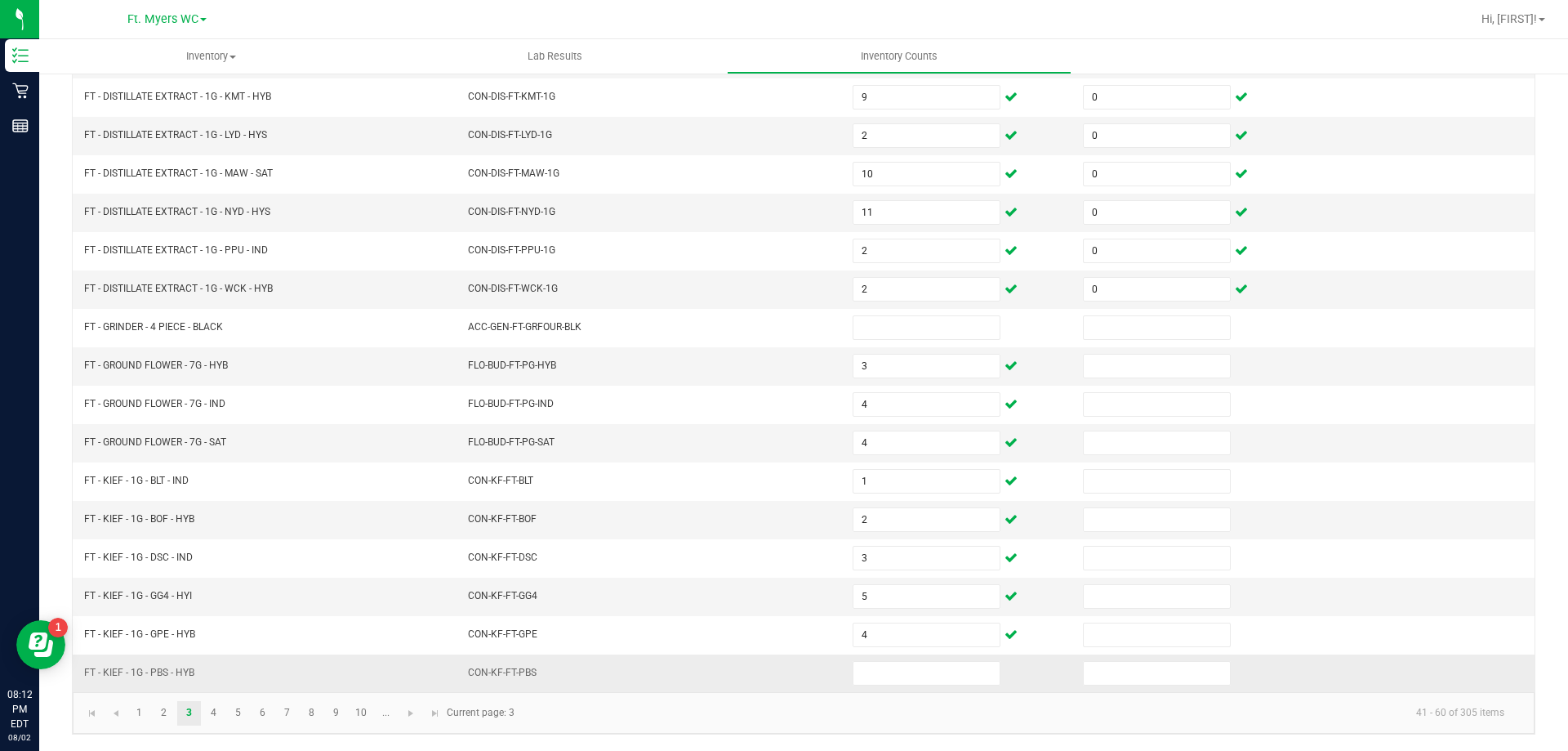 click at bounding box center [958, 673] 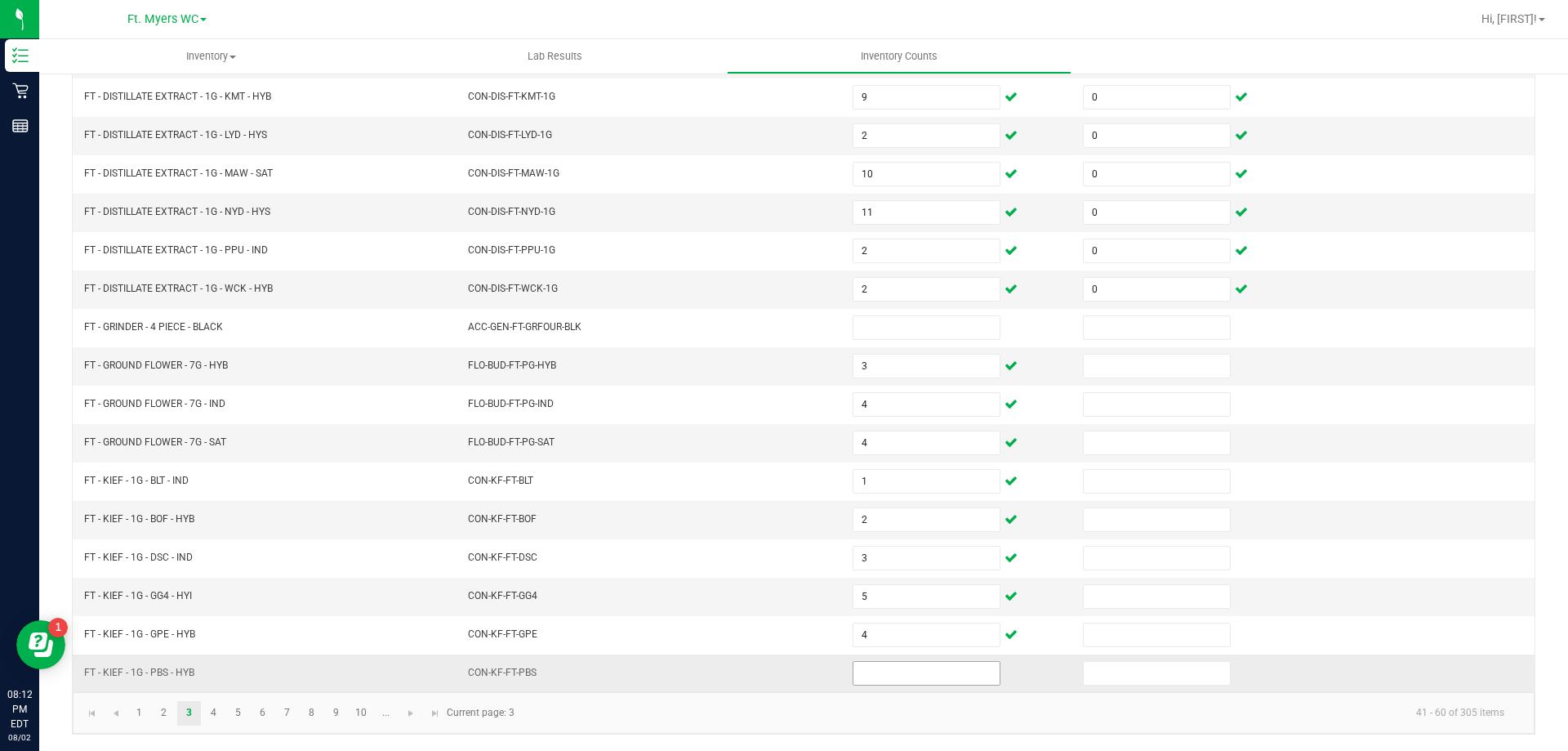 click at bounding box center [926, 673] 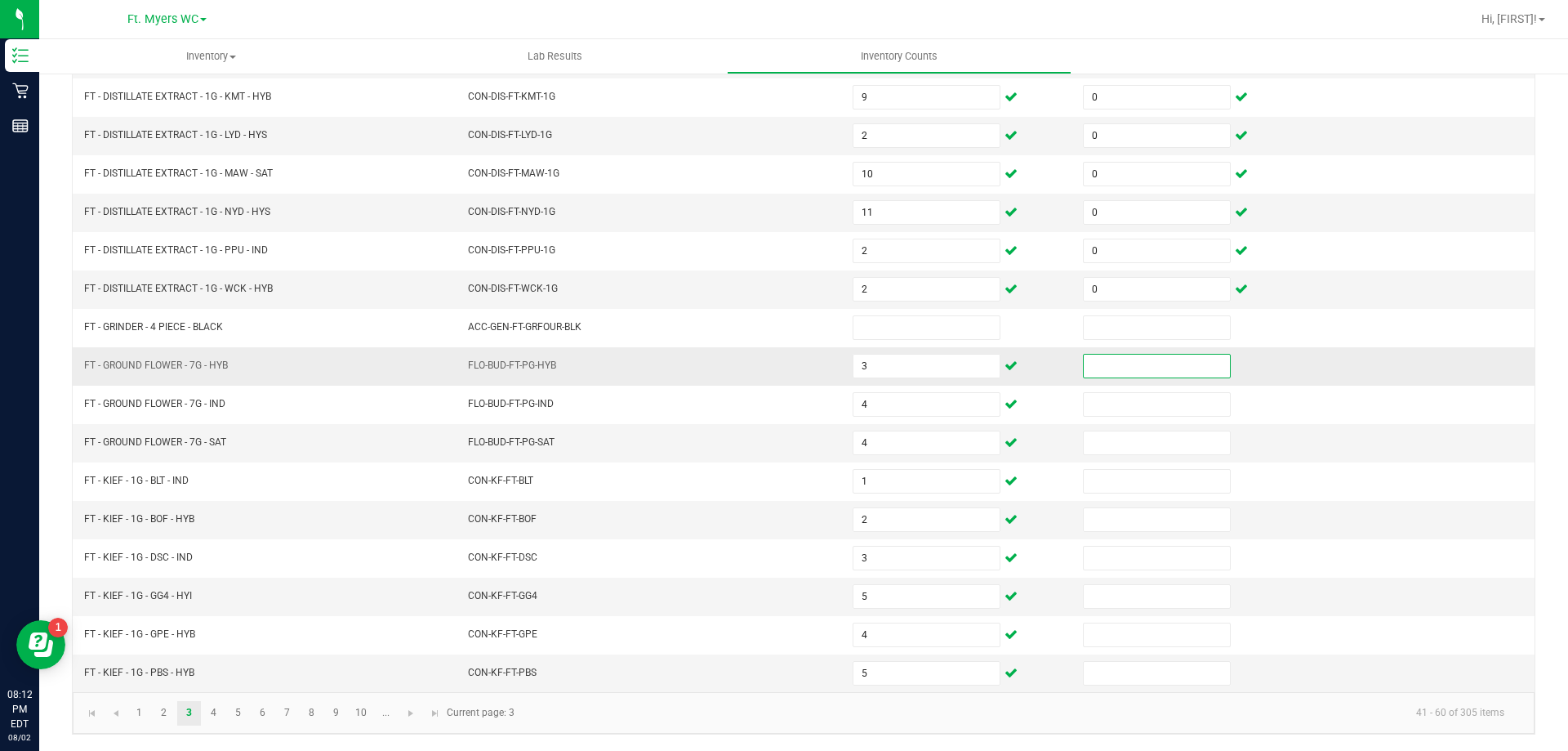 click at bounding box center [1156, 366] 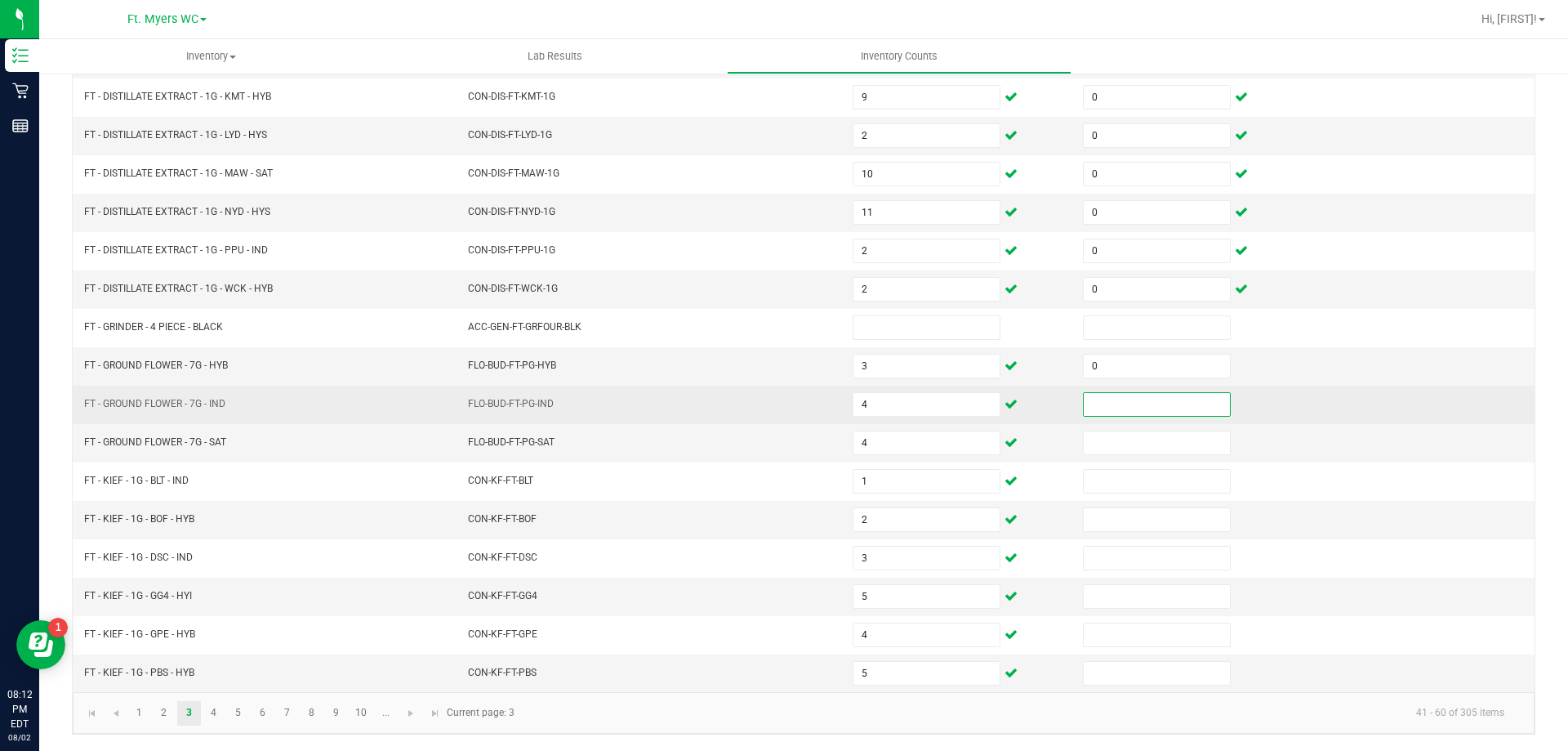 drag, startPoint x: 1083, startPoint y: 398, endPoint x: 1087, endPoint y: 416, distance: 18.439089 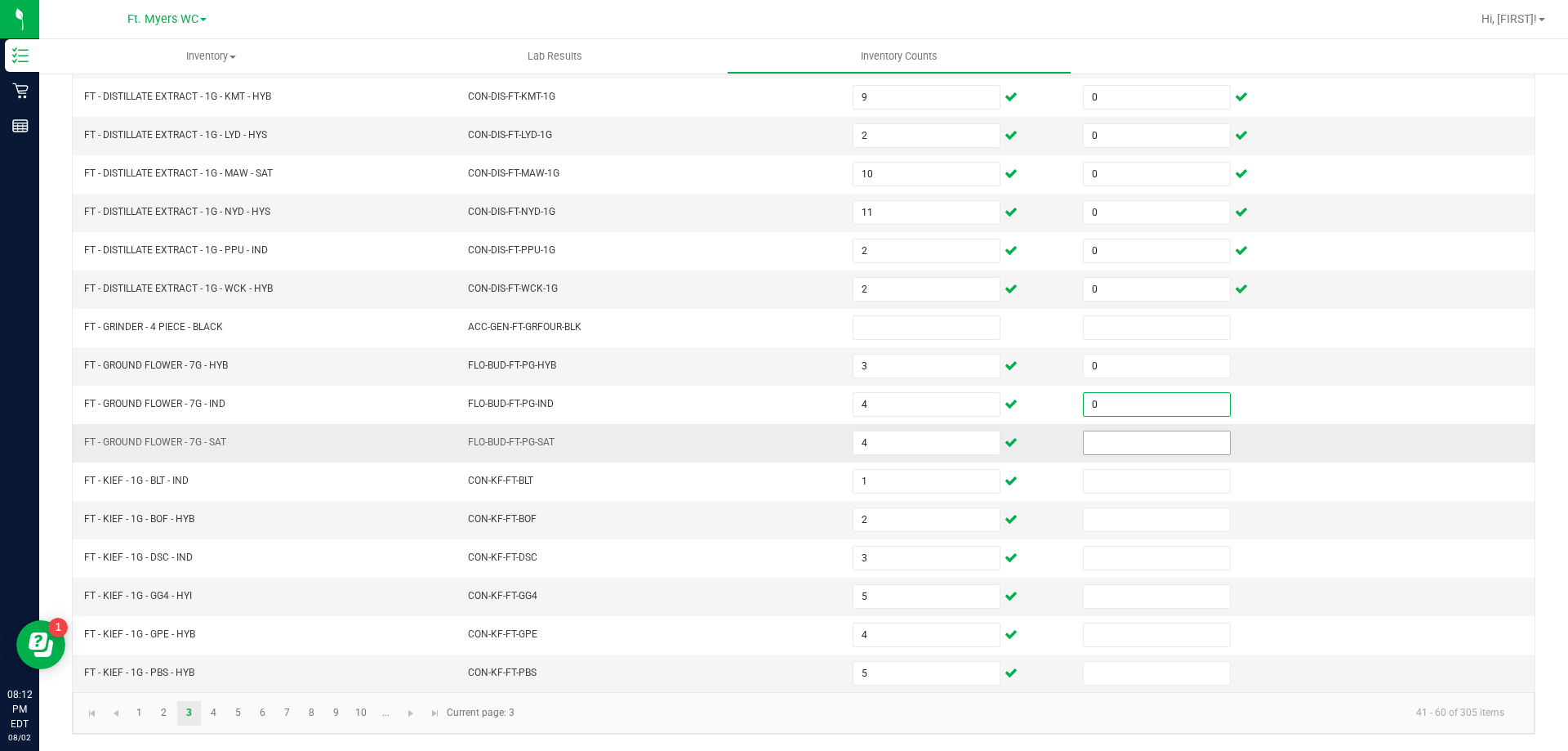 click at bounding box center [1156, 443] 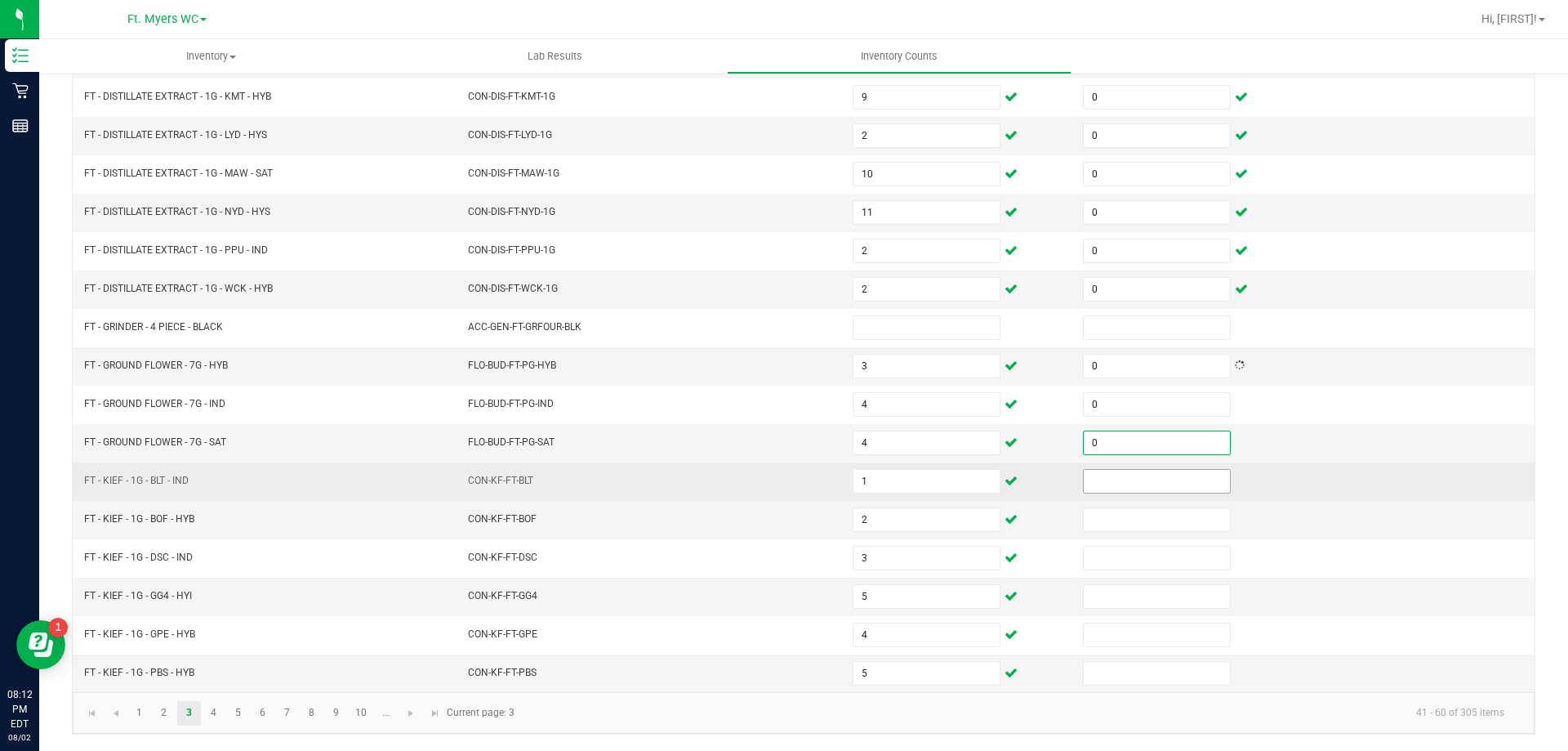 click at bounding box center (1156, 481) 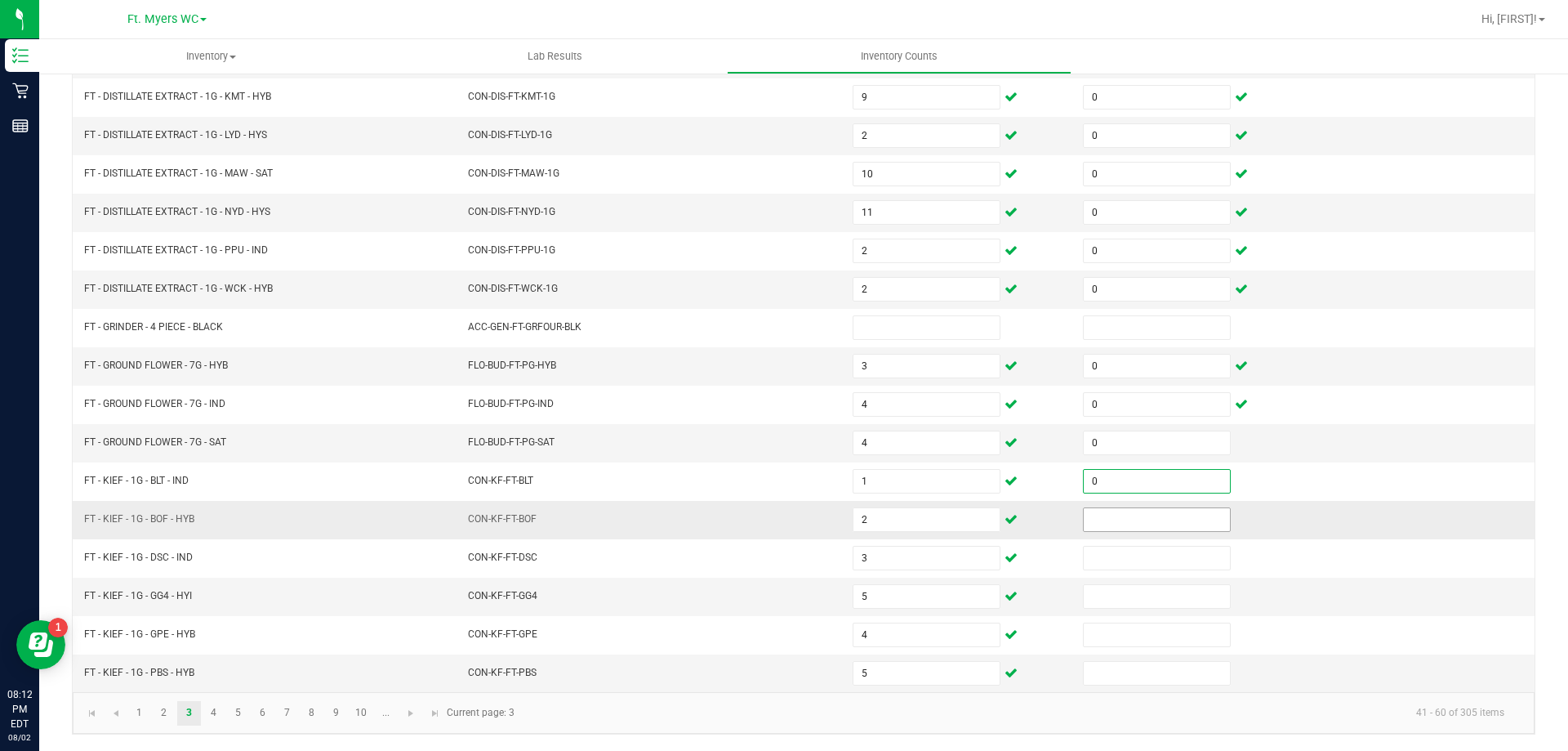 click at bounding box center (1156, 520) 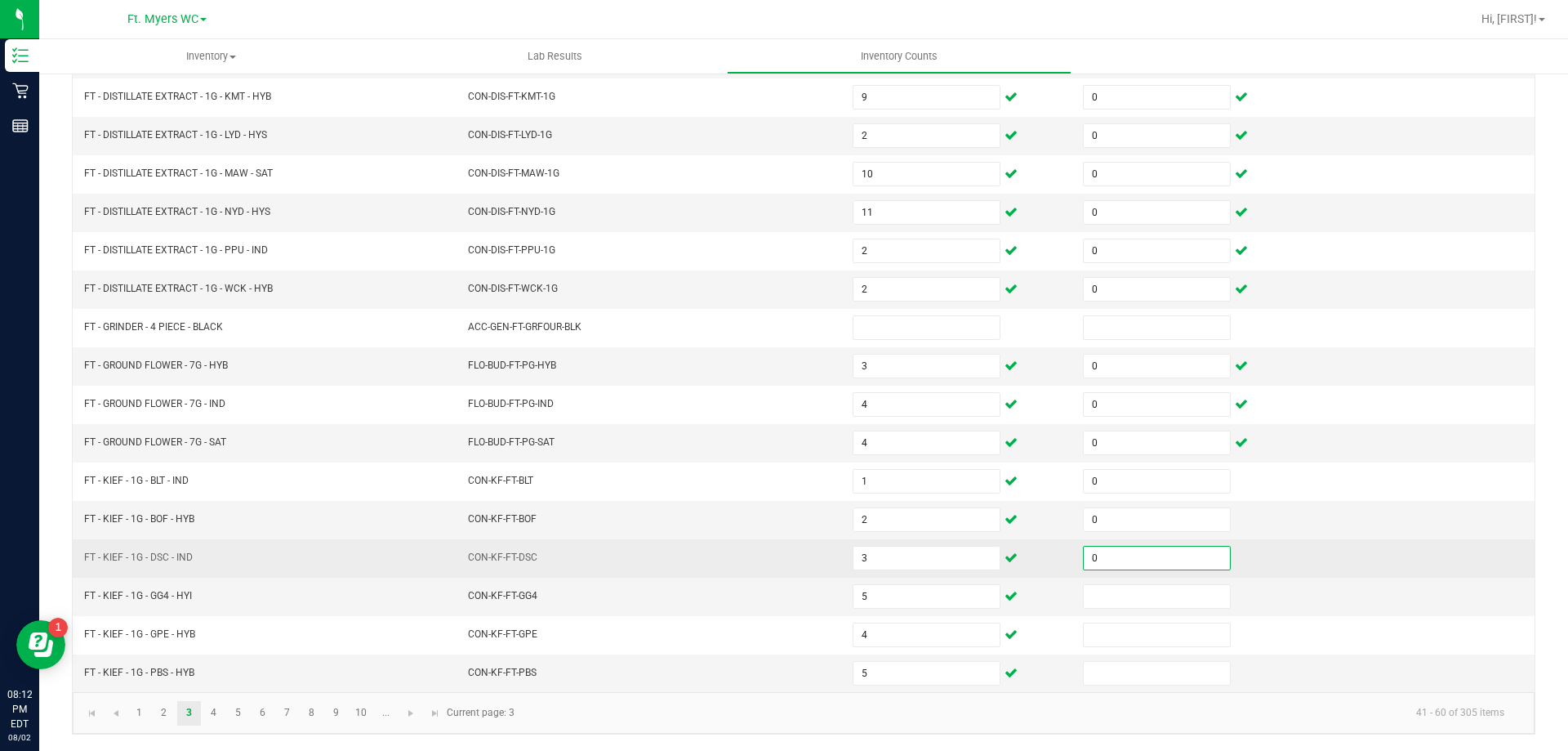 click on "0" at bounding box center (1156, 558) 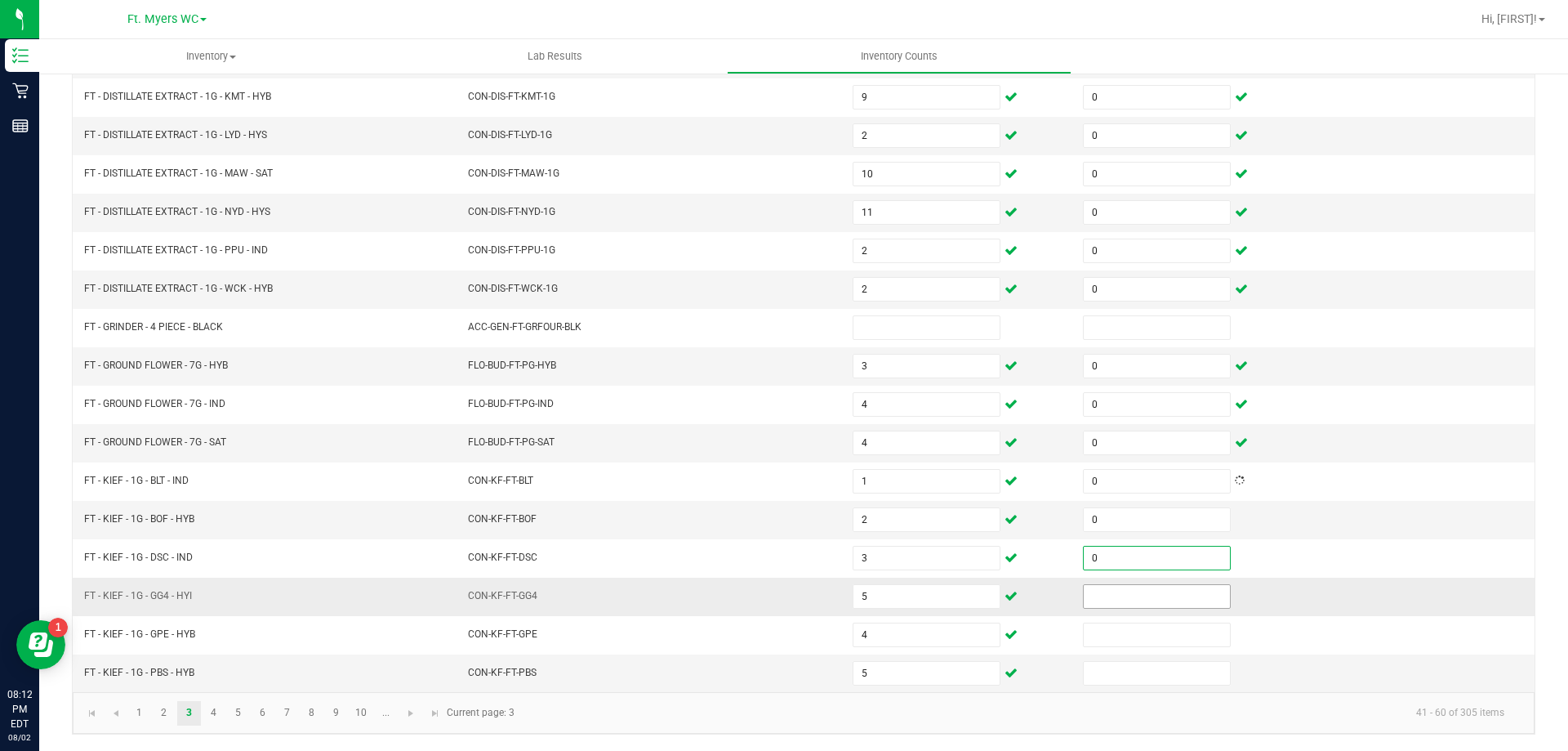 click at bounding box center [1156, 597] 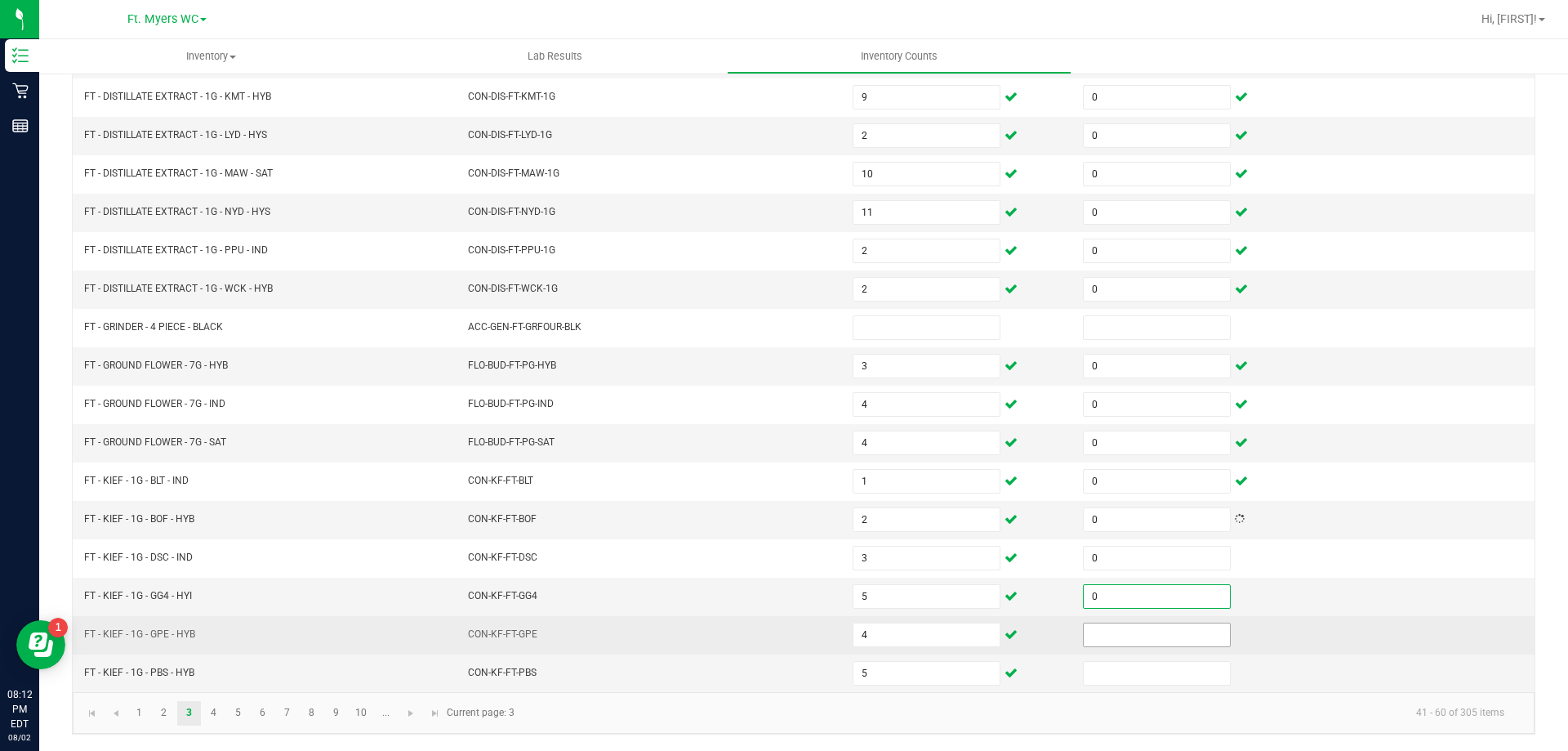 click at bounding box center (1156, 635) 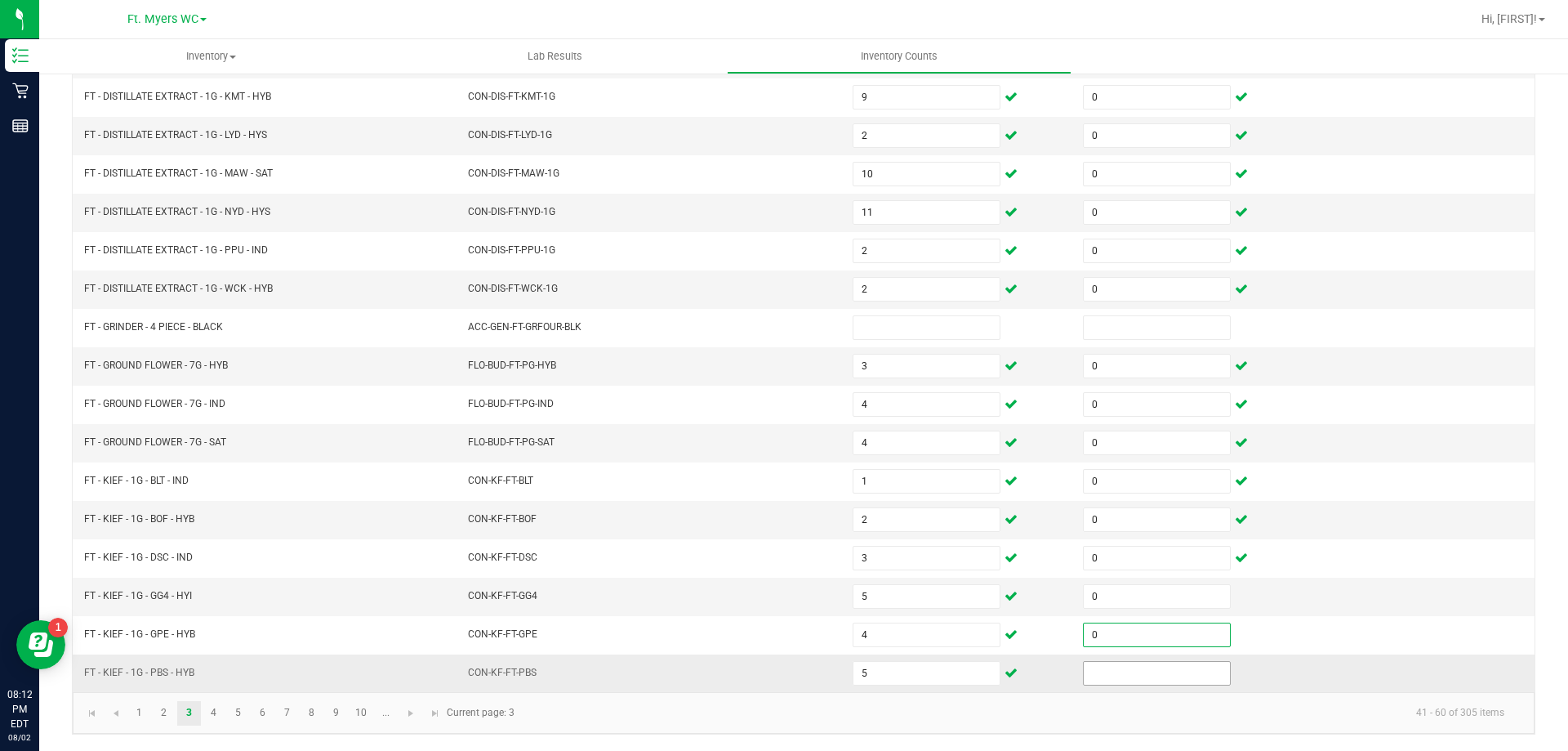 click at bounding box center (1156, 673) 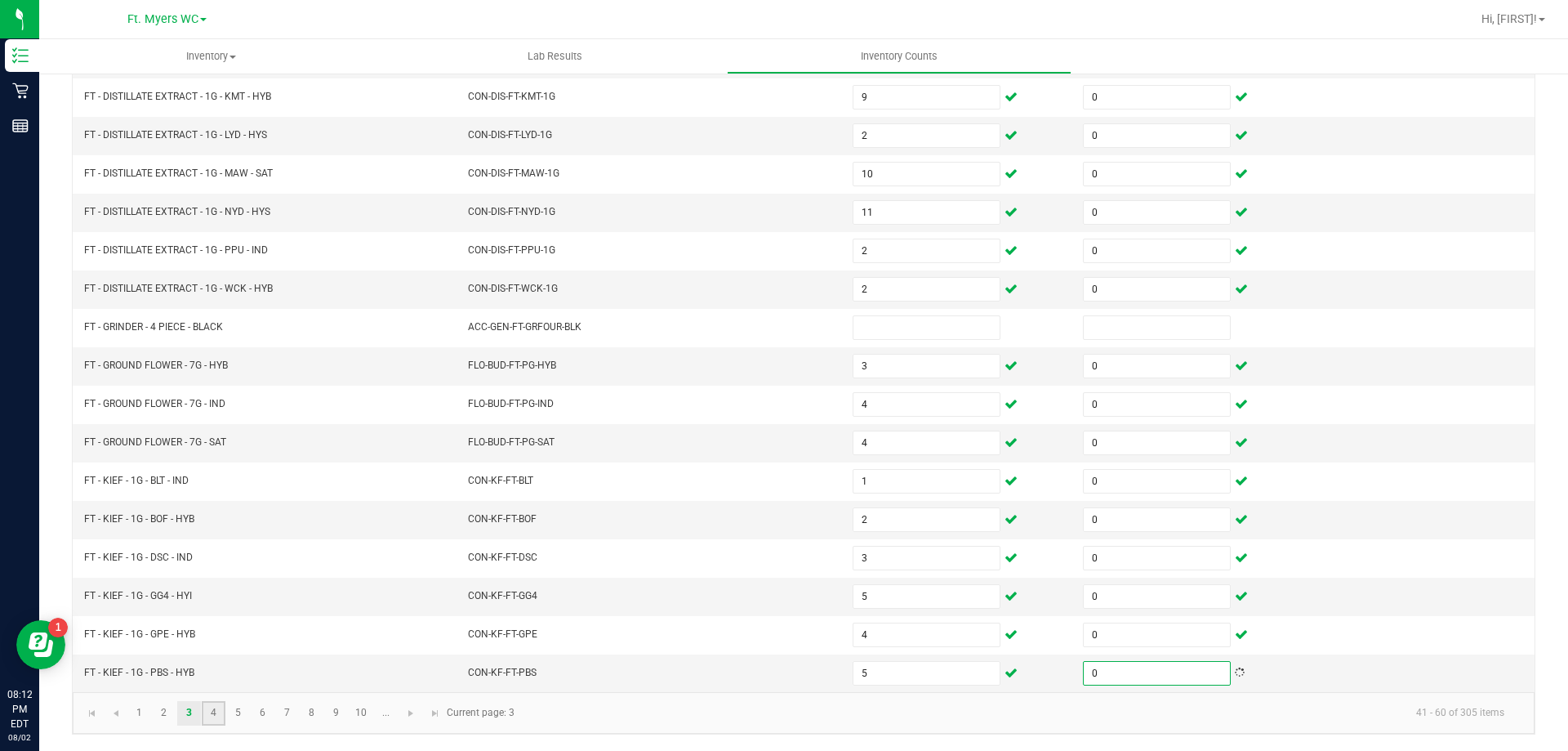 click on "4" 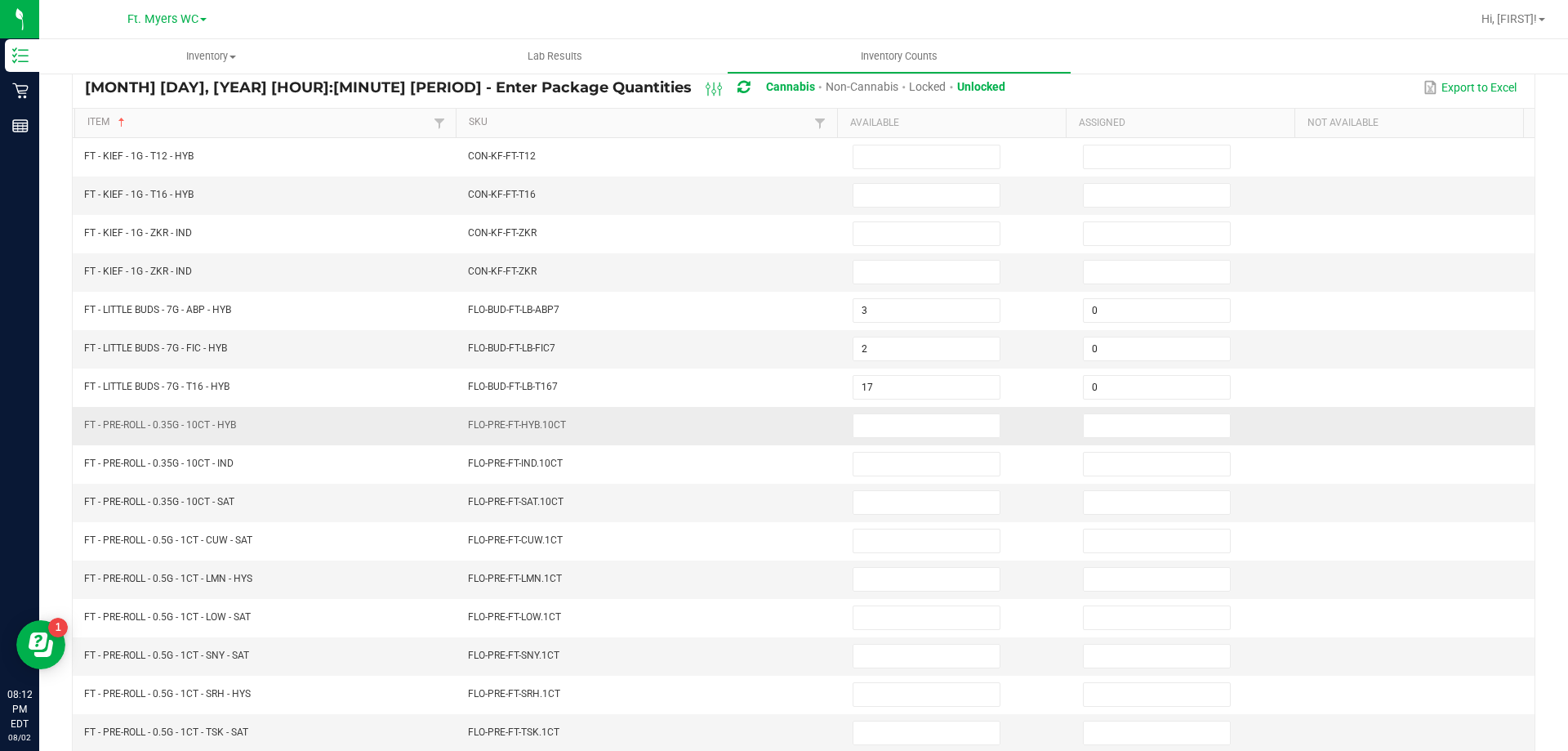 scroll, scrollTop: 94, scrollLeft: 0, axis: vertical 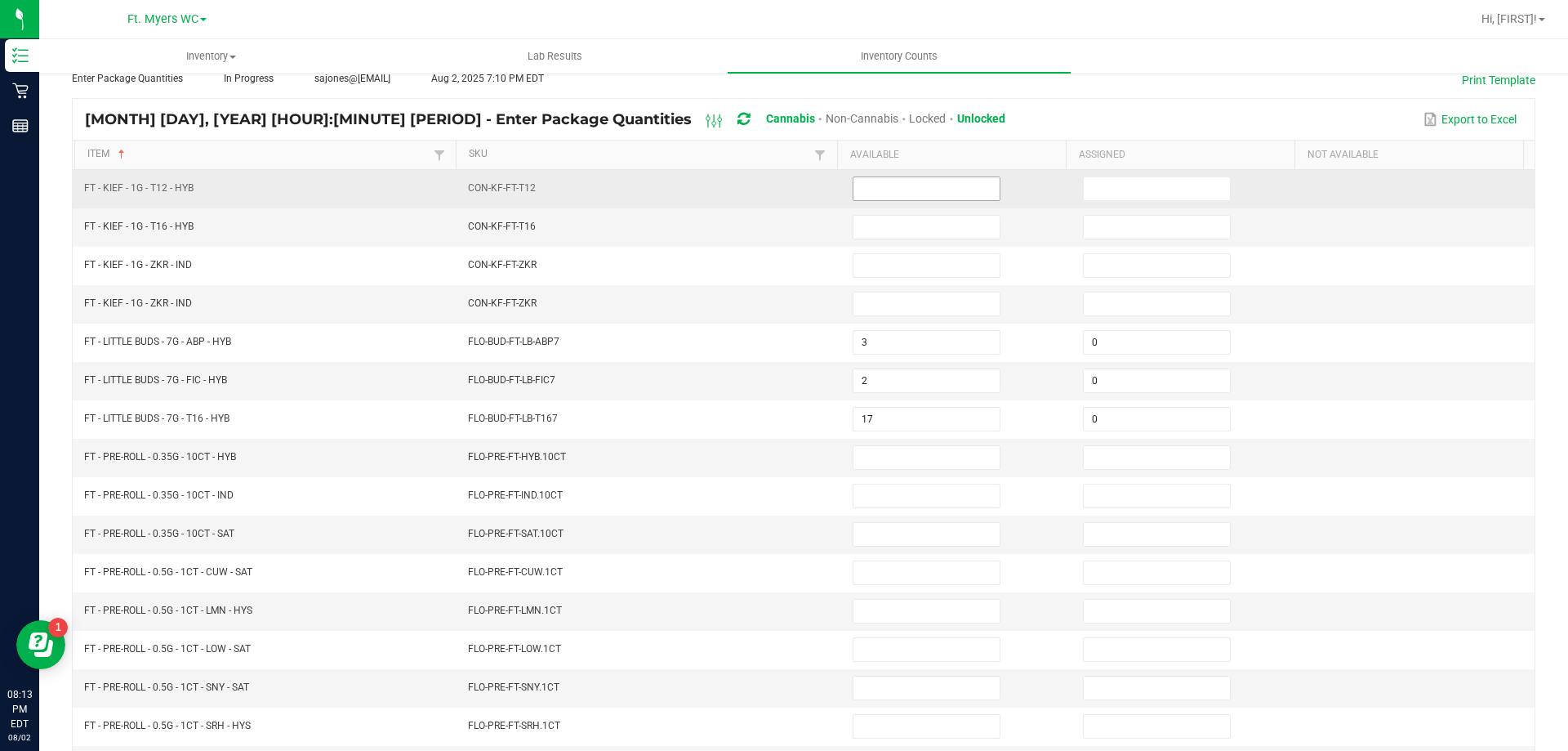 click at bounding box center [926, 189] 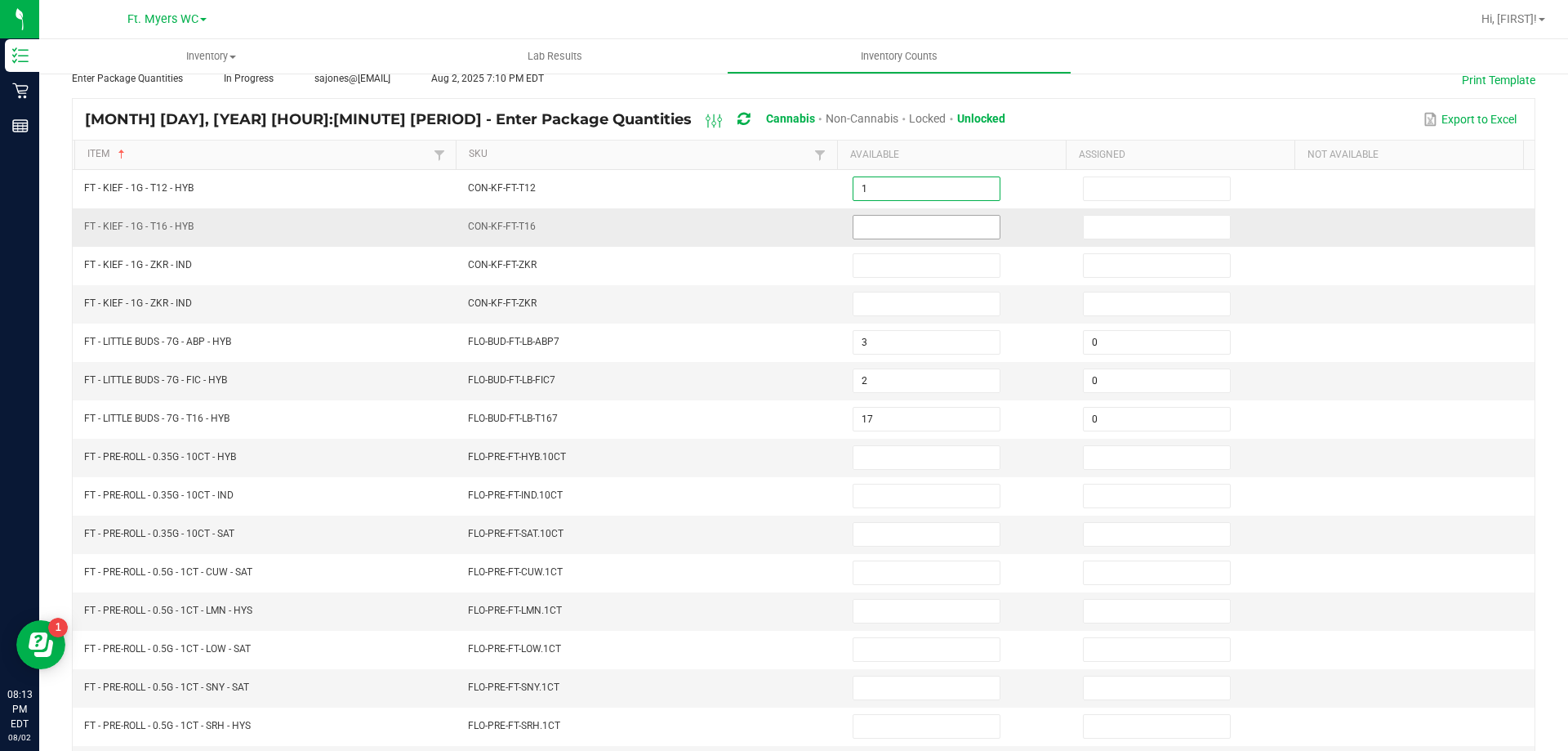 click at bounding box center (926, 227) 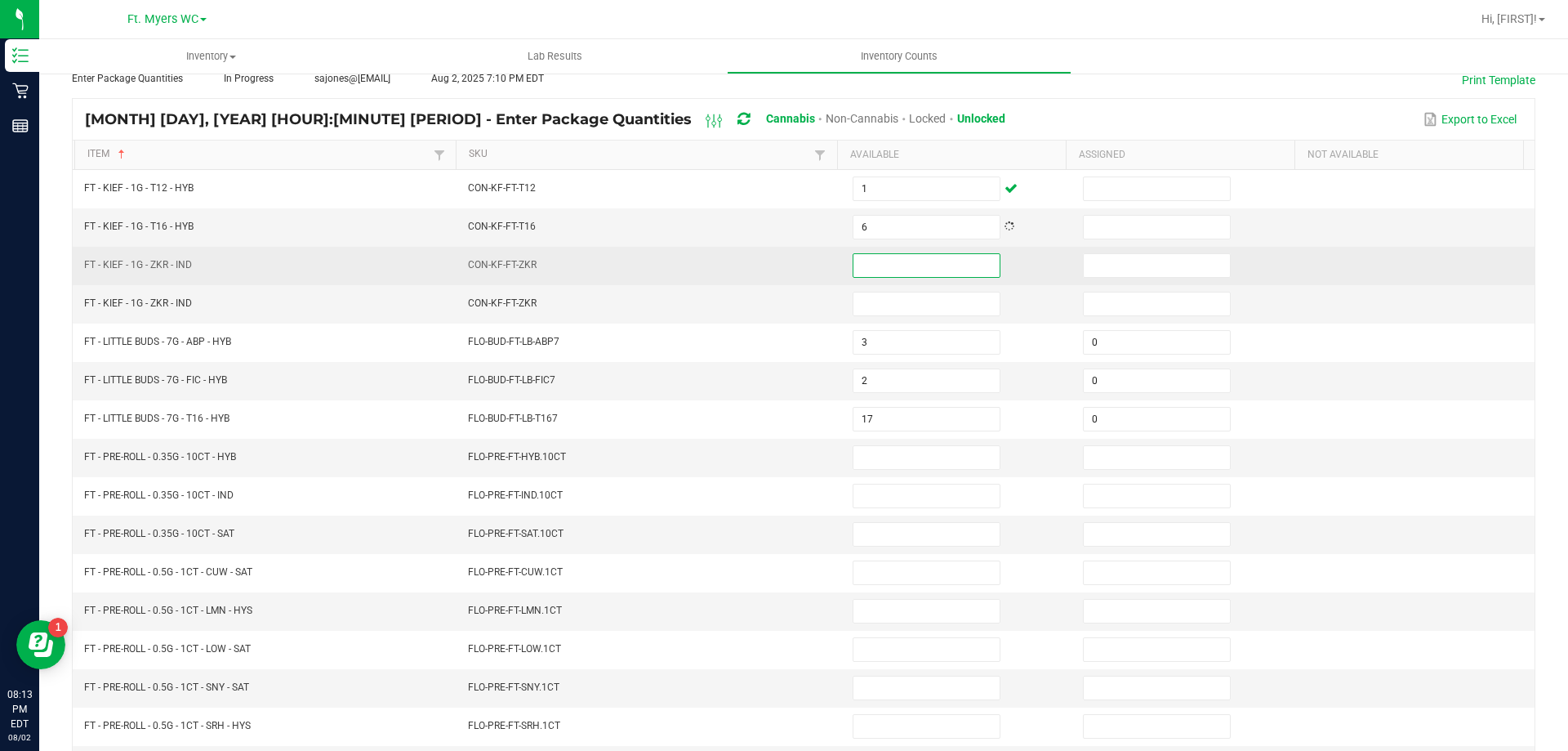 click at bounding box center [926, 266] 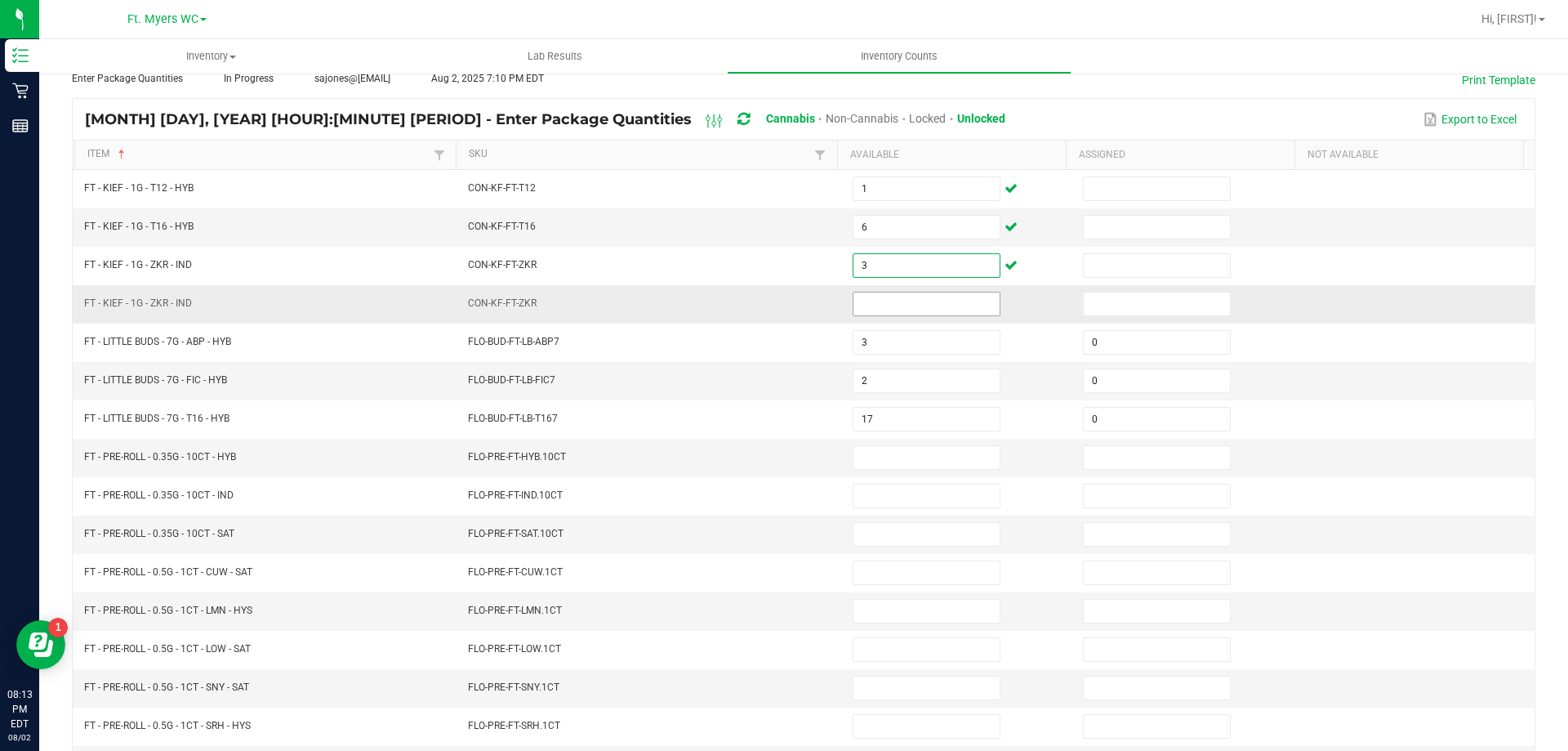 click at bounding box center (926, 304) 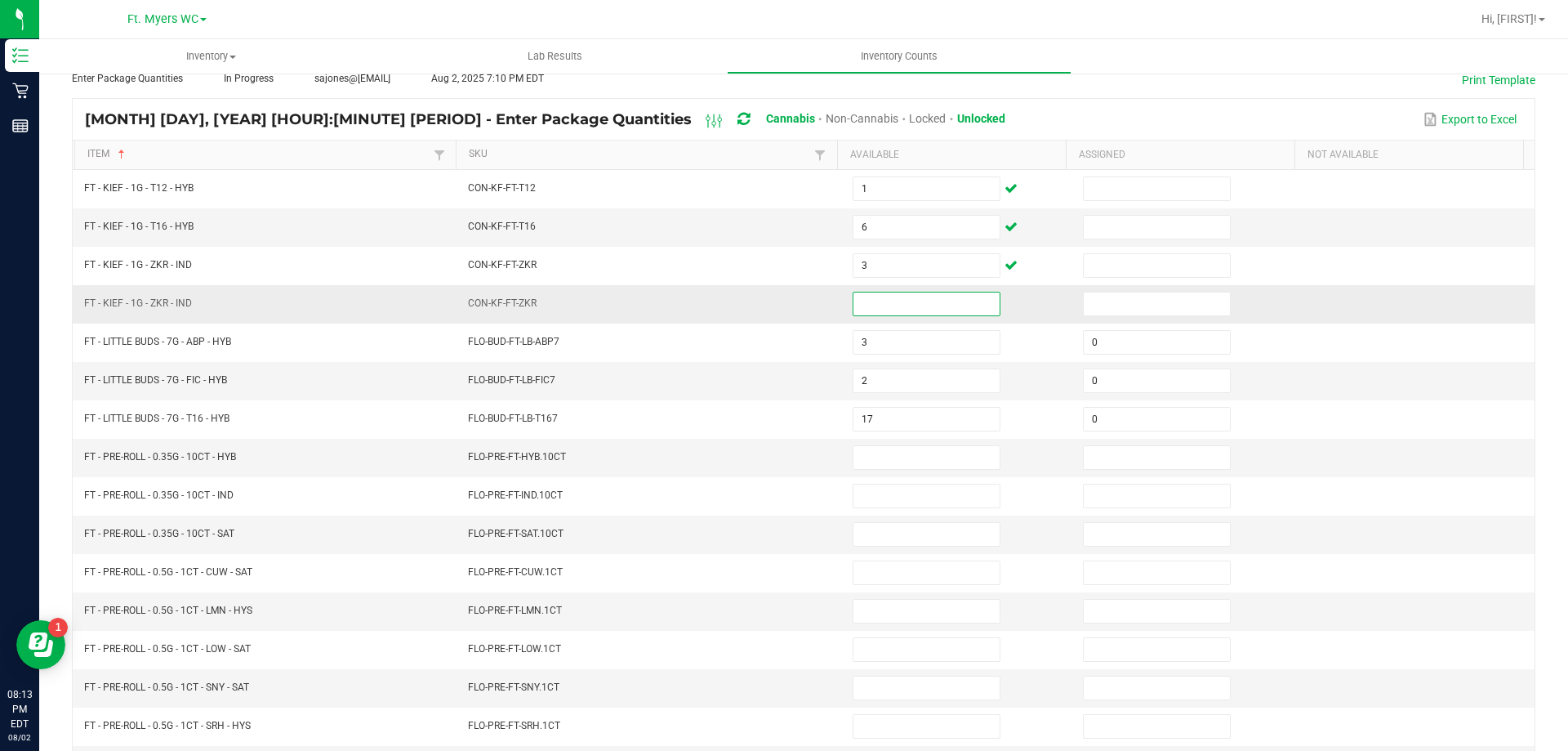click at bounding box center (926, 304) 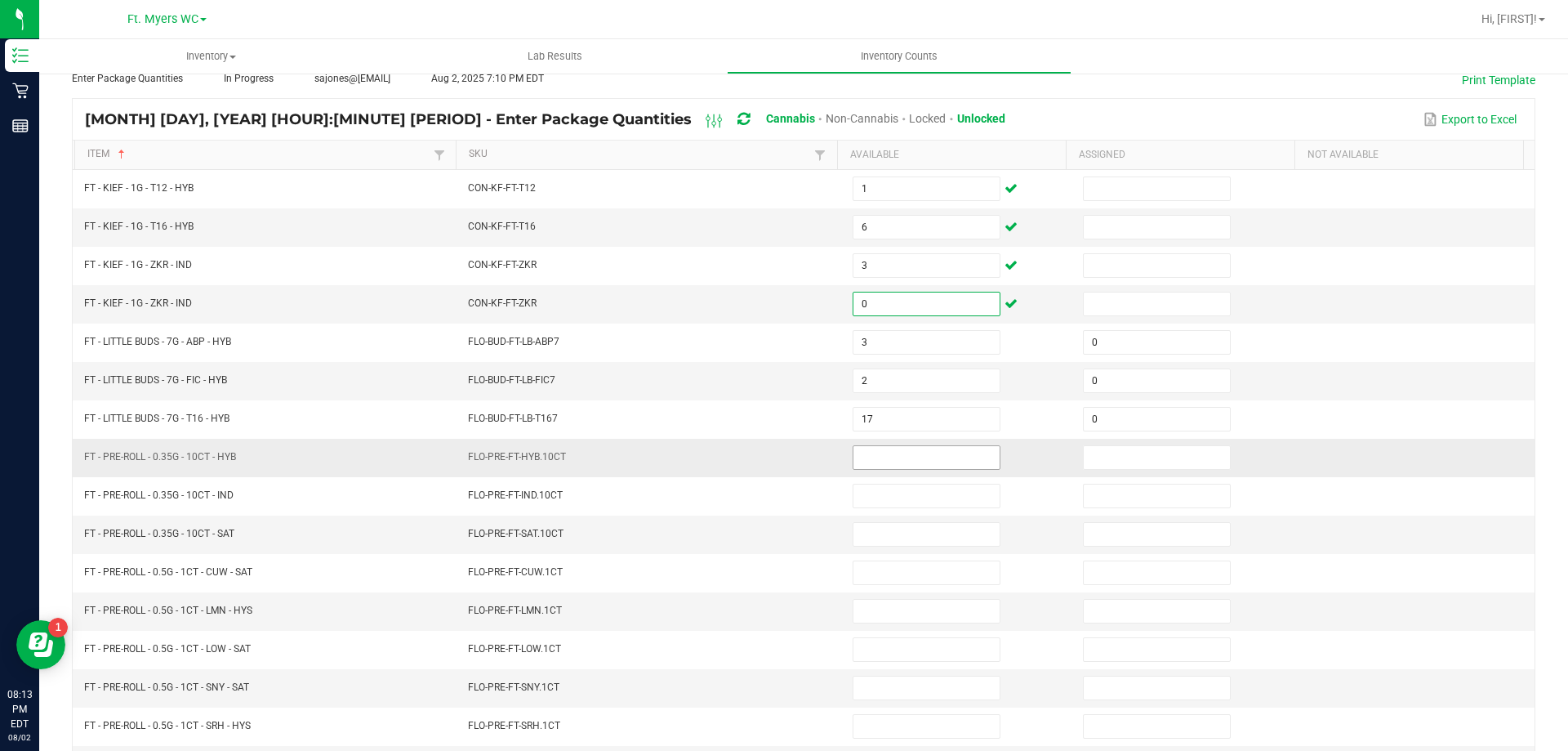 click at bounding box center (926, 458) 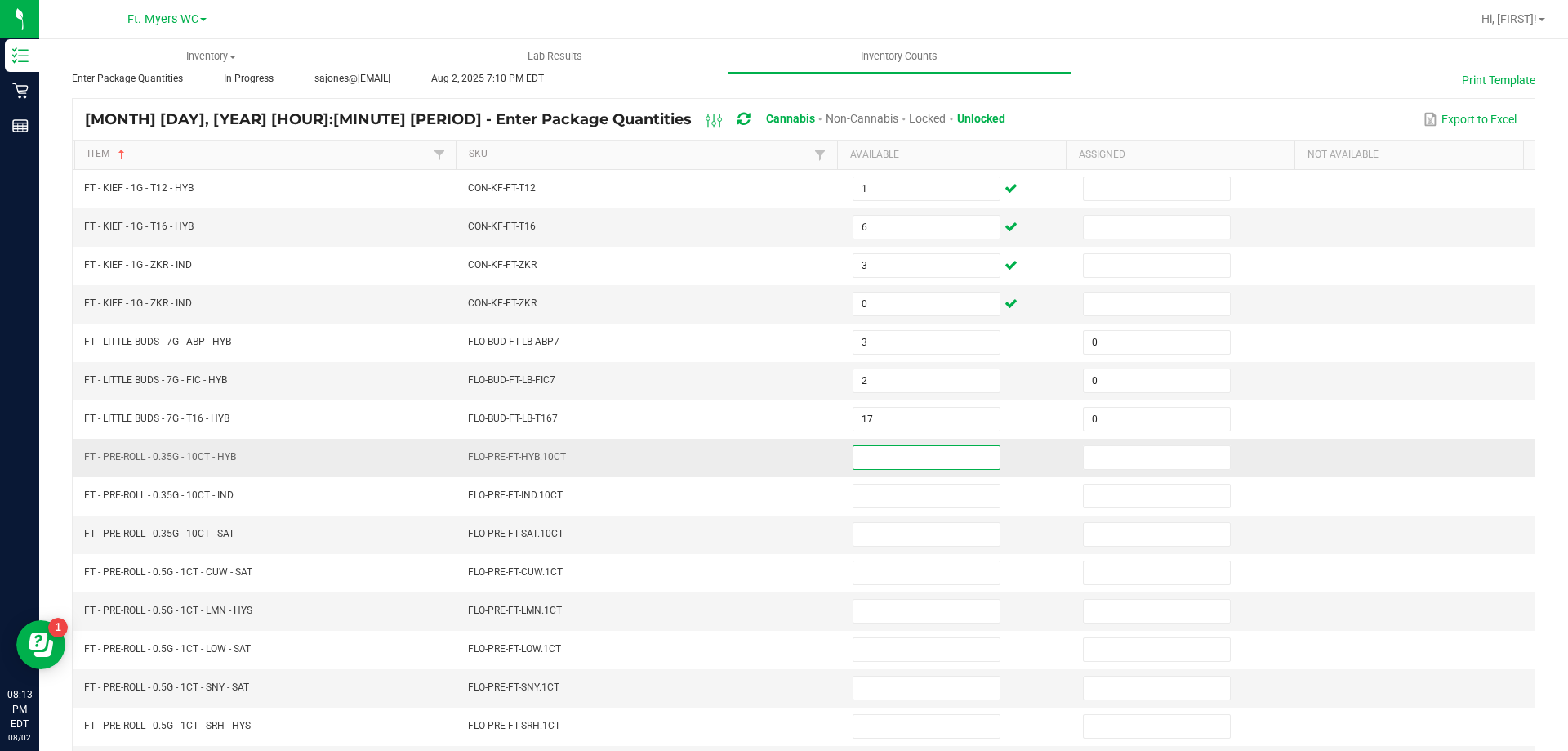 click at bounding box center (926, 458) 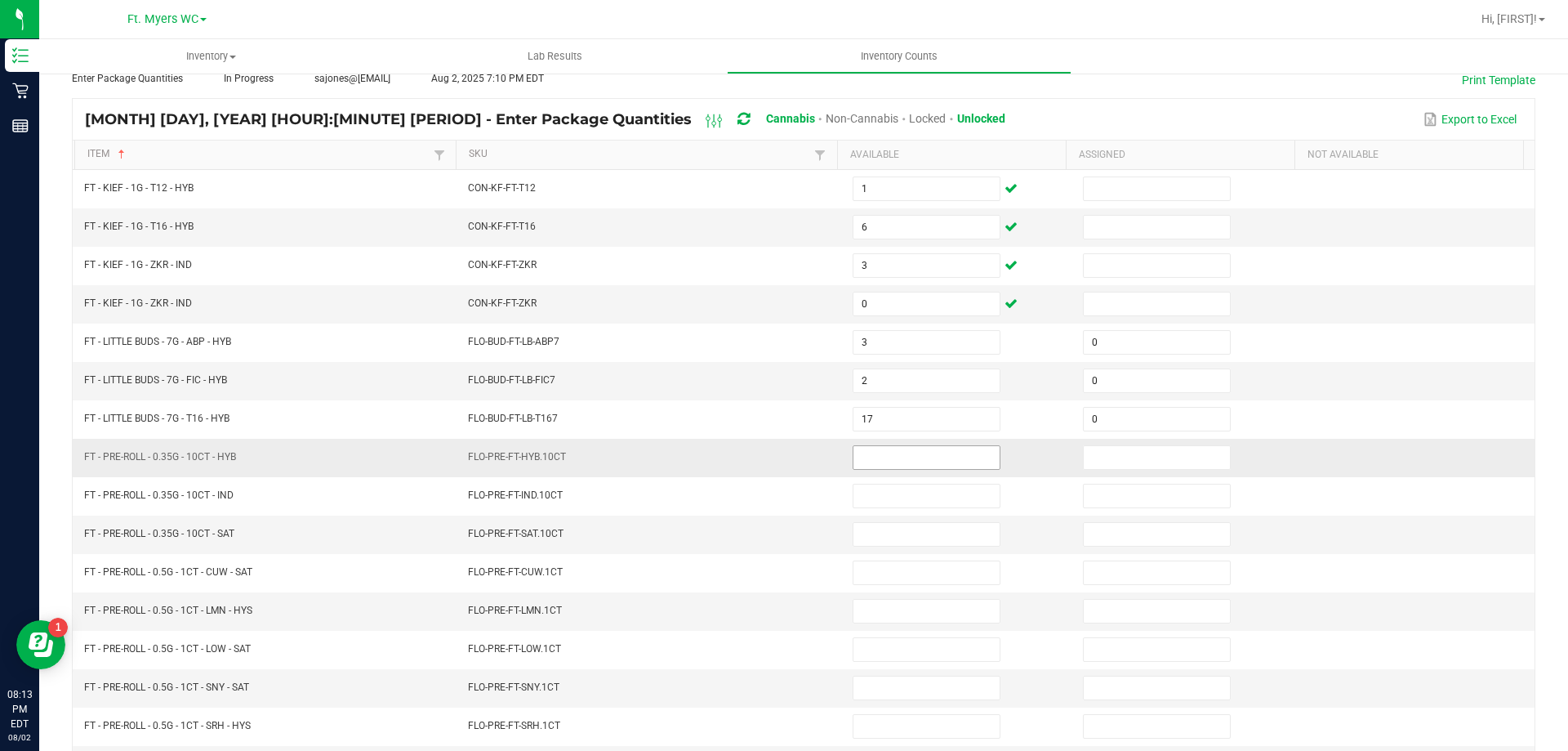 click at bounding box center [926, 458] 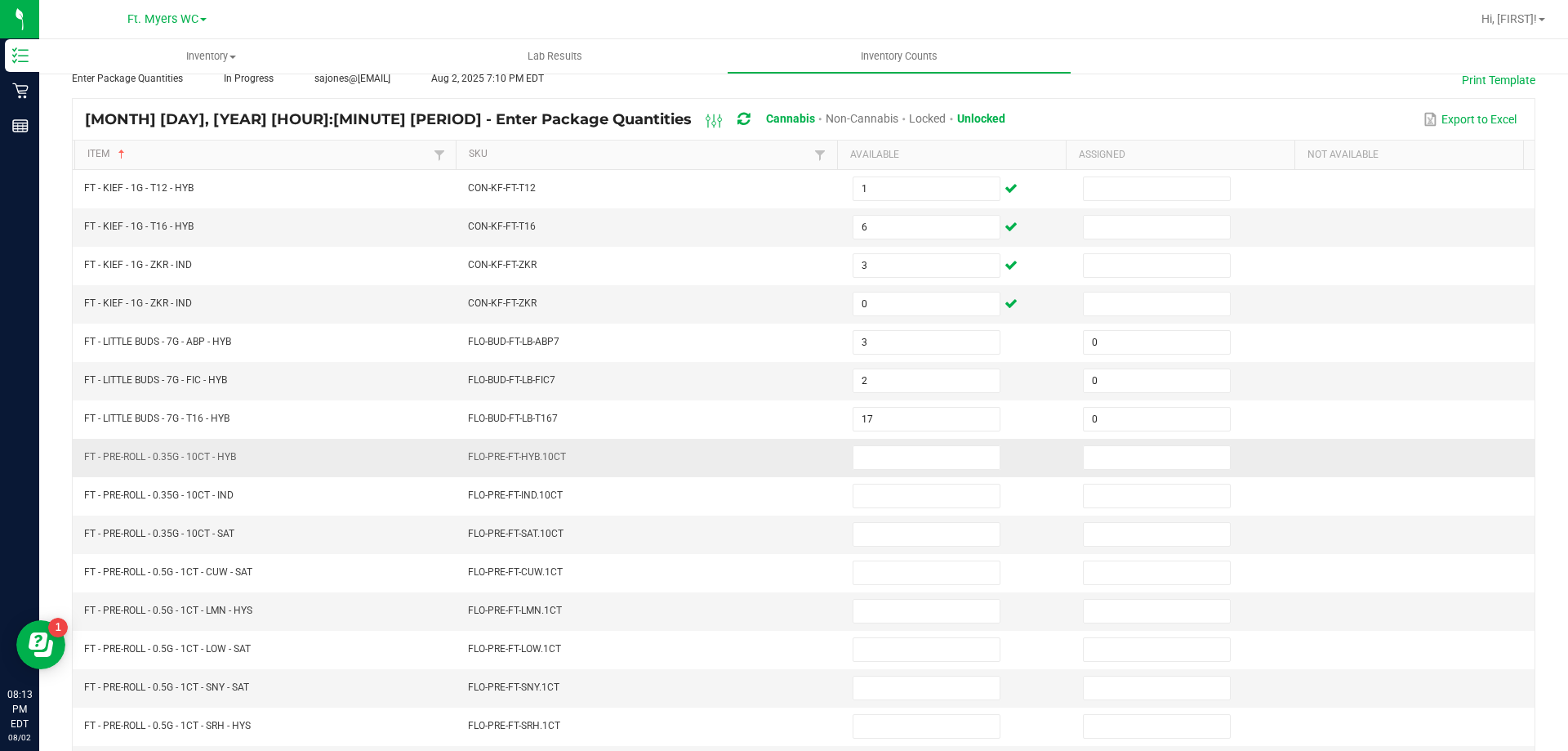 drag, startPoint x: 207, startPoint y: 453, endPoint x: 327, endPoint y: 459, distance: 120.14991 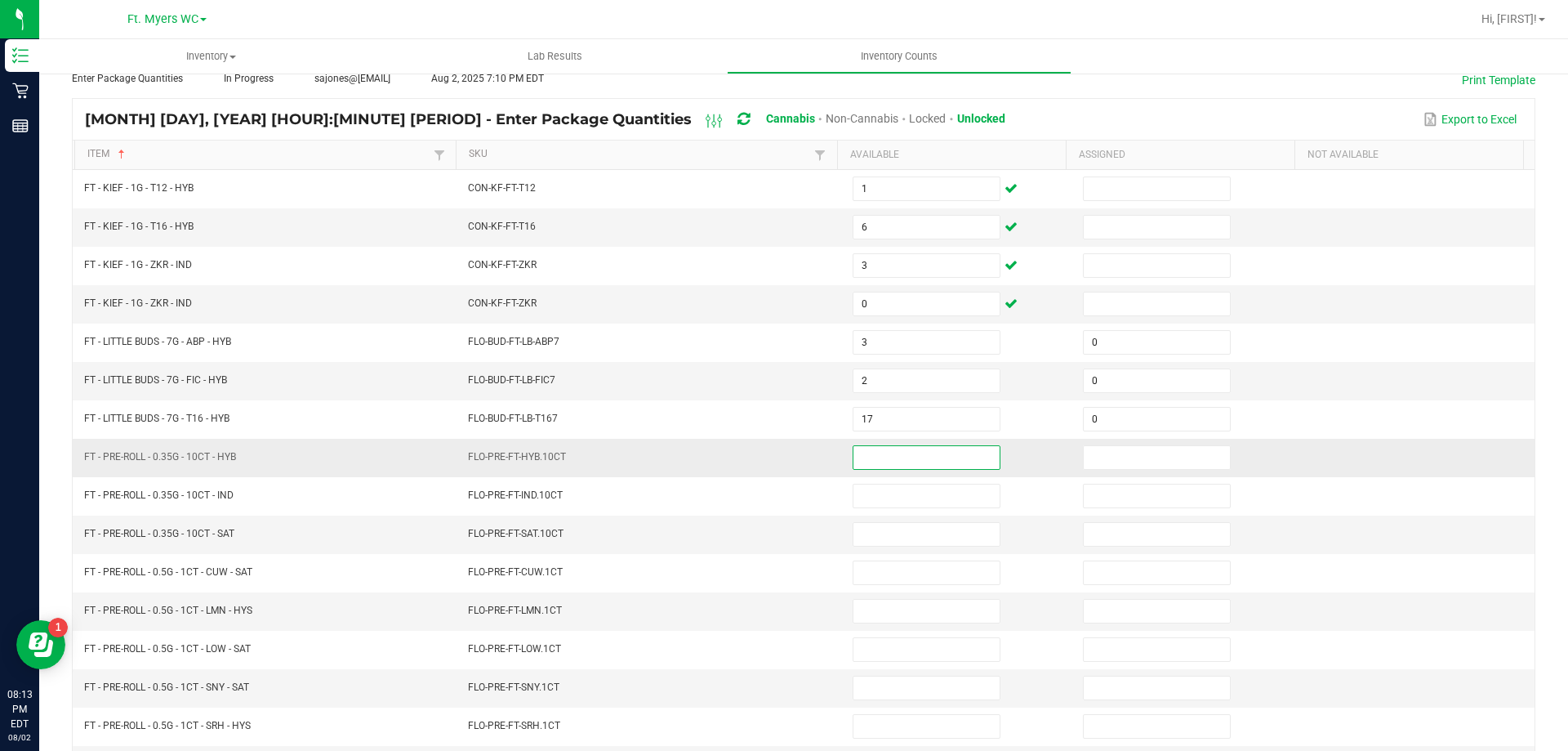 click at bounding box center [926, 458] 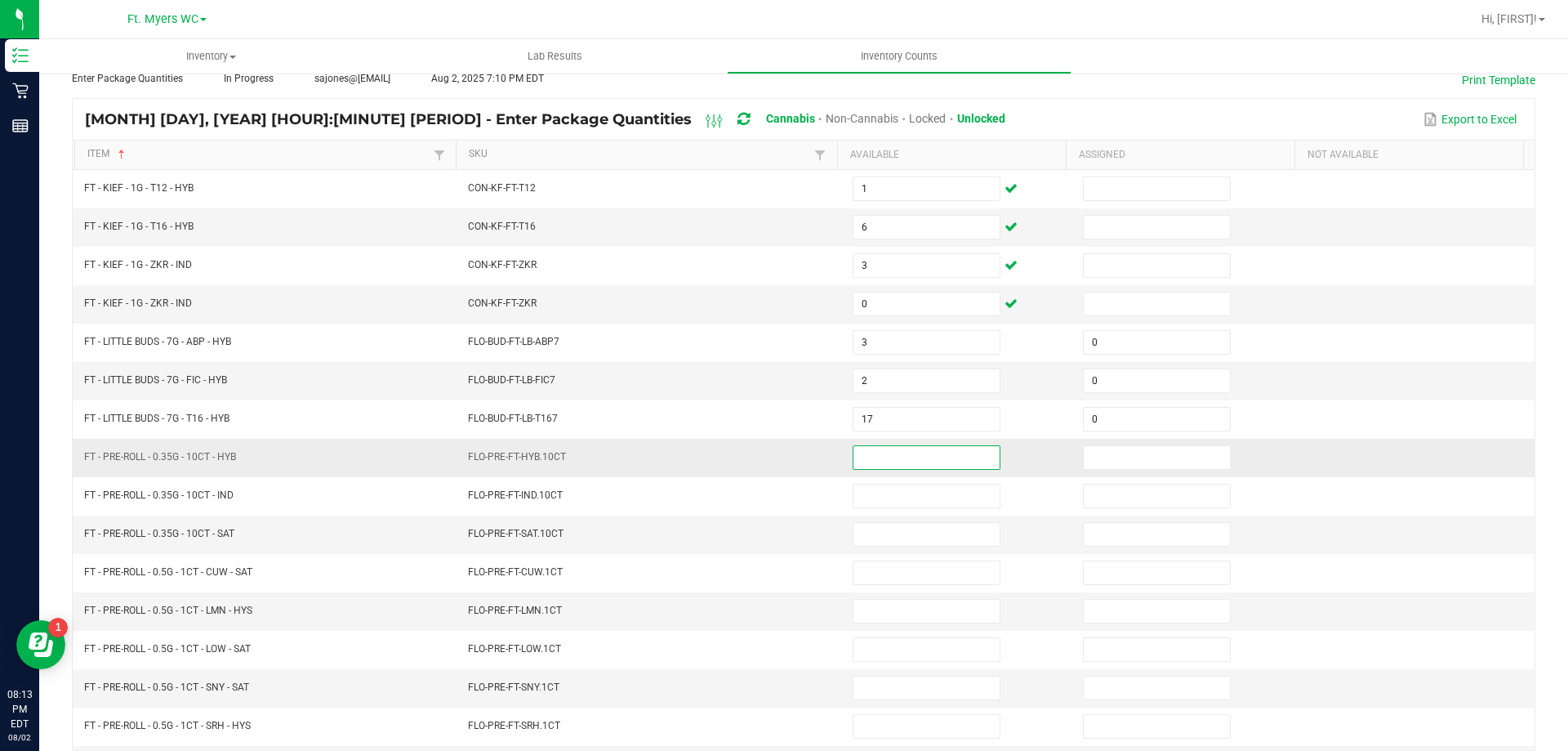click at bounding box center [926, 458] 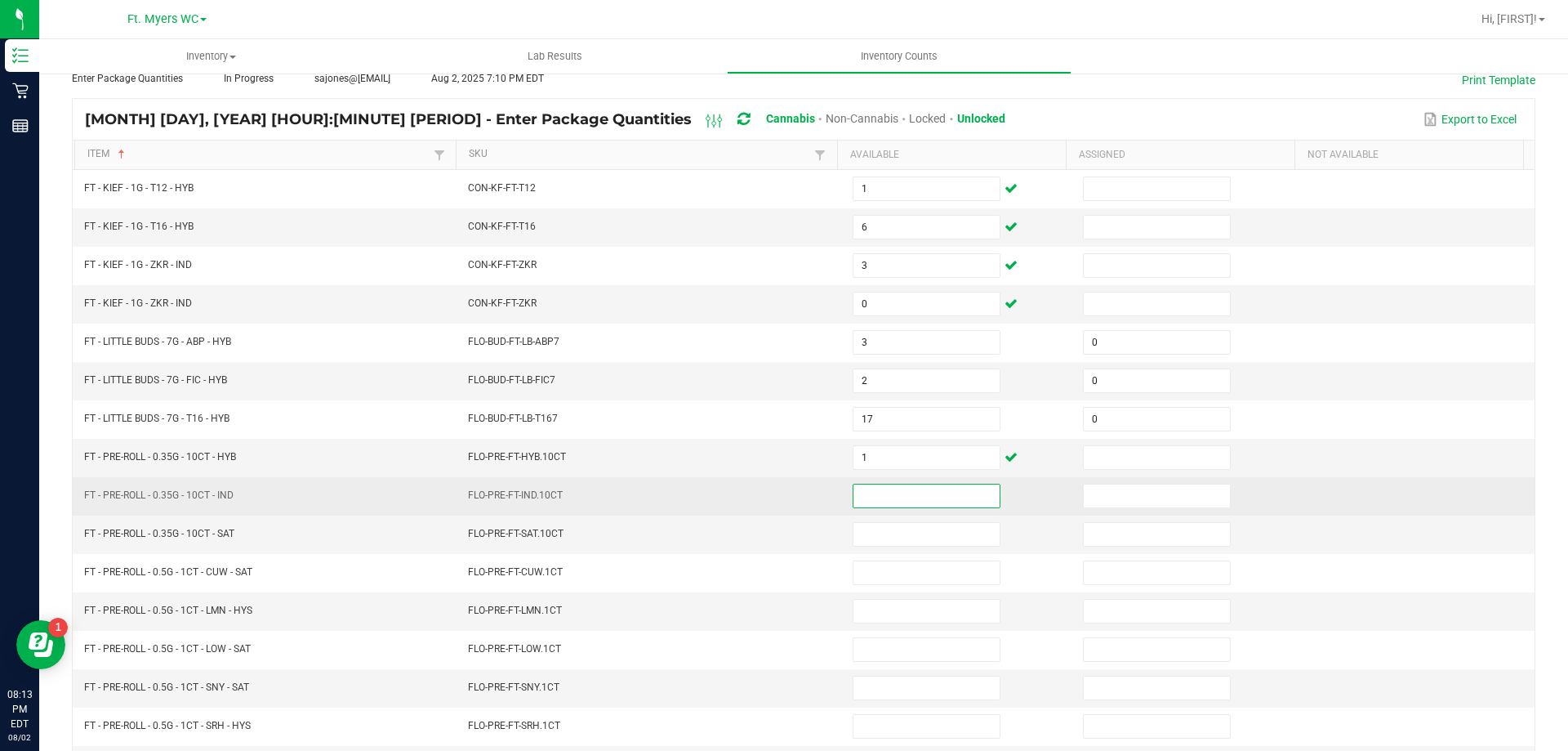 click at bounding box center (926, 496) 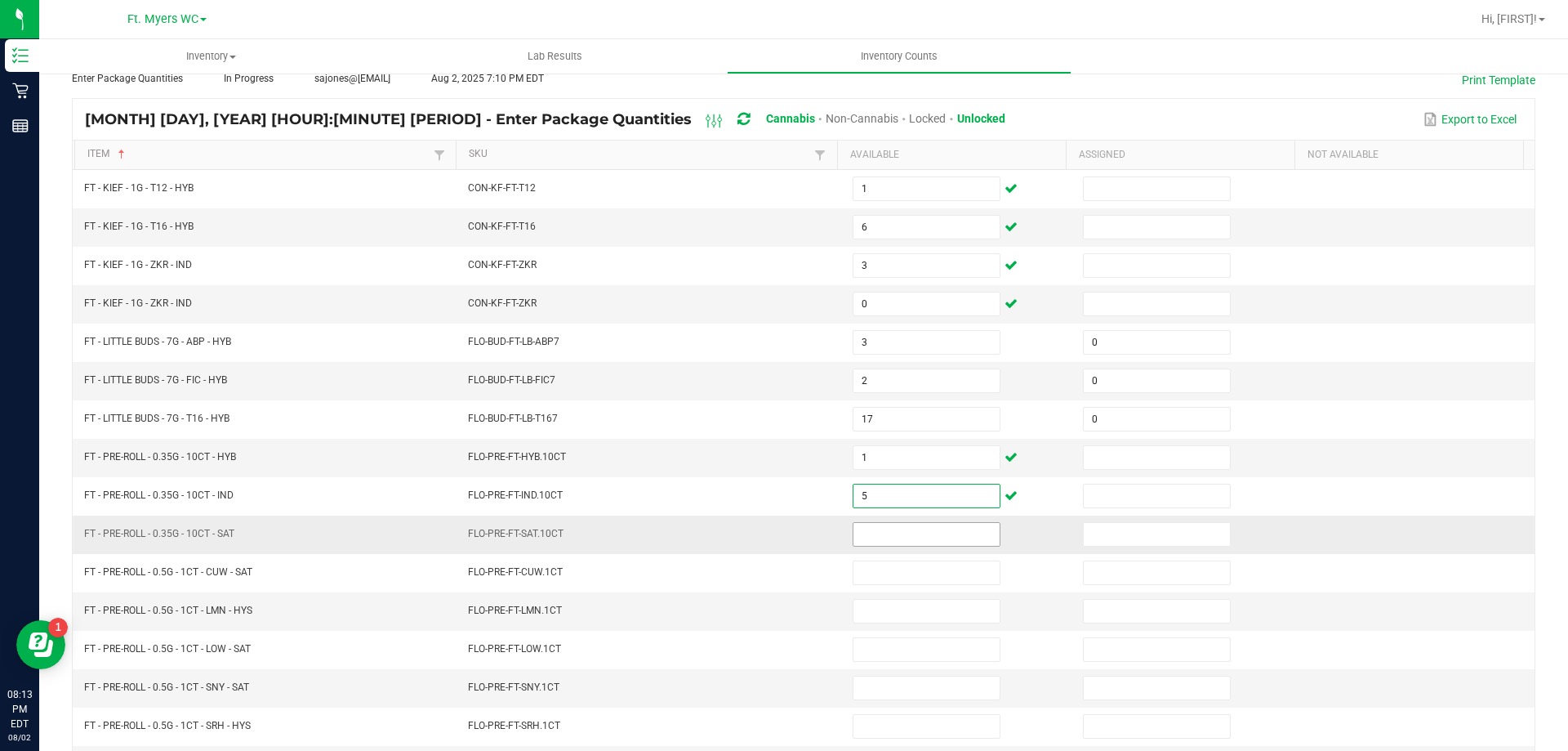 click at bounding box center [926, 534] 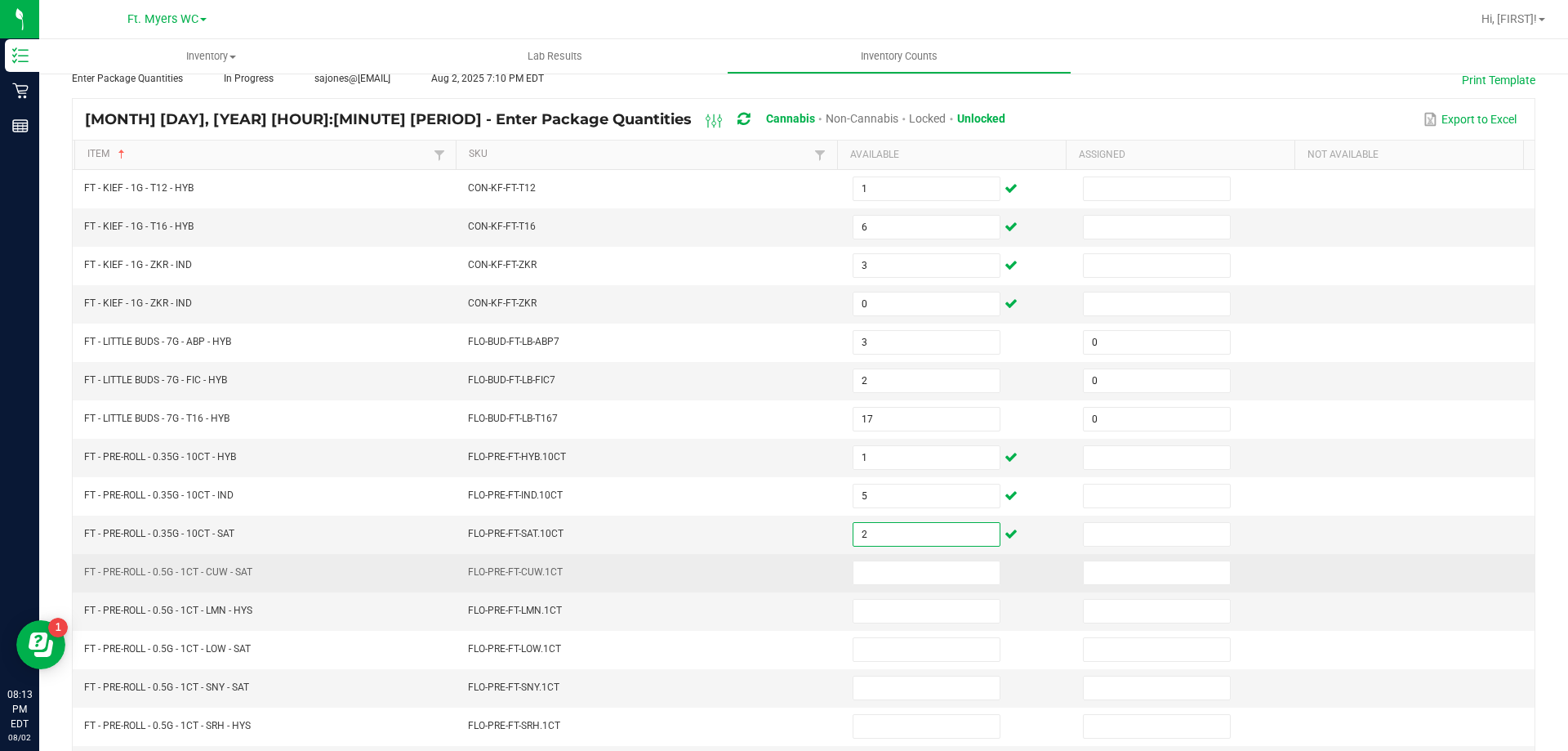 click at bounding box center [958, 573] 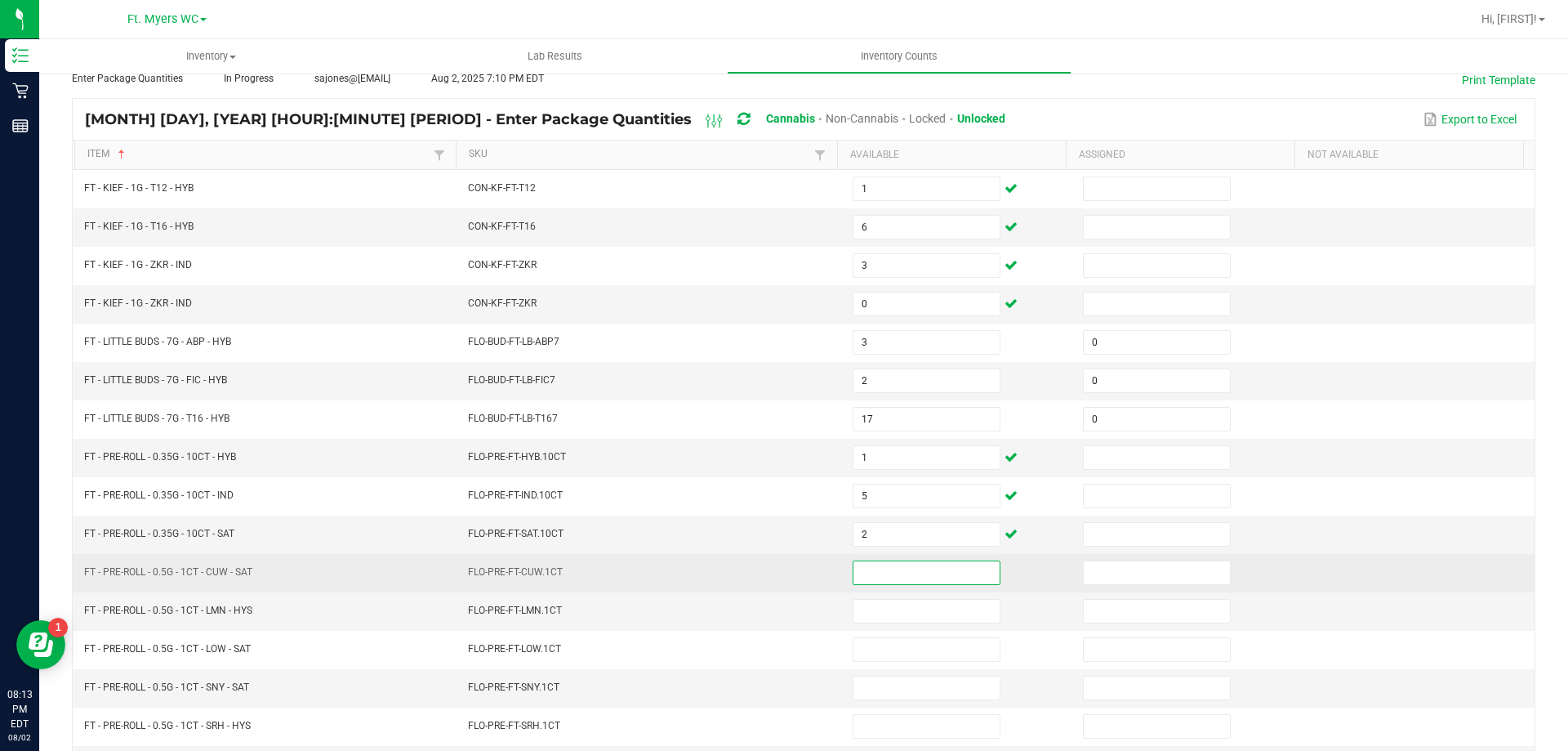 click at bounding box center [926, 573] 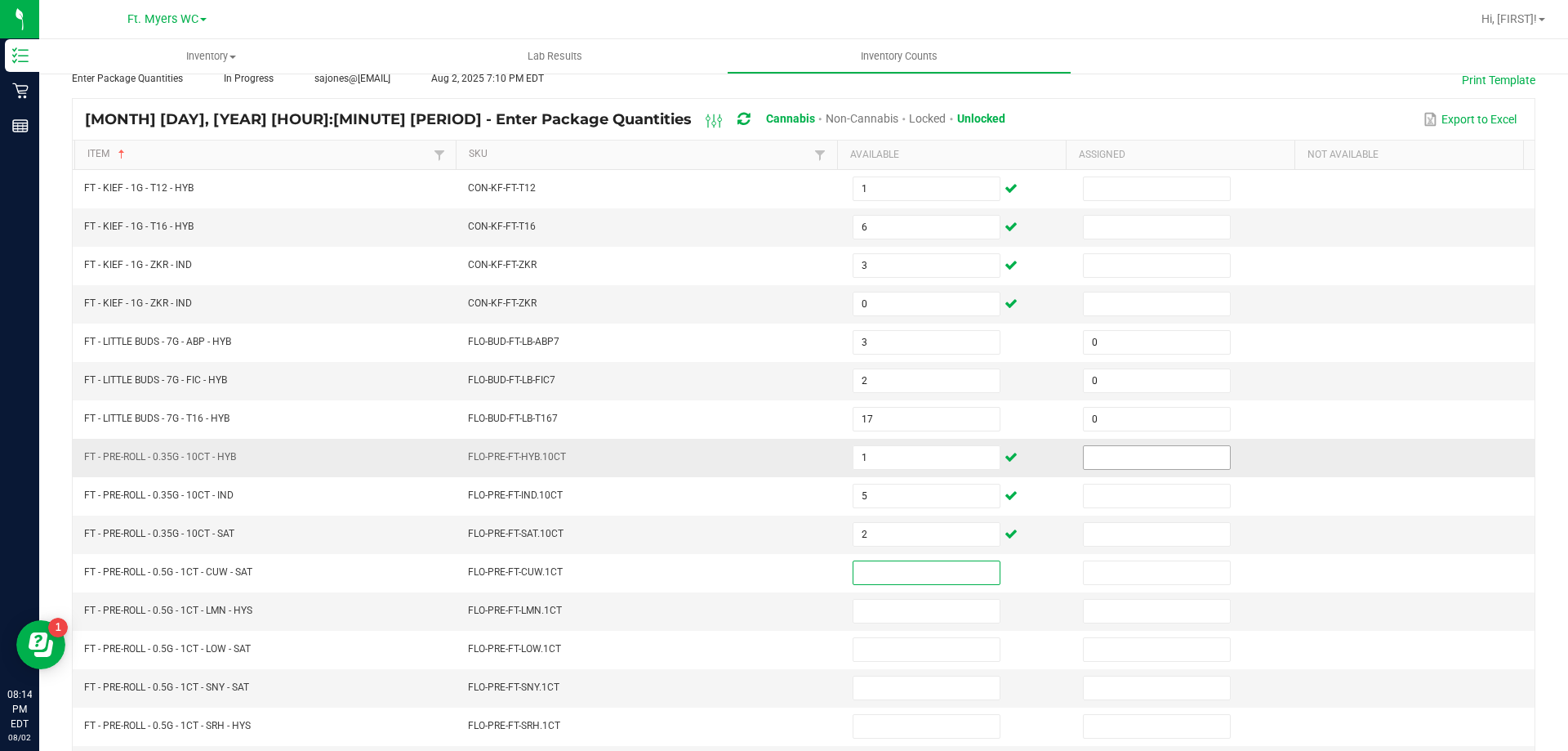 click at bounding box center [1156, 458] 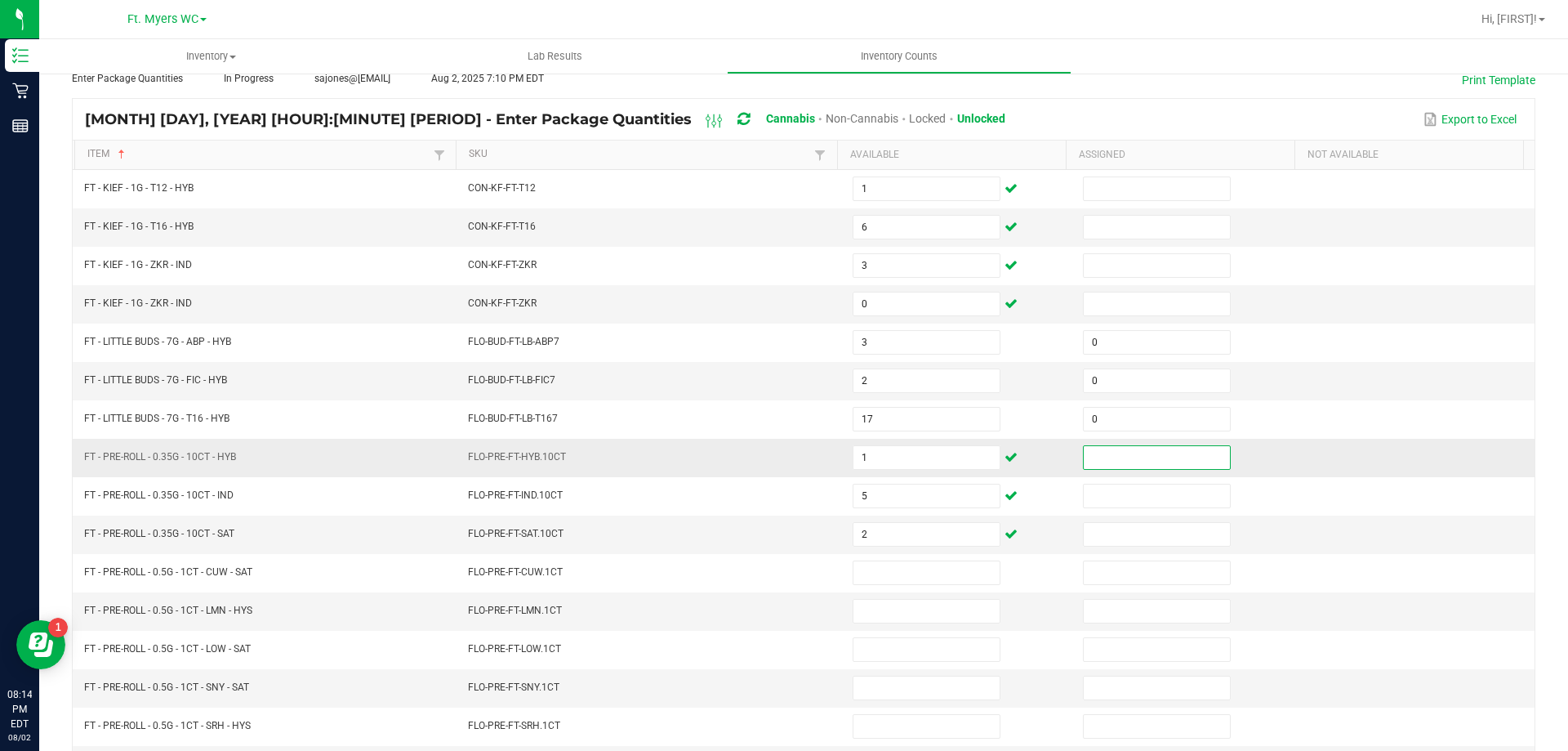 click at bounding box center [1156, 458] 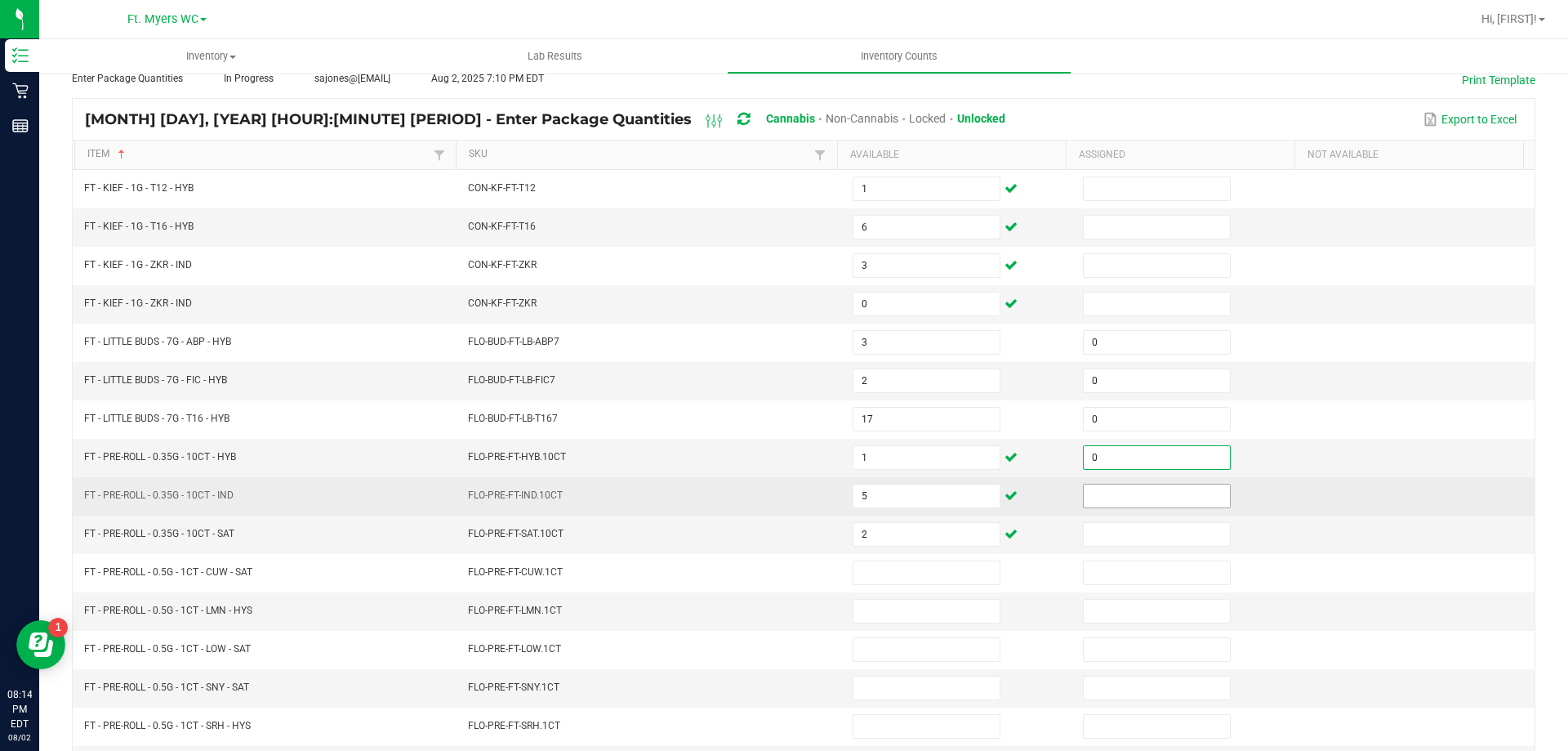 click at bounding box center [1156, 496] 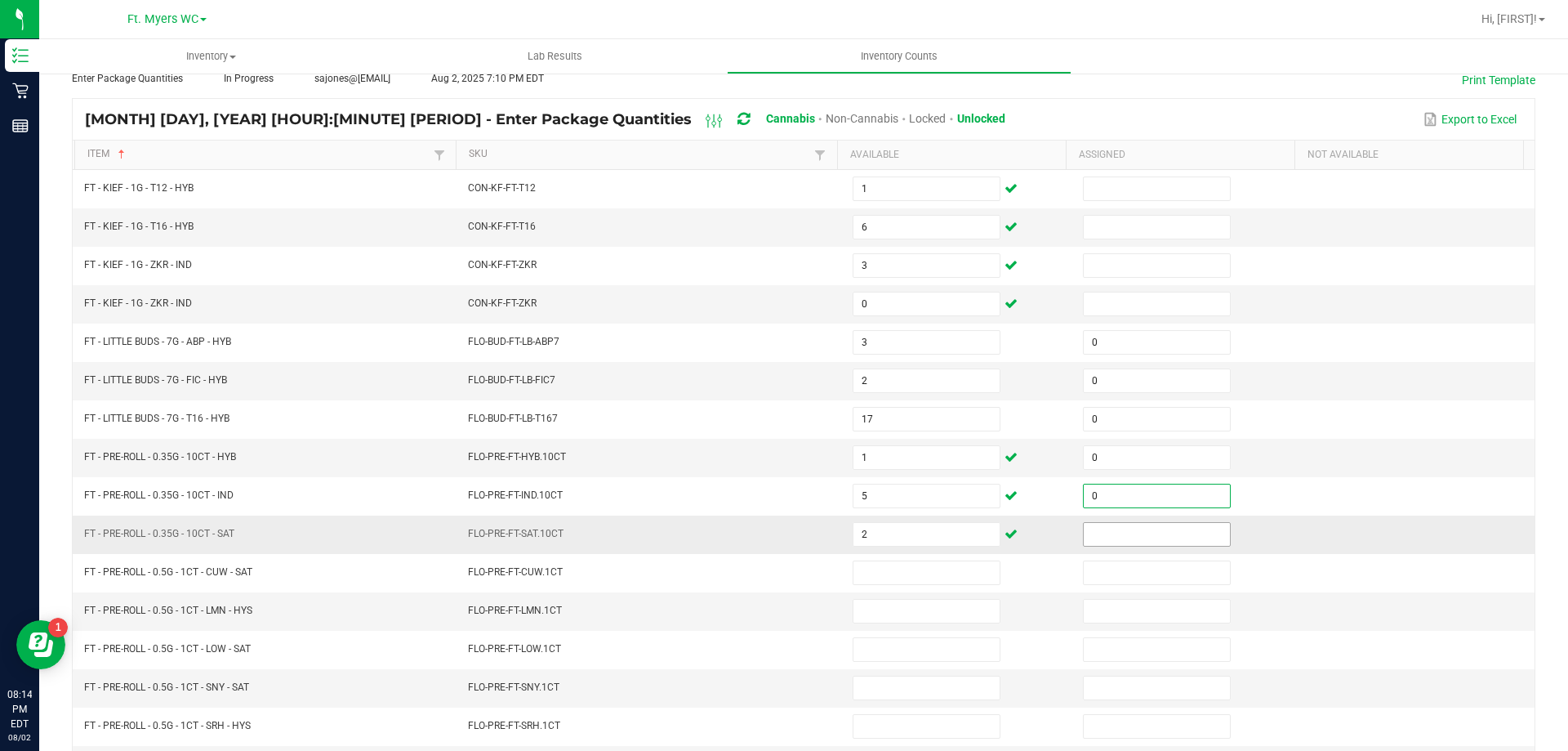 click at bounding box center (1156, 534) 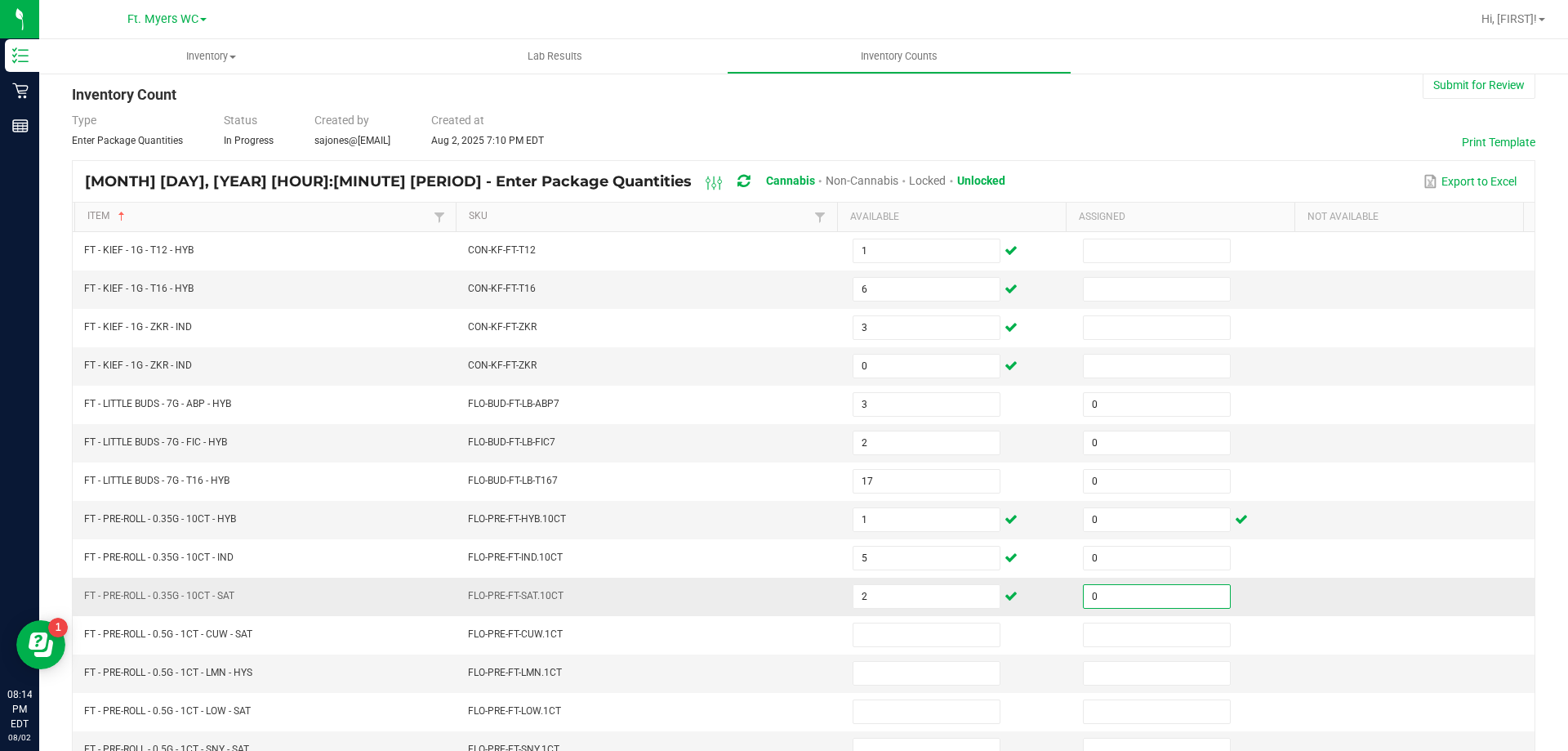 scroll, scrollTop: 0, scrollLeft: 0, axis: both 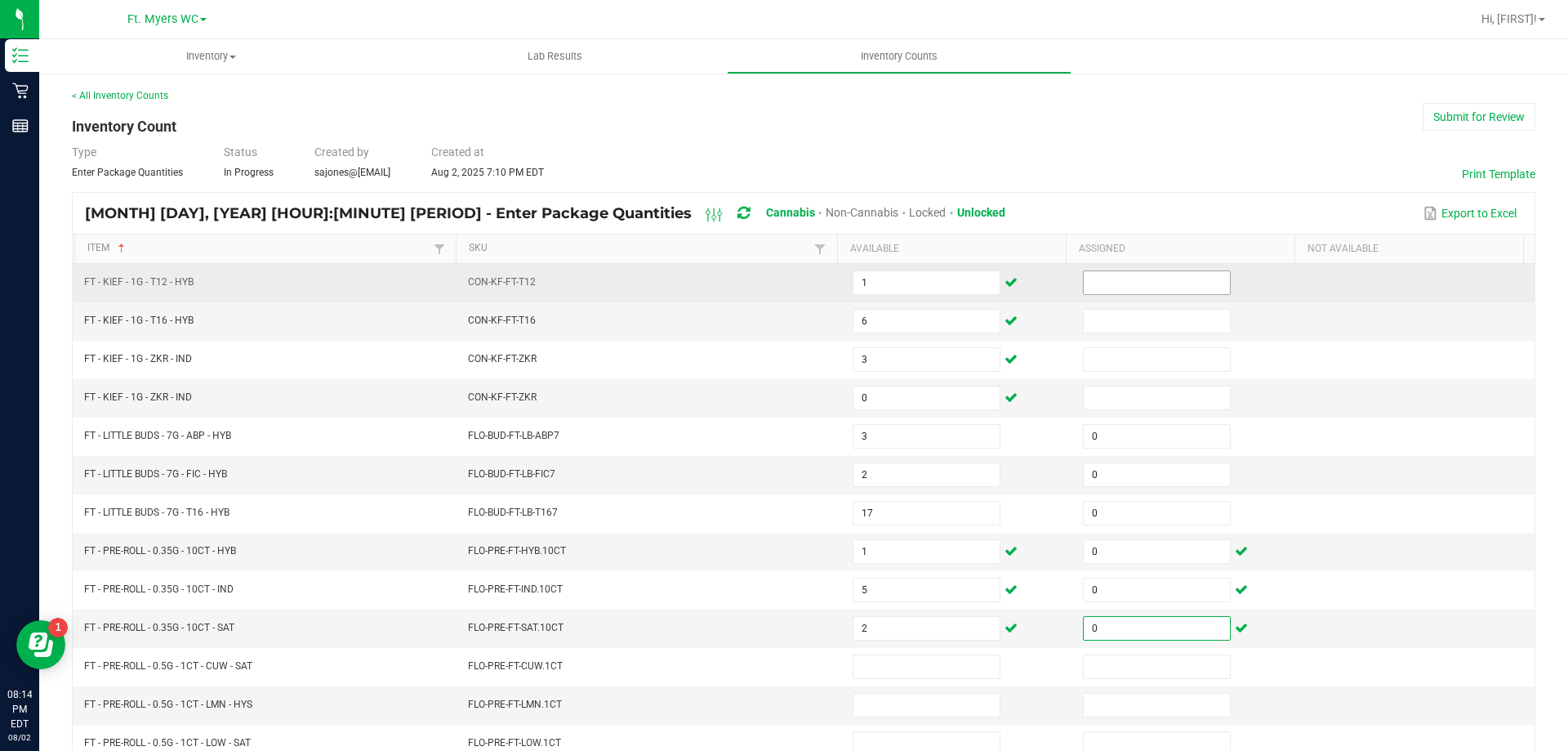 click at bounding box center (1156, 283) 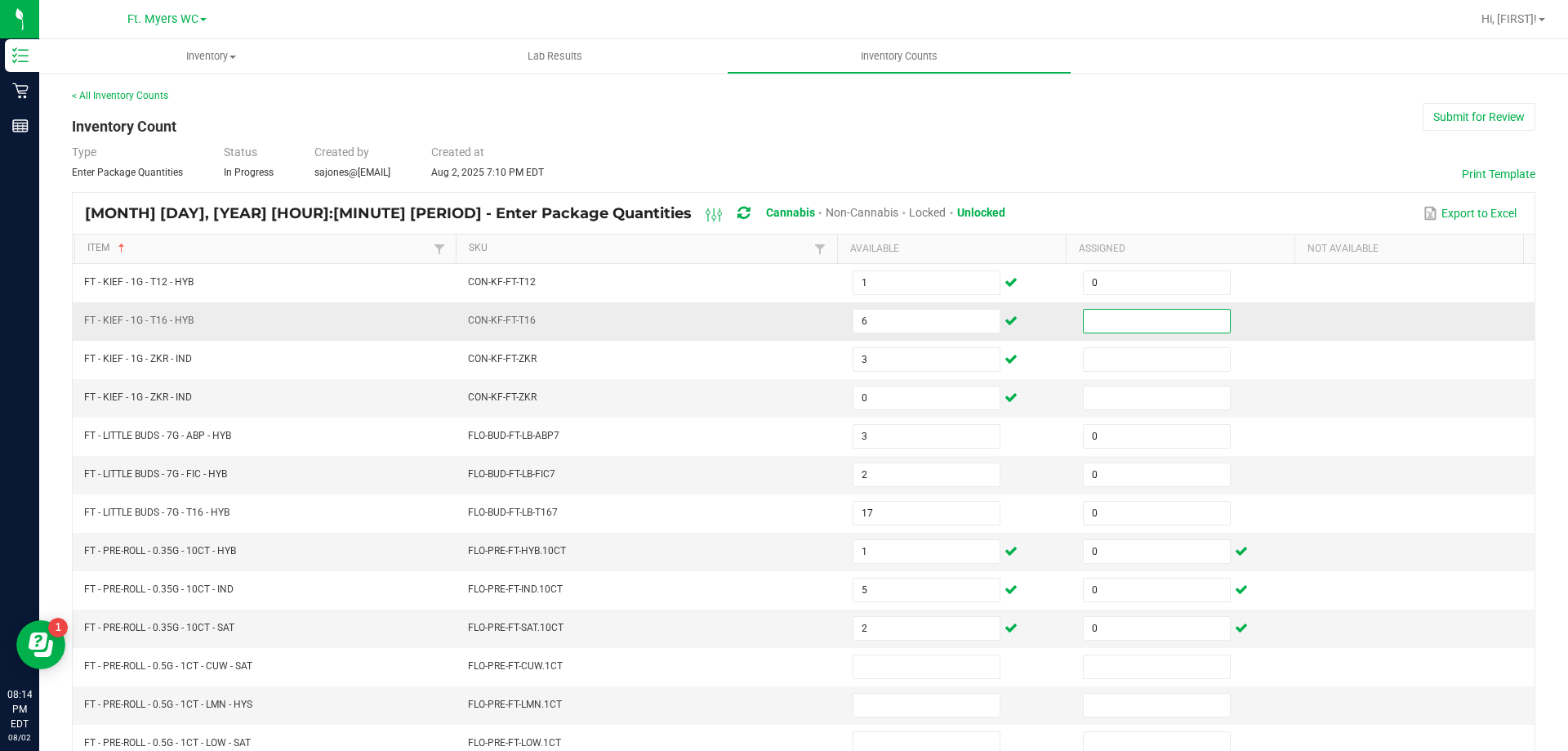 click at bounding box center [1156, 321] 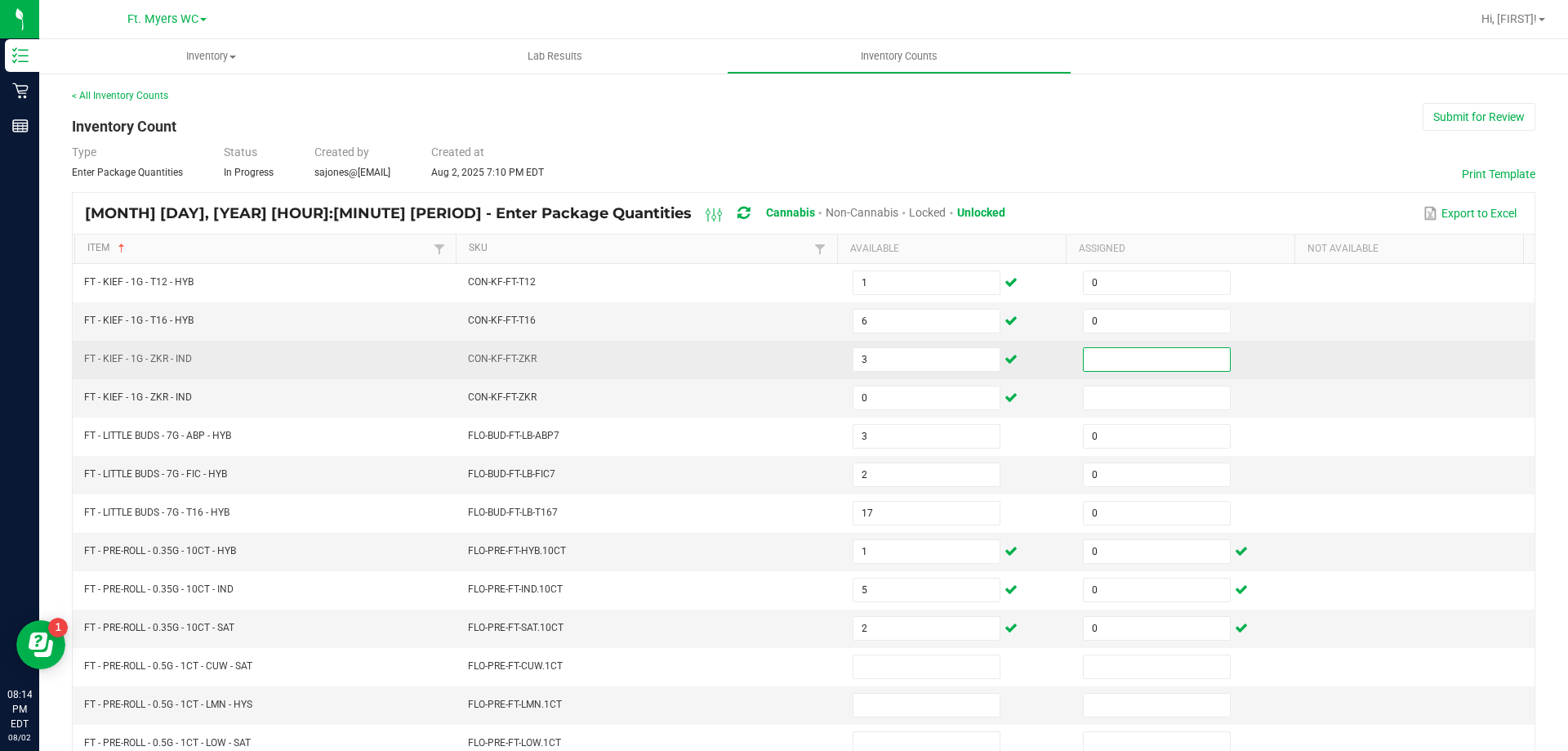 click at bounding box center [1156, 360] 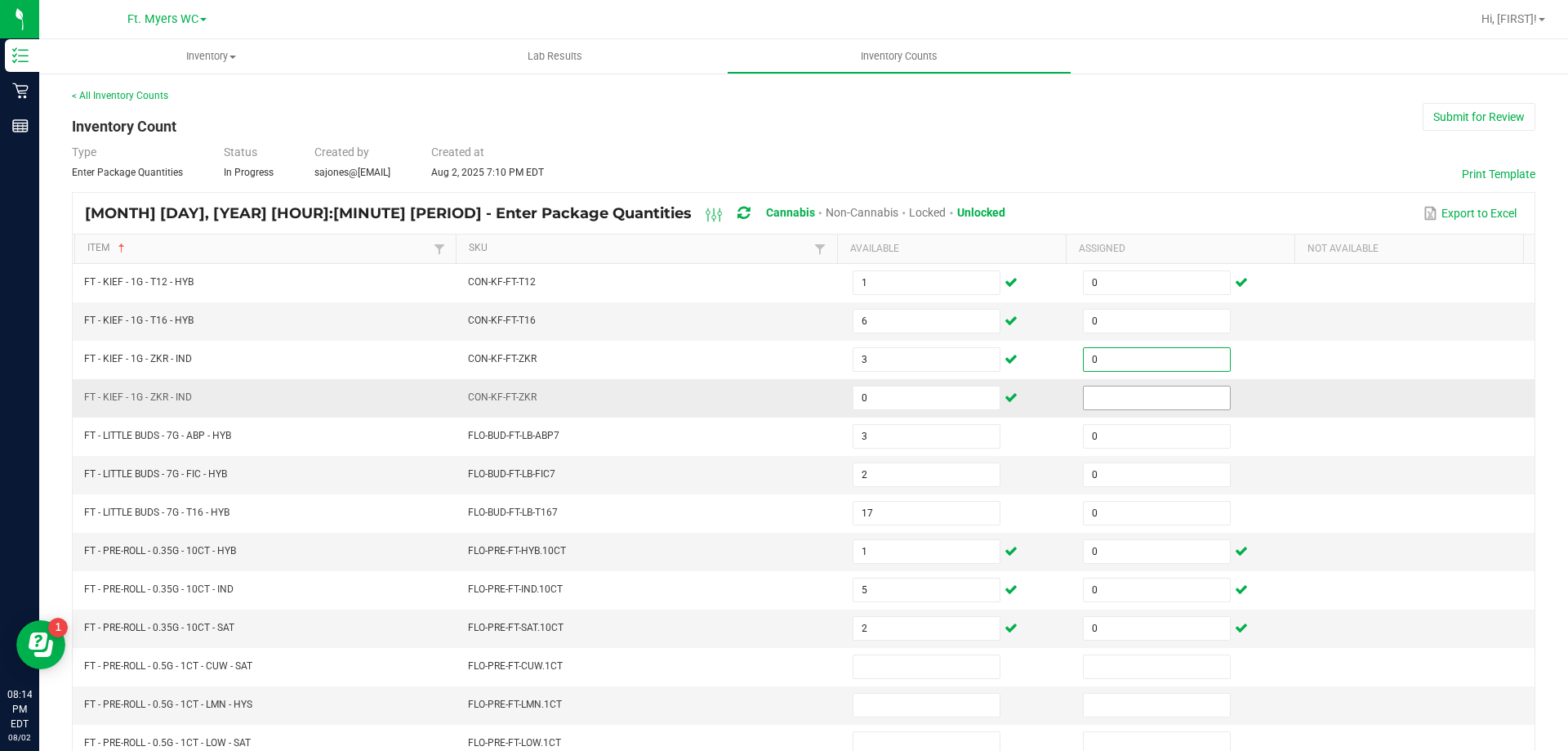click at bounding box center (1156, 398) 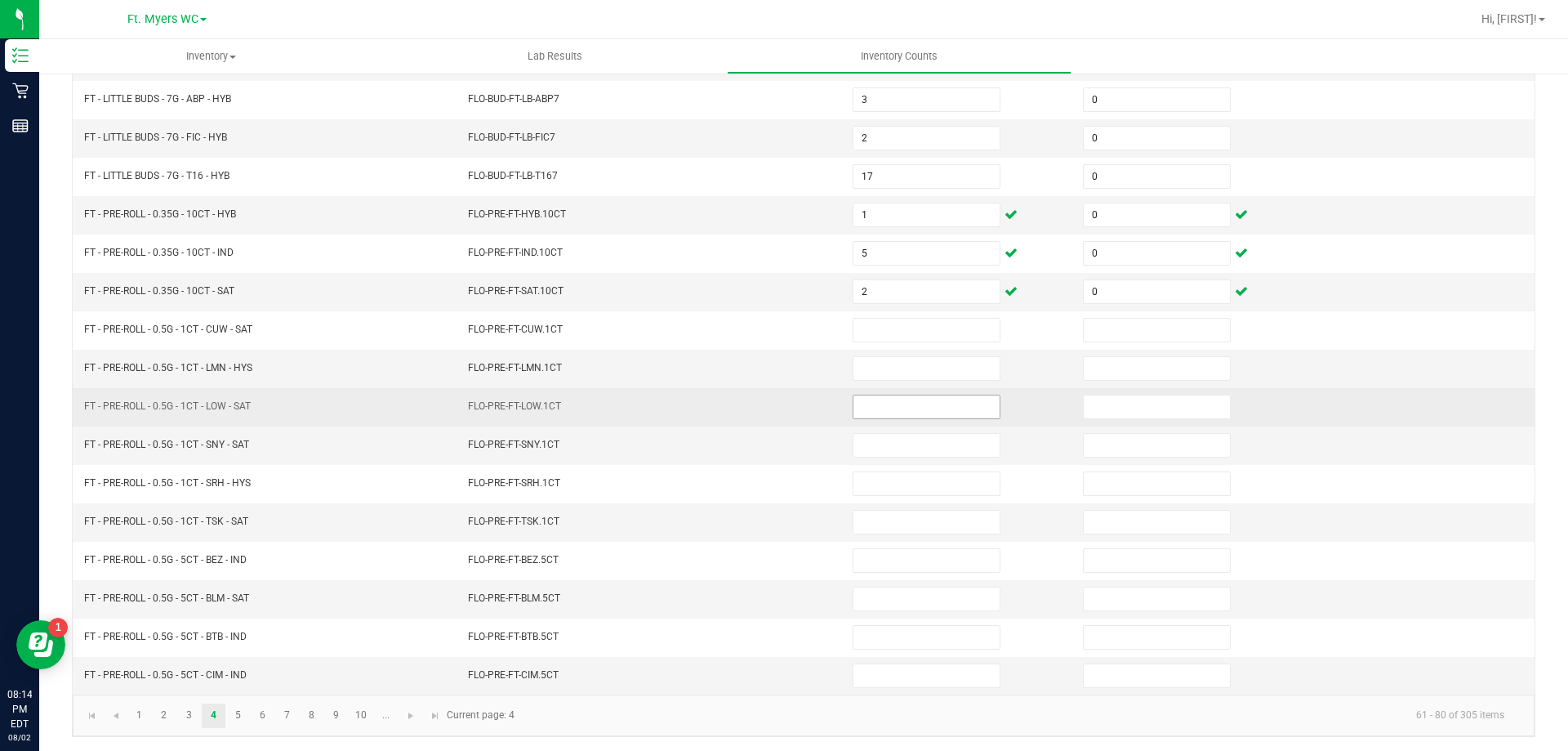 scroll, scrollTop: 339, scrollLeft: 0, axis: vertical 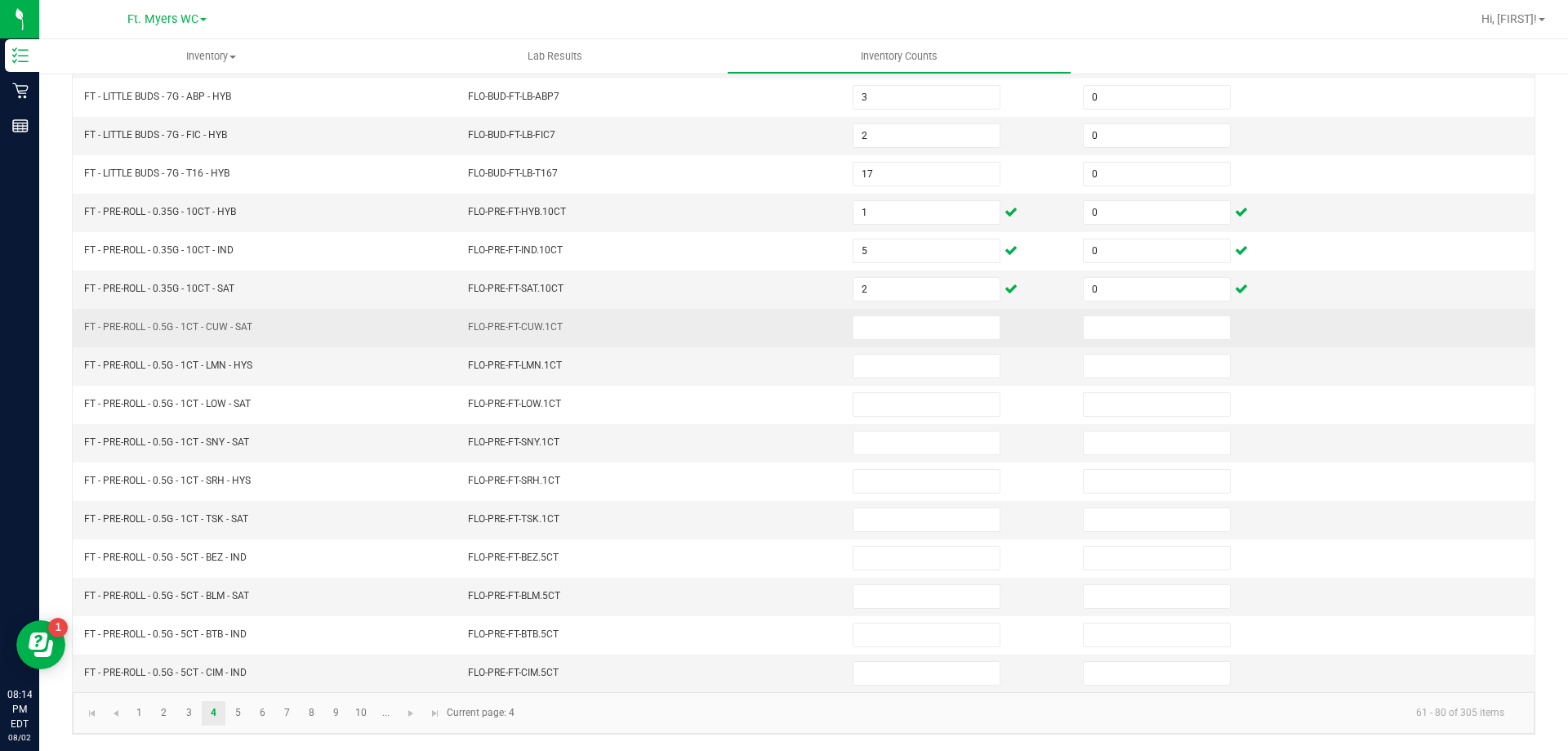 click at bounding box center (958, 328) 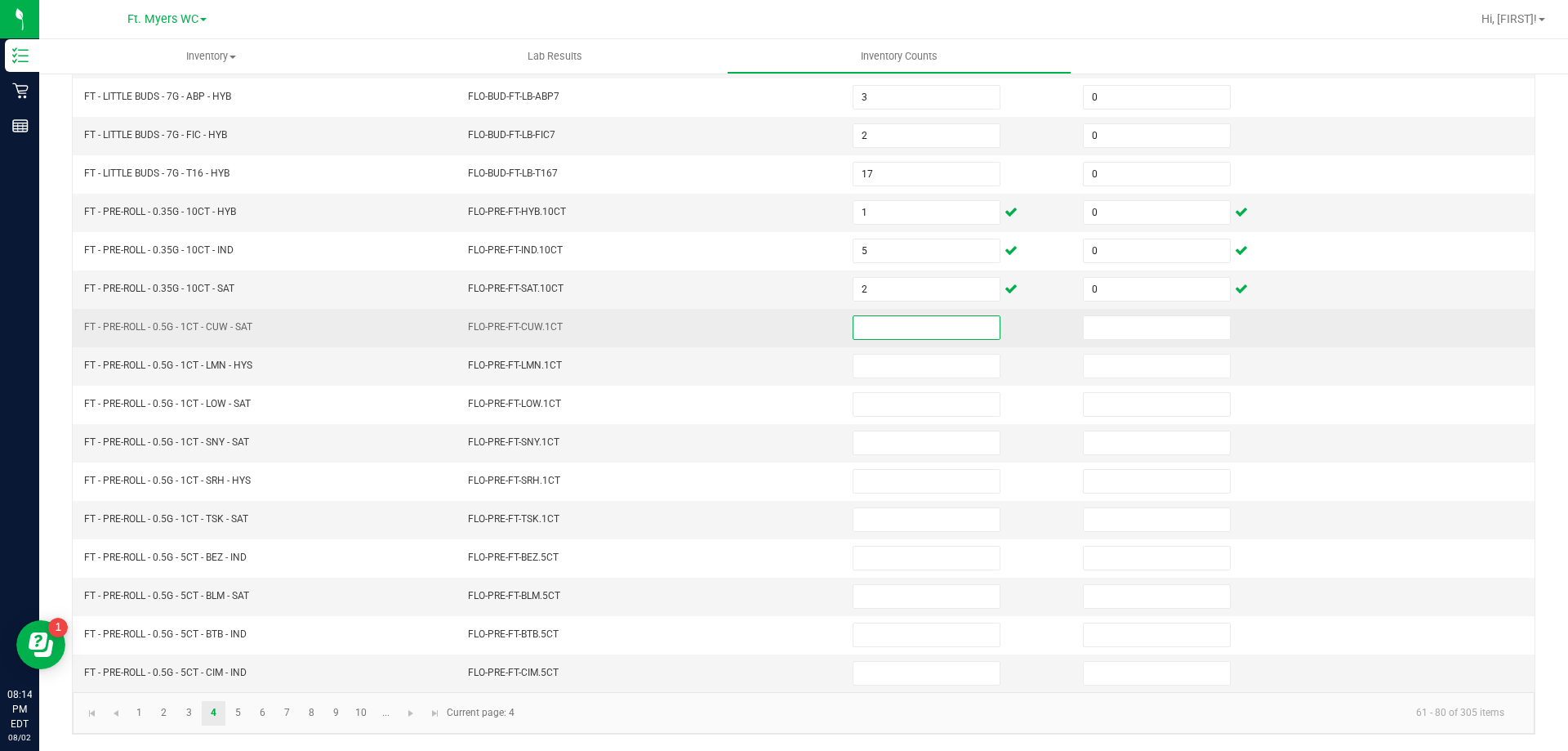 click at bounding box center (926, 328) 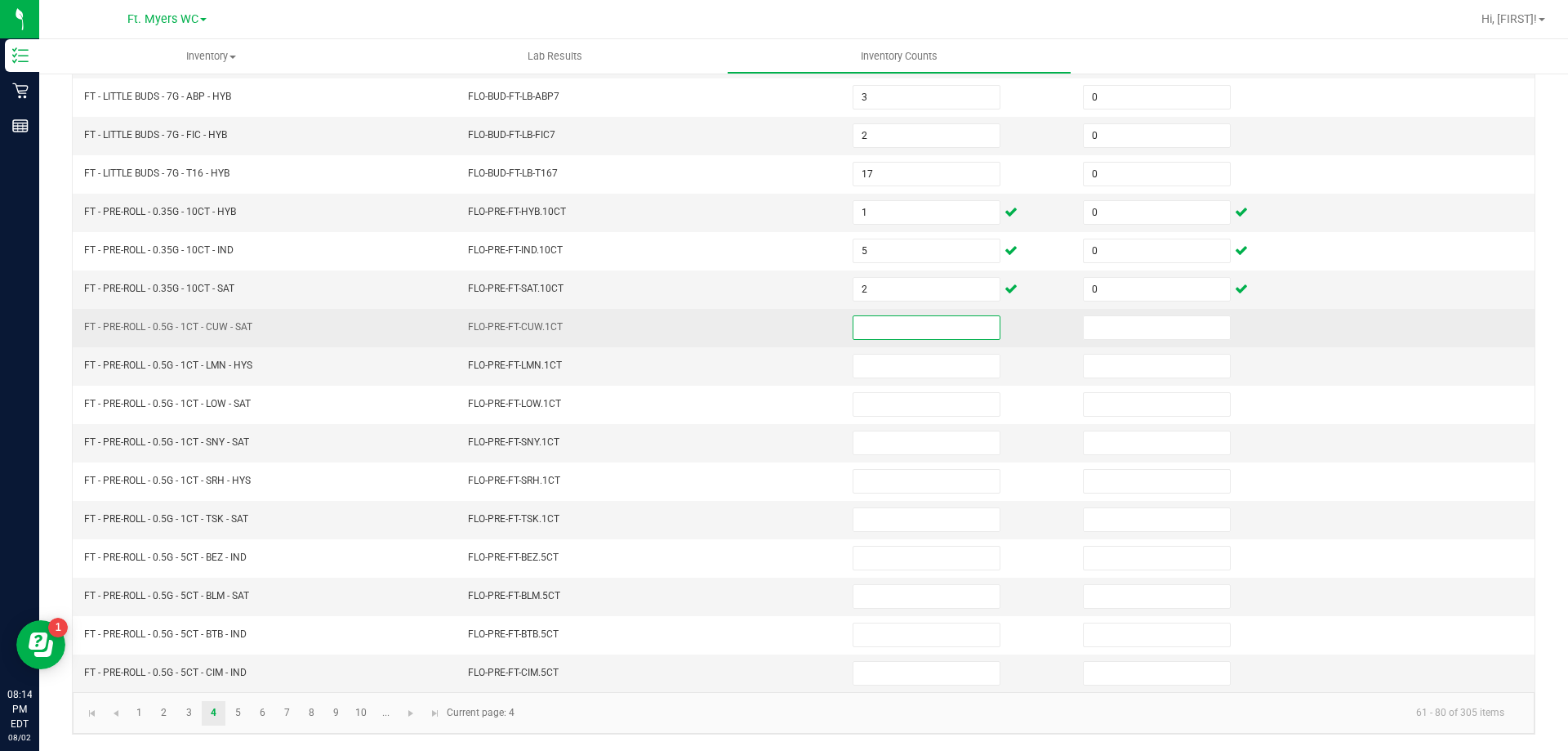 click at bounding box center (926, 328) 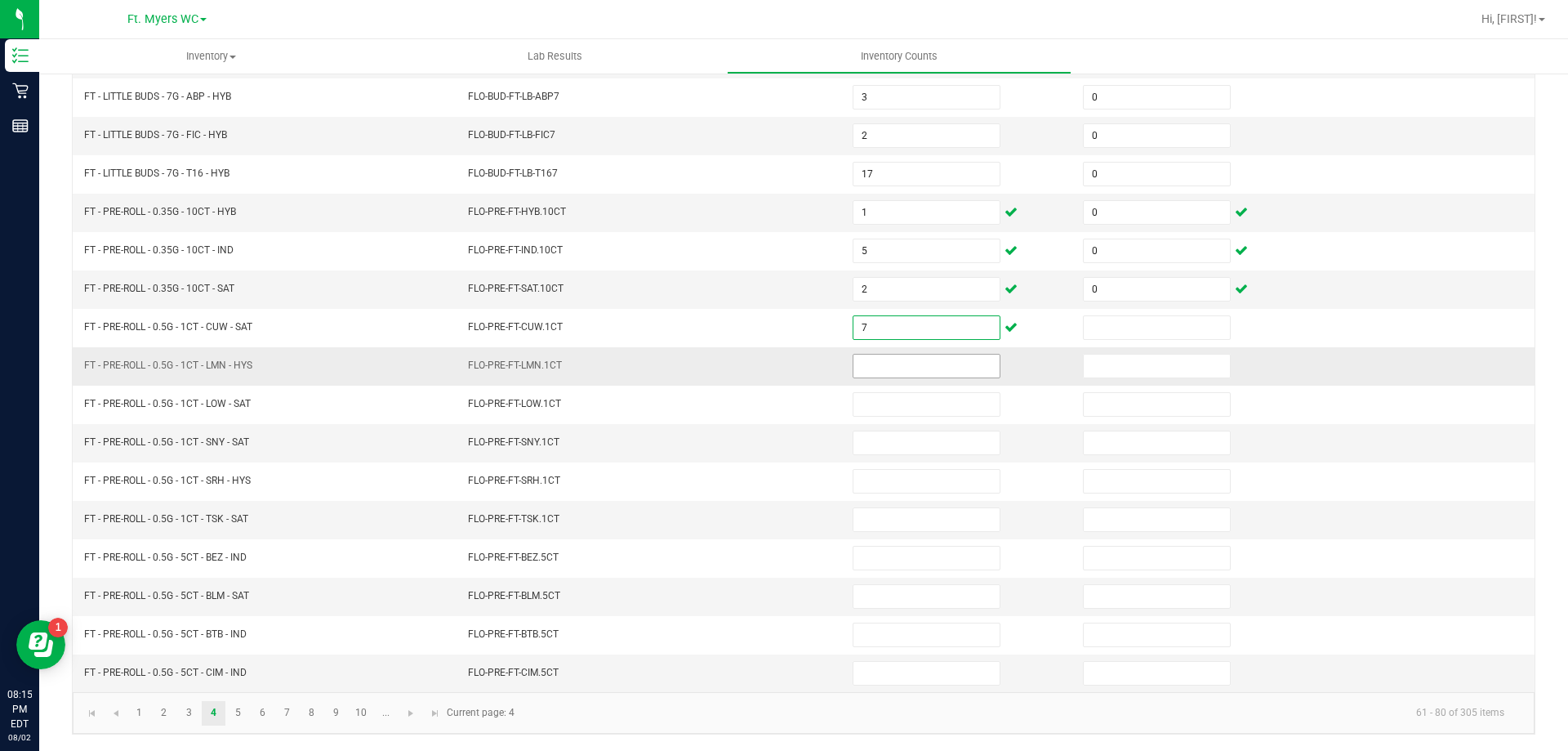click at bounding box center (926, 366) 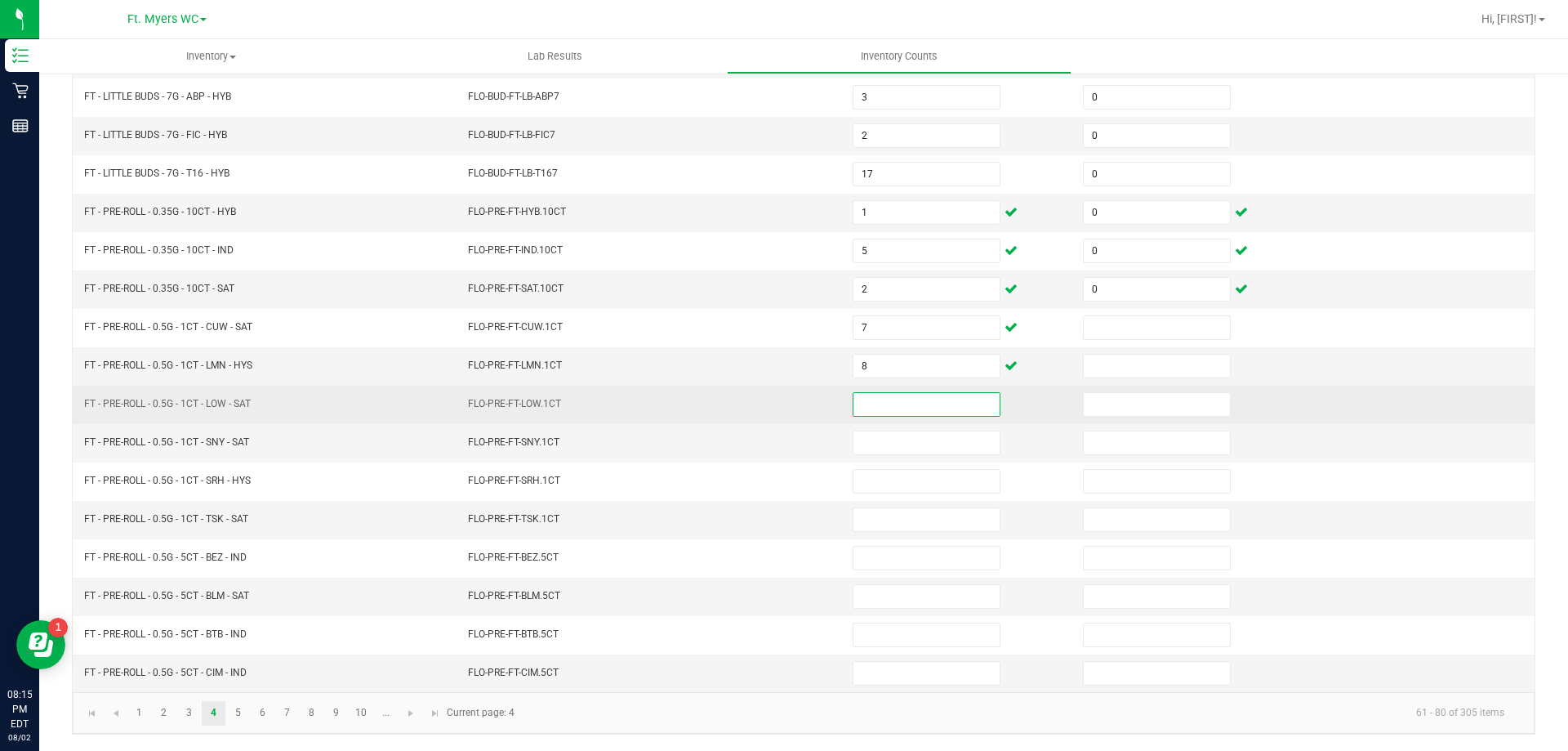 click at bounding box center [926, 405] 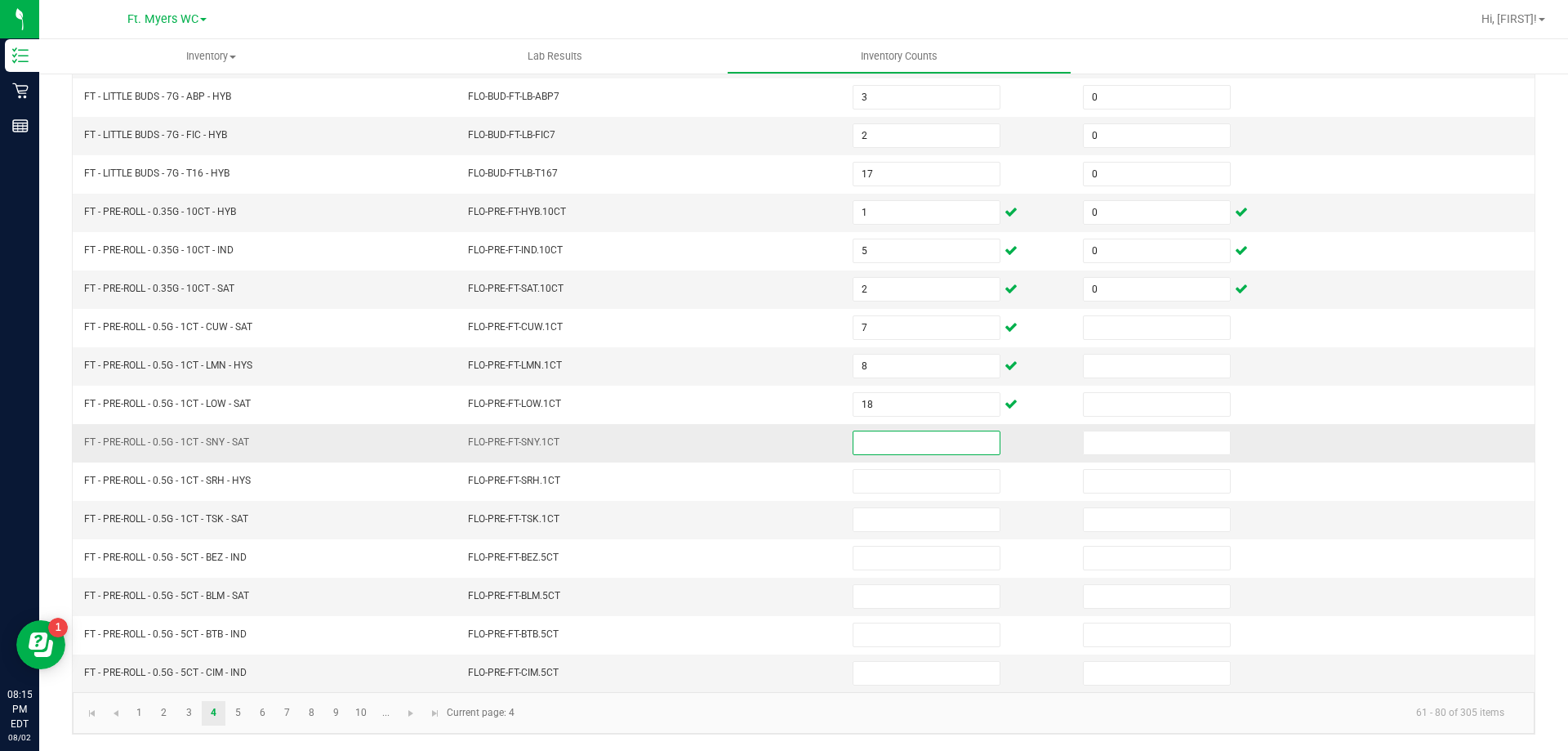 click at bounding box center (926, 443) 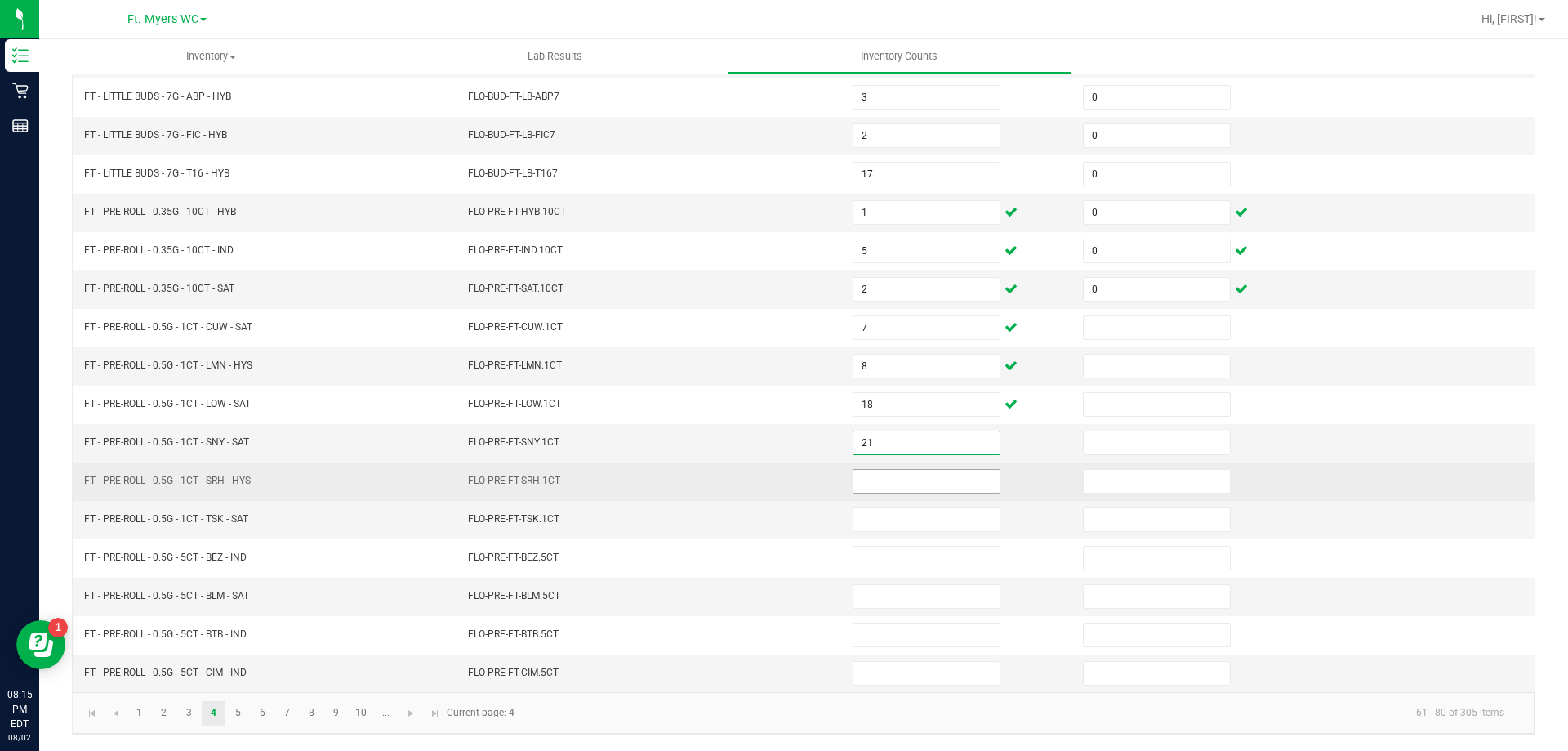 click at bounding box center [926, 481] 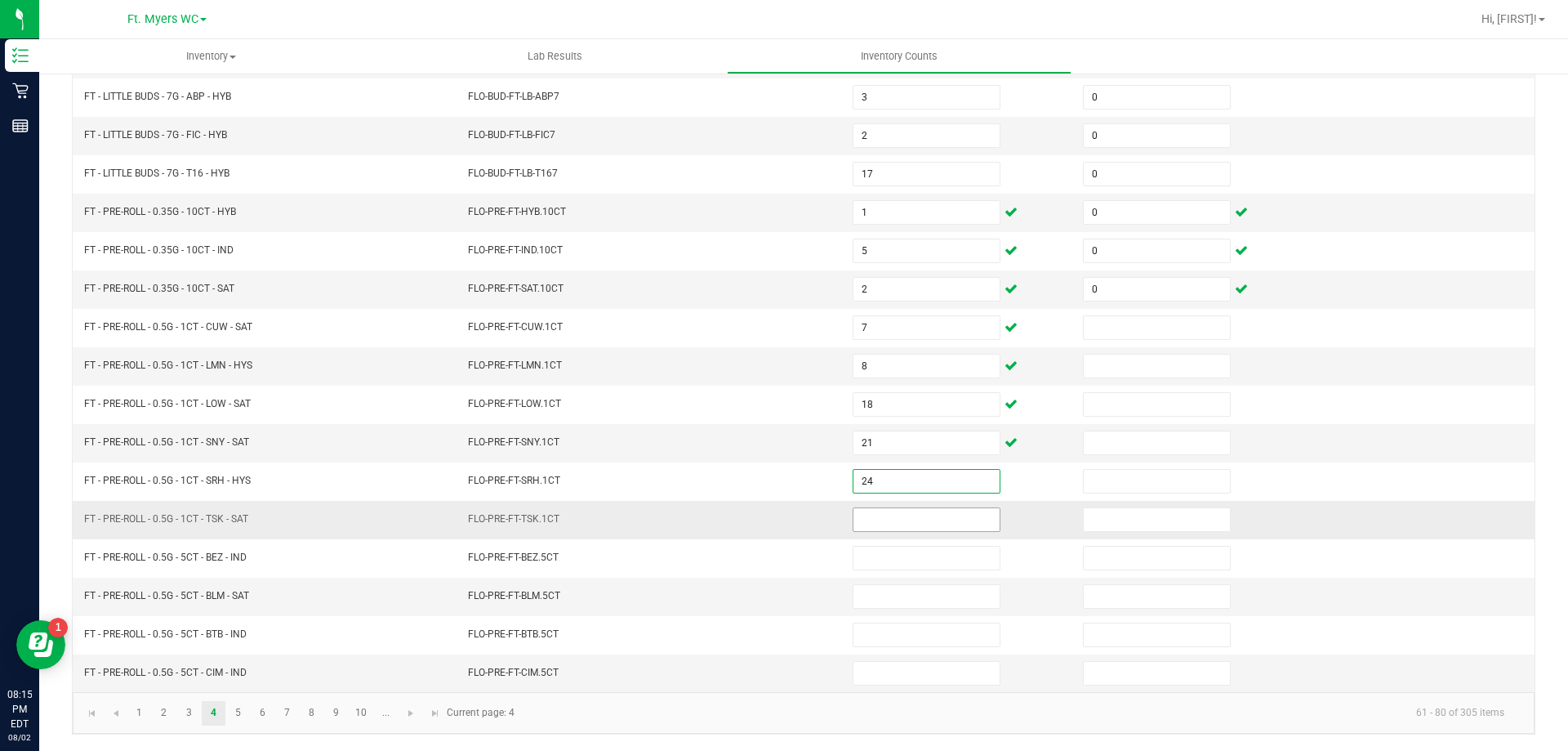 click at bounding box center [926, 520] 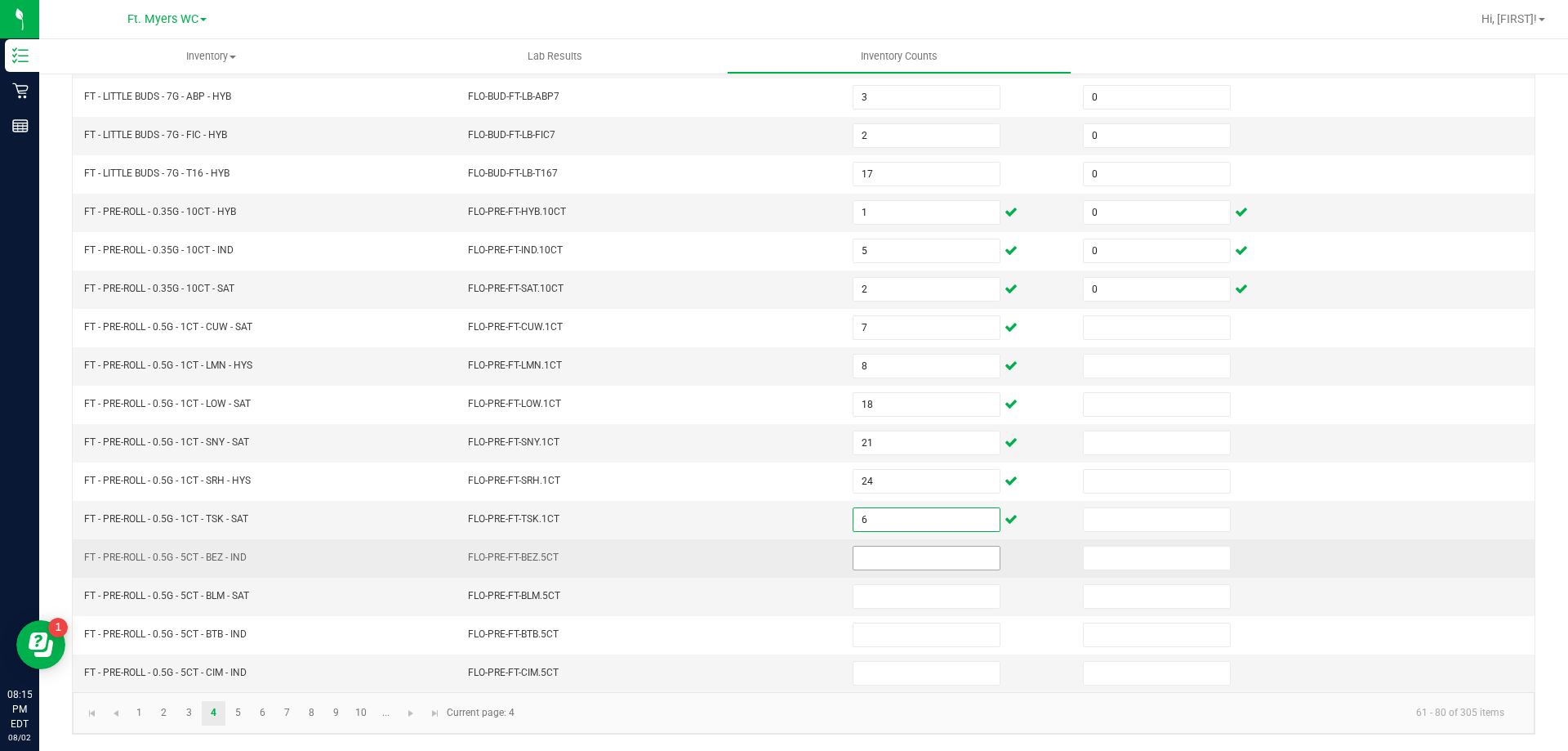 click at bounding box center (926, 558) 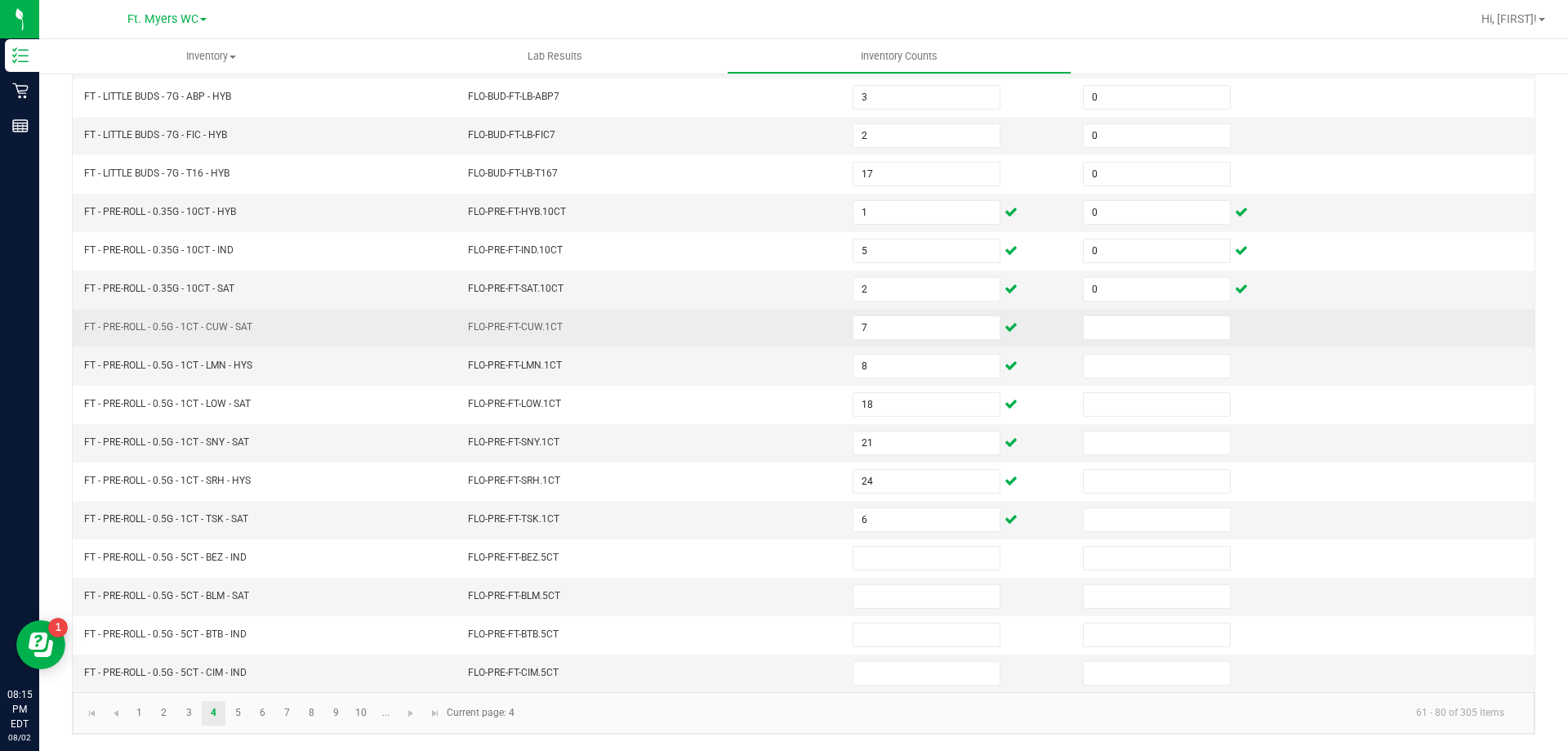 click at bounding box center [1188, 328] 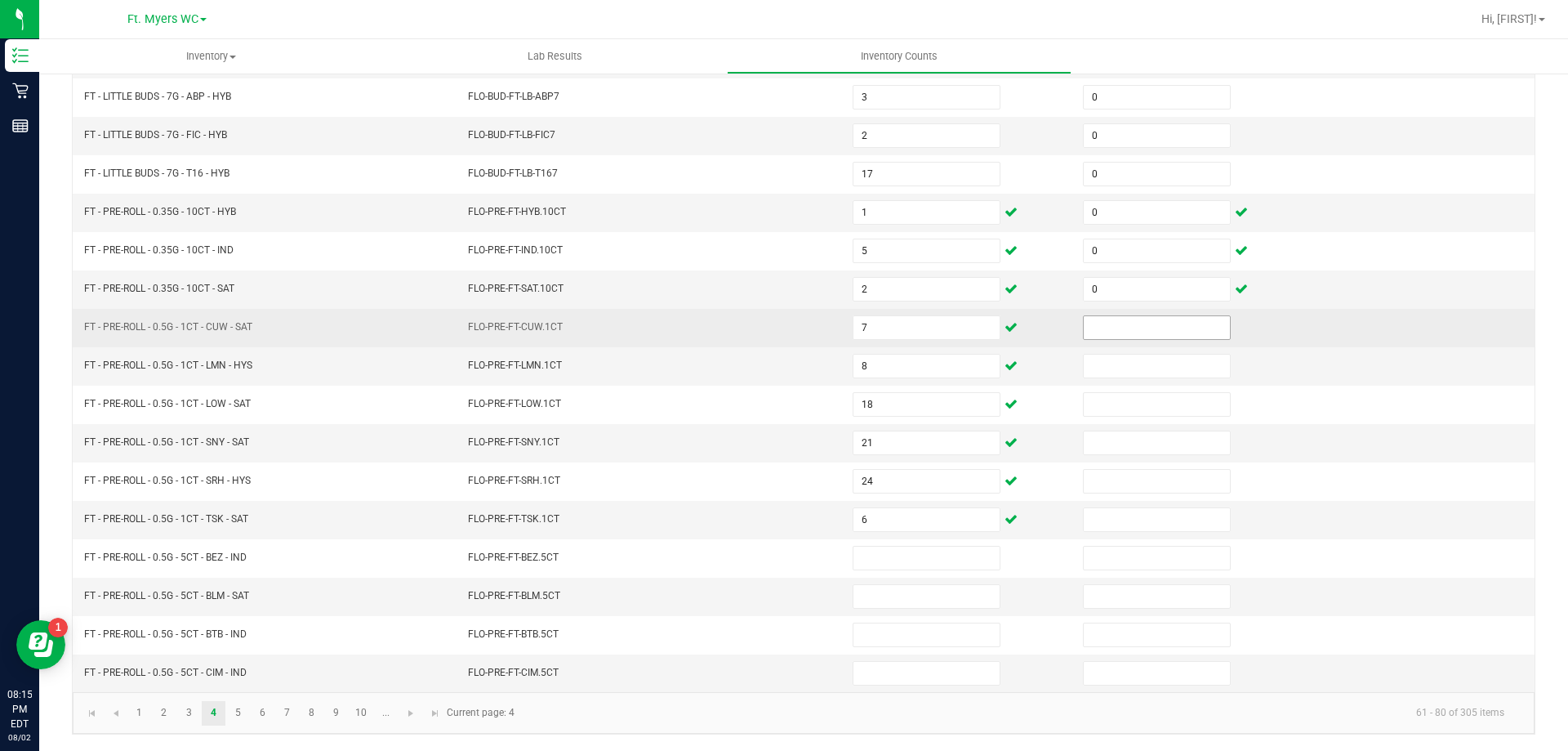 click at bounding box center (1156, 328) 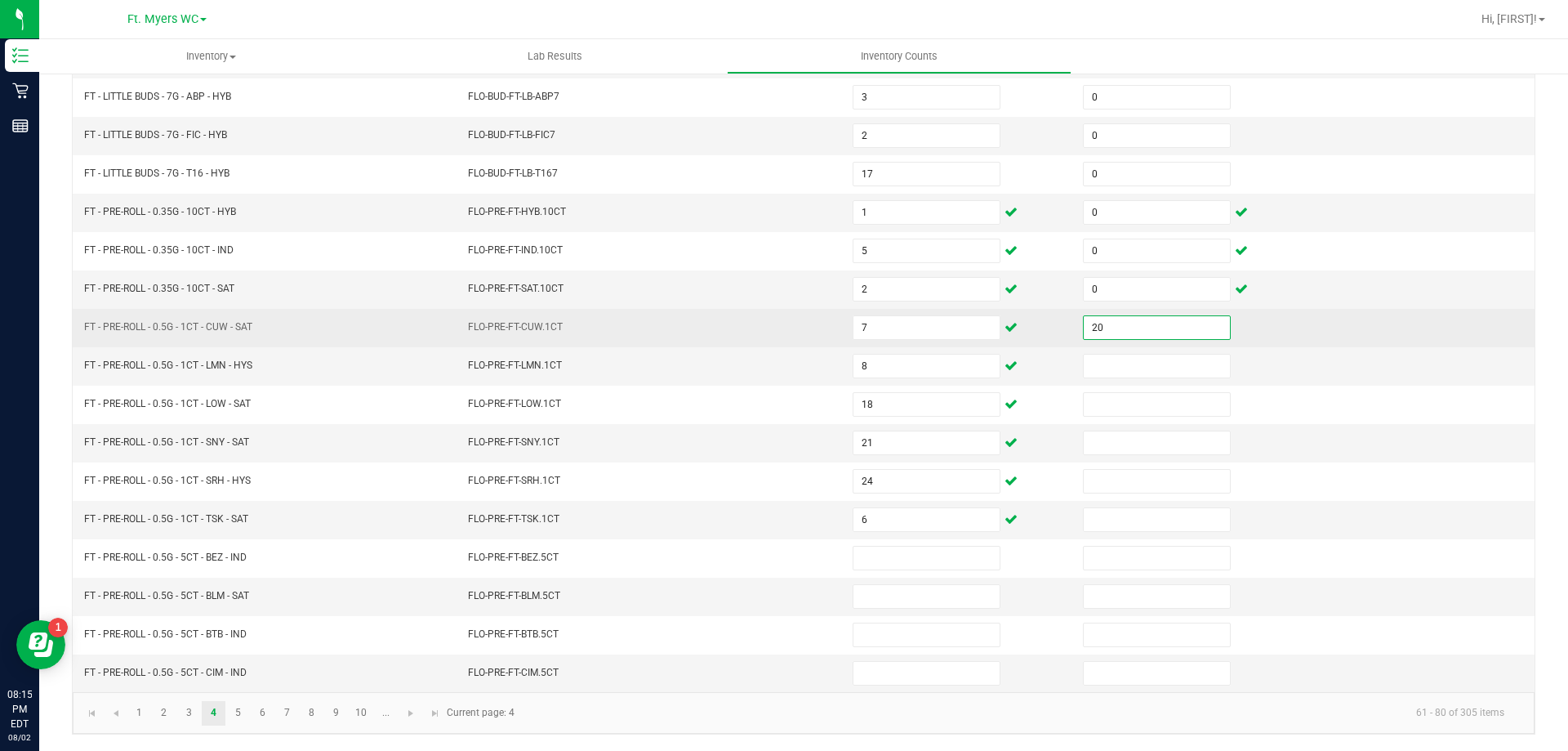 click on "20" at bounding box center (1156, 328) 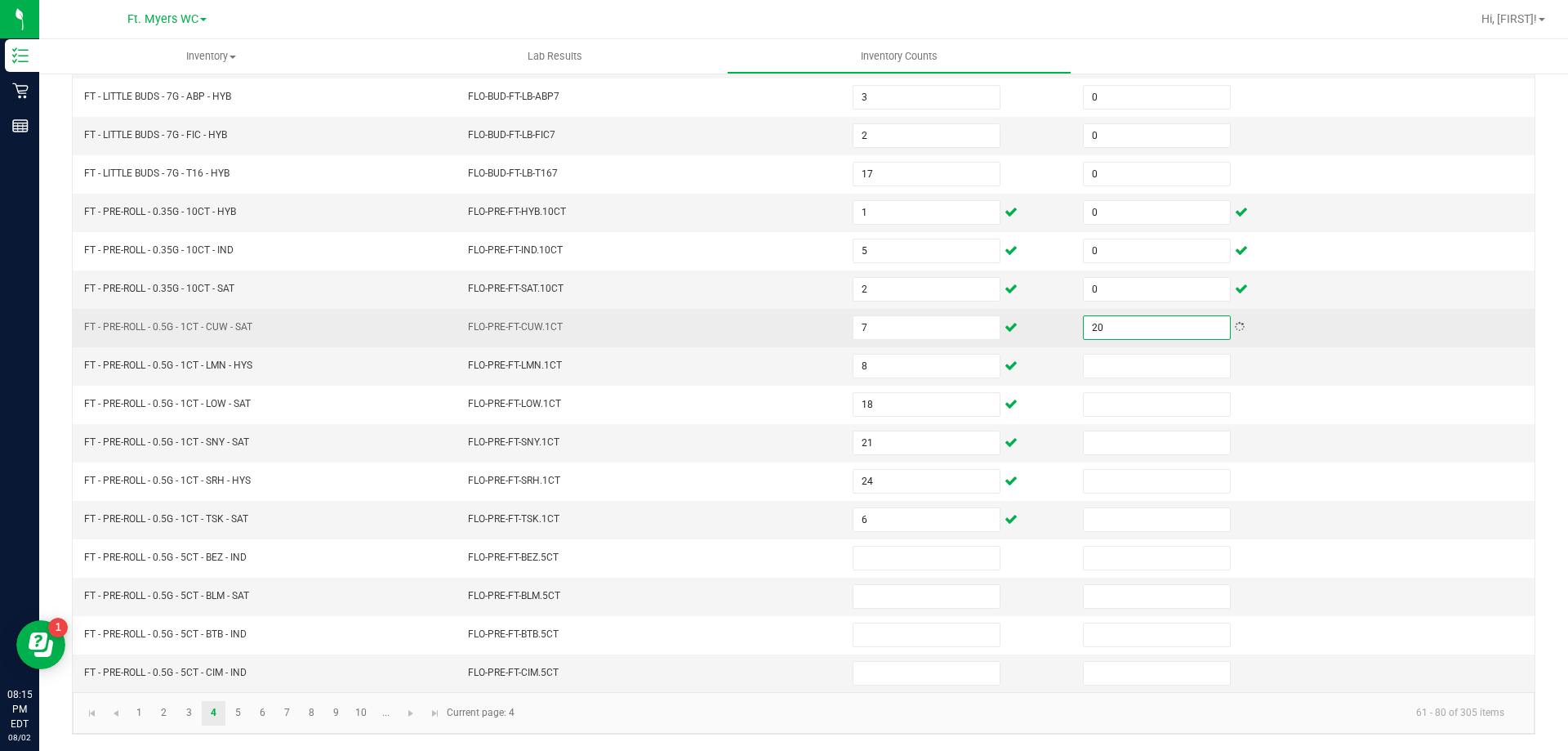 click on "20" at bounding box center (1156, 328) 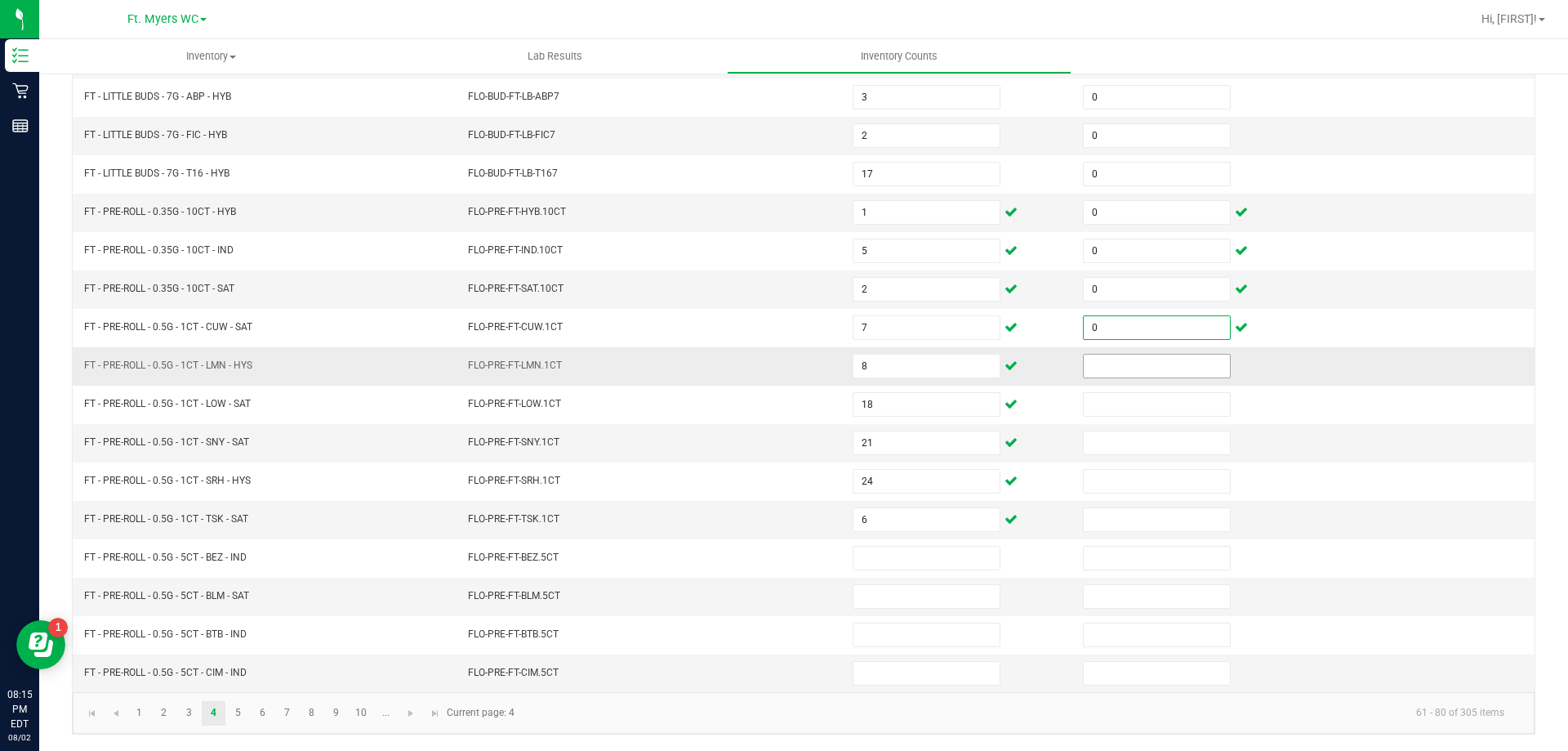 click at bounding box center [1156, 366] 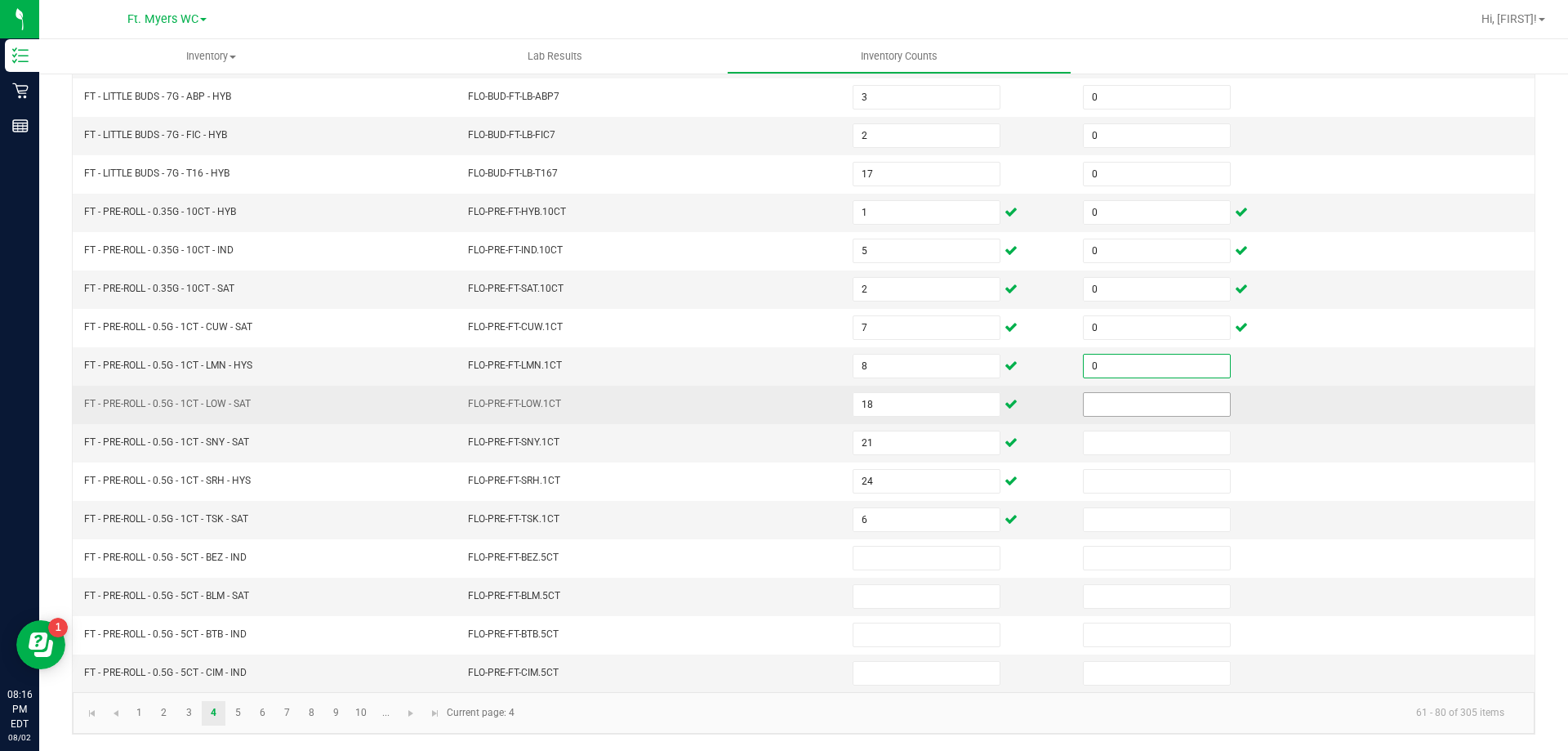 click at bounding box center (1156, 405) 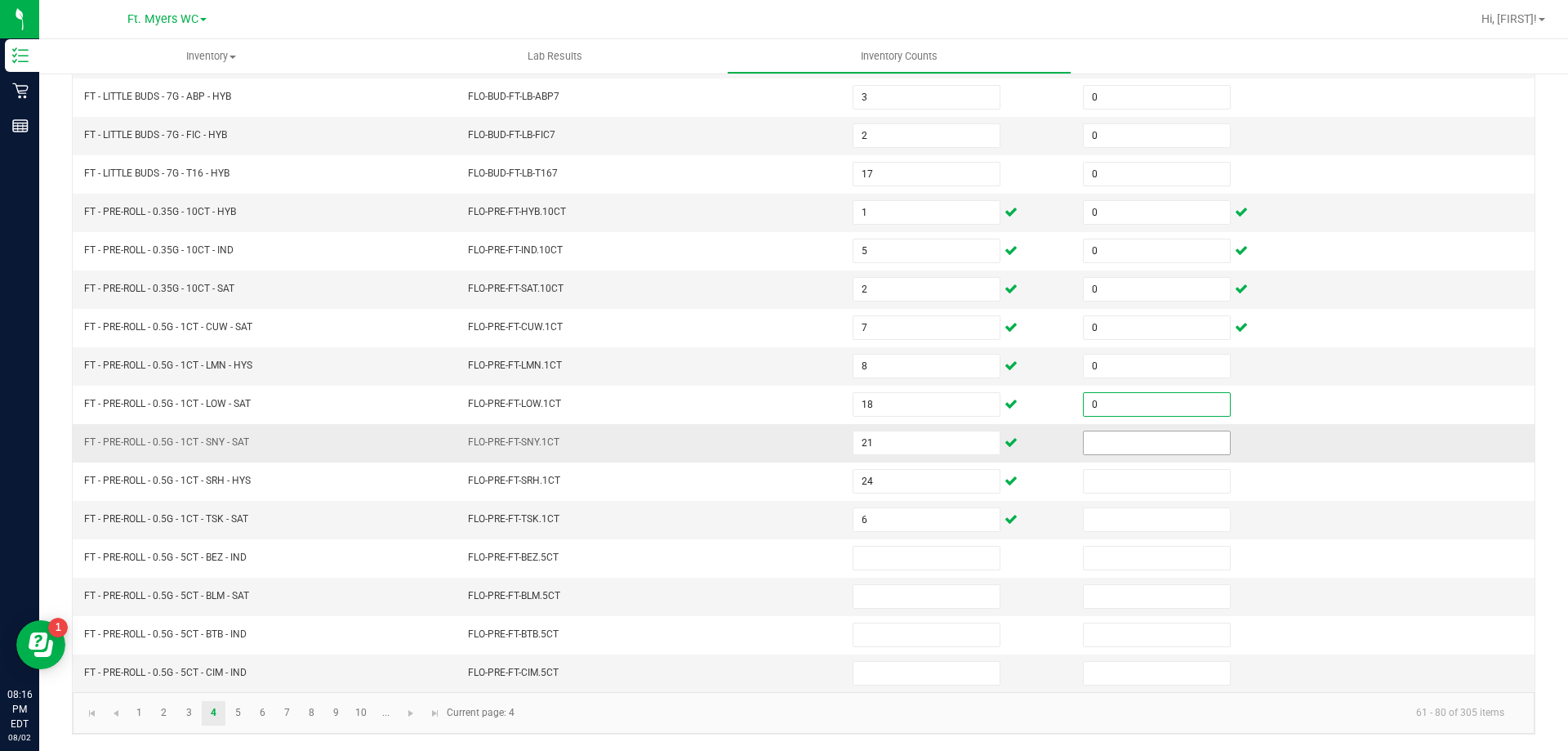 drag, startPoint x: 1065, startPoint y: 444, endPoint x: 1089, endPoint y: 450, distance: 24.738634 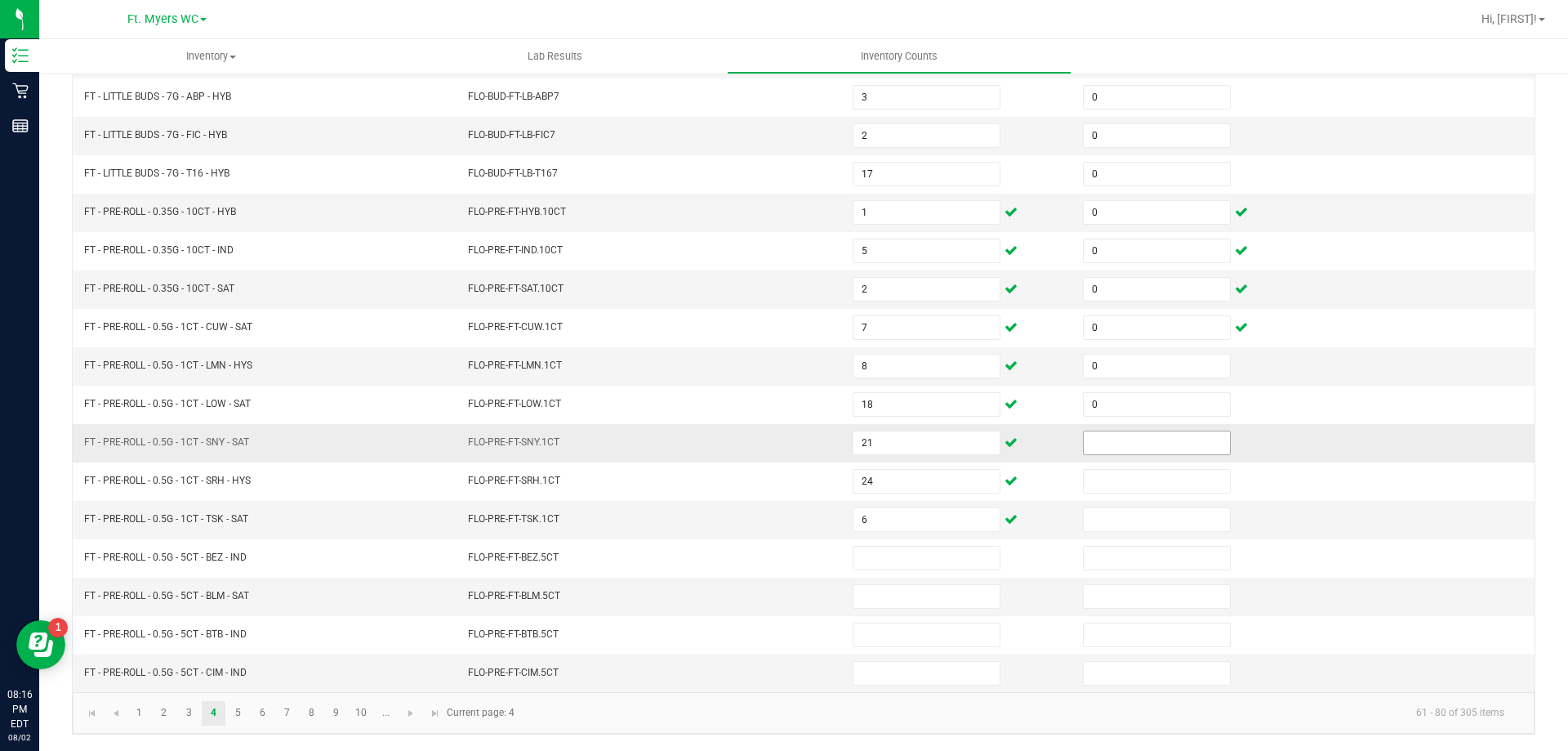 click at bounding box center [1156, 443] 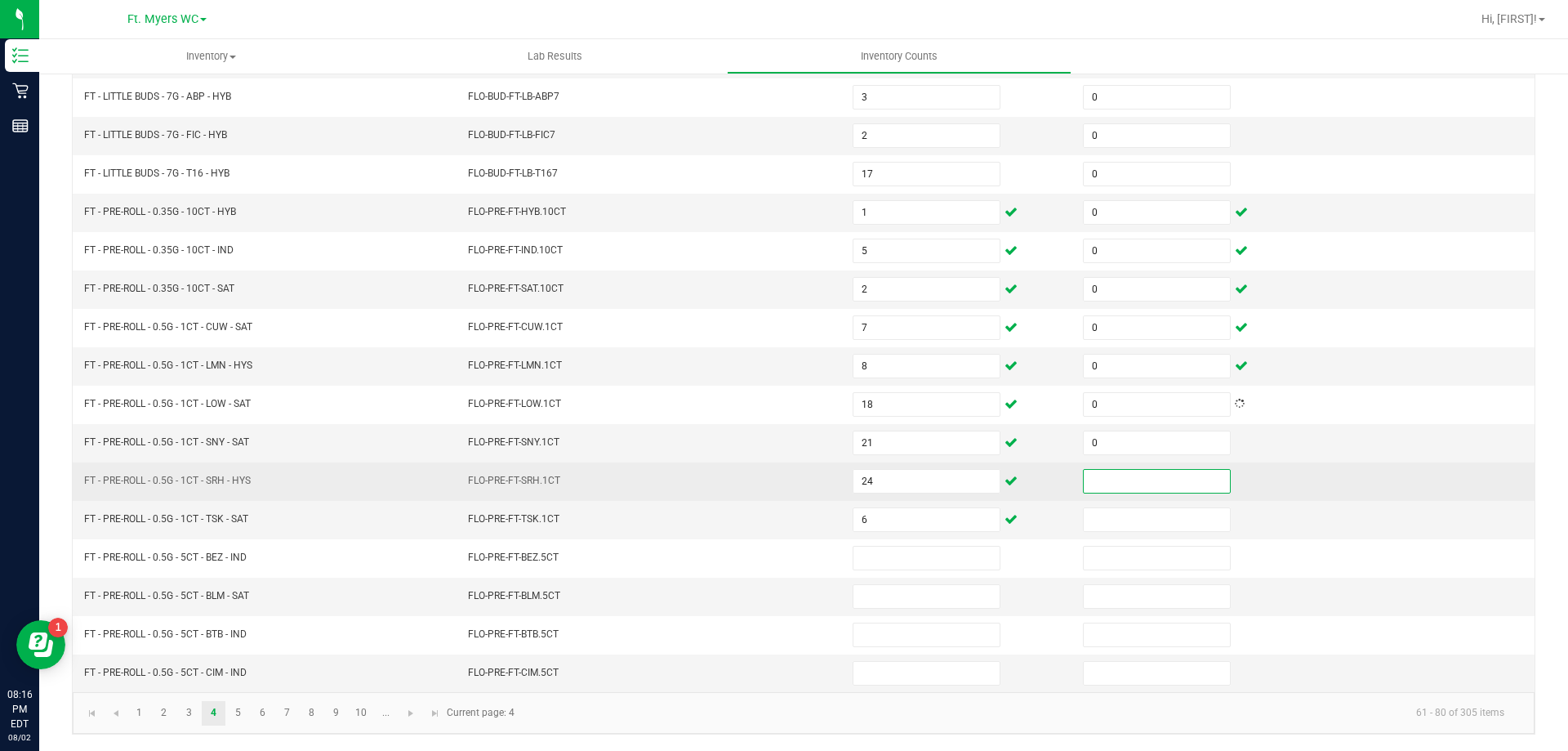 click at bounding box center [1156, 481] 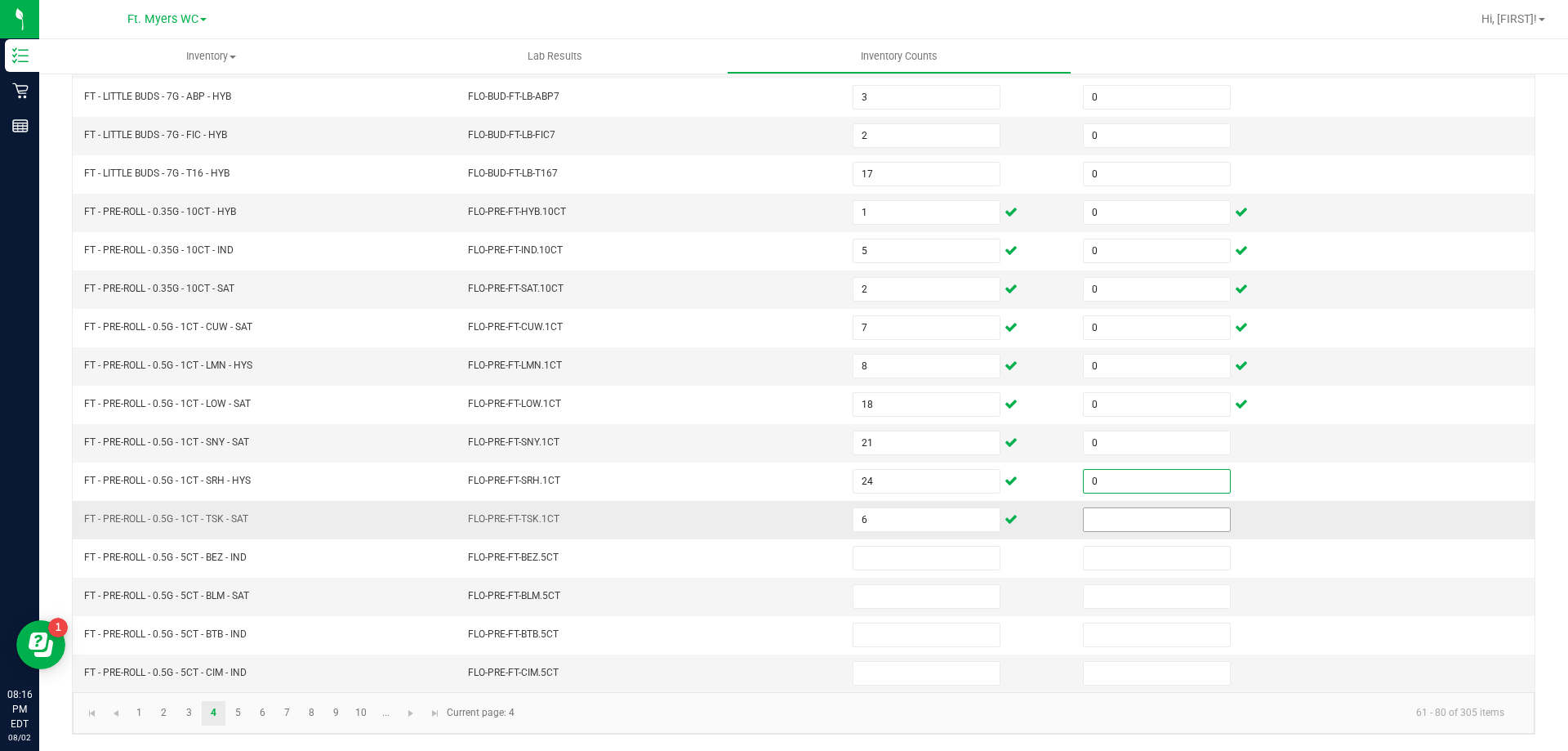 click at bounding box center [1156, 520] 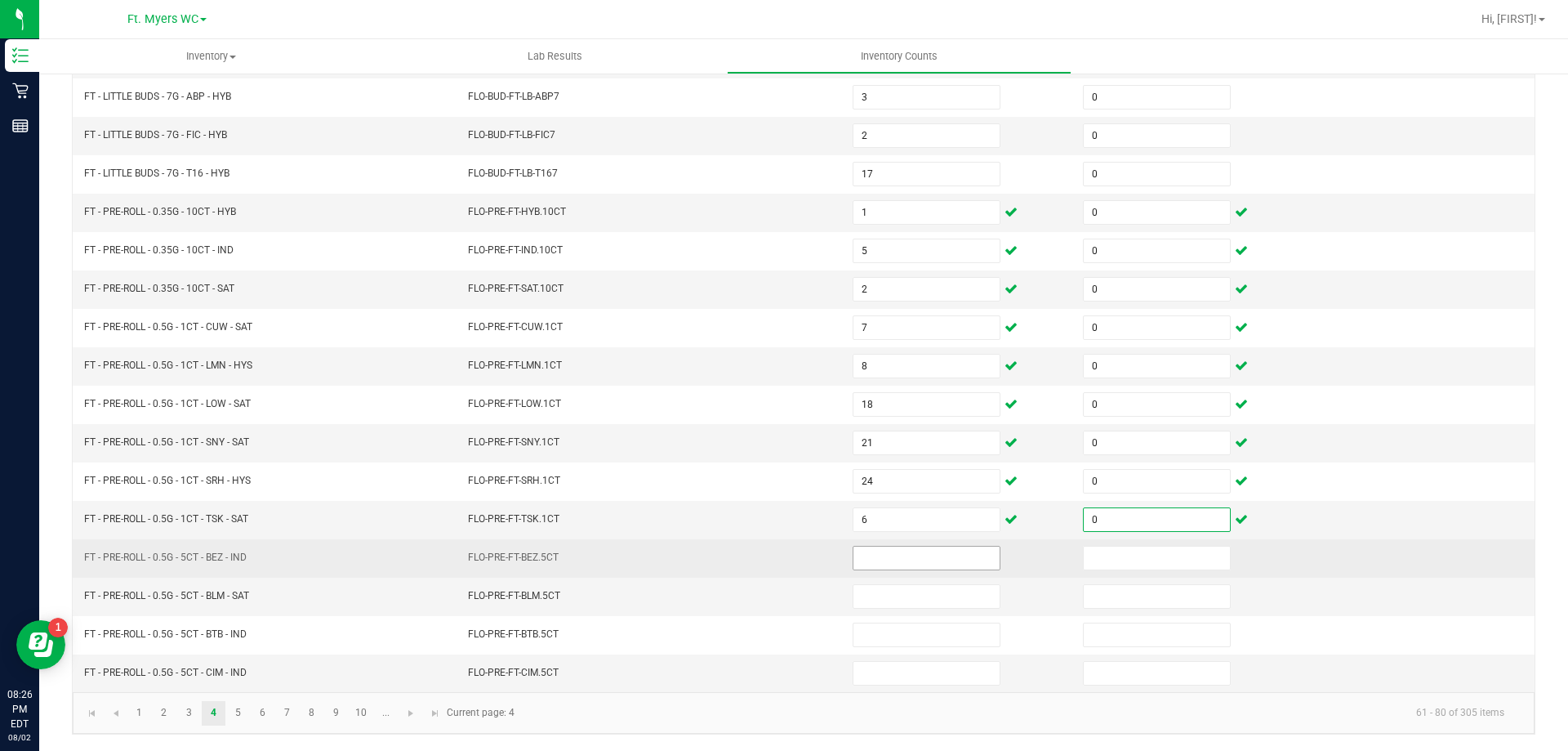 click at bounding box center [926, 558] 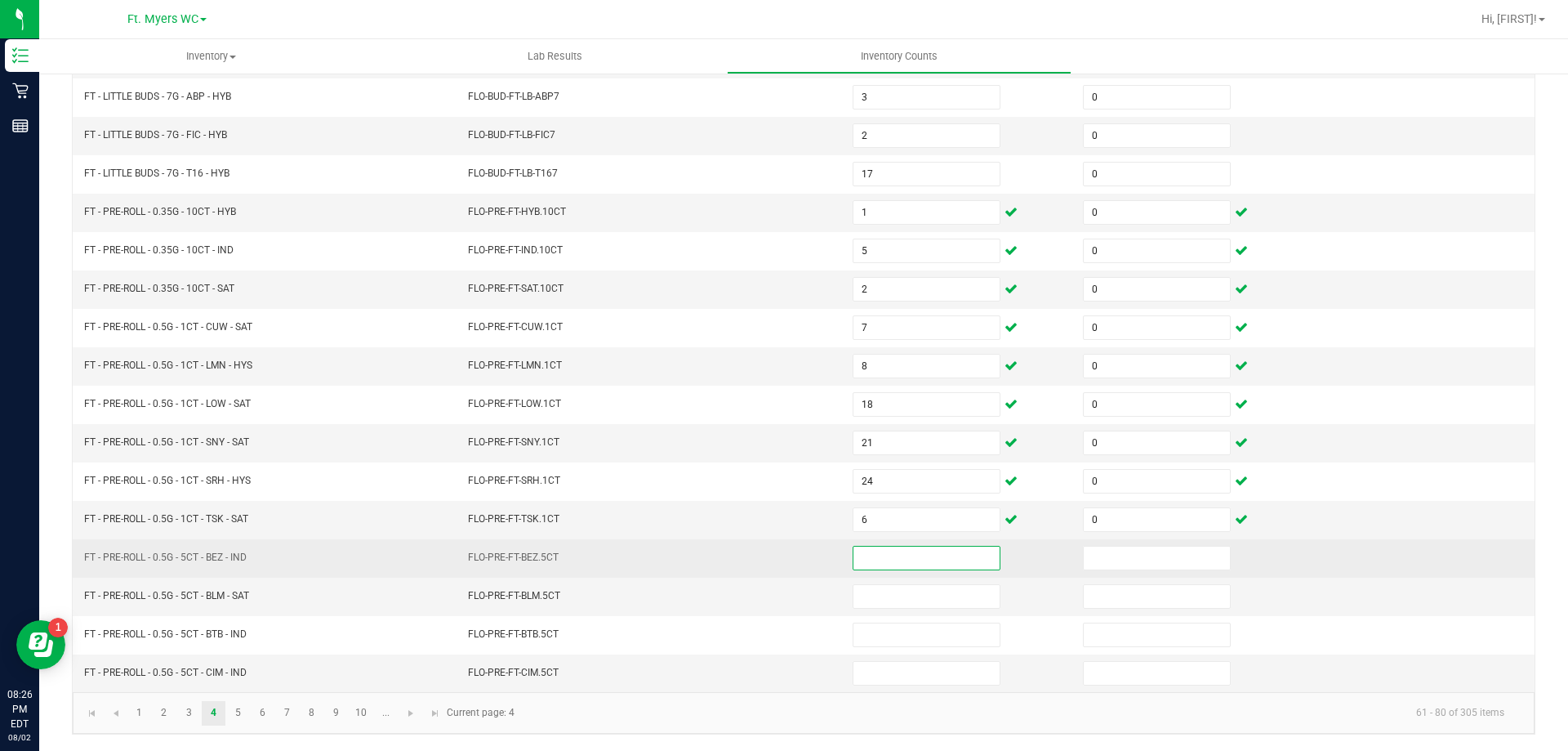 click at bounding box center [926, 558] 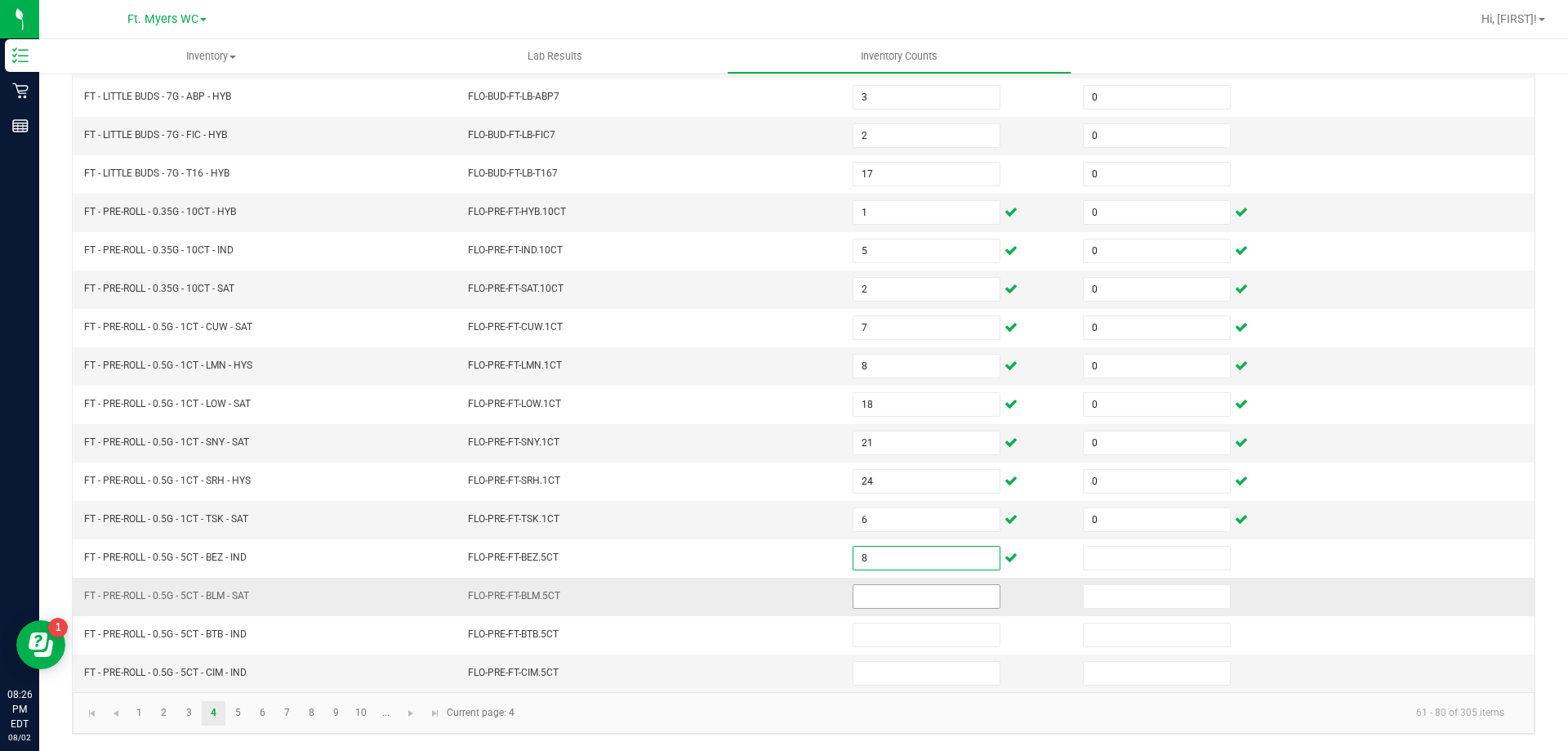 click at bounding box center [926, 597] 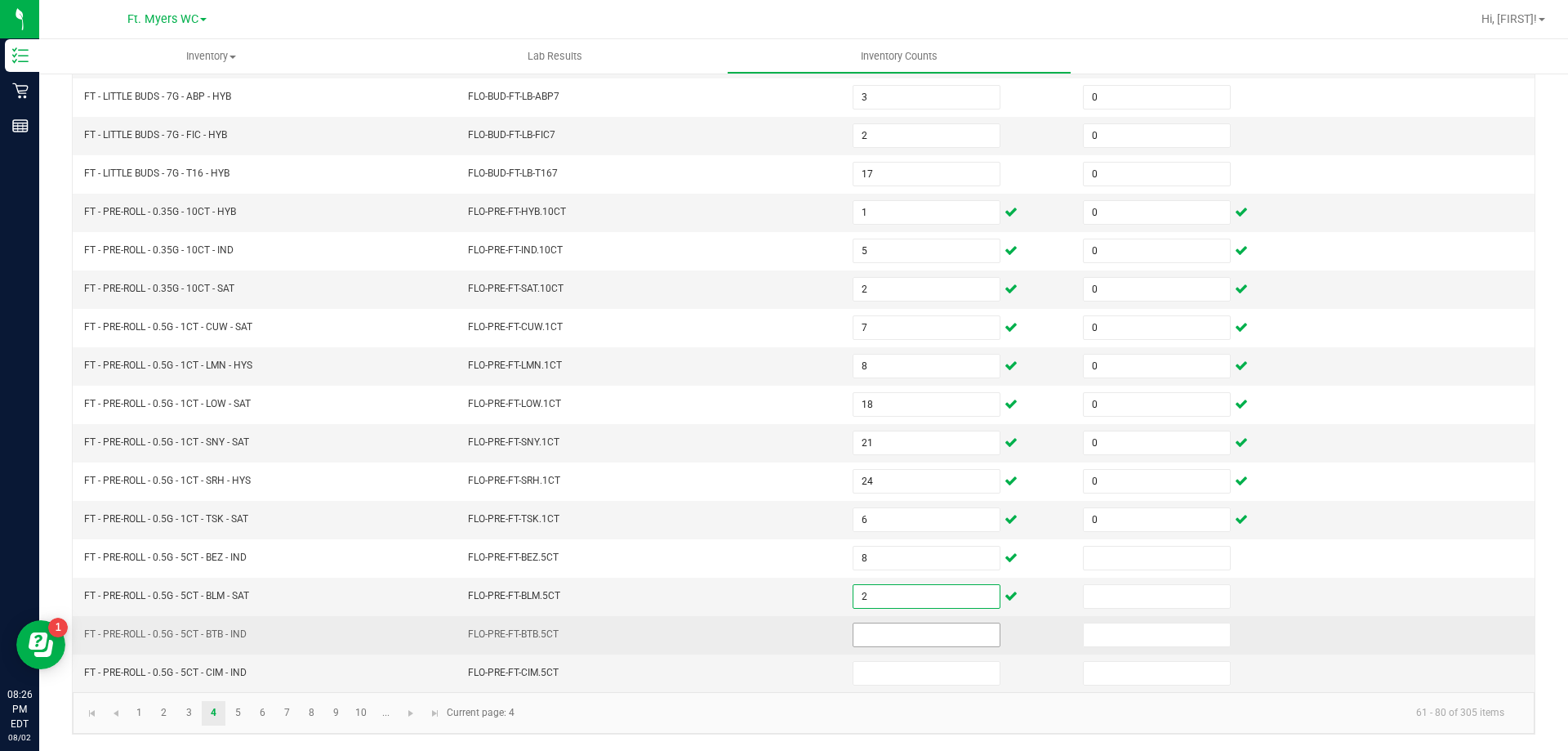 click at bounding box center [926, 635] 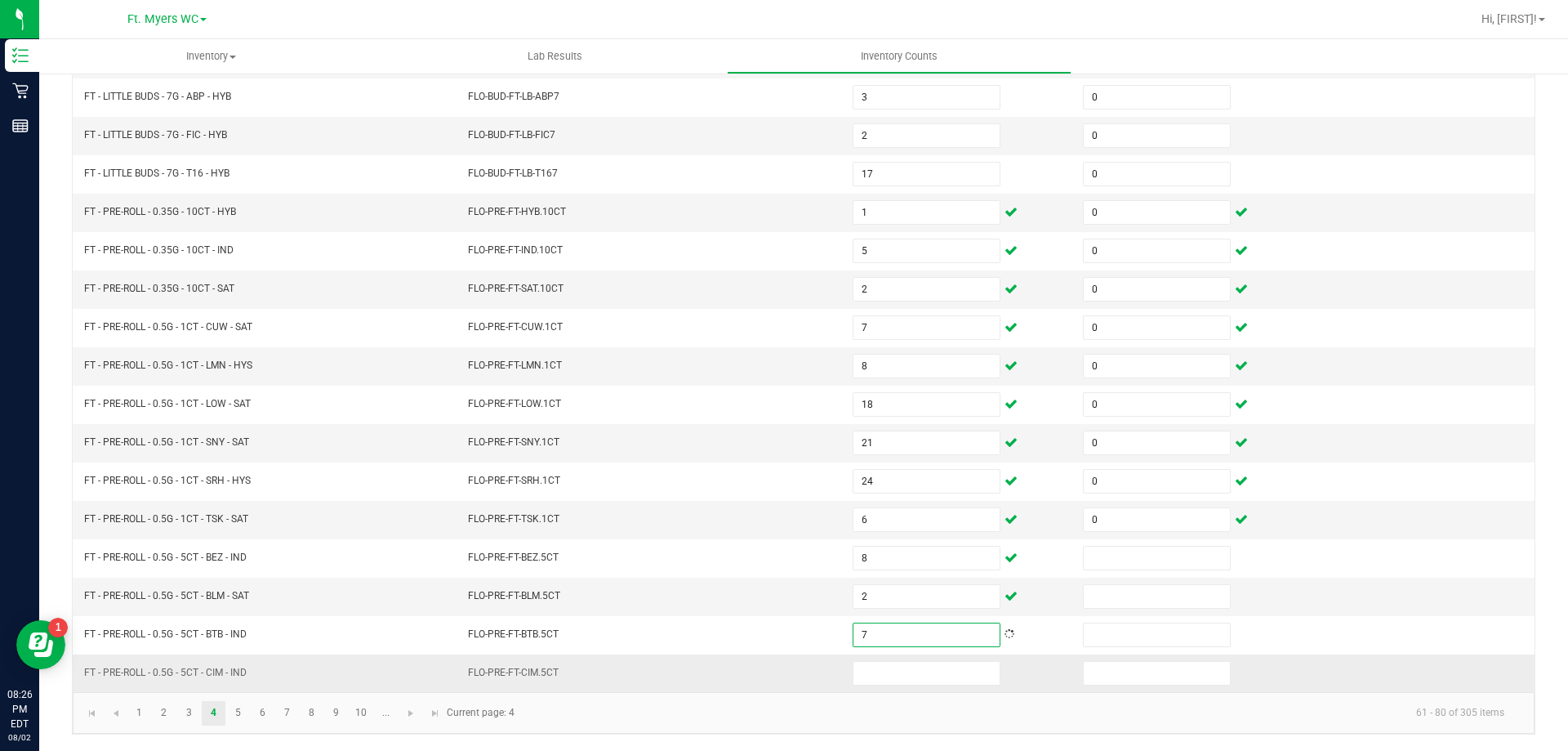 click at bounding box center [958, 673] 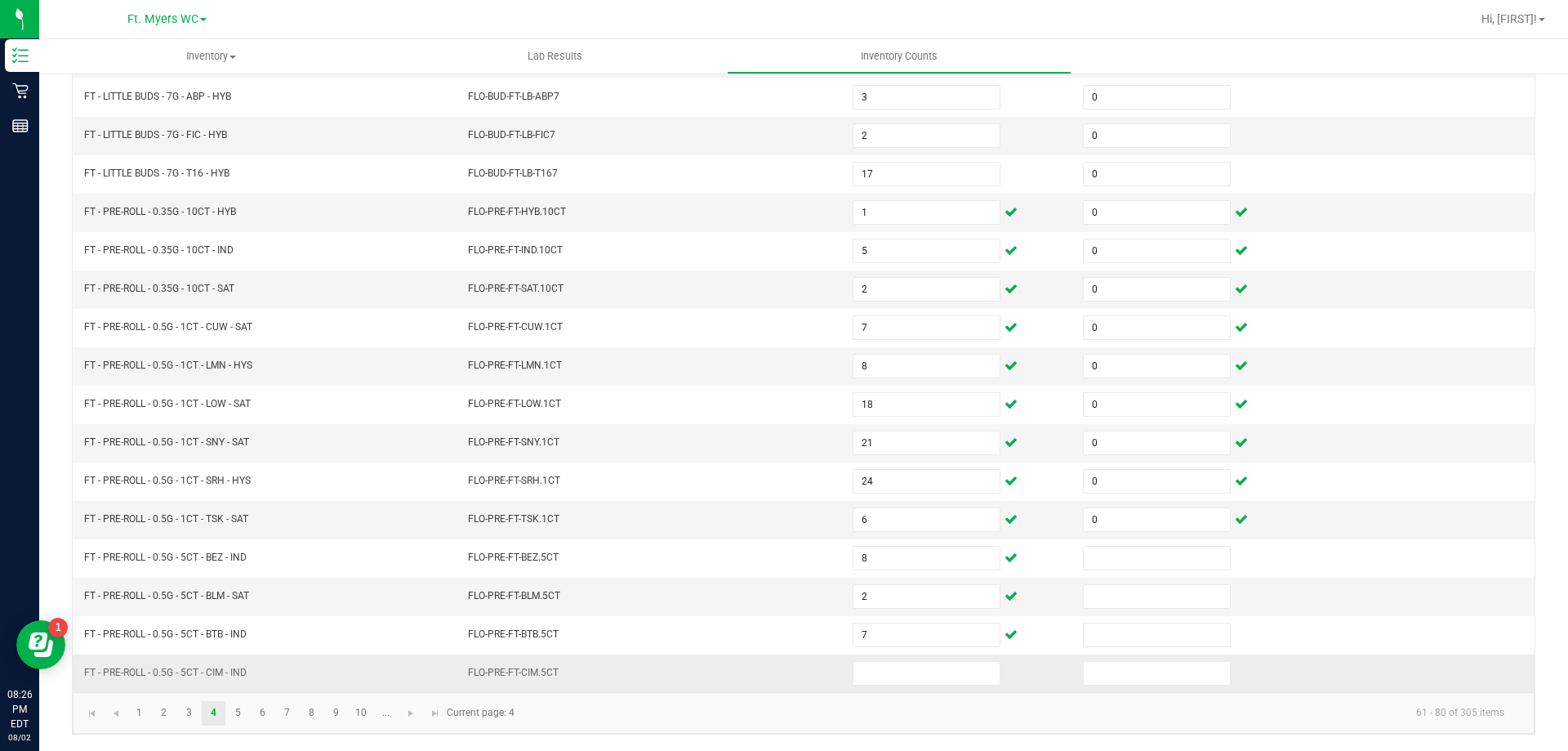click at bounding box center (958, 673) 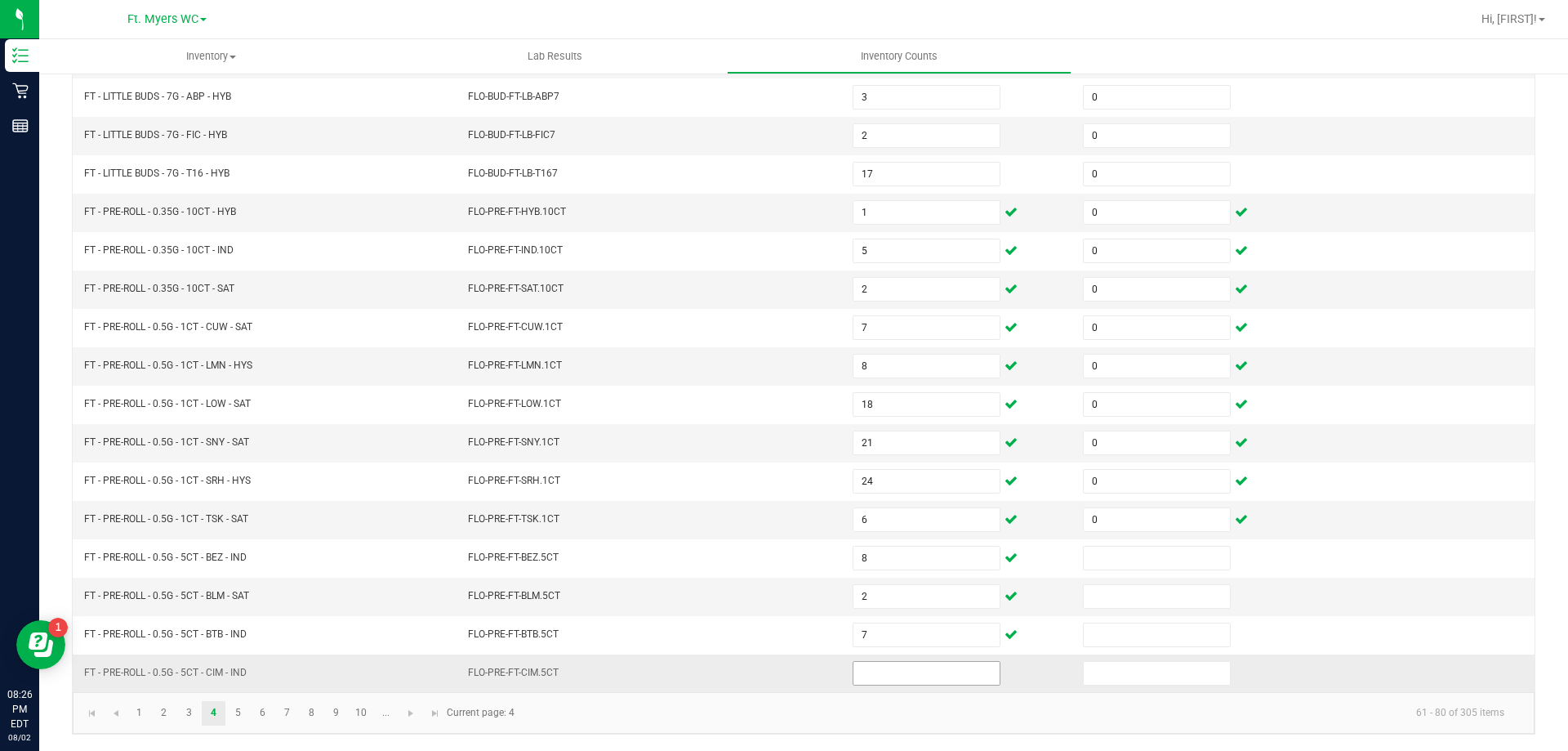 click at bounding box center [926, 673] 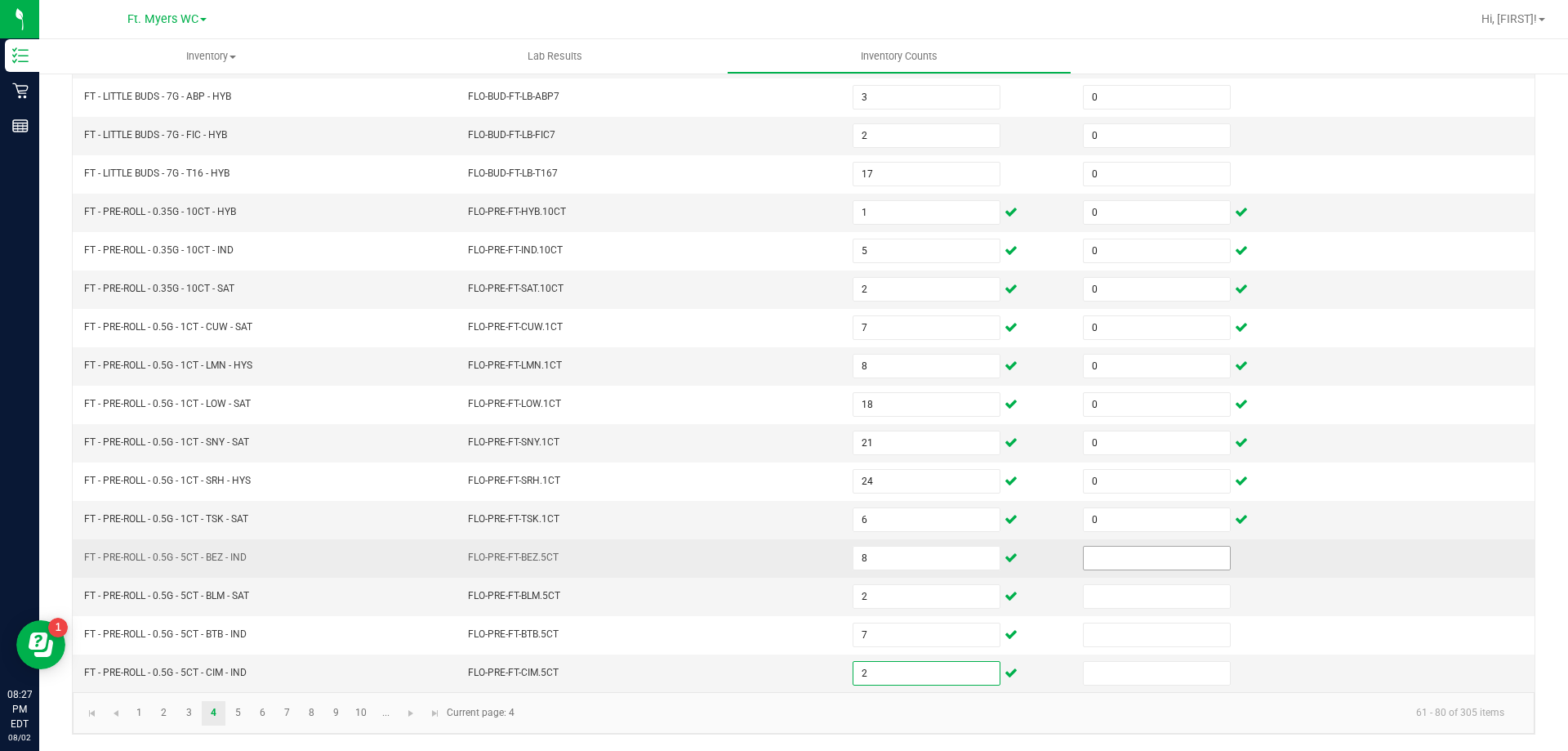 click at bounding box center [1156, 558] 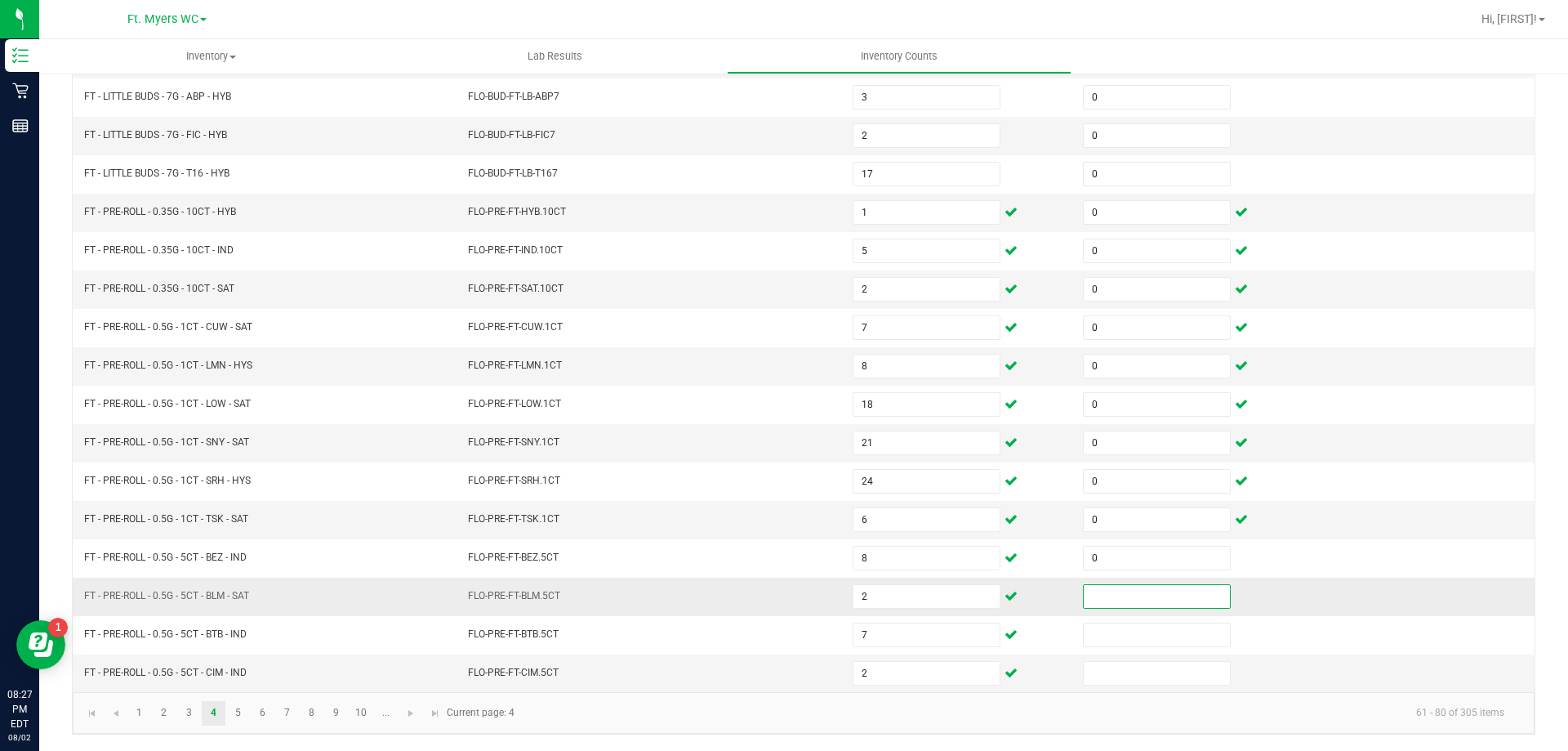 click at bounding box center (1156, 597) 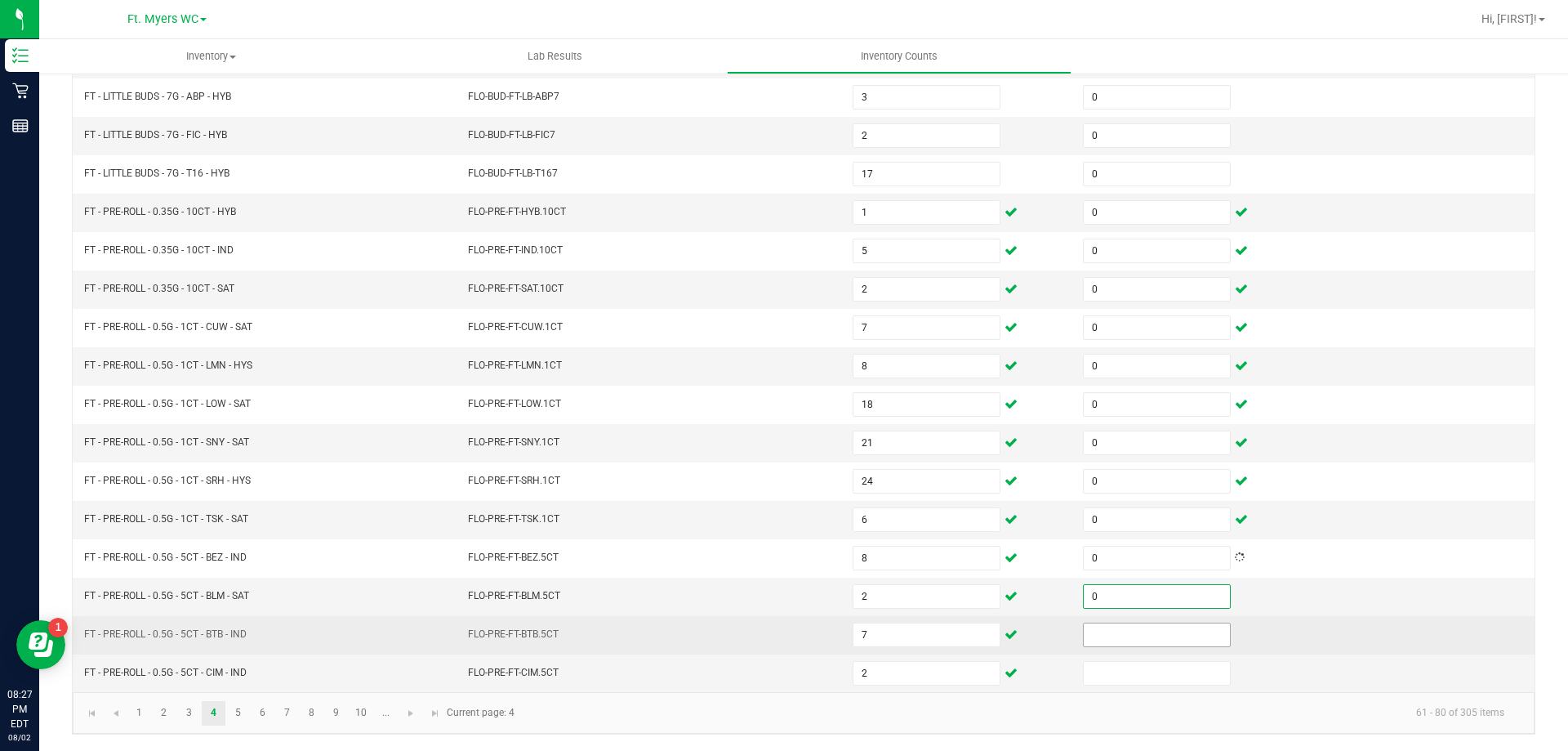 click at bounding box center (1156, 635) 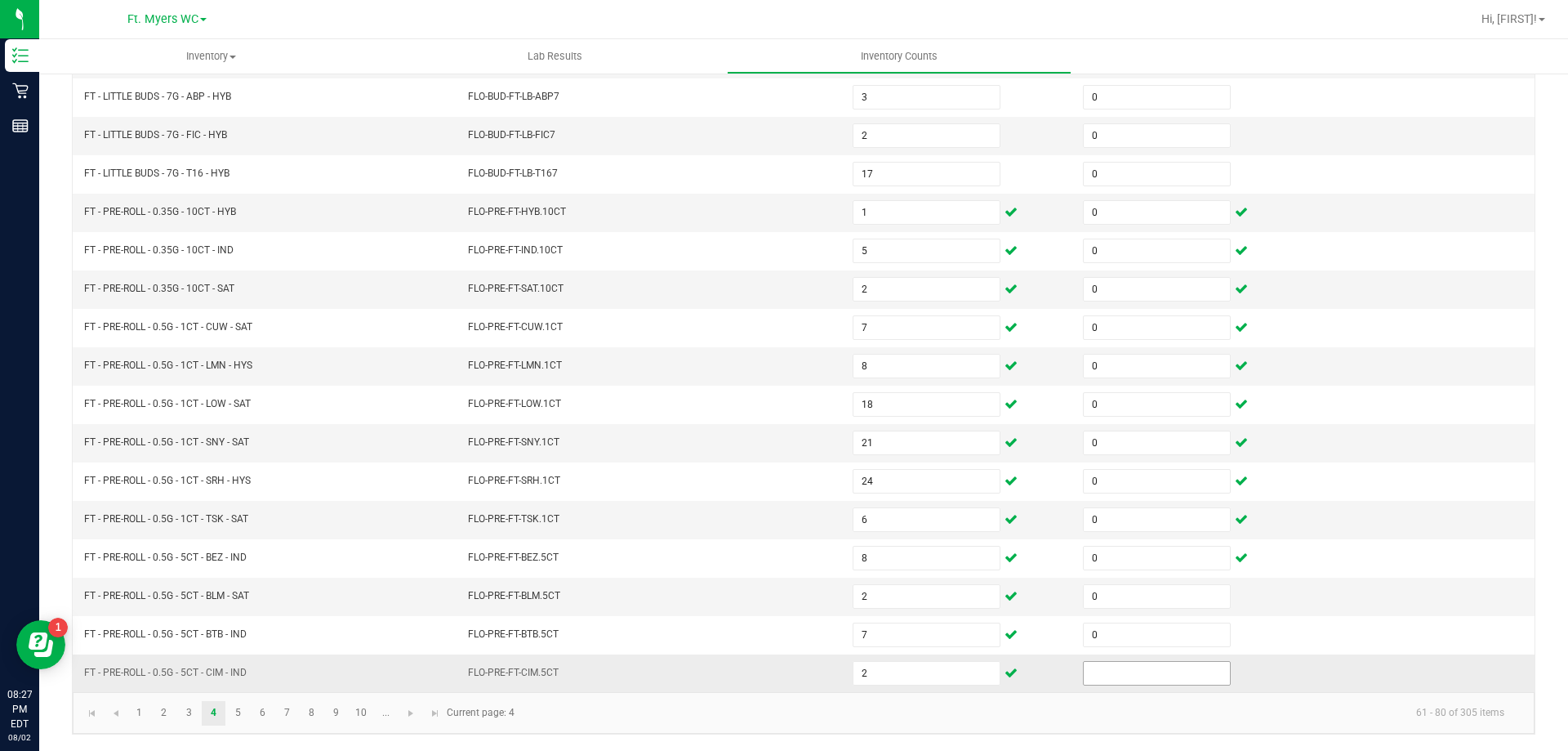 click at bounding box center (1156, 673) 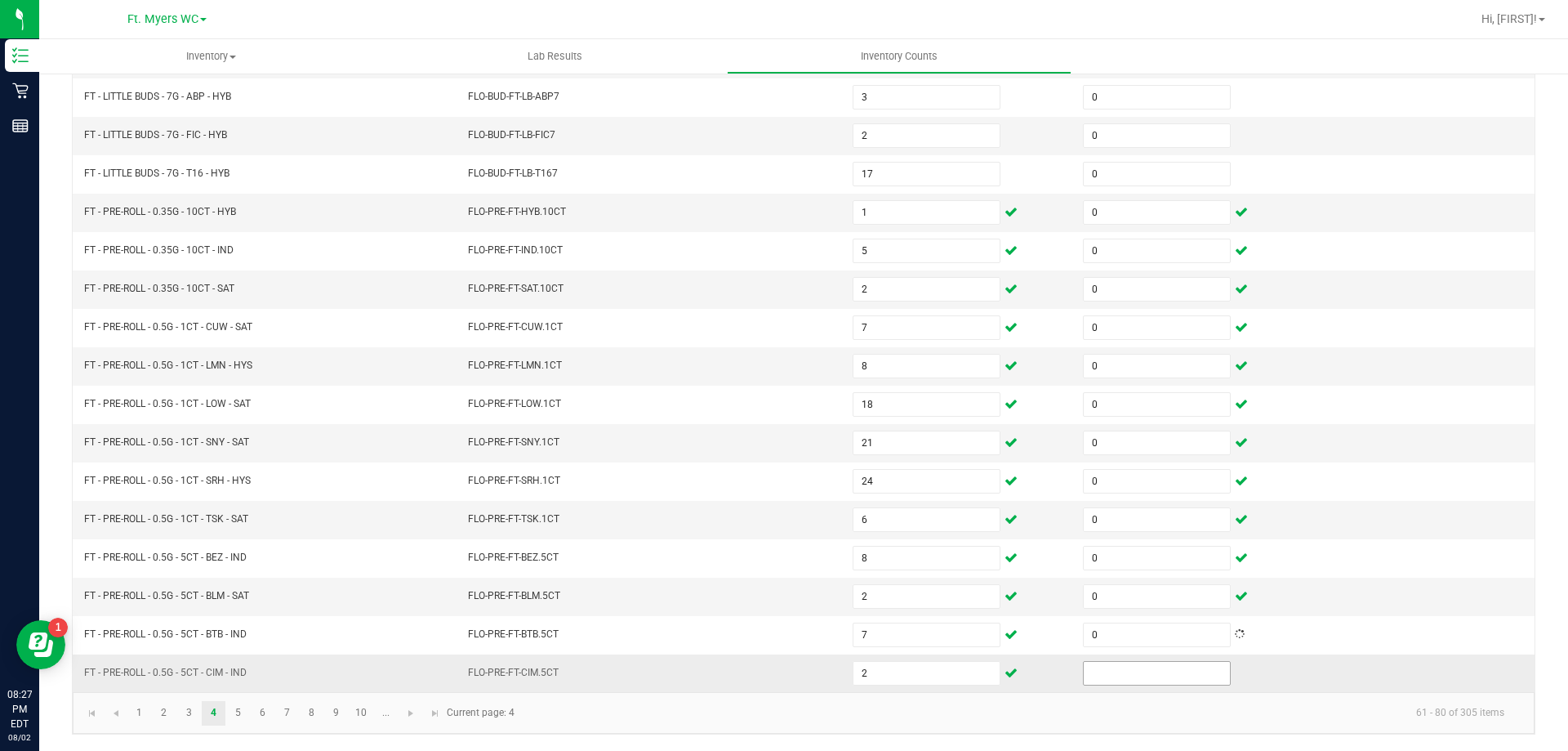 click at bounding box center (1156, 673) 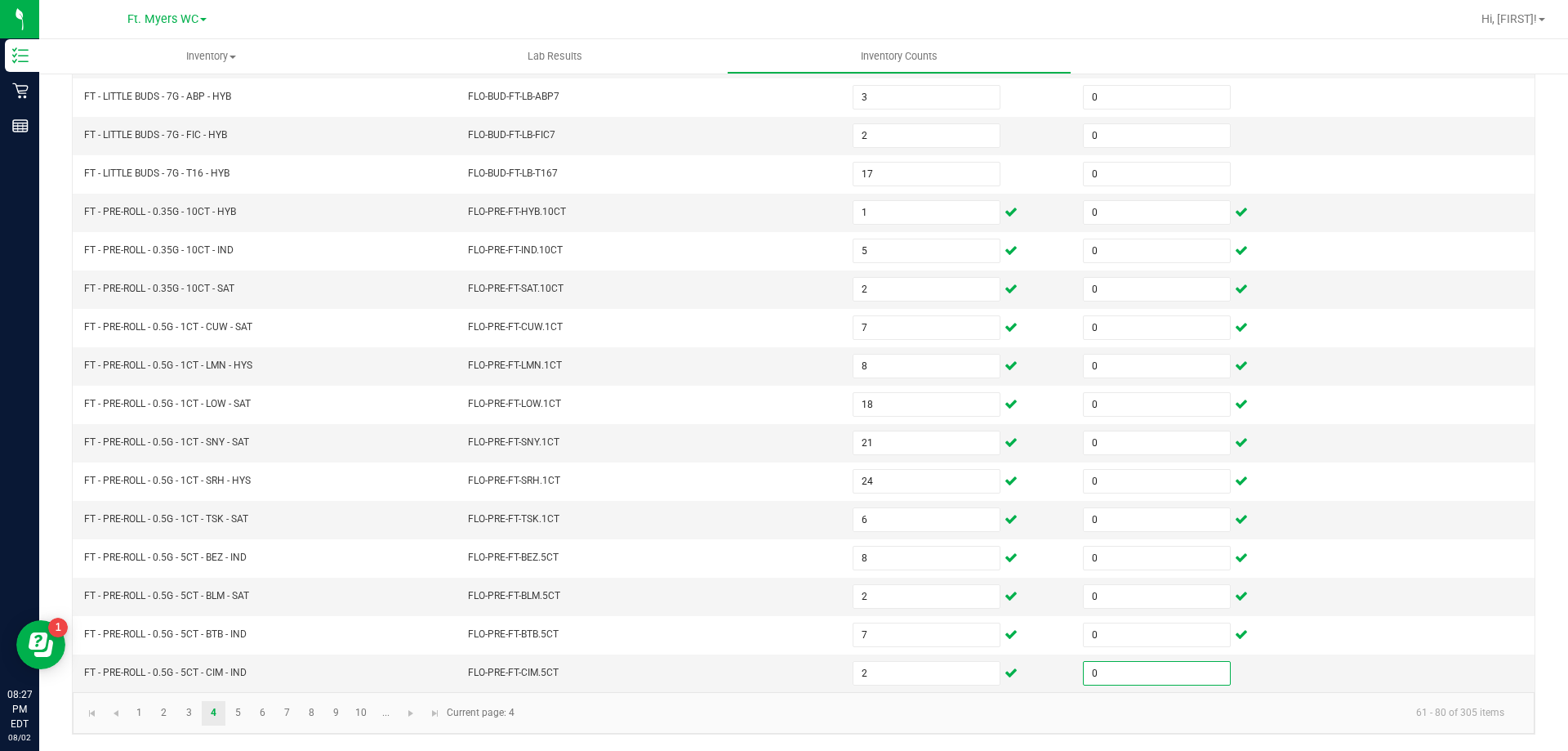 click on "61 - 80 of 305 items" 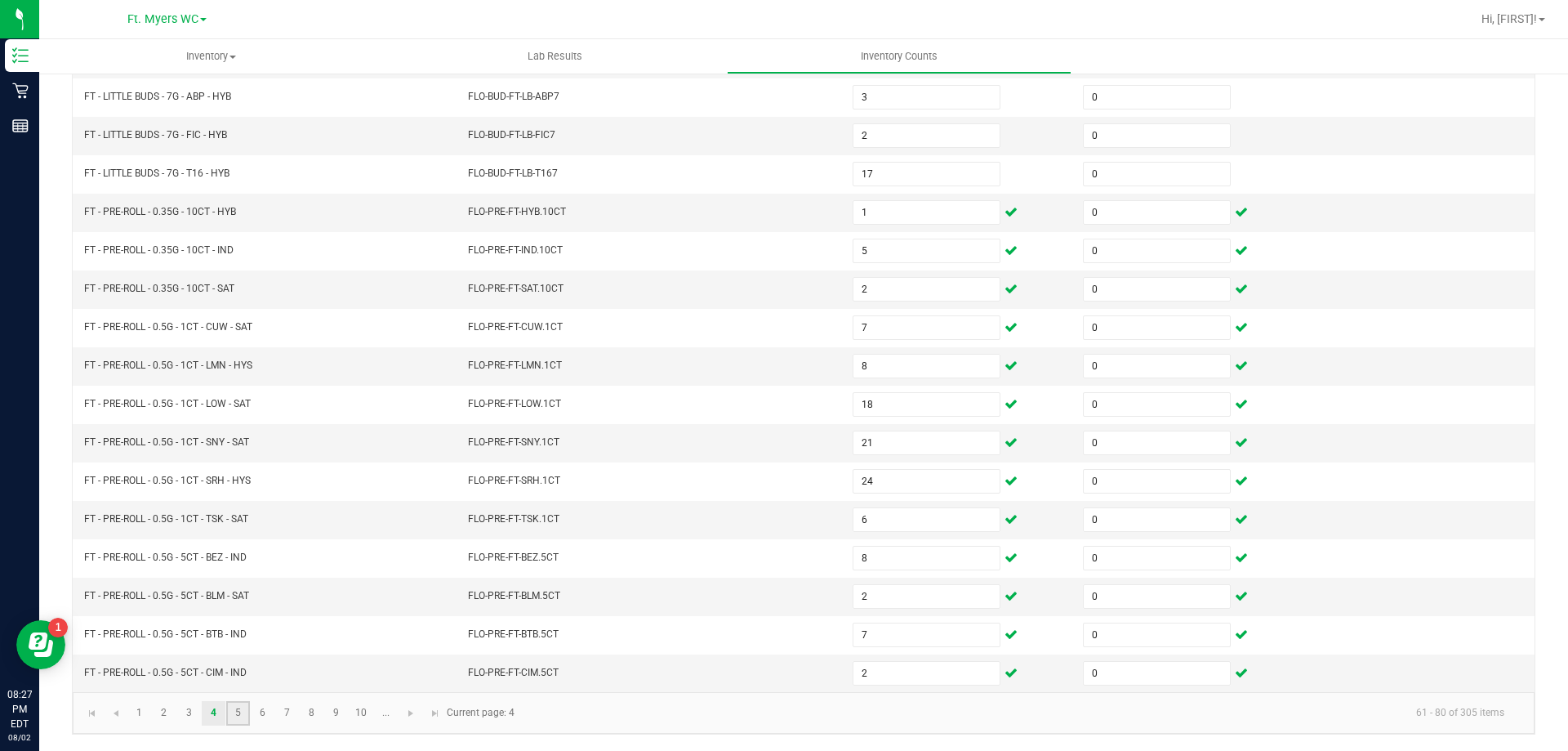 click on "5" 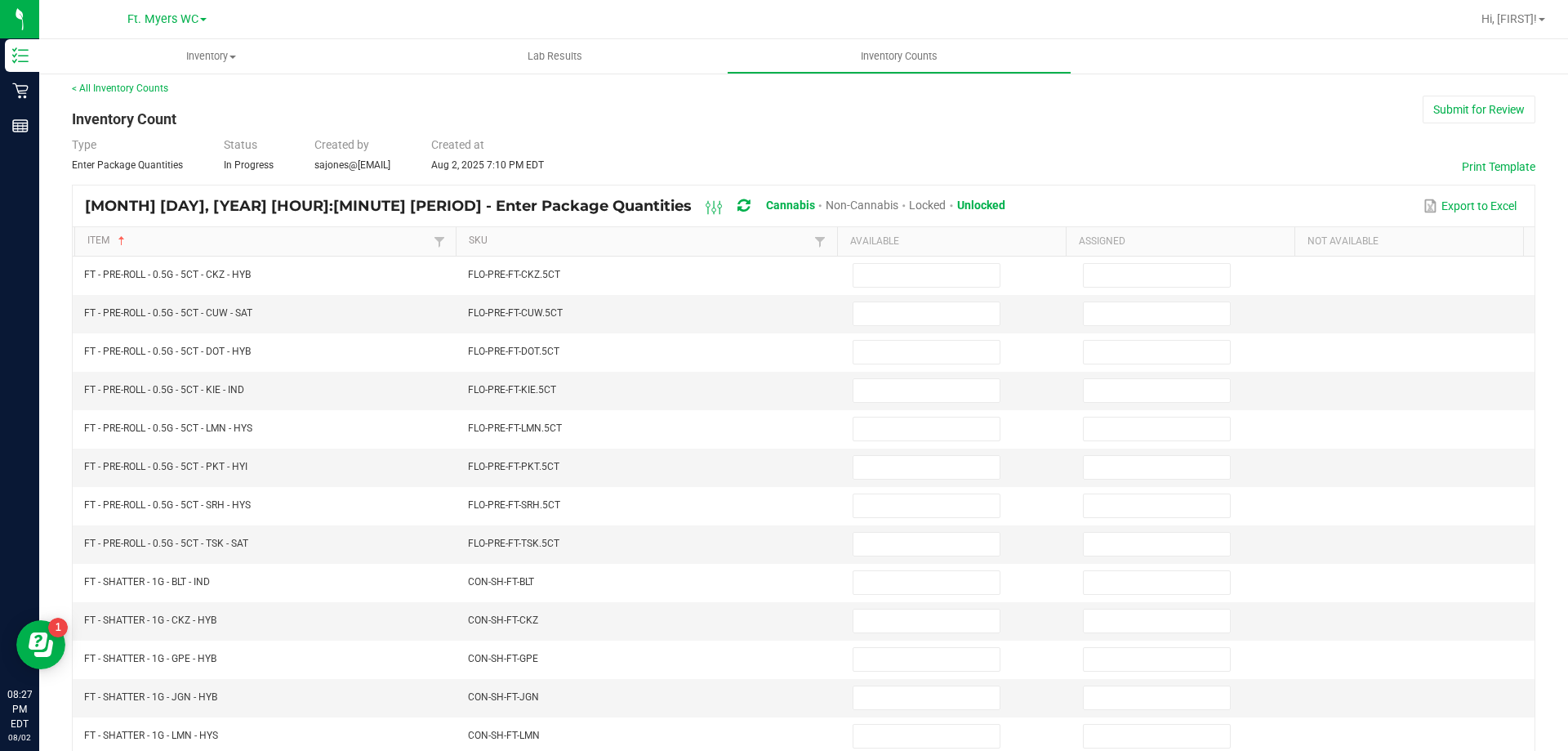 scroll, scrollTop: 0, scrollLeft: 0, axis: both 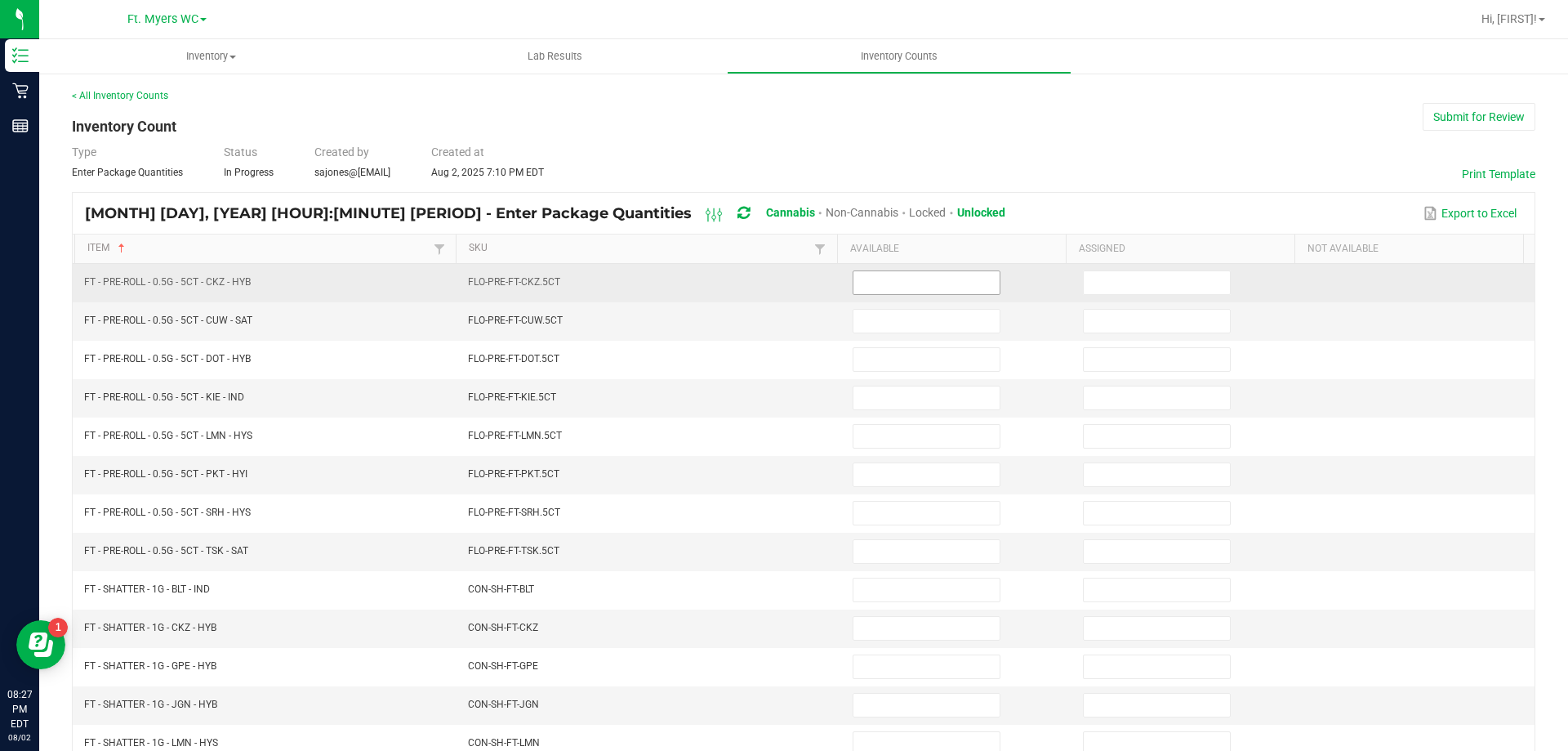 click at bounding box center (926, 283) 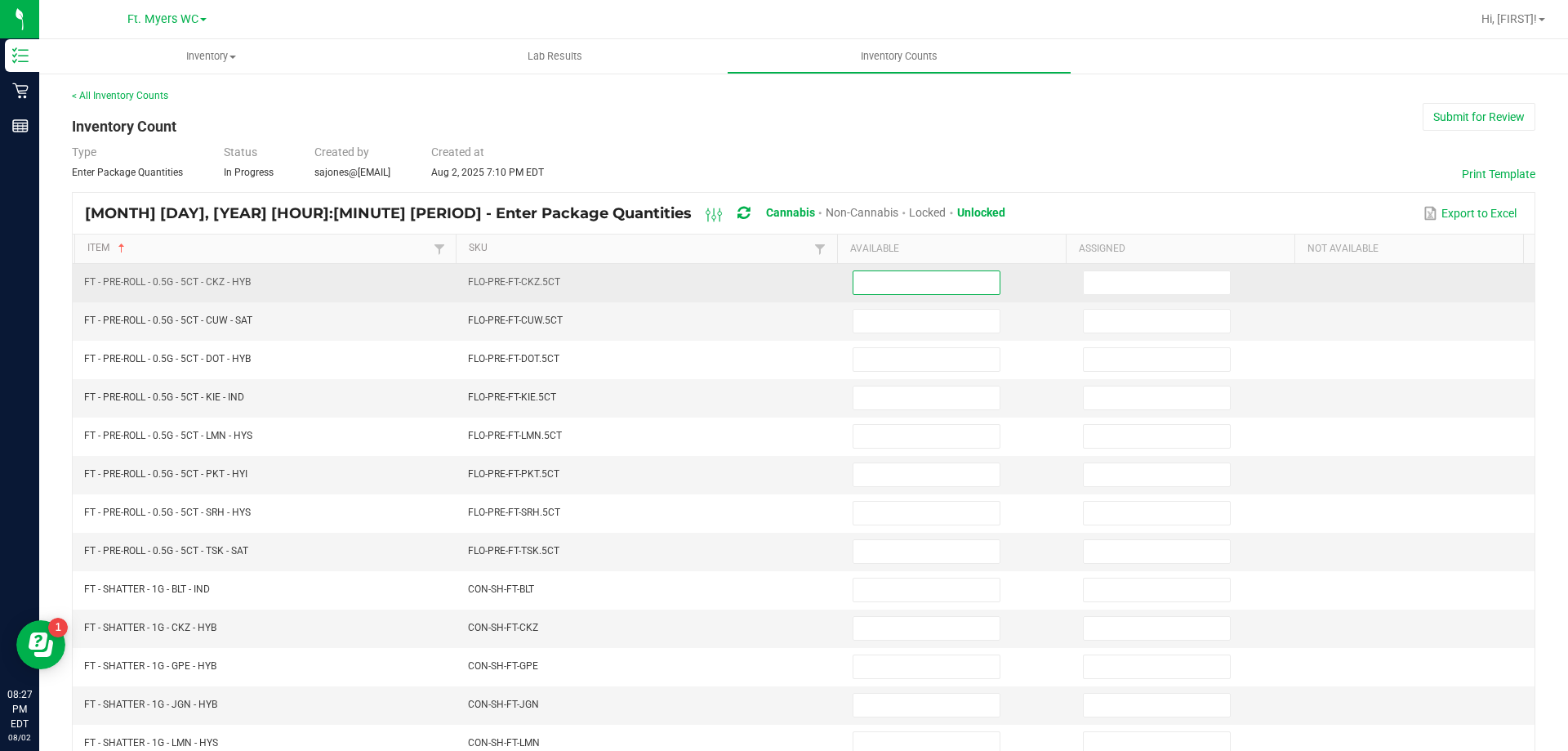 click at bounding box center [926, 283] 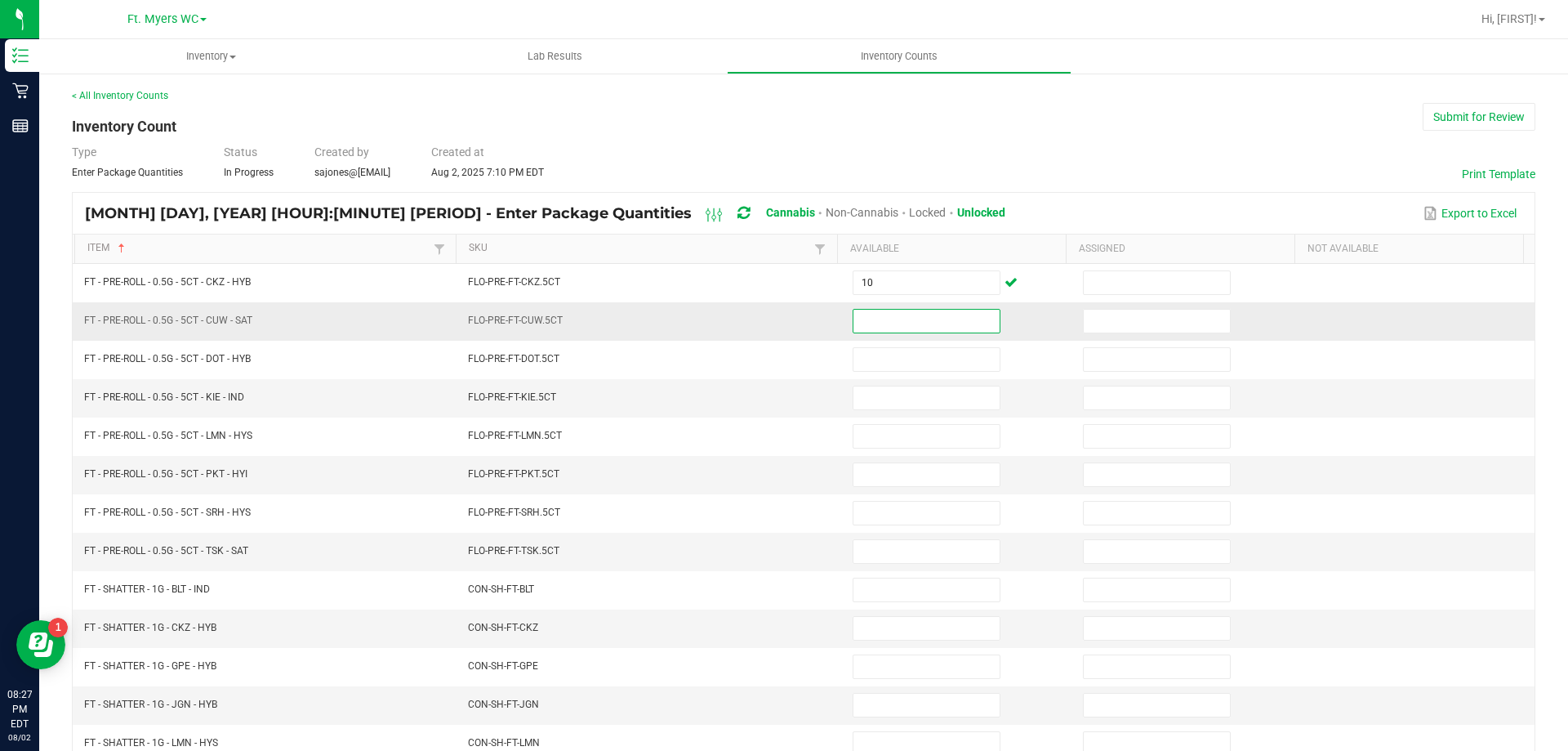 click at bounding box center (926, 321) 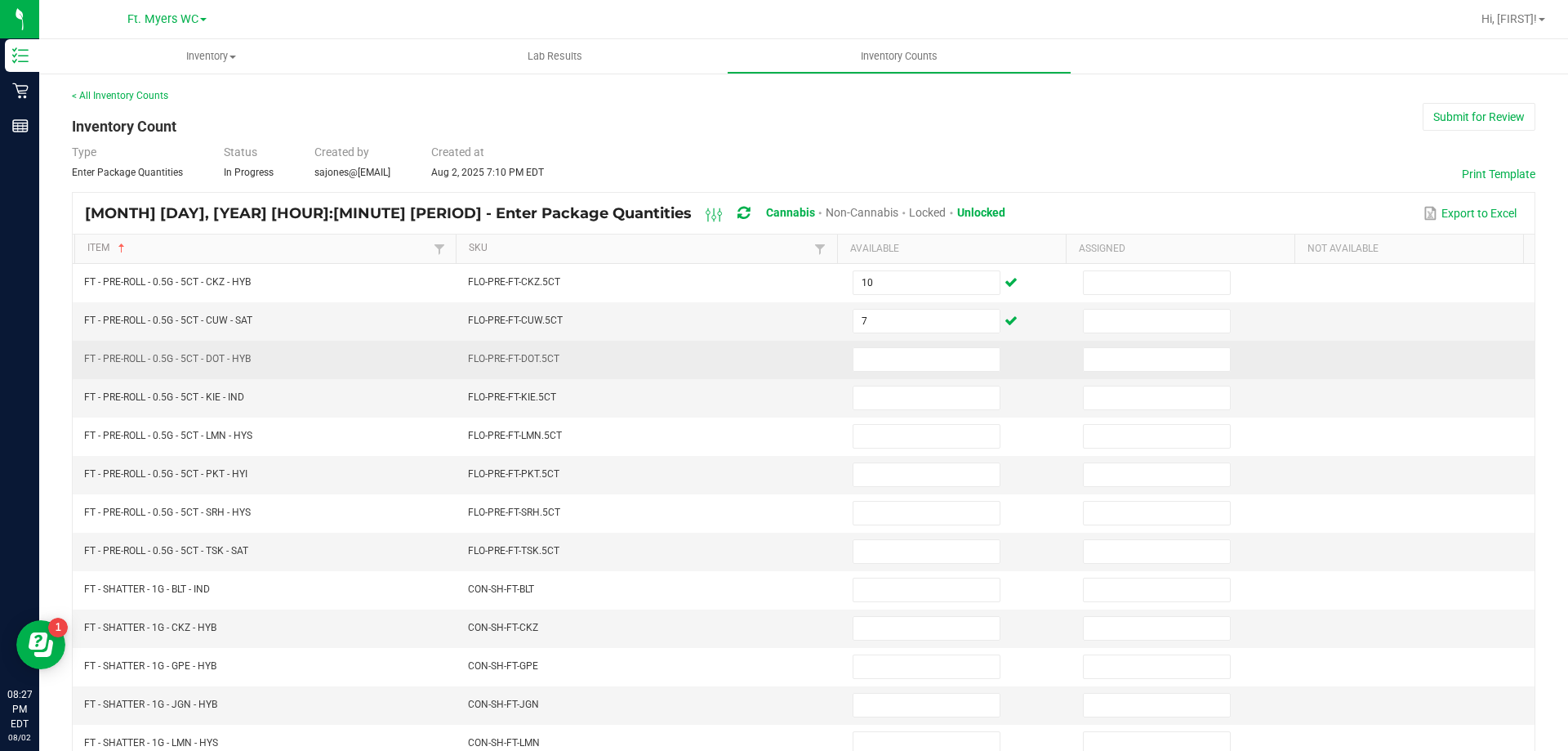 click at bounding box center [958, 360] 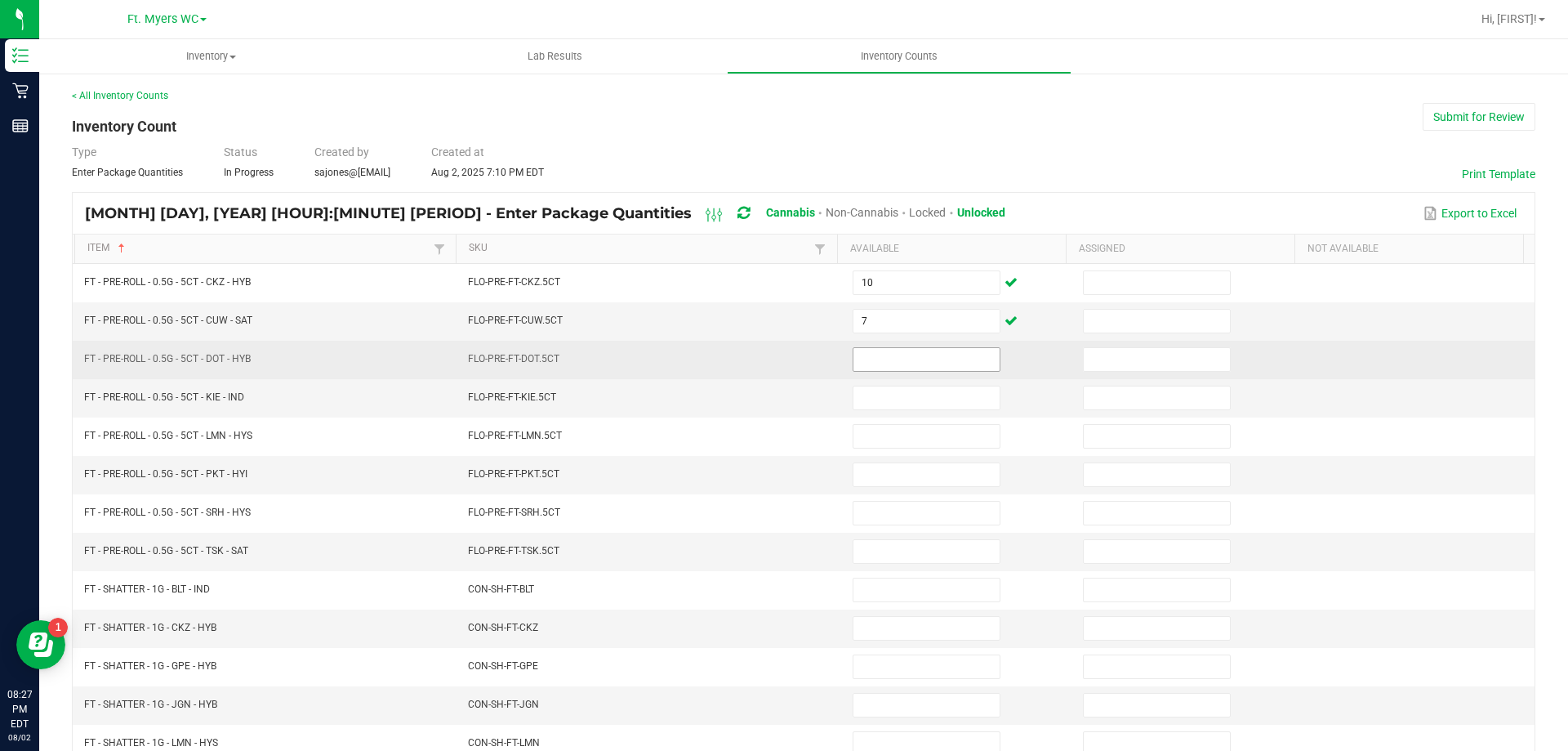 click at bounding box center [926, 360] 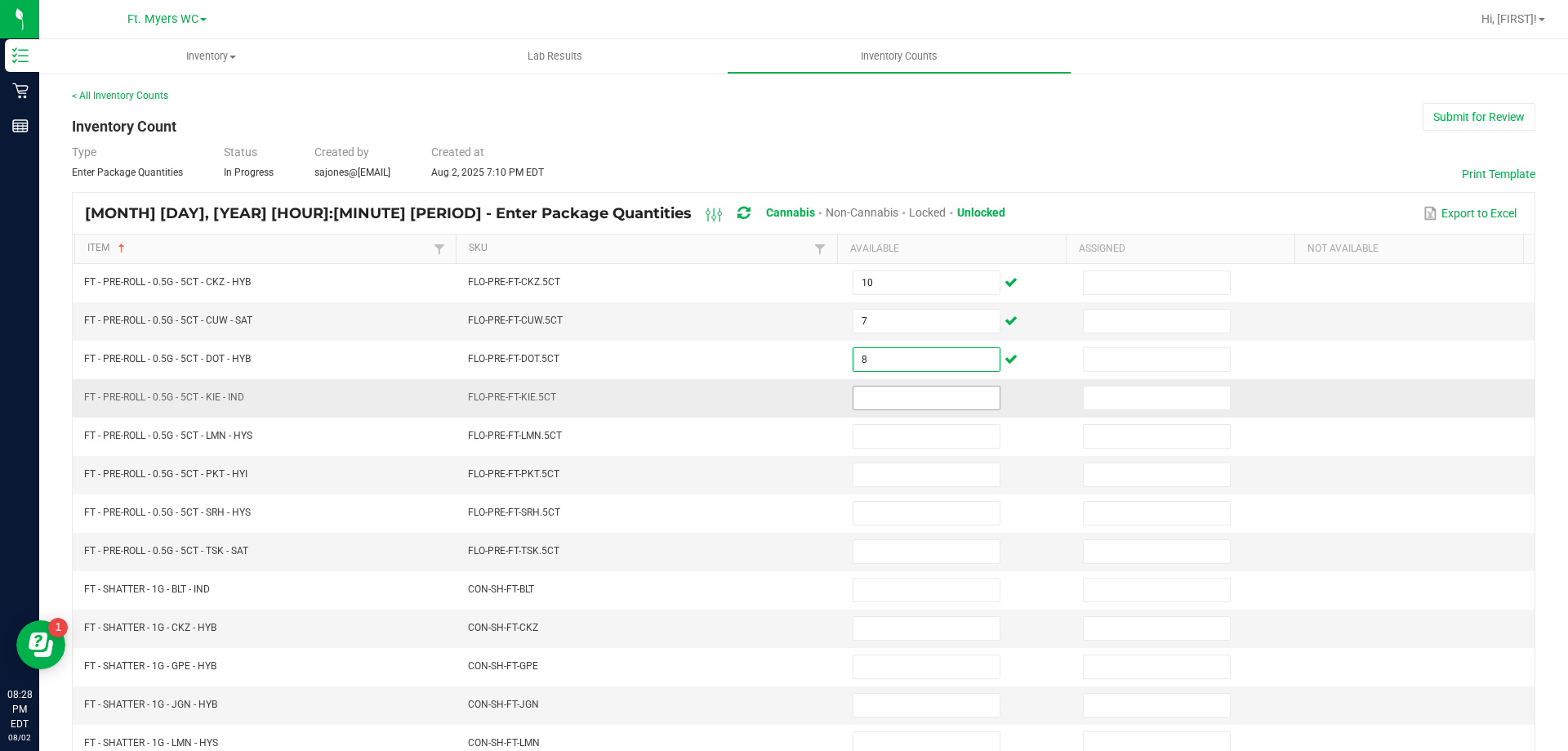 click at bounding box center (926, 398) 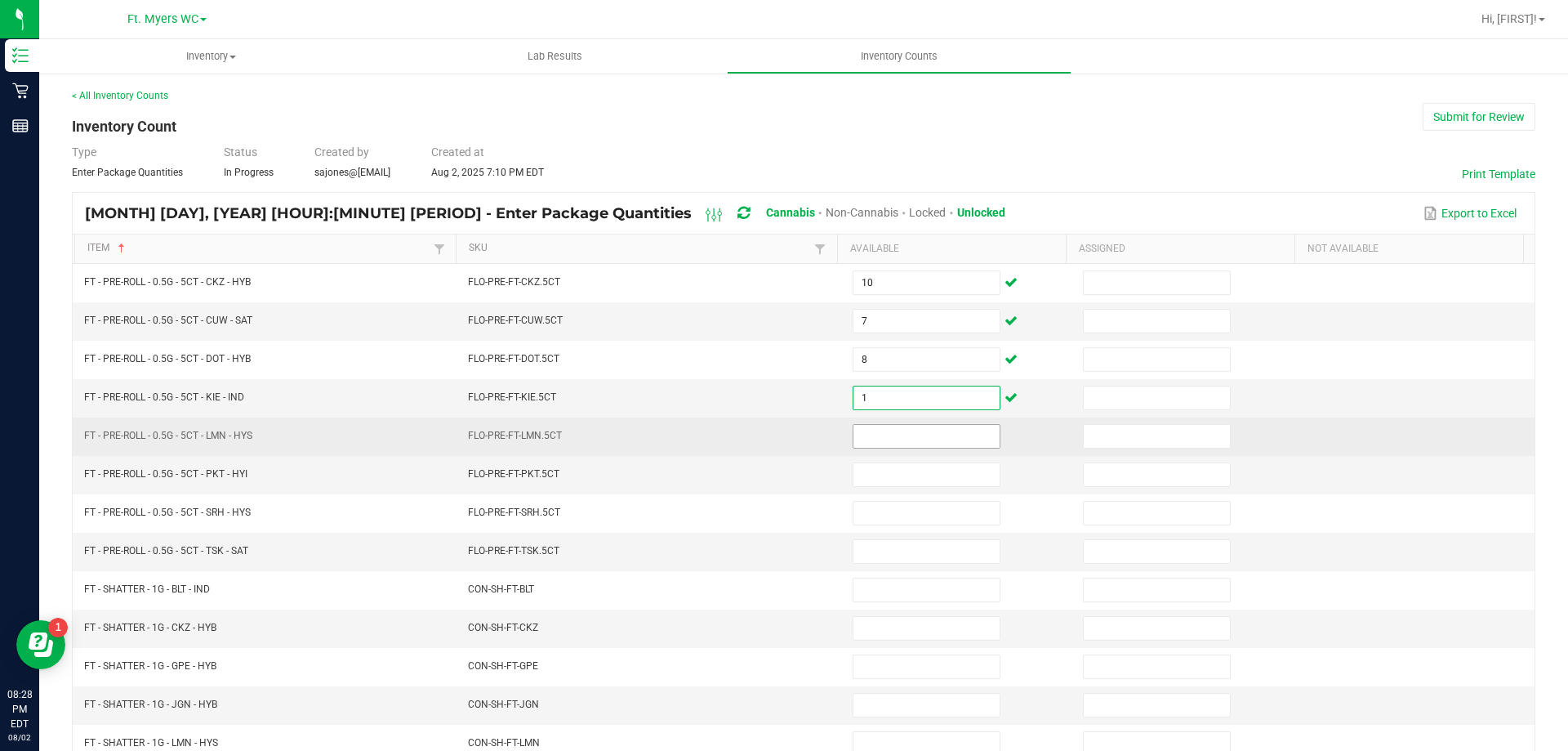 click at bounding box center (926, 436) 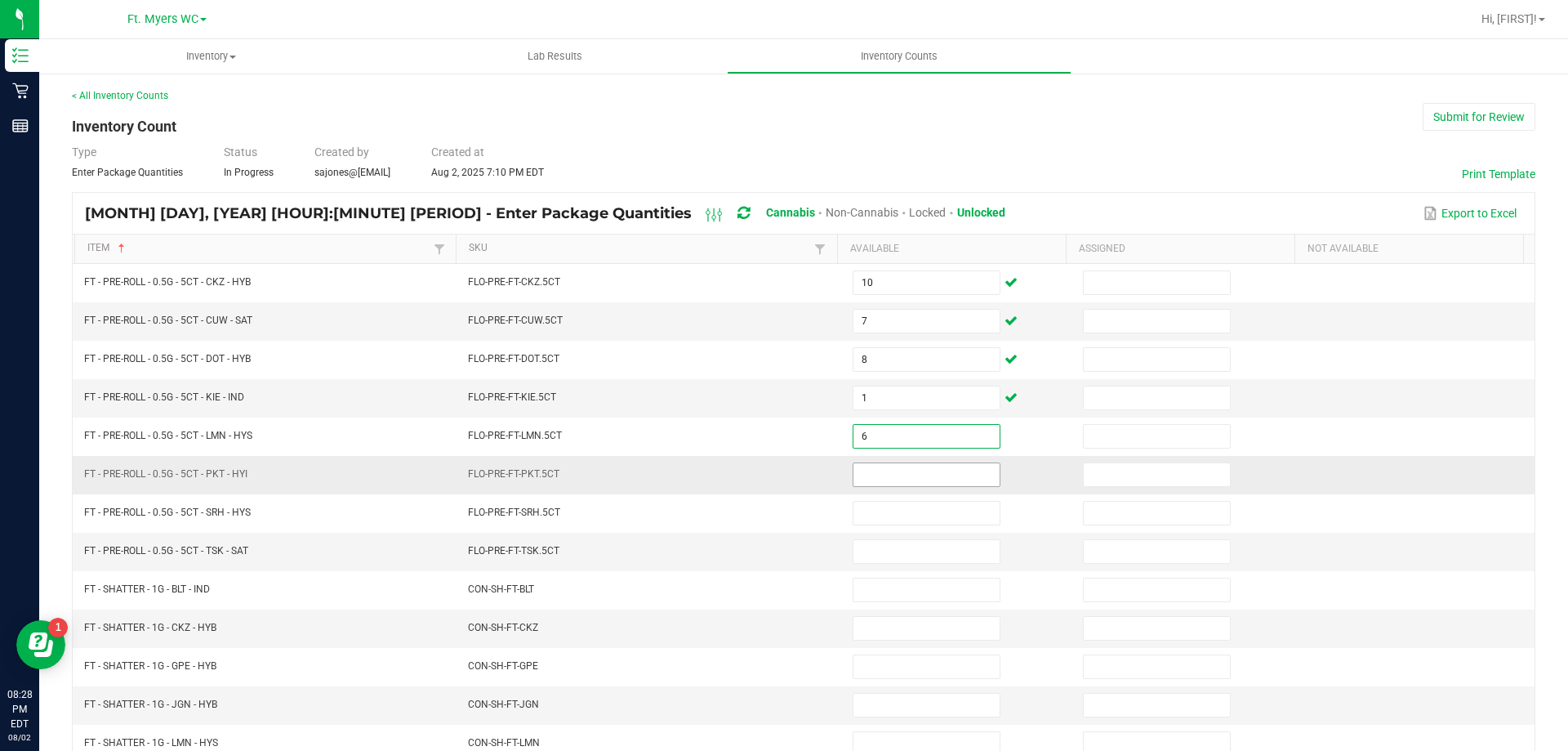 click at bounding box center (926, 475) 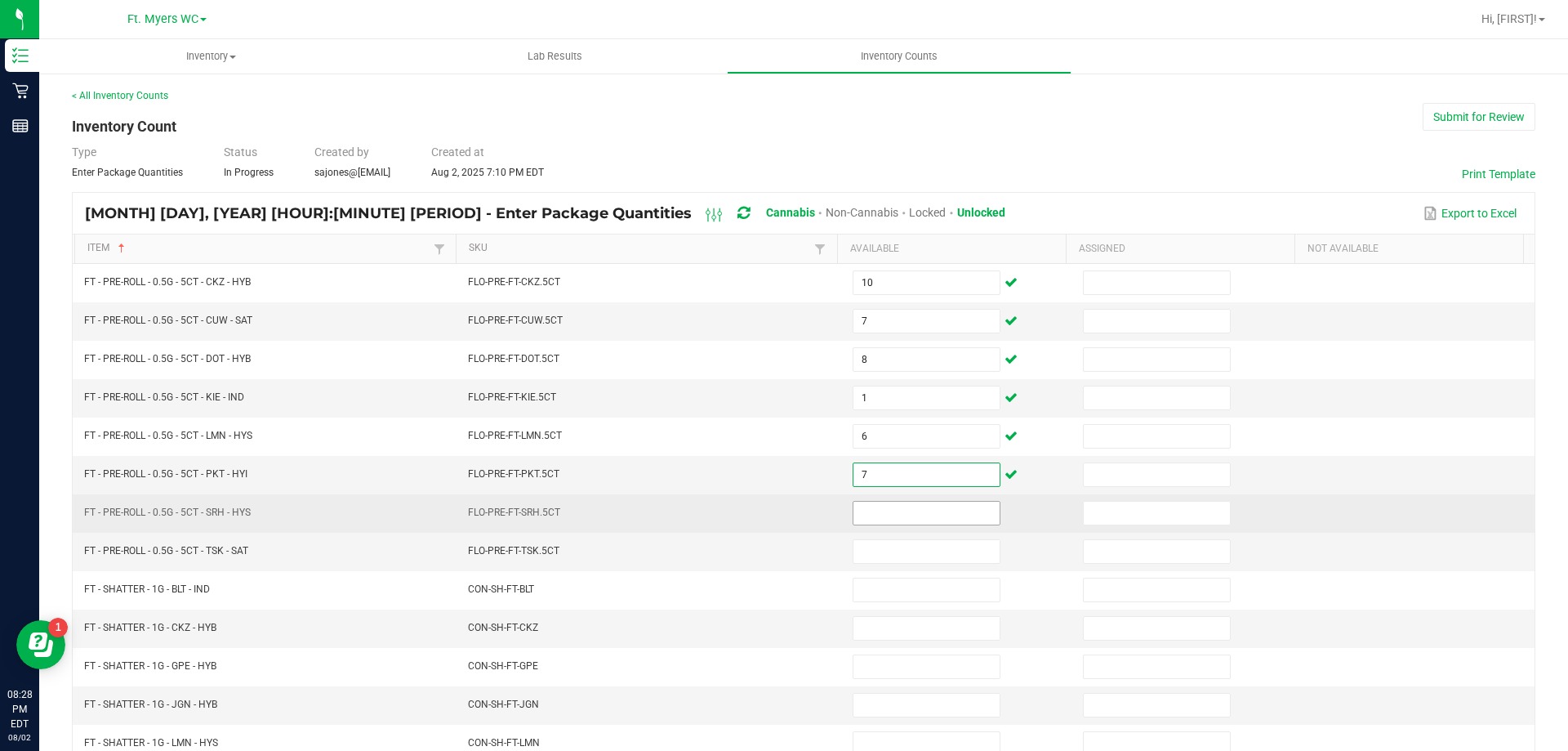 drag, startPoint x: 893, startPoint y: 502, endPoint x: 891, endPoint y: 513, distance: 11.1803399 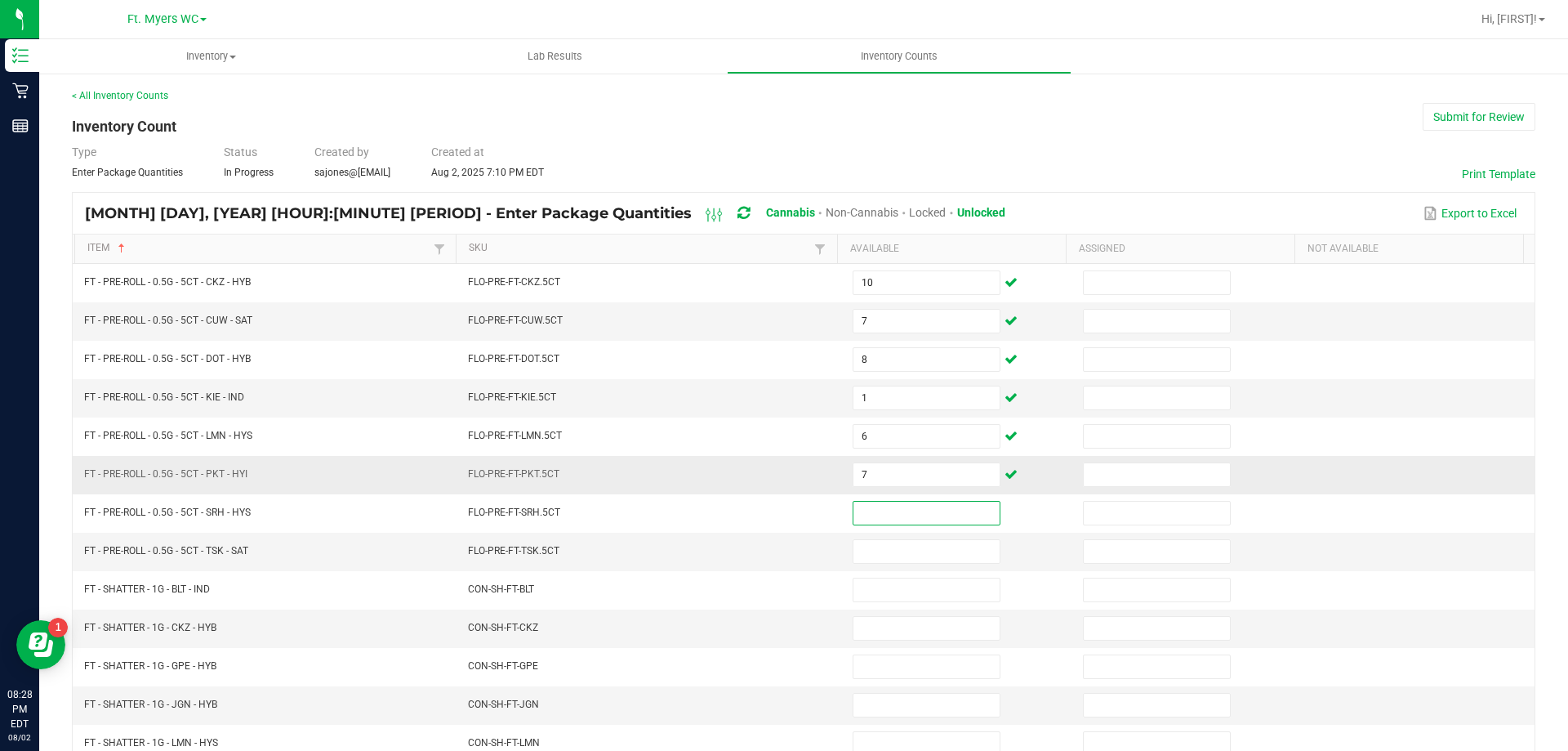 click on "7" at bounding box center [958, 475] 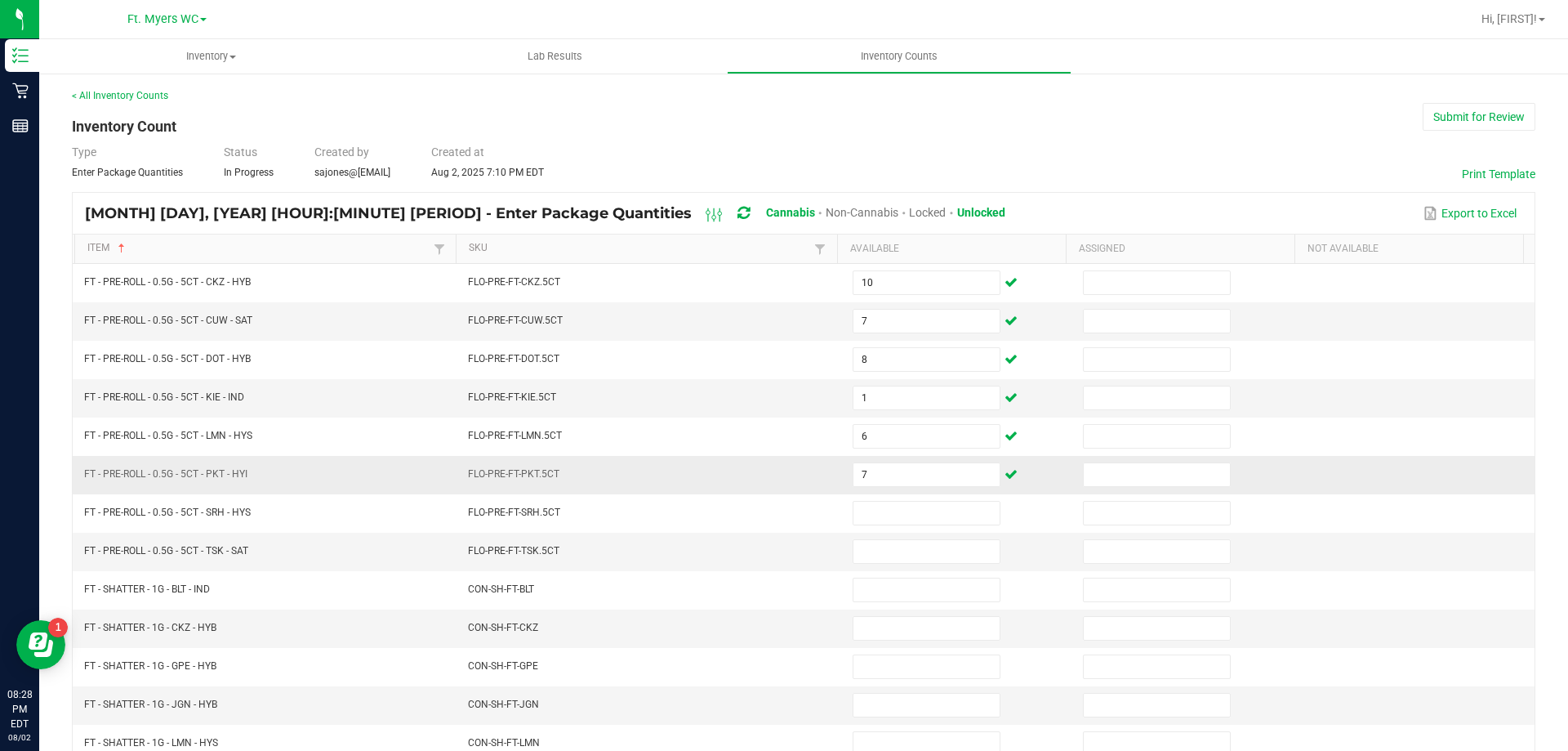click on "7" at bounding box center [958, 475] 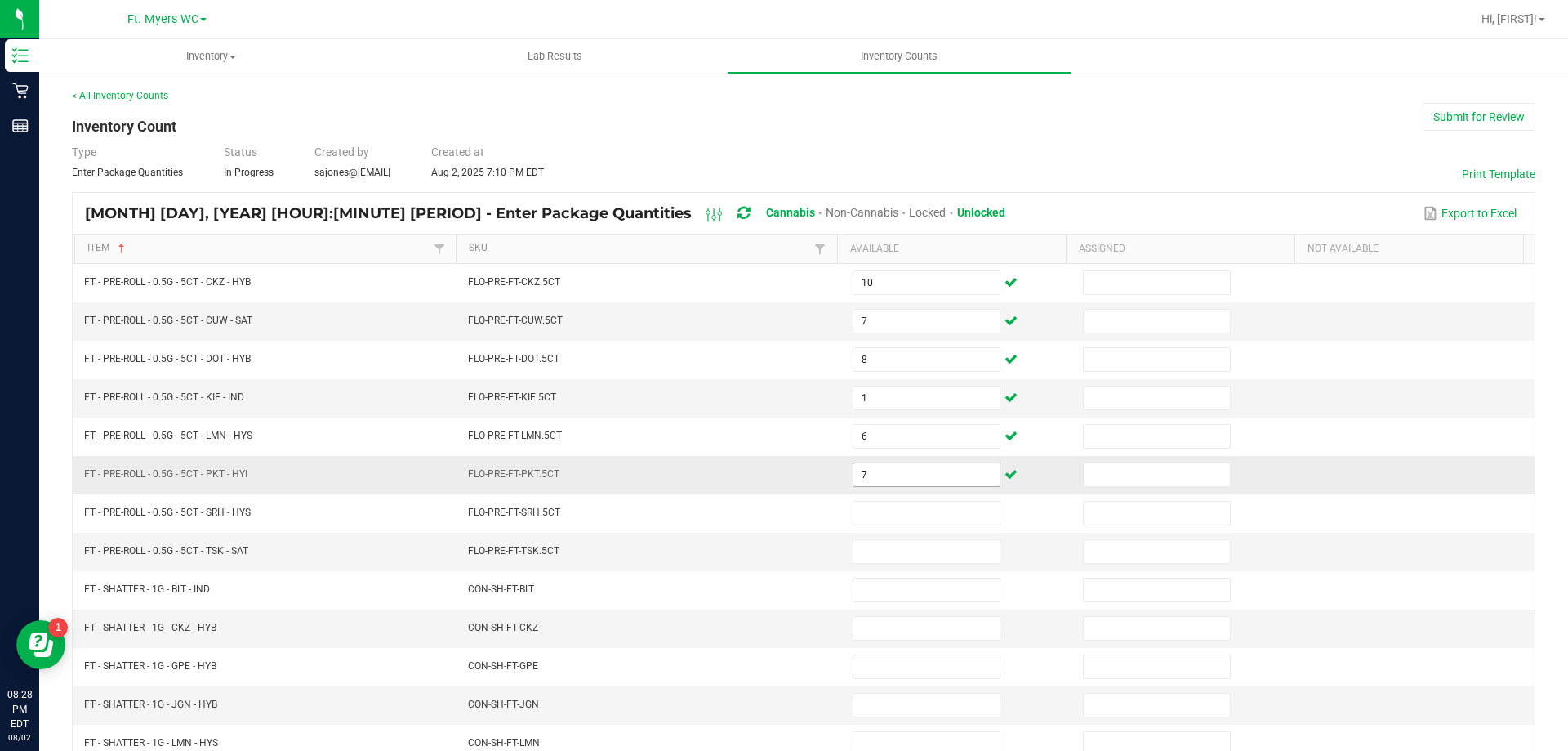 click on "7" at bounding box center (926, 475) 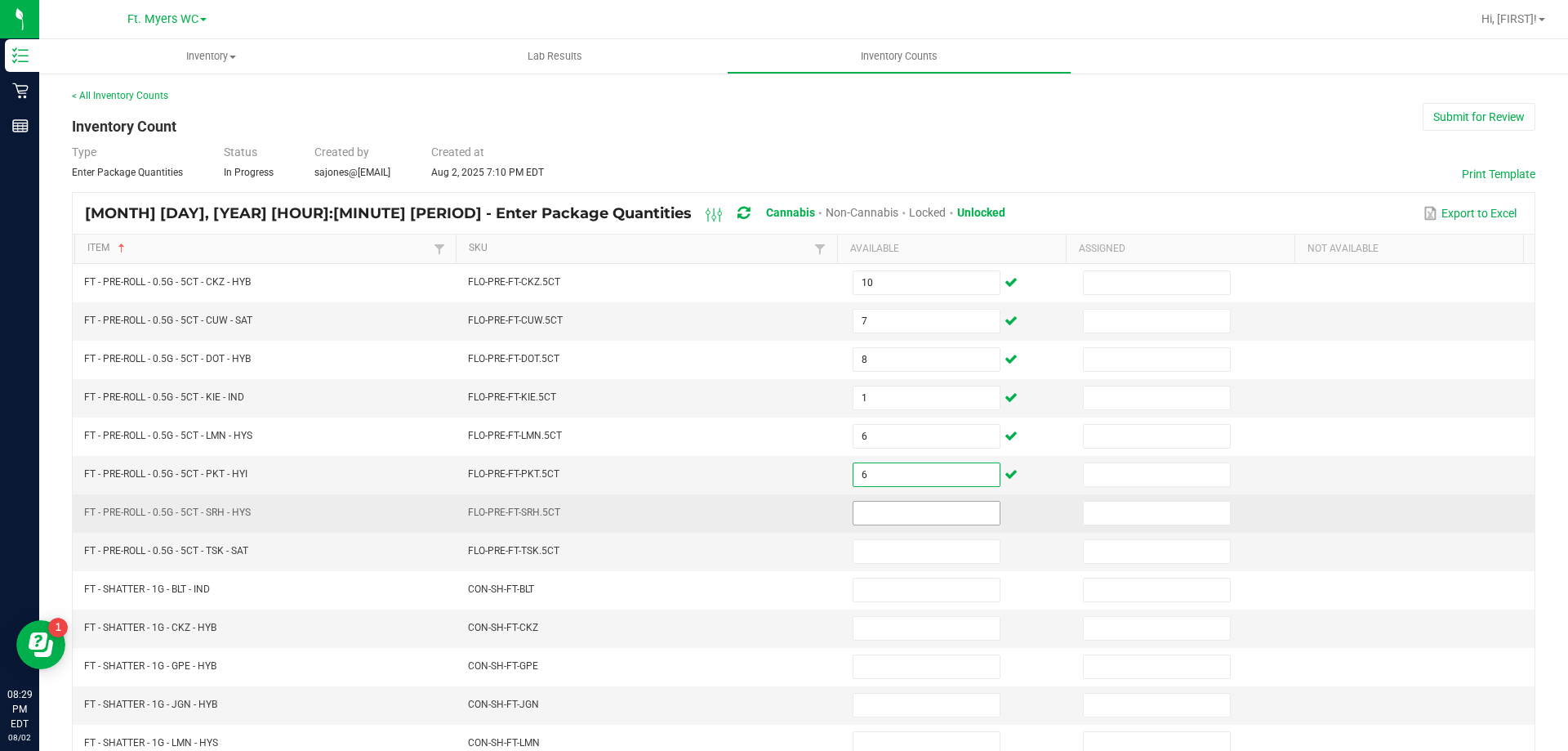 click at bounding box center [926, 513] 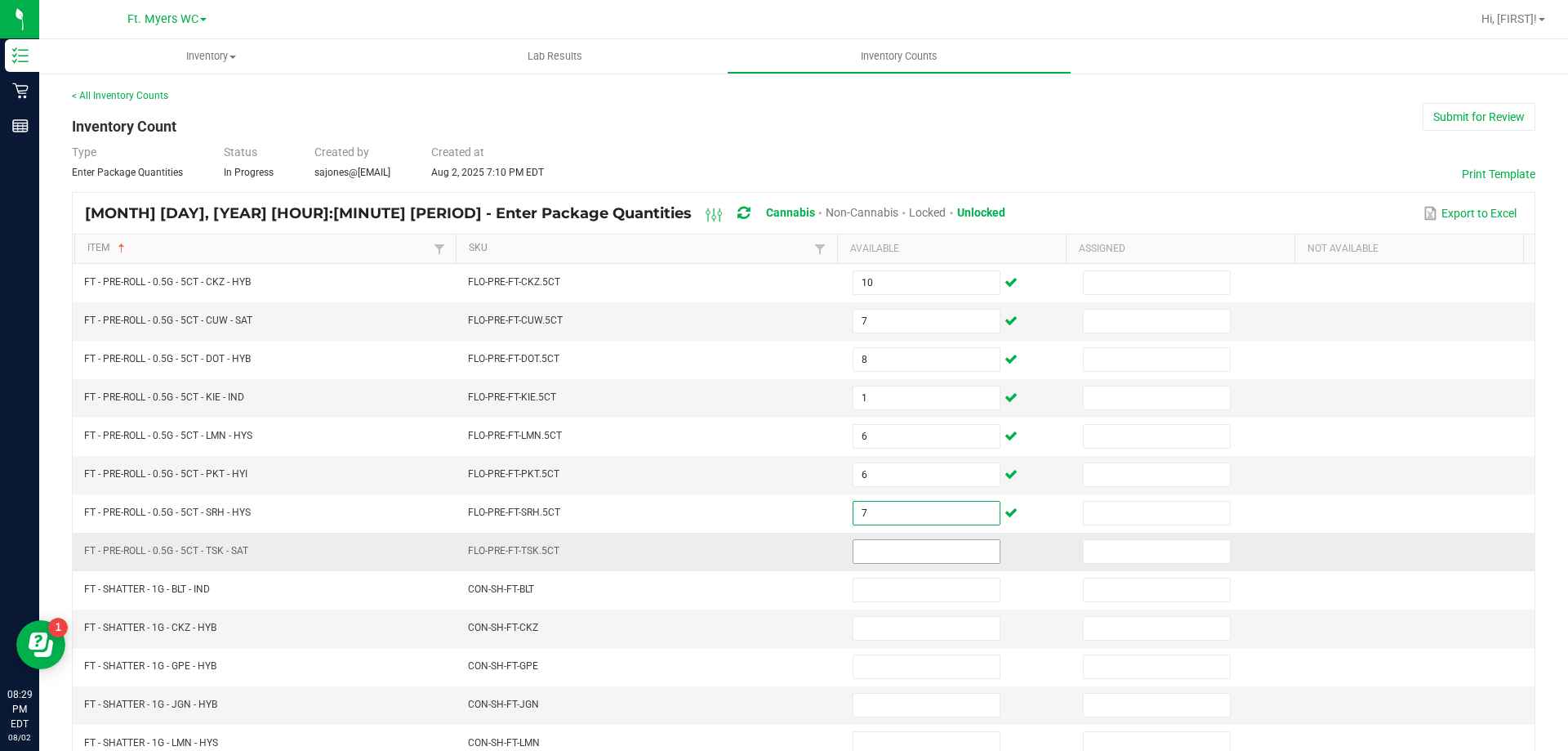click at bounding box center [926, 552] 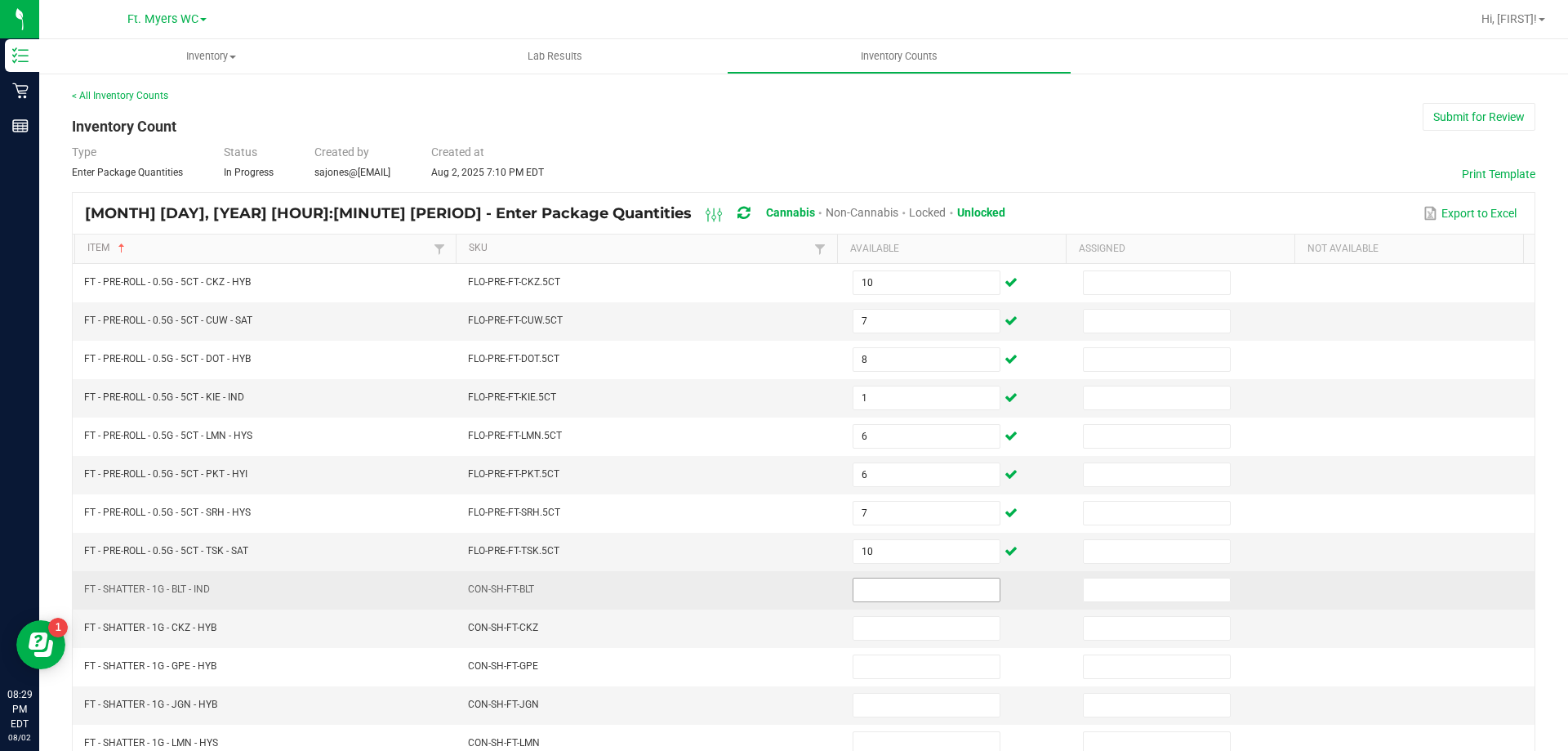 drag, startPoint x: 856, startPoint y: 575, endPoint x: 860, endPoint y: 587, distance: 12.649111 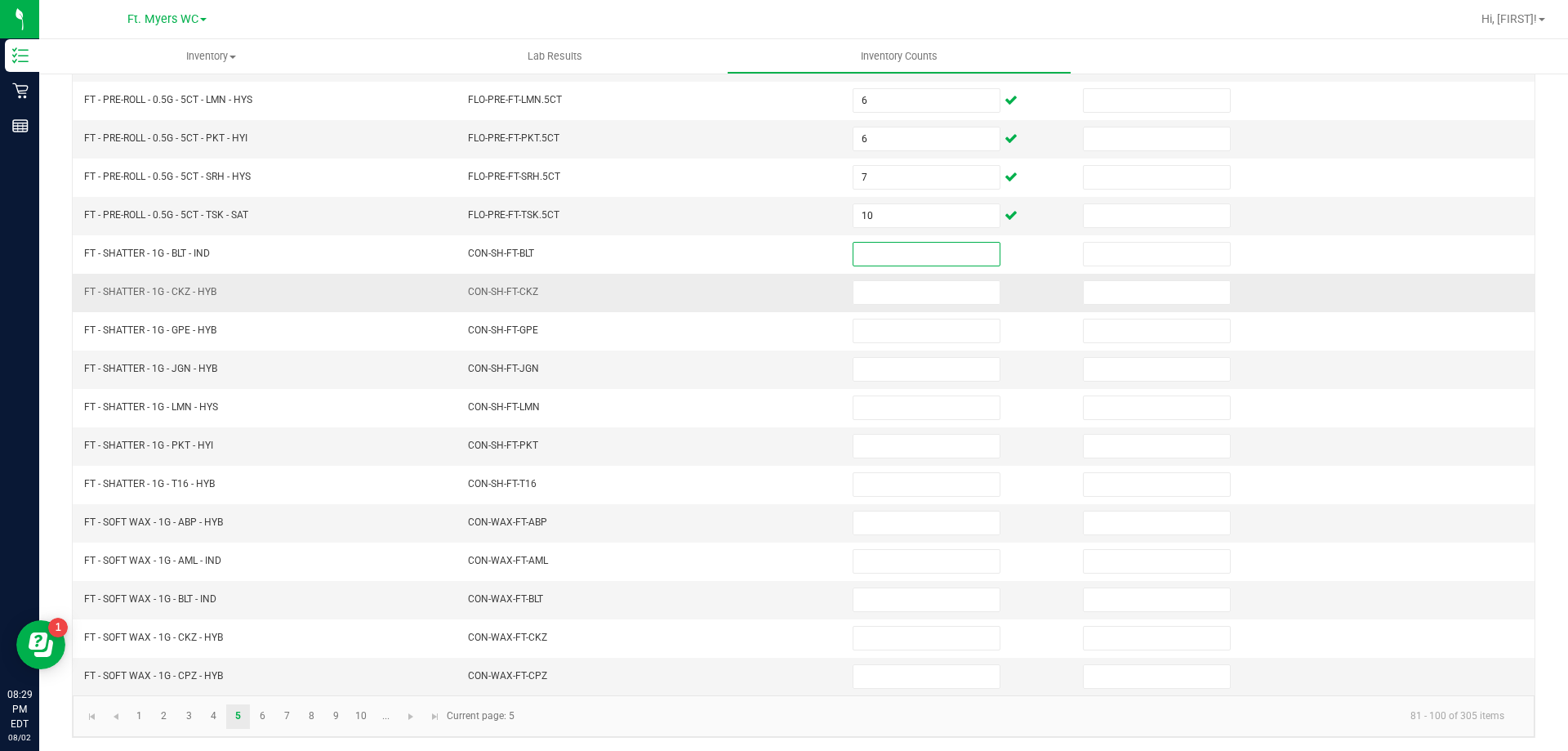 scroll, scrollTop: 339, scrollLeft: 0, axis: vertical 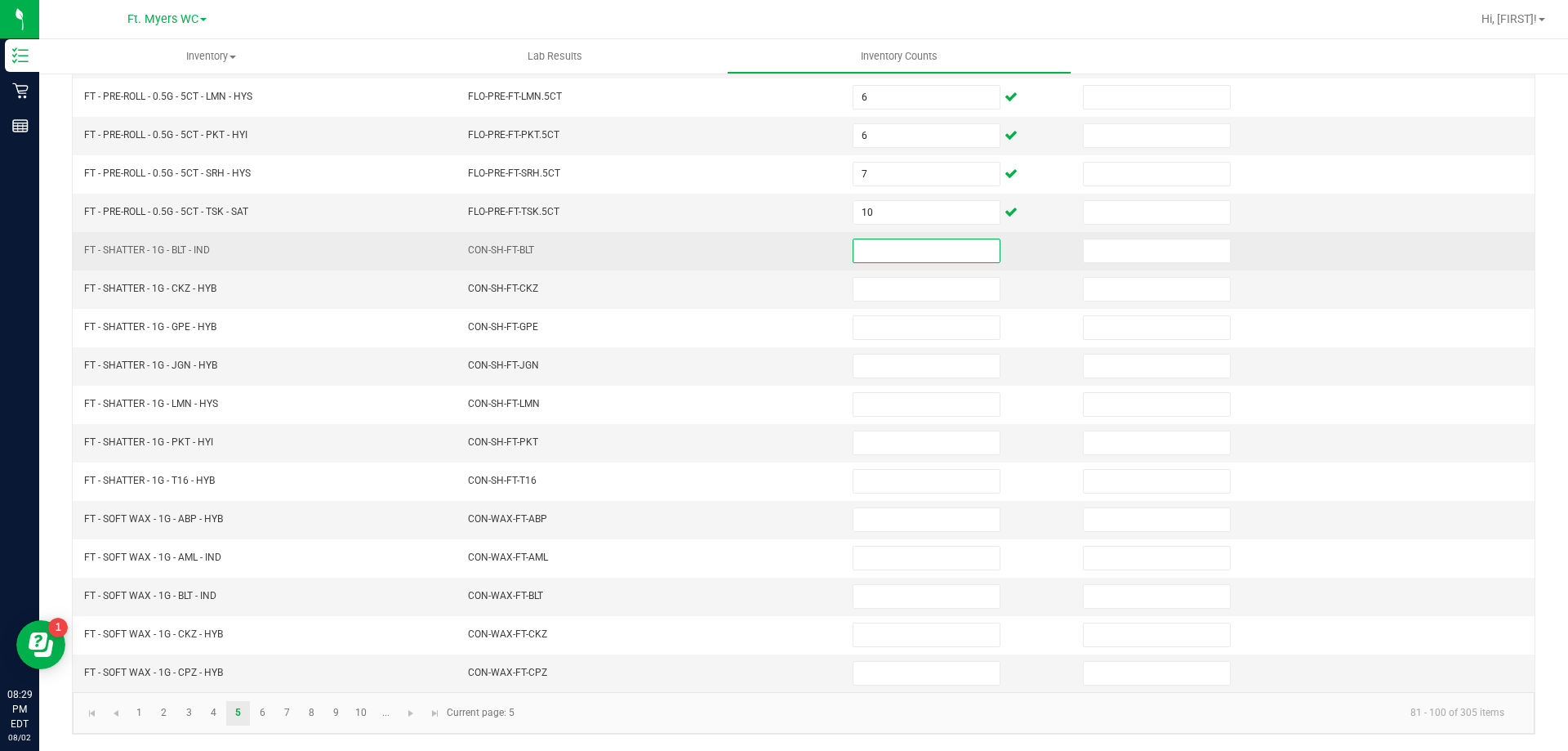 click at bounding box center [926, 251] 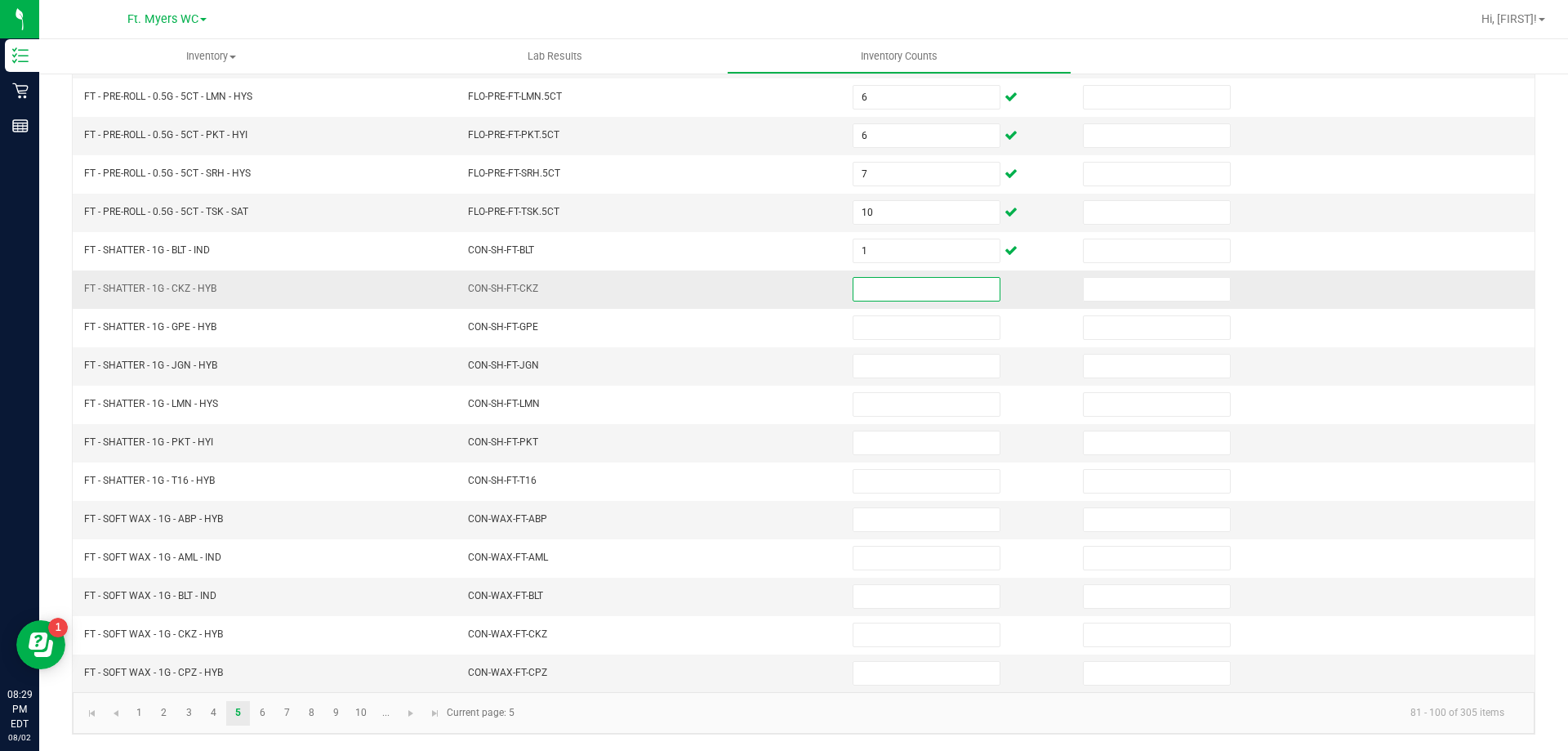 click at bounding box center [926, 289] 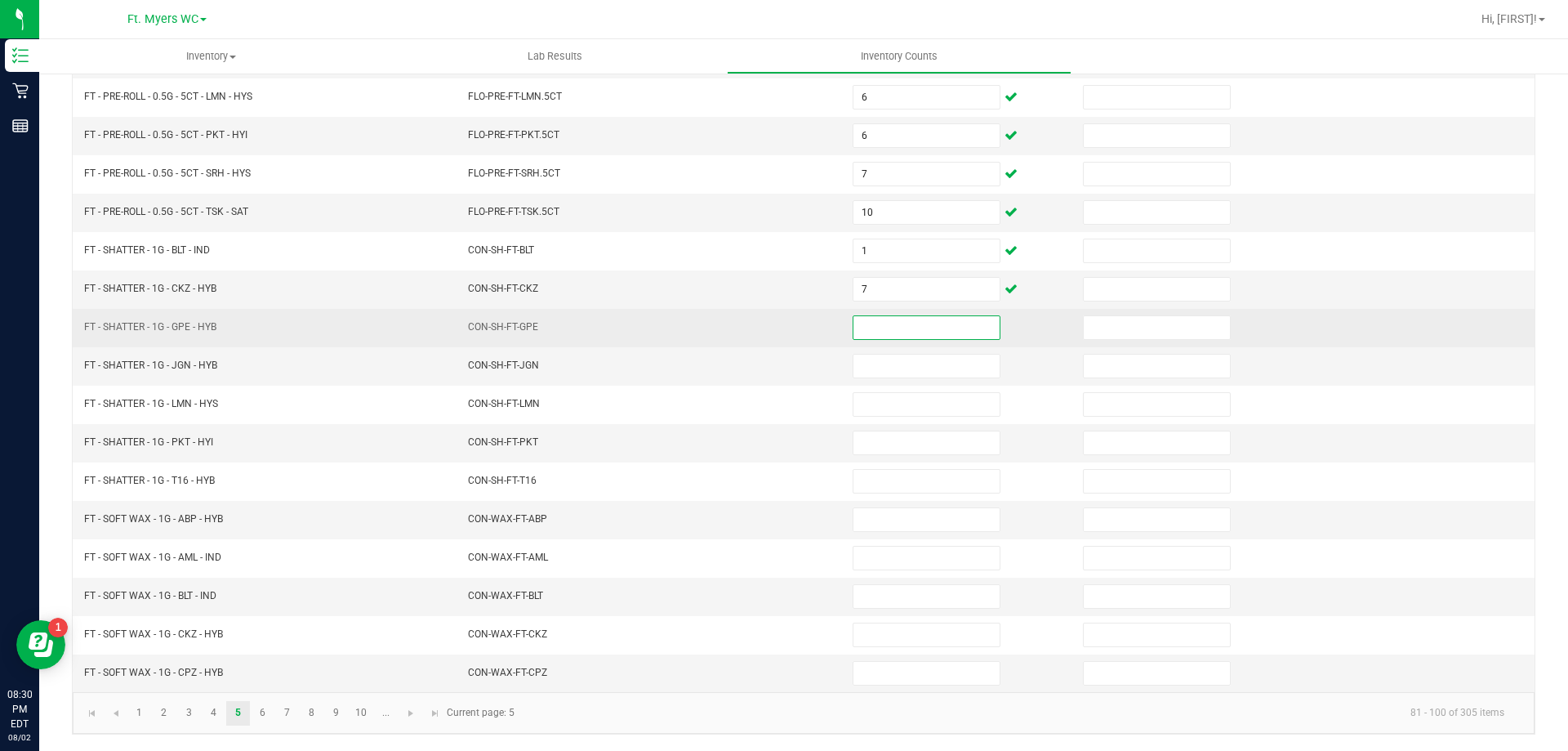 click at bounding box center (926, 328) 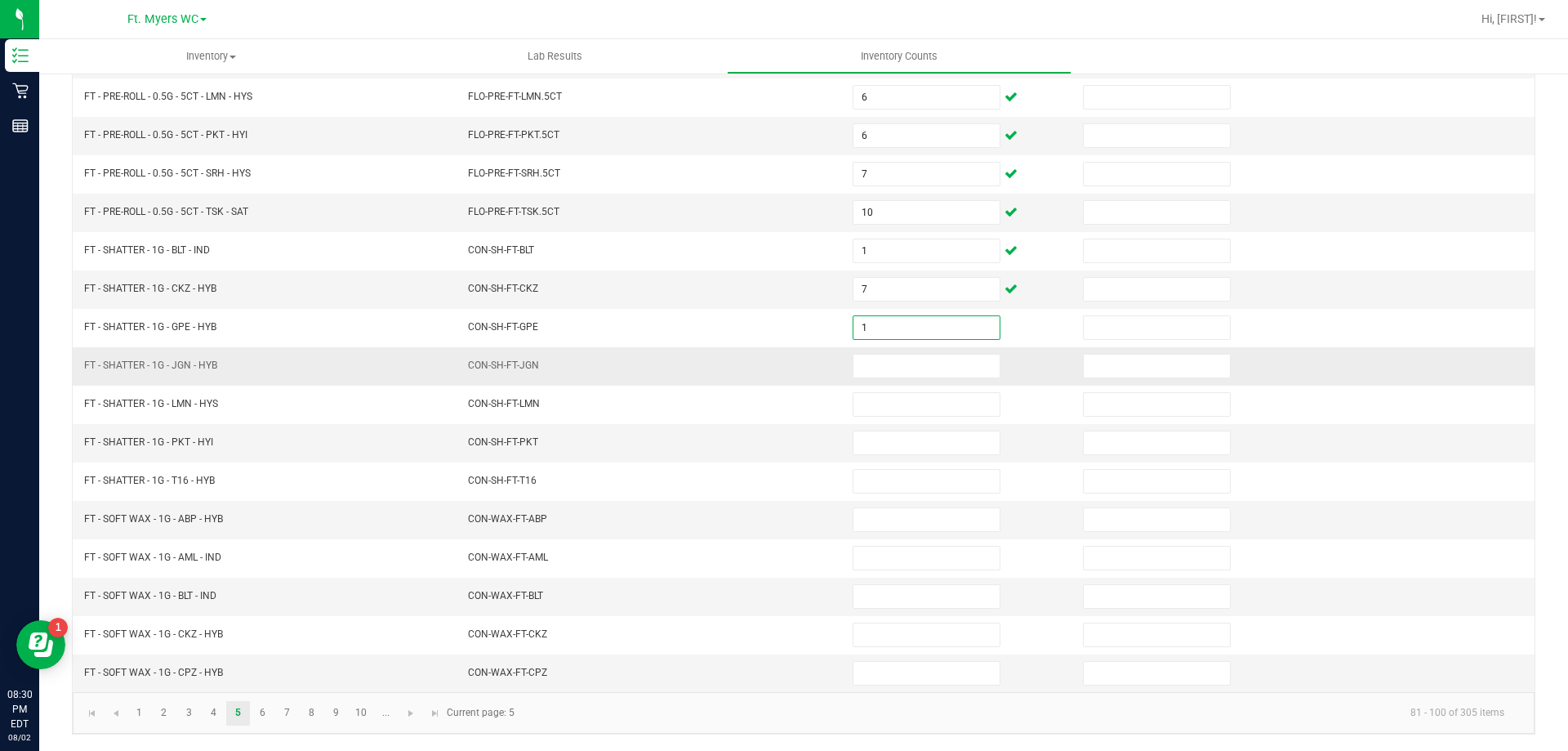 click at bounding box center [958, 366] 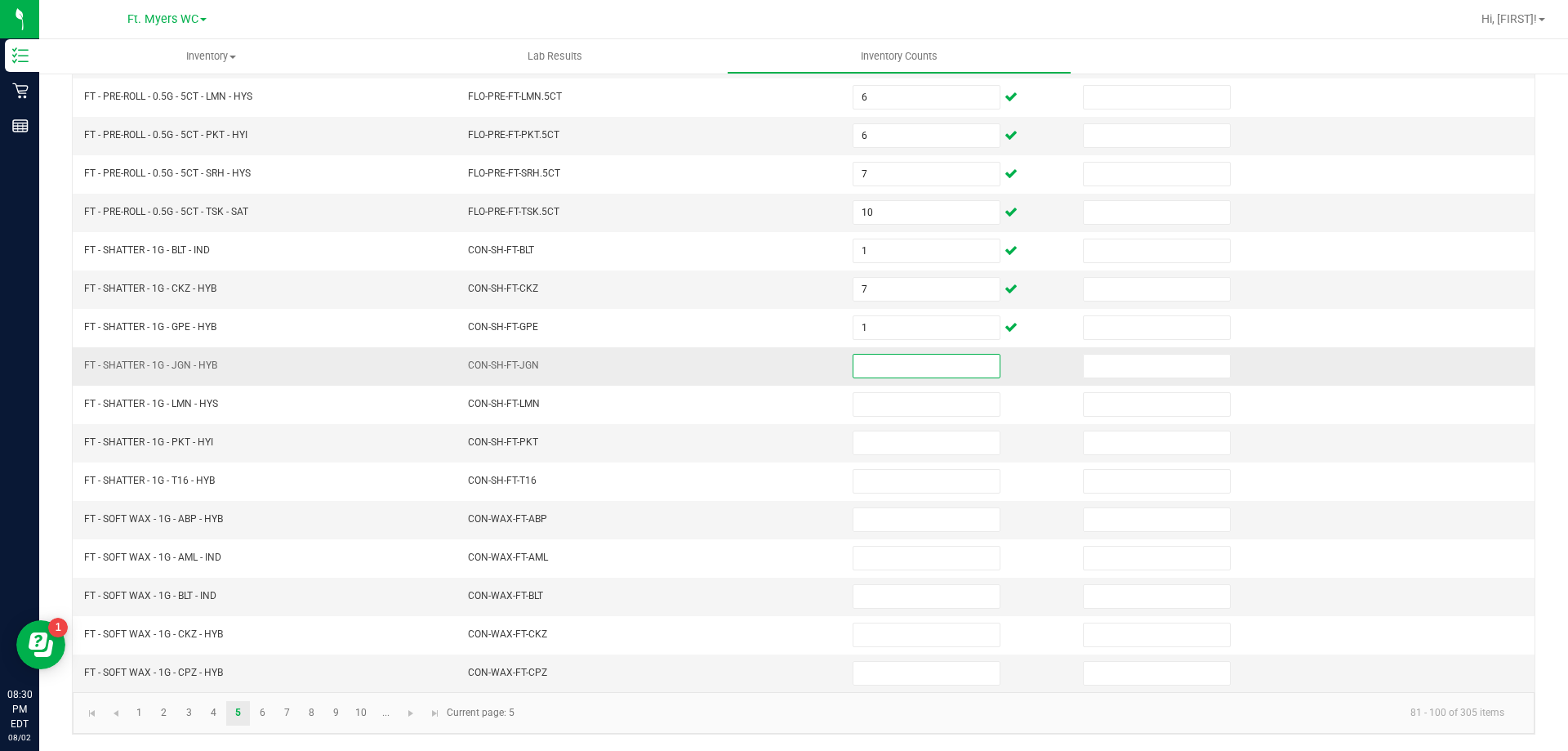 click at bounding box center (926, 366) 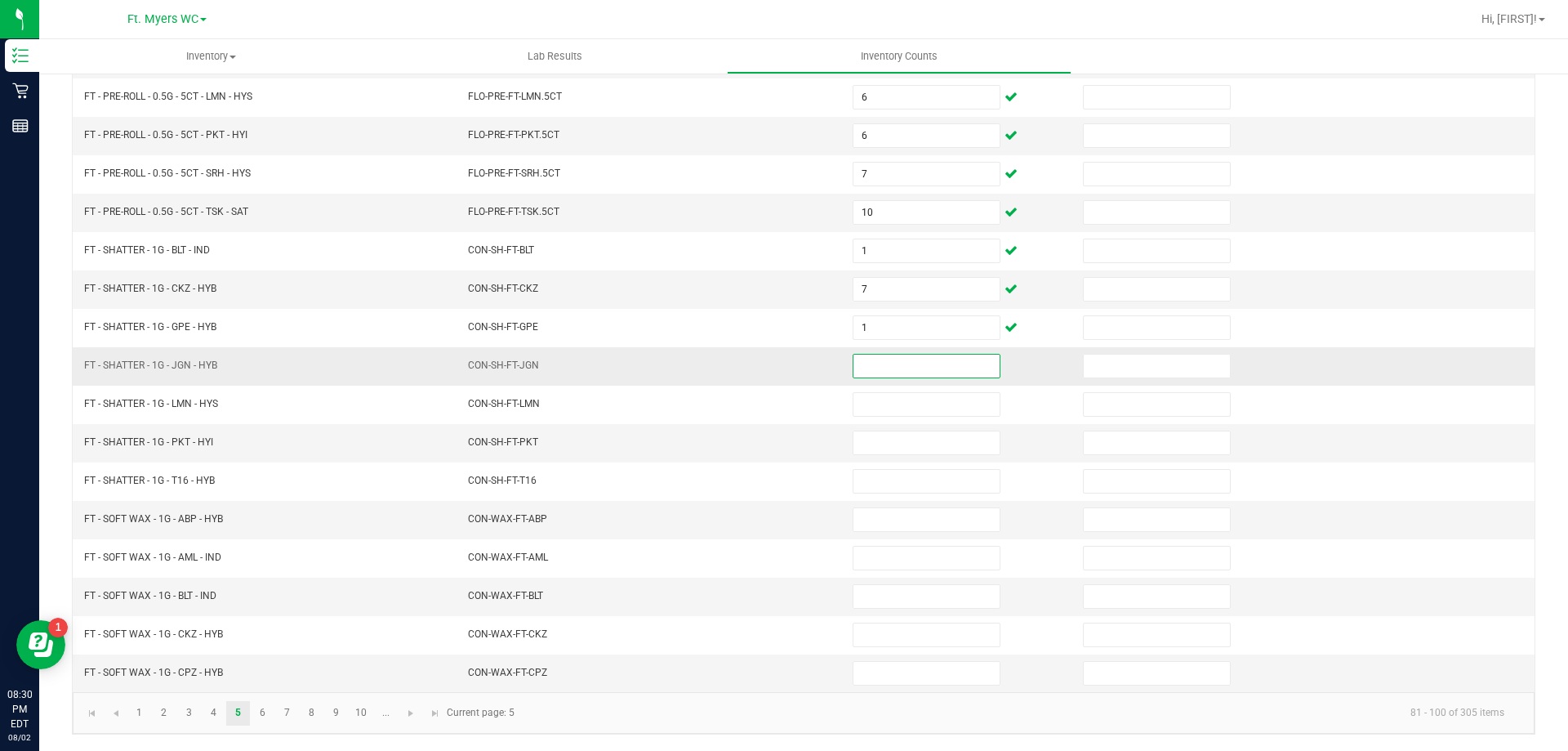 click at bounding box center [926, 366] 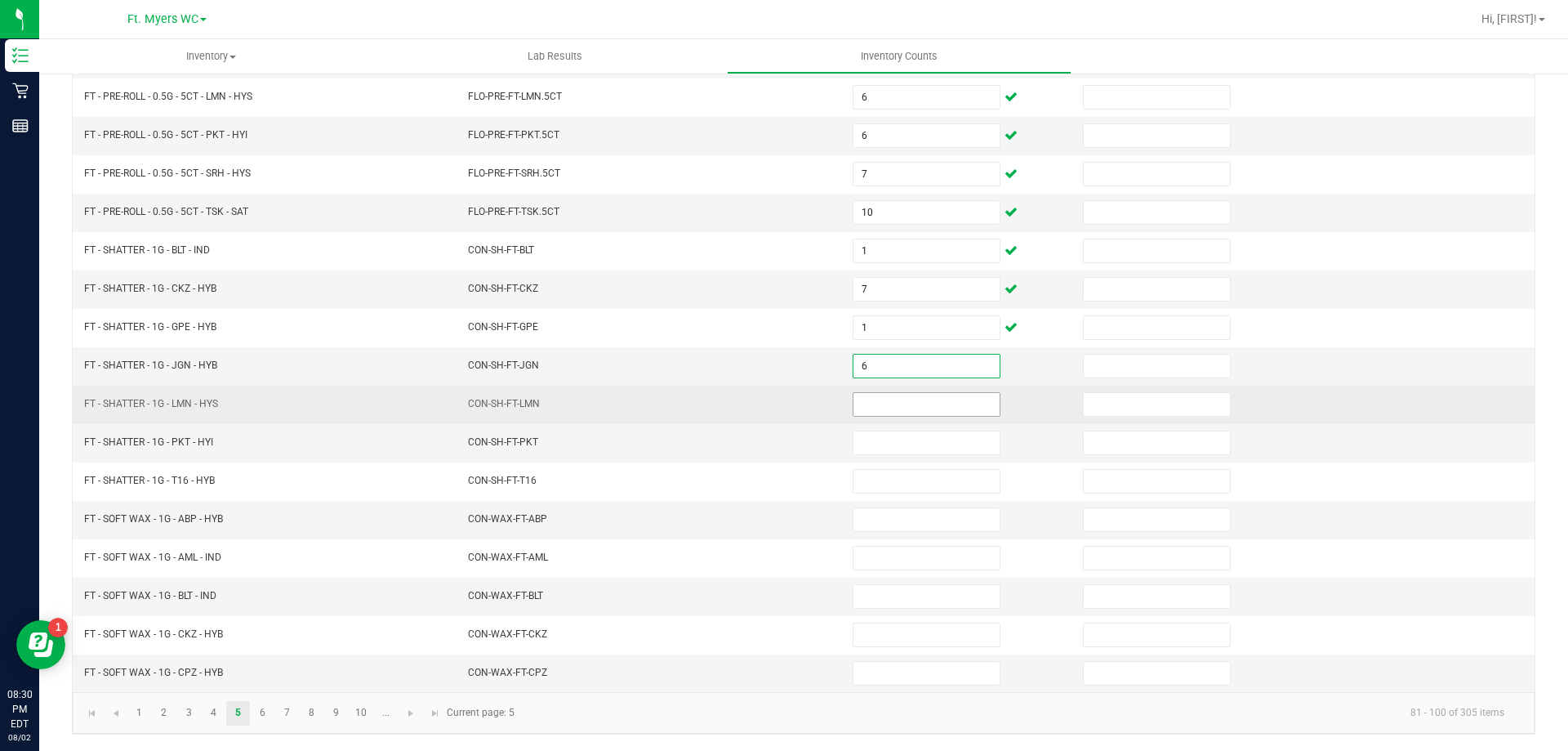click at bounding box center (926, 405) 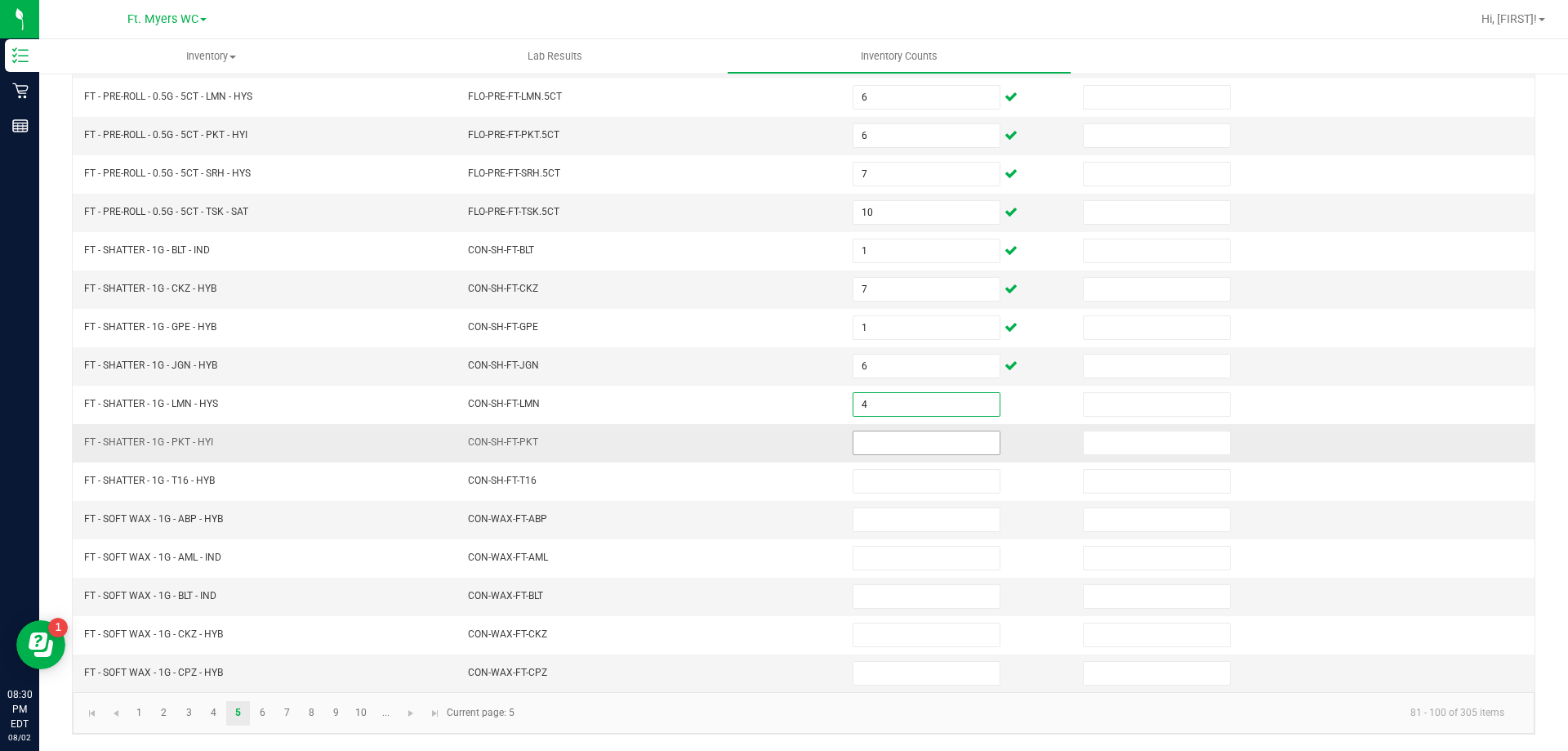 click at bounding box center (926, 443) 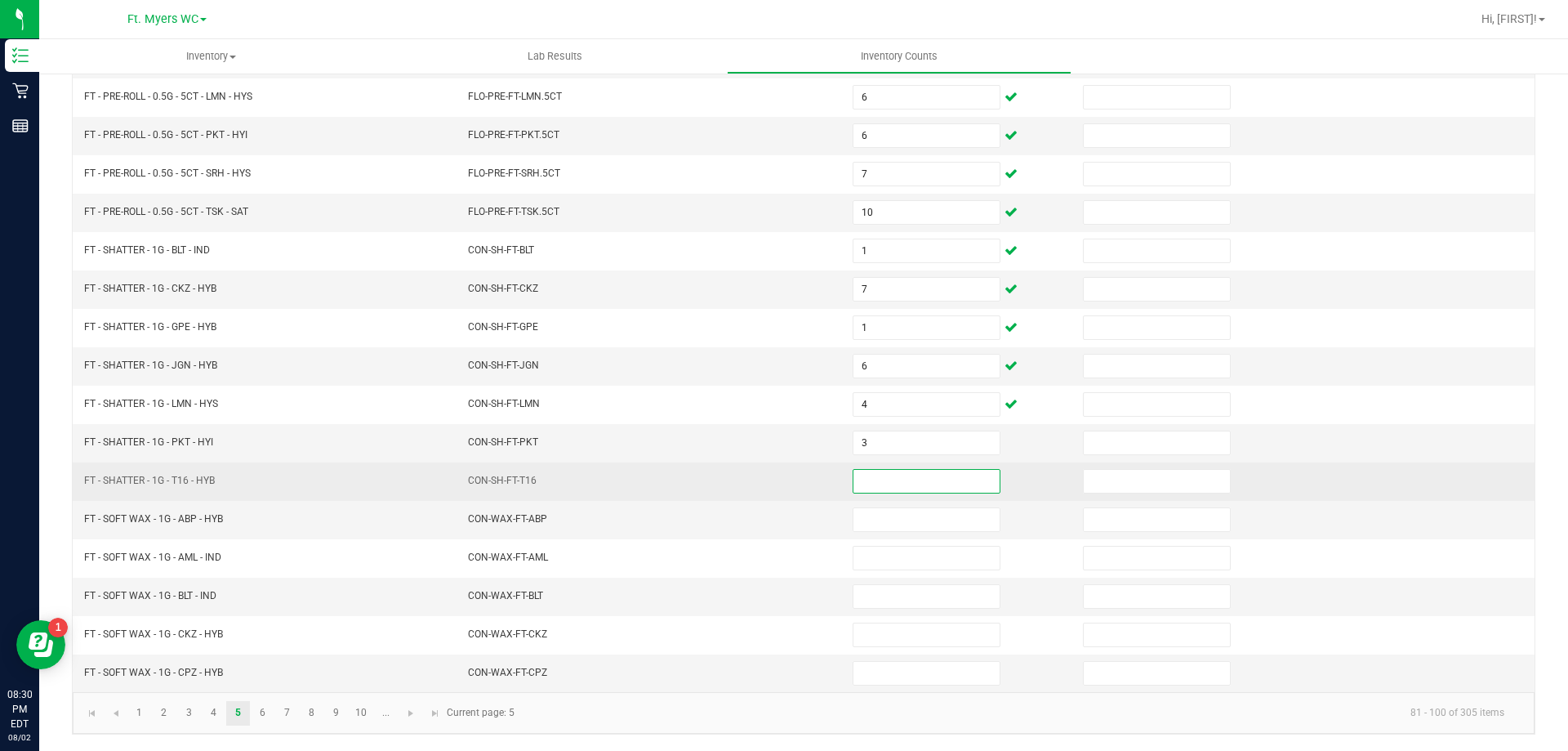 click at bounding box center (926, 481) 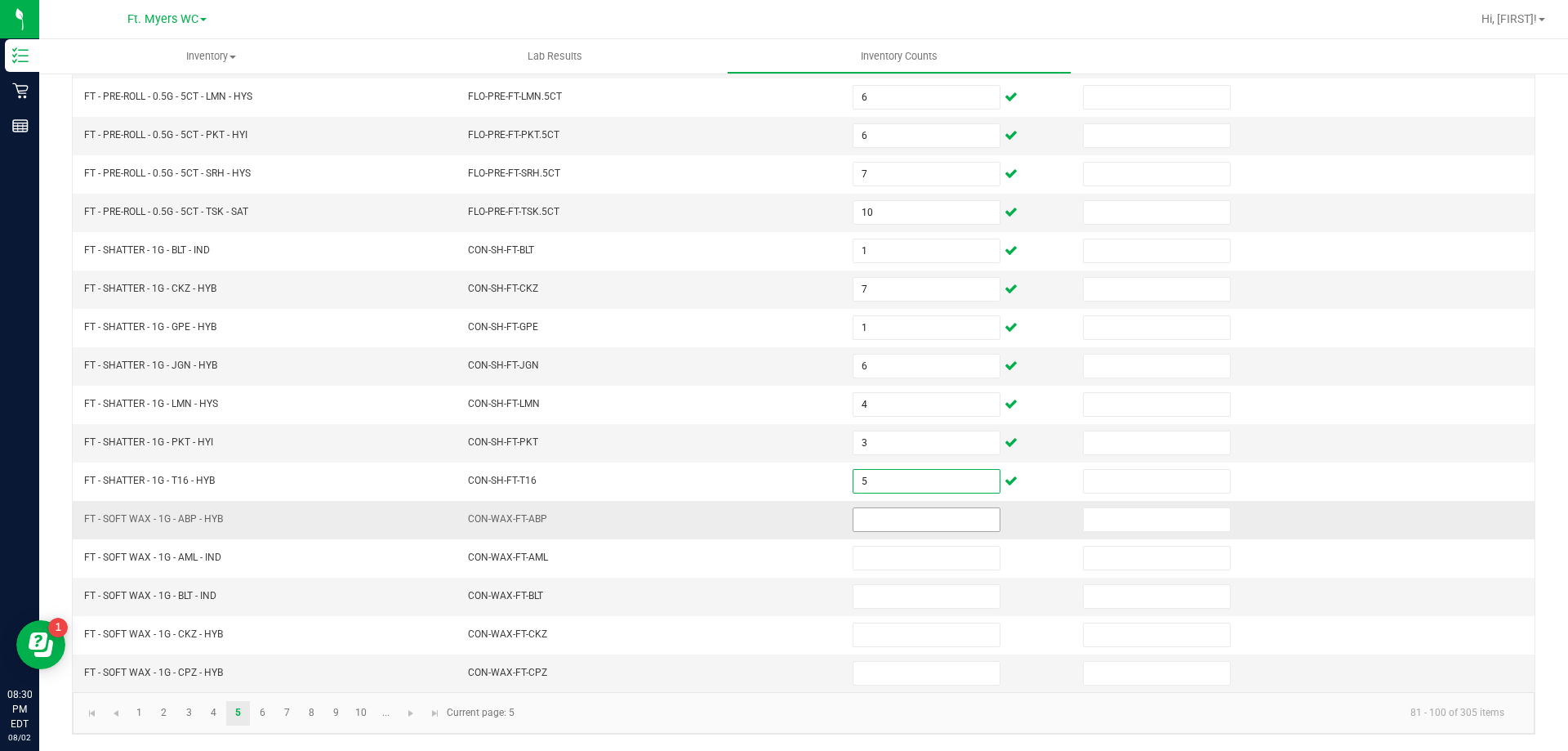 click at bounding box center [926, 520] 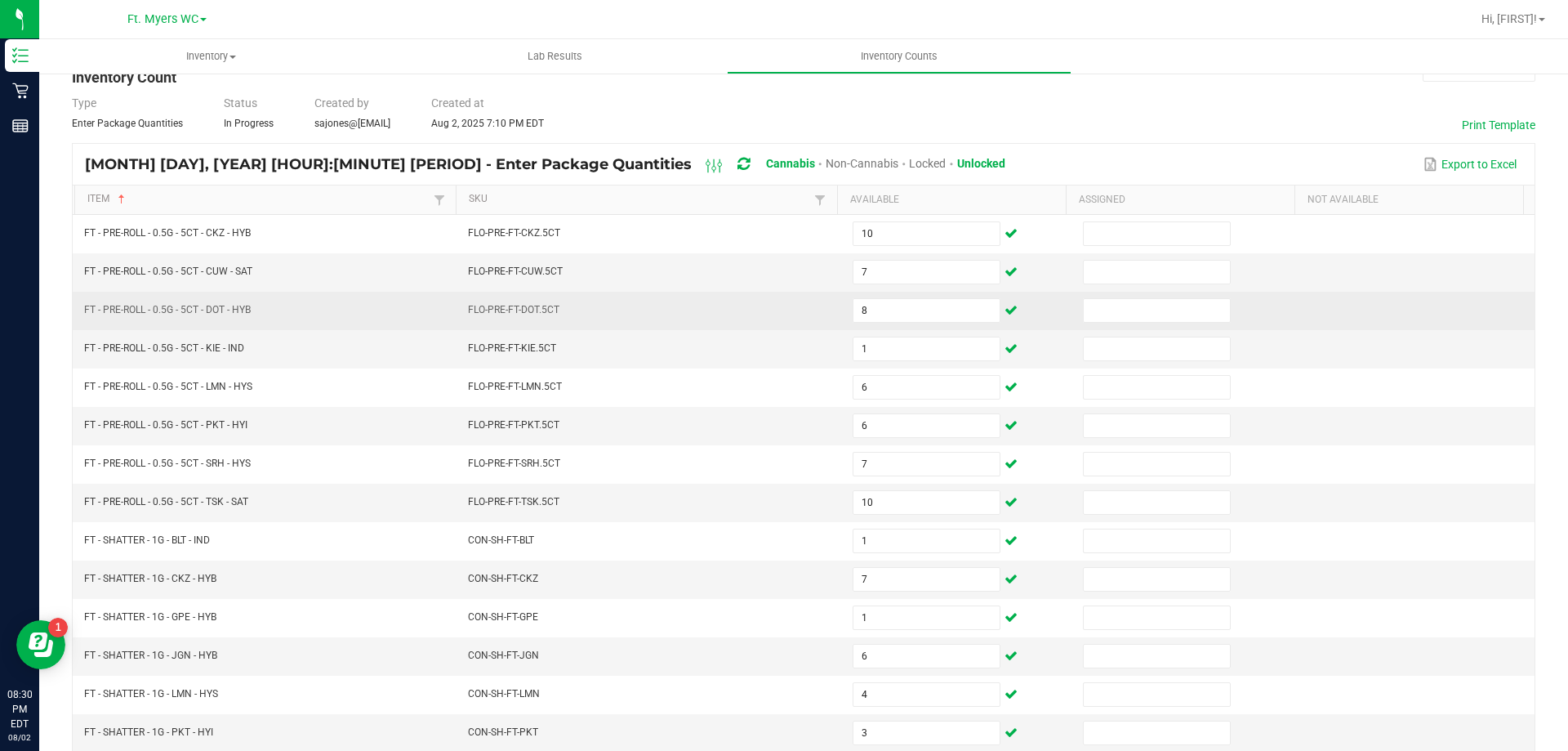 scroll, scrollTop: 12, scrollLeft: 0, axis: vertical 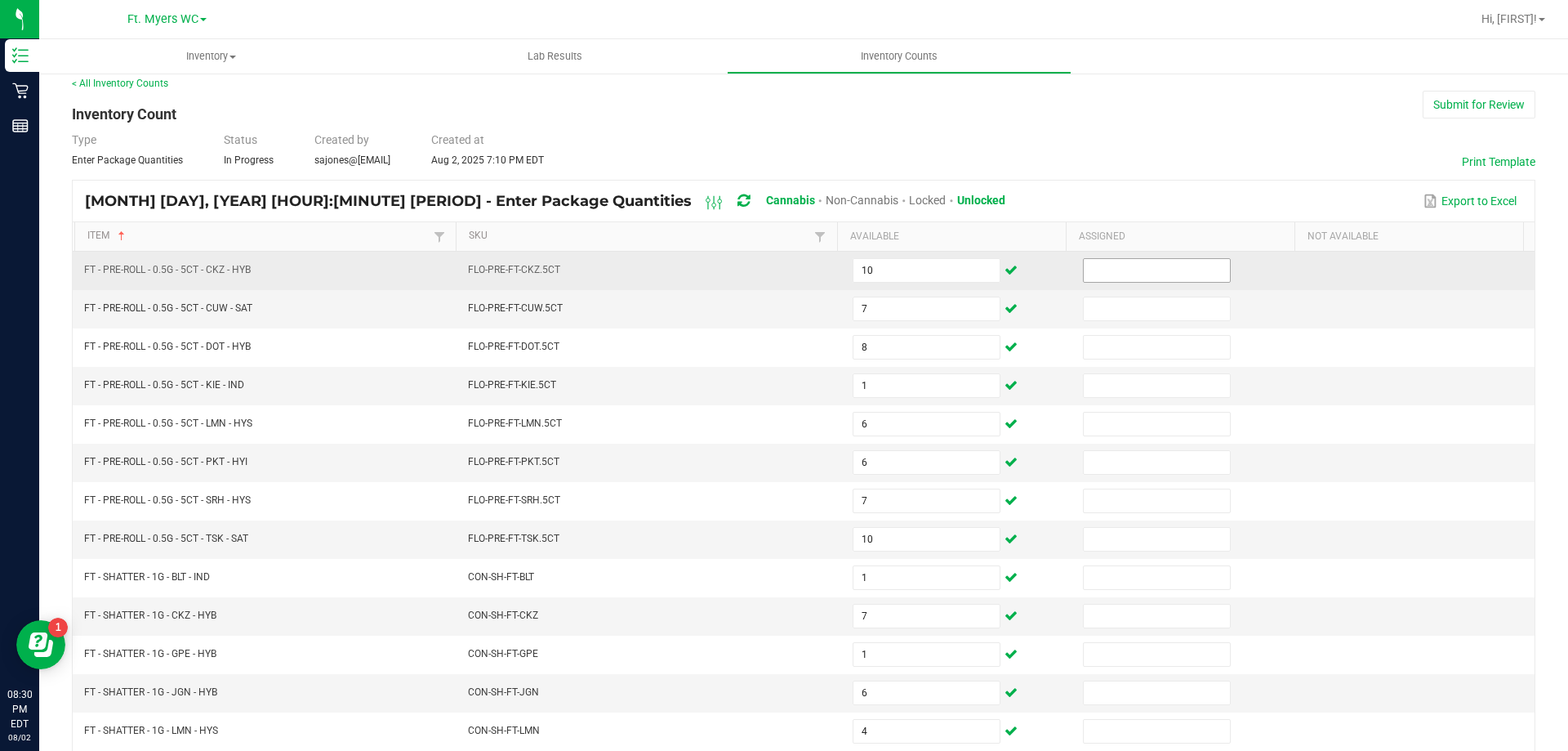click at bounding box center [1156, 270] 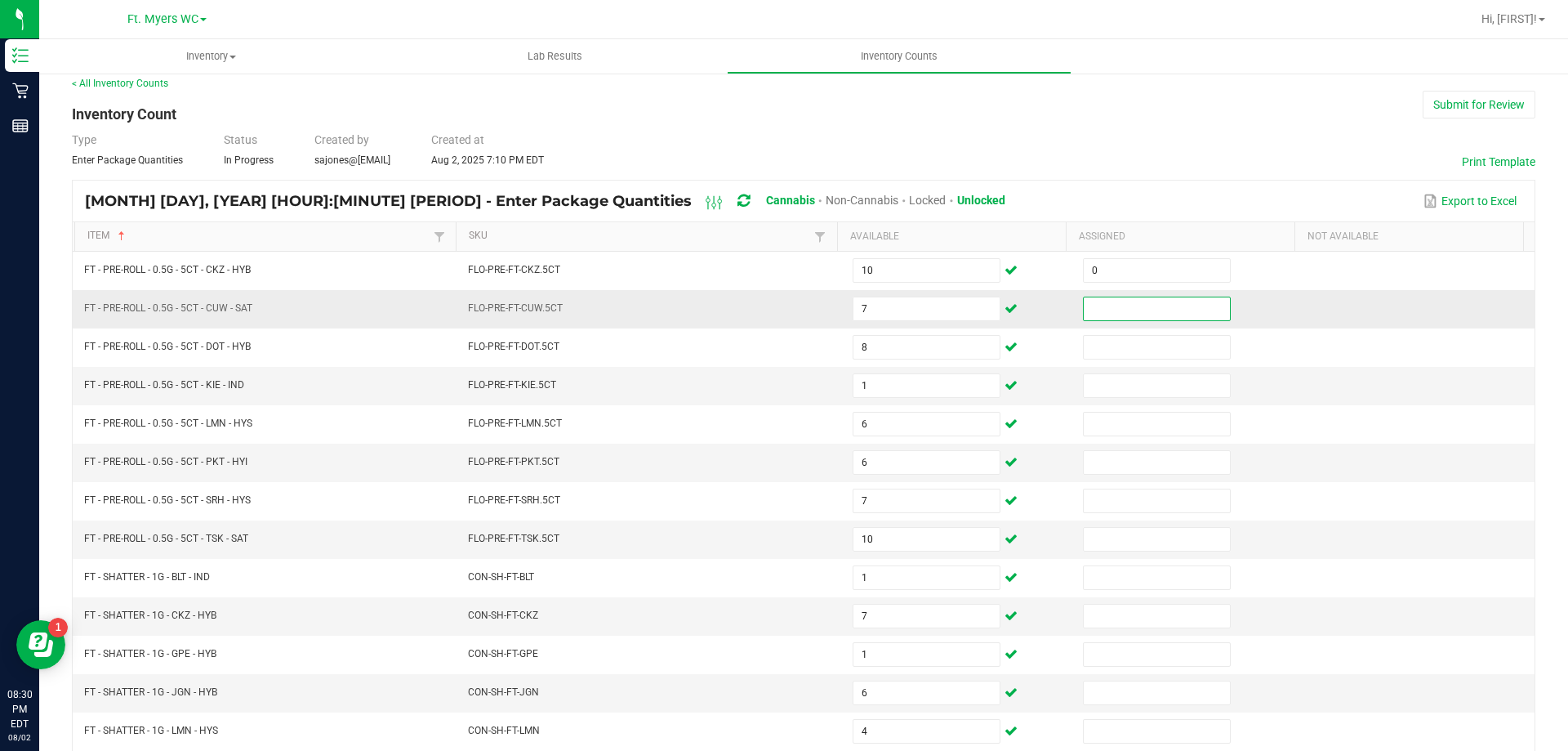 click at bounding box center [1156, 309] 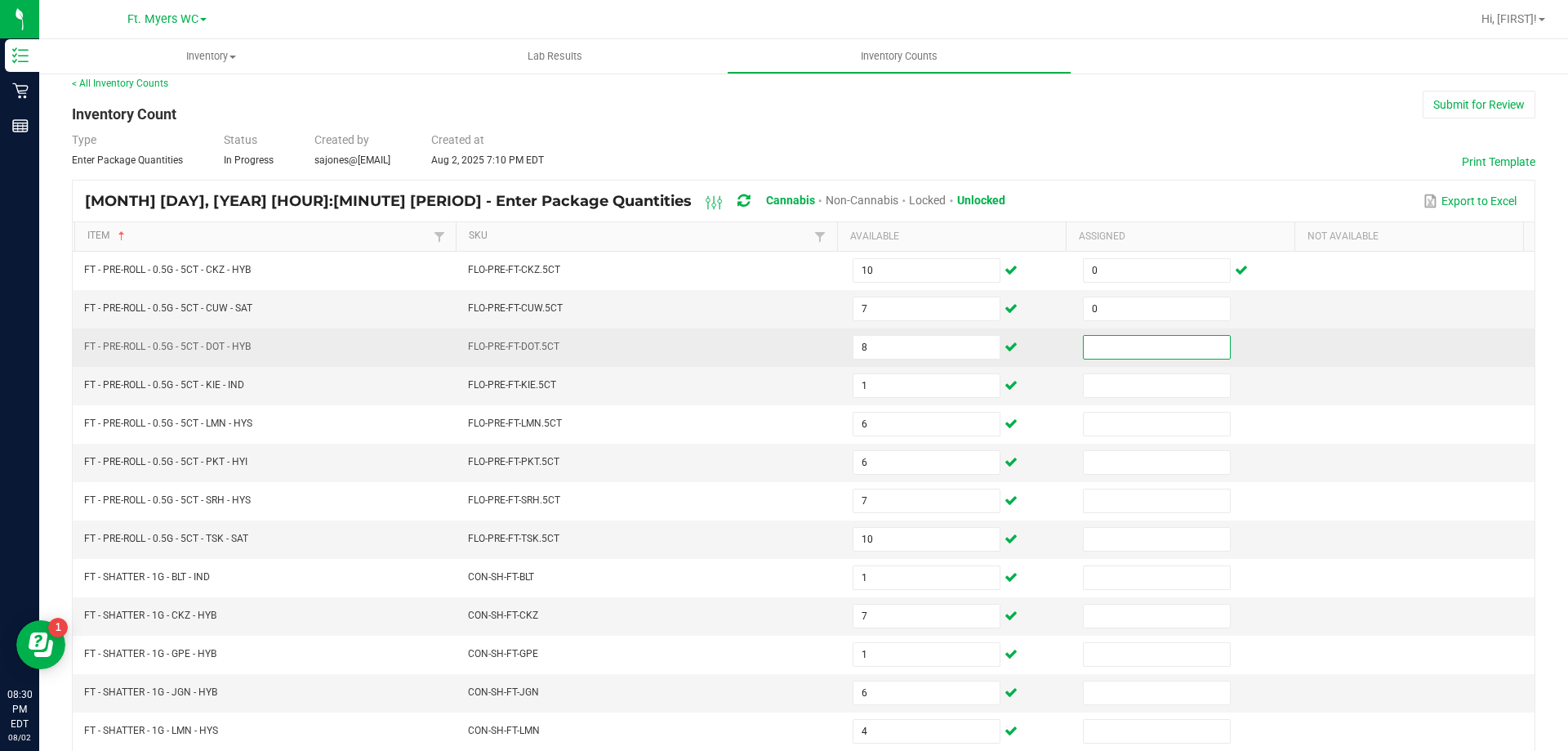 click at bounding box center [1156, 347] 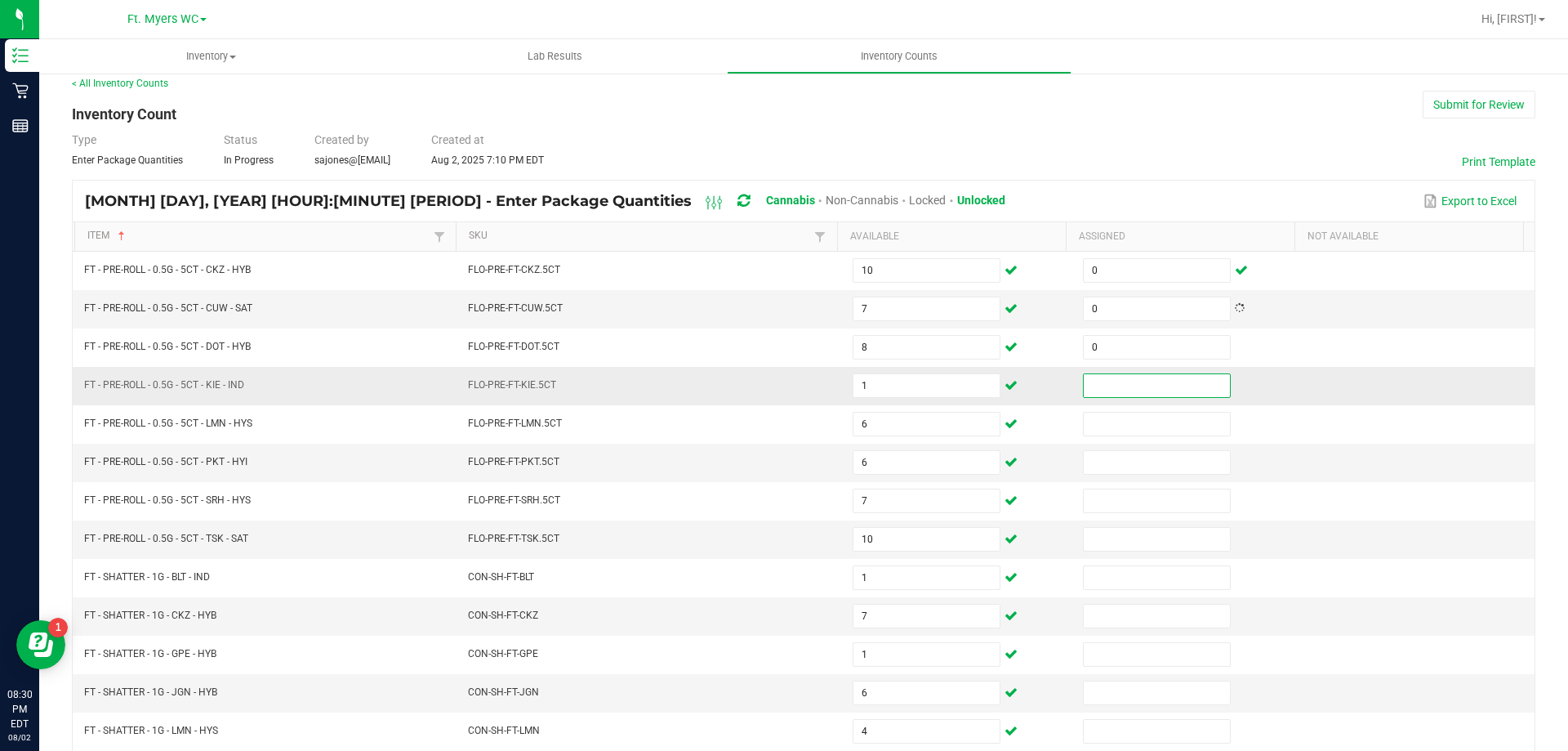 click at bounding box center [1156, 386] 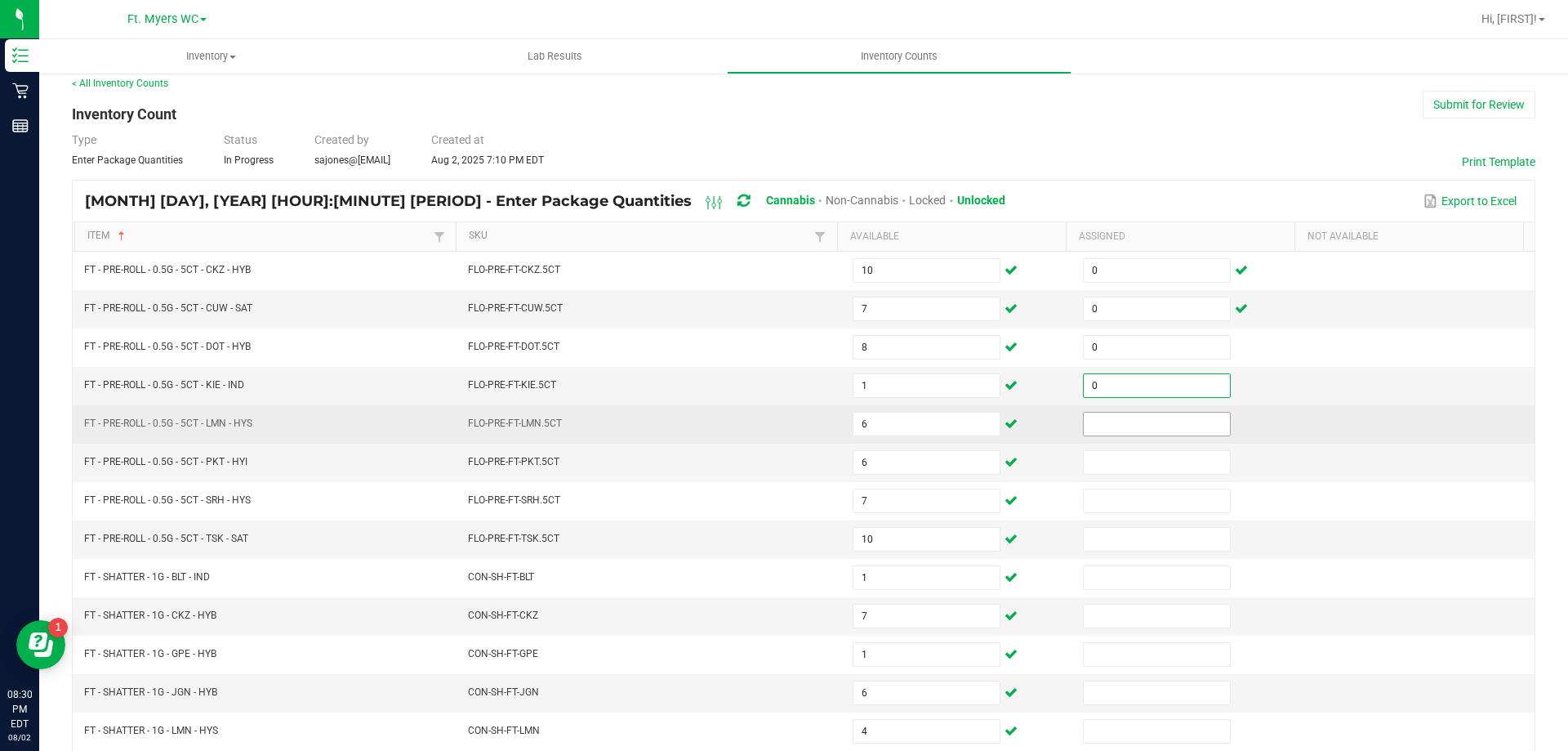 click at bounding box center (1156, 424) 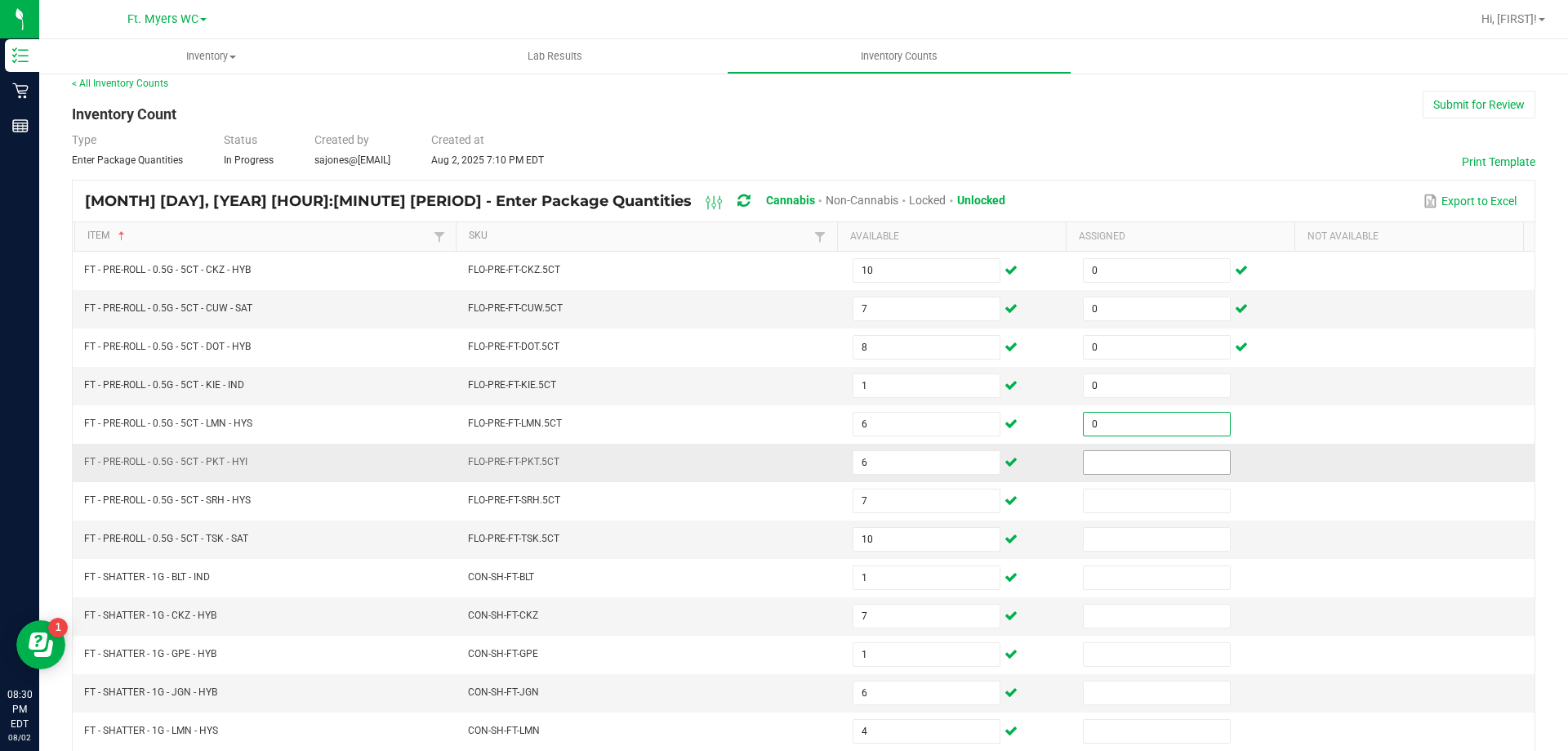 click at bounding box center (1156, 463) 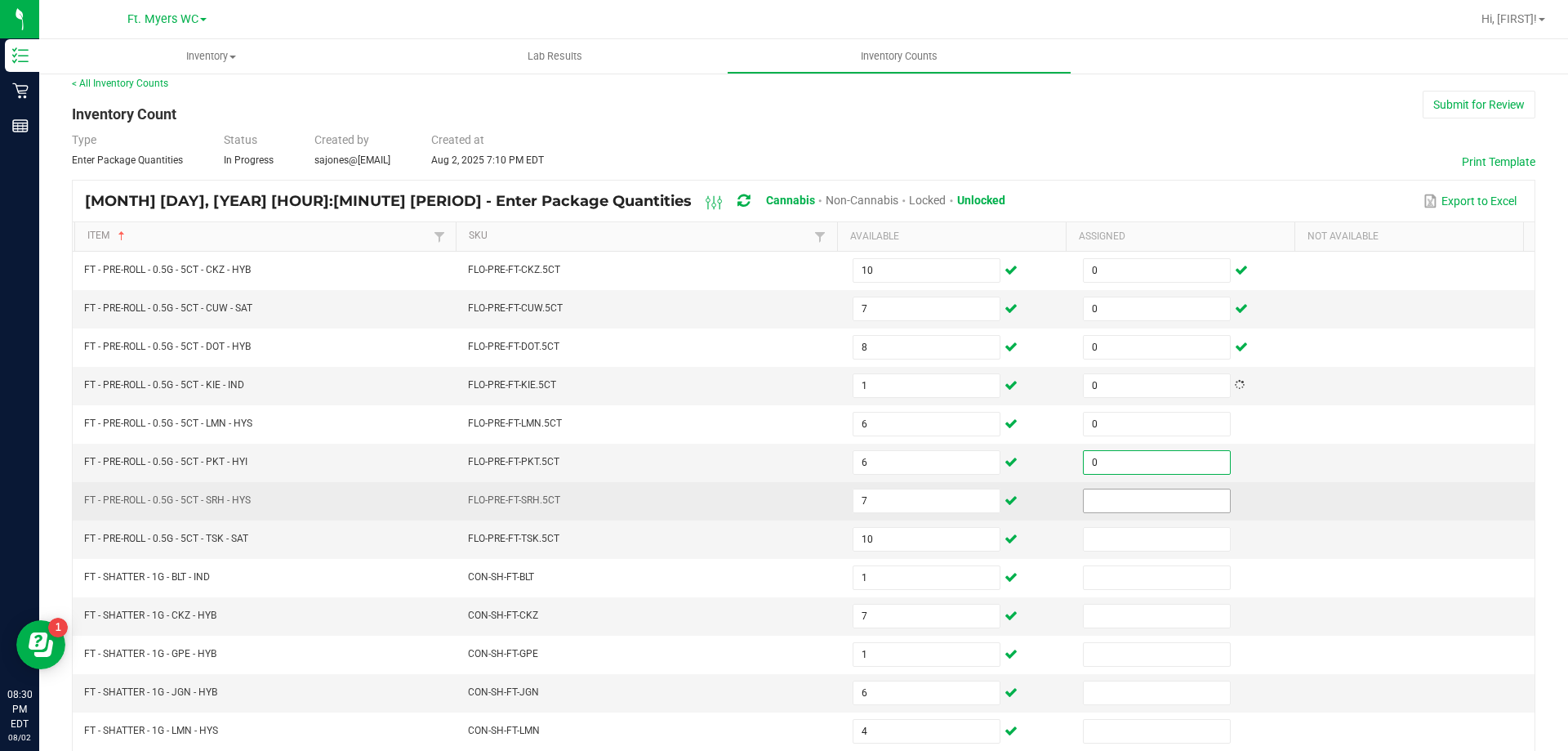 click at bounding box center (1156, 501) 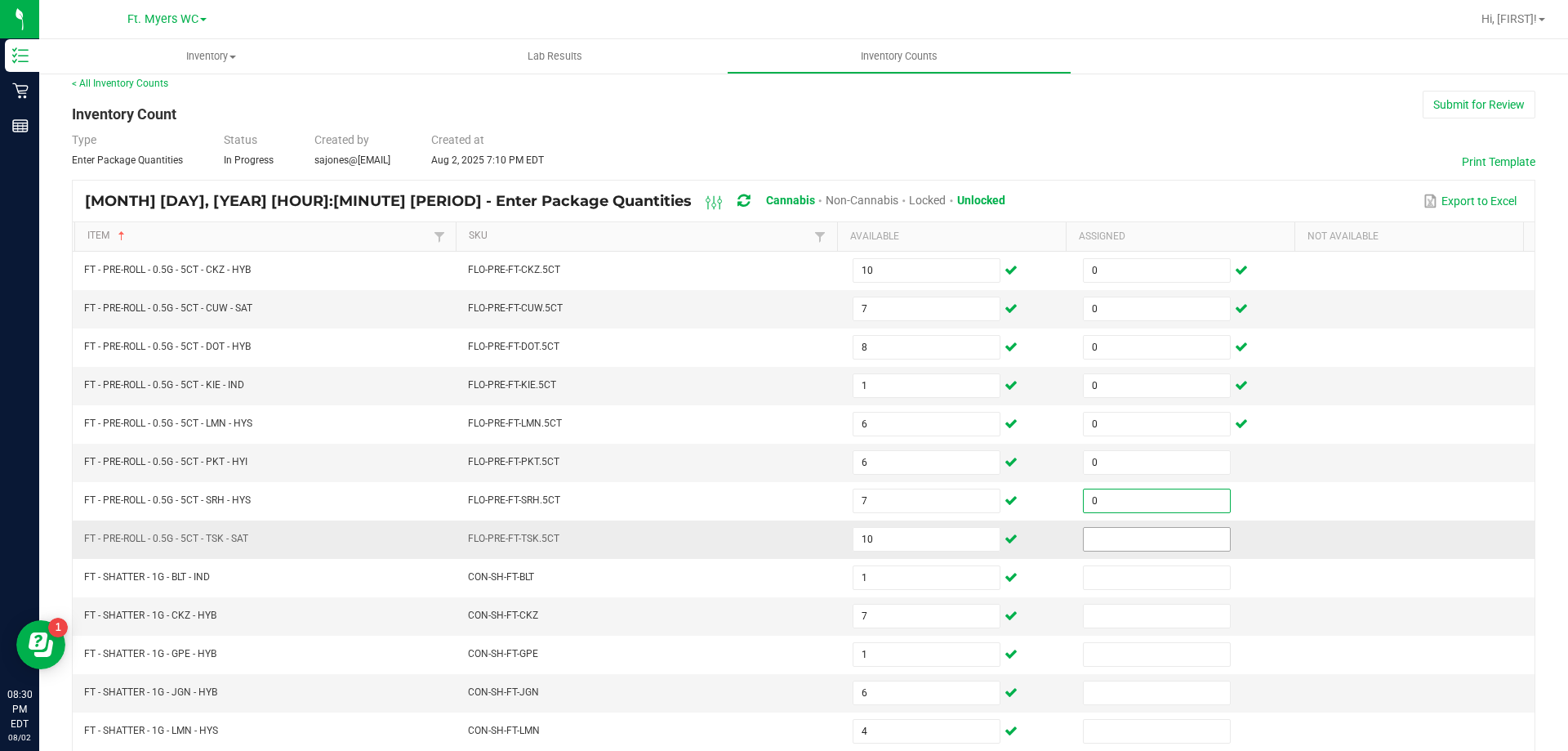 click at bounding box center (1156, 539) 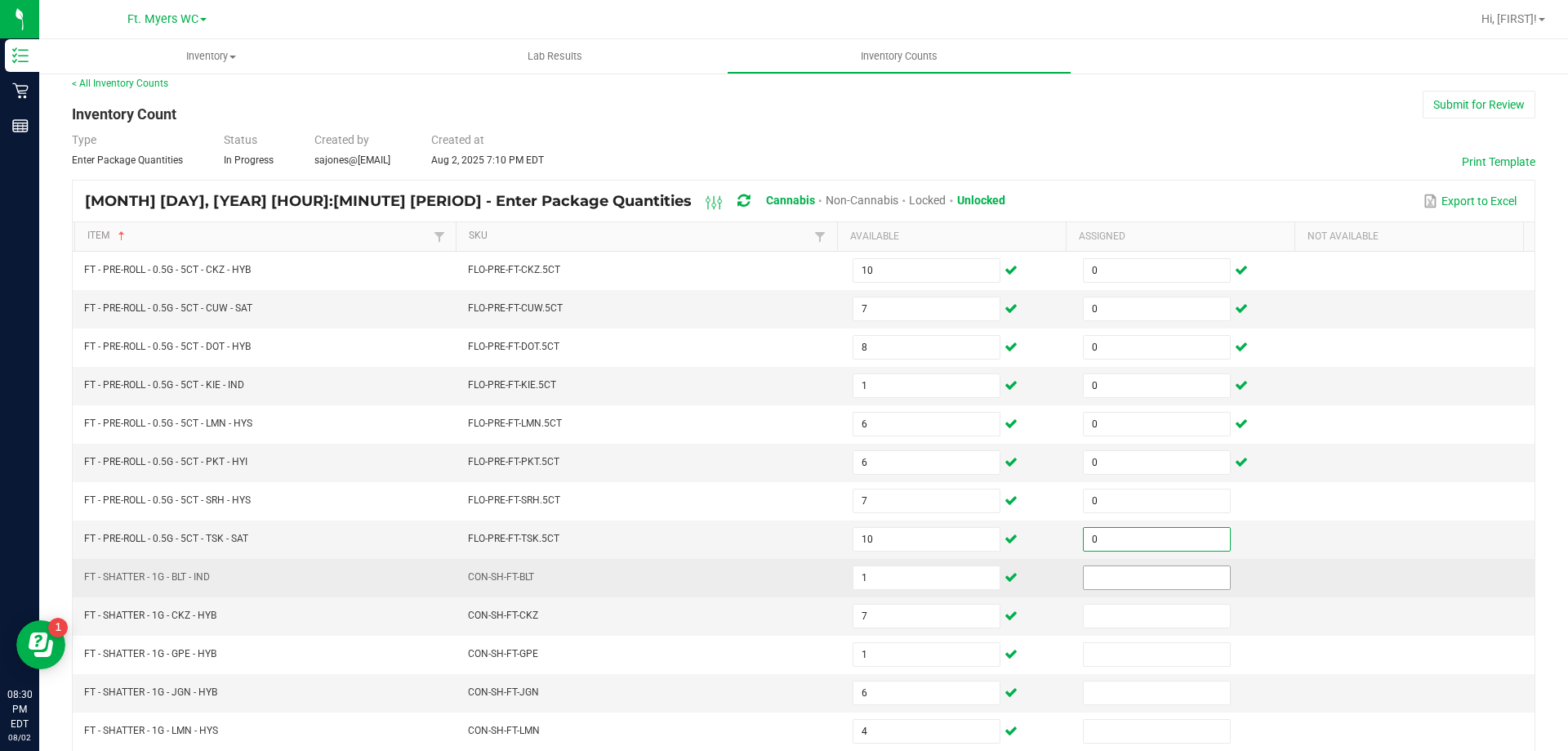 click at bounding box center [1156, 578] 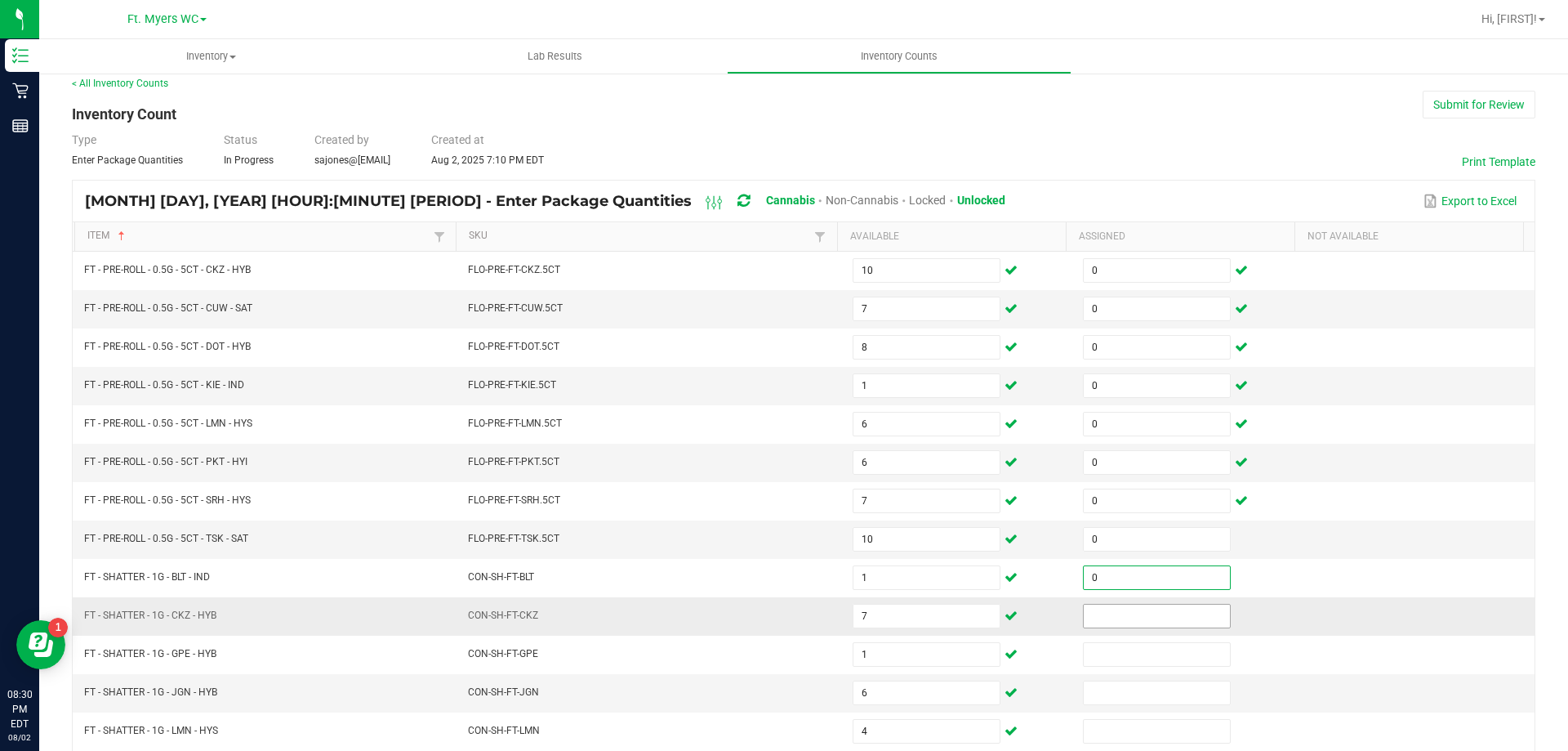 click at bounding box center (1156, 616) 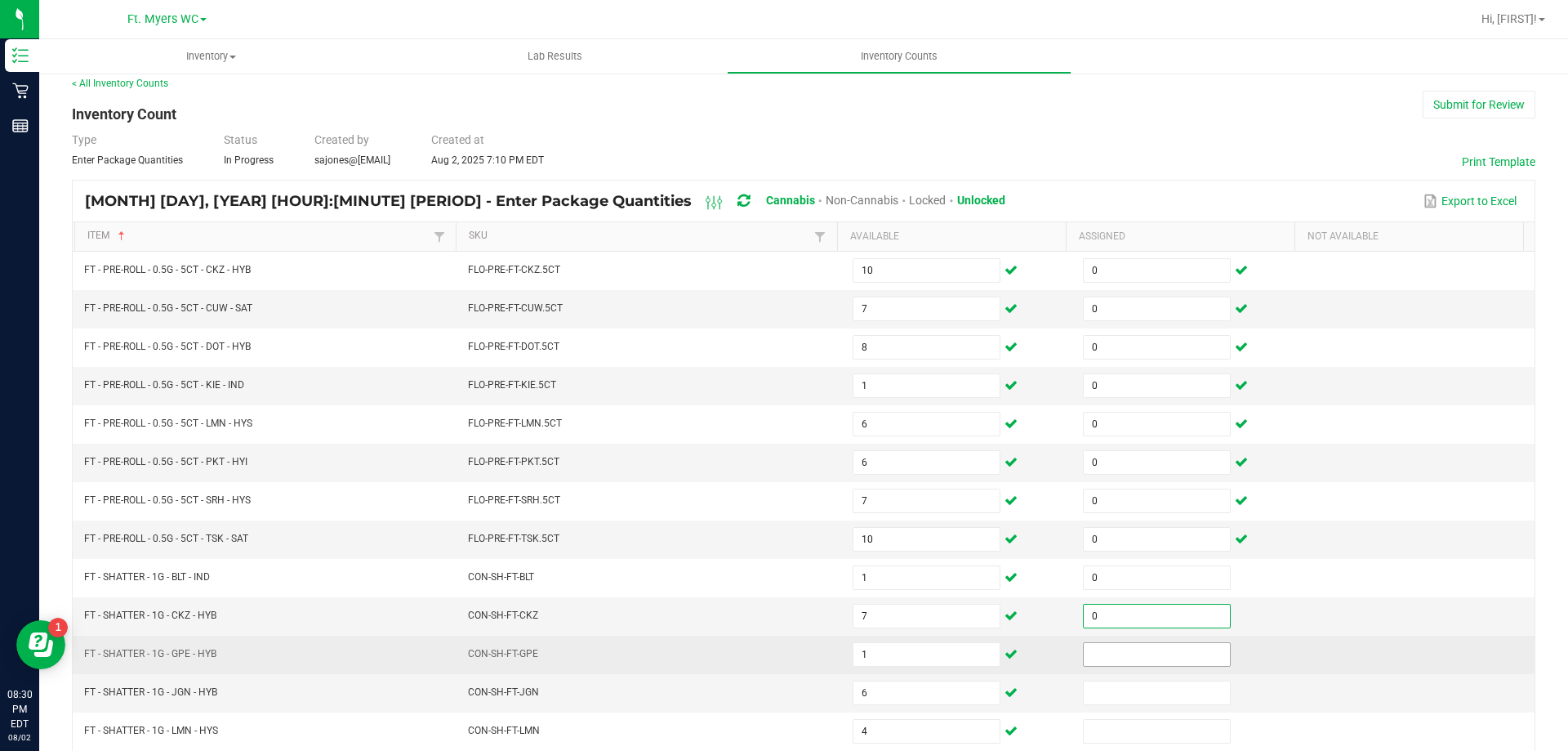 click at bounding box center [1156, 655] 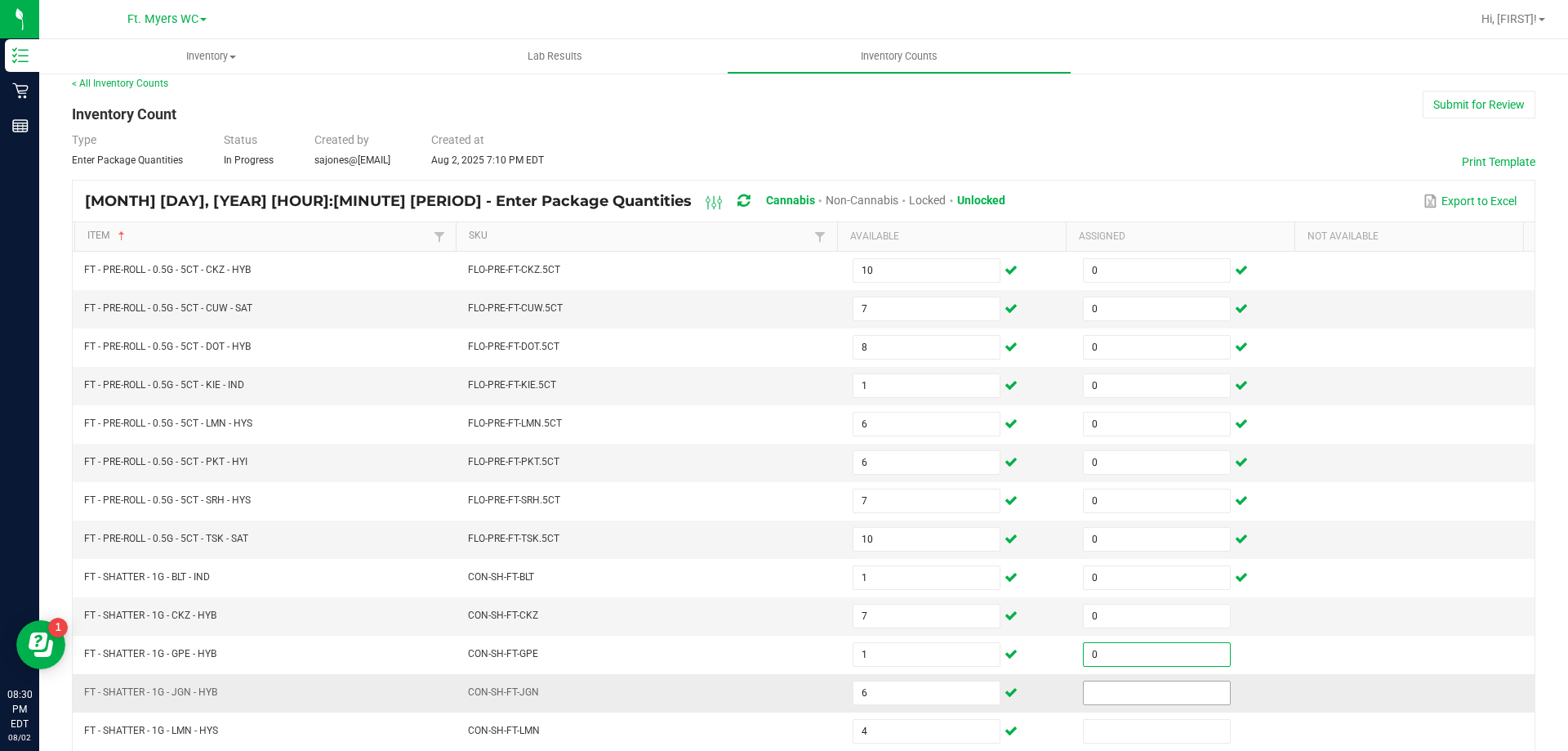 click at bounding box center (1156, 693) 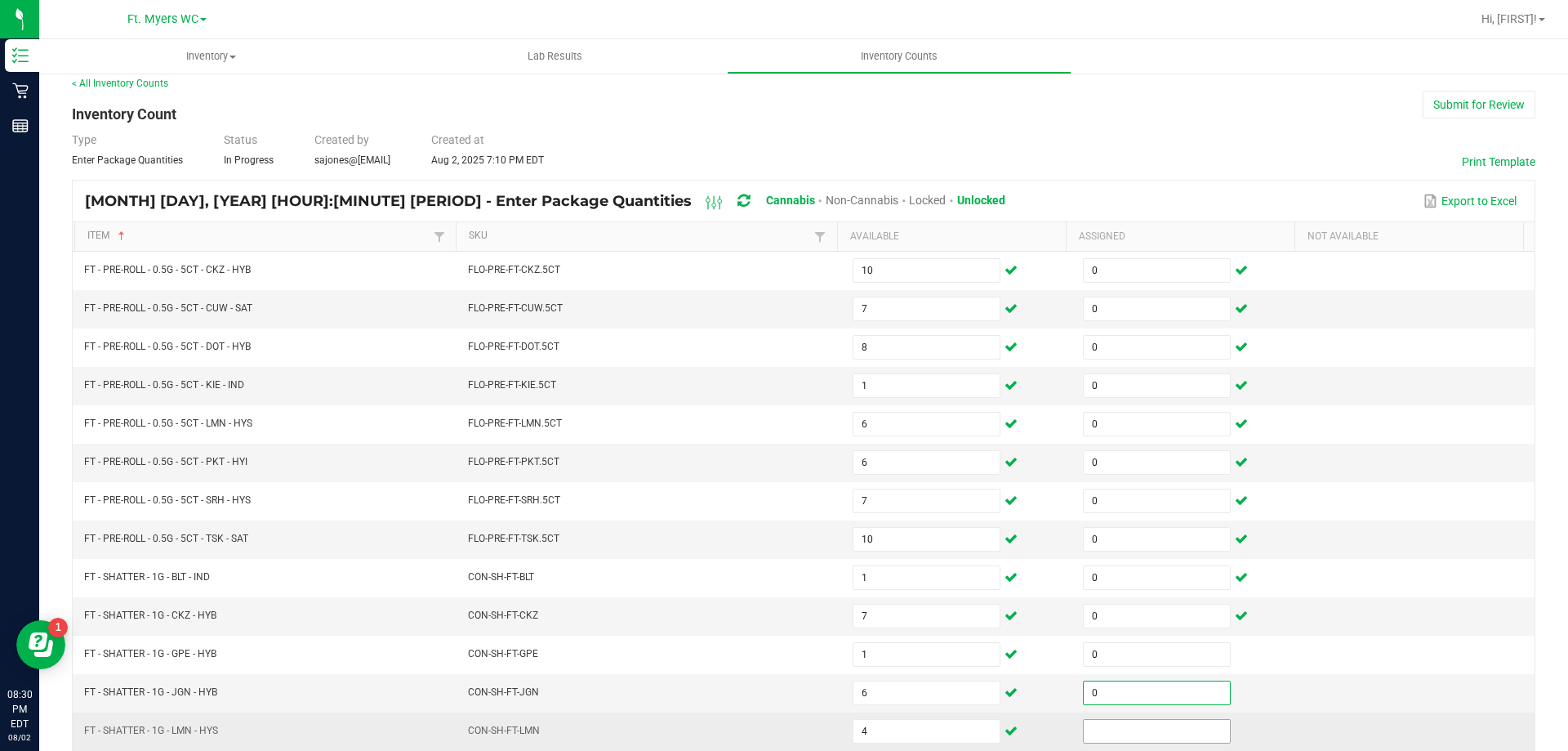 click at bounding box center (1156, 731) 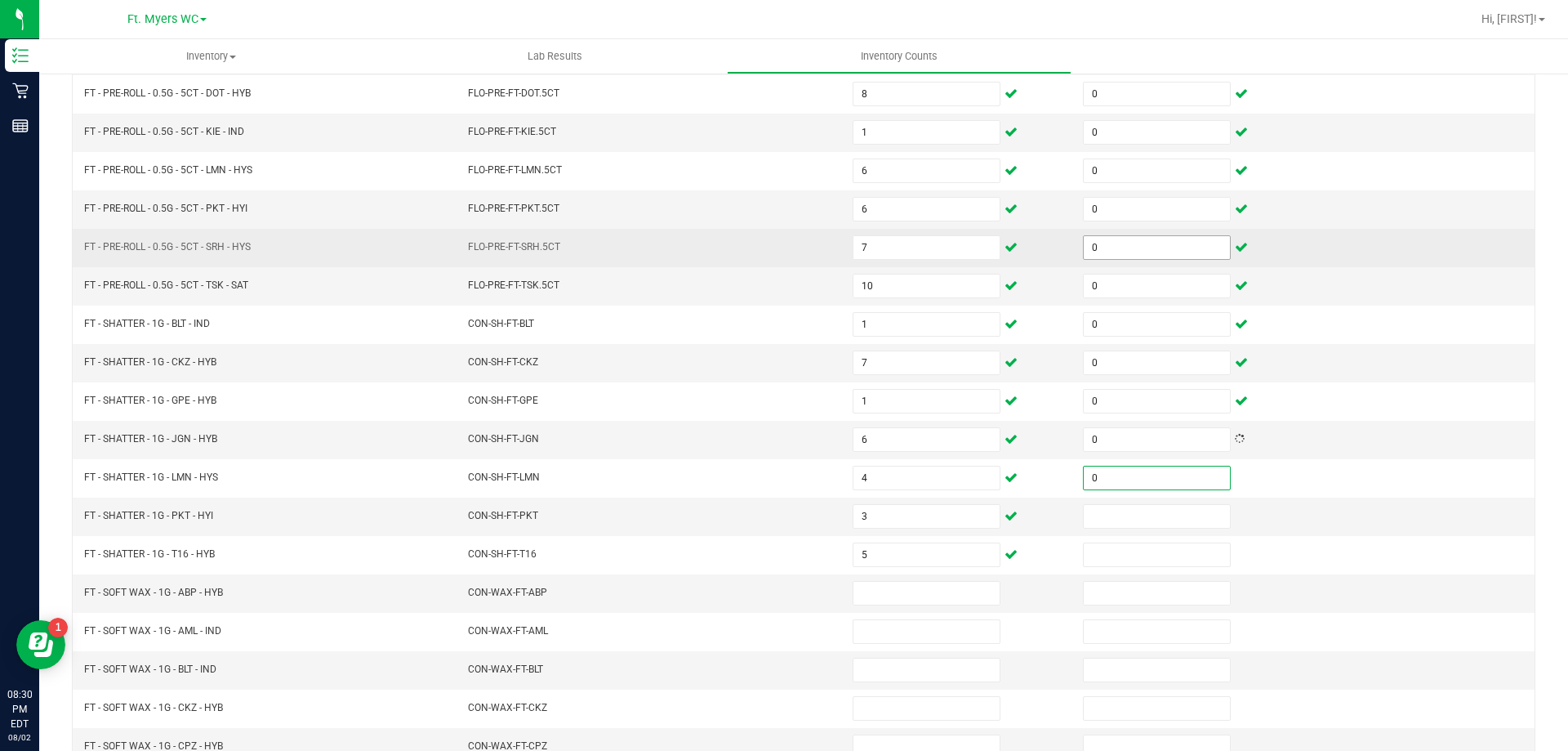 scroll, scrollTop: 339, scrollLeft: 0, axis: vertical 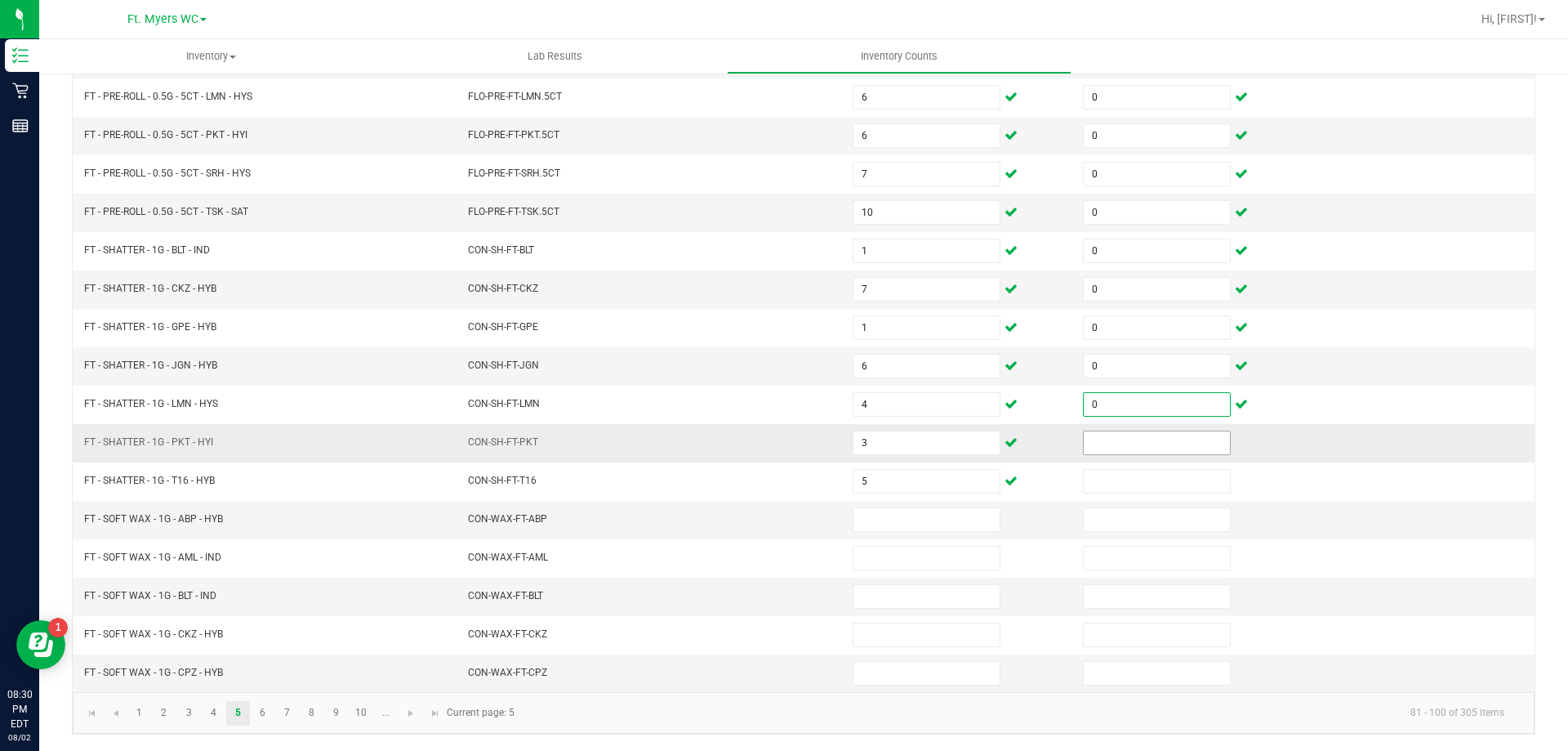 click at bounding box center [1156, 443] 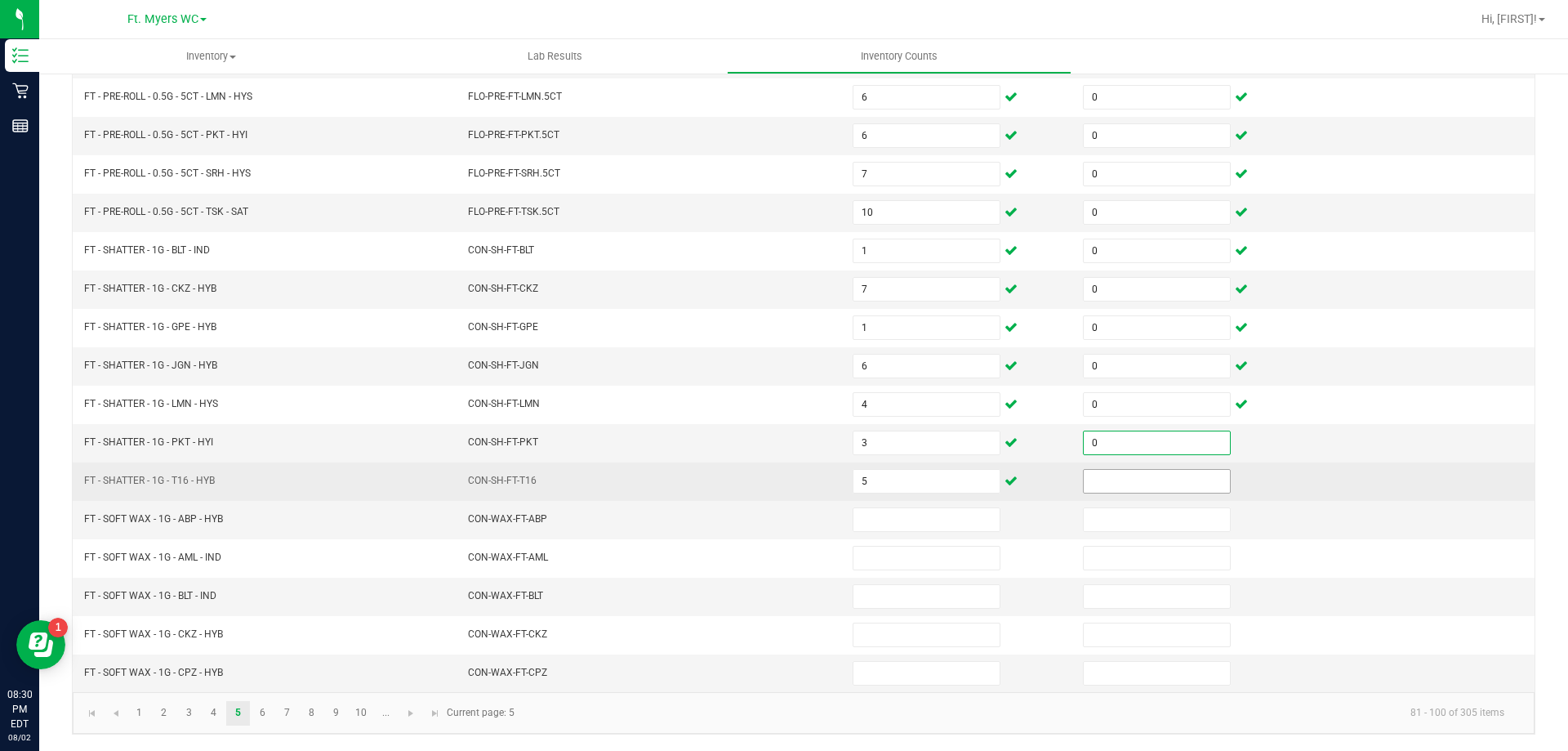 click at bounding box center (1156, 481) 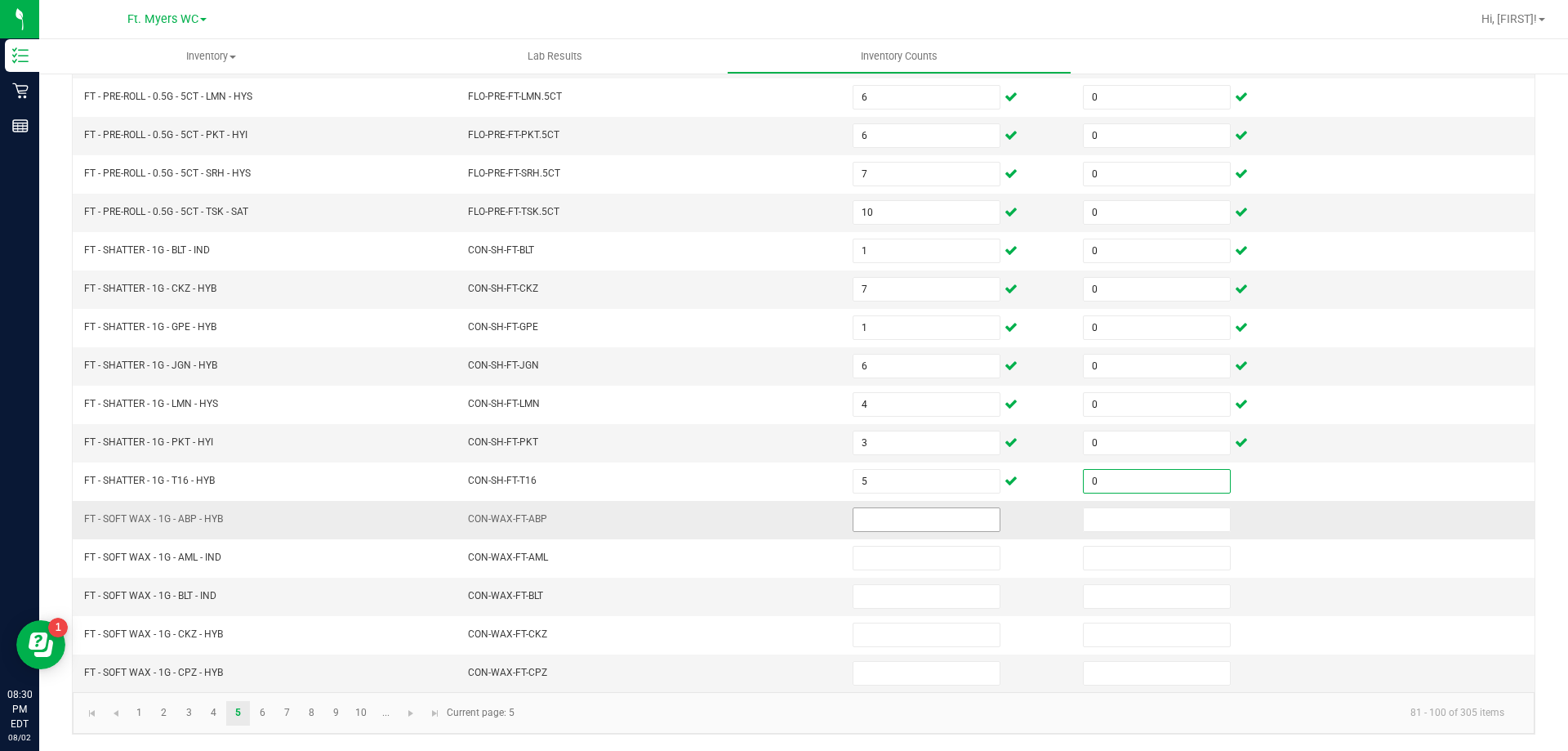 click at bounding box center [926, 520] 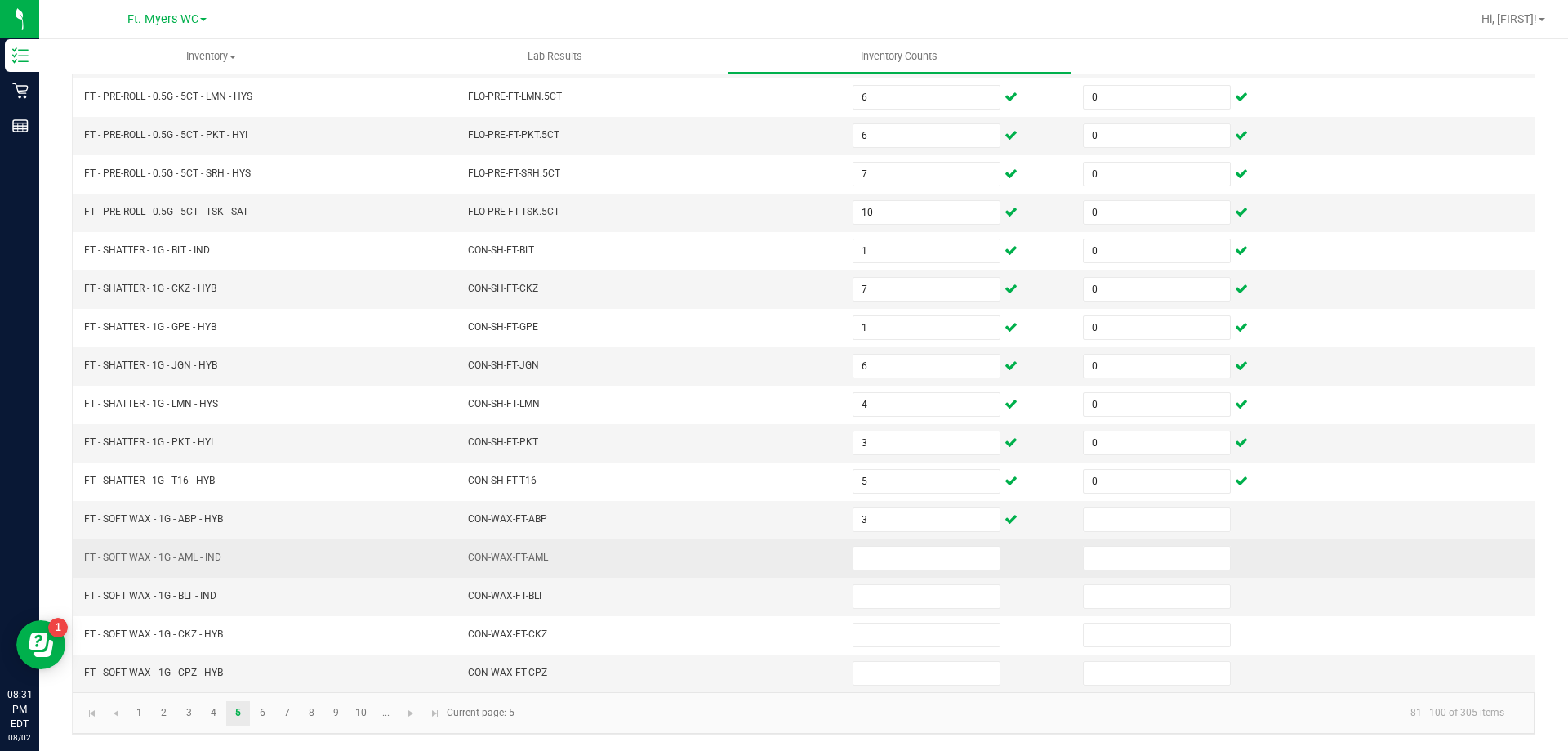 click at bounding box center (958, 558) 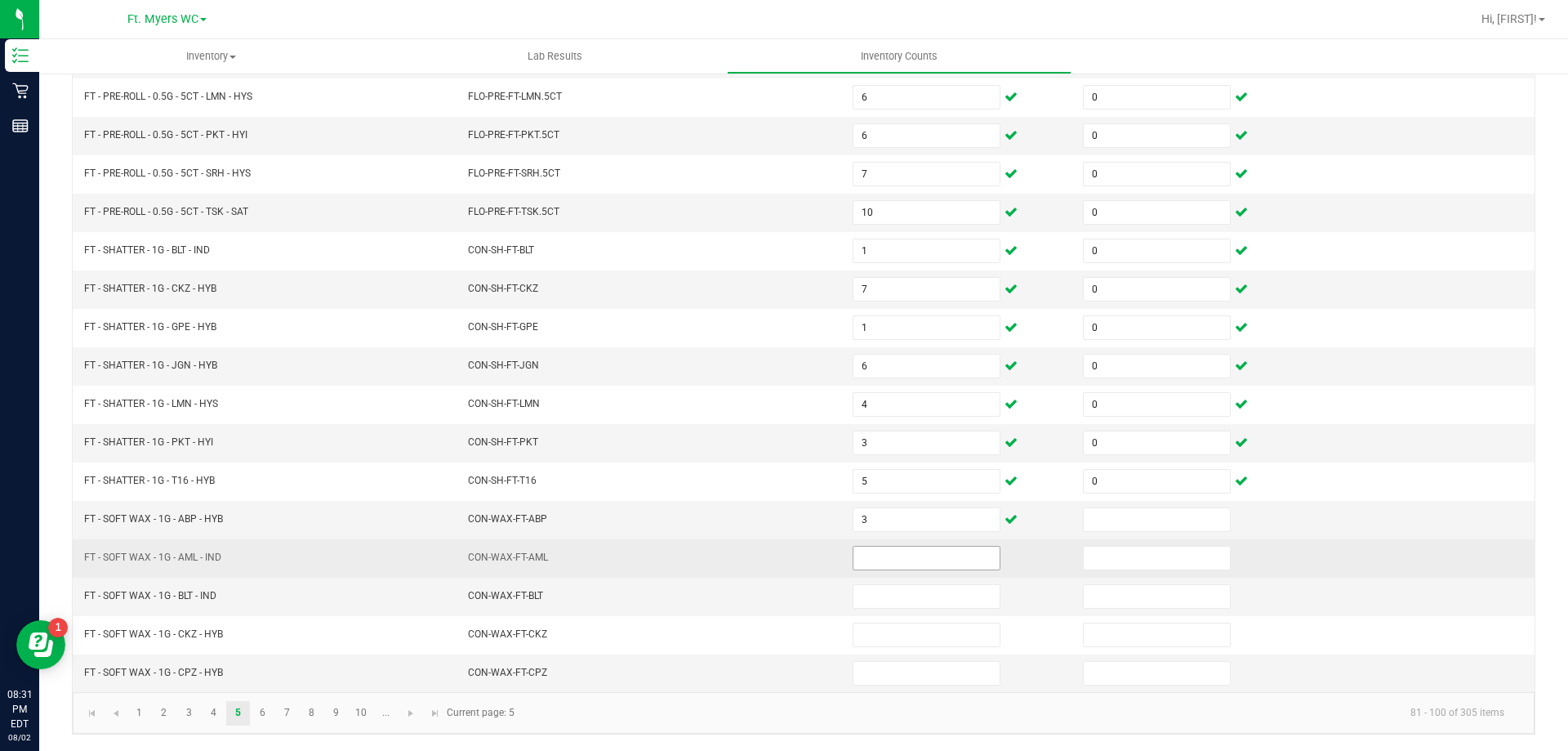click at bounding box center (926, 558) 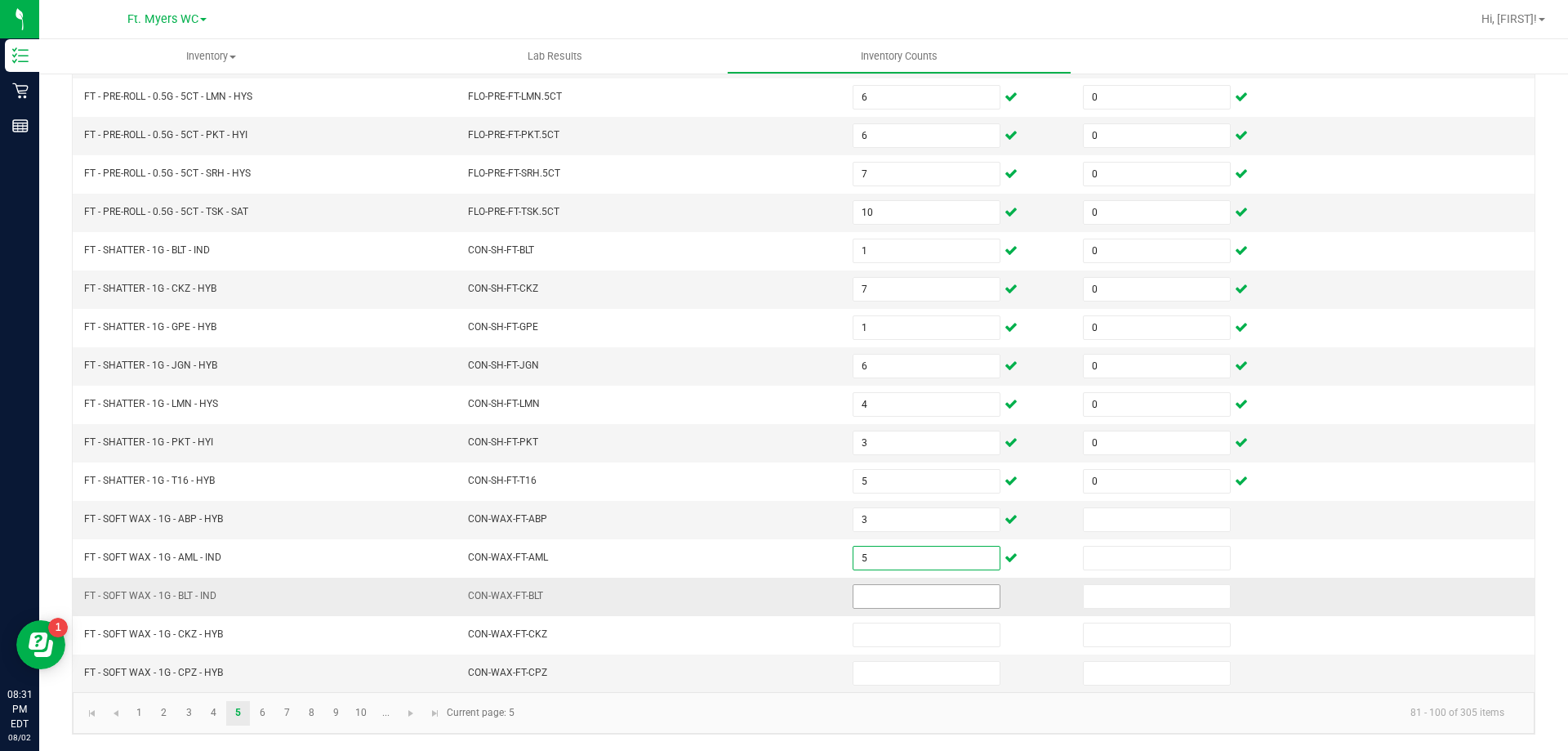 click at bounding box center (926, 597) 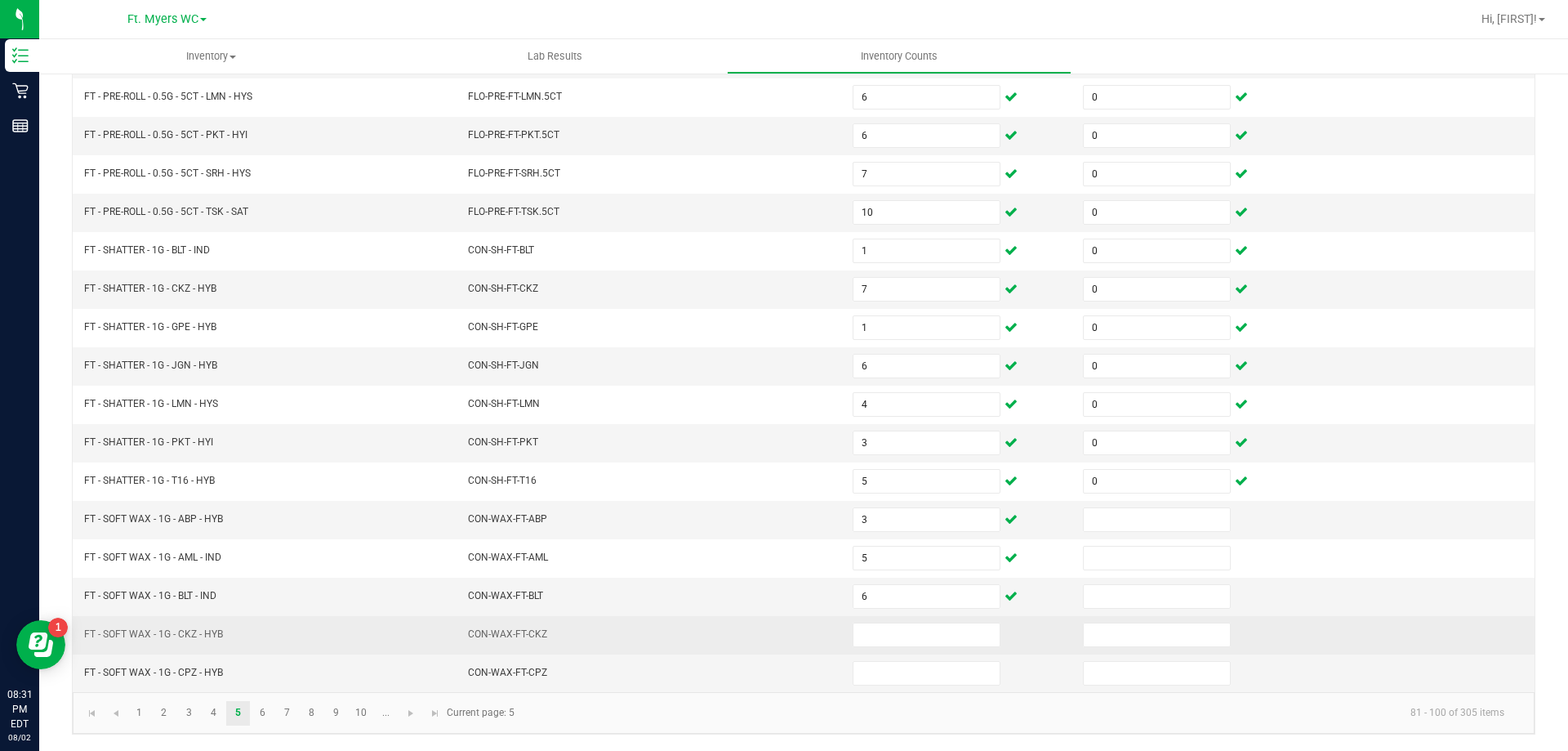 click at bounding box center [958, 635] 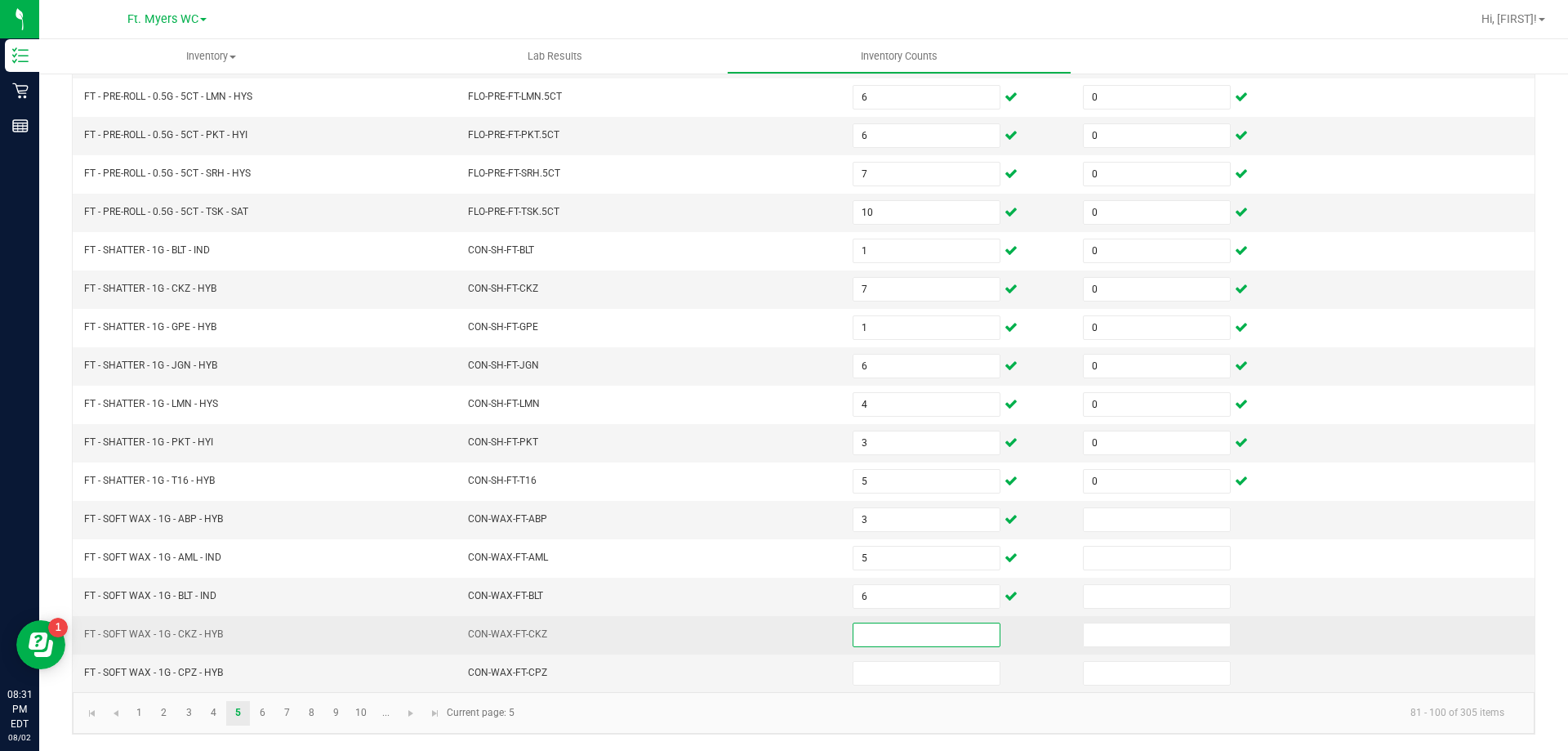 click at bounding box center [926, 635] 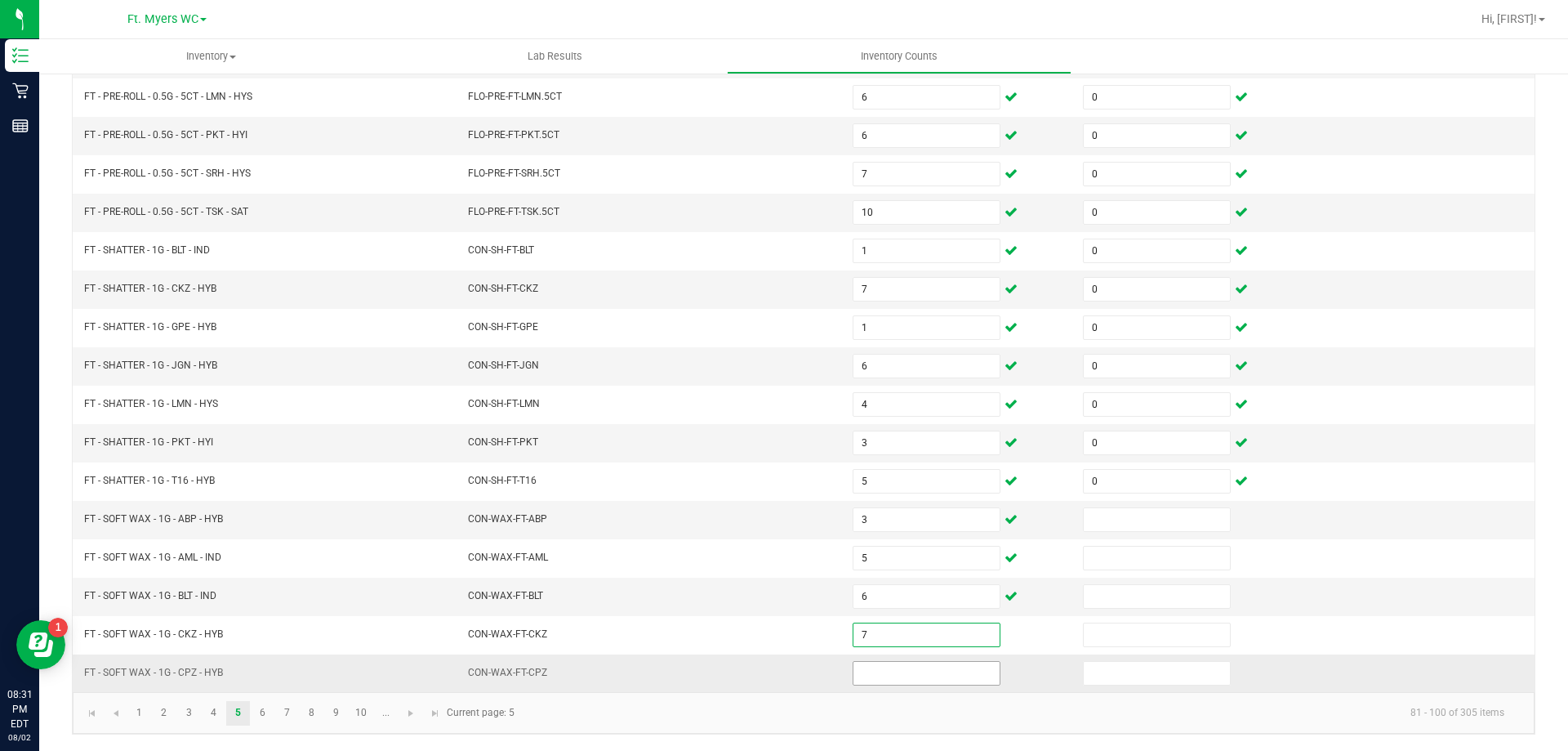 click at bounding box center [926, 673] 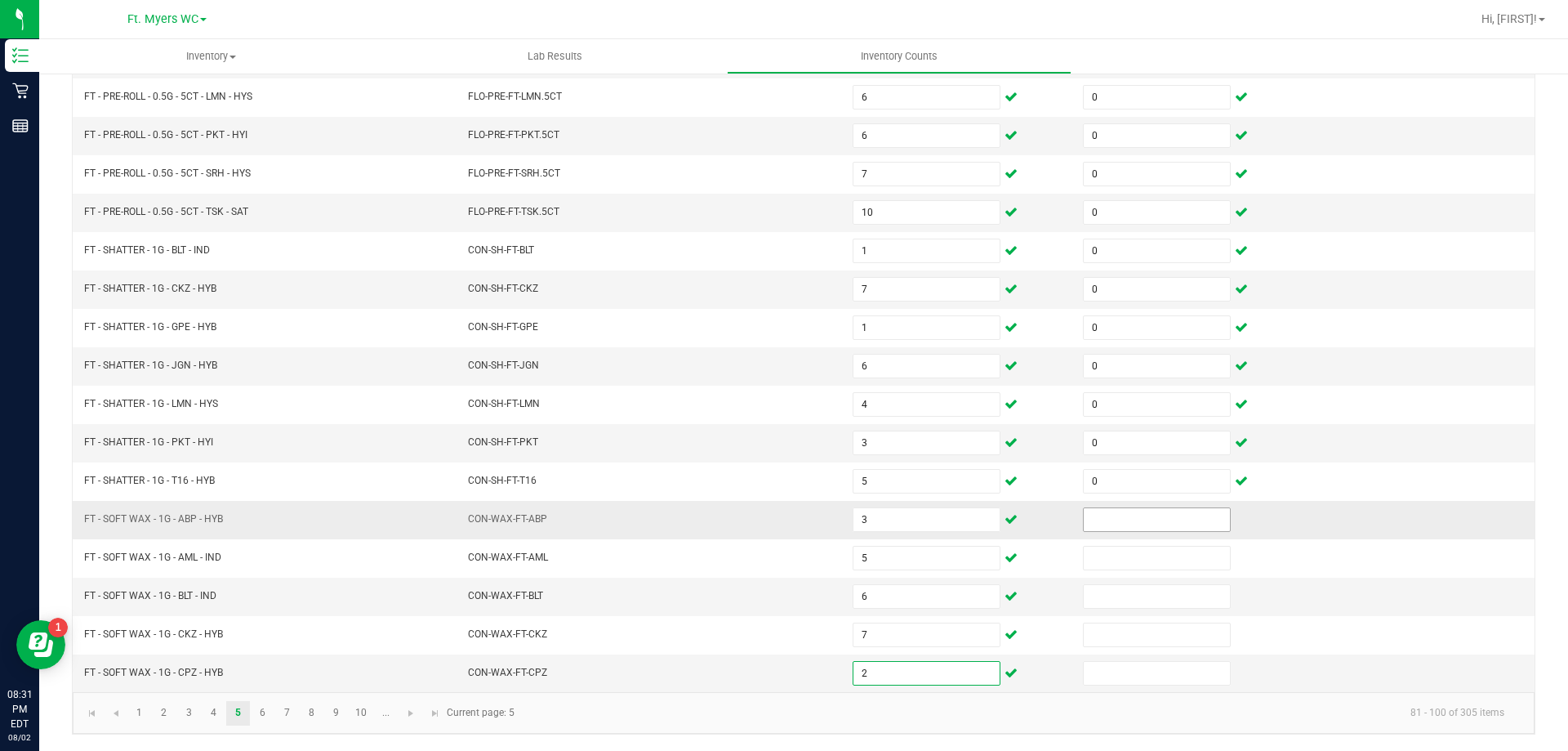 click at bounding box center [1156, 520] 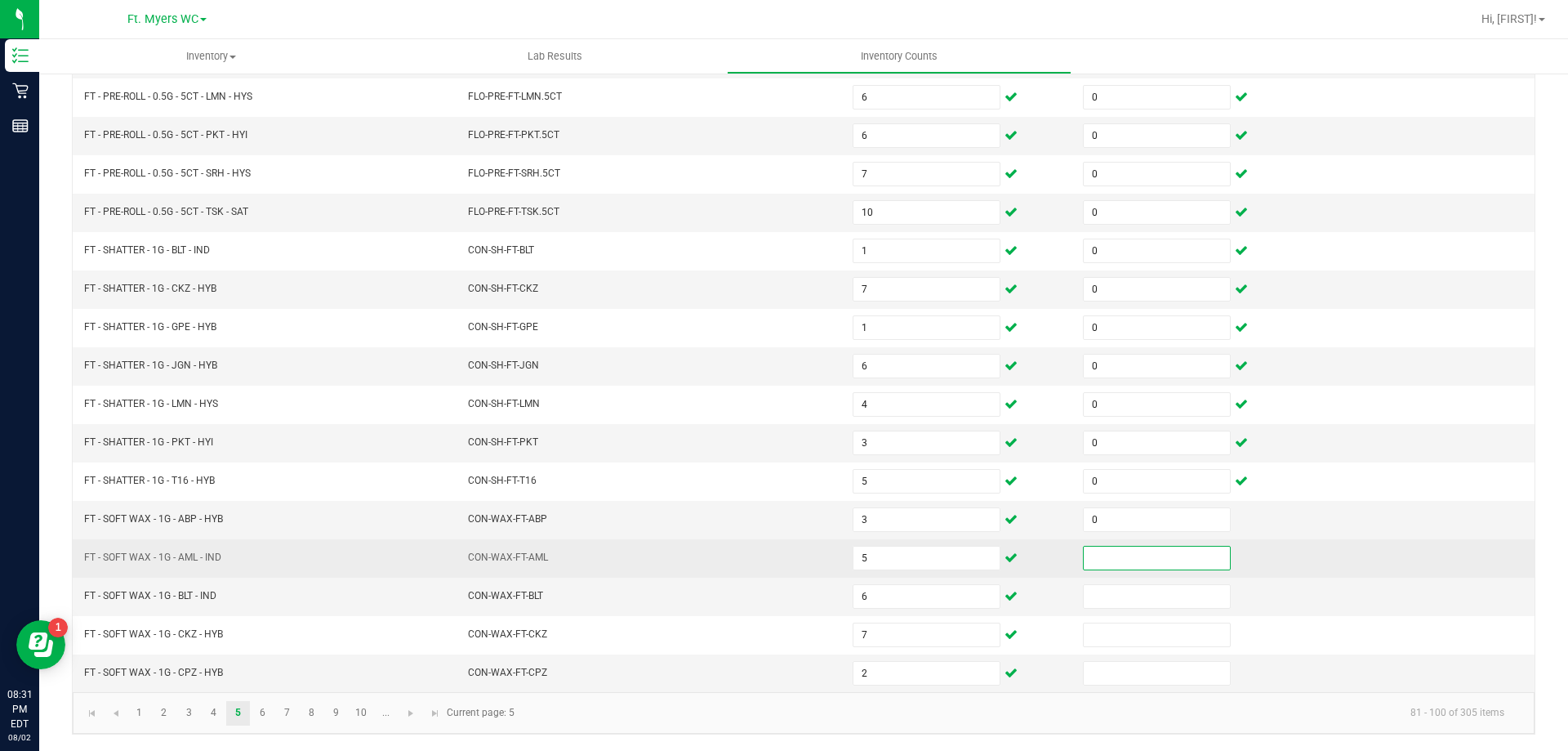 click at bounding box center [1156, 558] 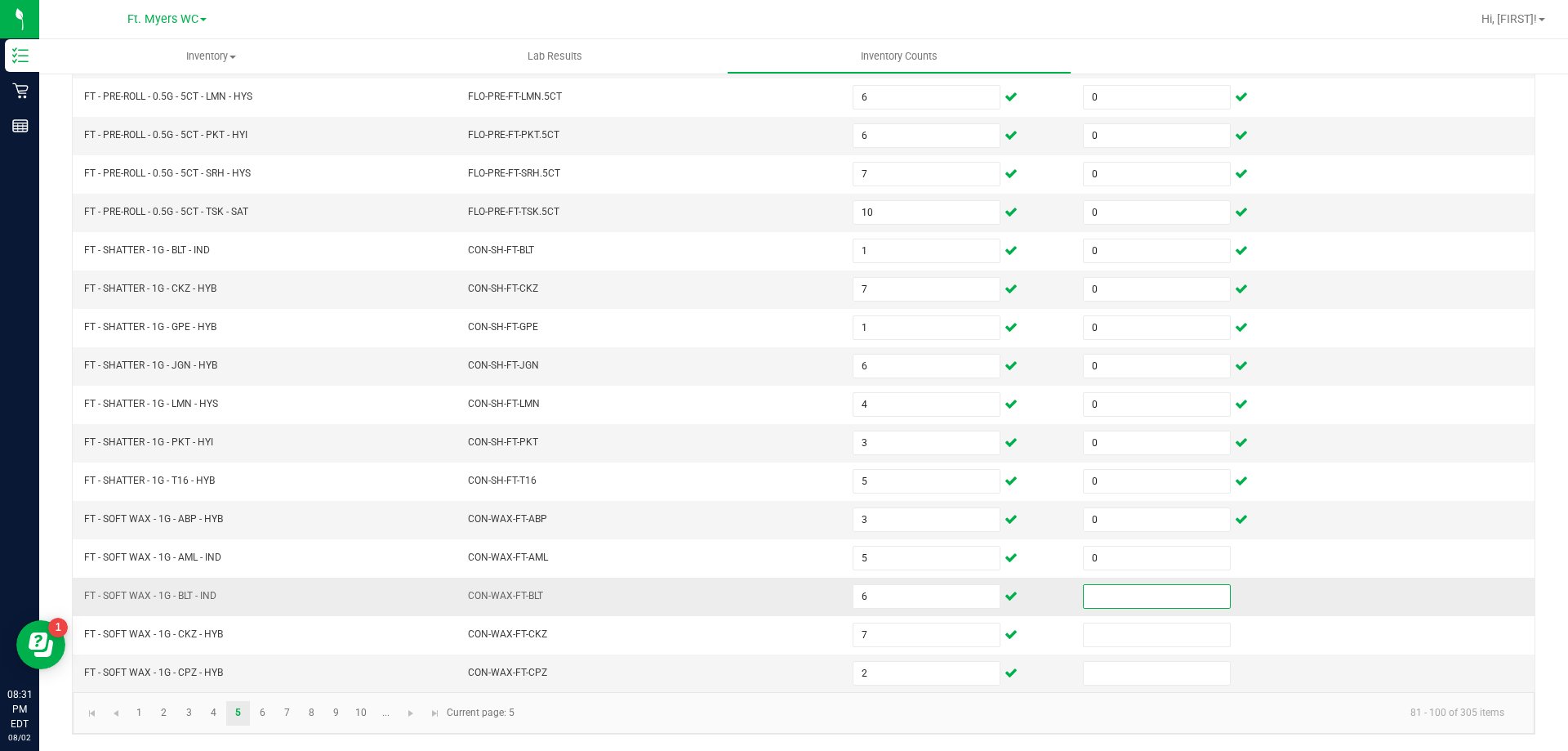 click at bounding box center [1156, 597] 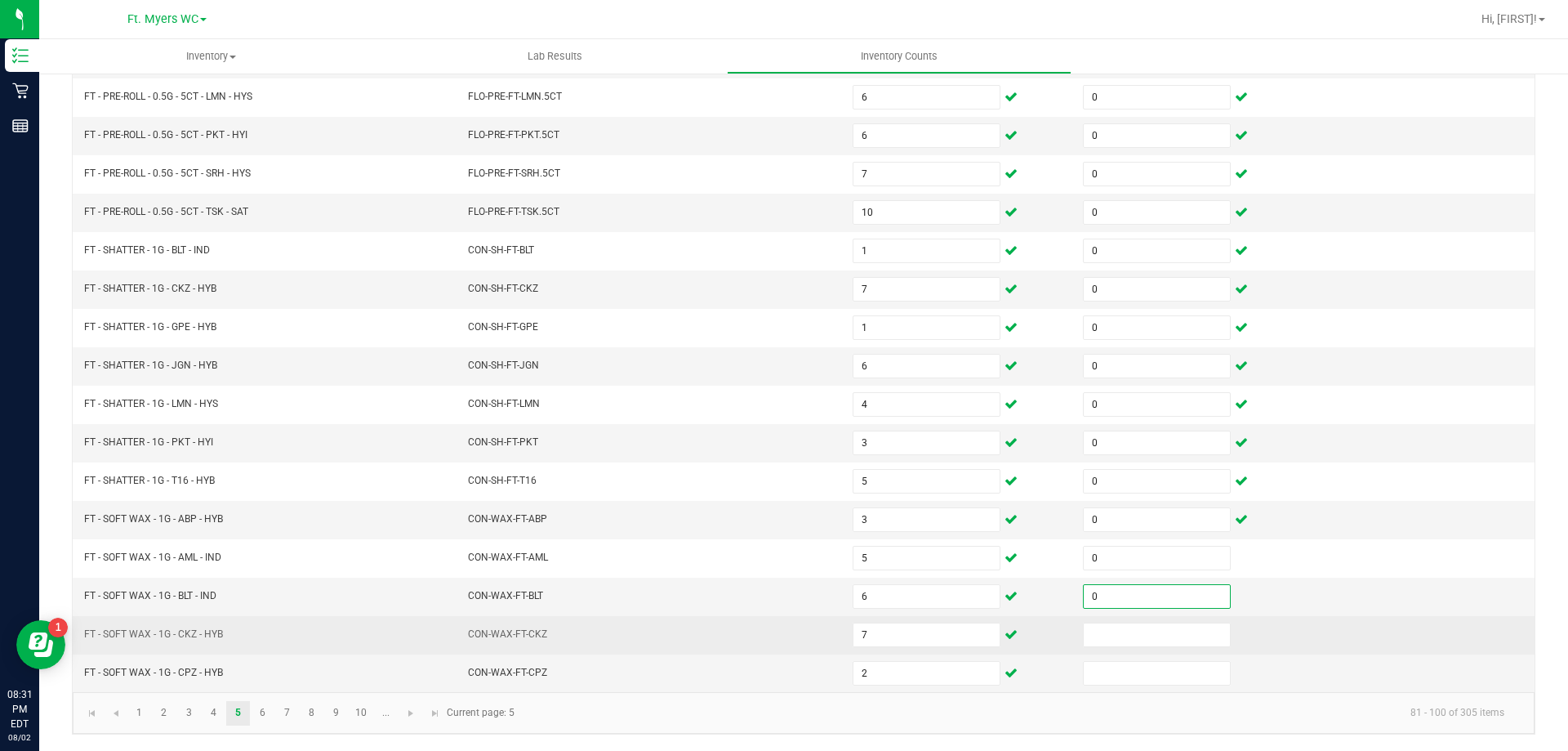 click at bounding box center (1188, 635) 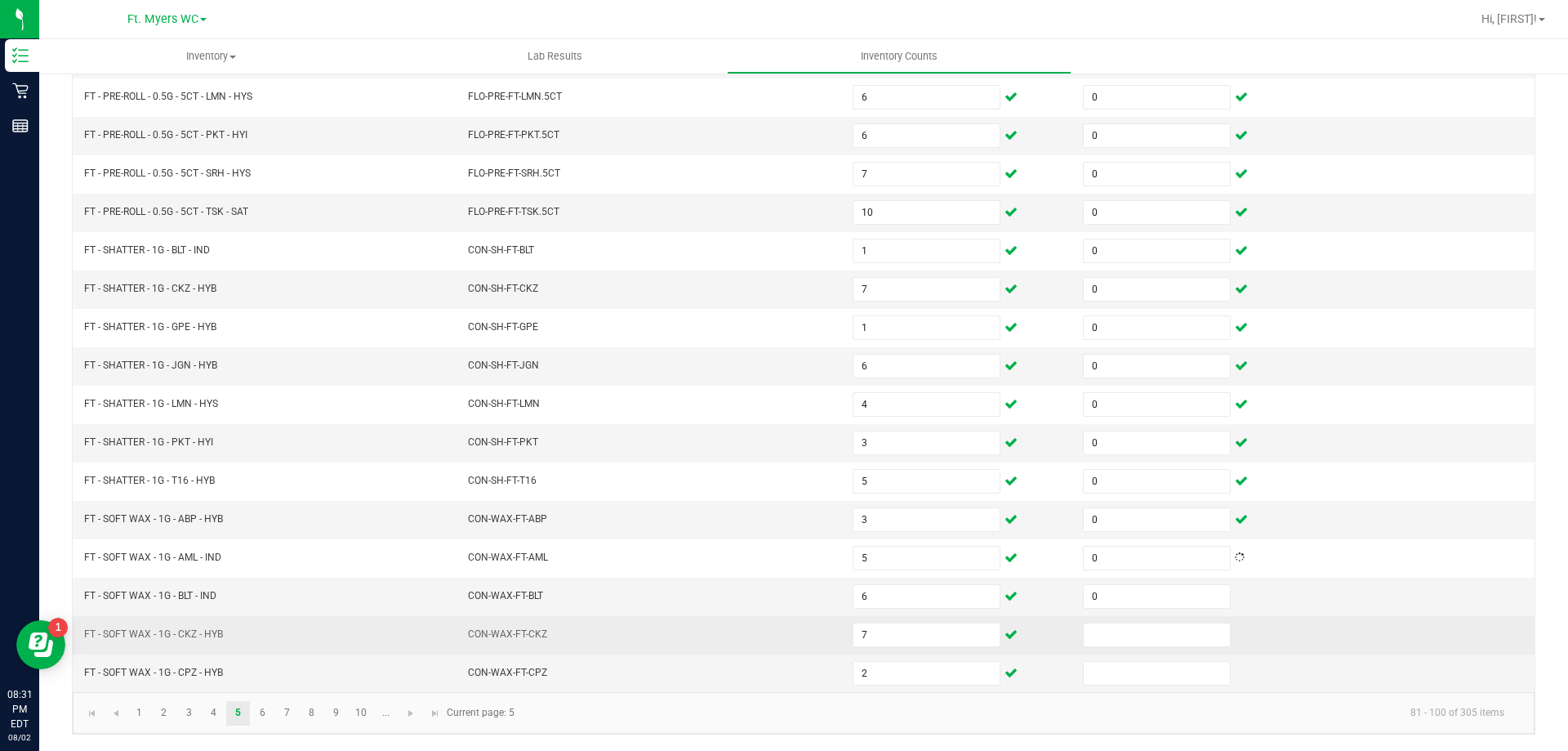 click at bounding box center [1188, 635] 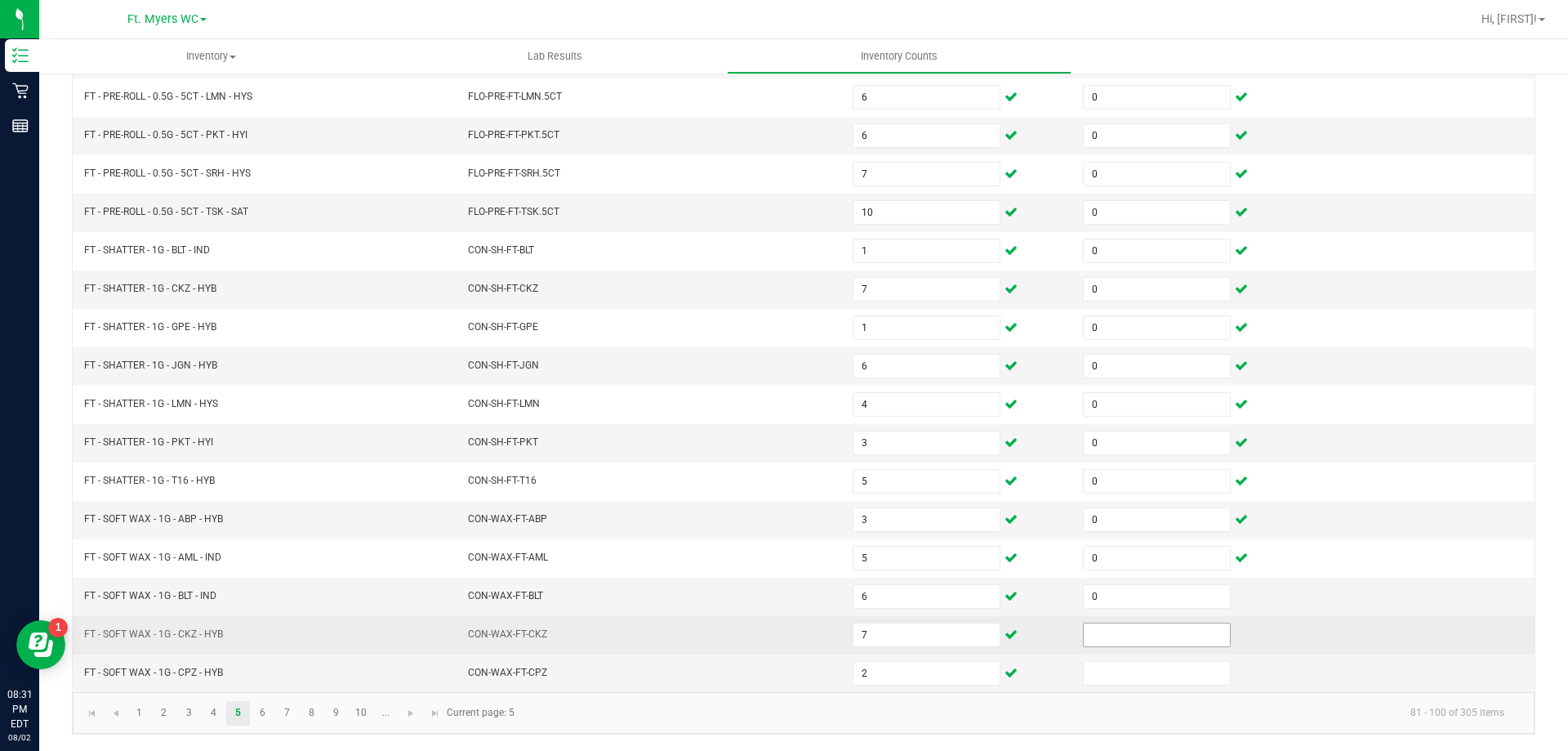 click at bounding box center (1156, 635) 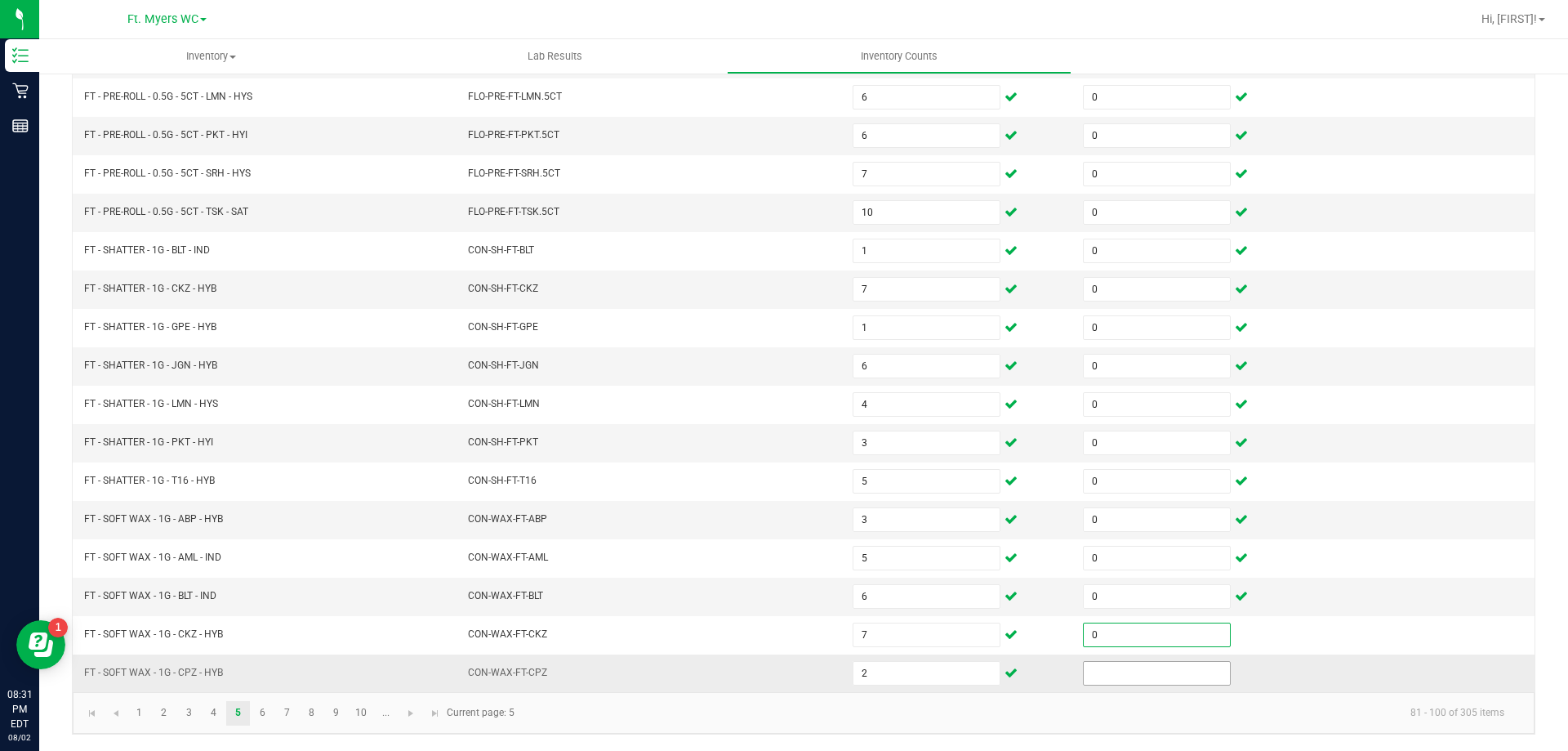 click at bounding box center (1156, 673) 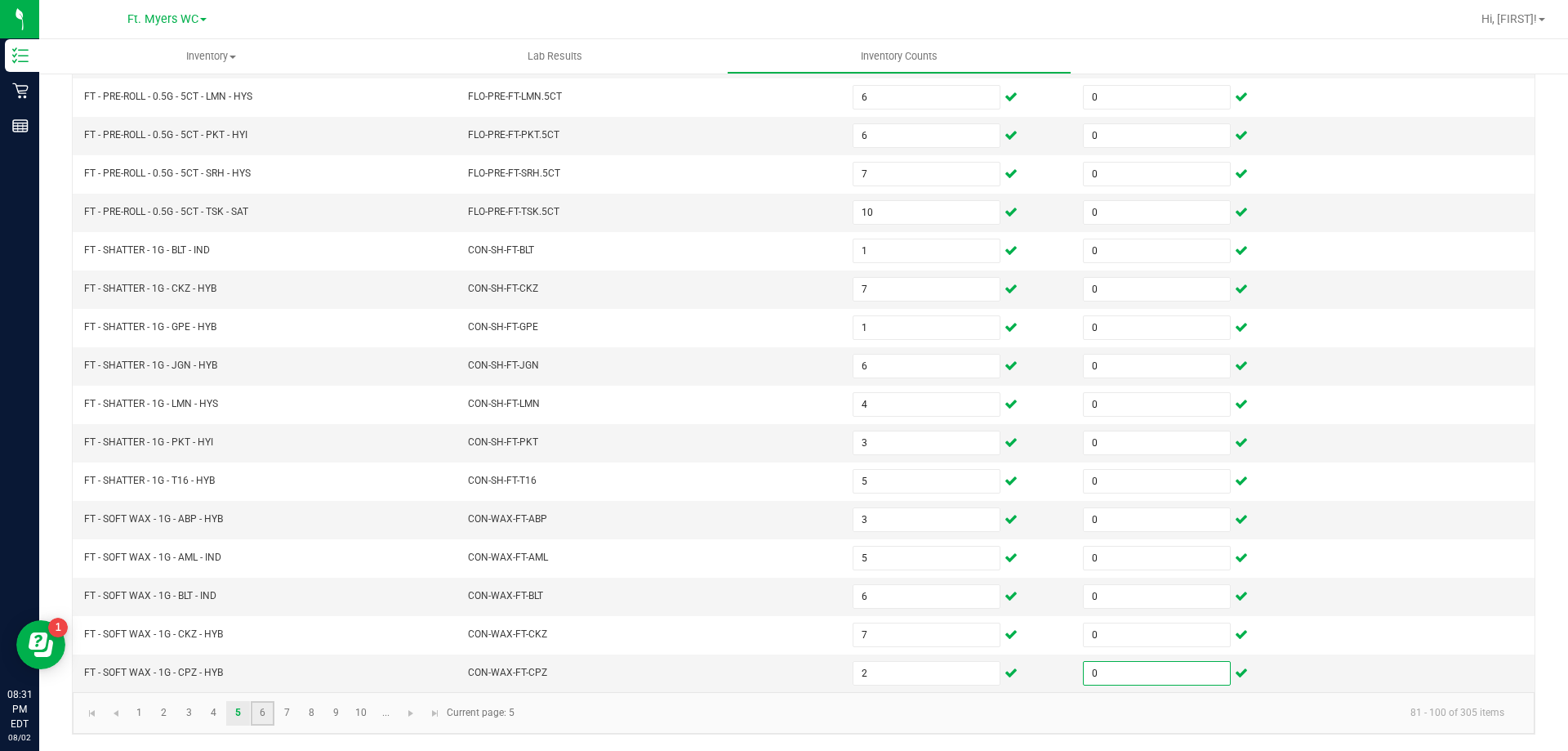 click on "6" 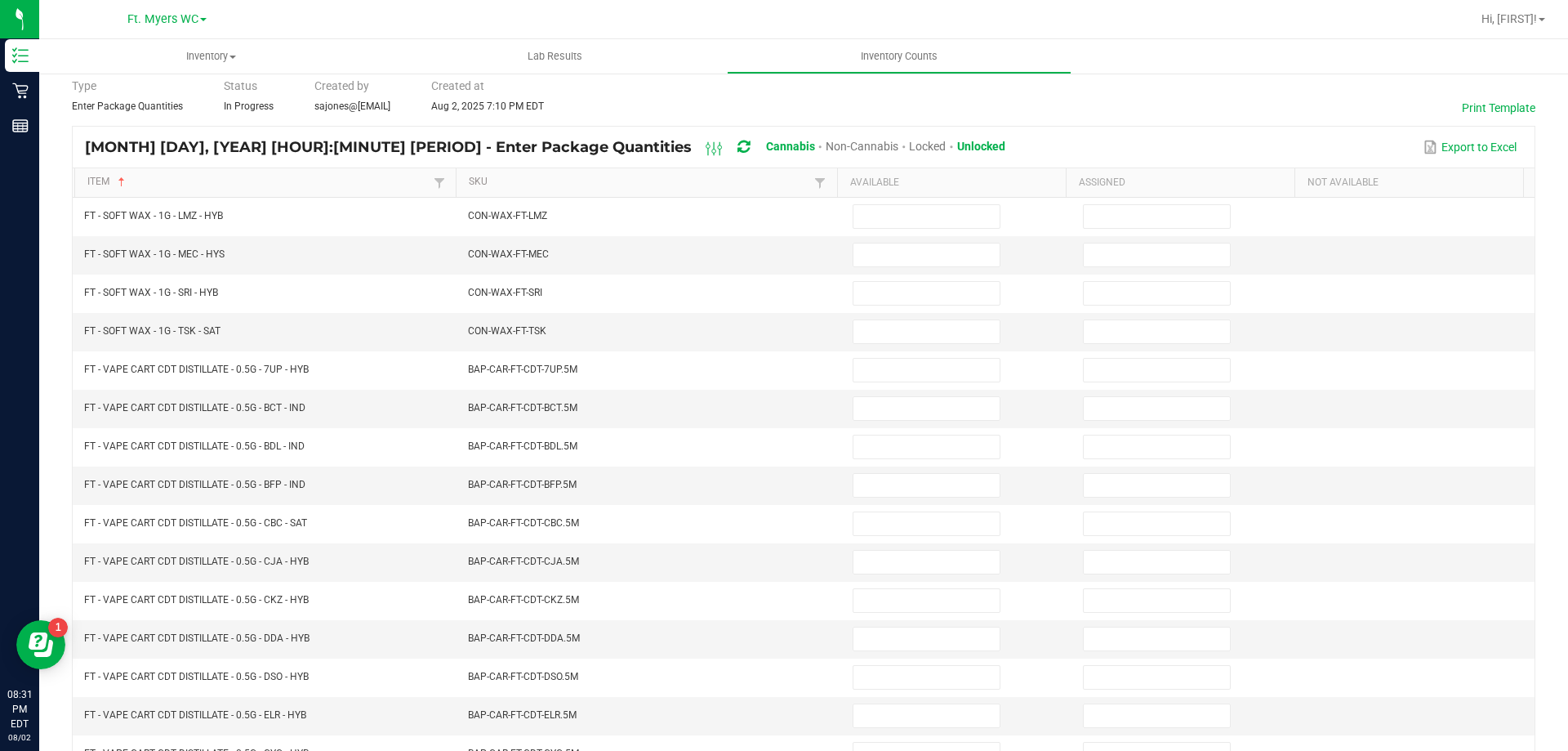 scroll, scrollTop: 12, scrollLeft: 0, axis: vertical 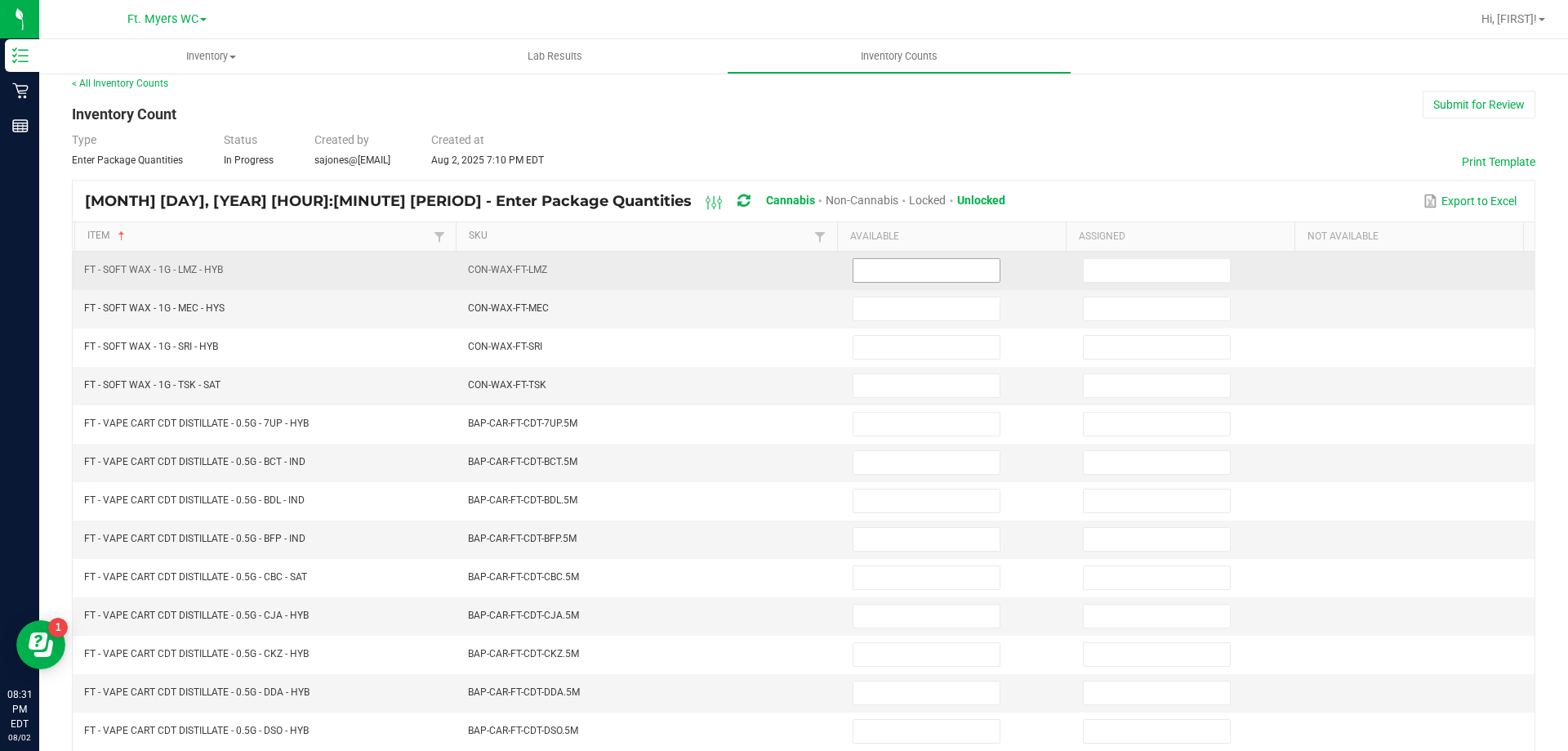 click at bounding box center [926, 270] 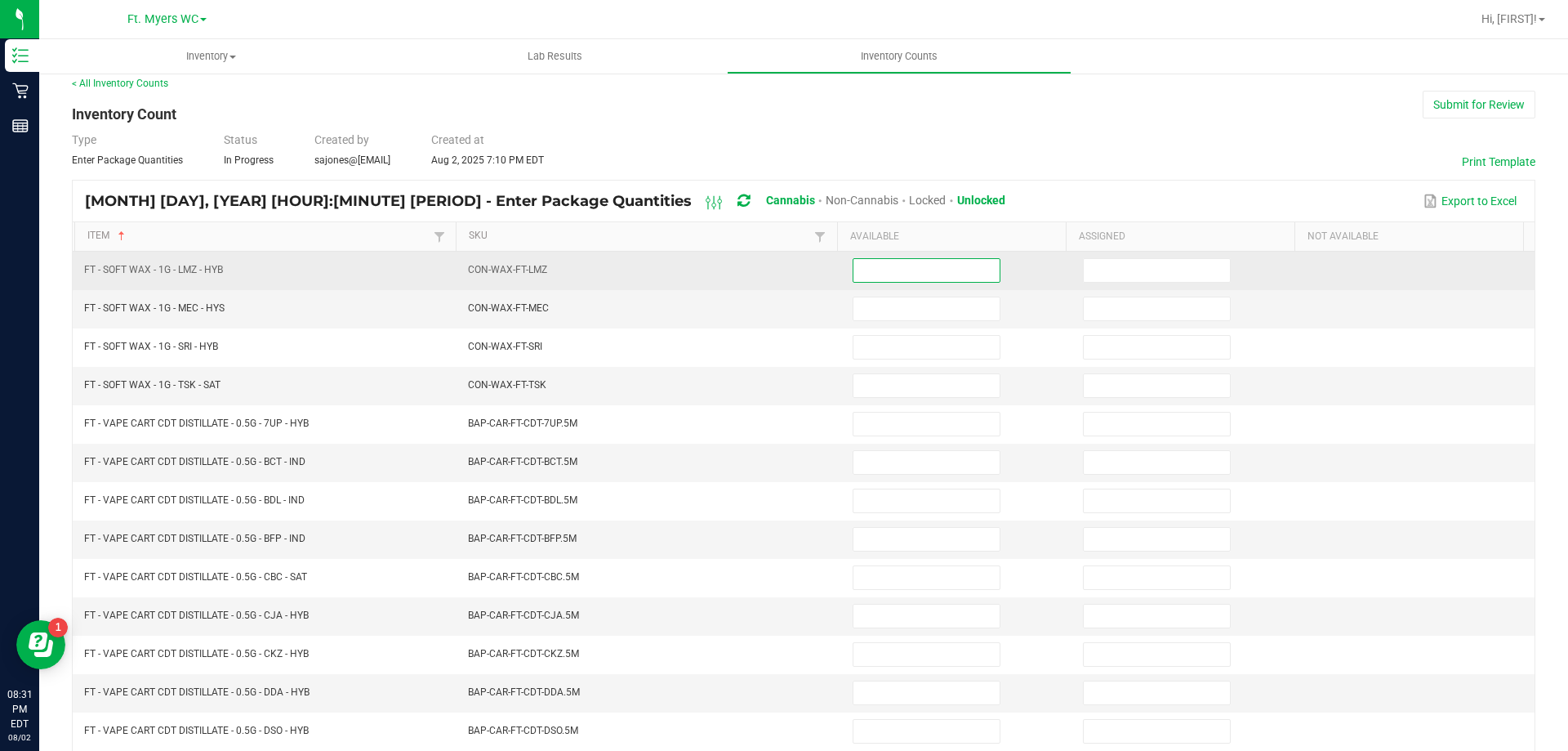 click at bounding box center (926, 270) 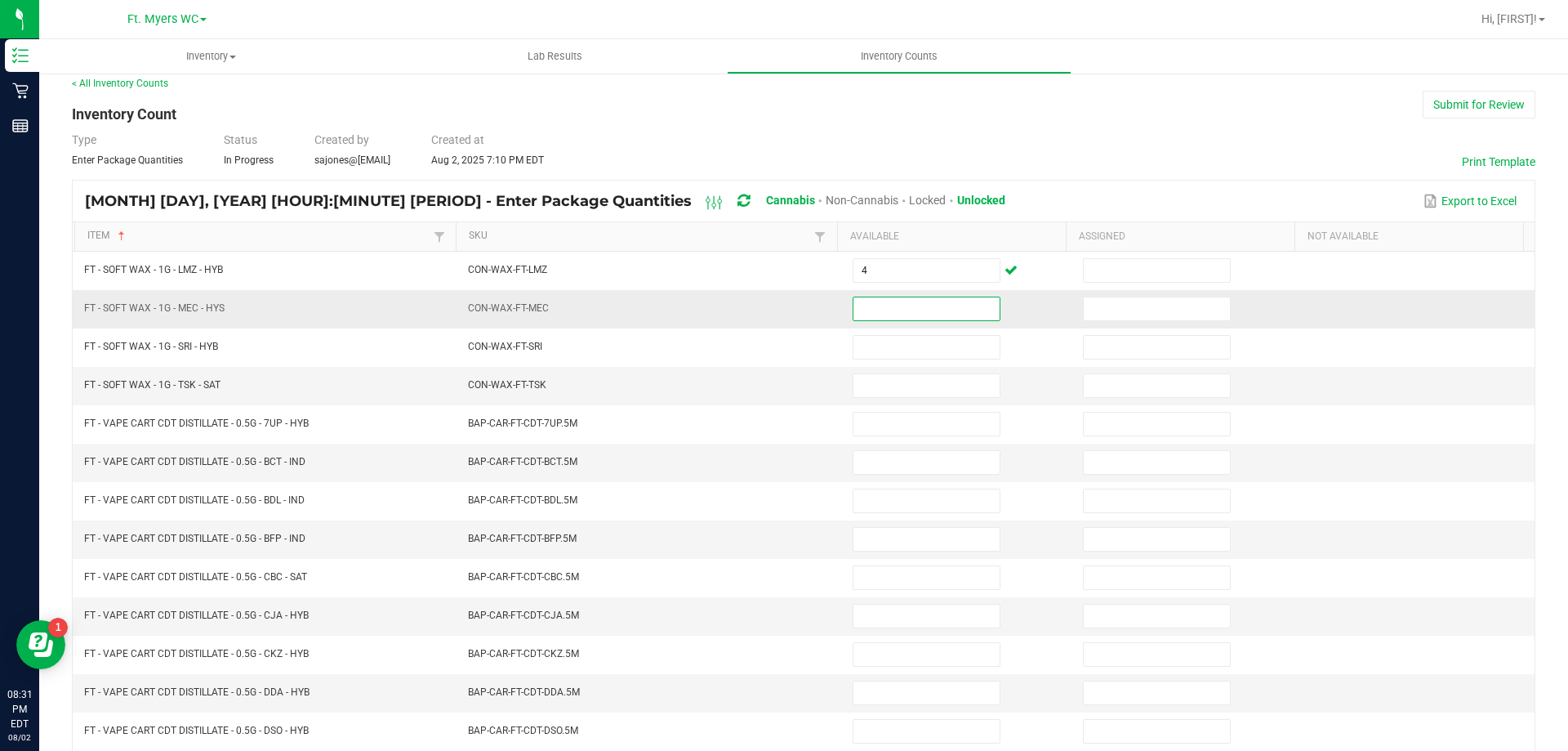 click at bounding box center [926, 309] 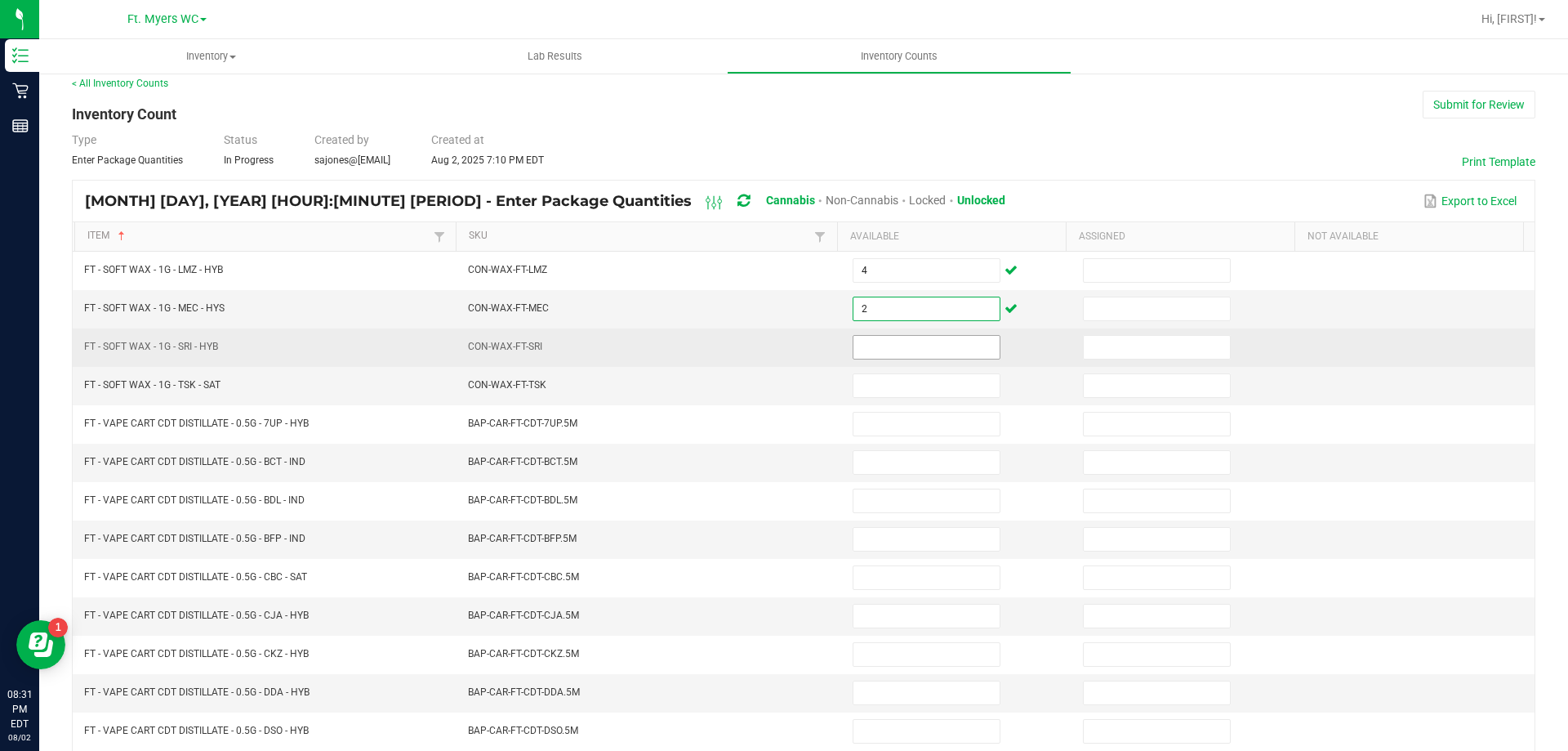click at bounding box center (926, 347) 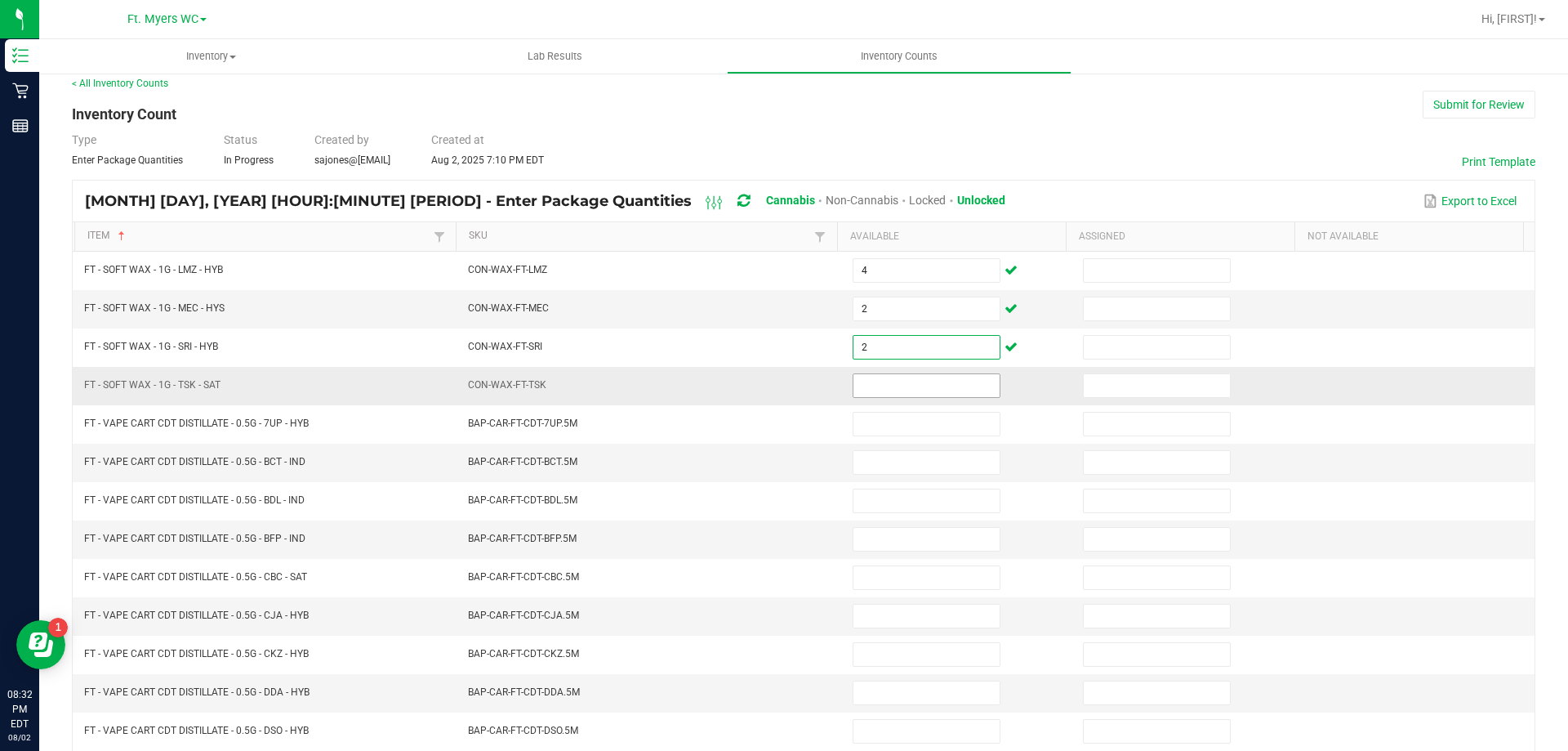 click at bounding box center (926, 386) 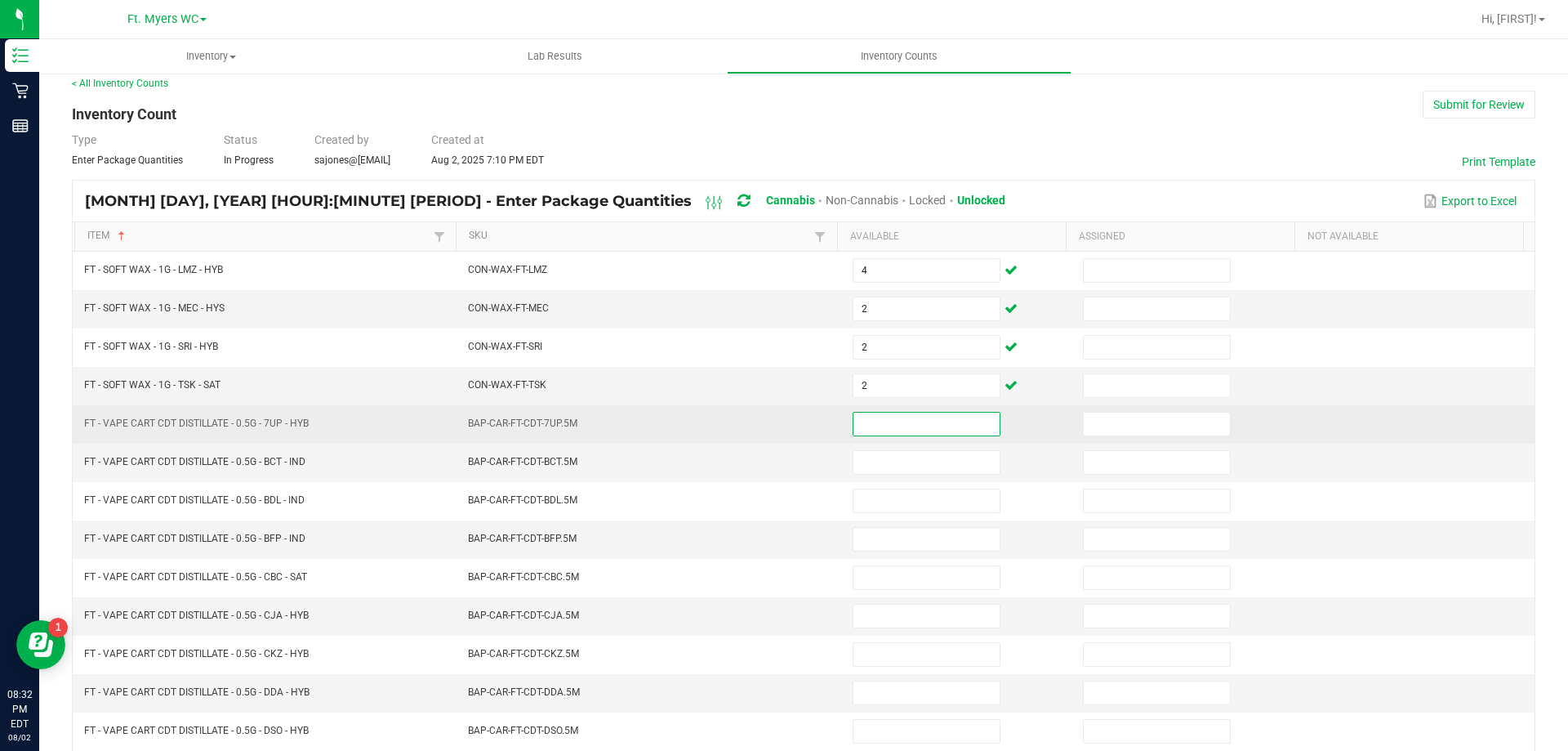 click at bounding box center (926, 424) 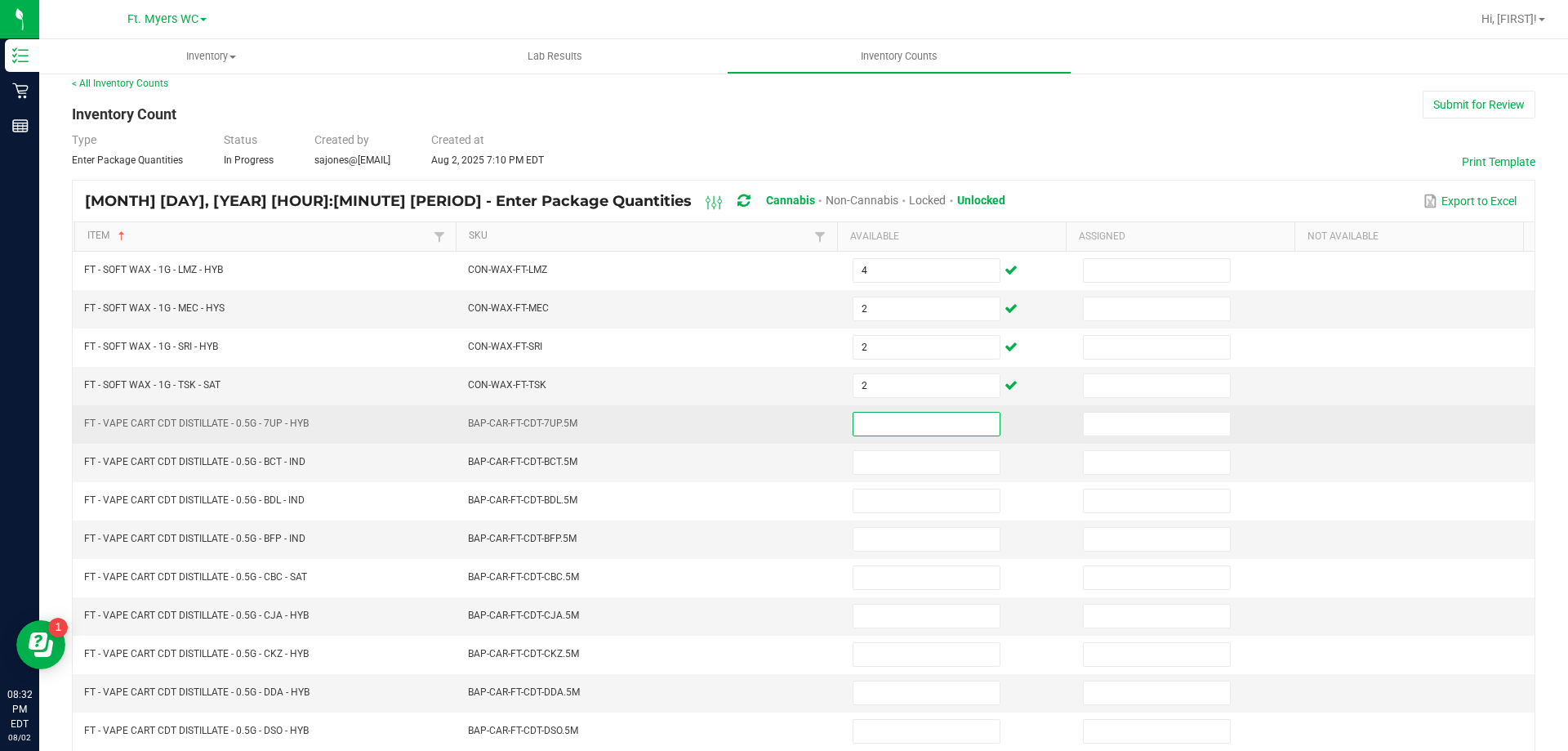 click at bounding box center (926, 424) 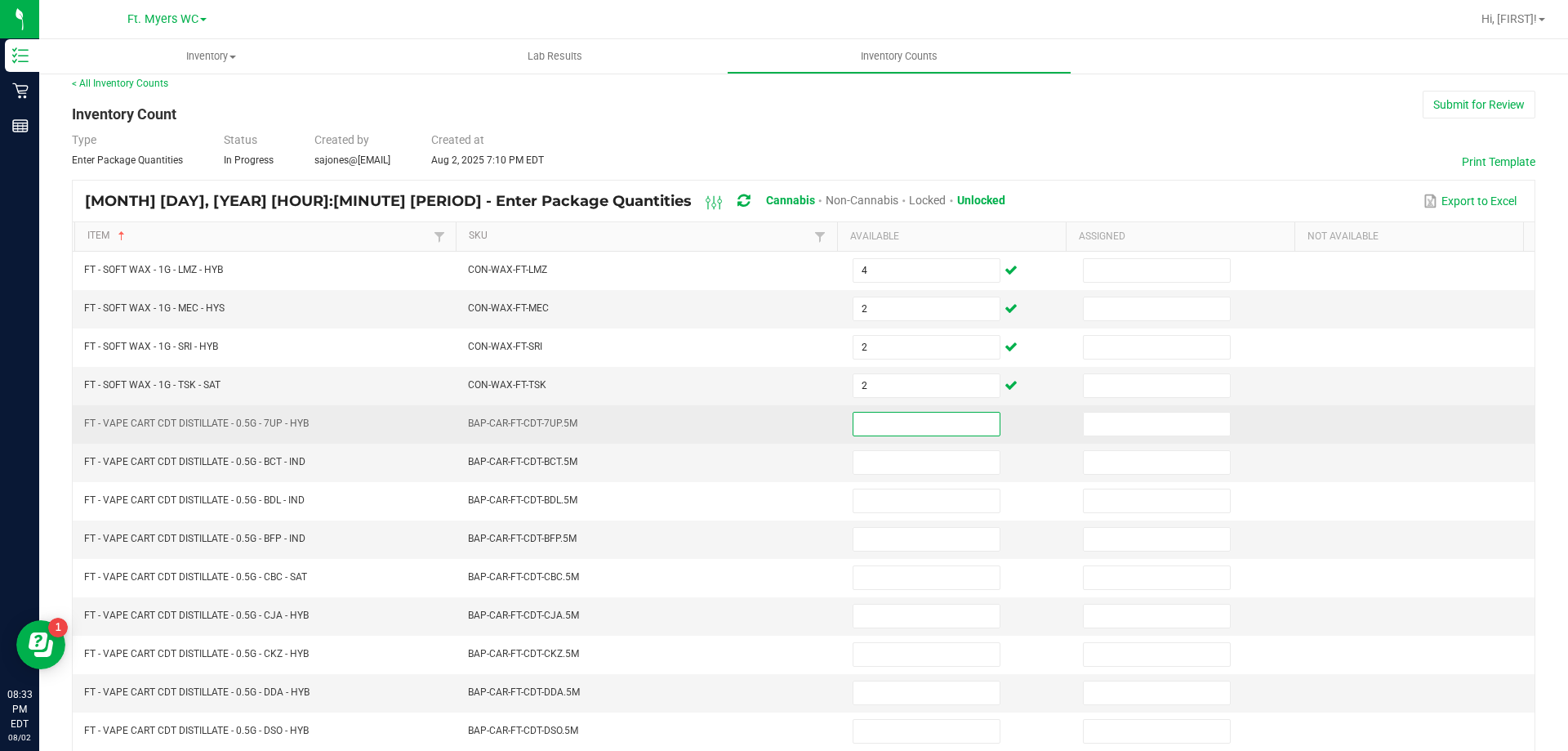 click at bounding box center (926, 424) 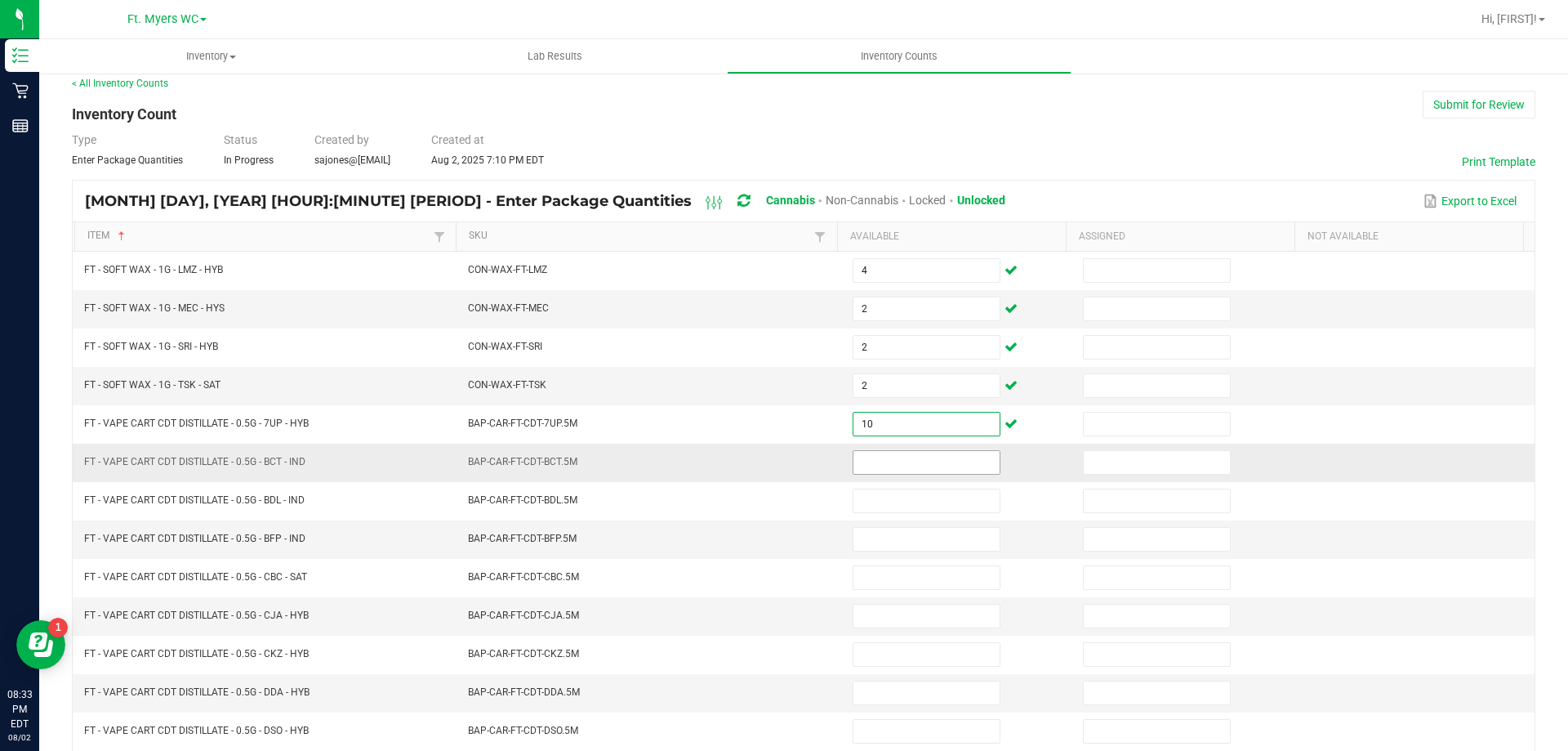 click at bounding box center (926, 463) 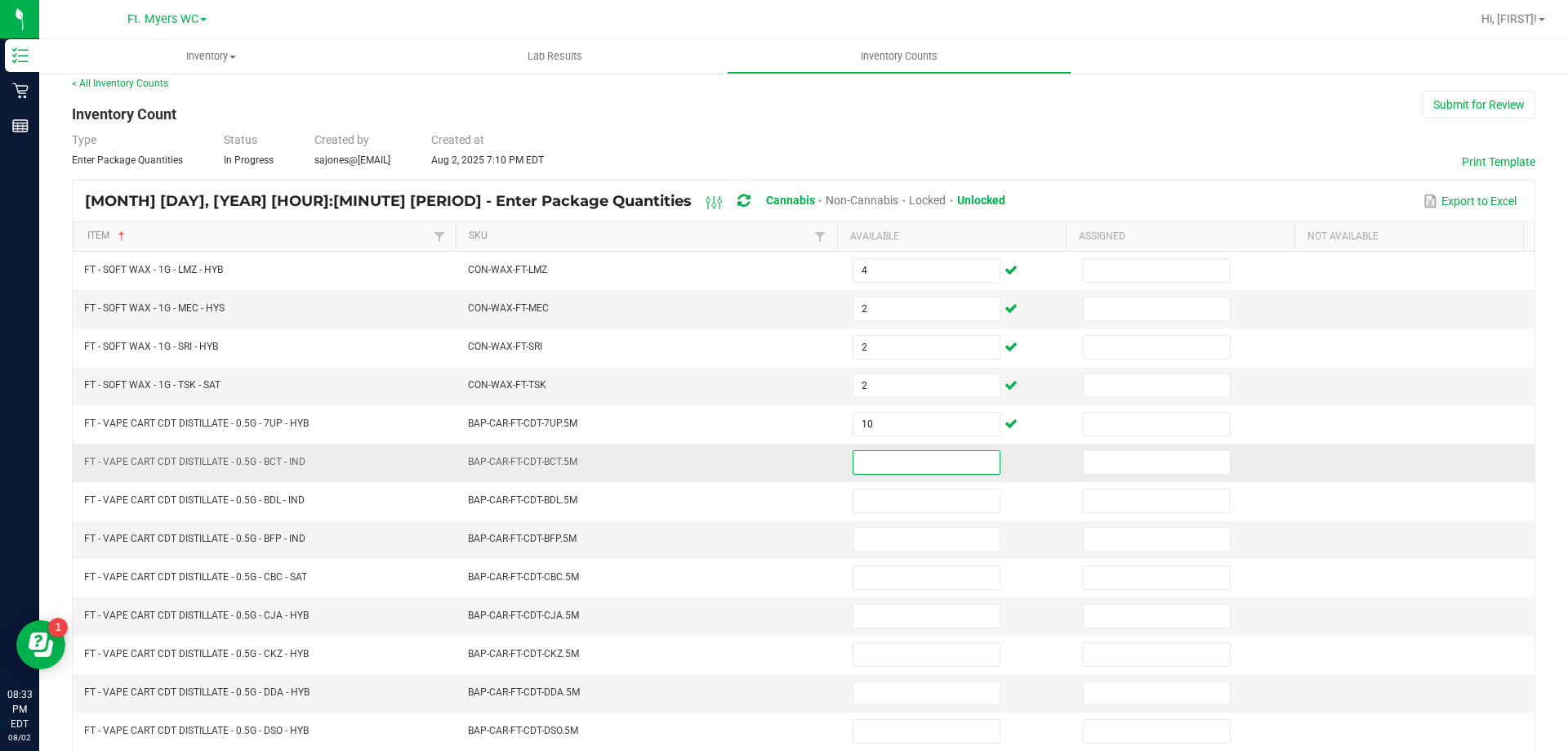click at bounding box center (926, 463) 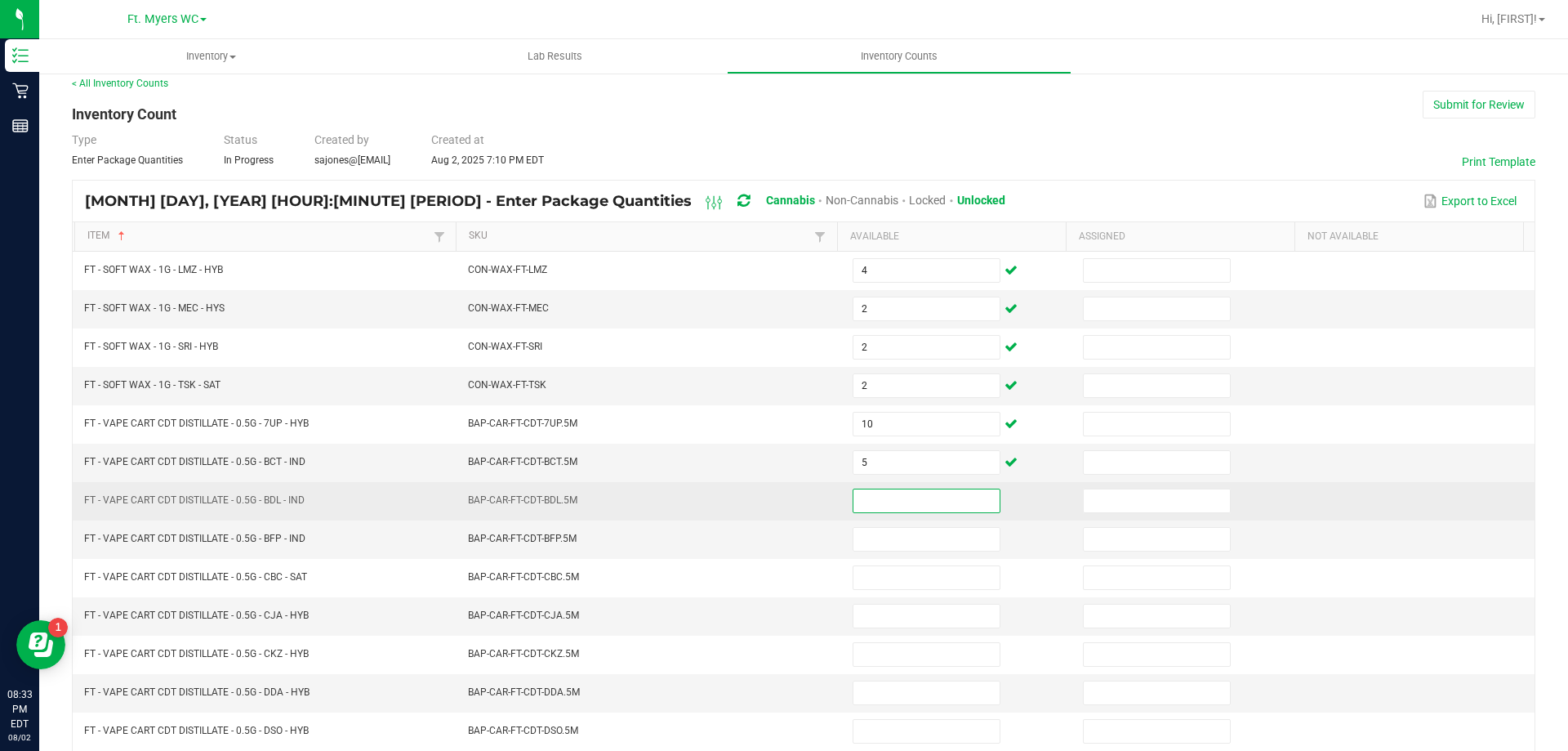 click at bounding box center [926, 501] 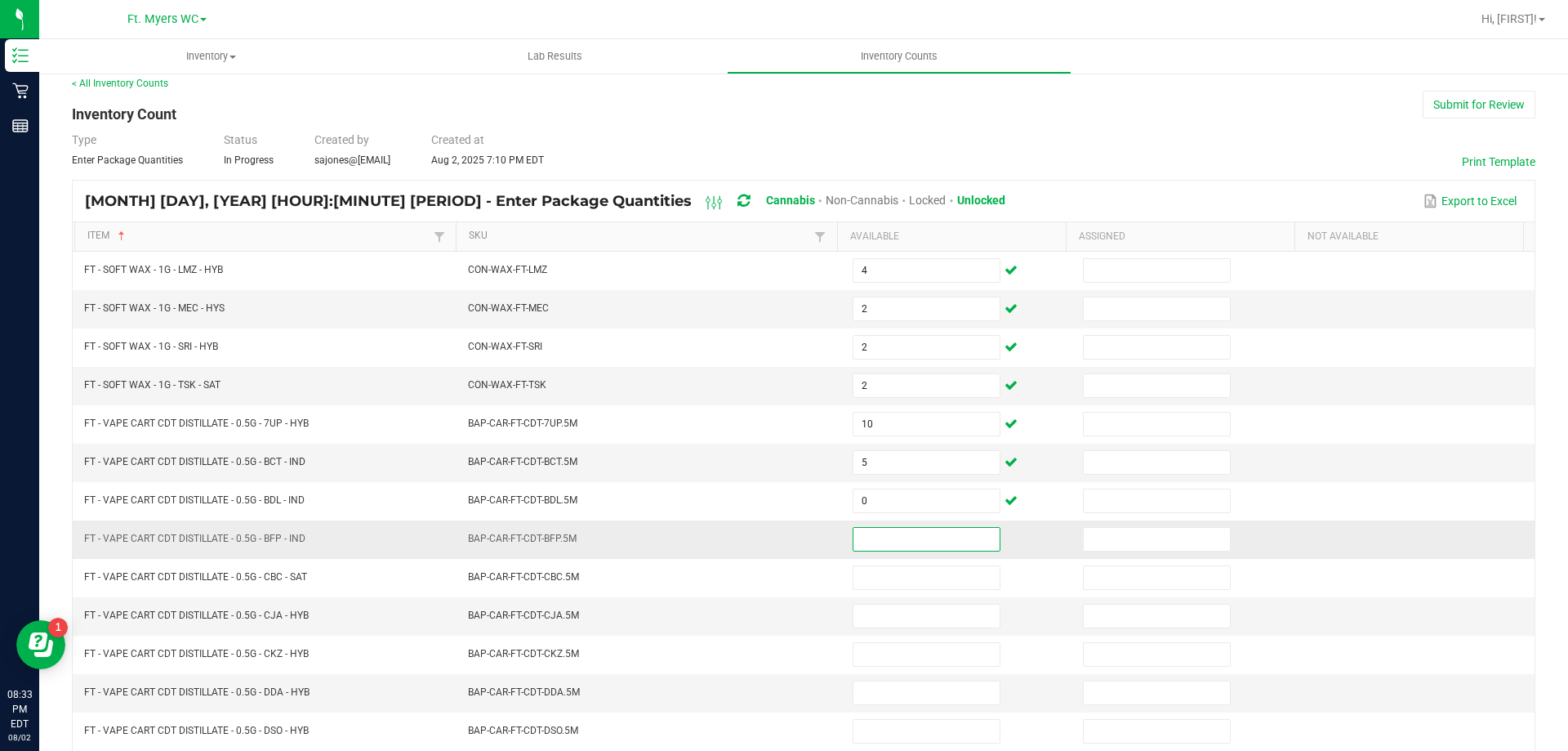 click at bounding box center [926, 539] 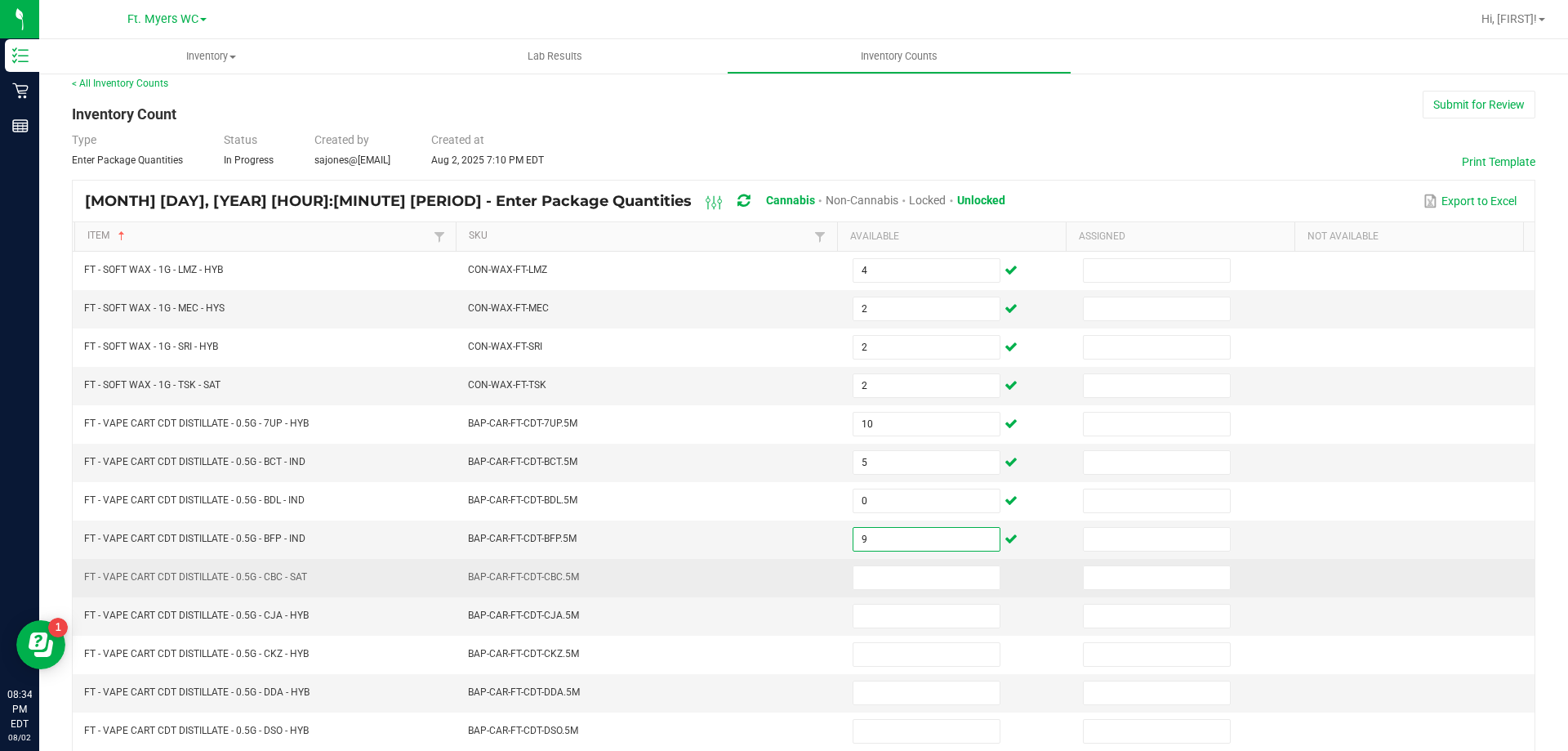 click at bounding box center [958, 578] 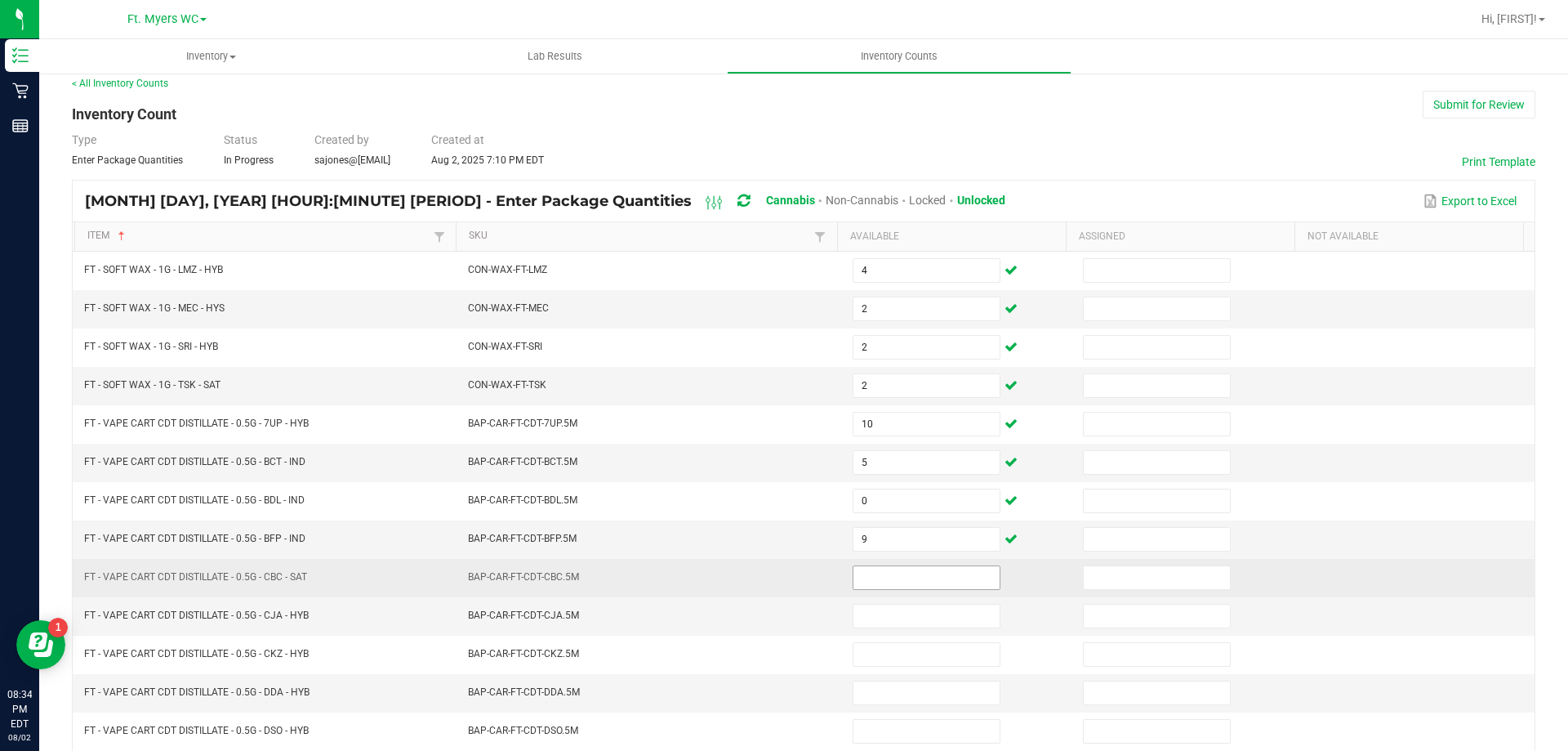click at bounding box center [926, 578] 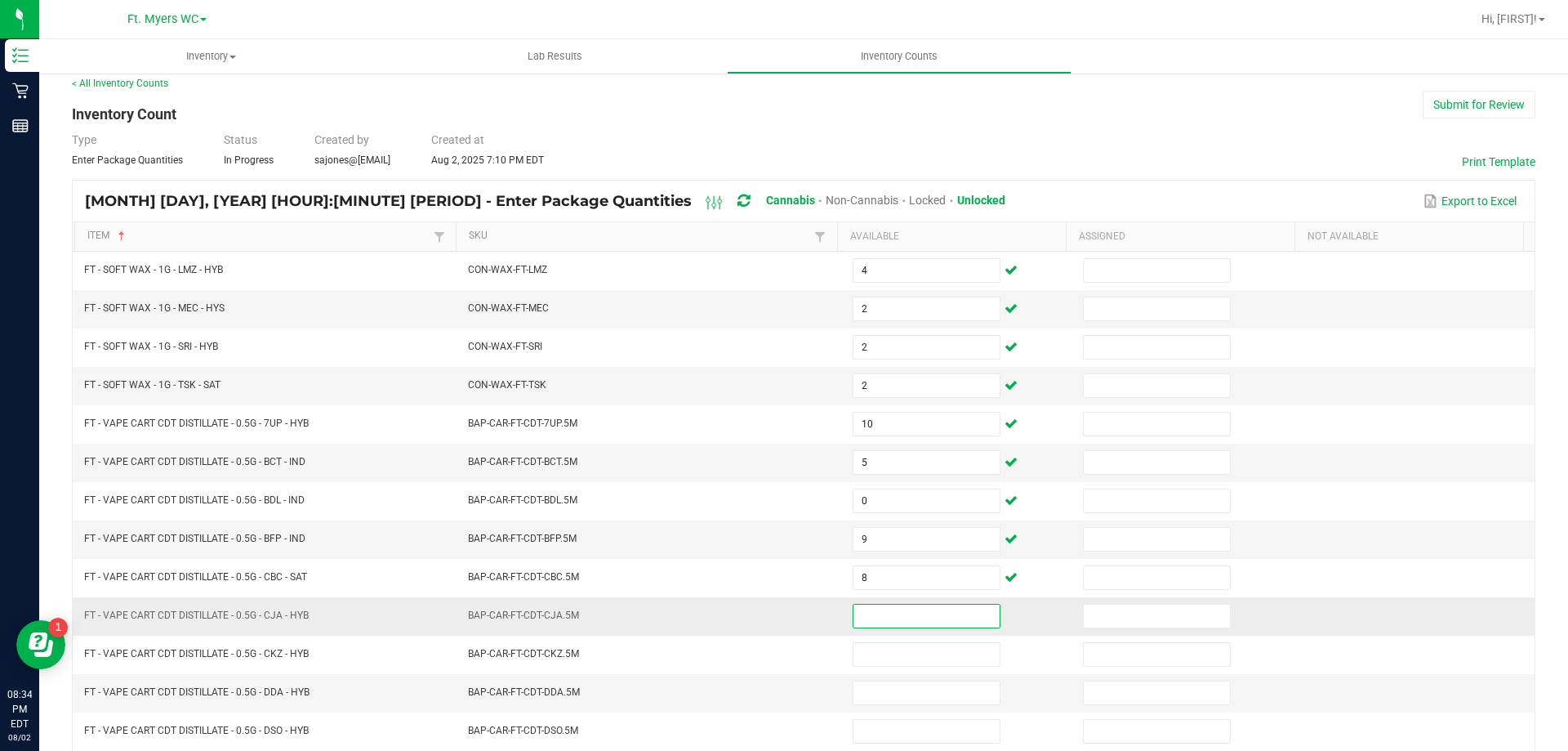 click at bounding box center (926, 616) 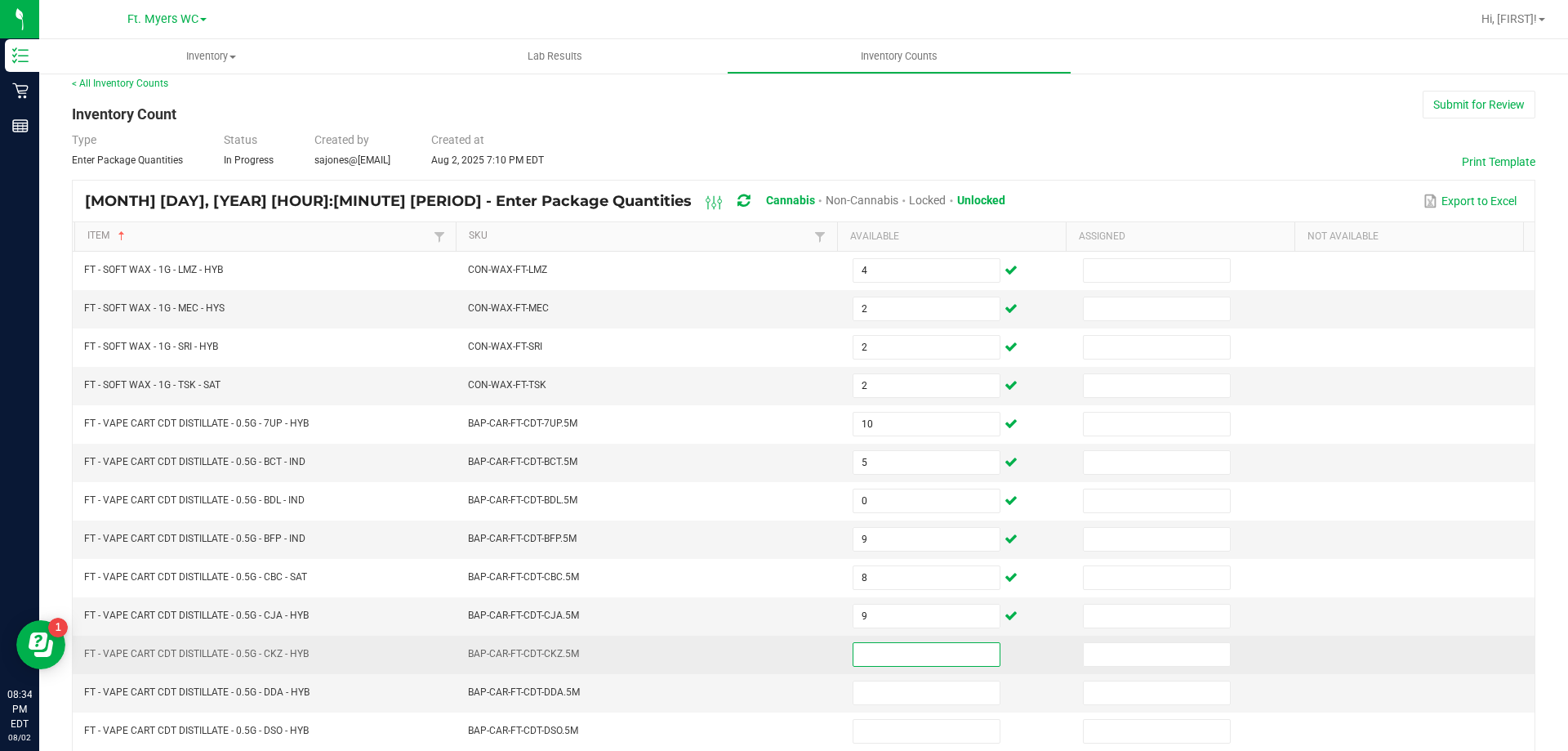click at bounding box center (926, 655) 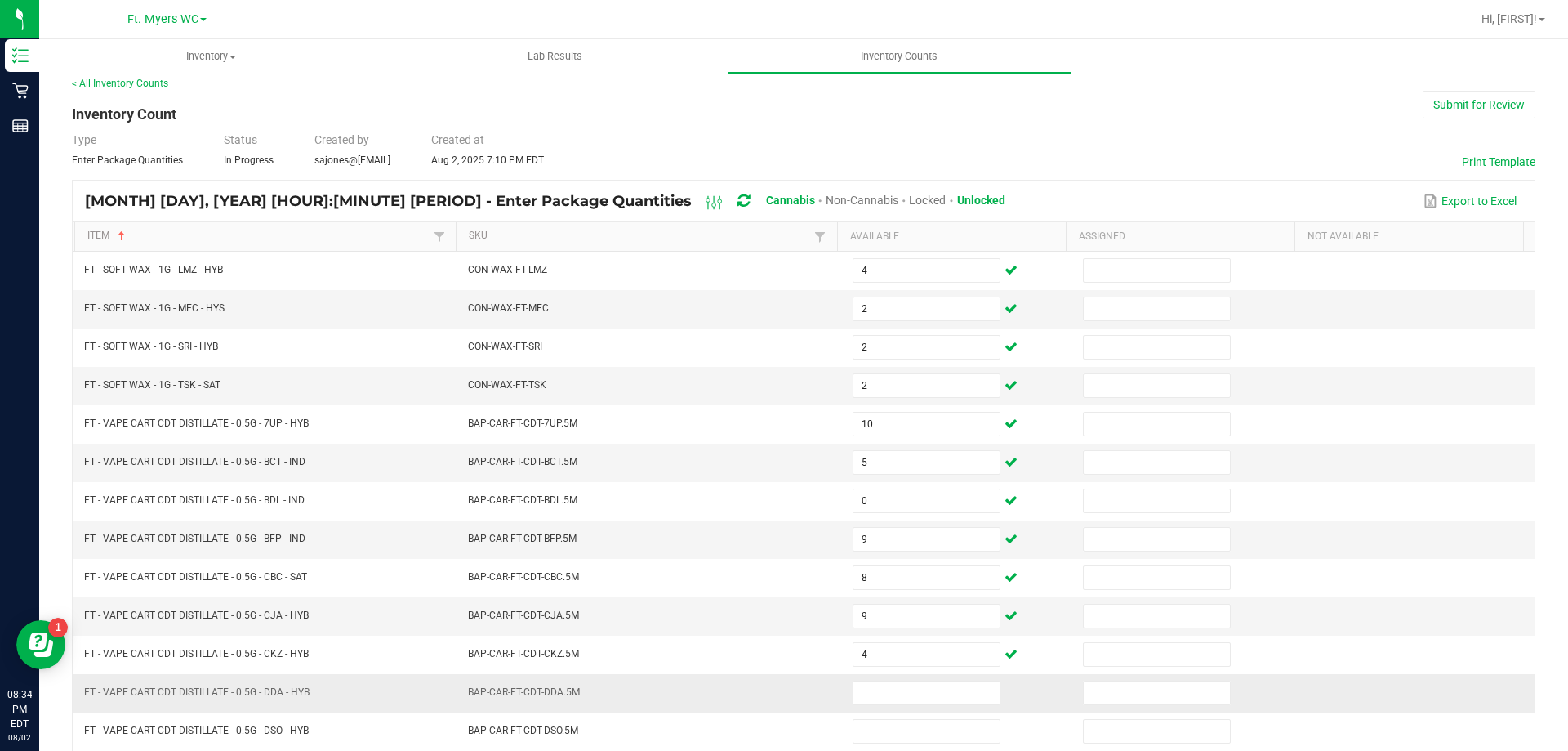 click at bounding box center [958, 693] 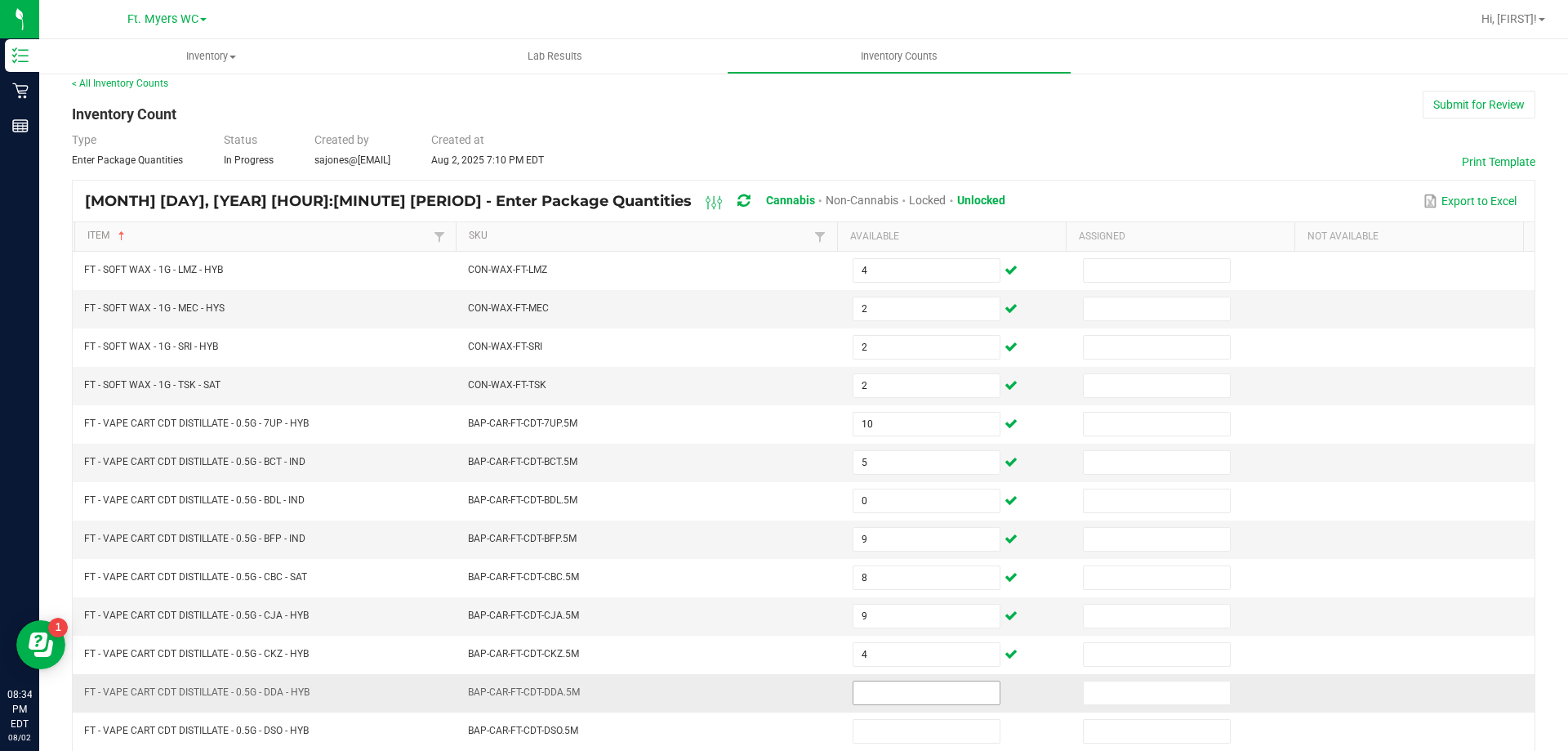click at bounding box center [926, 693] 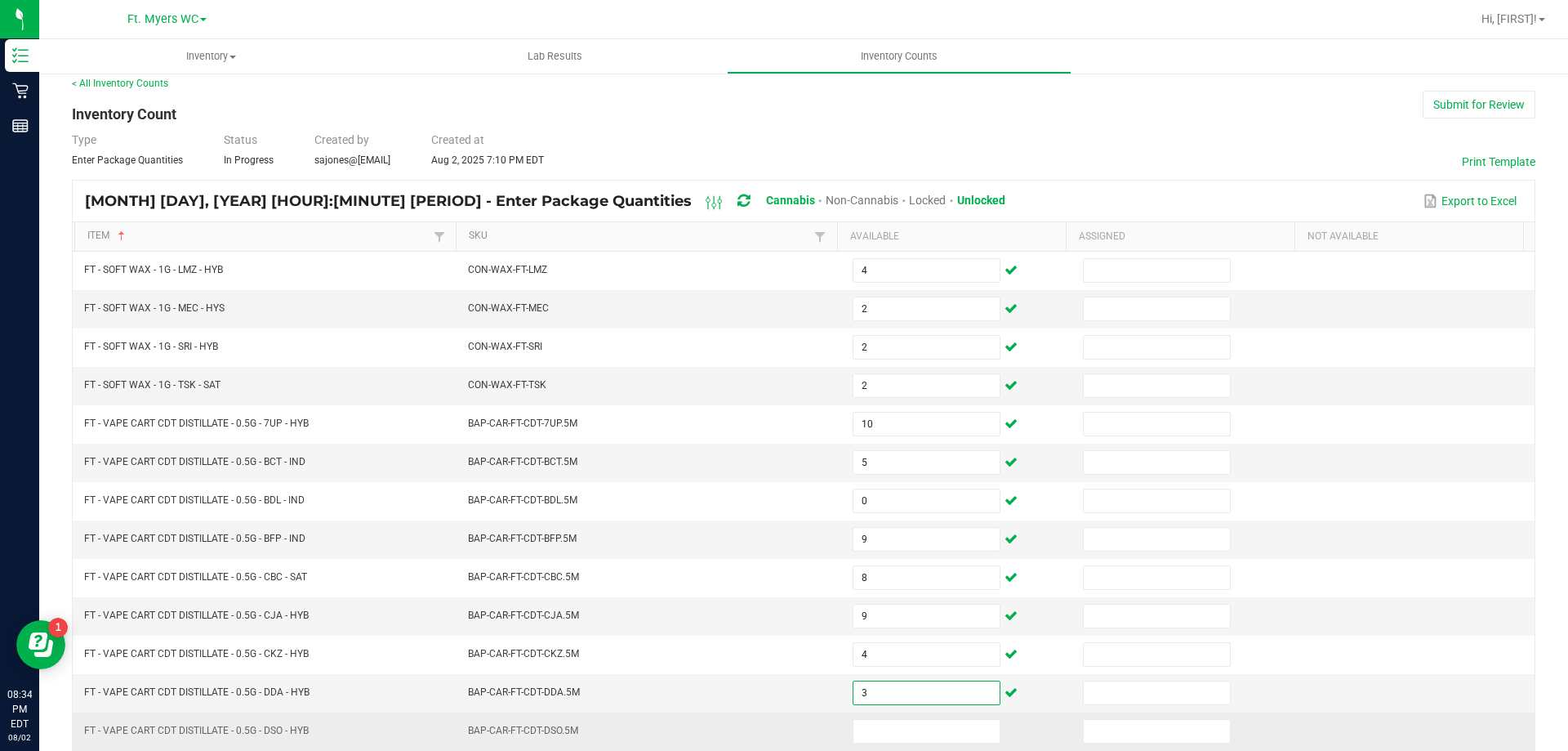 click at bounding box center (958, 731) 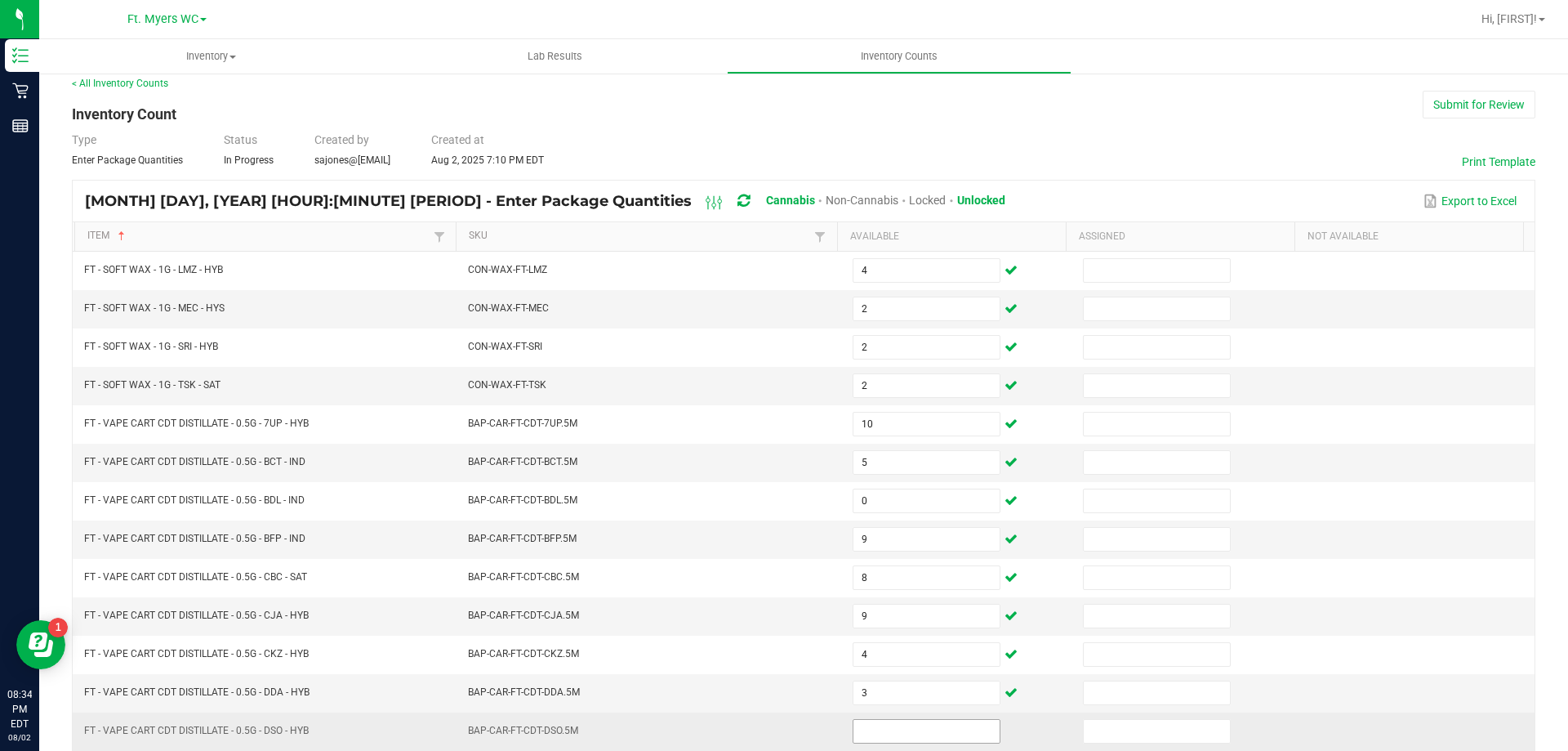 click at bounding box center (926, 731) 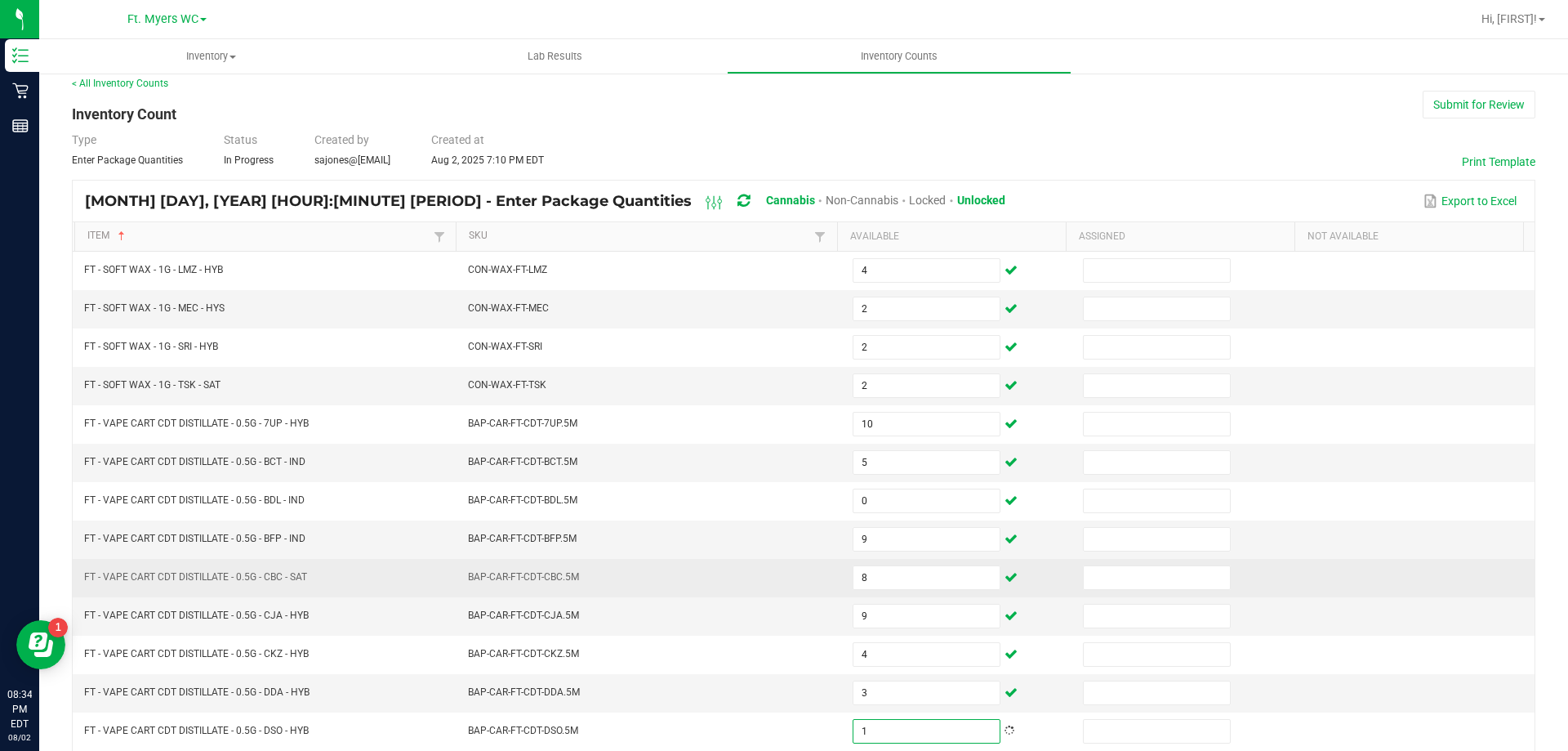 click at bounding box center (1188, 578) 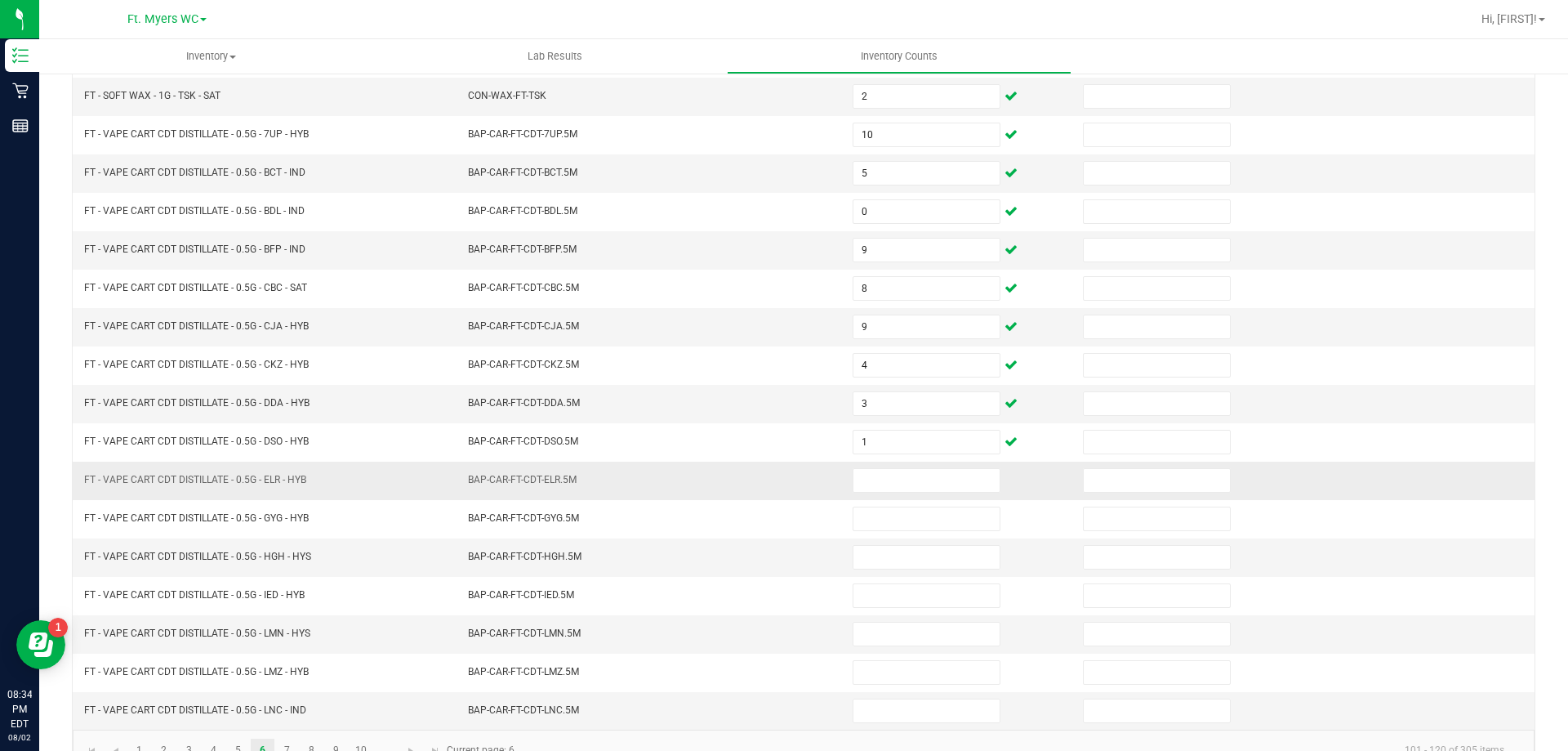 scroll, scrollTop: 339, scrollLeft: 0, axis: vertical 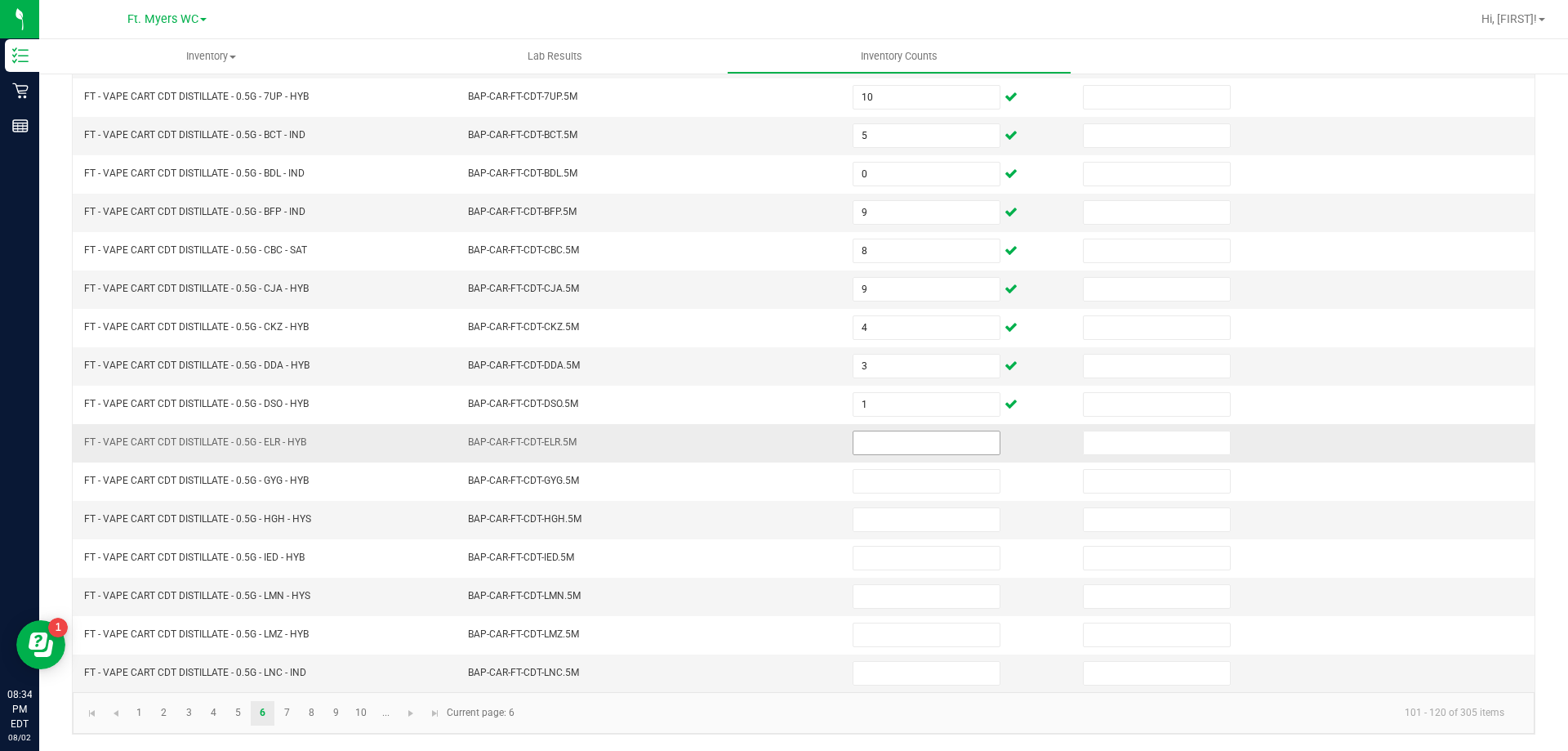 click at bounding box center [926, 443] 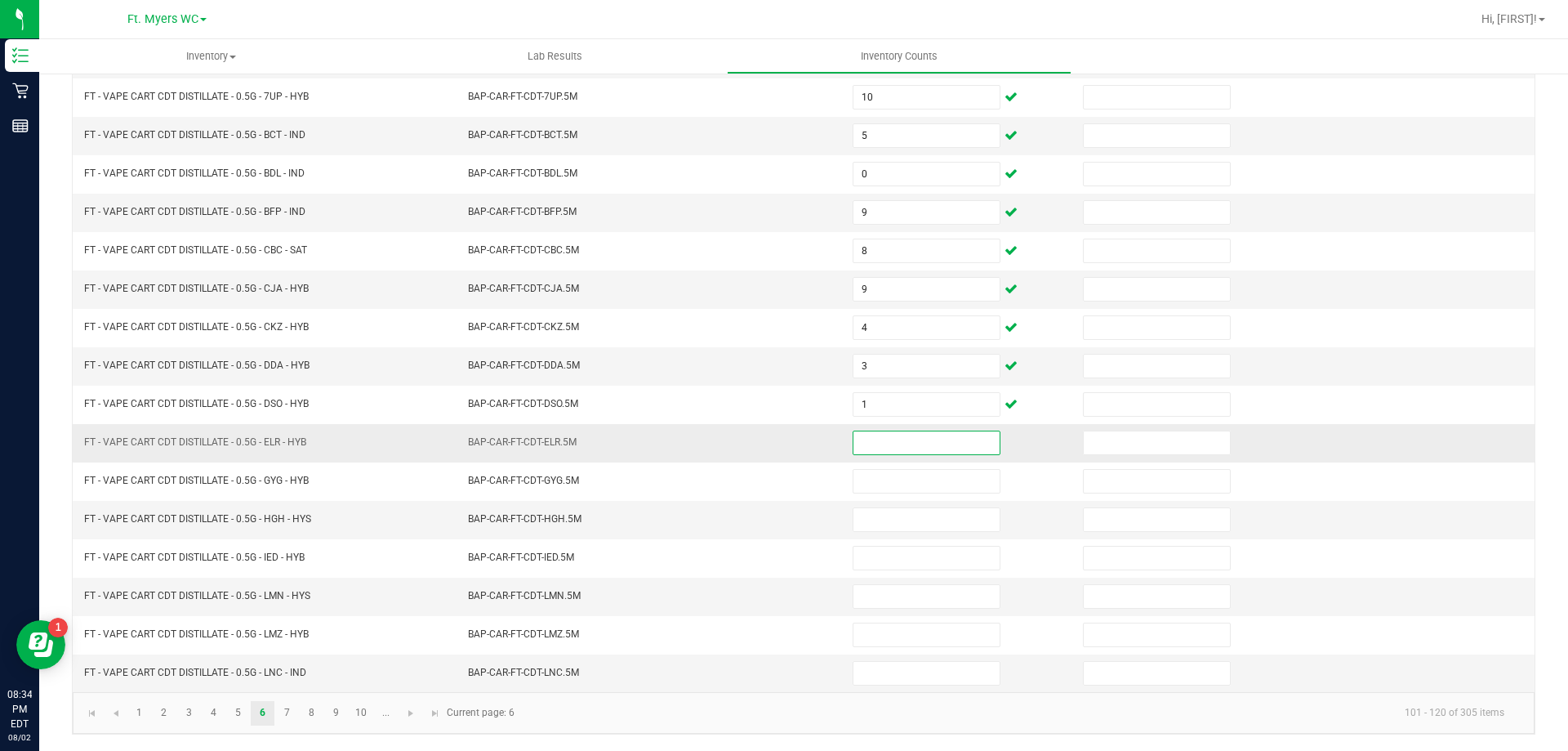 click at bounding box center [926, 443] 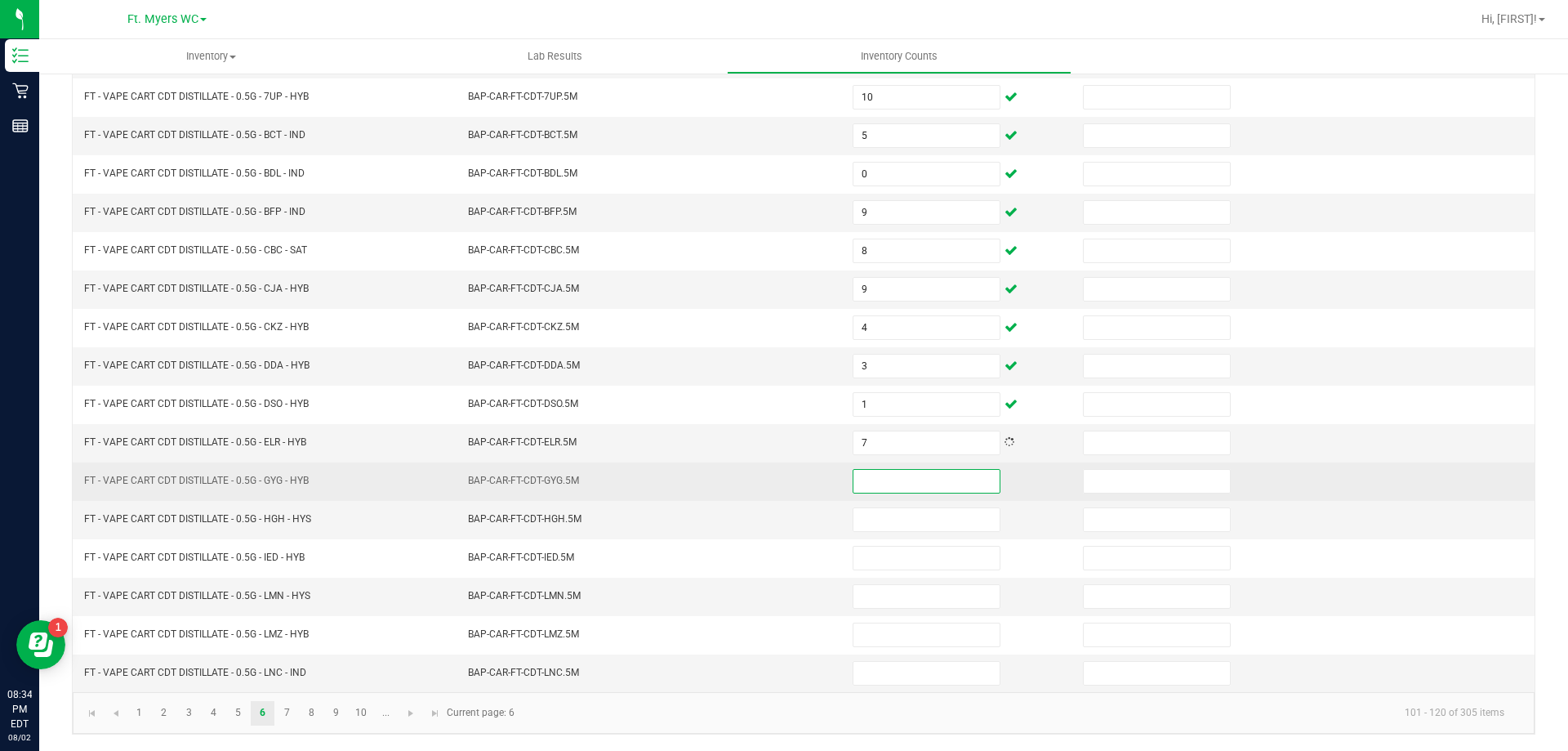 click at bounding box center [926, 481] 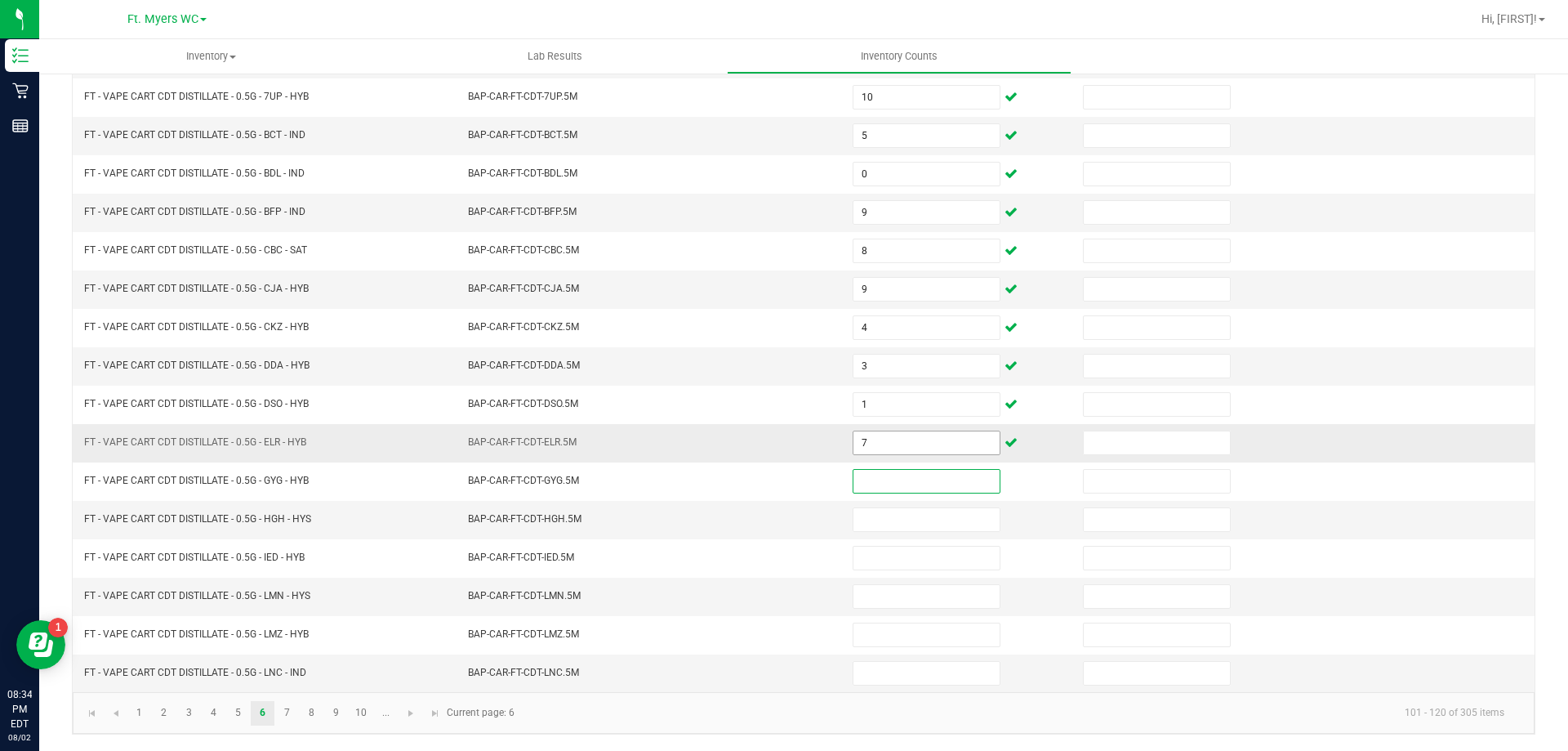 click on "7" at bounding box center [926, 443] 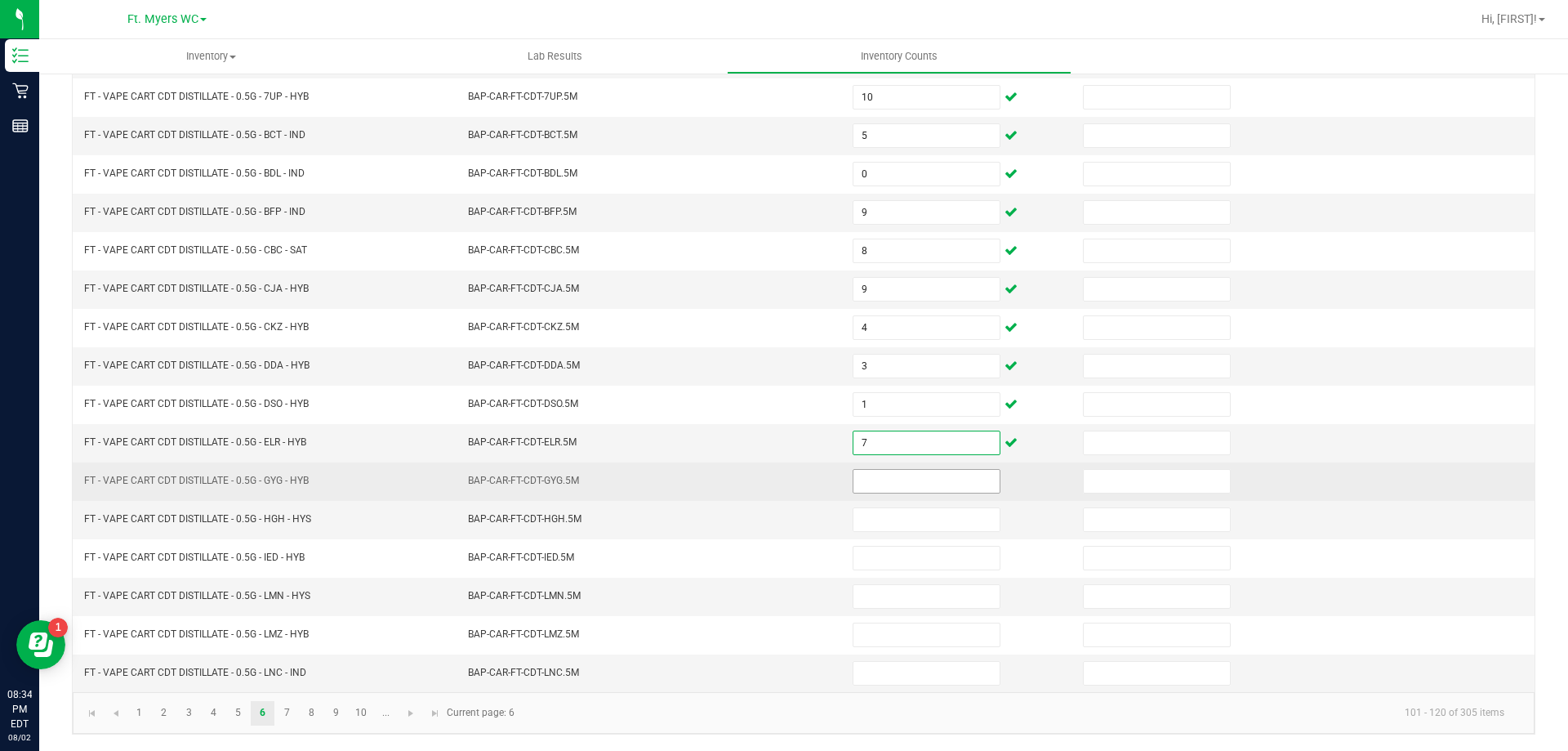 click at bounding box center (926, 481) 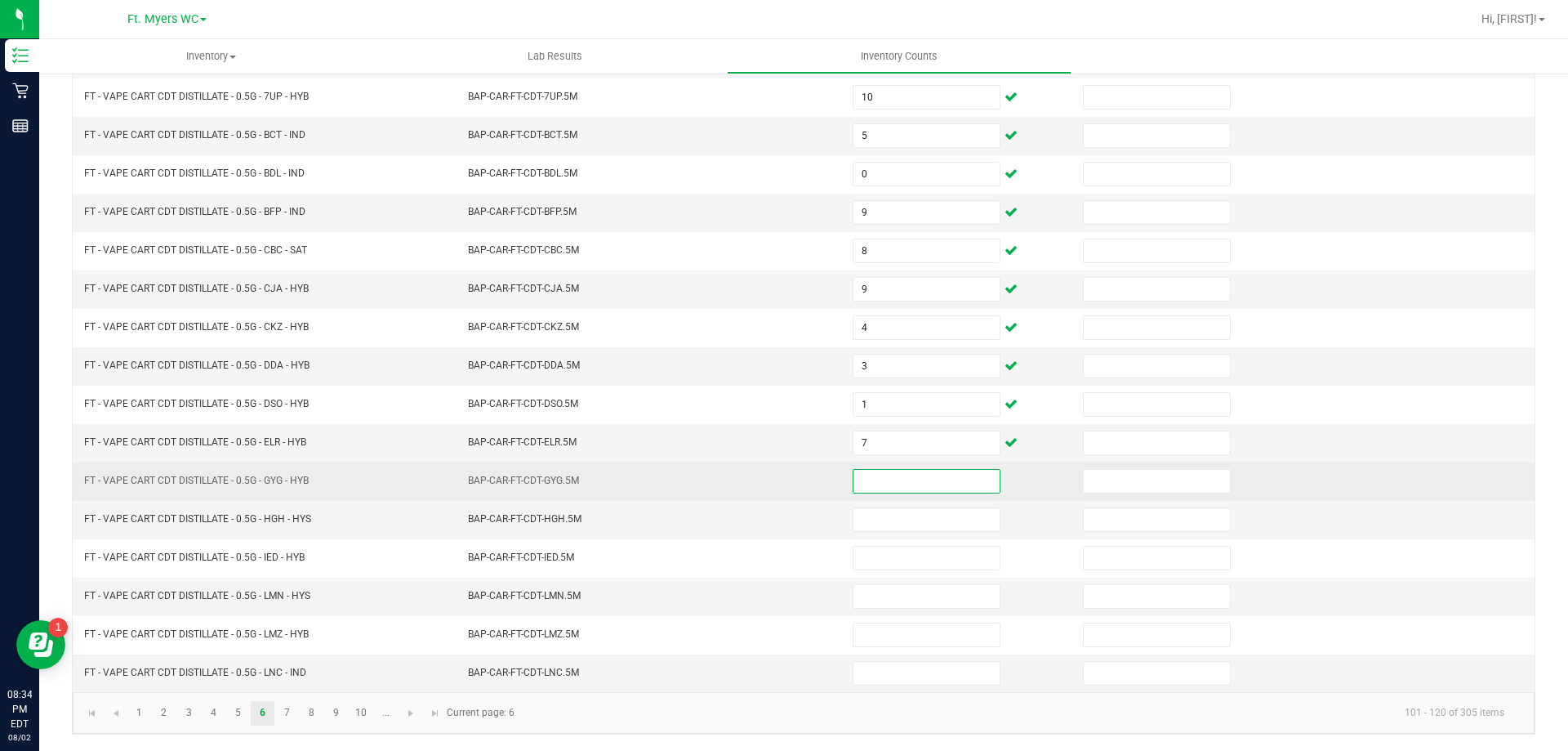 click at bounding box center [926, 481] 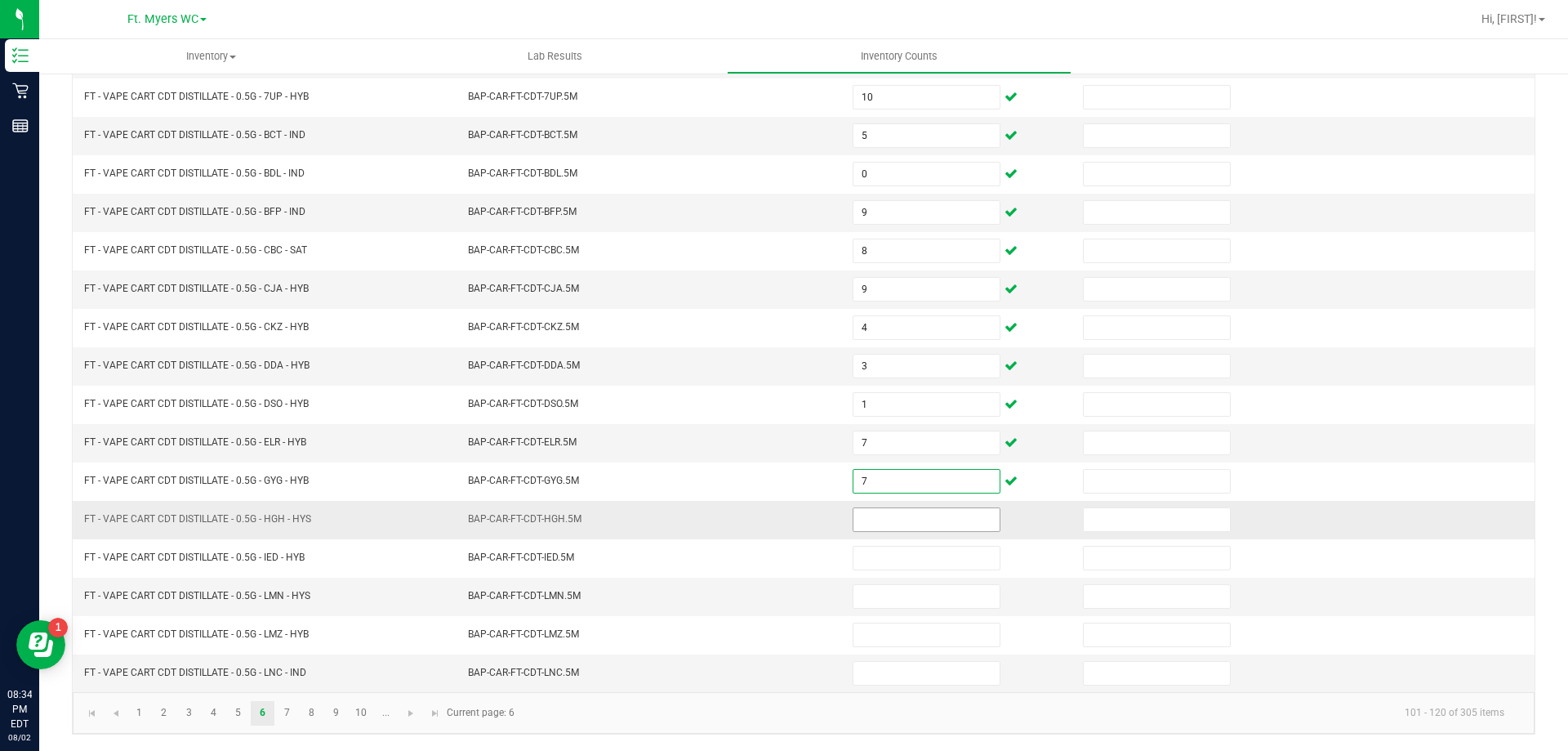 click at bounding box center [926, 520] 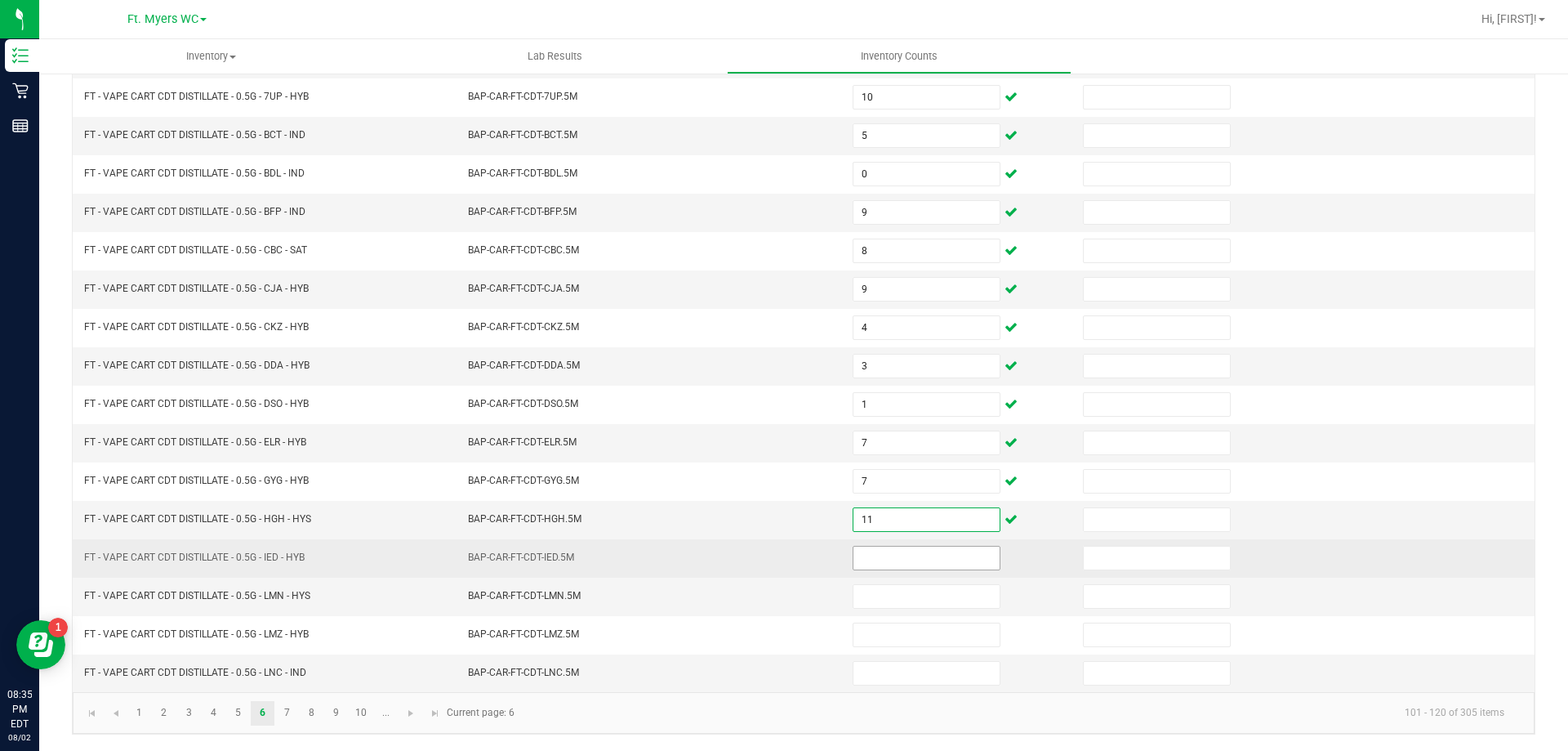 click at bounding box center [926, 558] 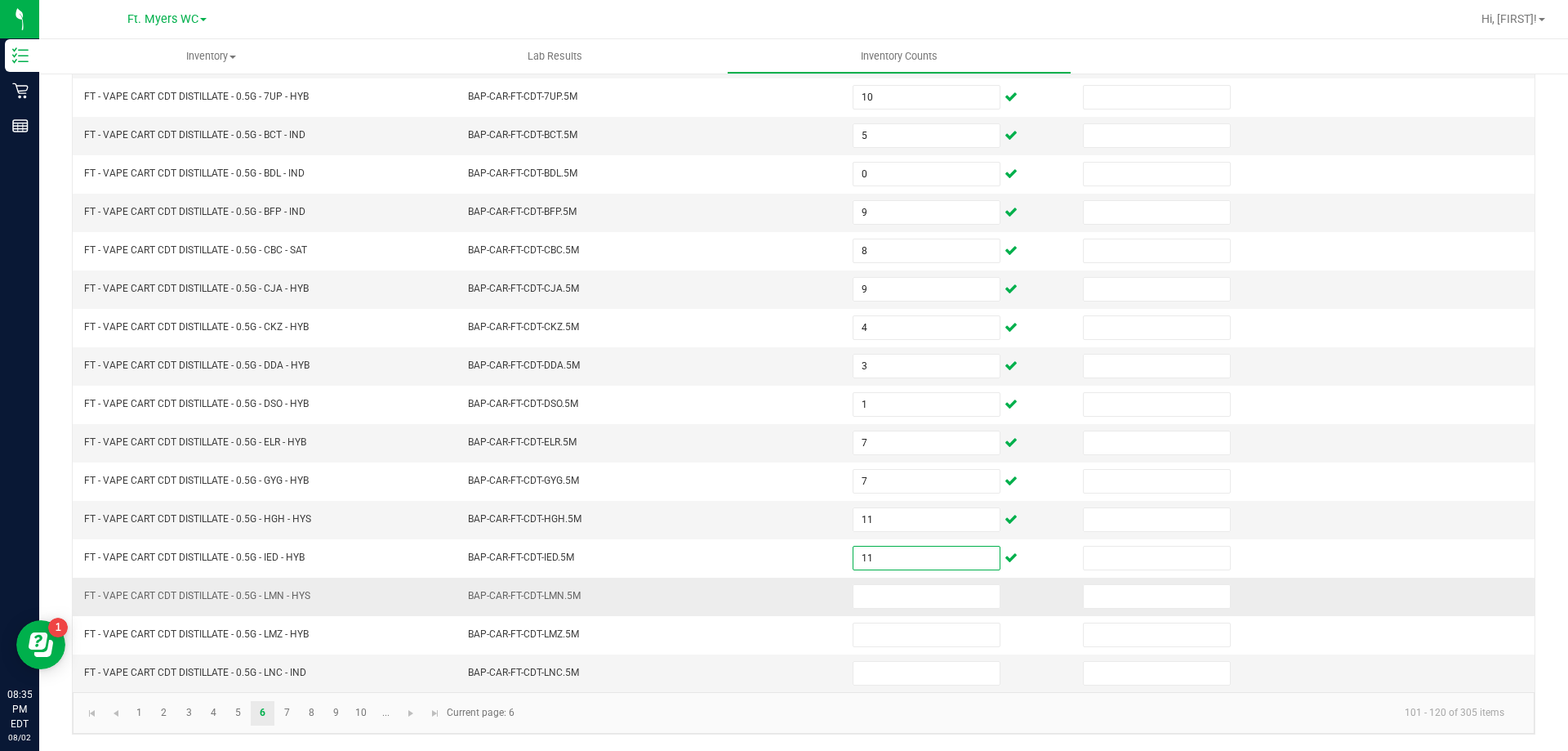 click at bounding box center [958, 597] 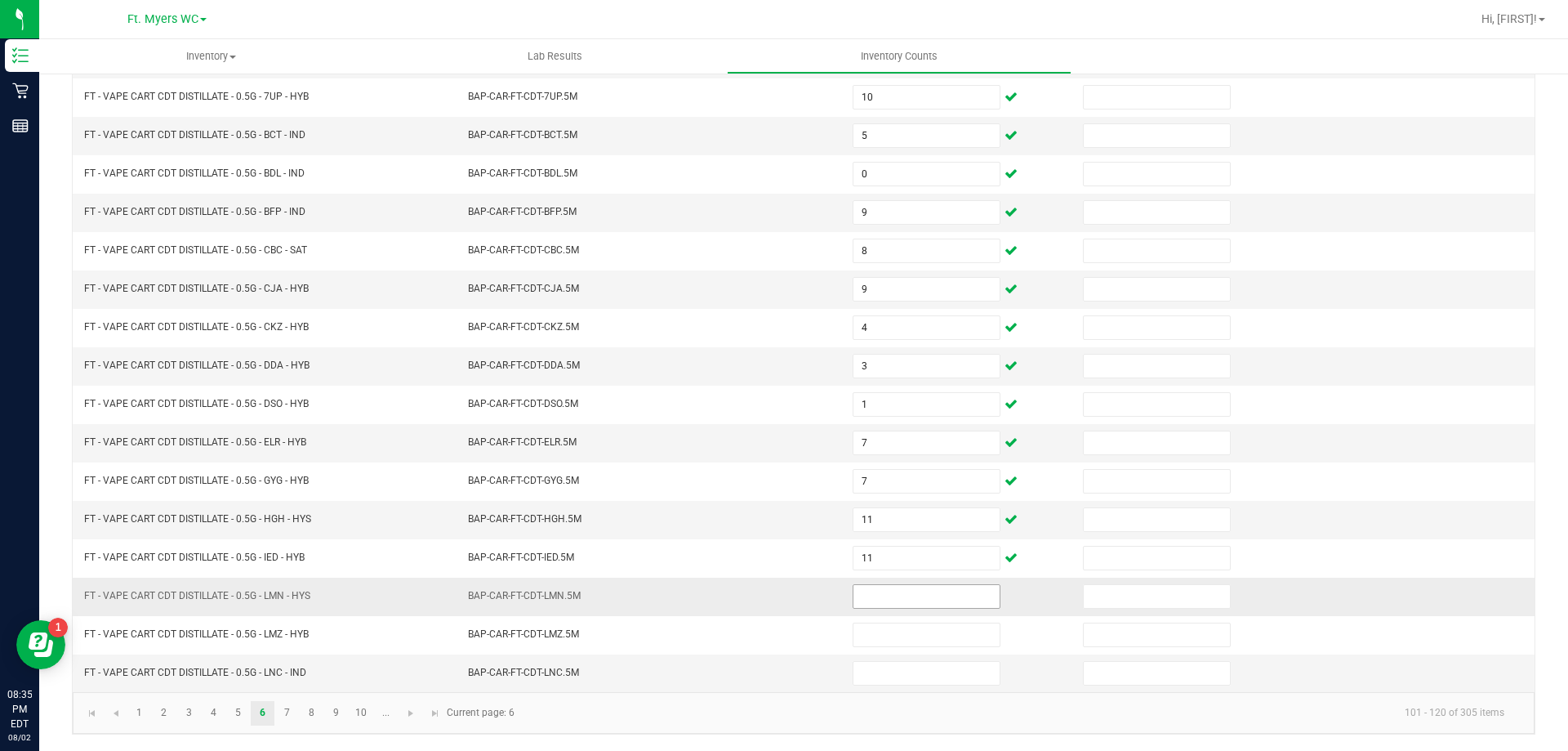 click at bounding box center (926, 597) 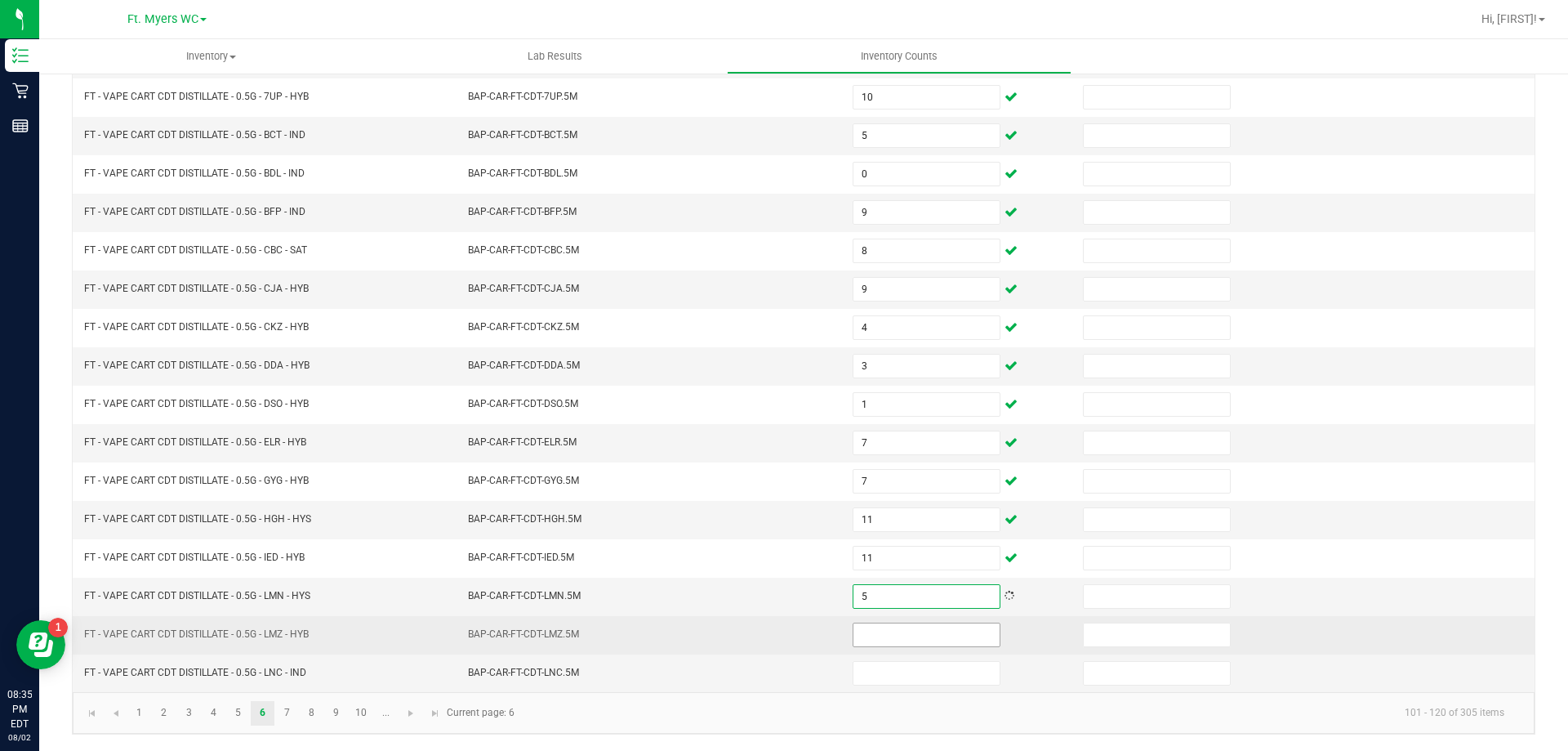 click at bounding box center (926, 635) 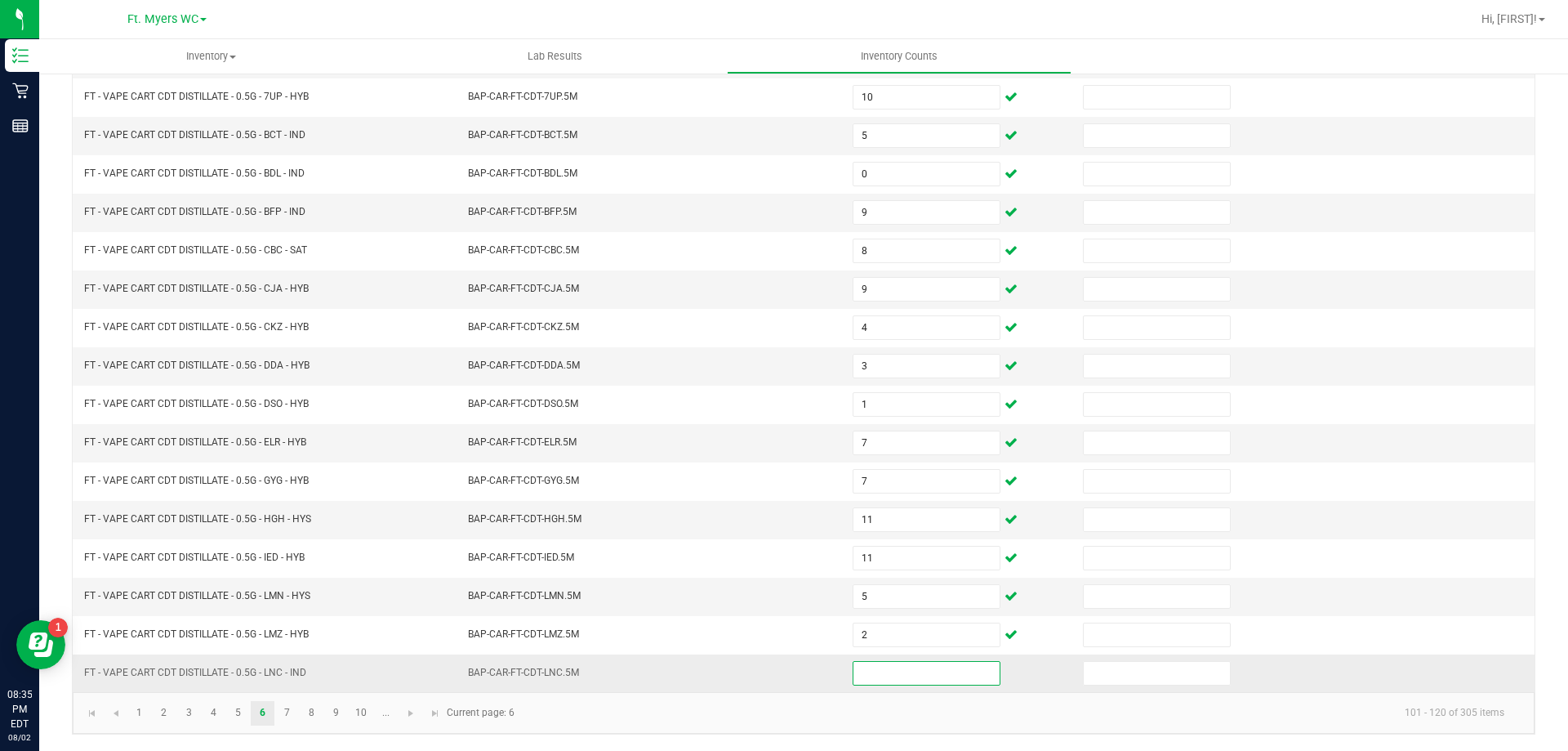 click at bounding box center [926, 673] 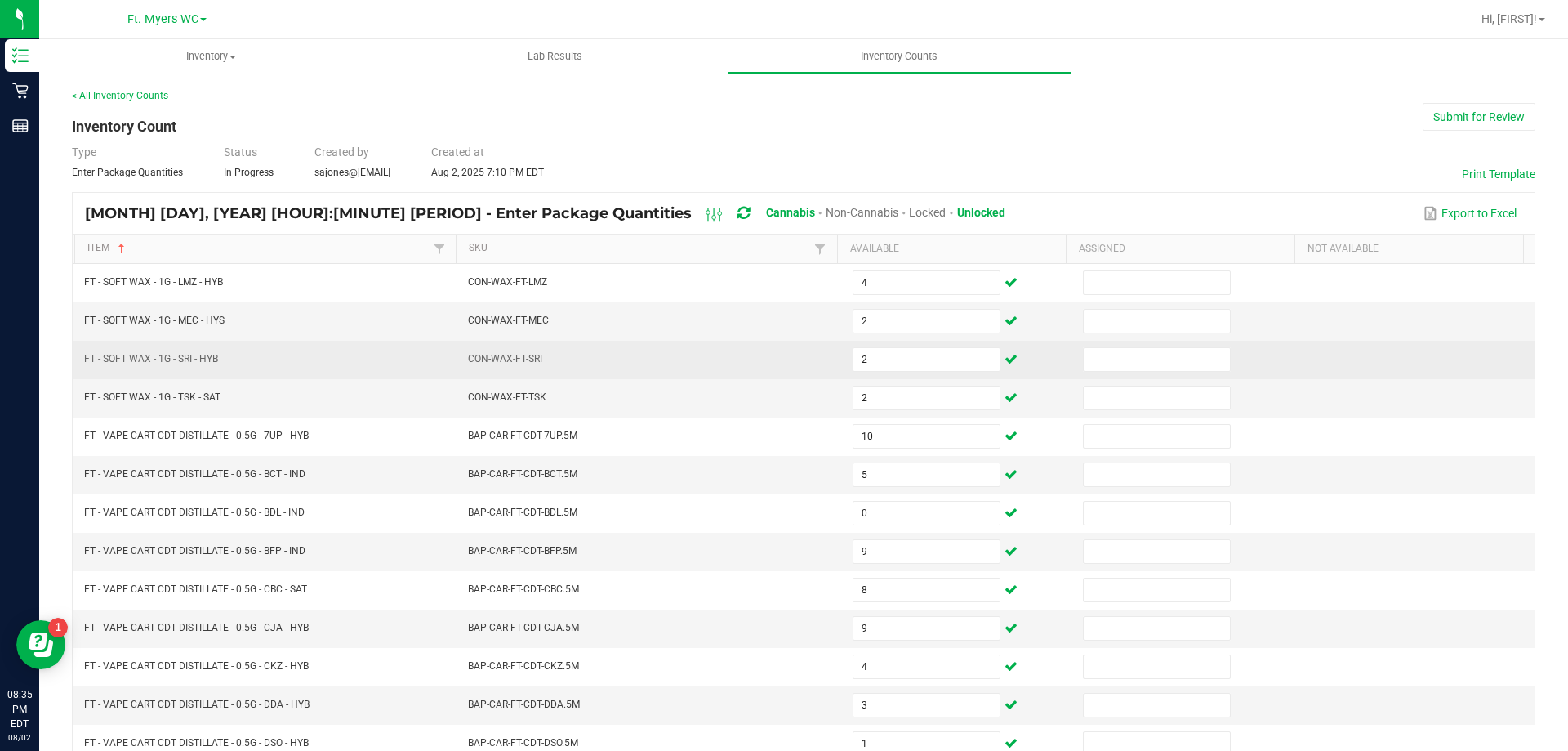 scroll, scrollTop: 82, scrollLeft: 0, axis: vertical 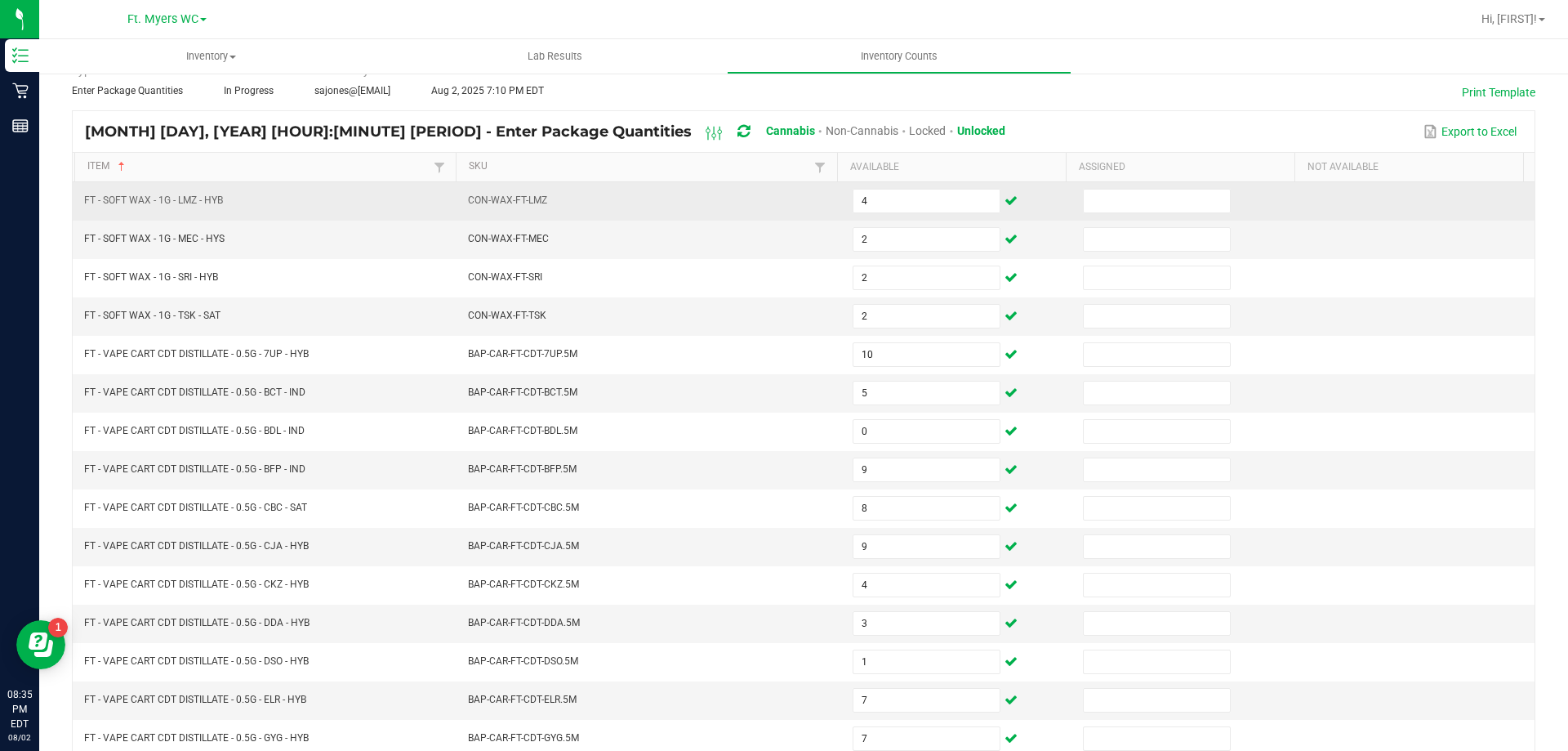 click at bounding box center [1188, 201] 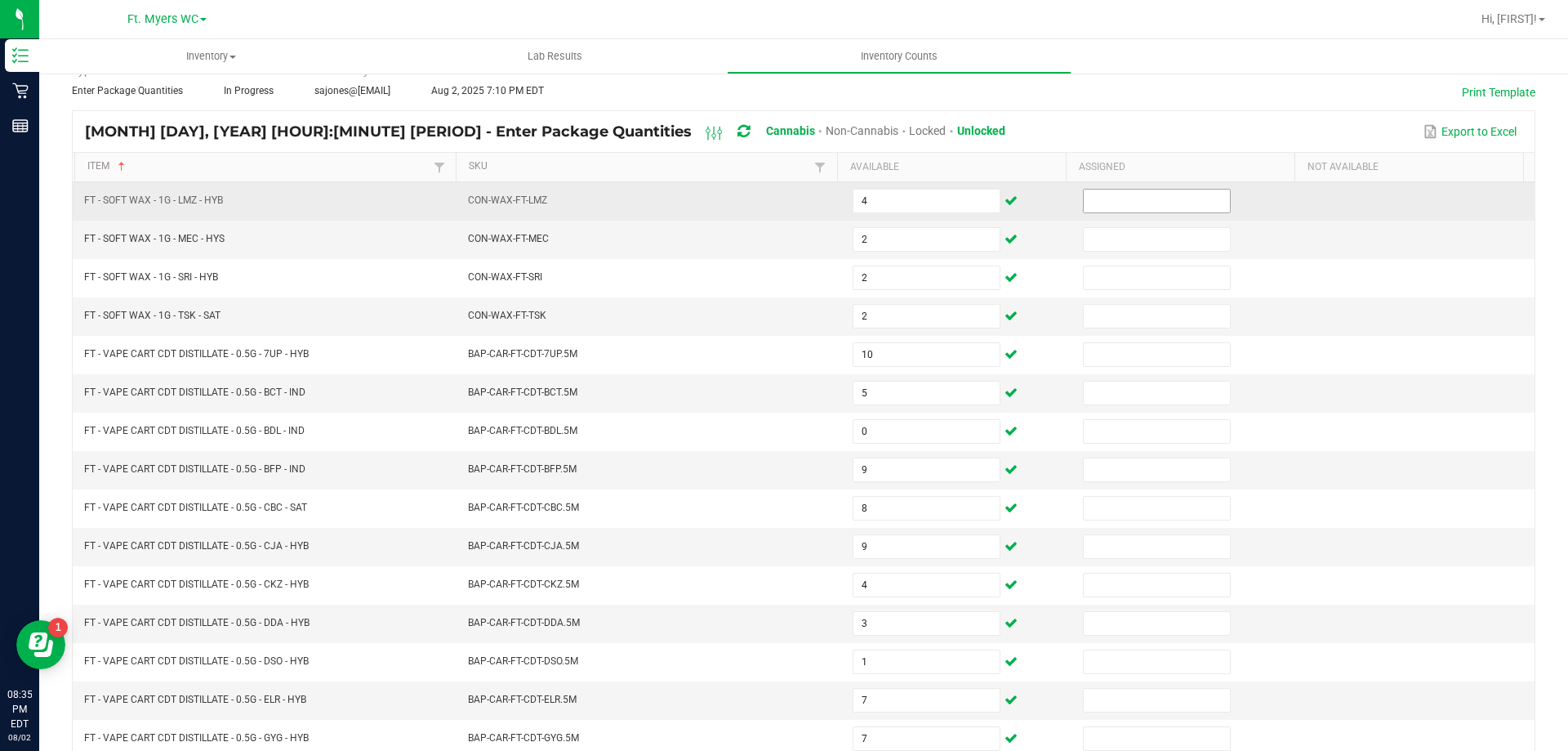 click at bounding box center (1156, 201) 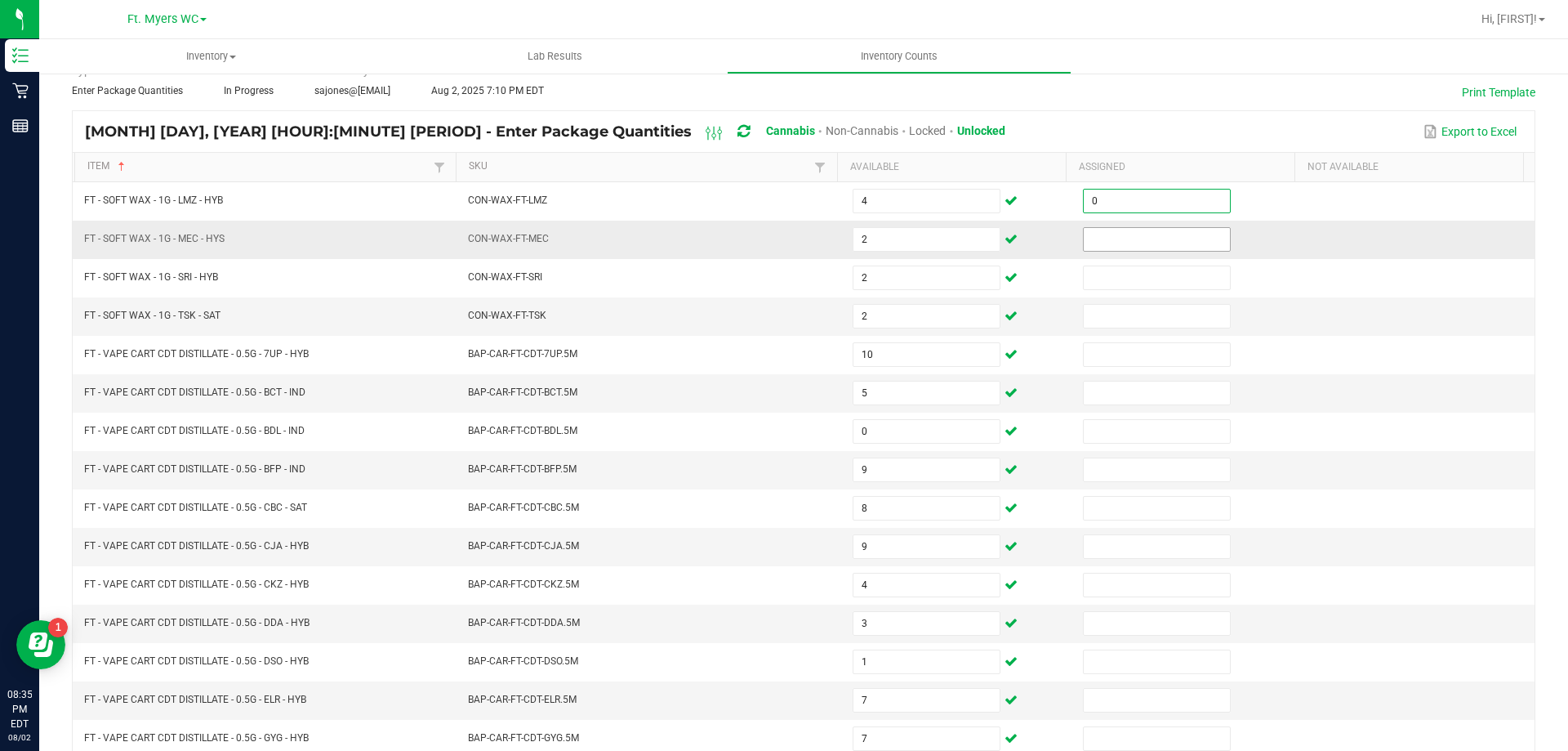 click at bounding box center (1156, 239) 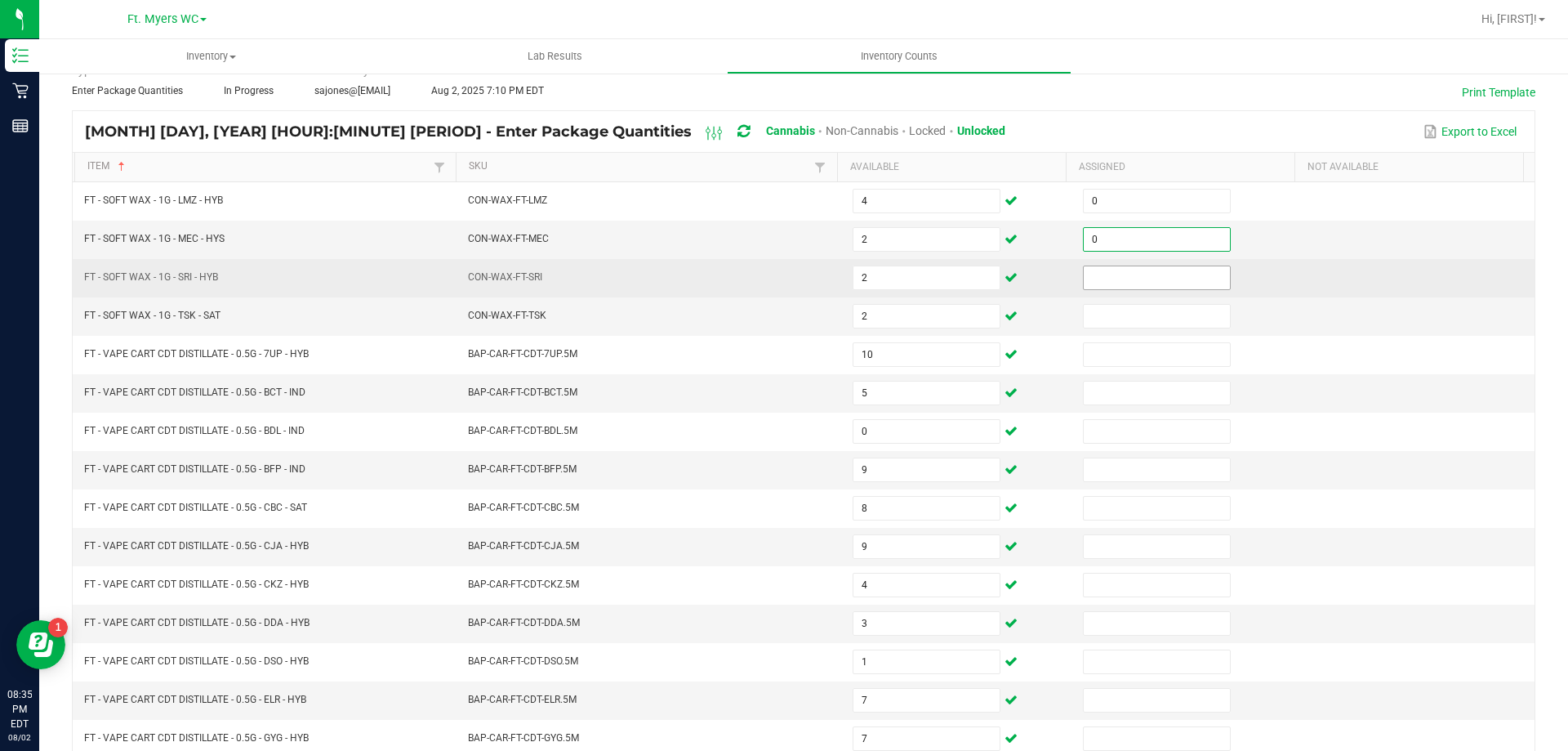 click at bounding box center [1156, 278] 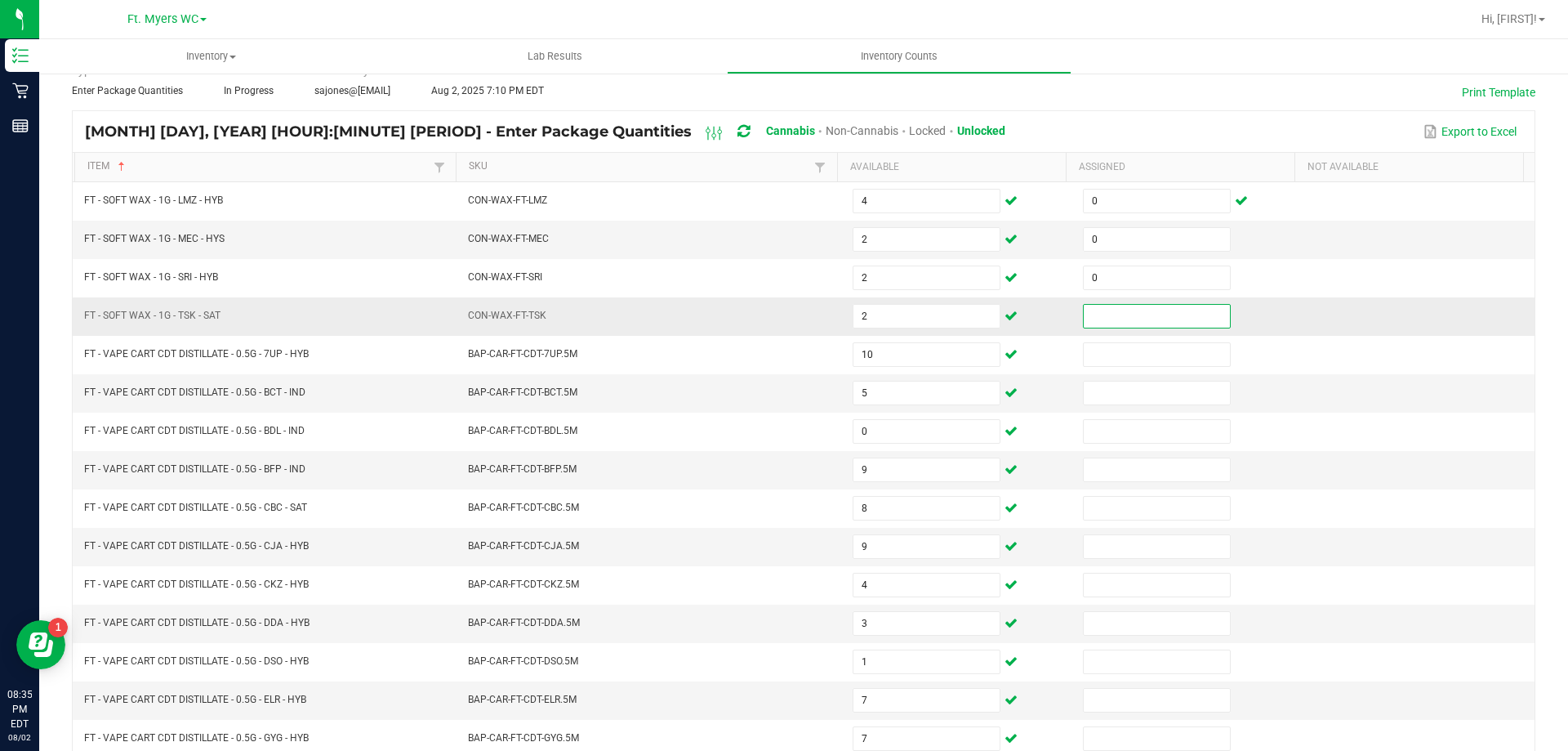 click at bounding box center [1156, 316] 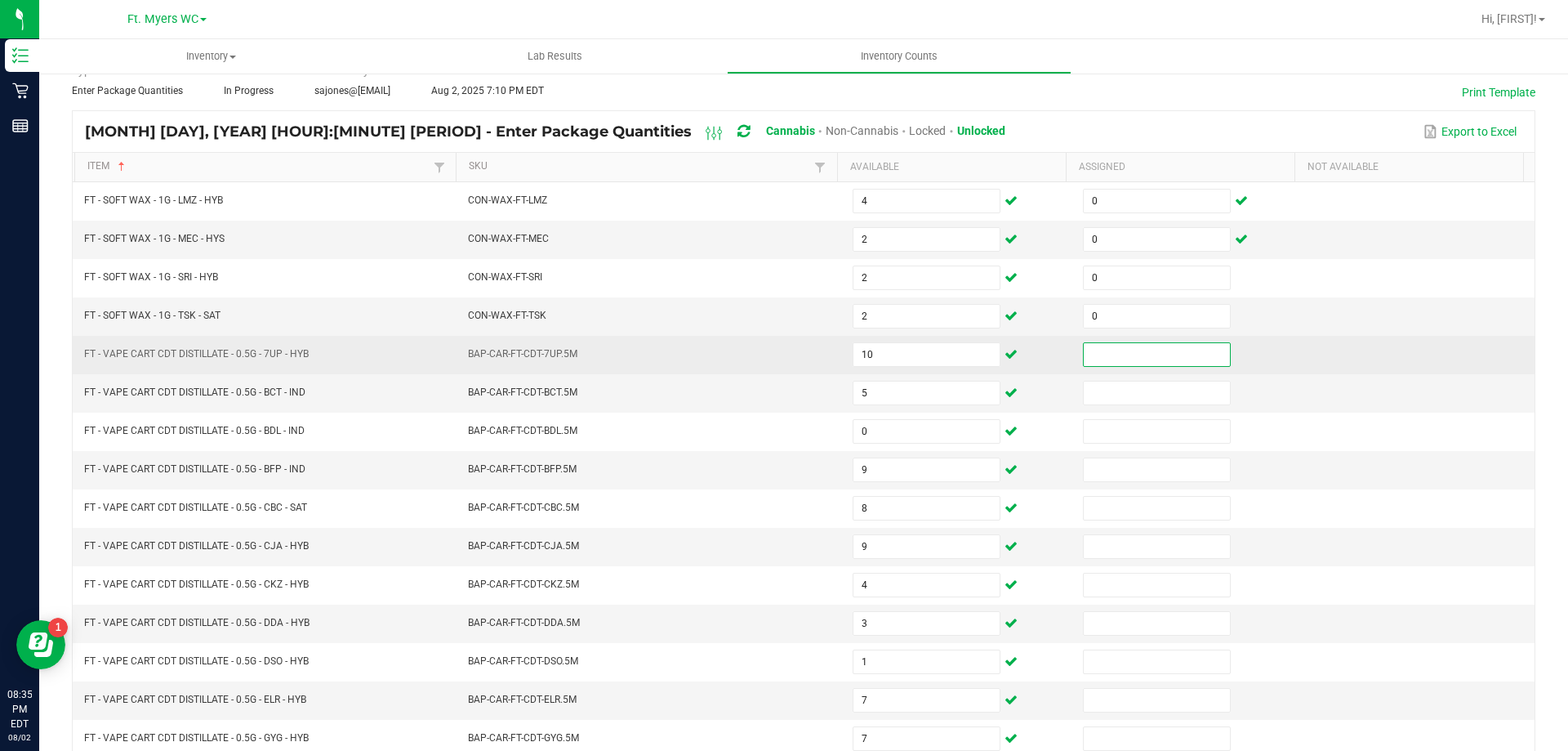 click at bounding box center (1156, 355) 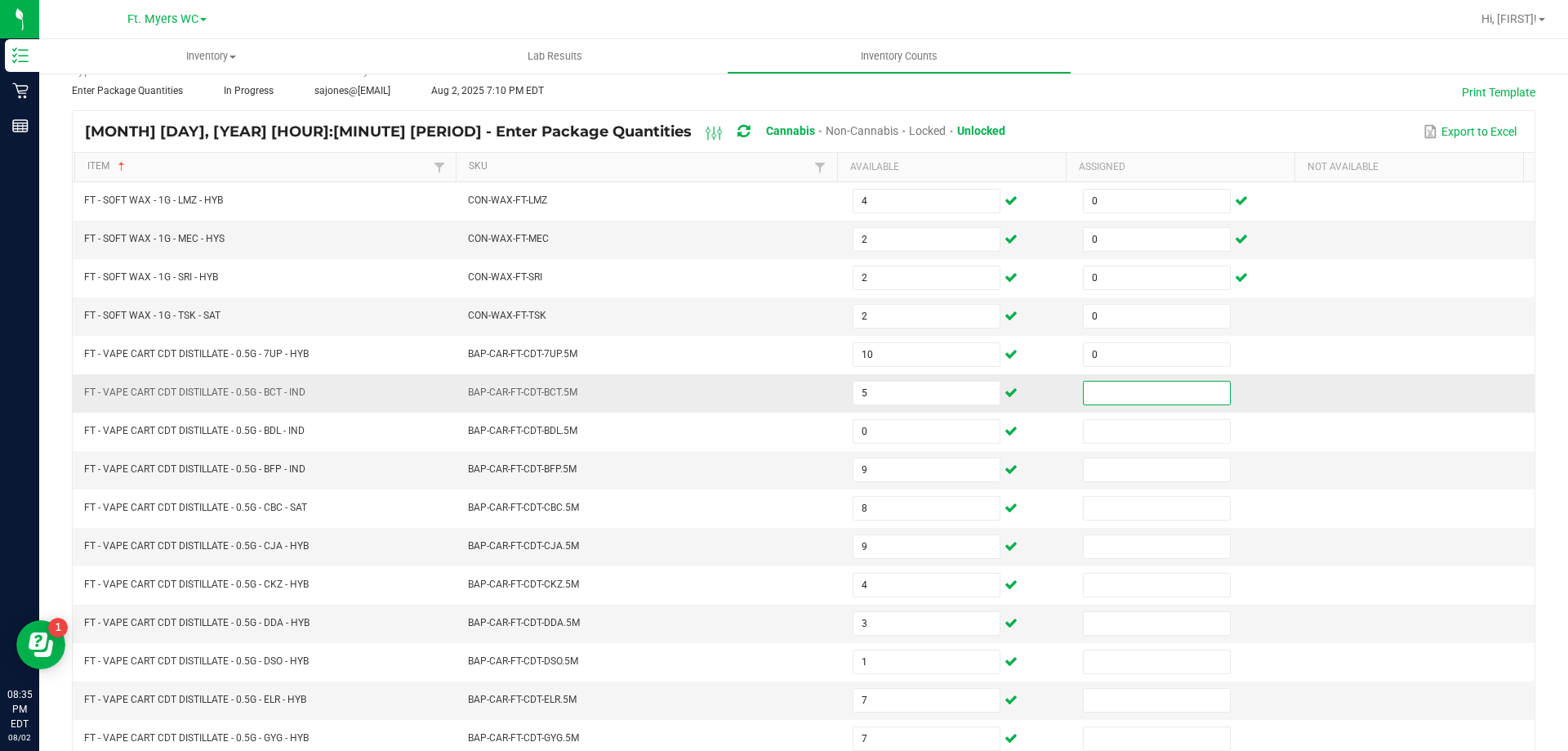 click at bounding box center [1156, 393] 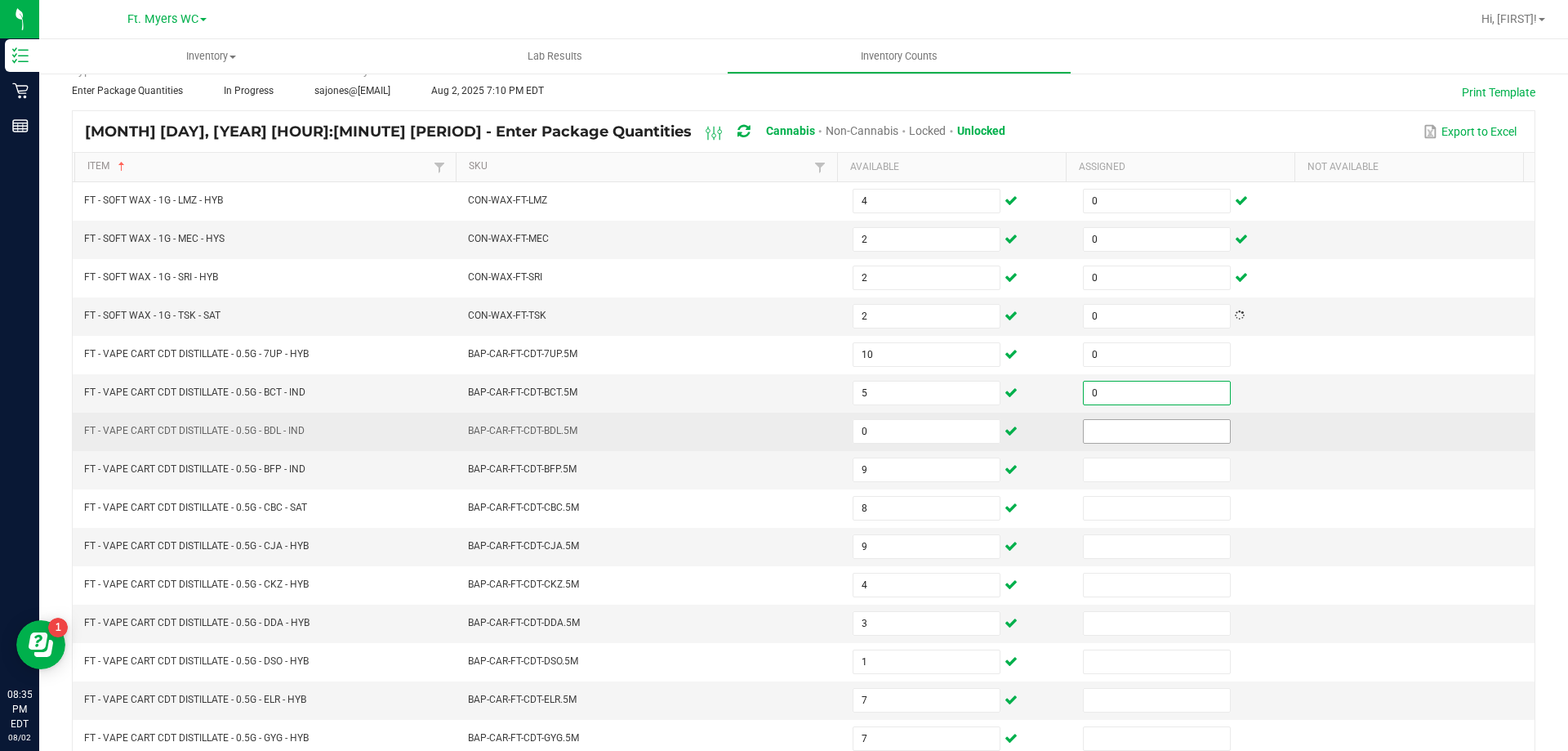click at bounding box center (1156, 431) 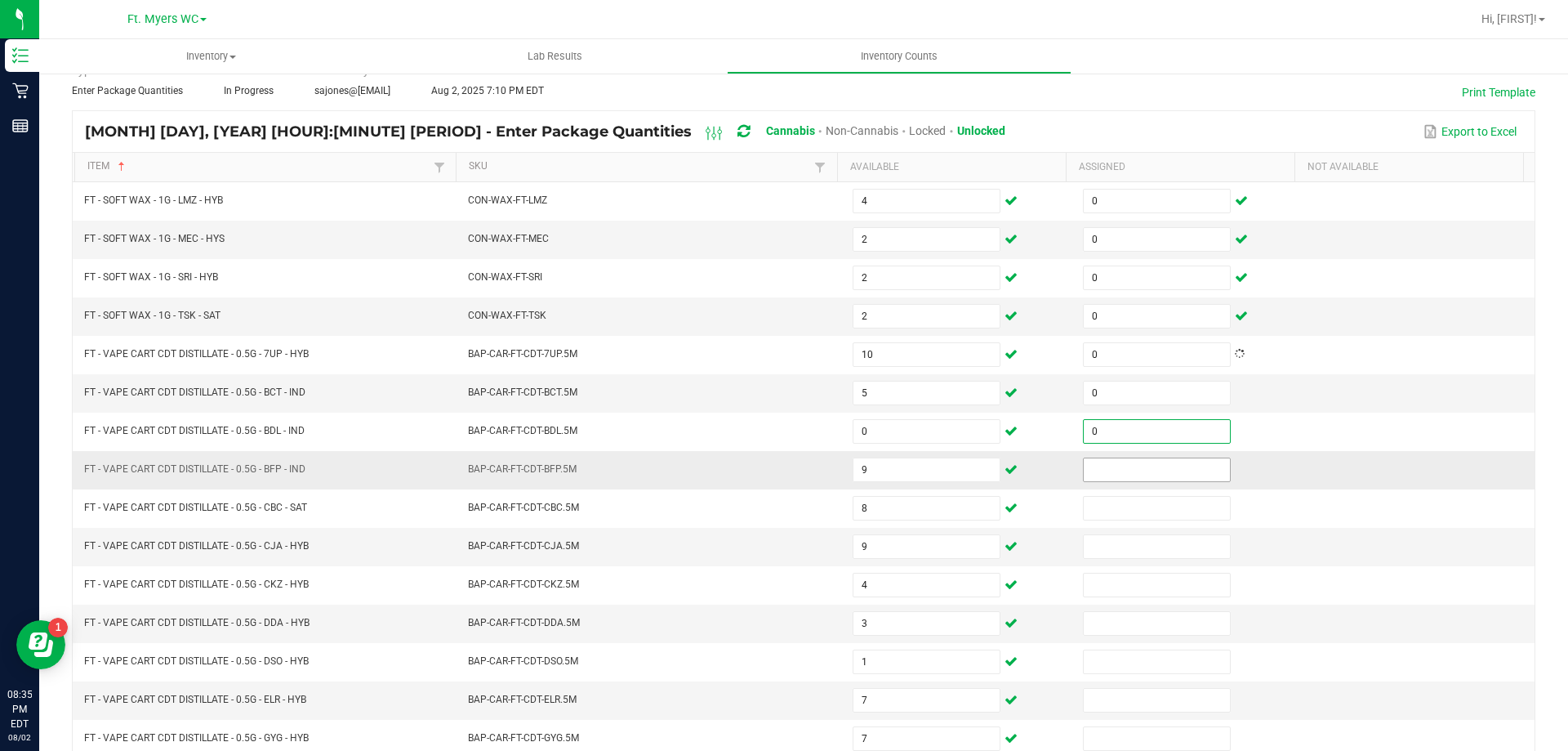 click at bounding box center (1156, 470) 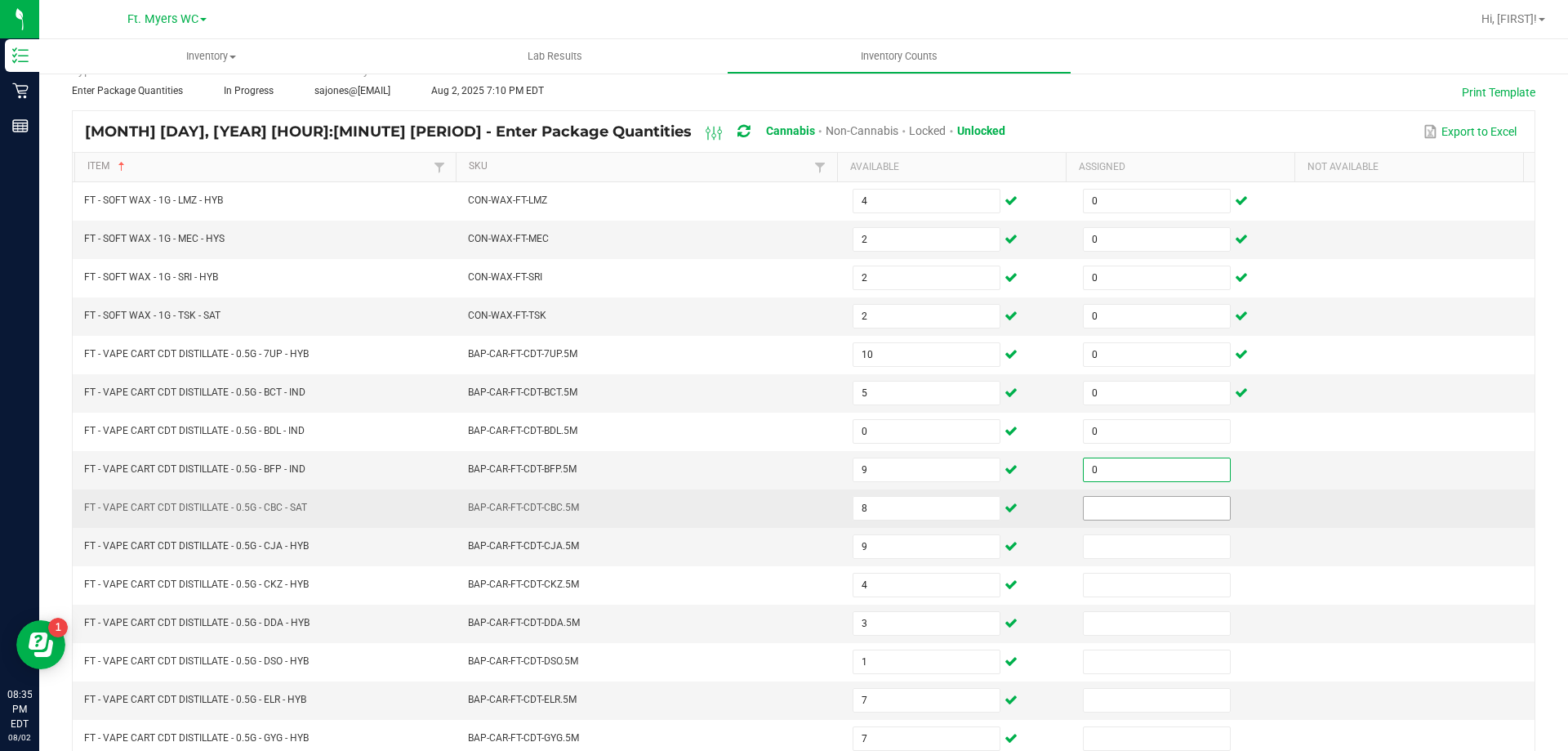 click at bounding box center (1156, 508) 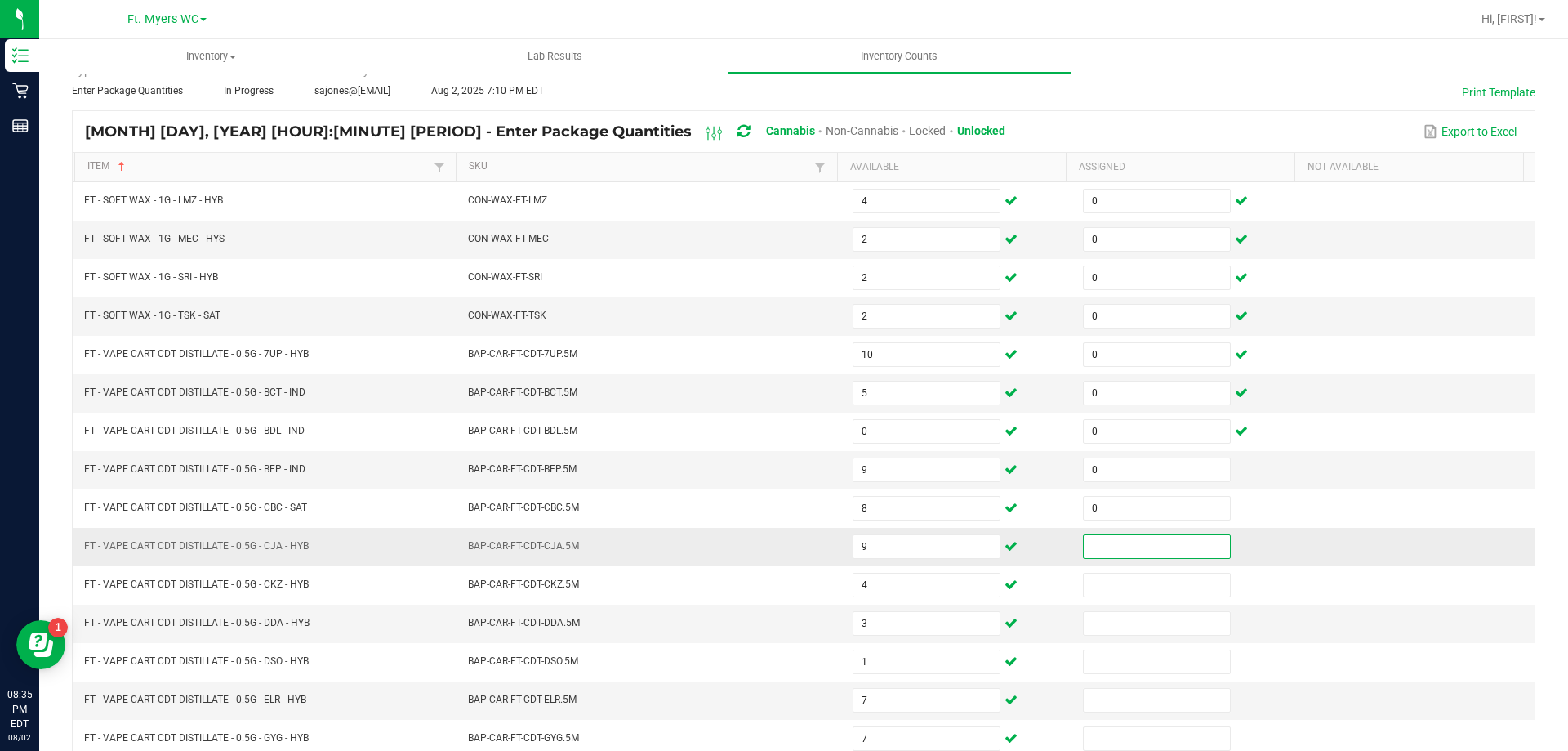 click at bounding box center [1156, 547] 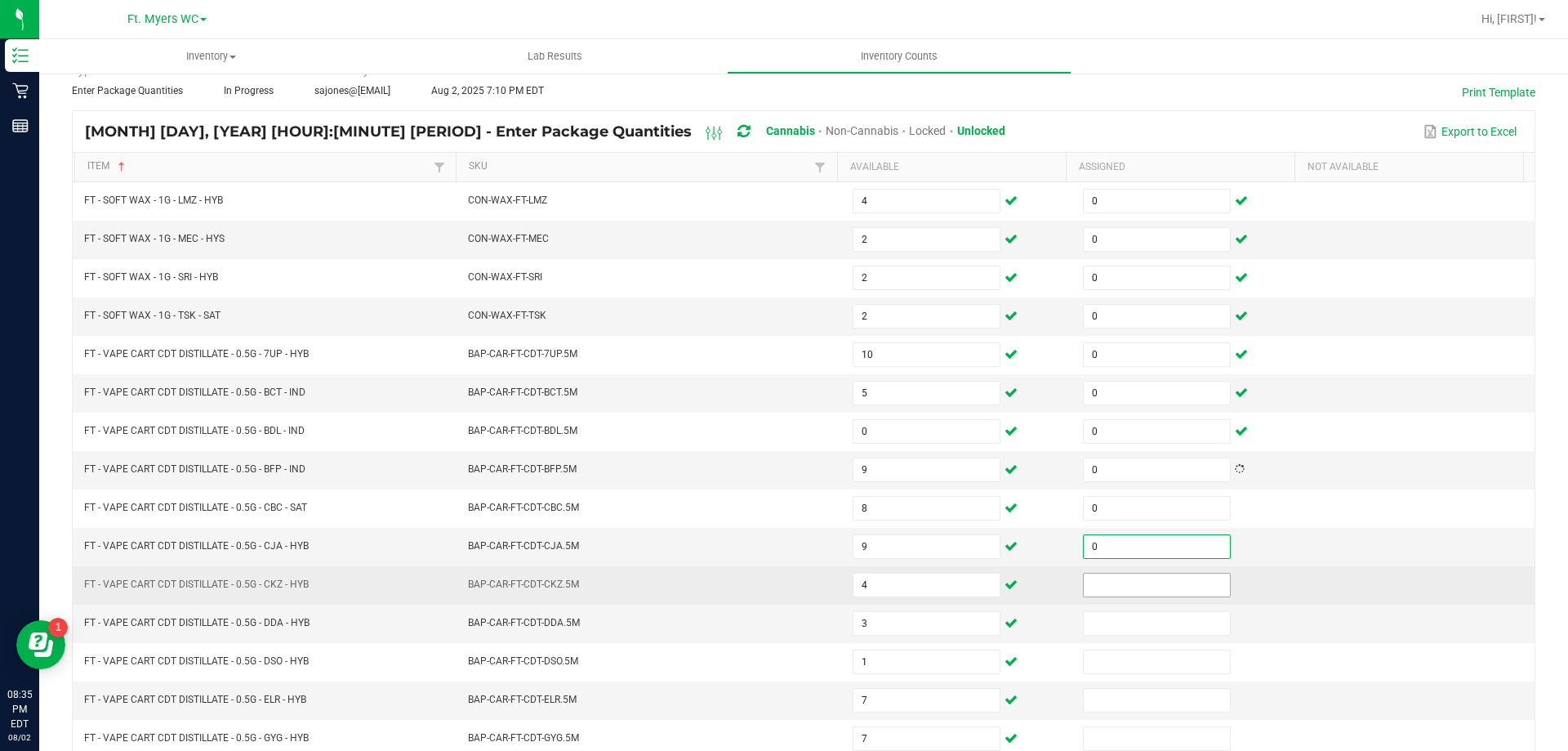 click at bounding box center [1156, 585] 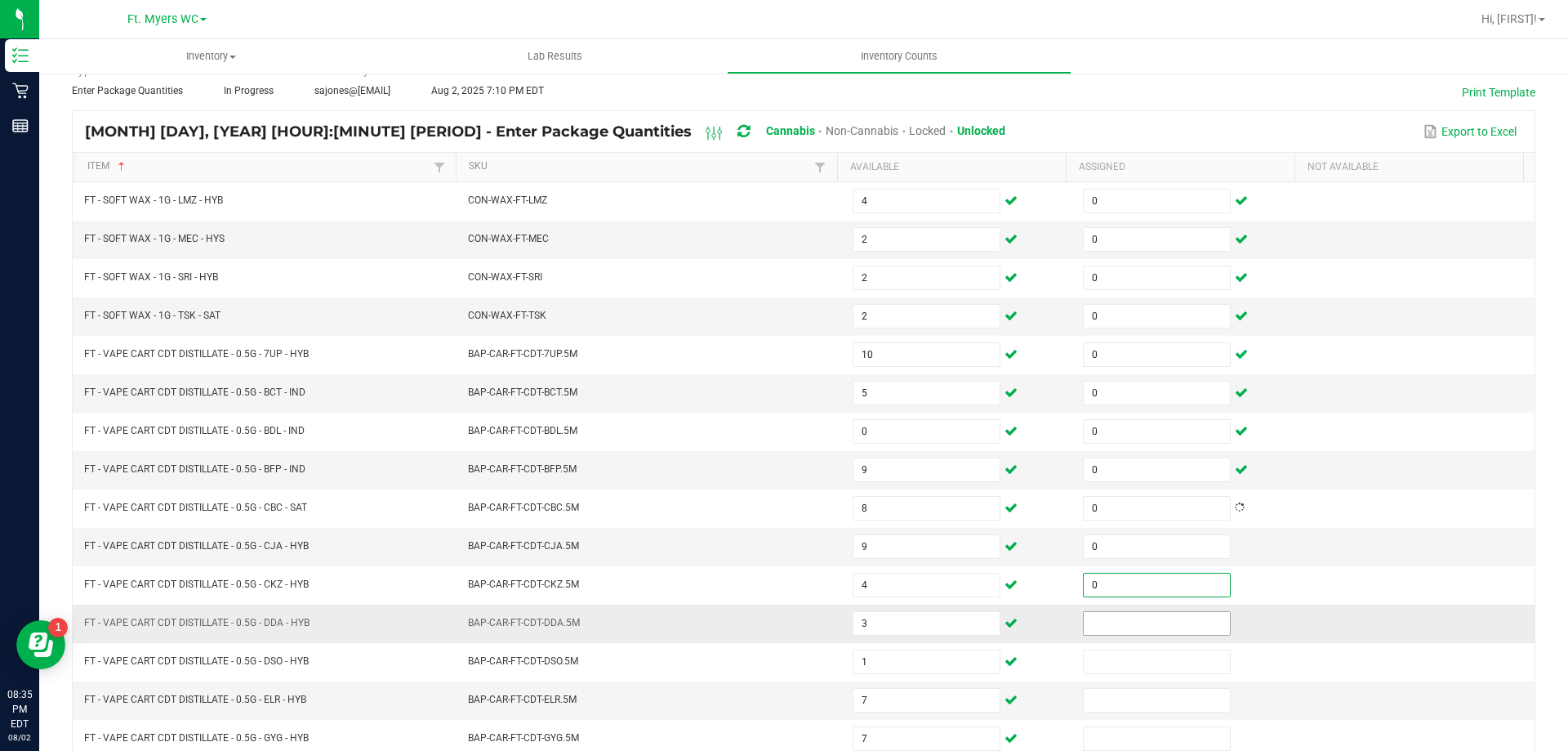 click at bounding box center [1156, 624] 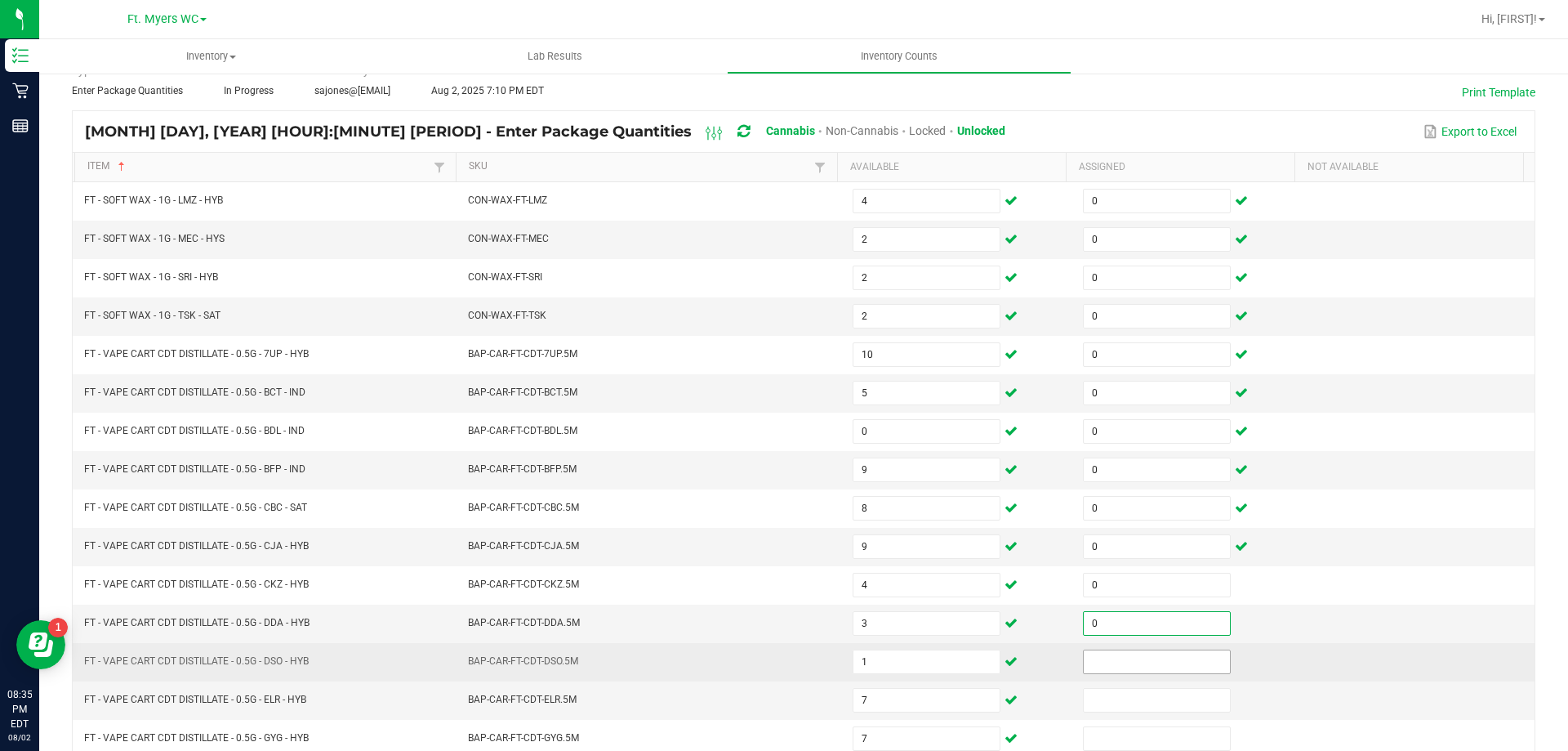 click at bounding box center [1156, 662] 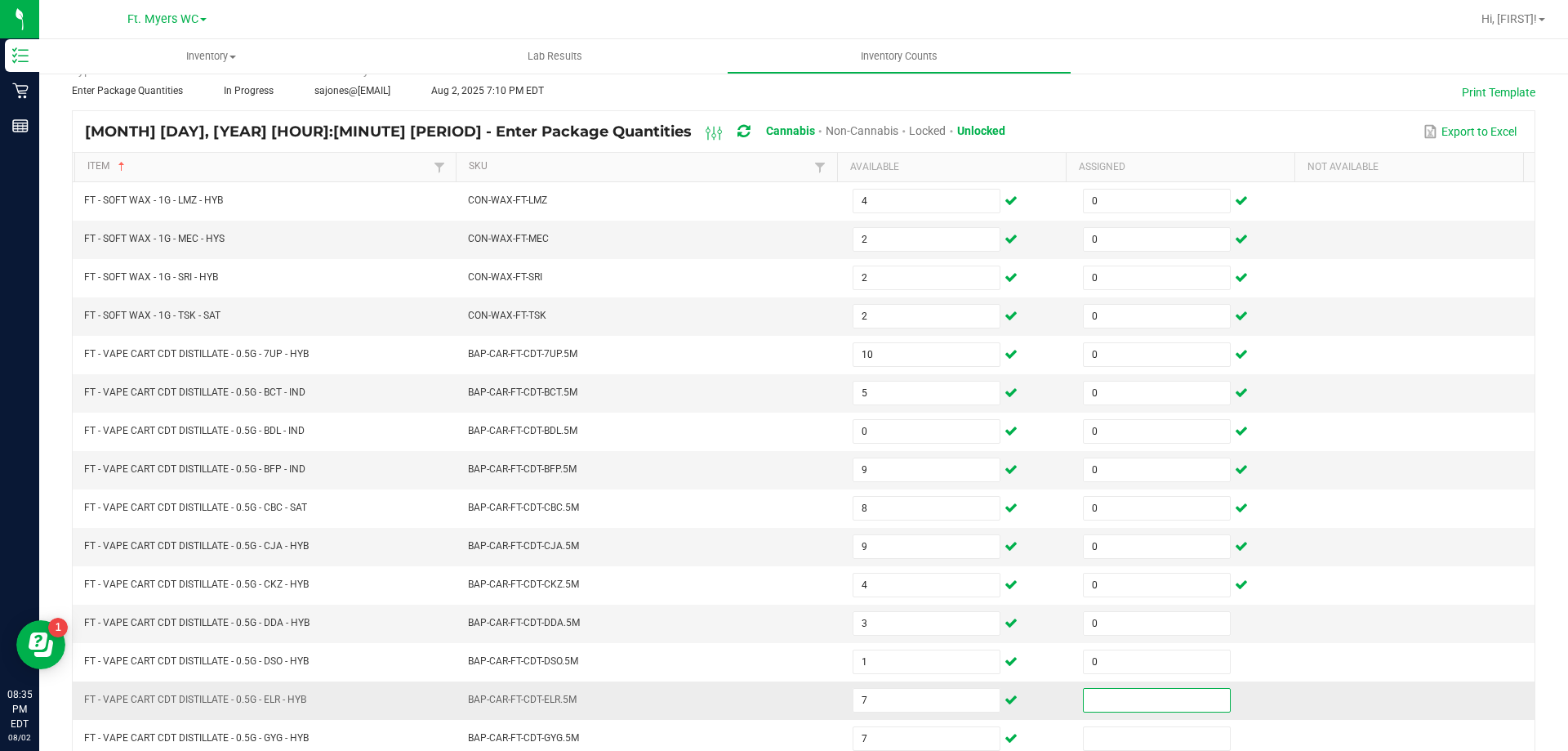 click at bounding box center (1156, 700) 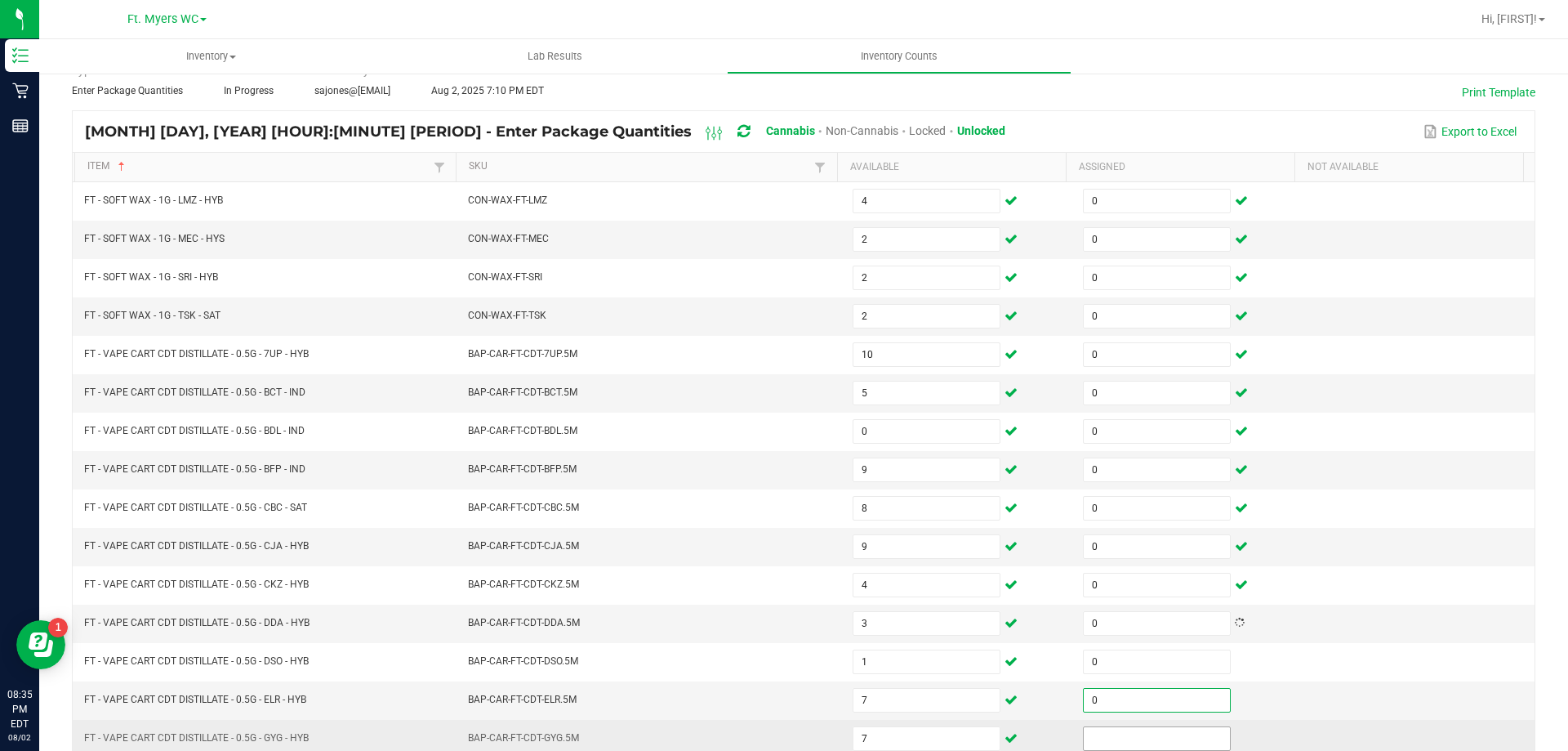 click at bounding box center [1156, 739] 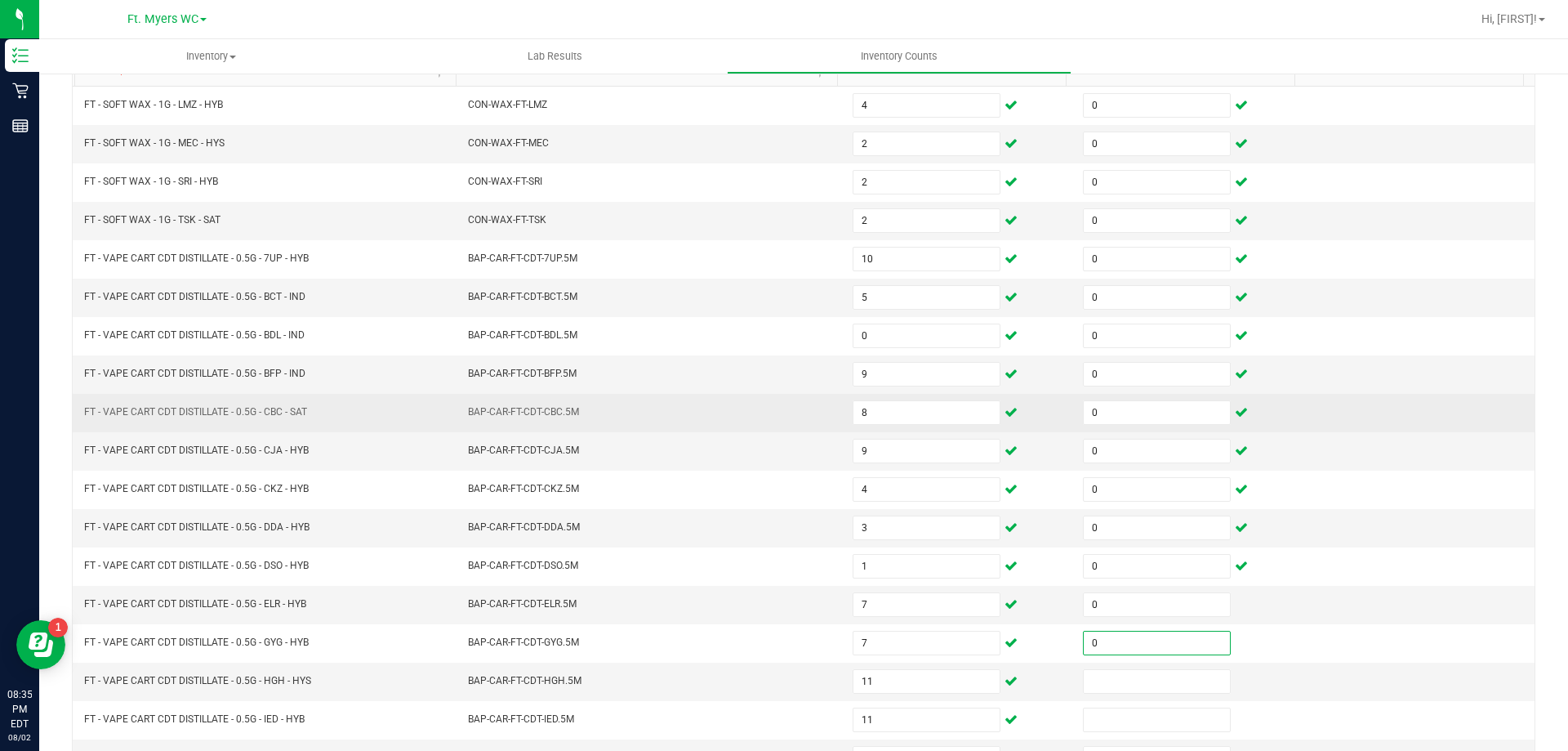 scroll, scrollTop: 339, scrollLeft: 0, axis: vertical 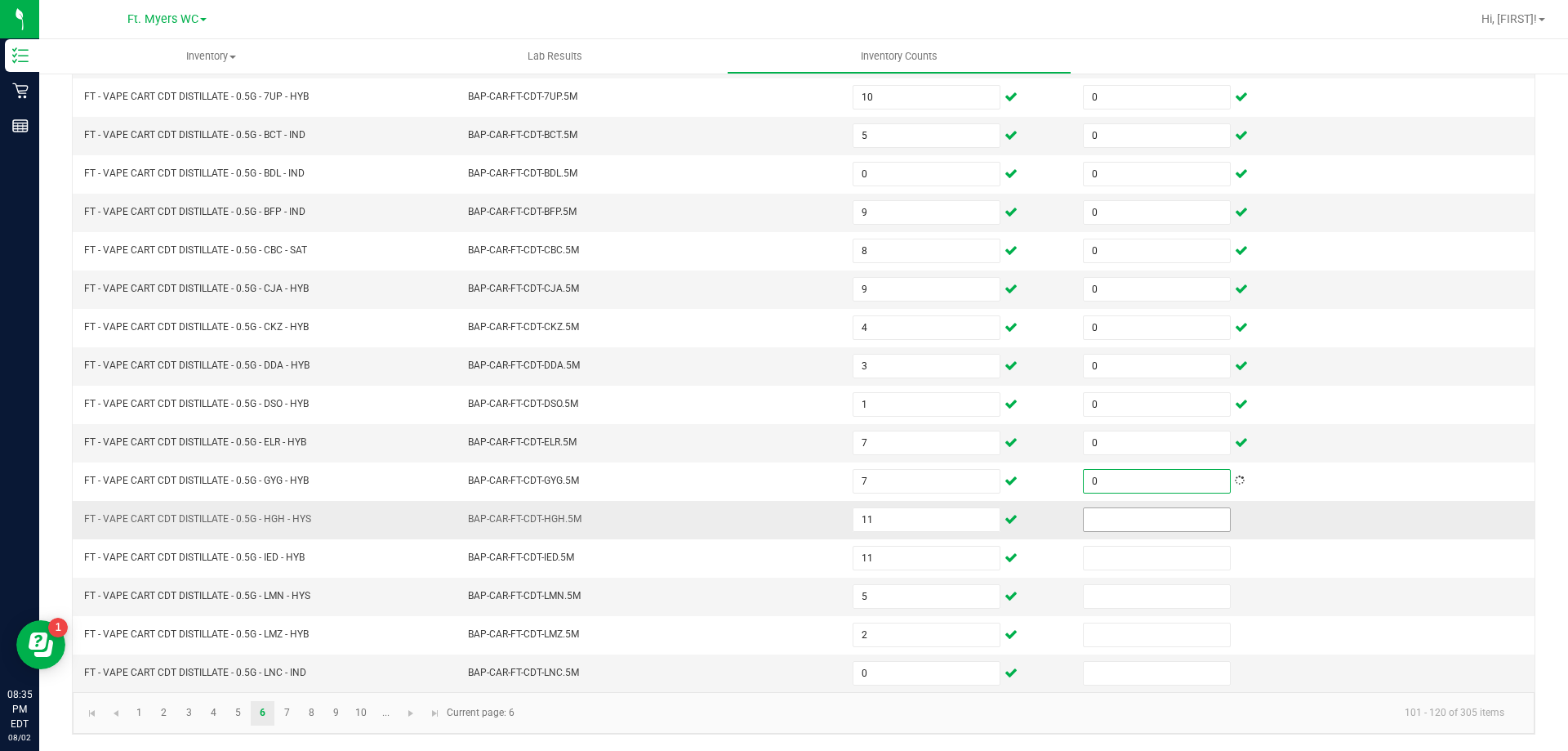click at bounding box center [1156, 520] 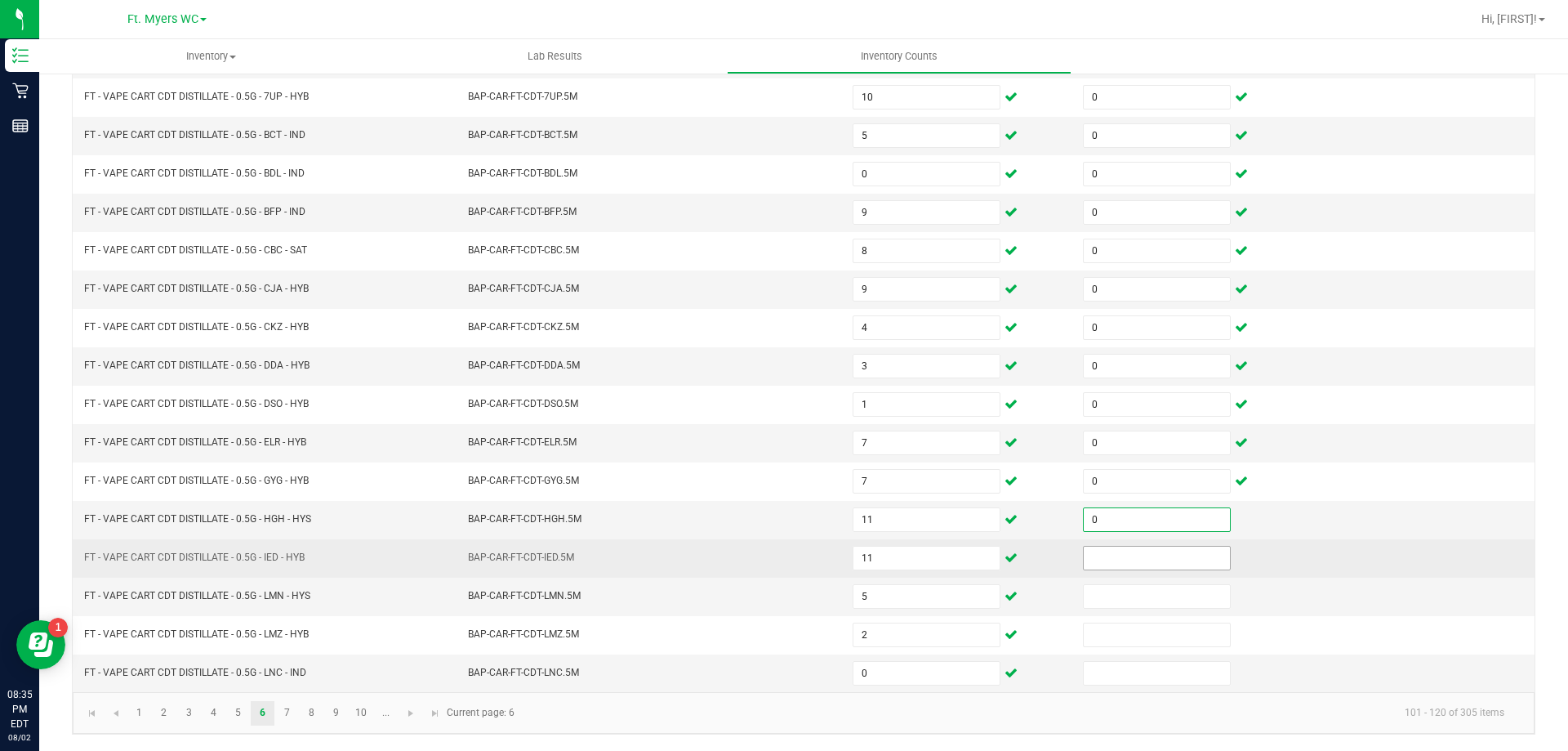 click at bounding box center [1156, 558] 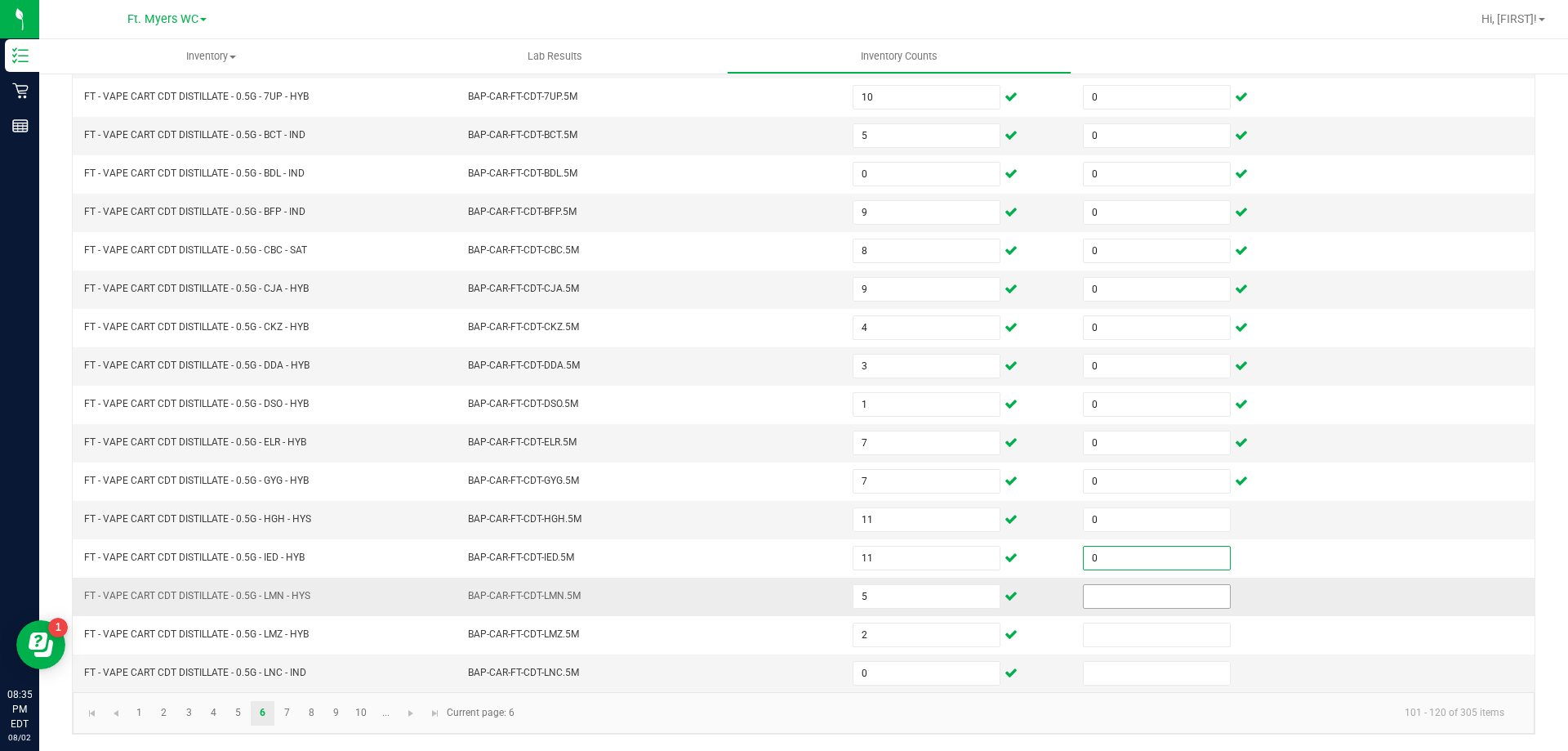 click at bounding box center [1156, 597] 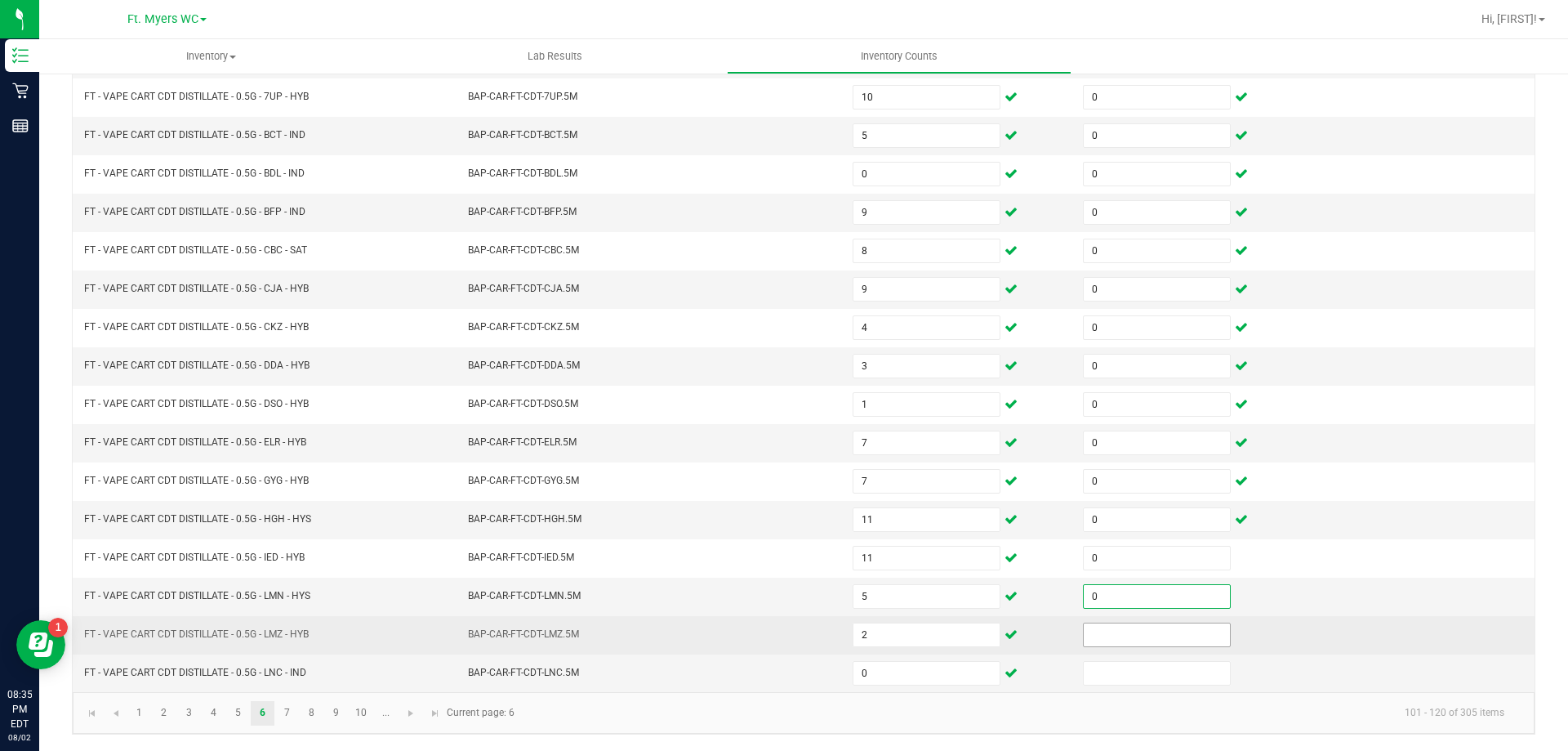 click at bounding box center (1156, 635) 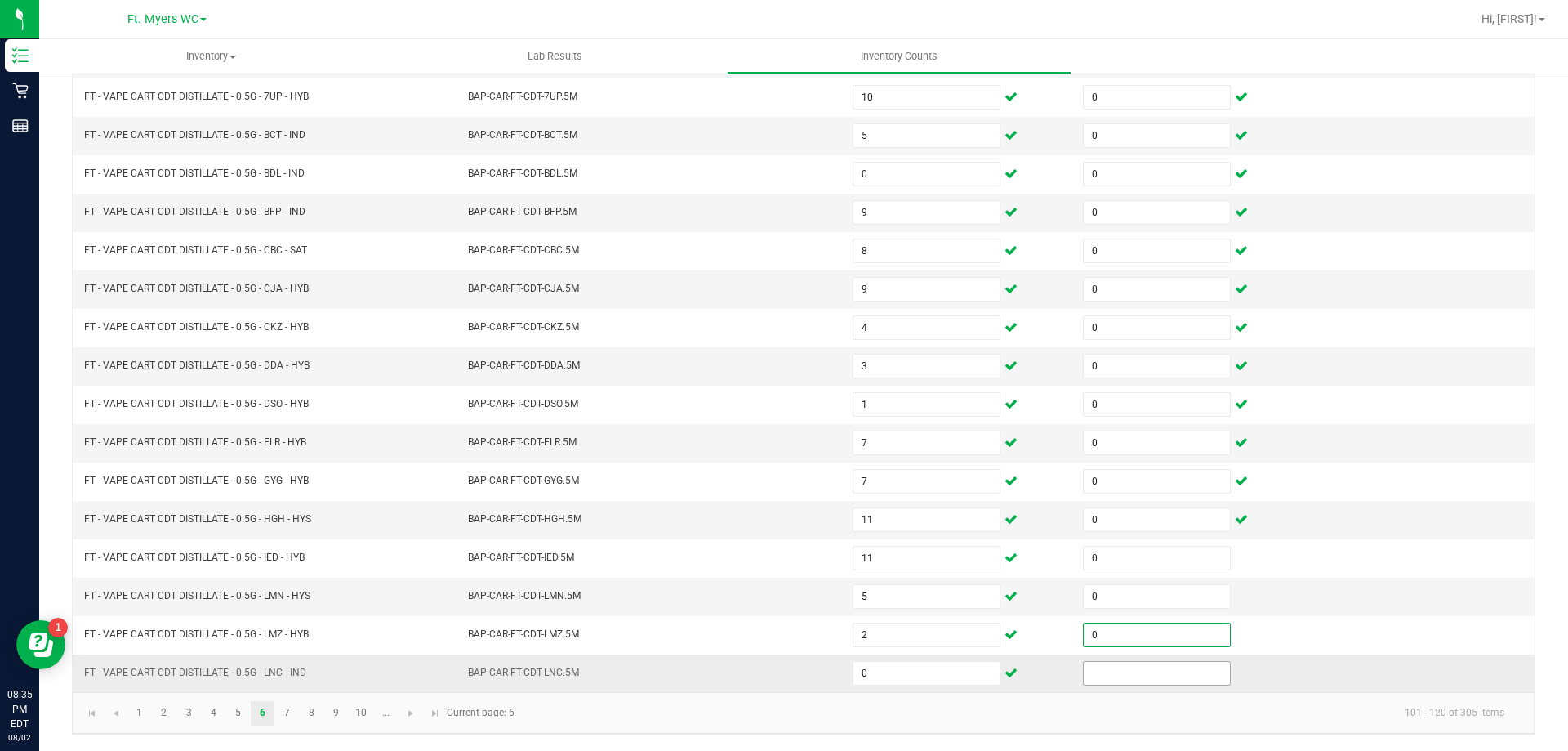 click at bounding box center (1156, 673) 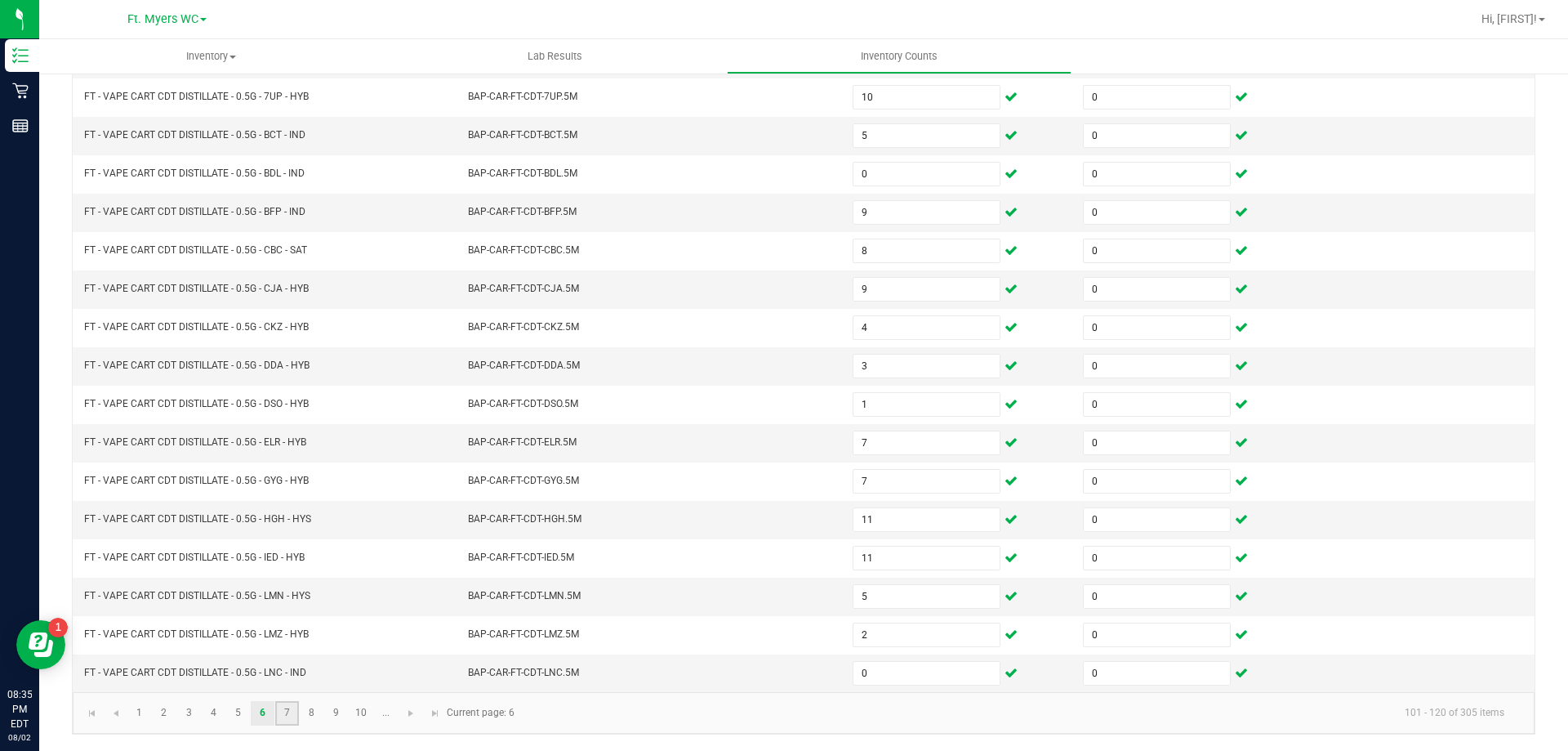 click on "7" 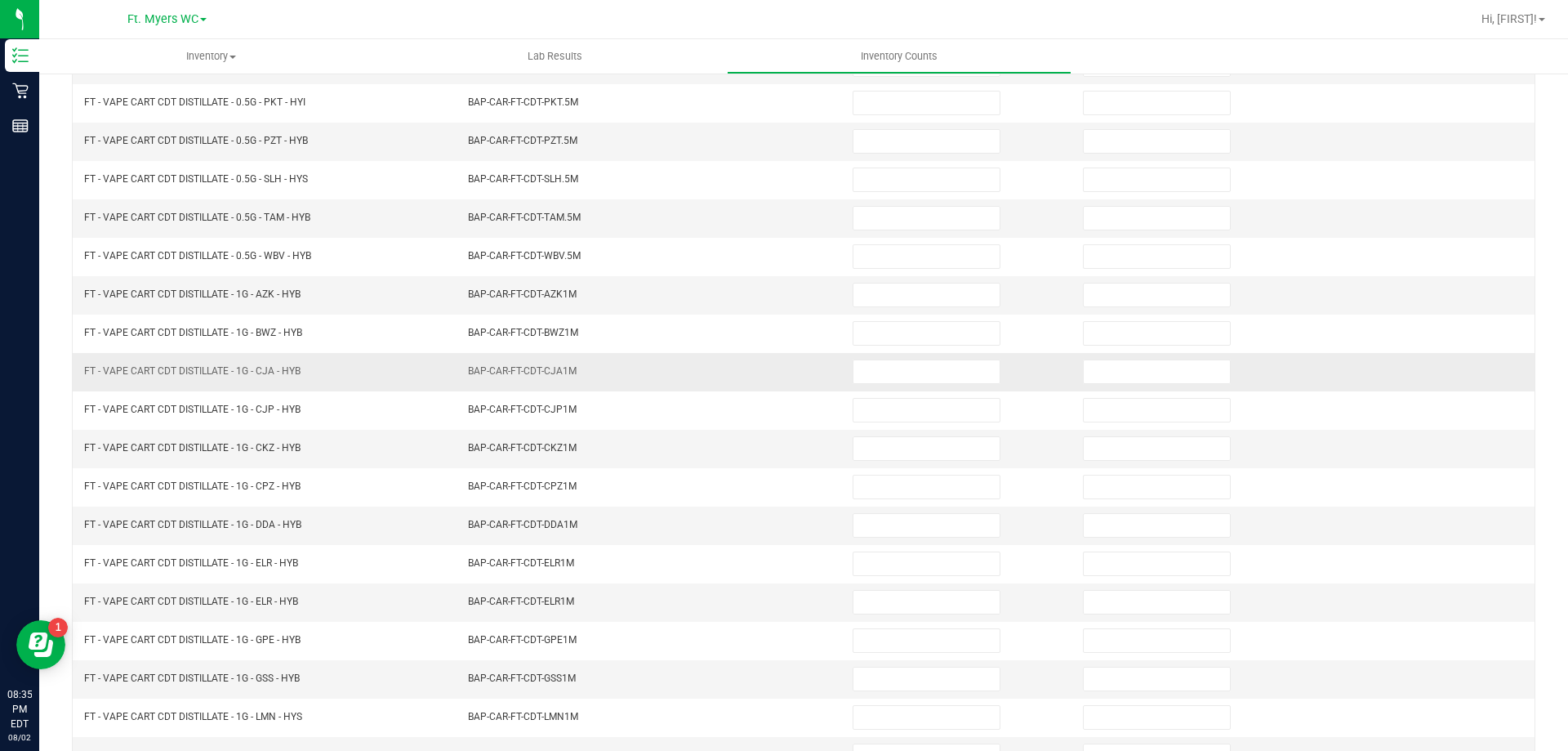 scroll, scrollTop: 94, scrollLeft: 0, axis: vertical 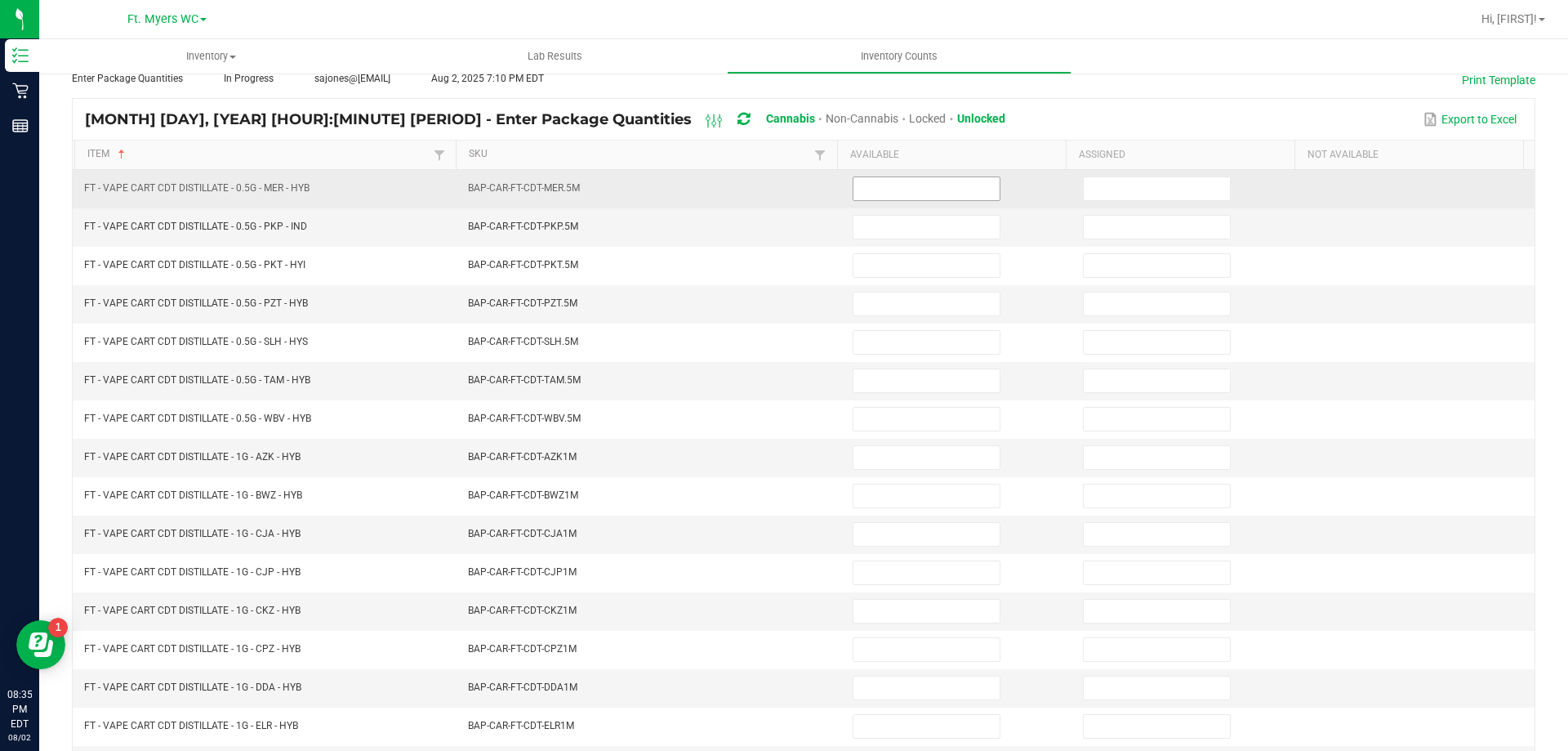 click at bounding box center (926, 189) 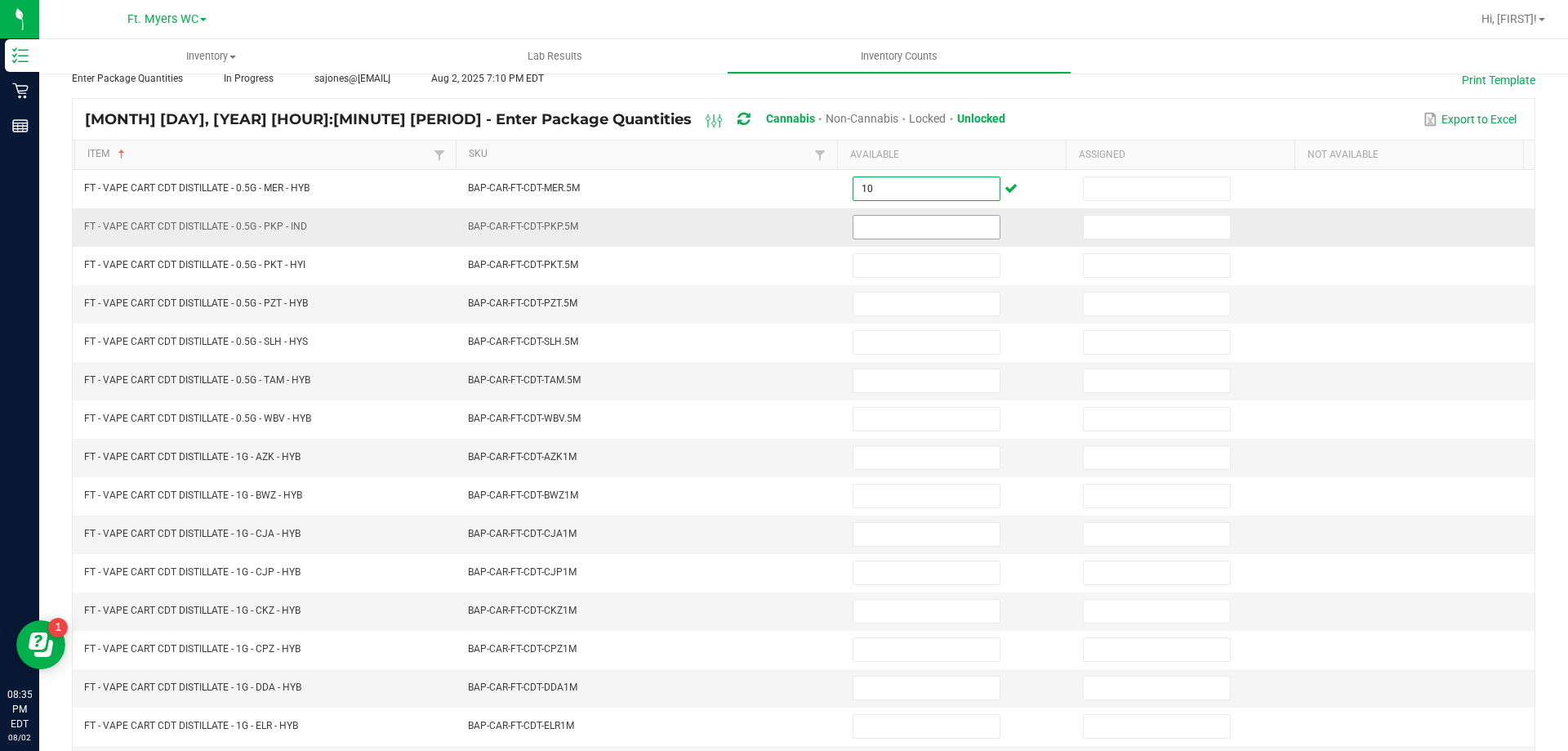 click at bounding box center (926, 227) 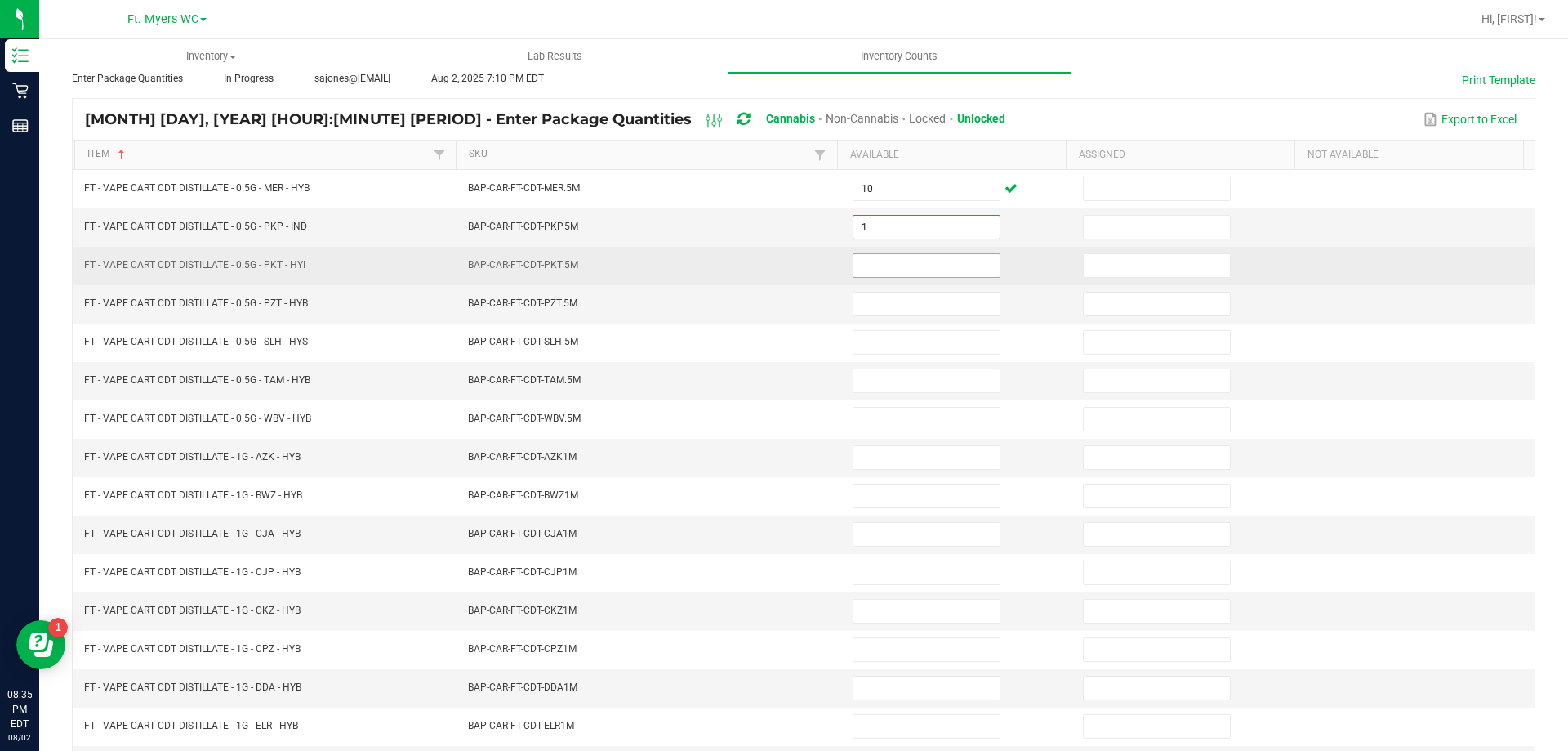 click at bounding box center (926, 266) 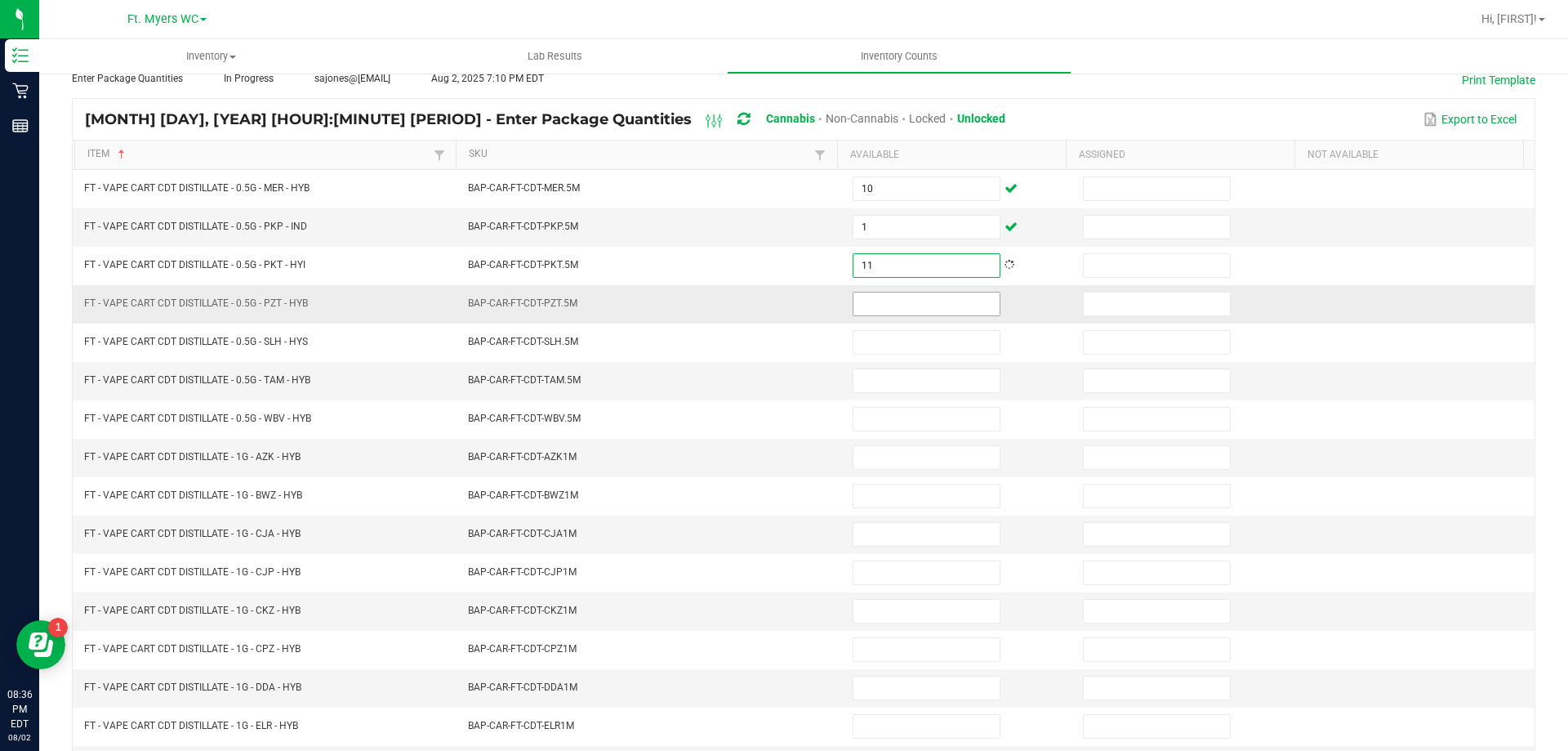 click at bounding box center [926, 304] 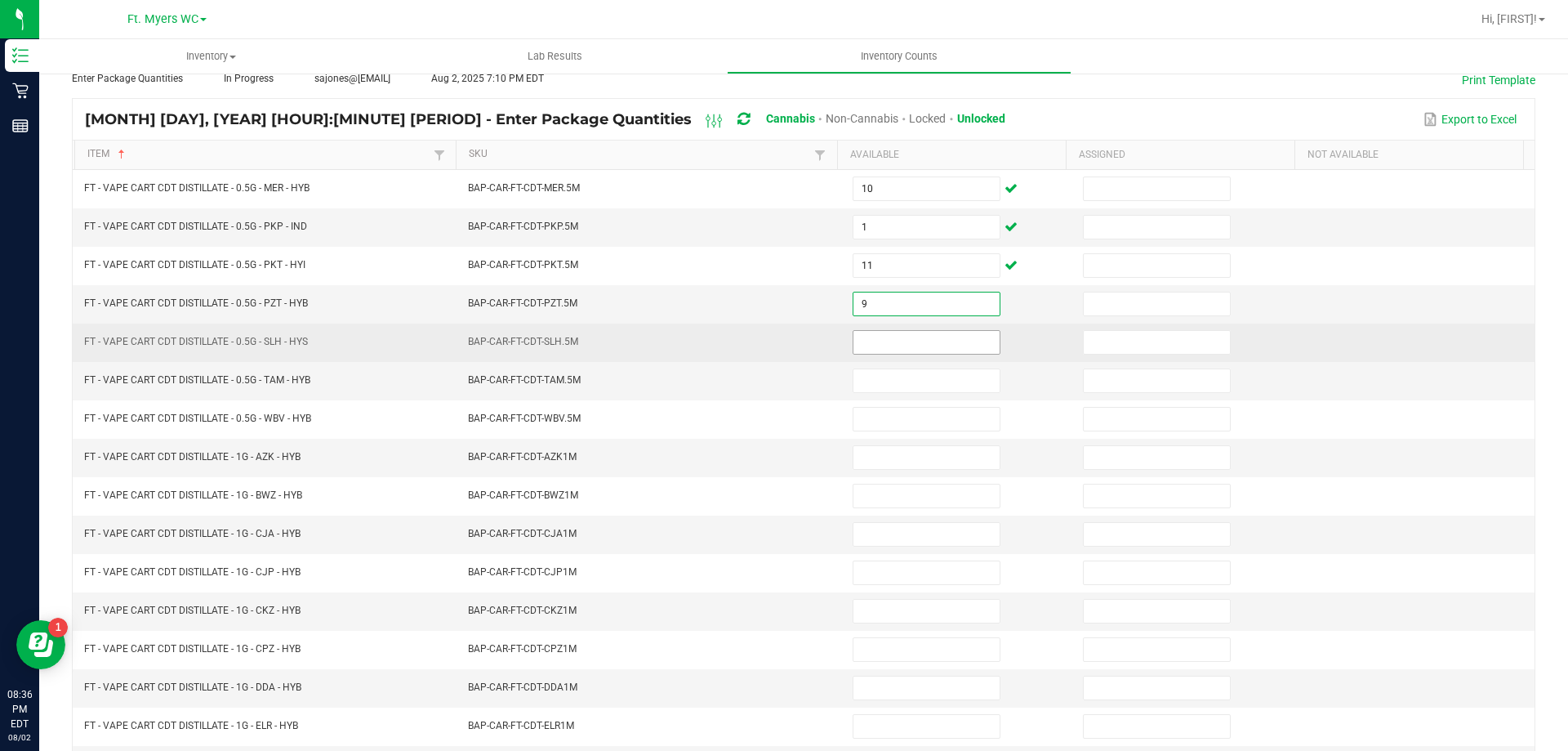 click at bounding box center [926, 342] 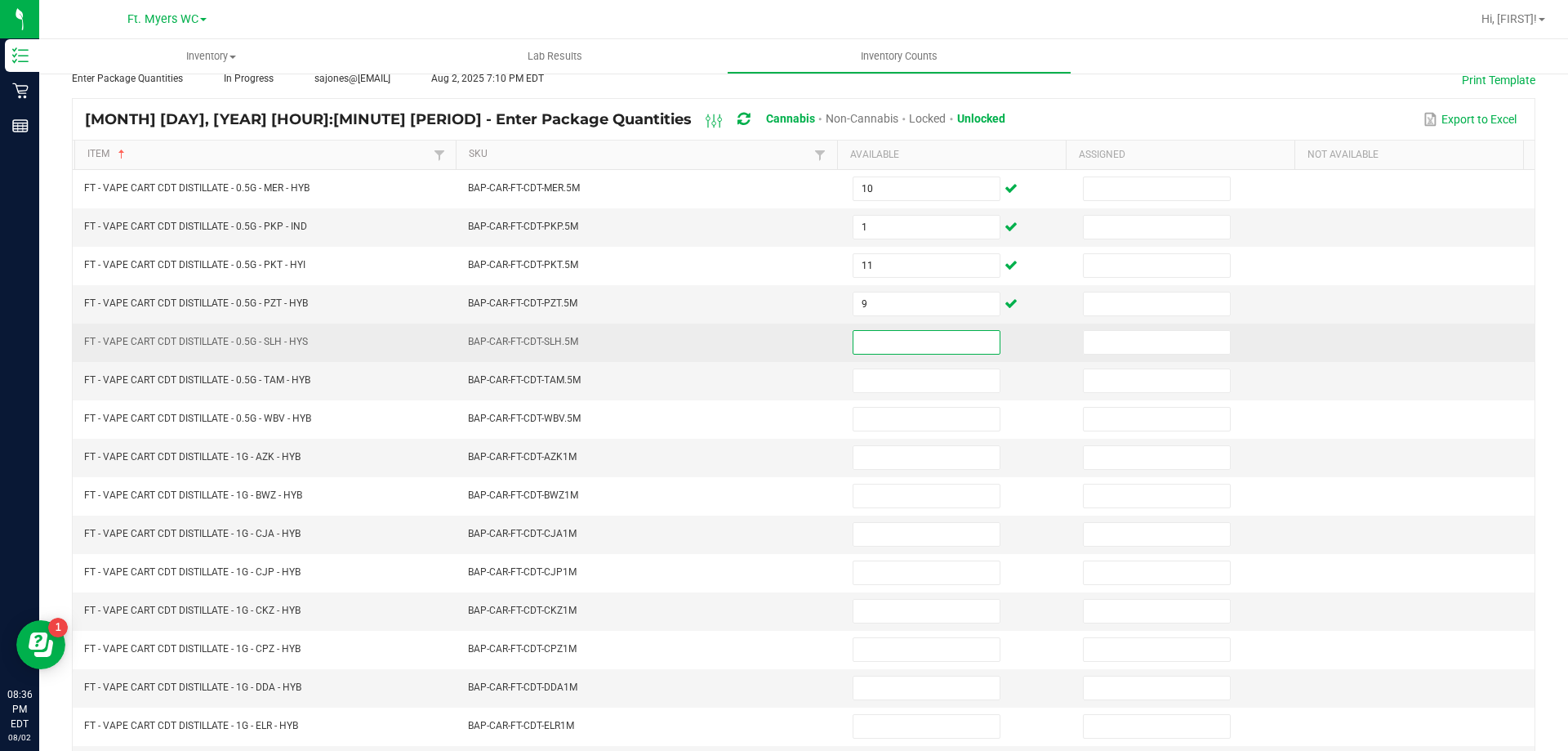 click at bounding box center (926, 342) 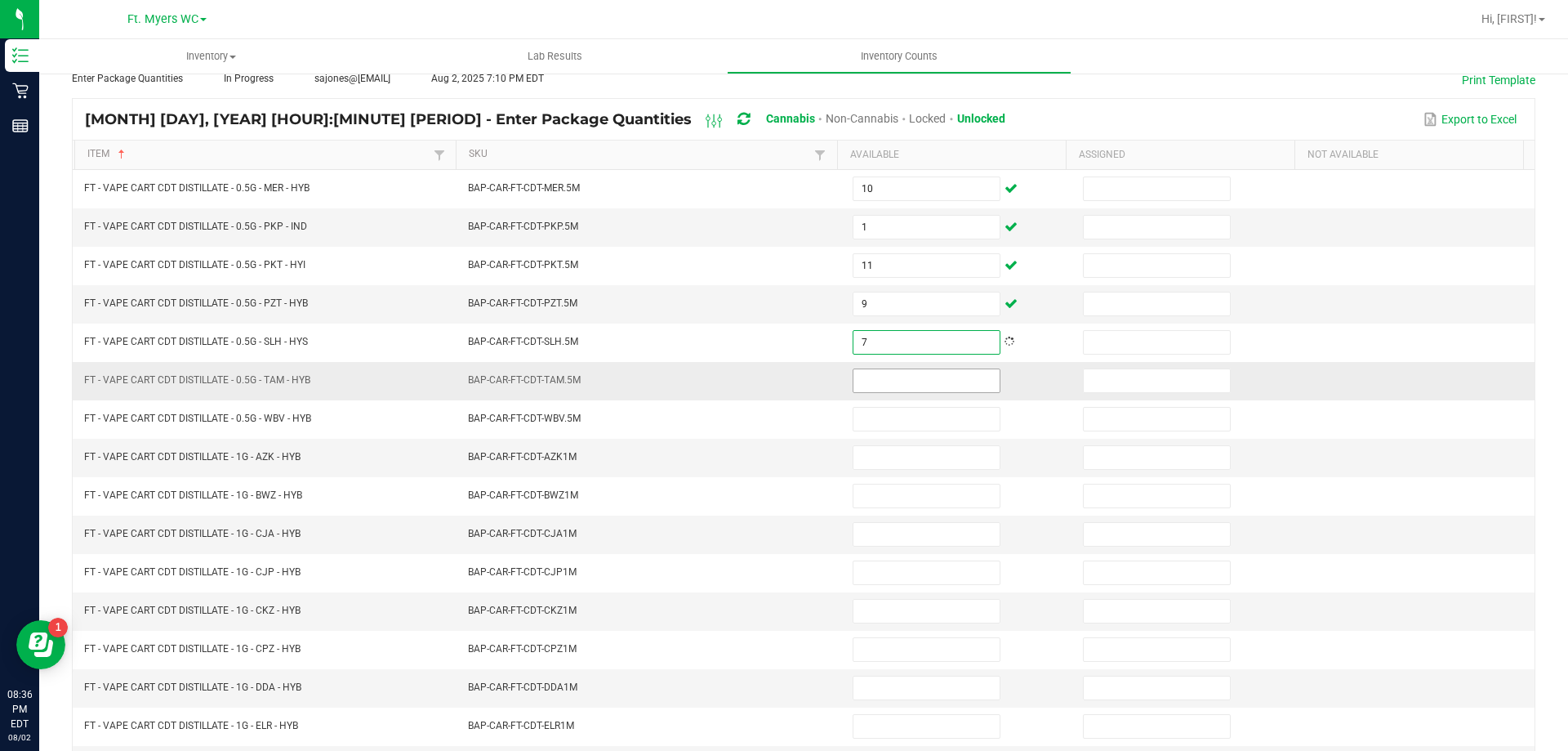 click at bounding box center (926, 381) 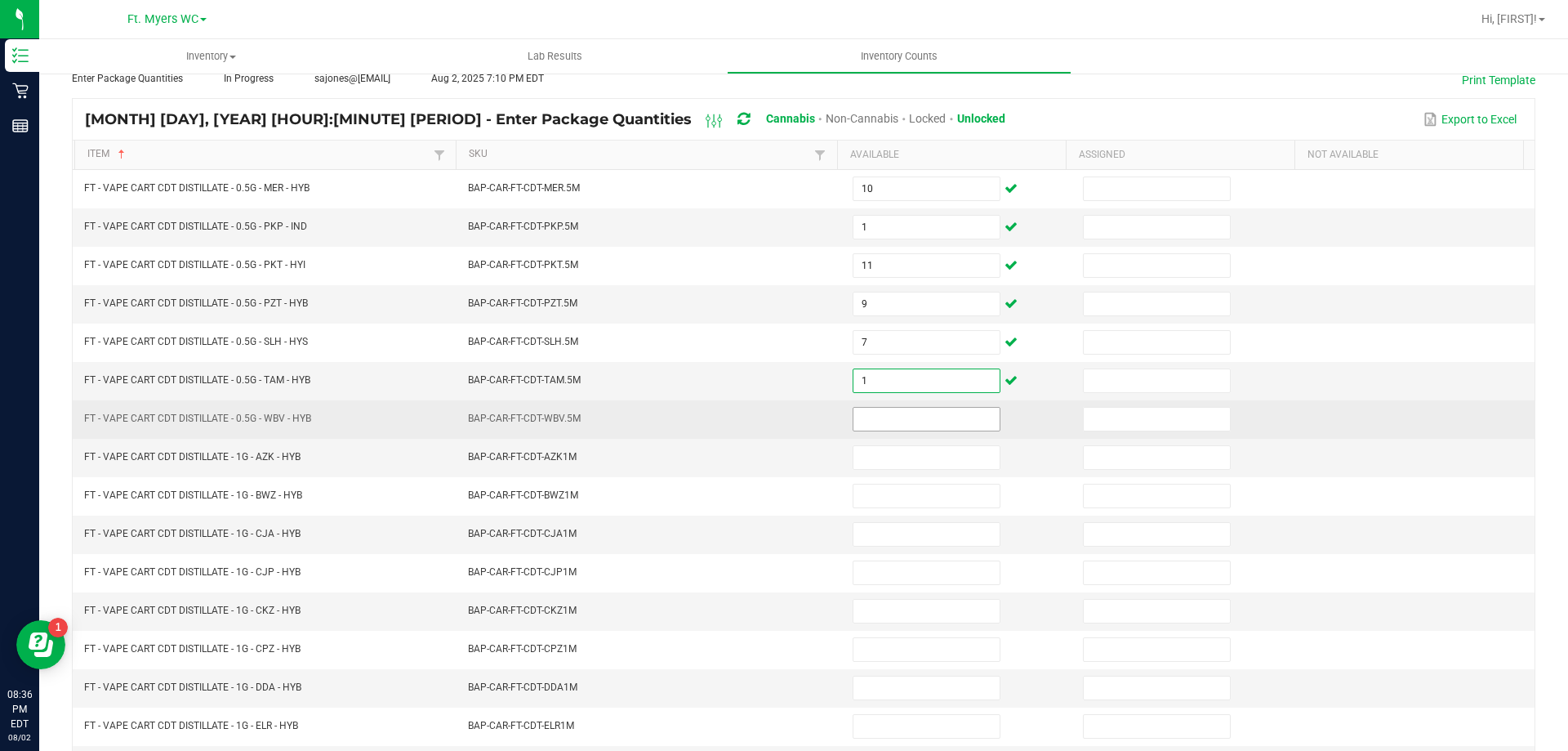 click at bounding box center (926, 419) 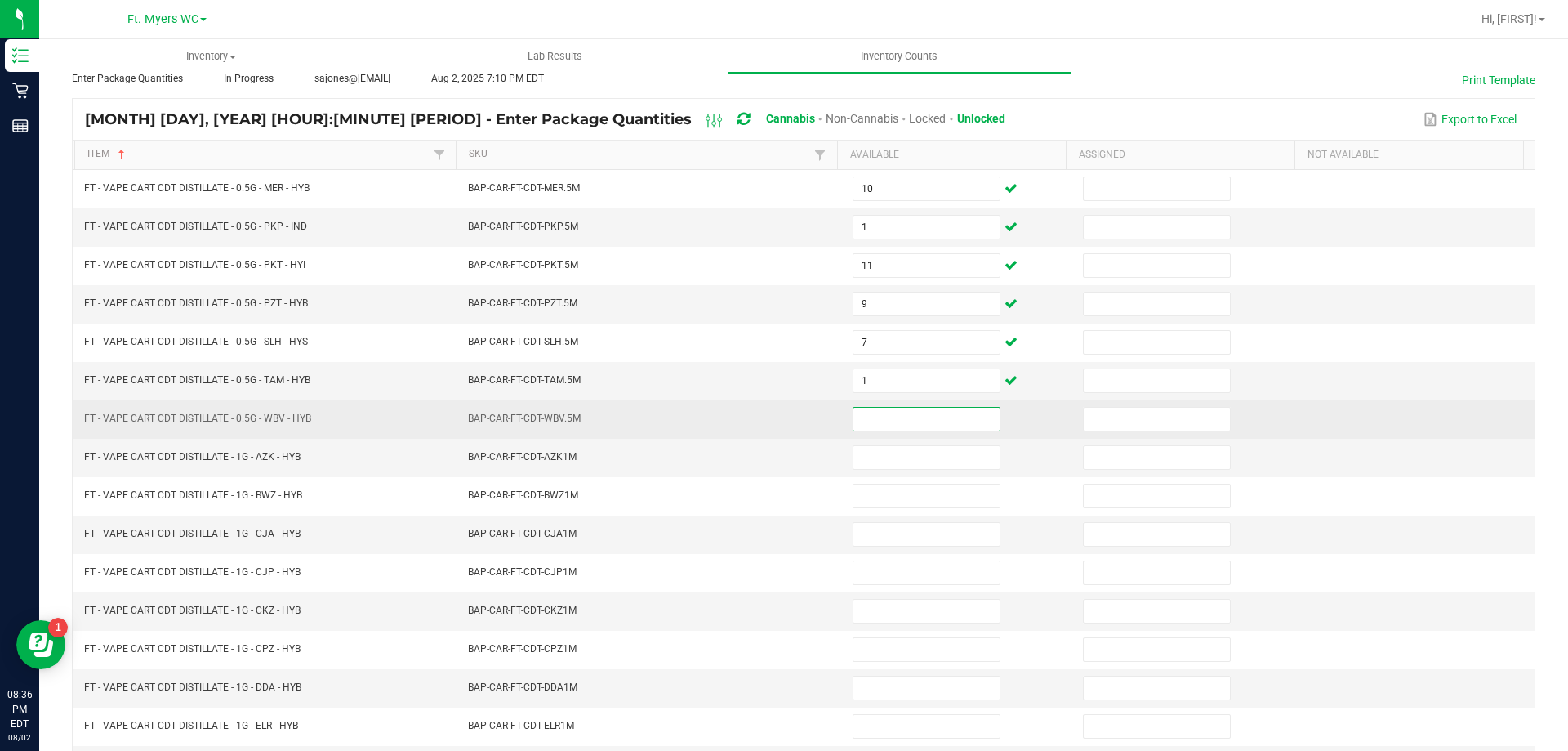click at bounding box center [926, 419] 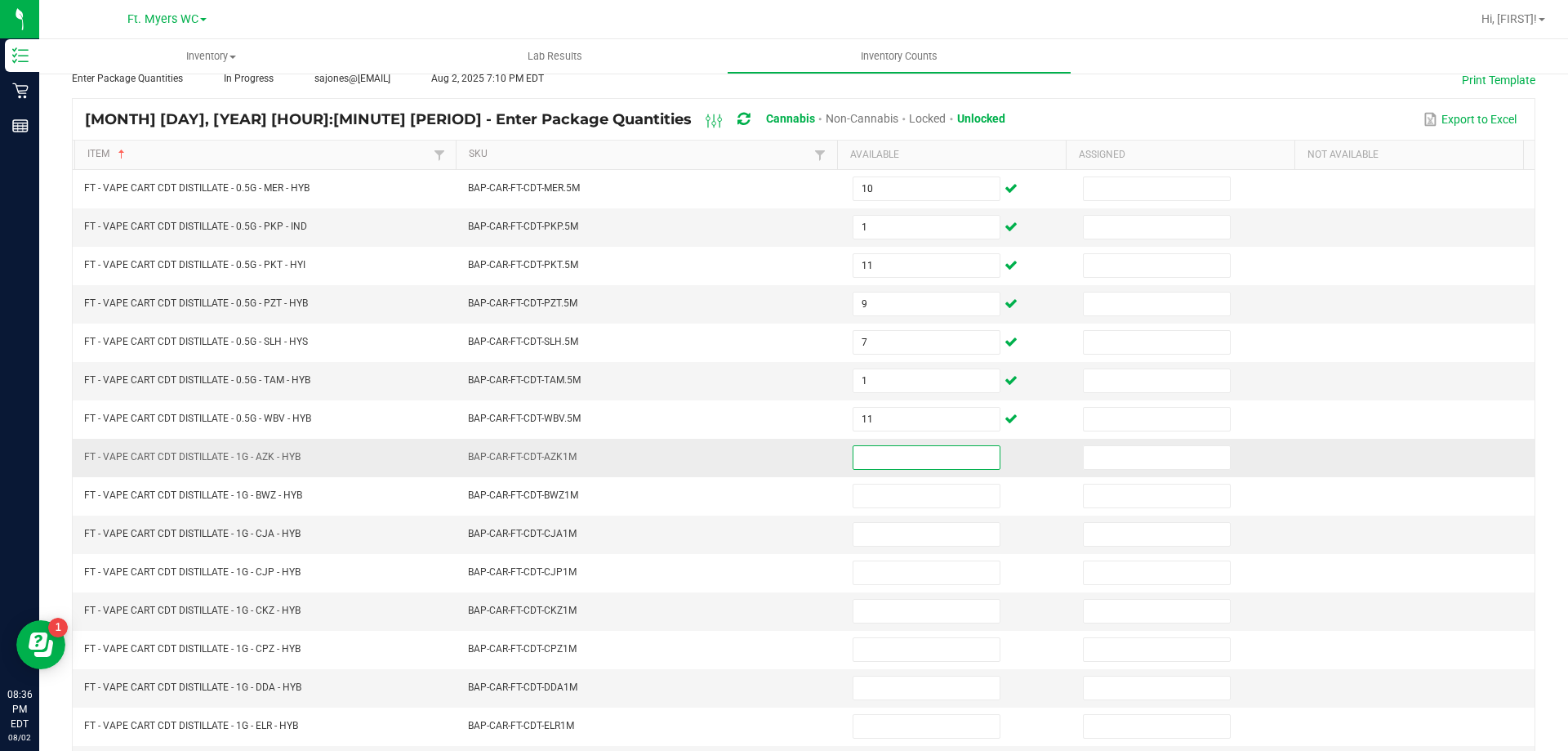 click at bounding box center (926, 458) 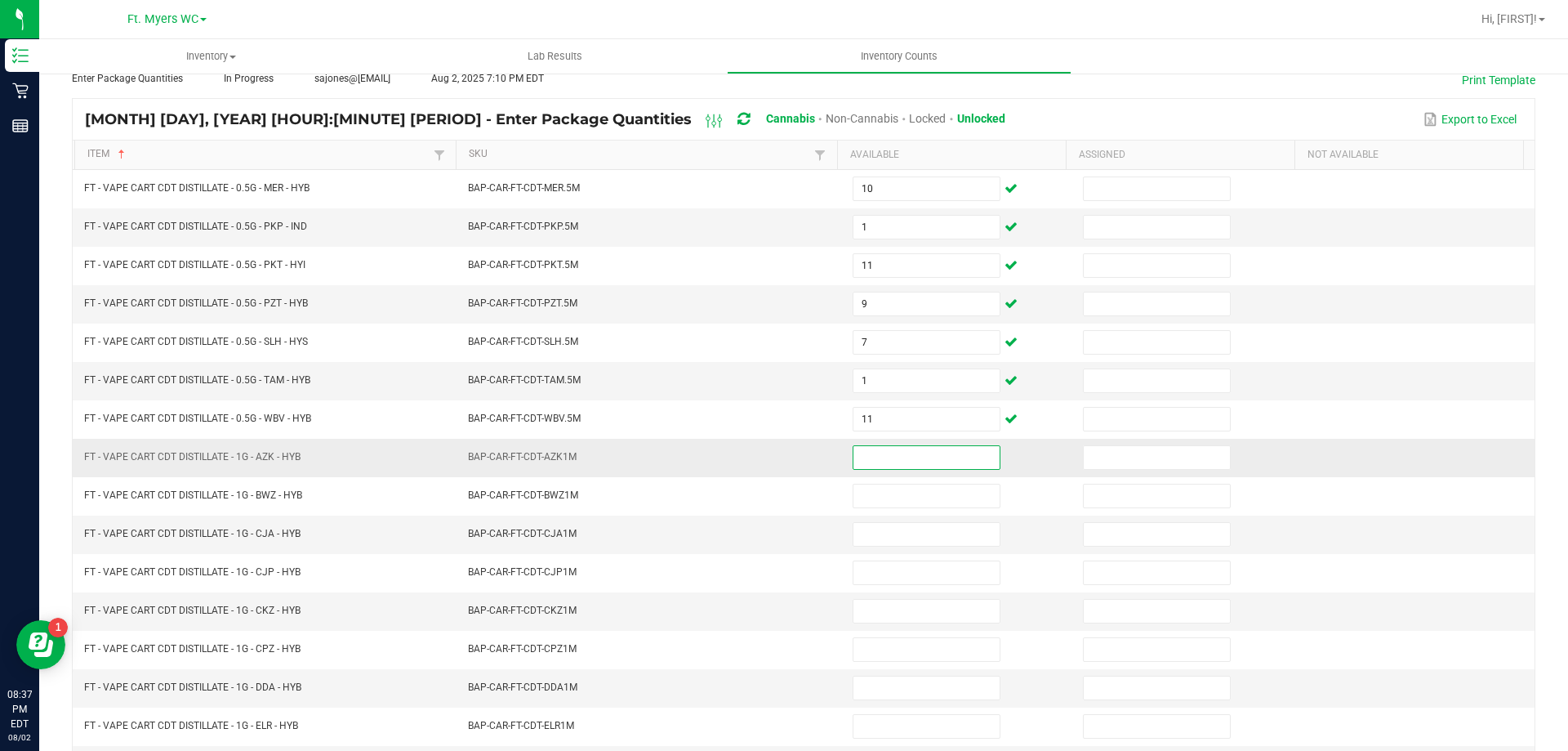 click at bounding box center [926, 458] 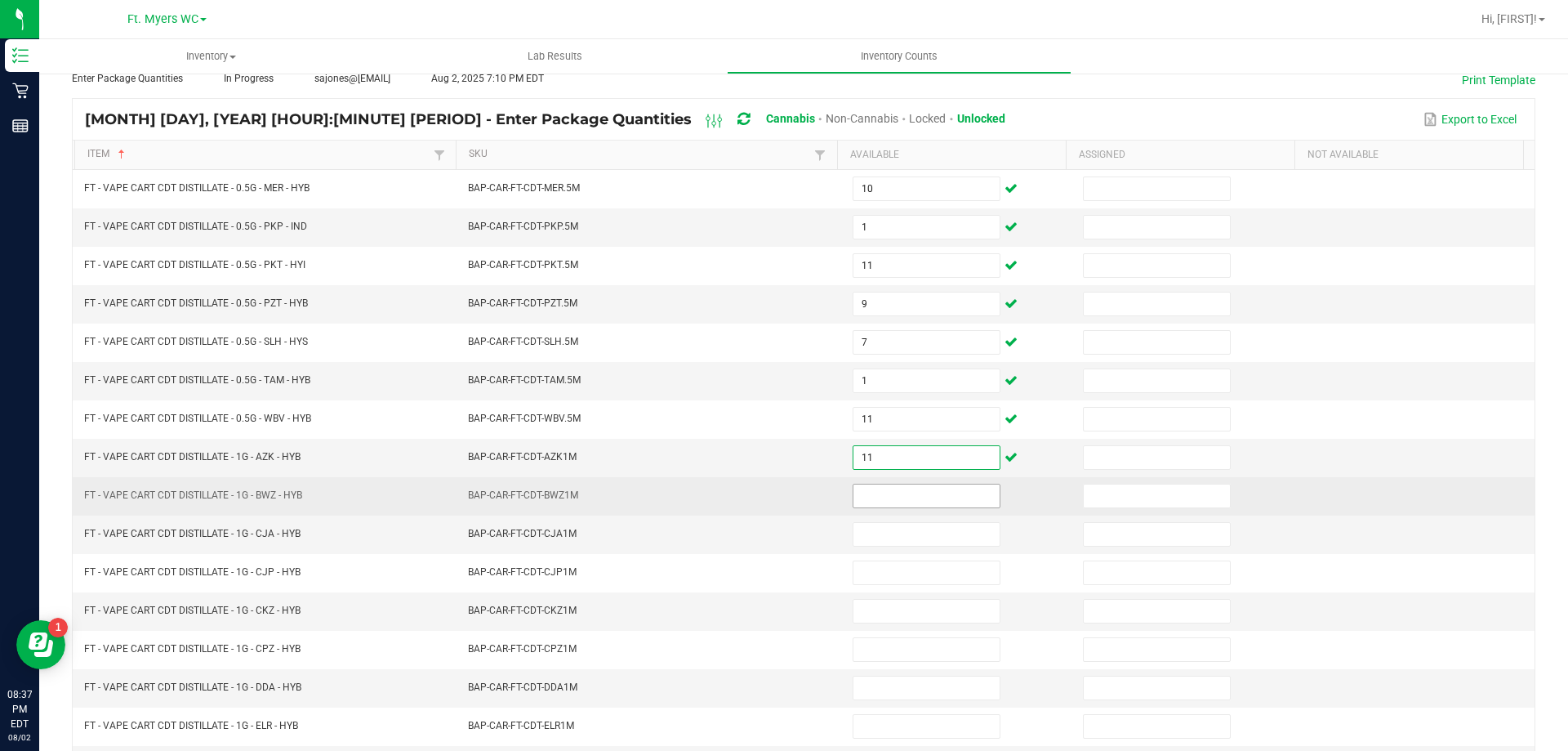 click at bounding box center [926, 496] 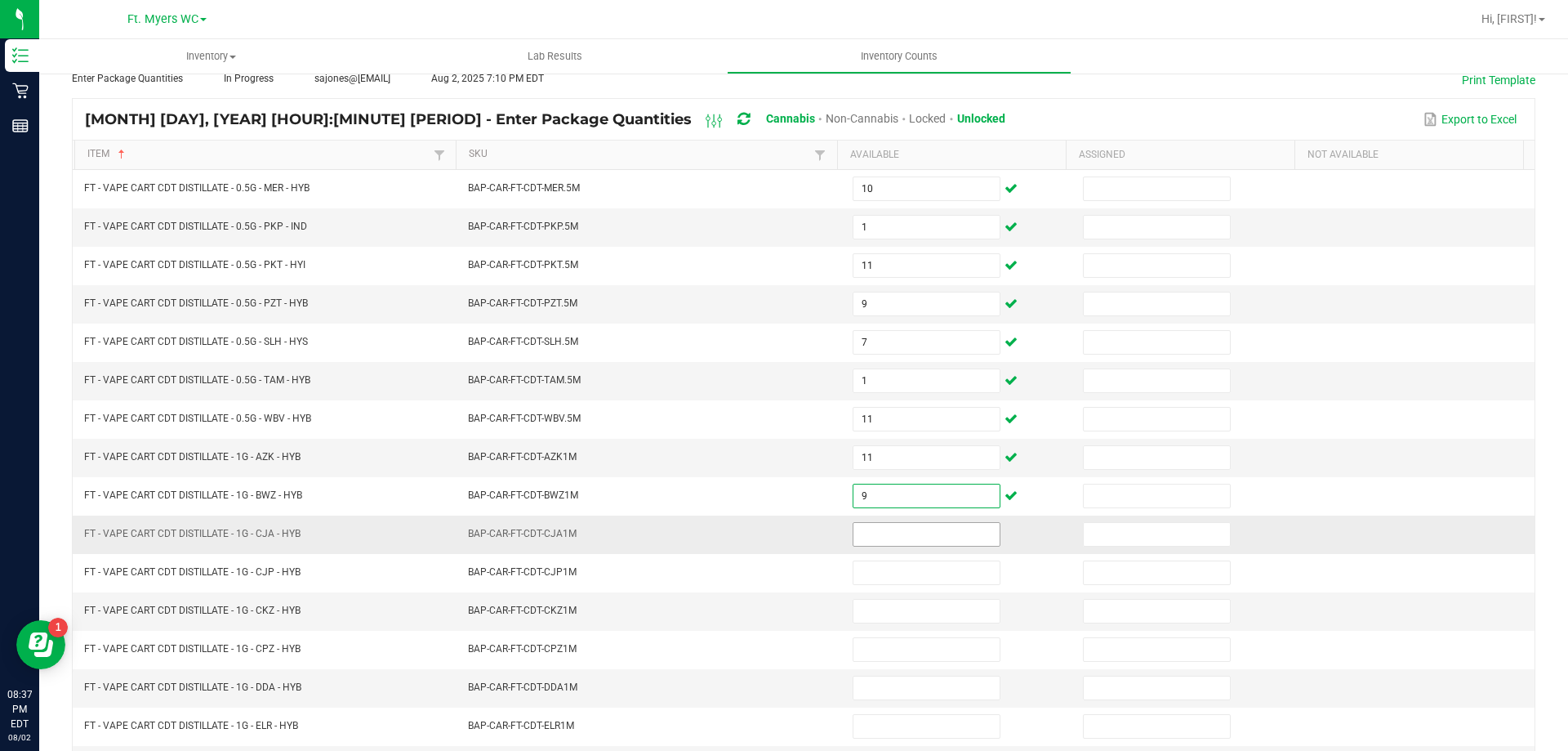click at bounding box center [926, 534] 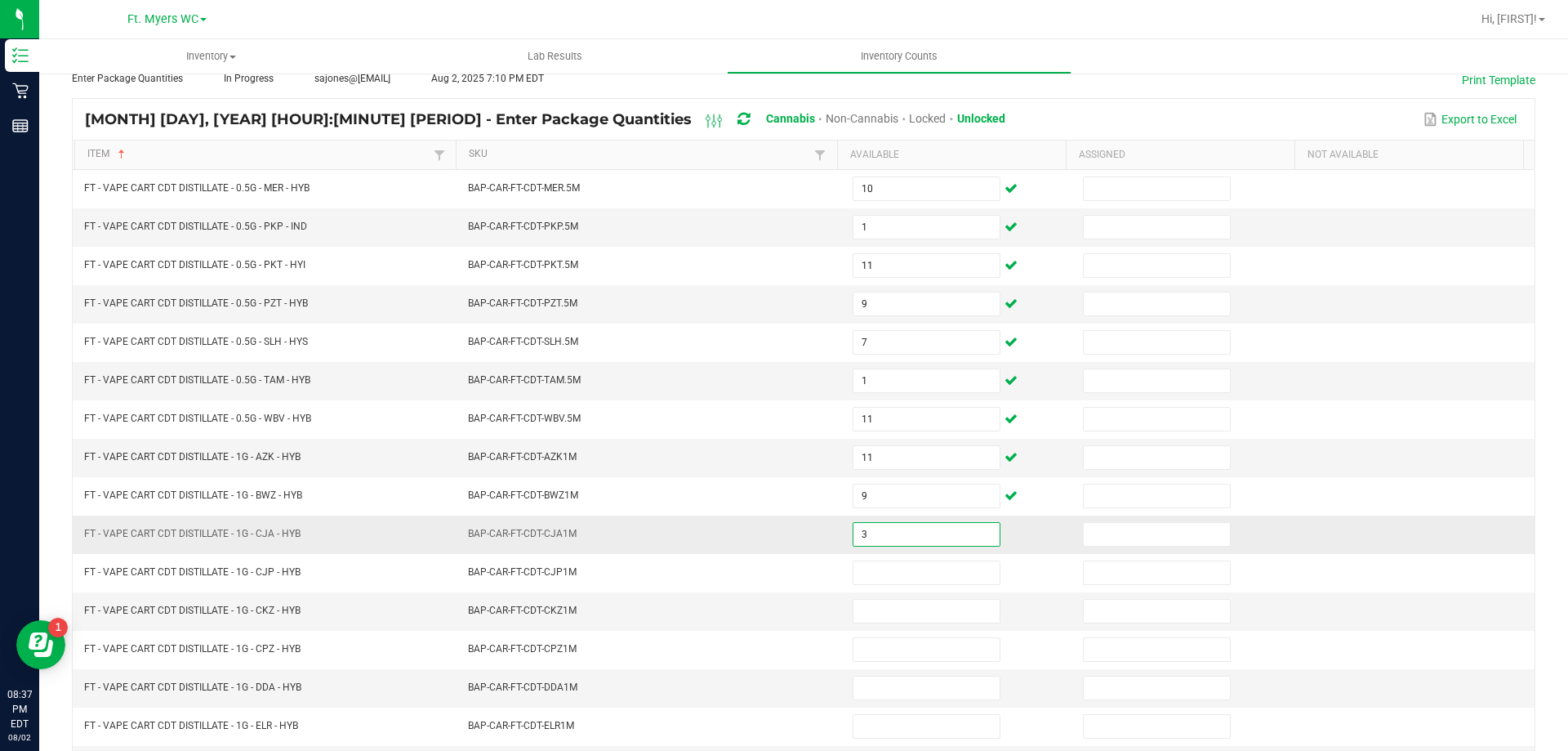 click on "3" at bounding box center [926, 534] 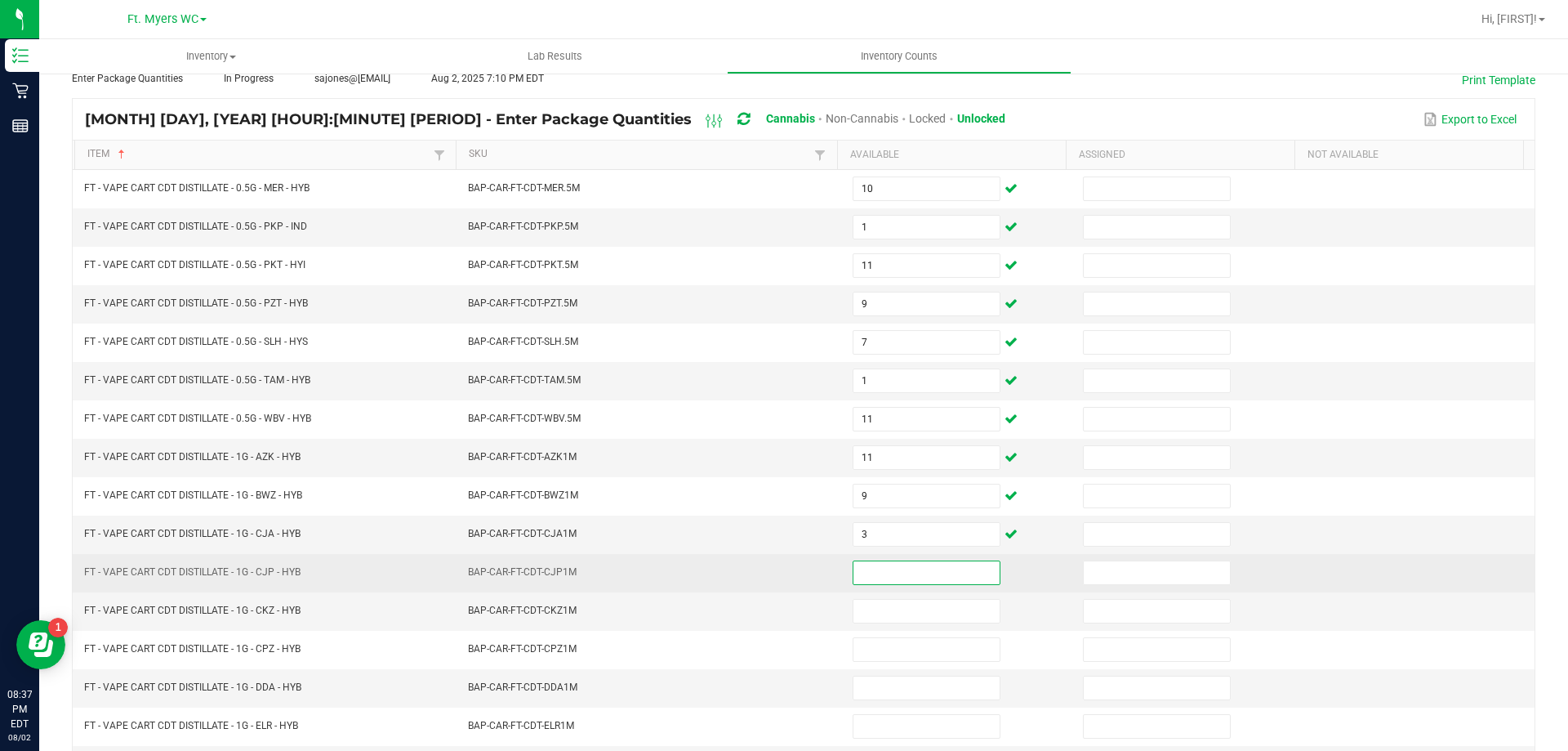 click at bounding box center [926, 573] 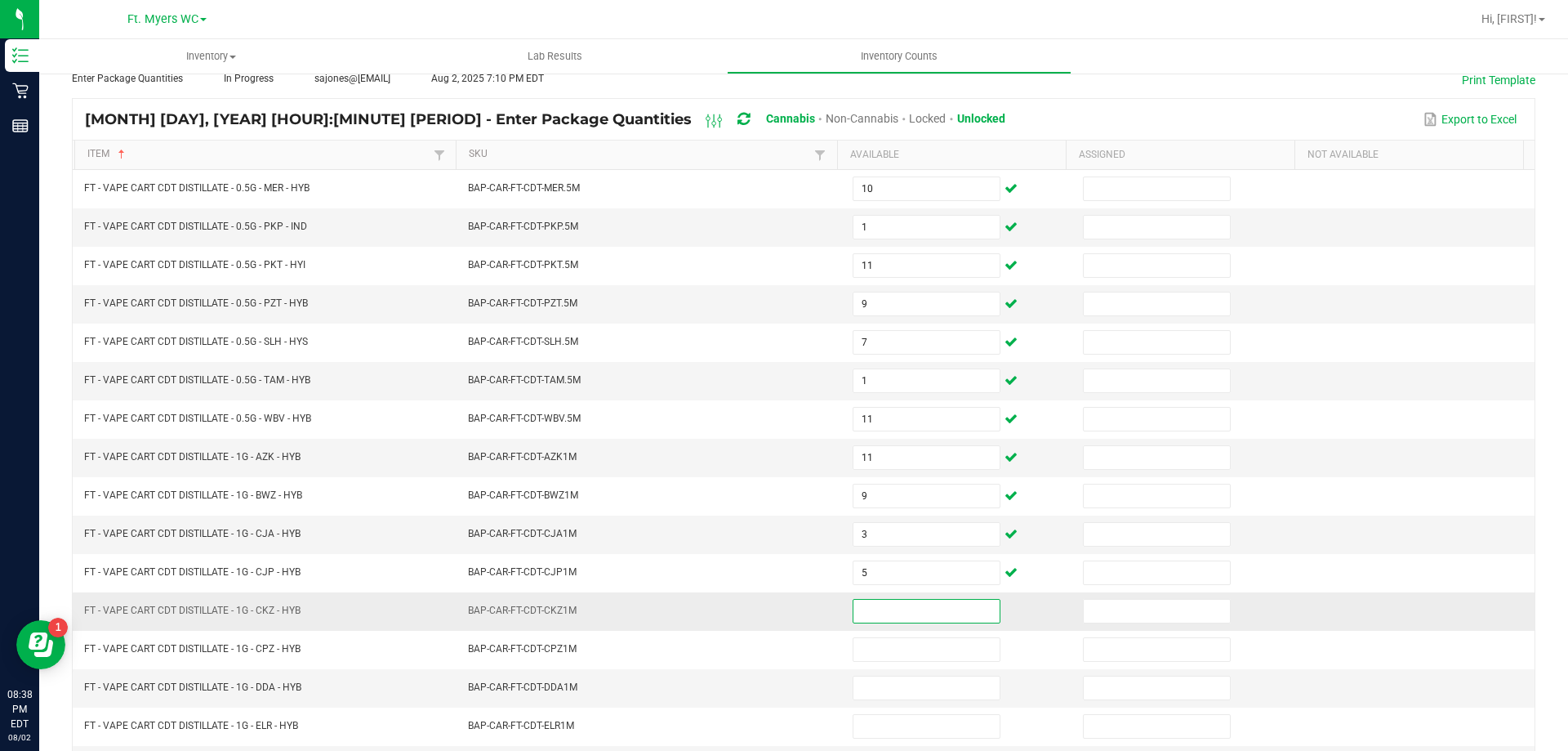 click at bounding box center (926, 611) 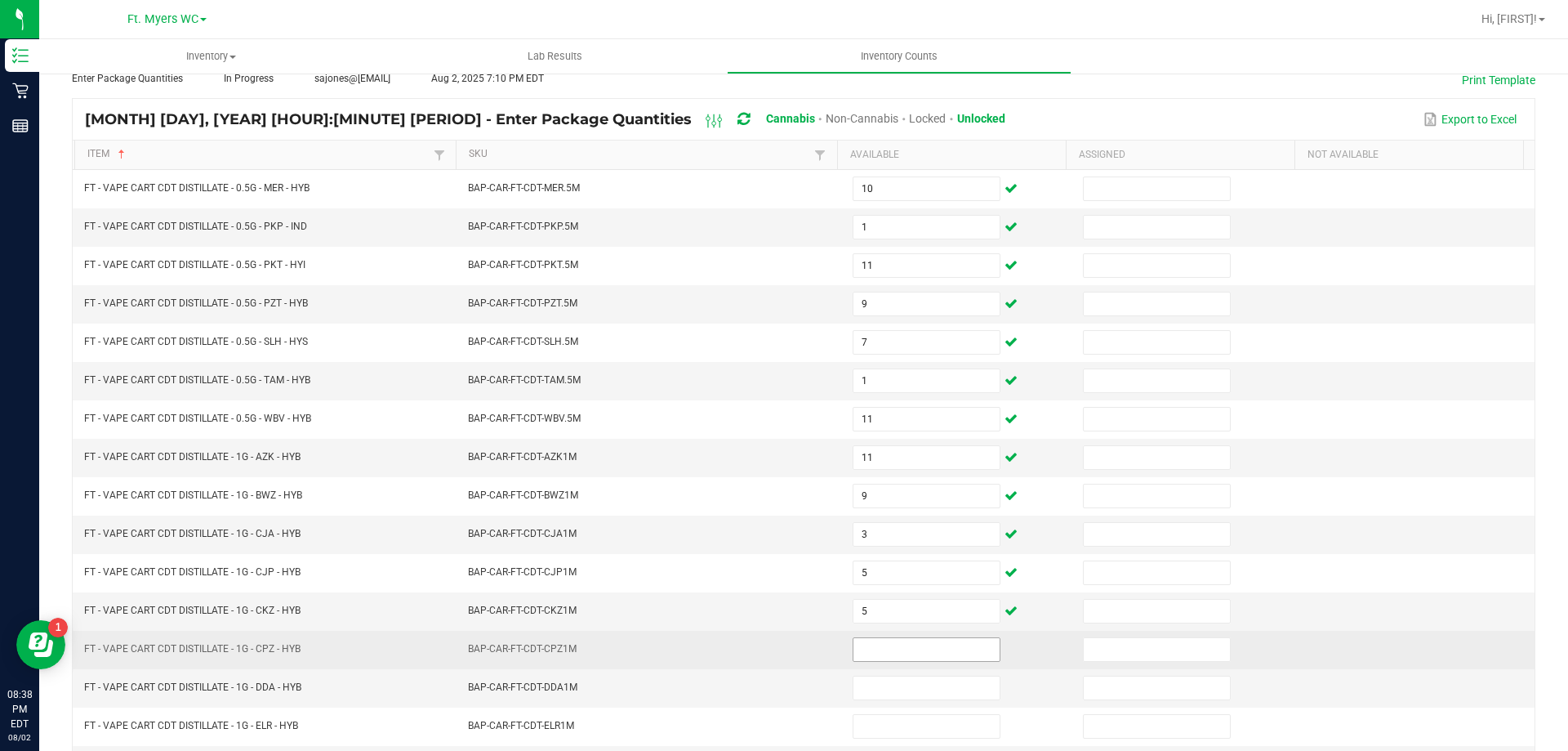 click at bounding box center [926, 650] 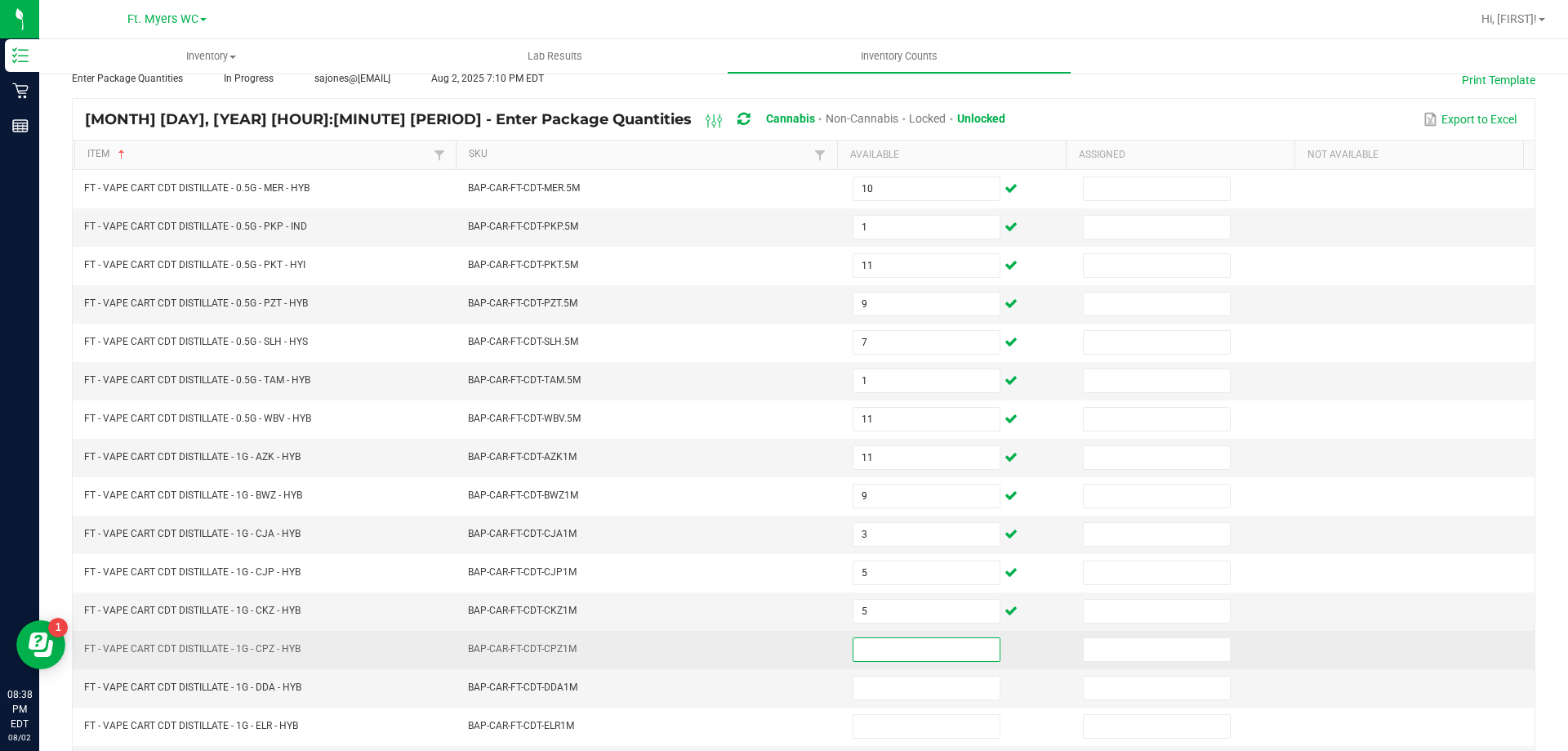 click at bounding box center (926, 650) 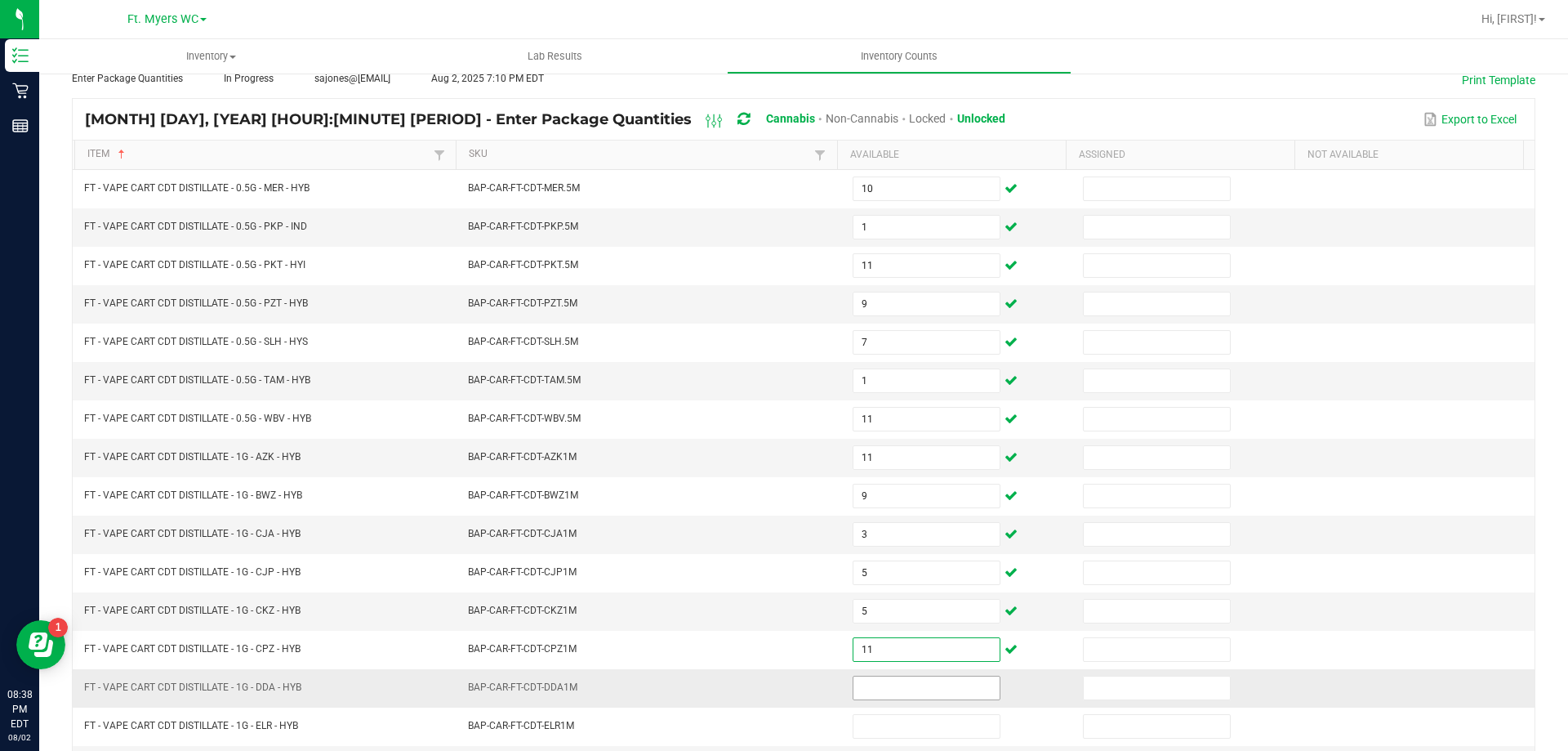click at bounding box center [926, 688] 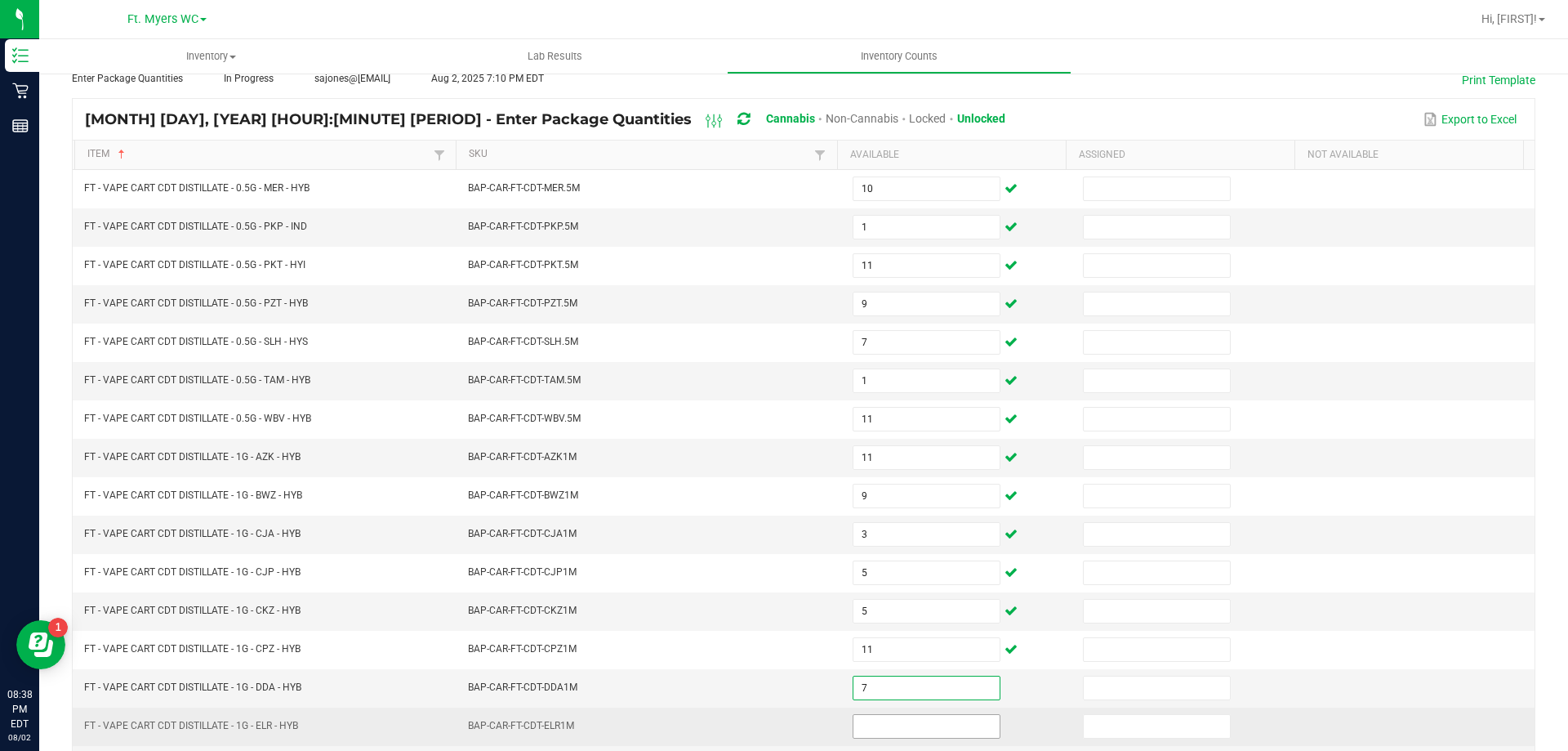 click at bounding box center [926, 726] 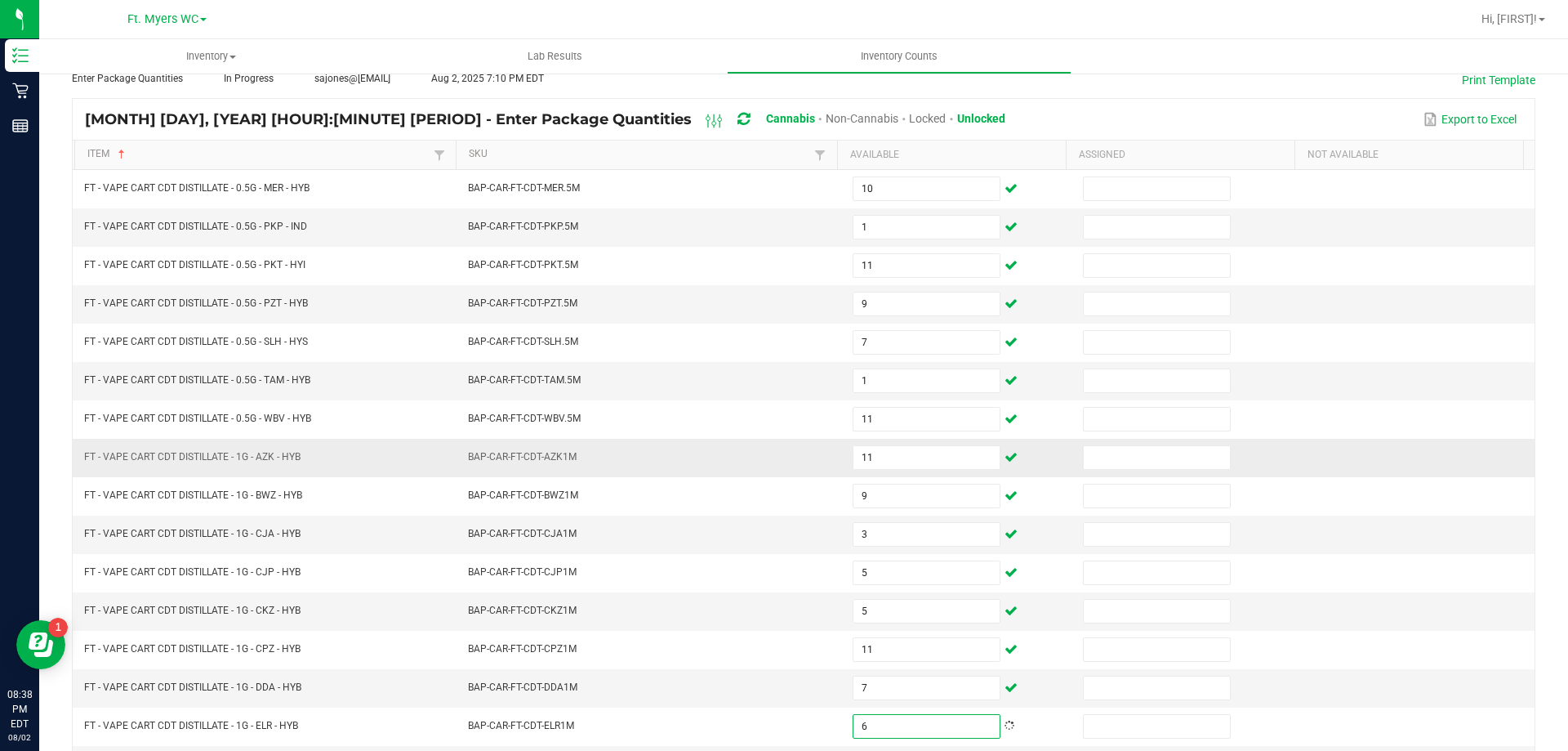 click at bounding box center [1419, 458] 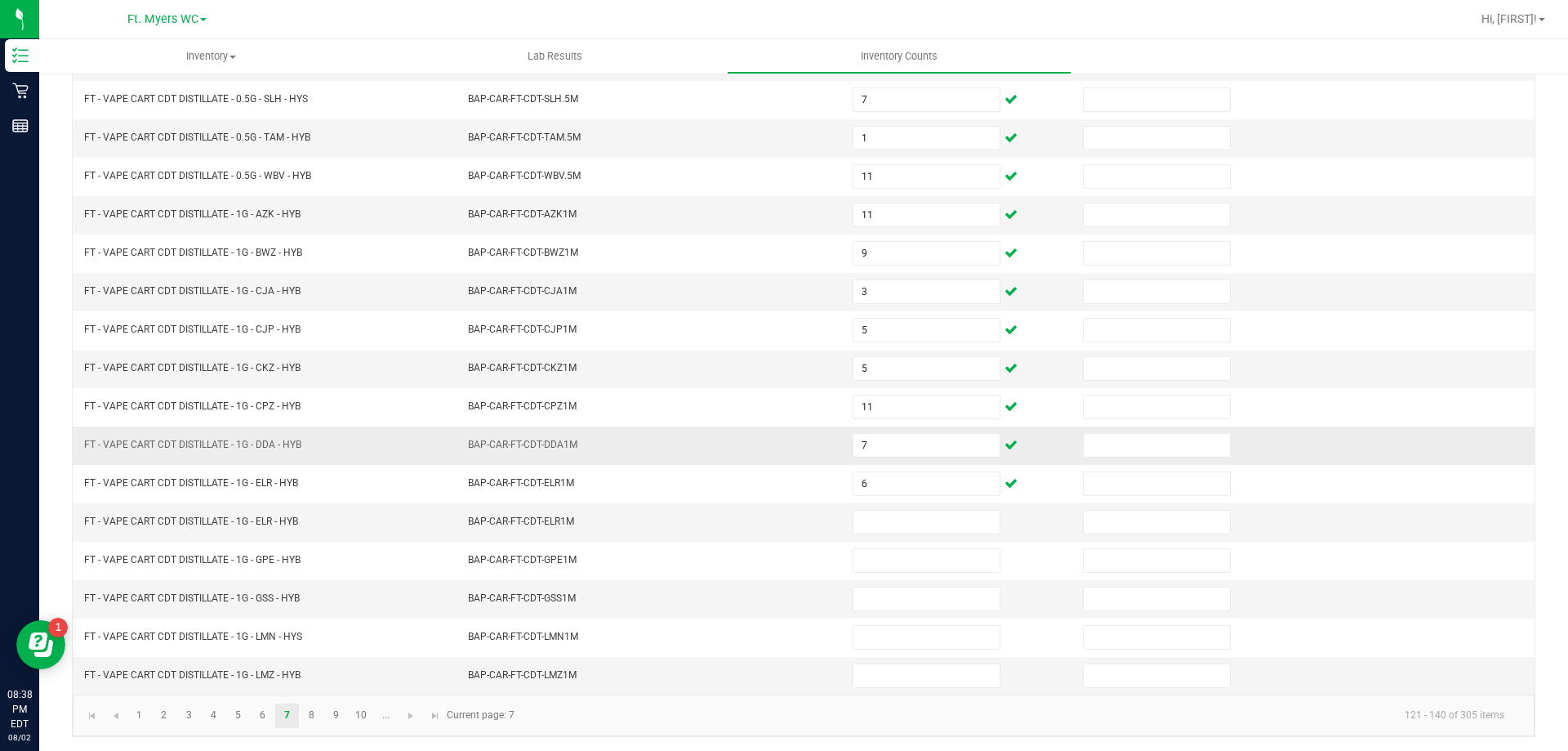 scroll, scrollTop: 339, scrollLeft: 0, axis: vertical 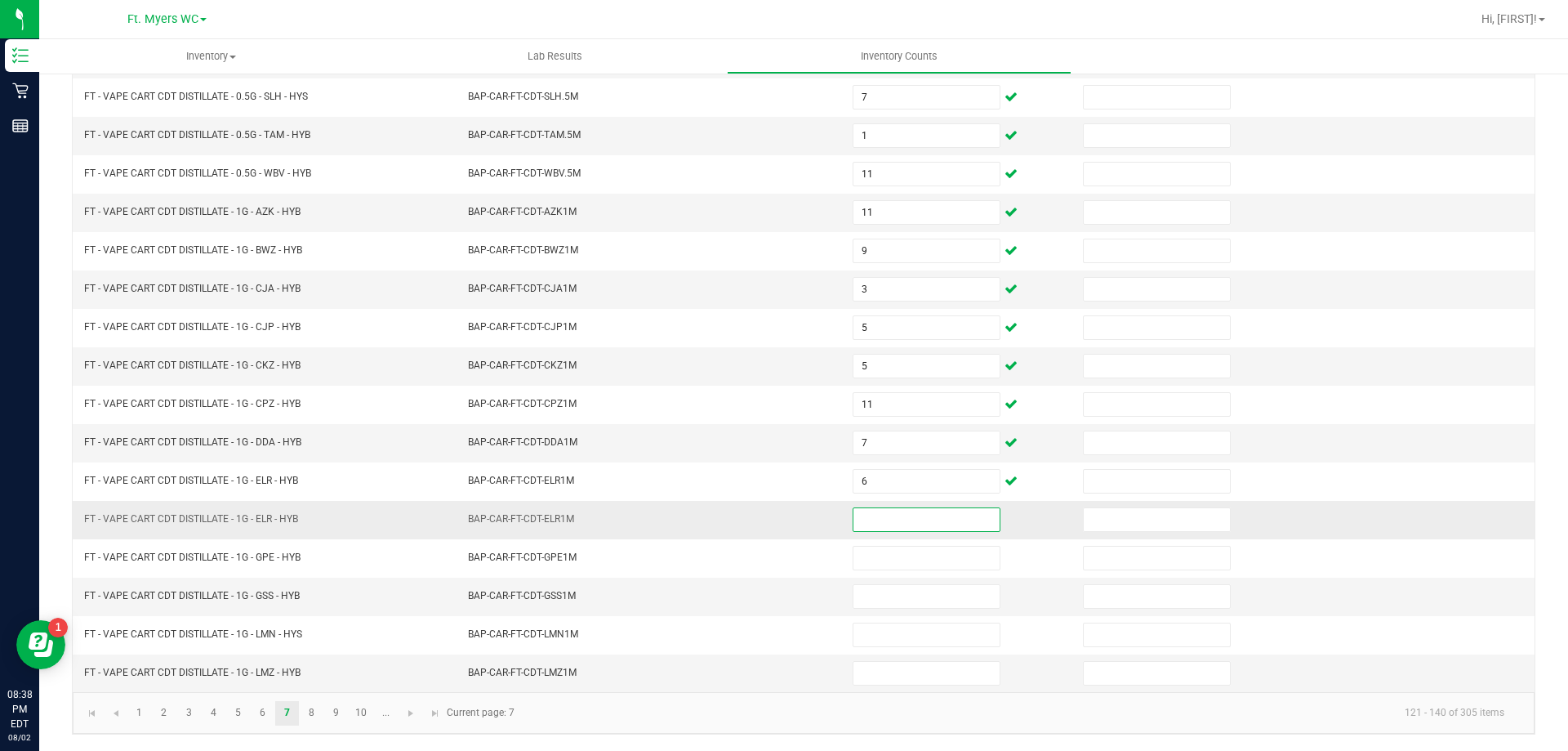 click at bounding box center [926, 520] 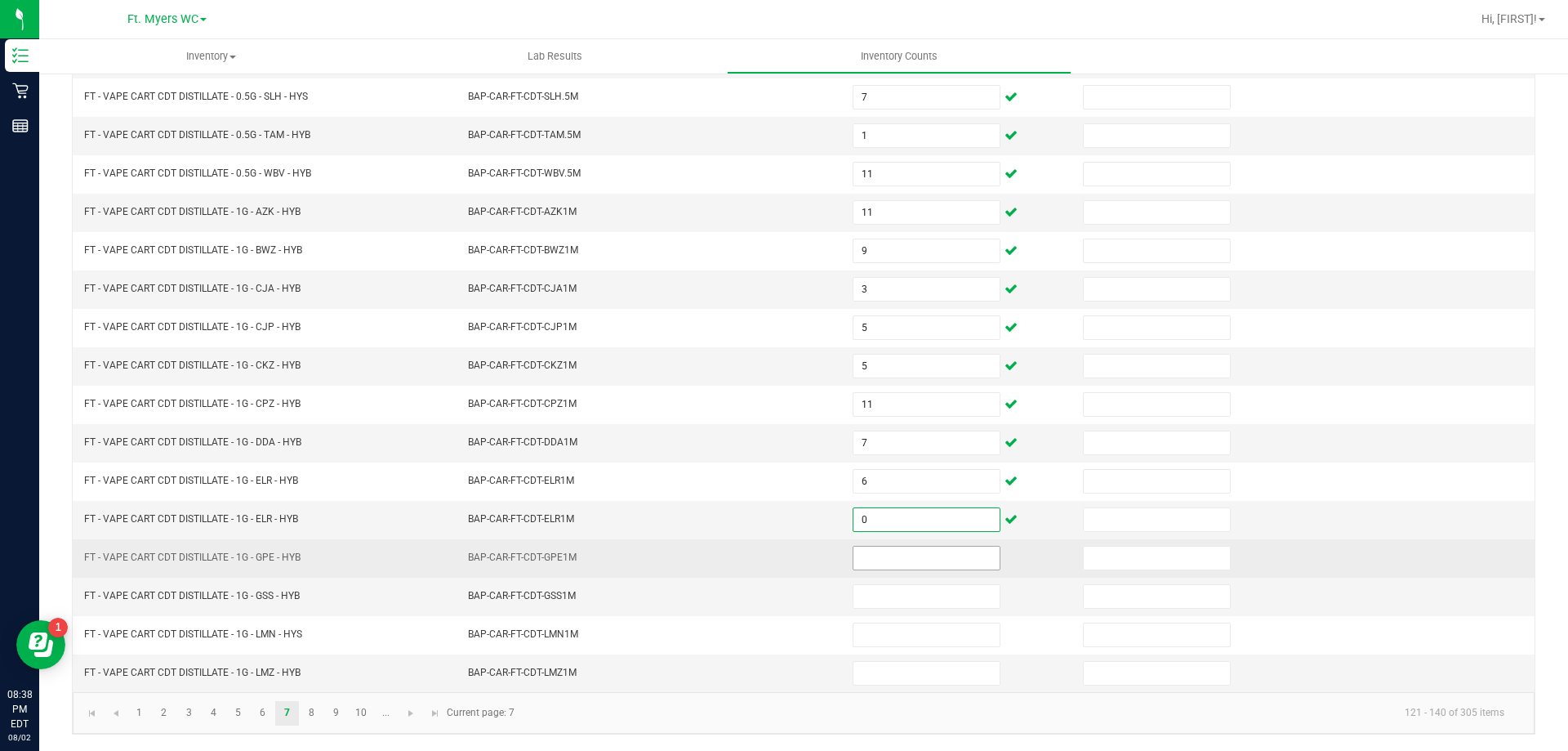 click at bounding box center [926, 558] 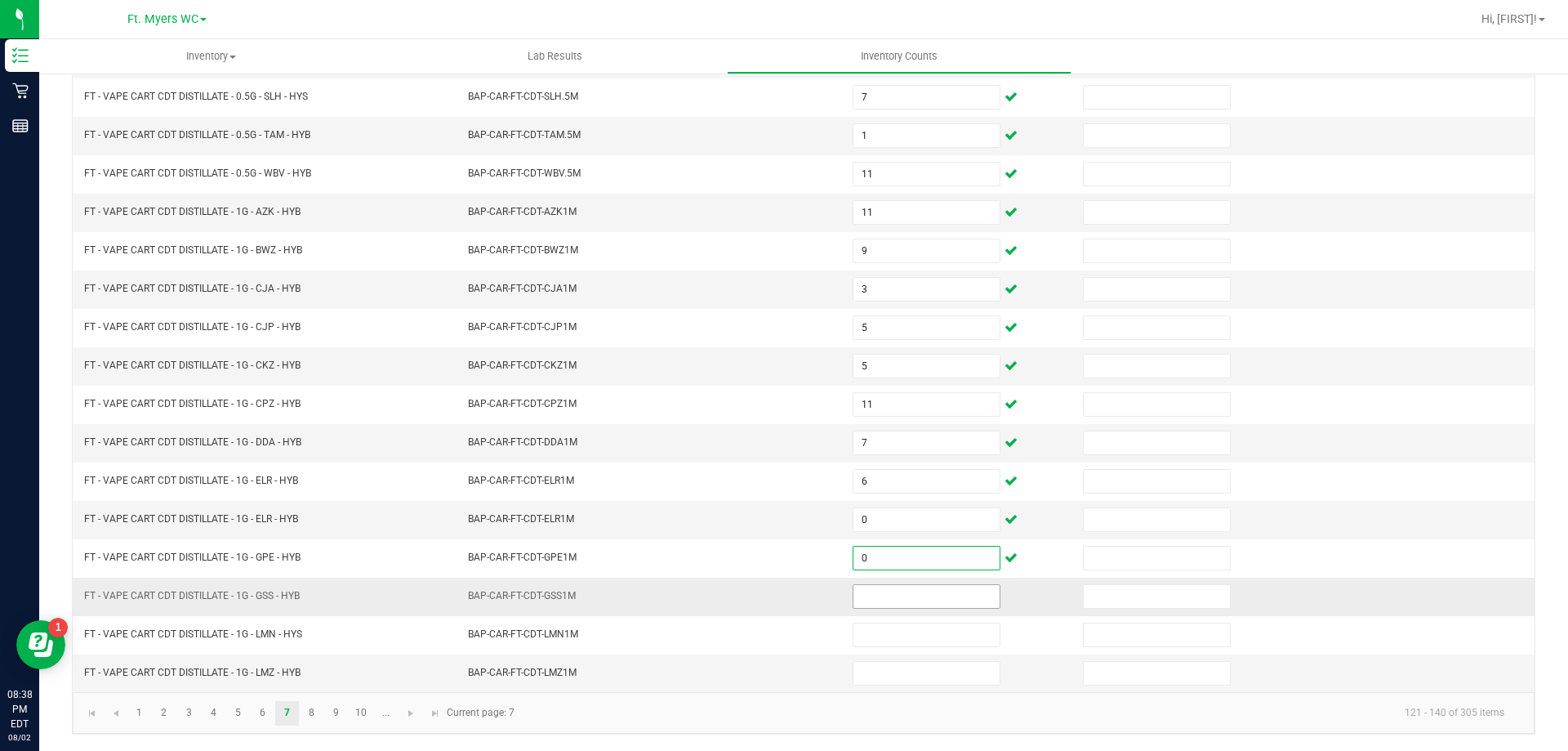 click at bounding box center (926, 597) 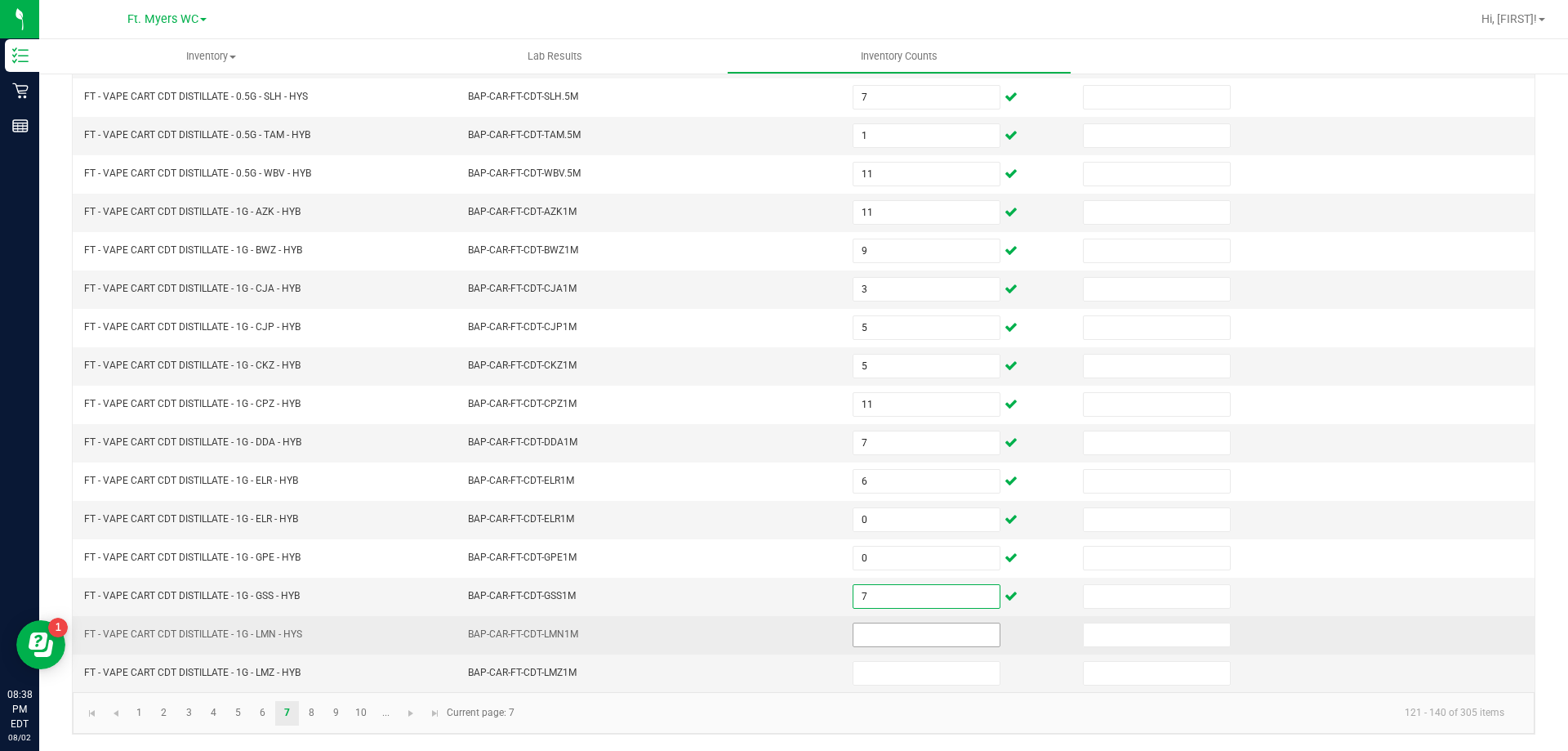 click at bounding box center [926, 635] 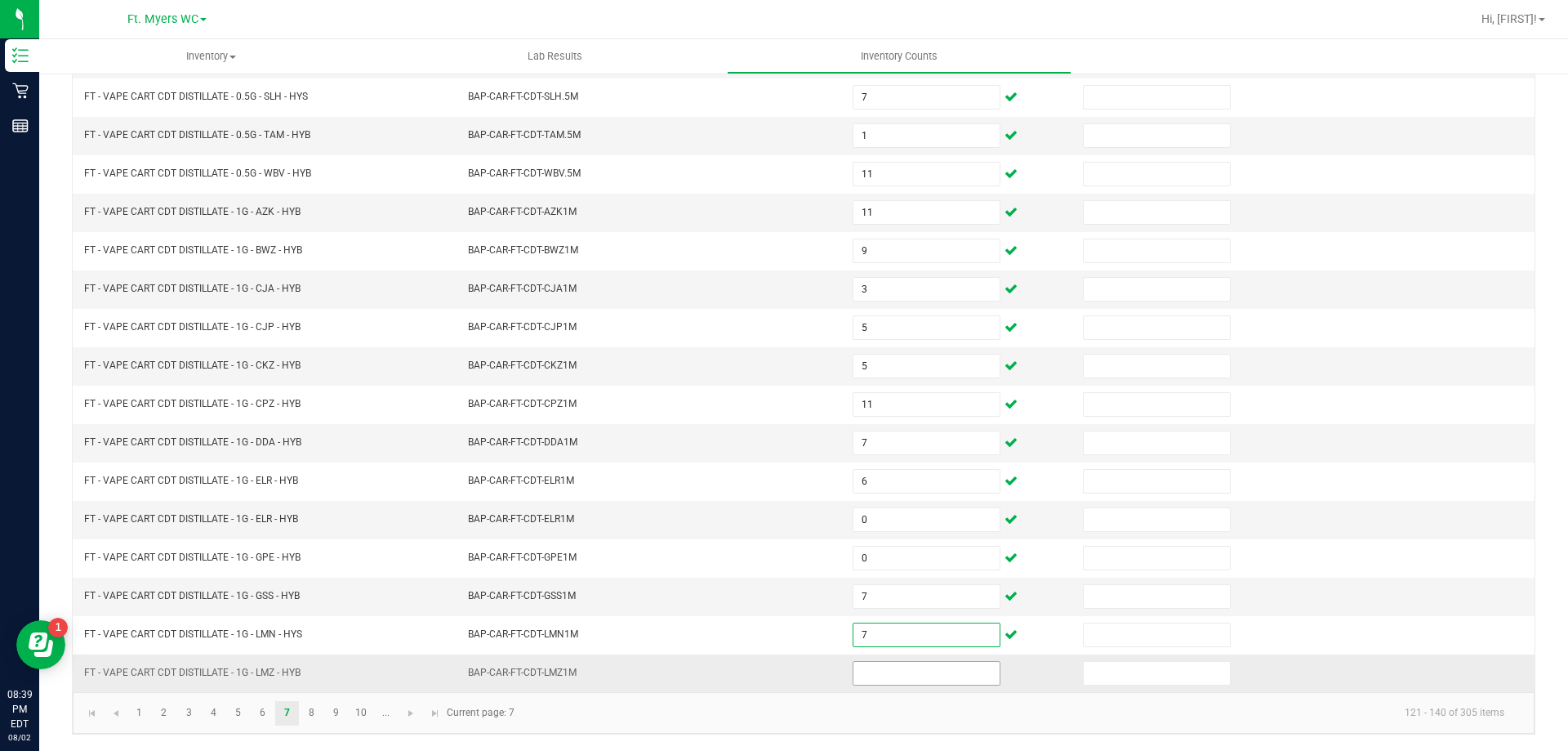 click at bounding box center (926, 673) 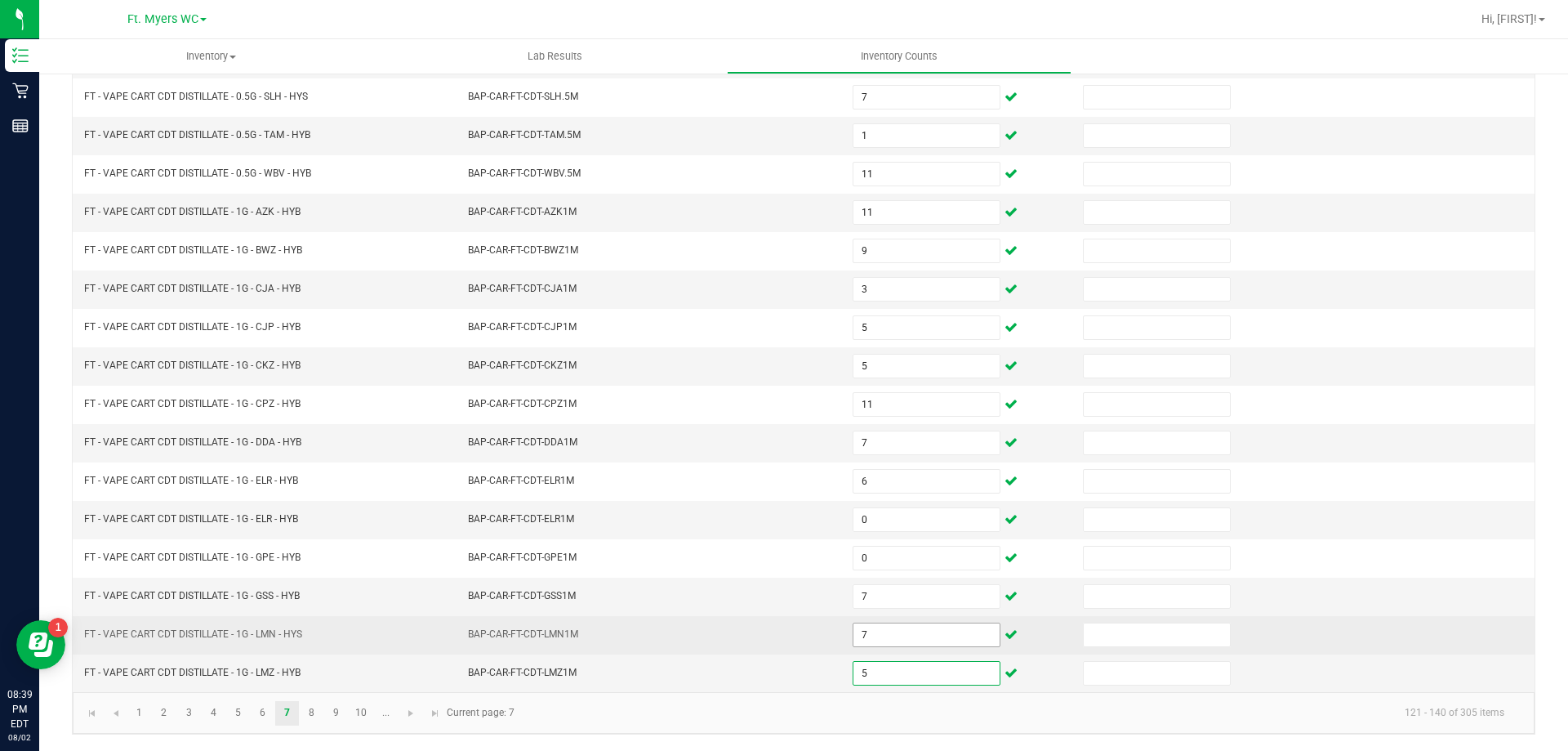 click on "7" at bounding box center [926, 635] 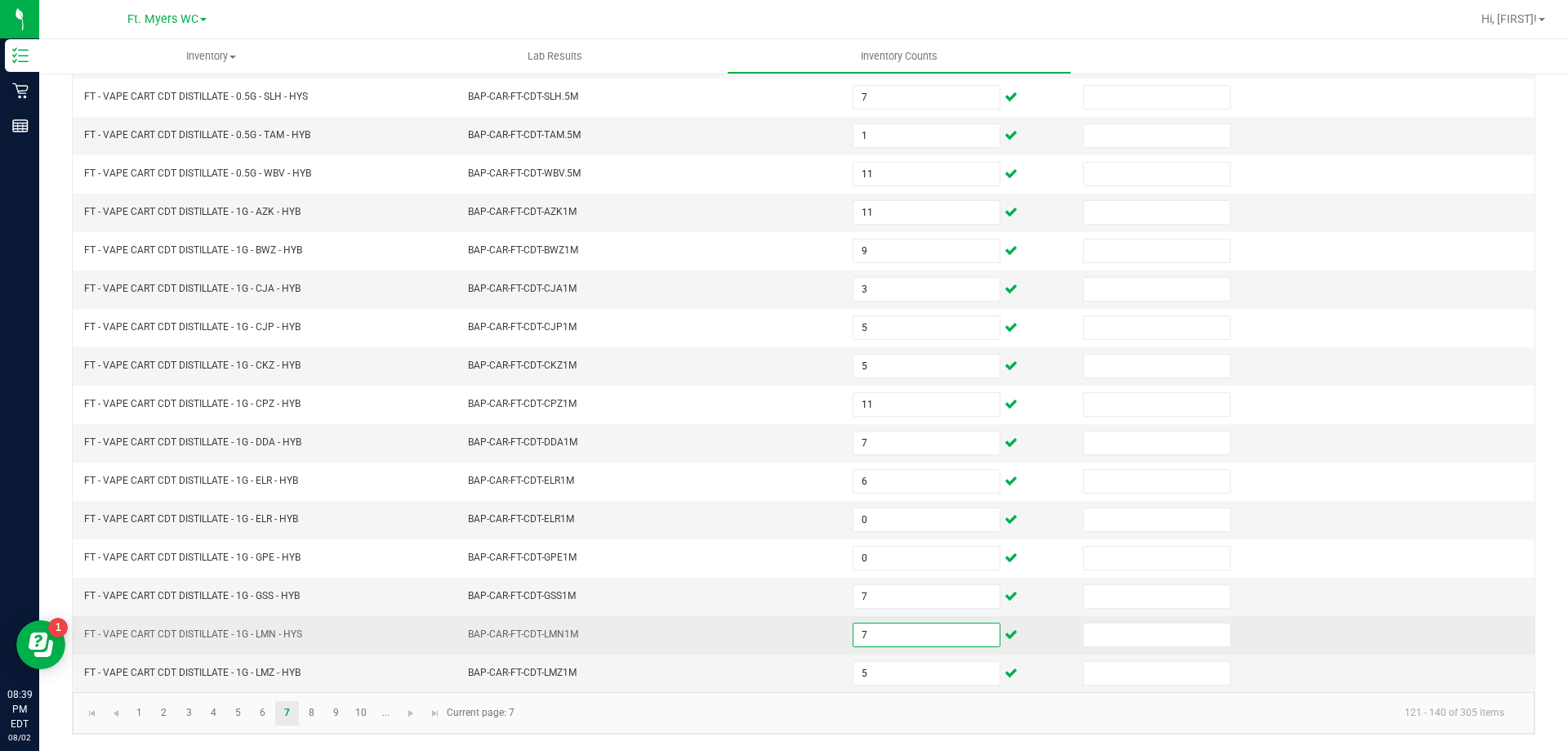 click on "7" at bounding box center (926, 635) 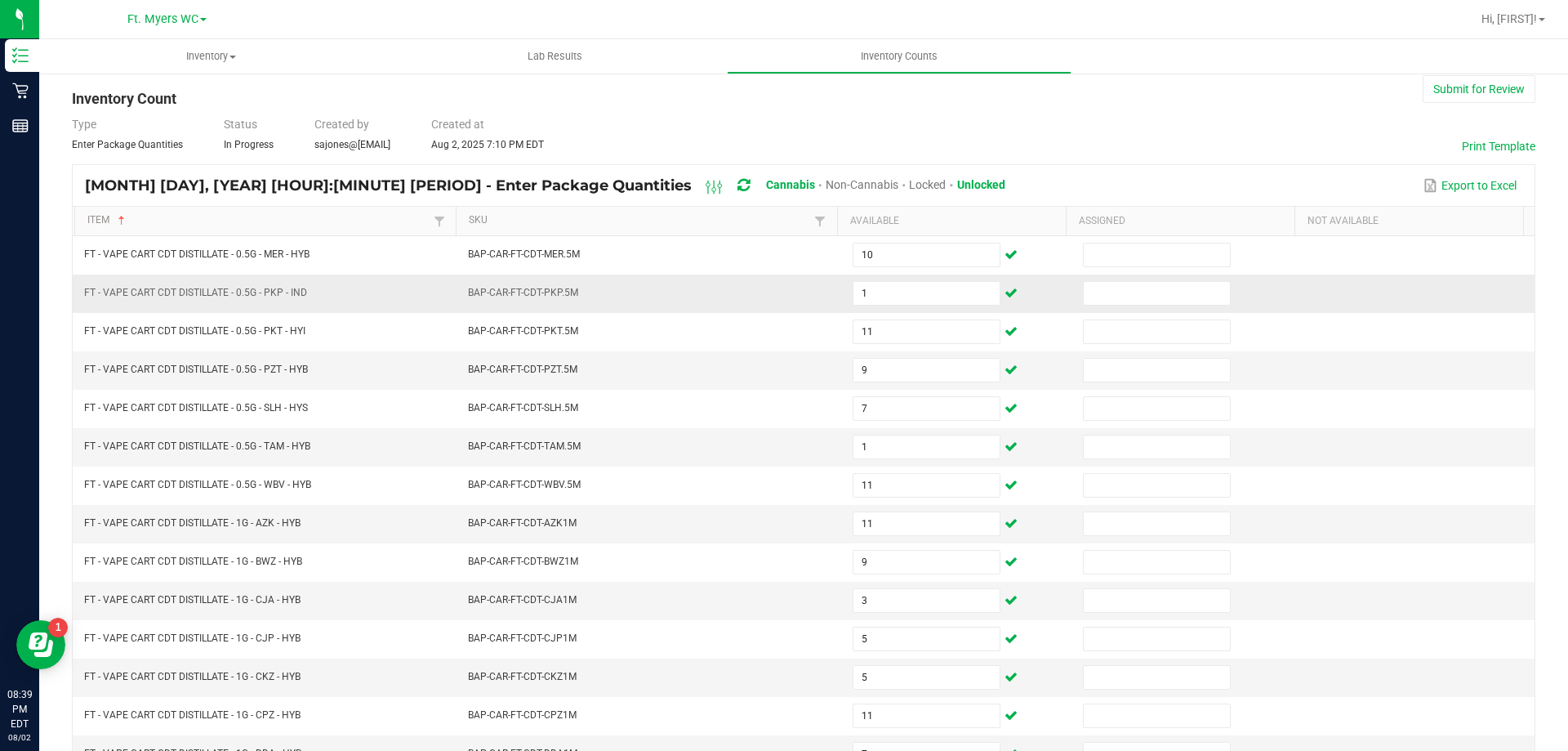 scroll, scrollTop: 12, scrollLeft: 0, axis: vertical 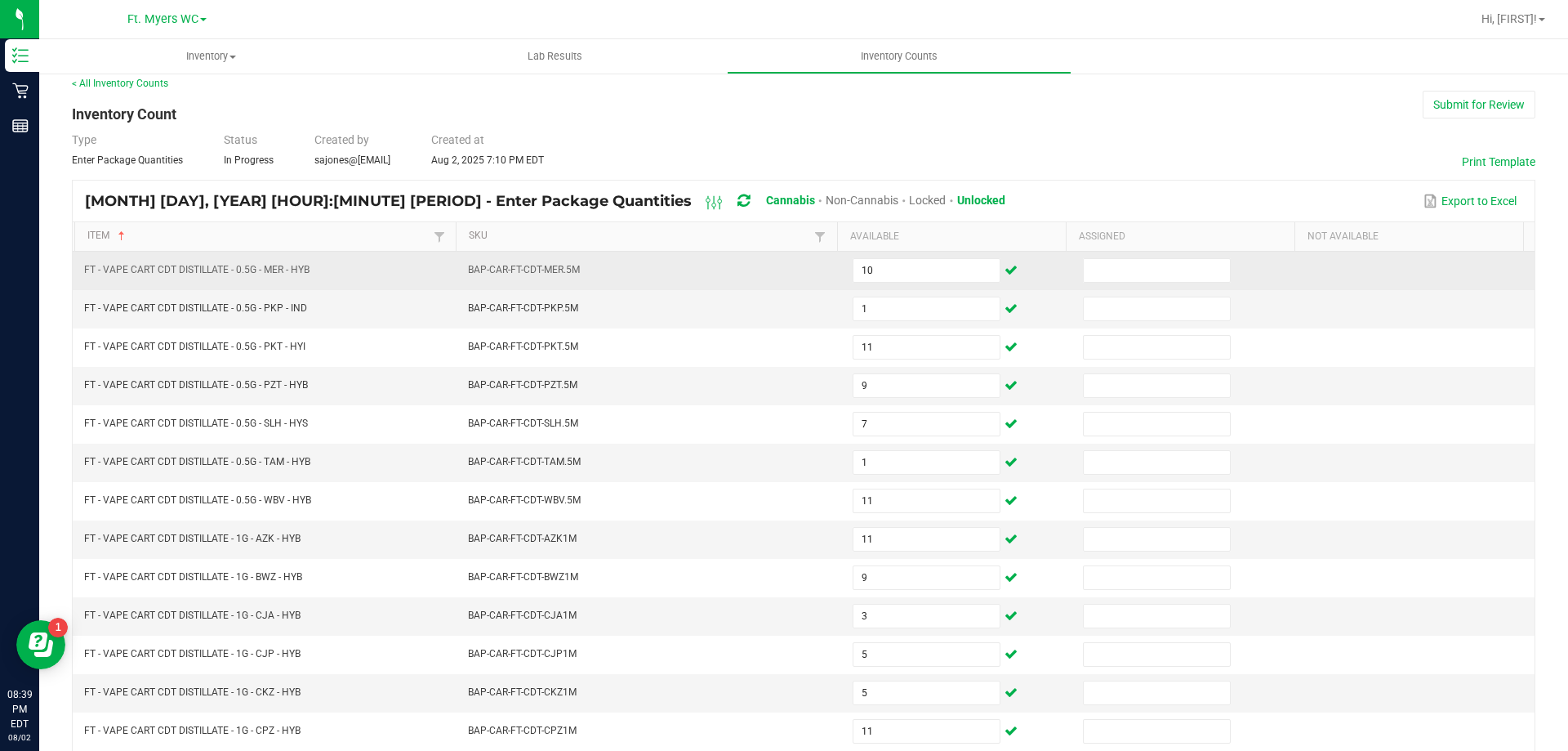 click at bounding box center [1188, 270] 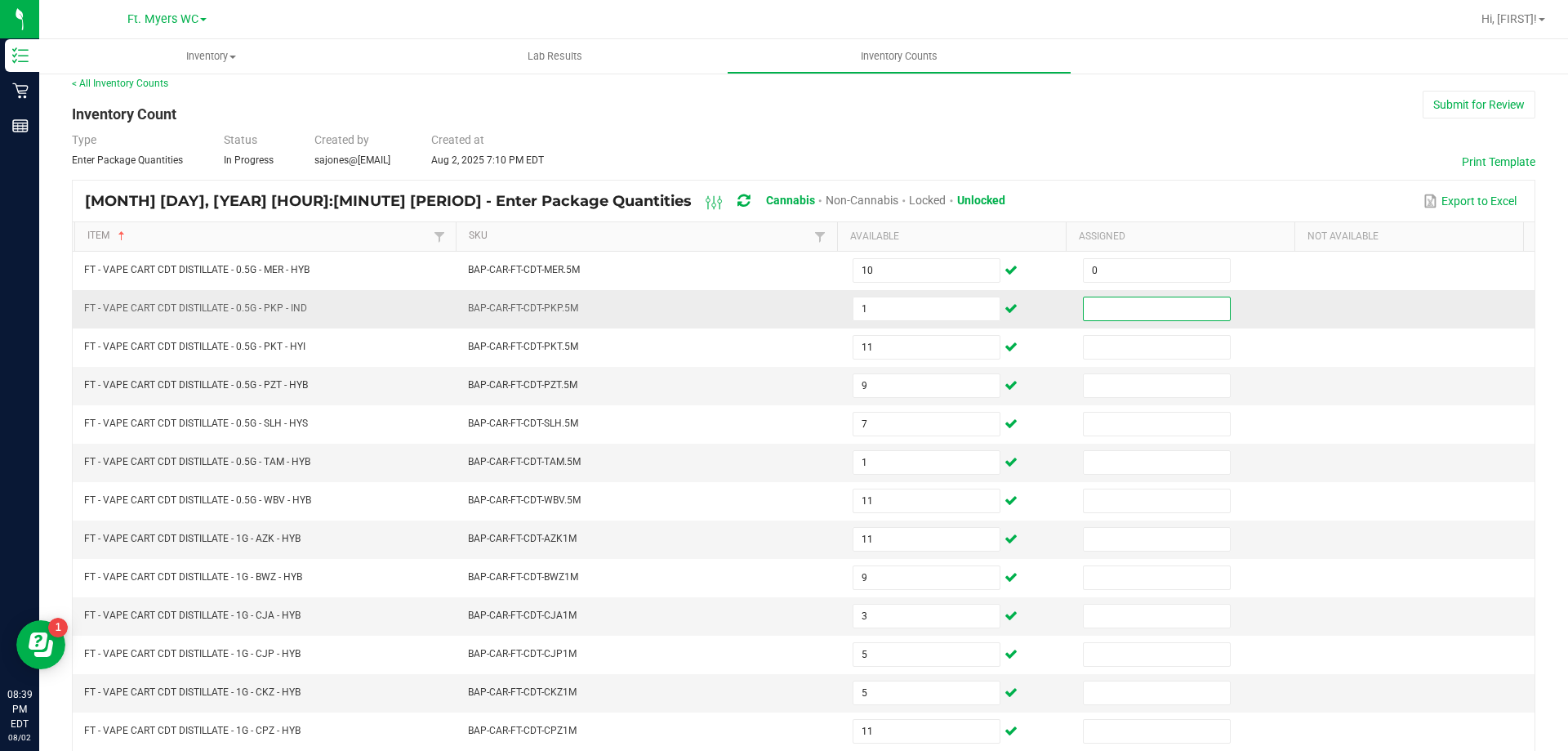 click at bounding box center [1156, 309] 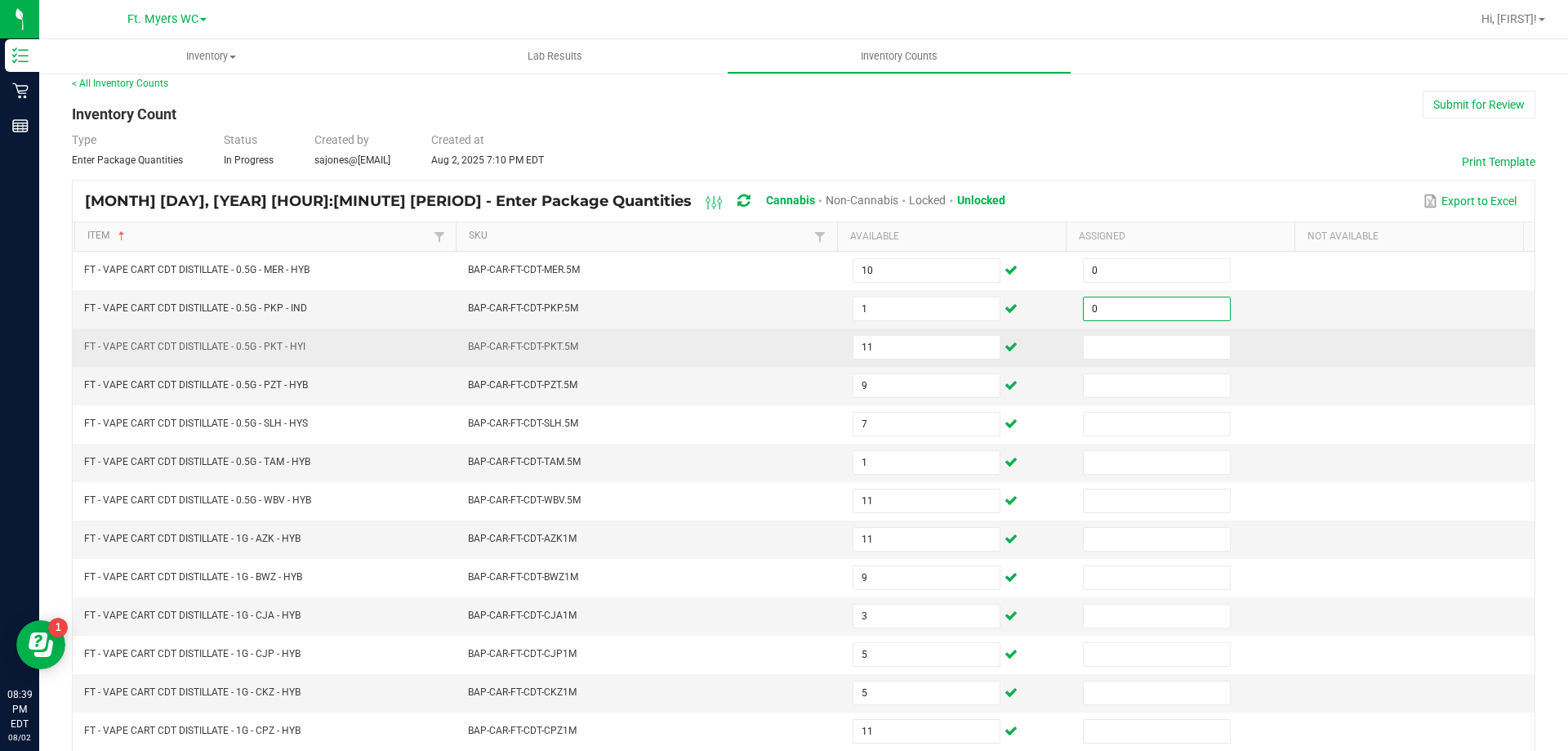click at bounding box center (1188, 347) 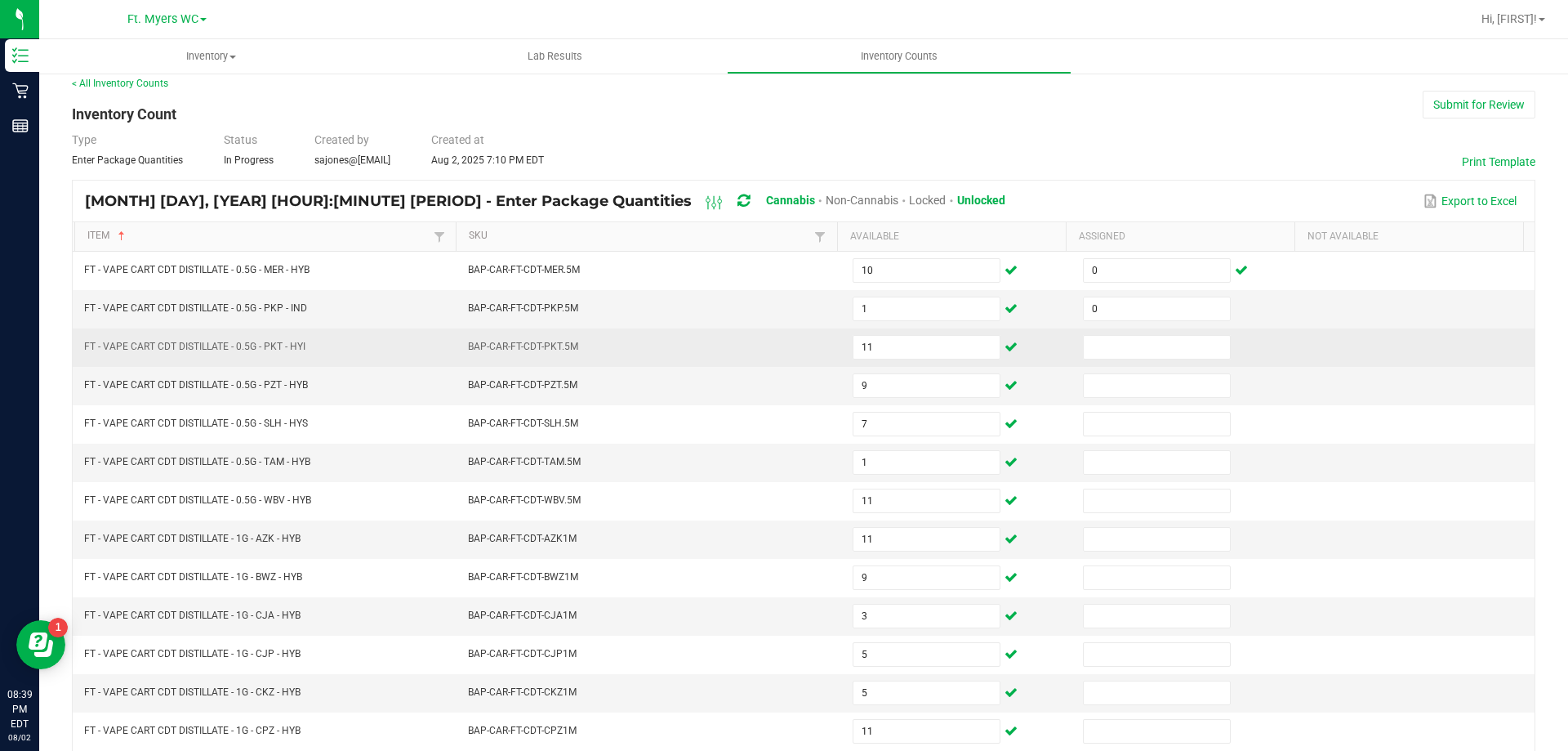 click at bounding box center (1188, 347) 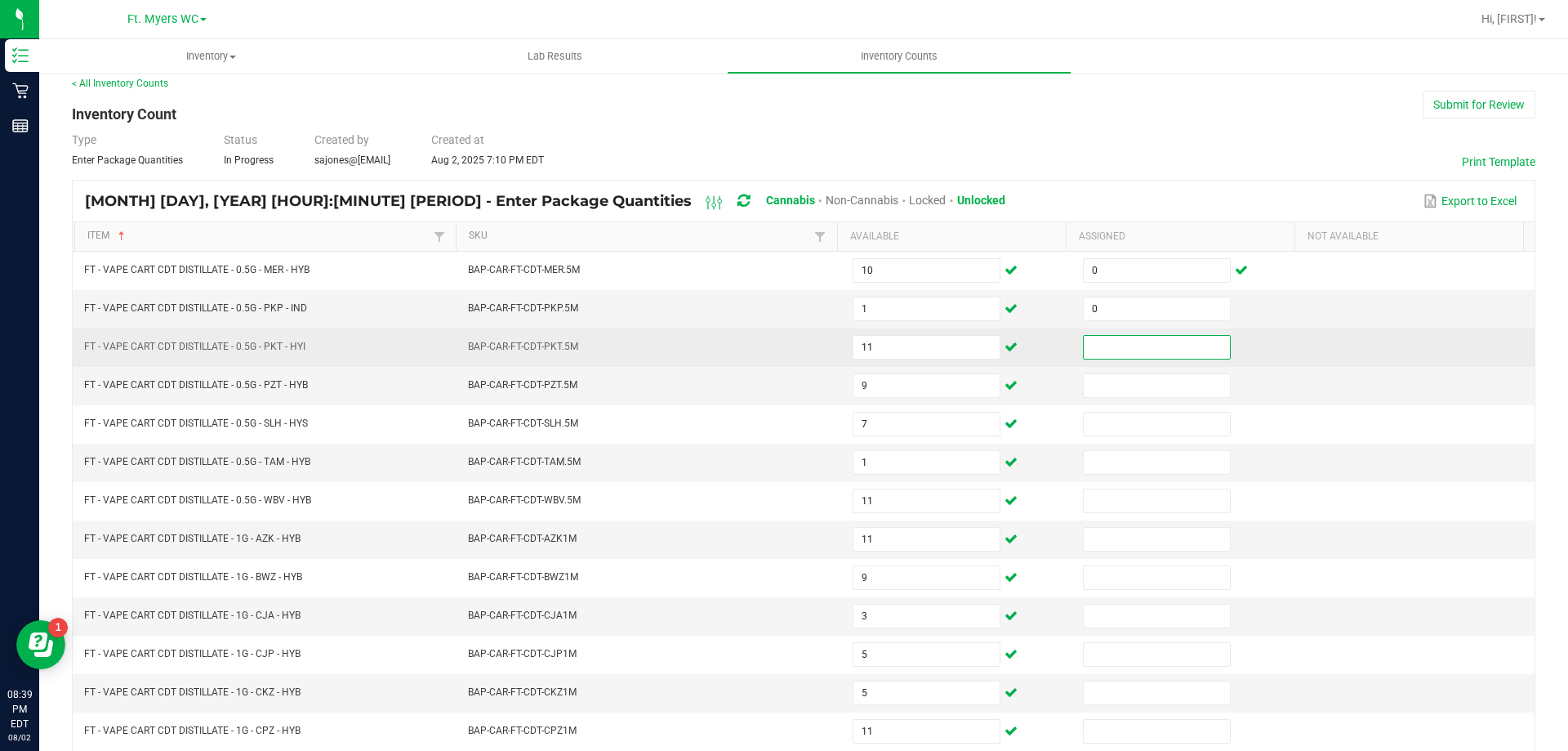 click at bounding box center (1156, 347) 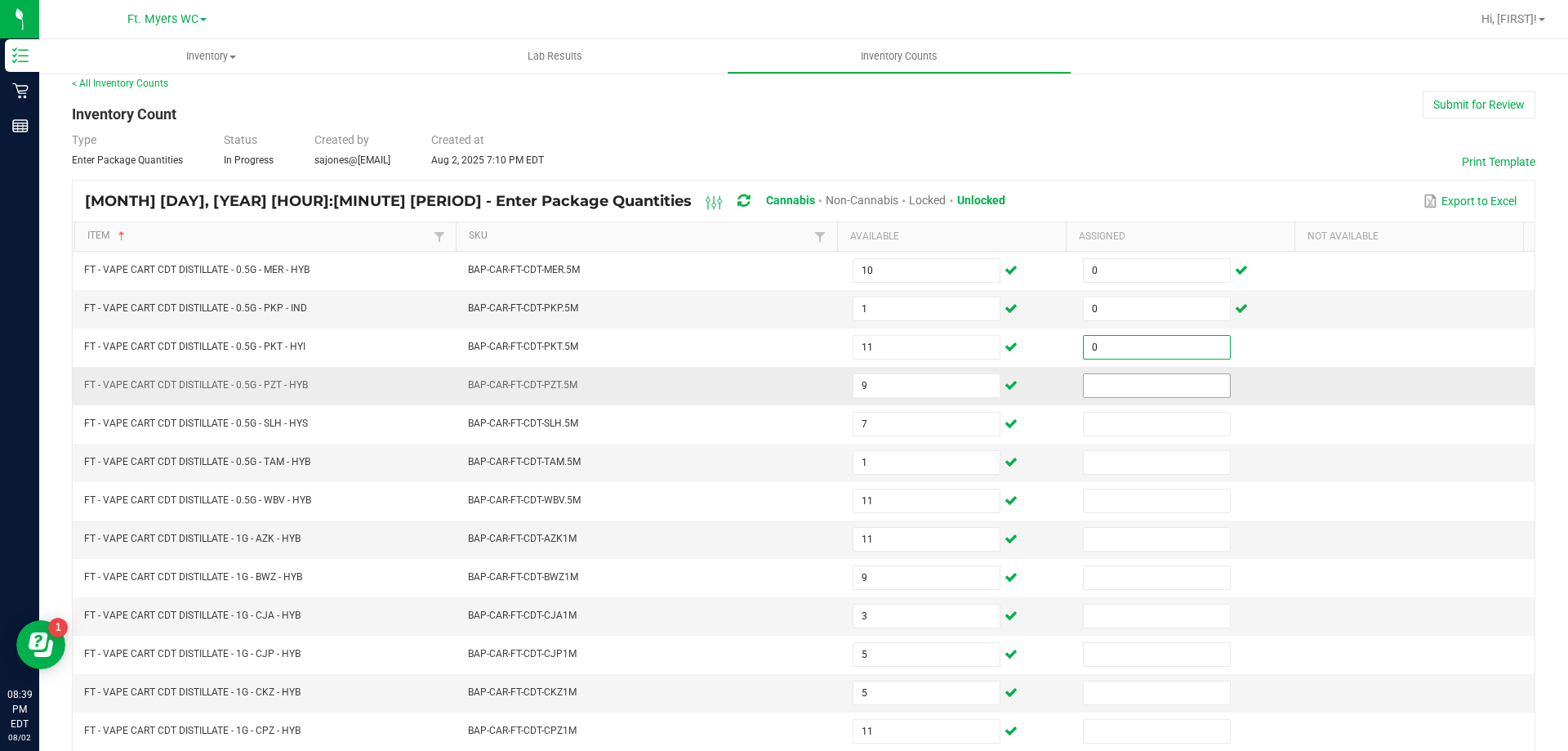 click at bounding box center (1156, 386) 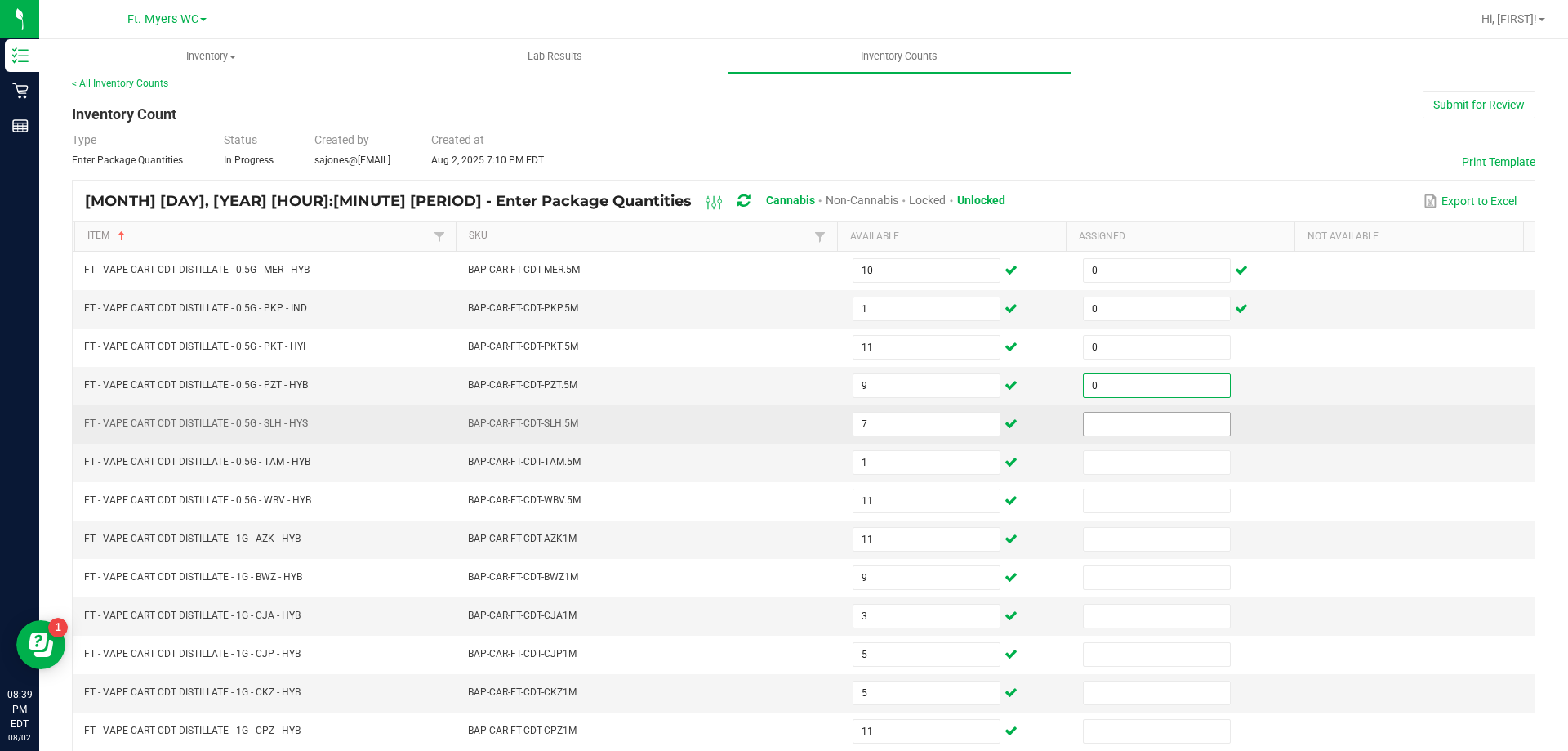 click at bounding box center [1156, 424] 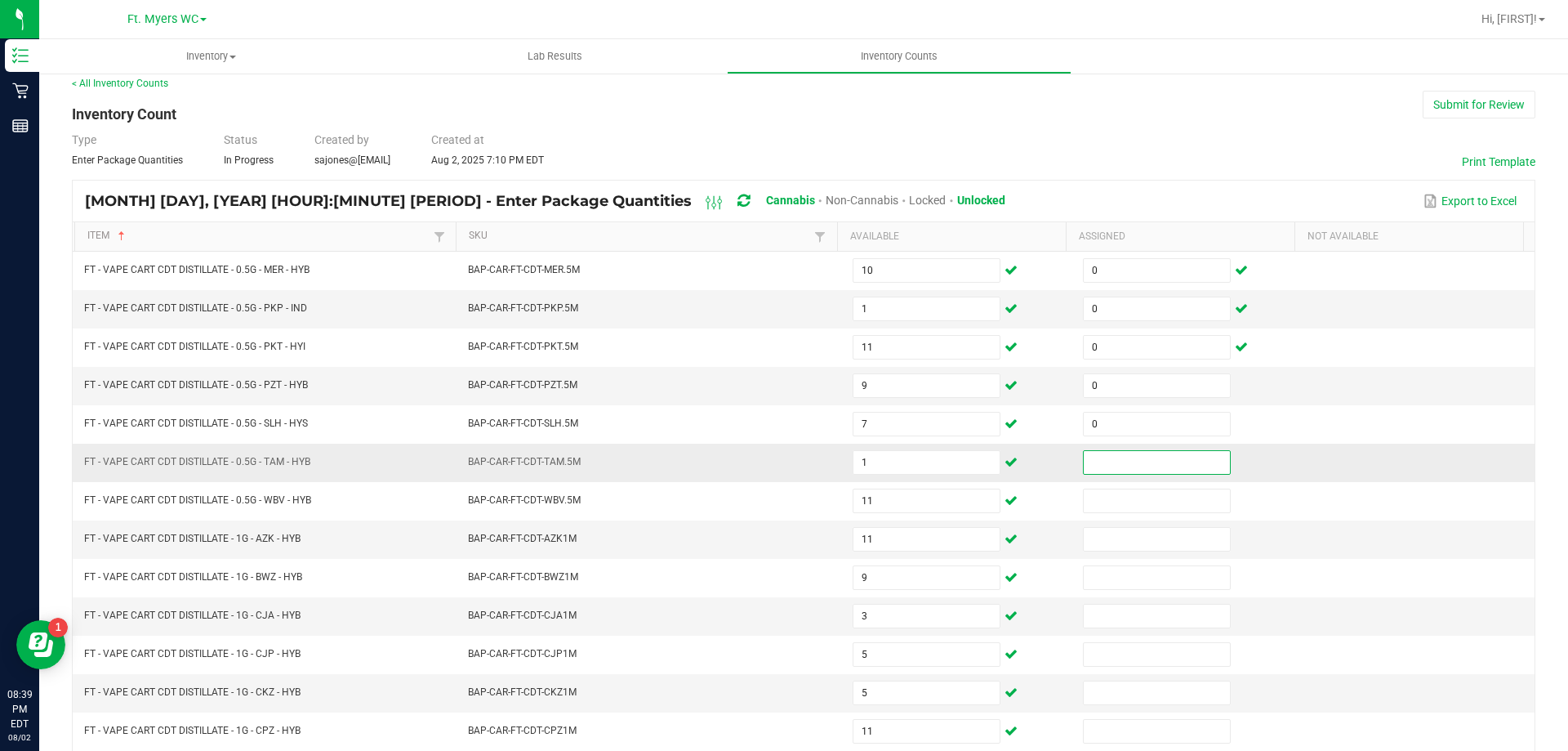 click at bounding box center (1156, 463) 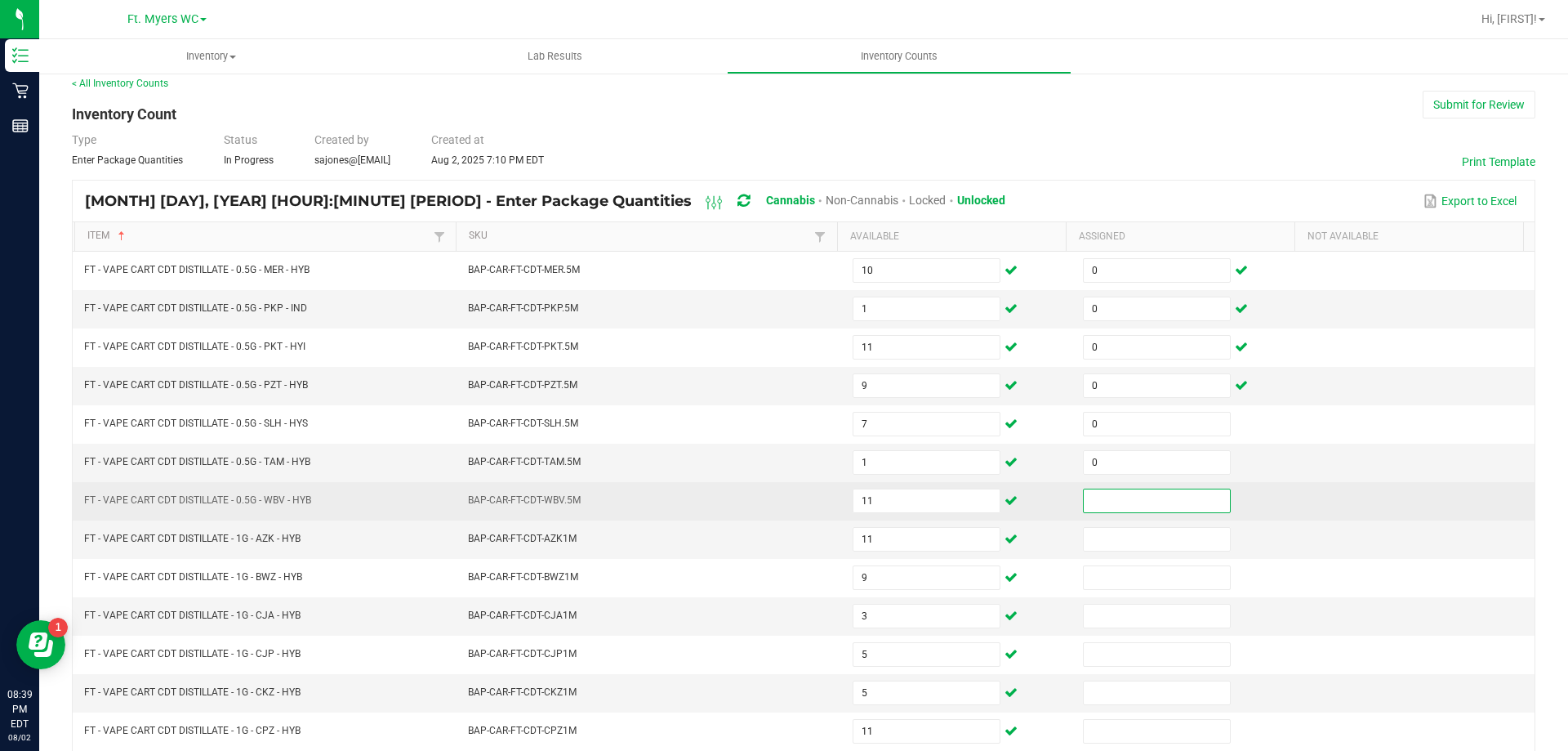 click at bounding box center (1156, 501) 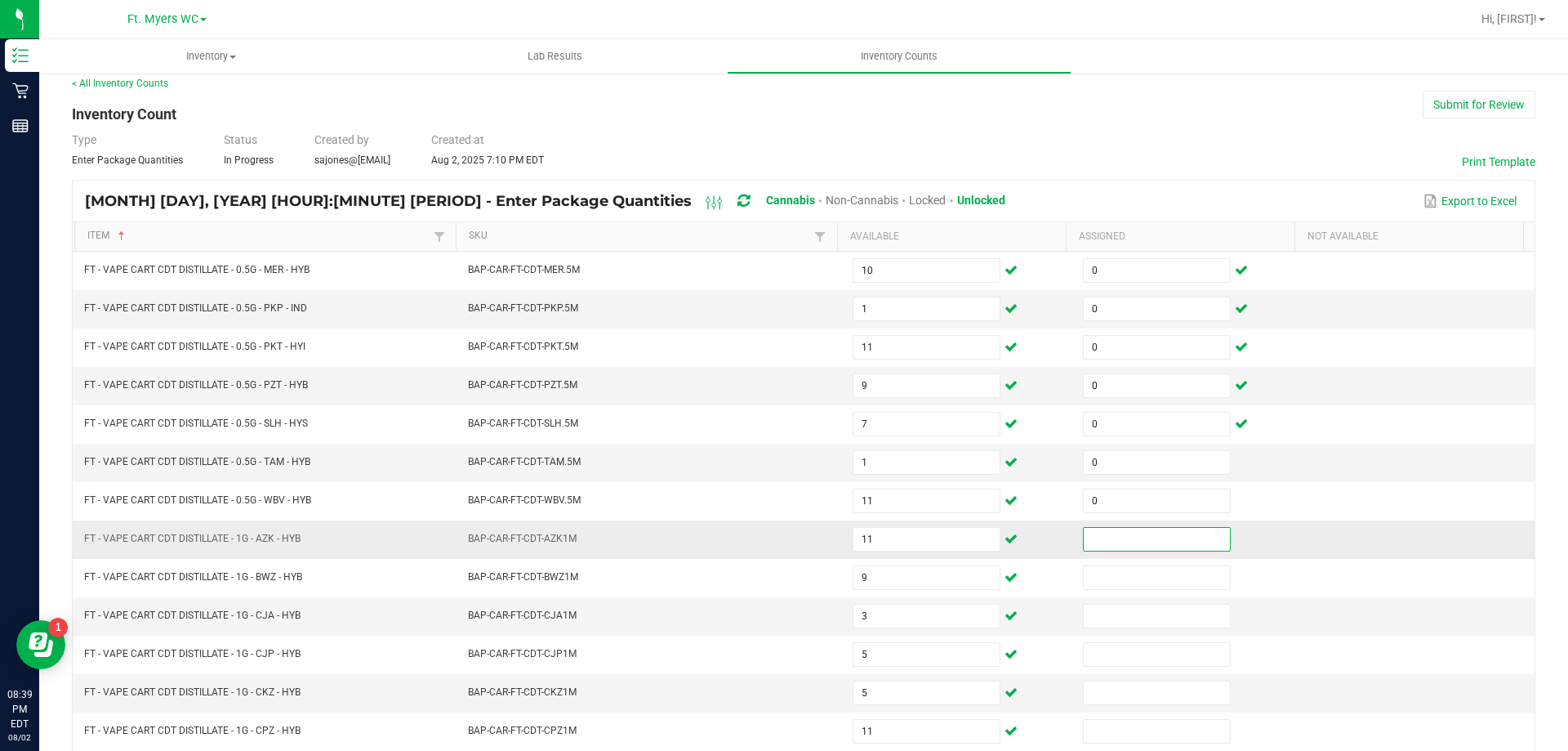 click at bounding box center [1156, 539] 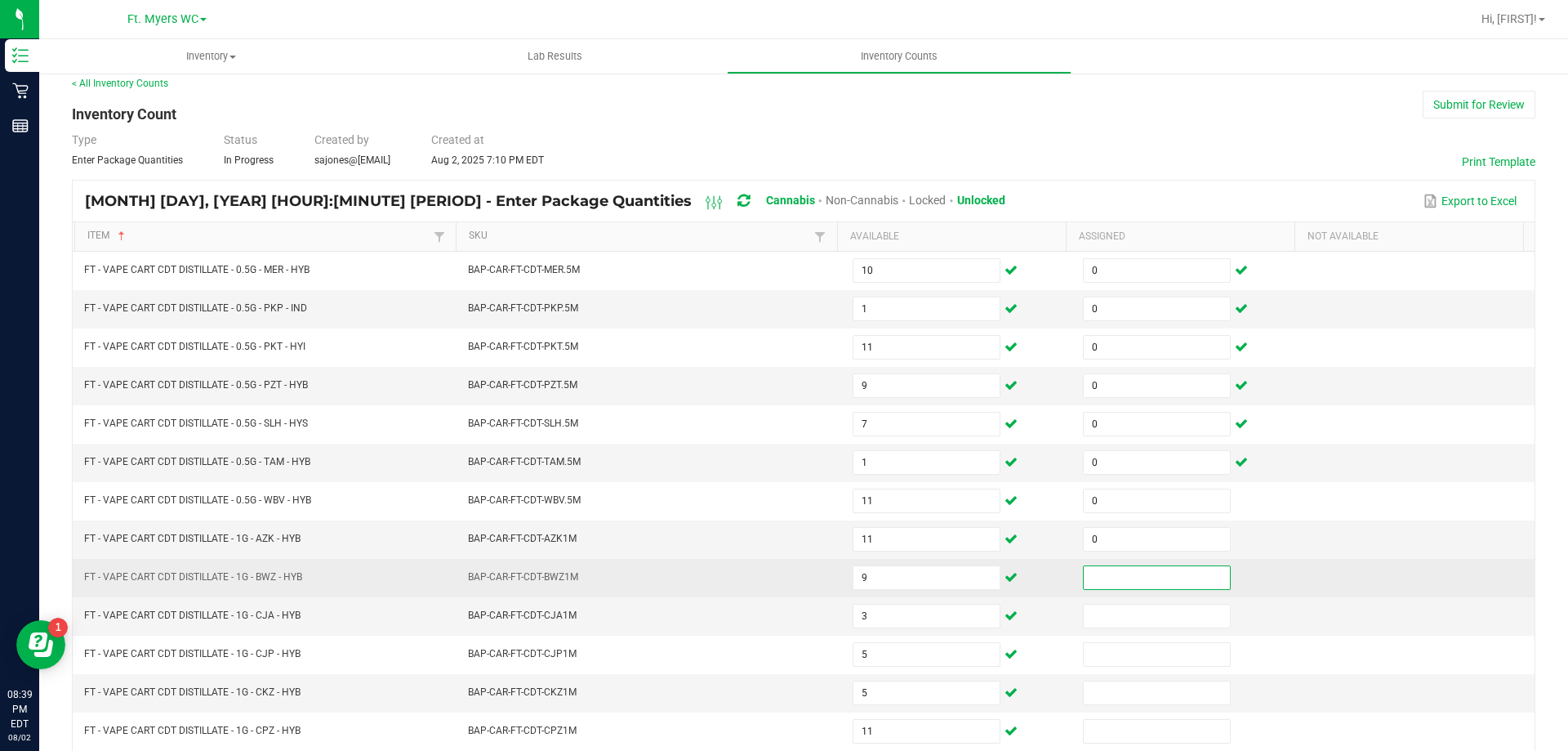 click at bounding box center (1156, 578) 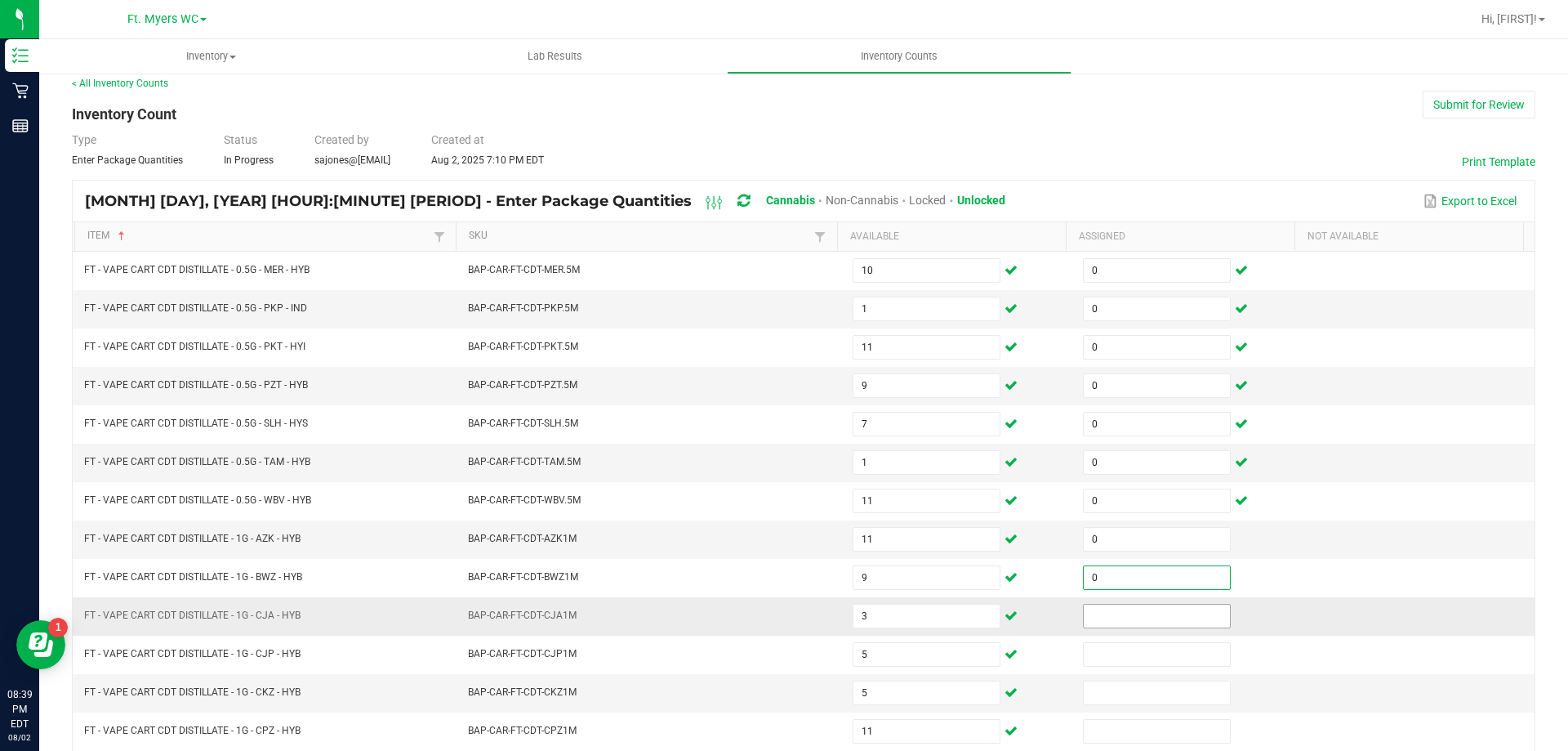 click at bounding box center [1156, 616] 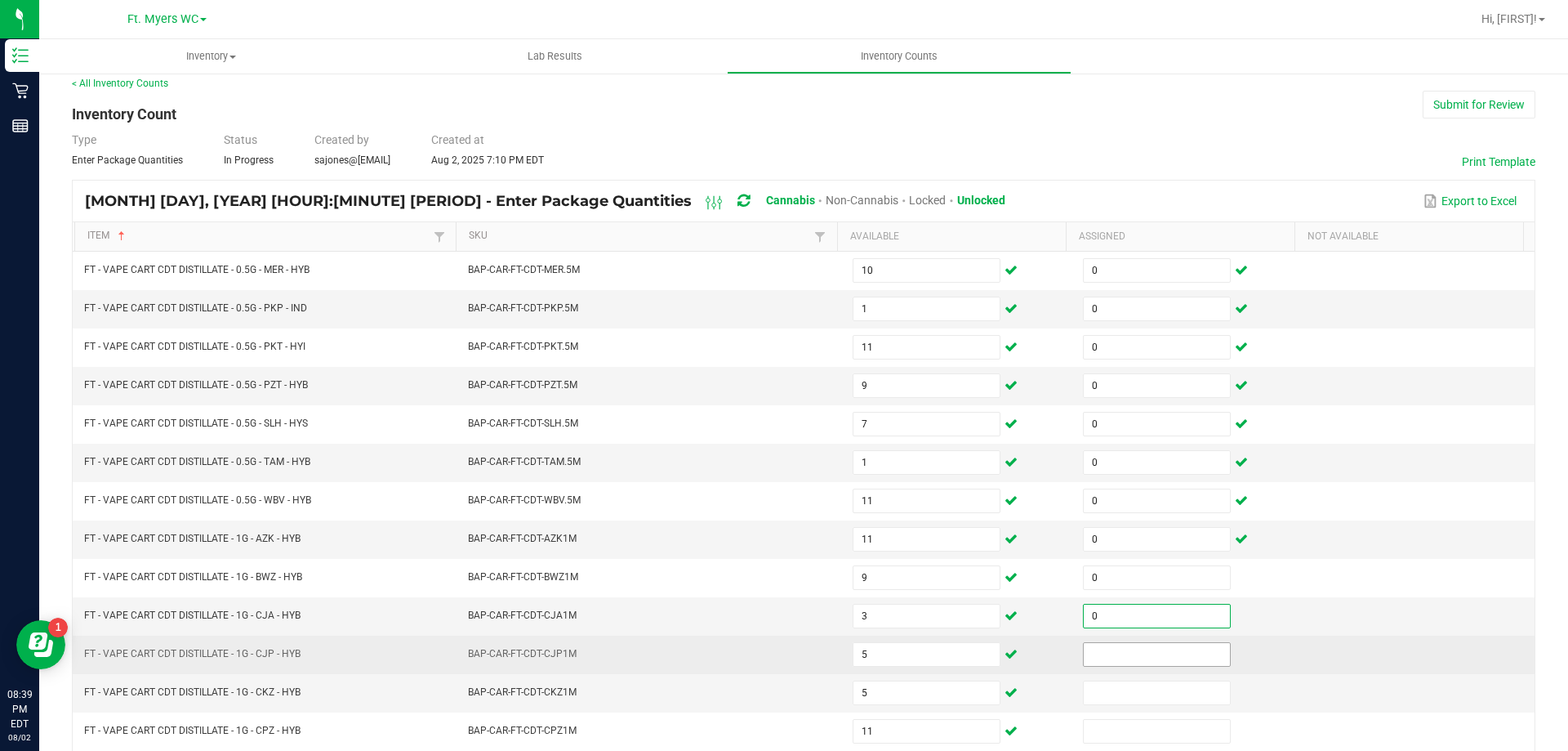 click at bounding box center [1156, 655] 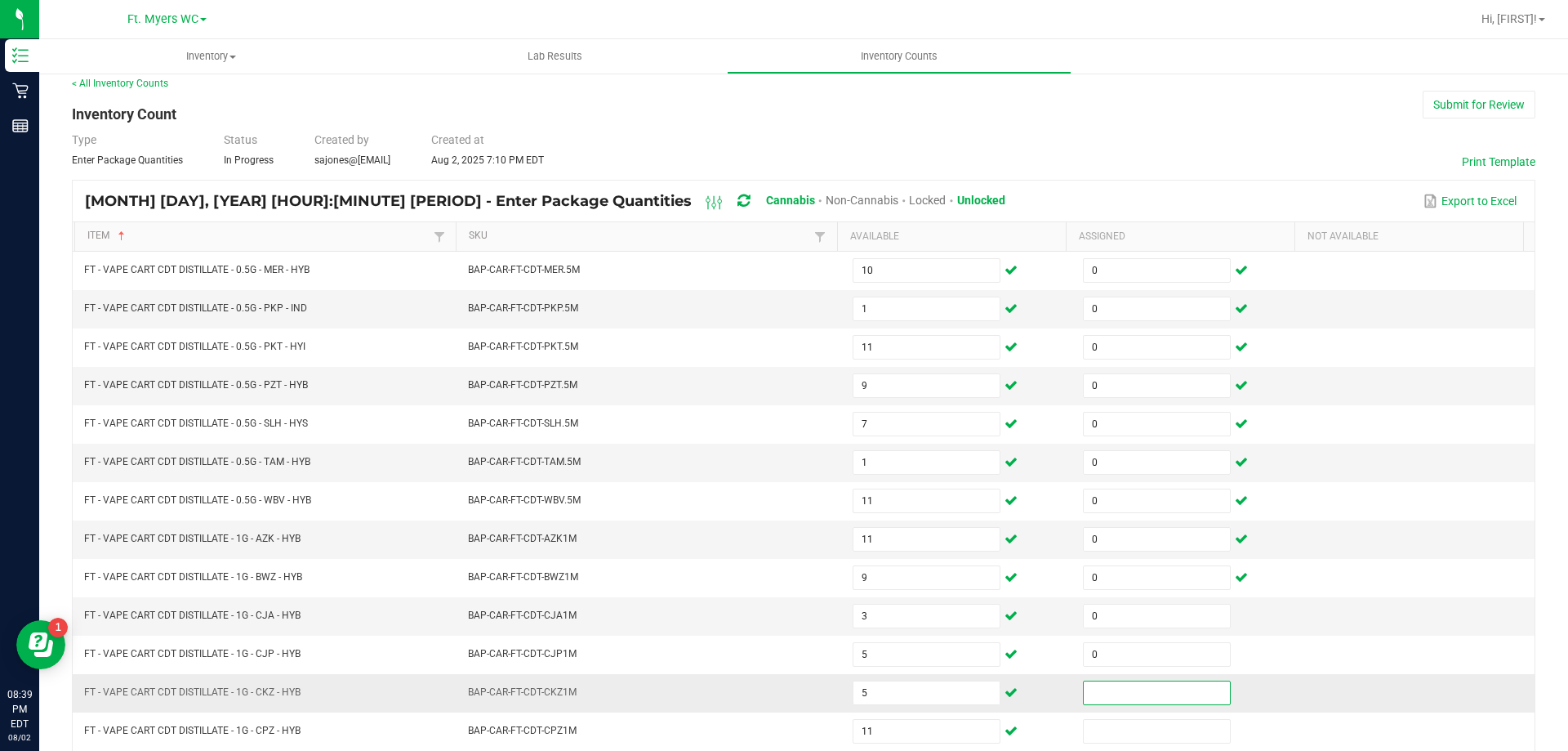 click at bounding box center [1156, 693] 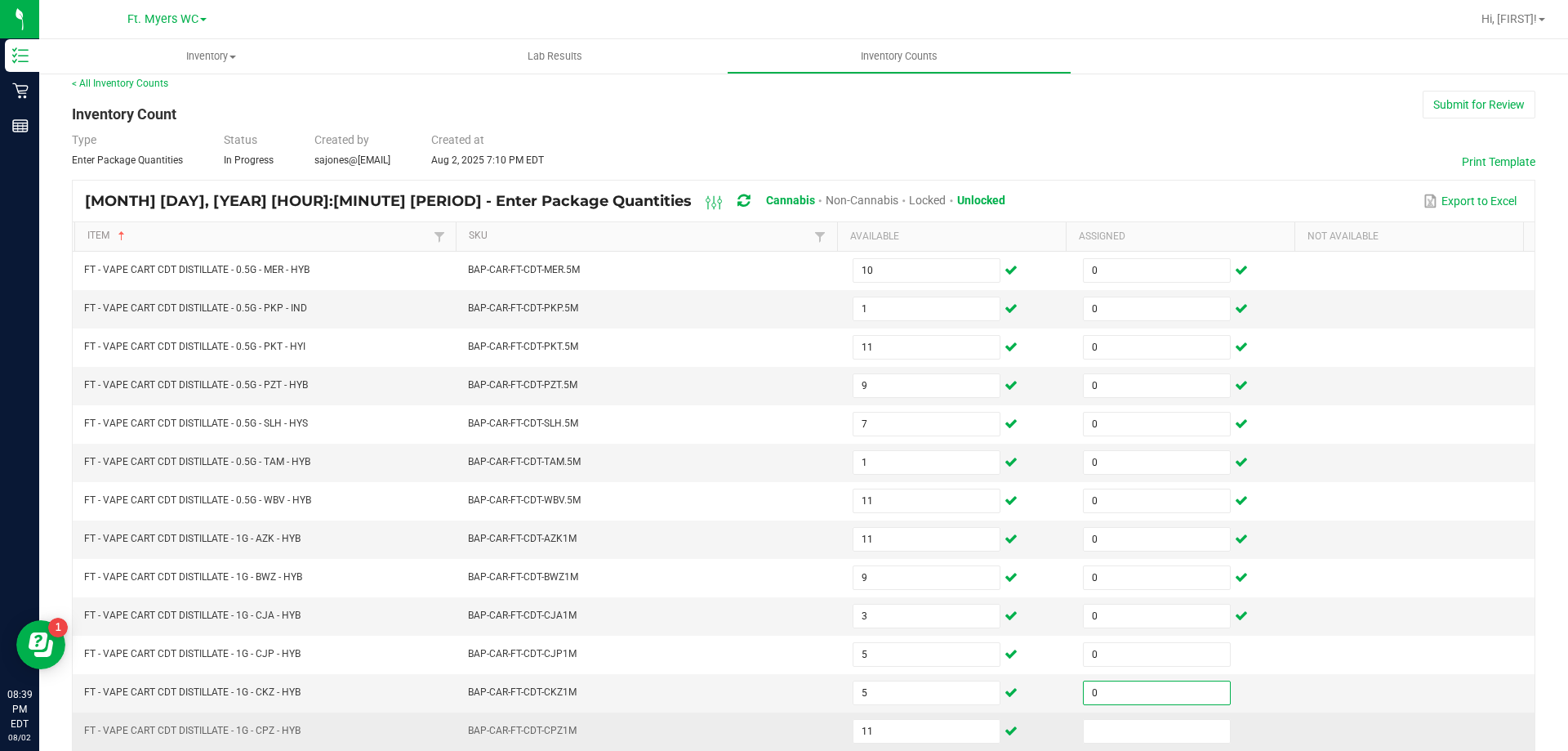 click at bounding box center [1188, 731] 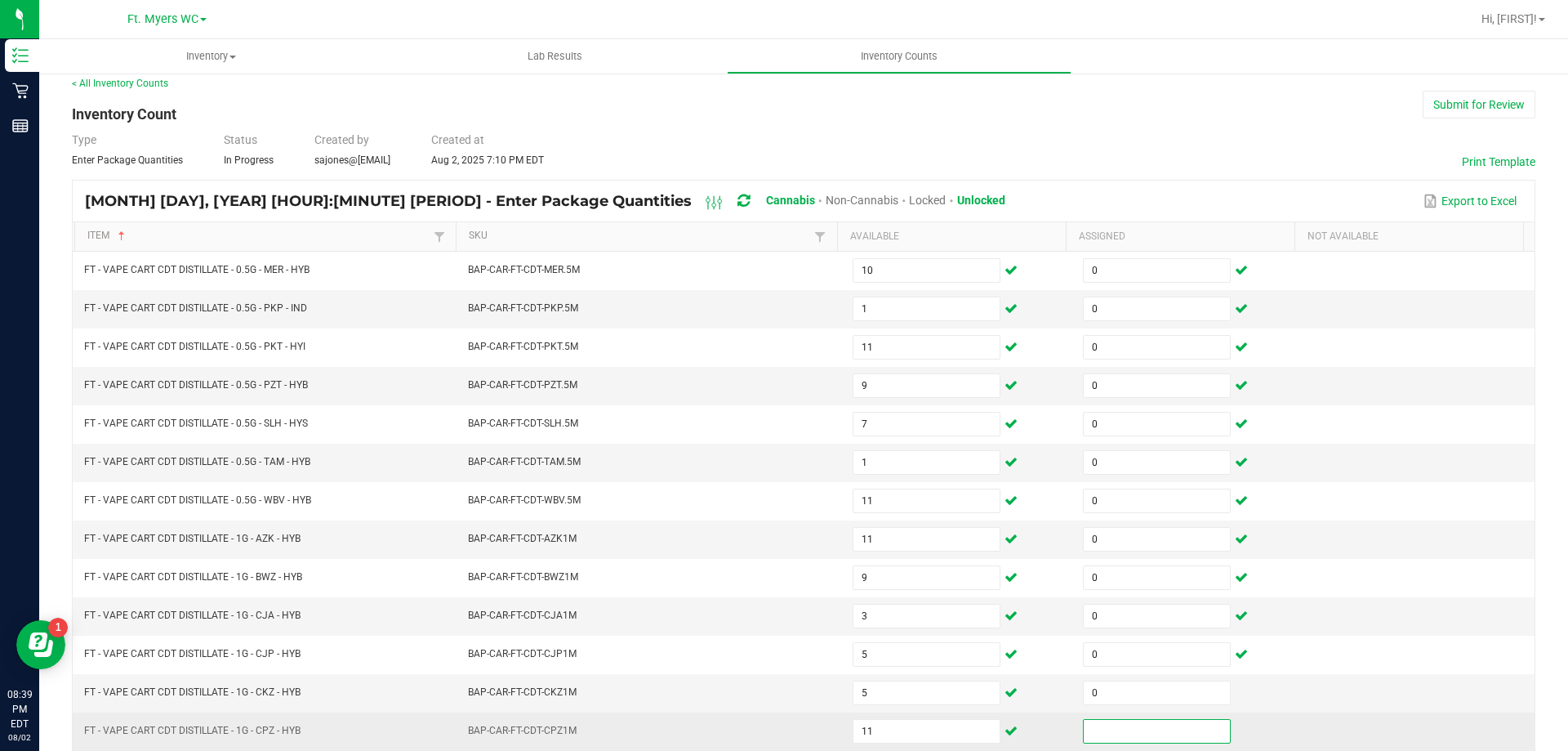 click at bounding box center [1156, 731] 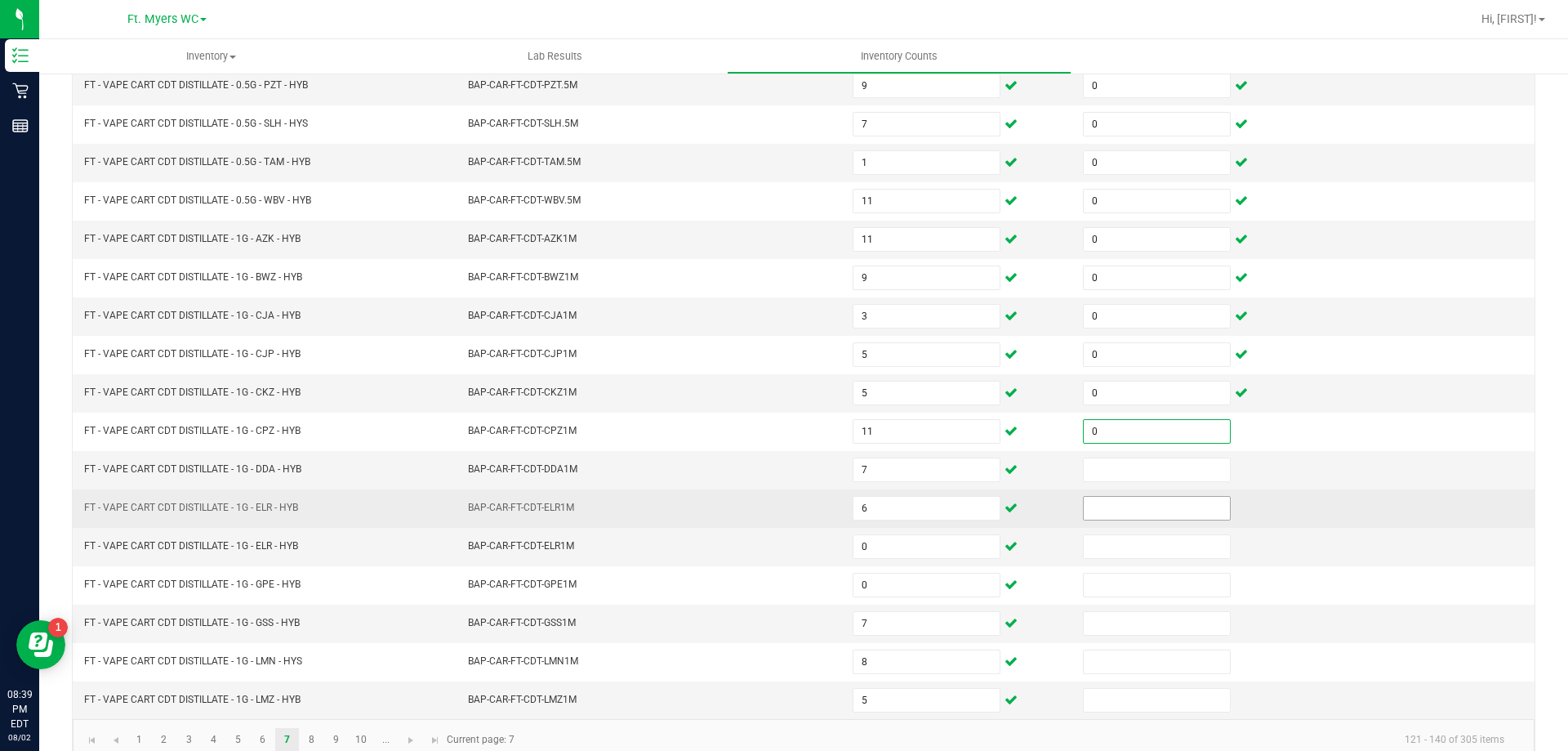 scroll, scrollTop: 339, scrollLeft: 0, axis: vertical 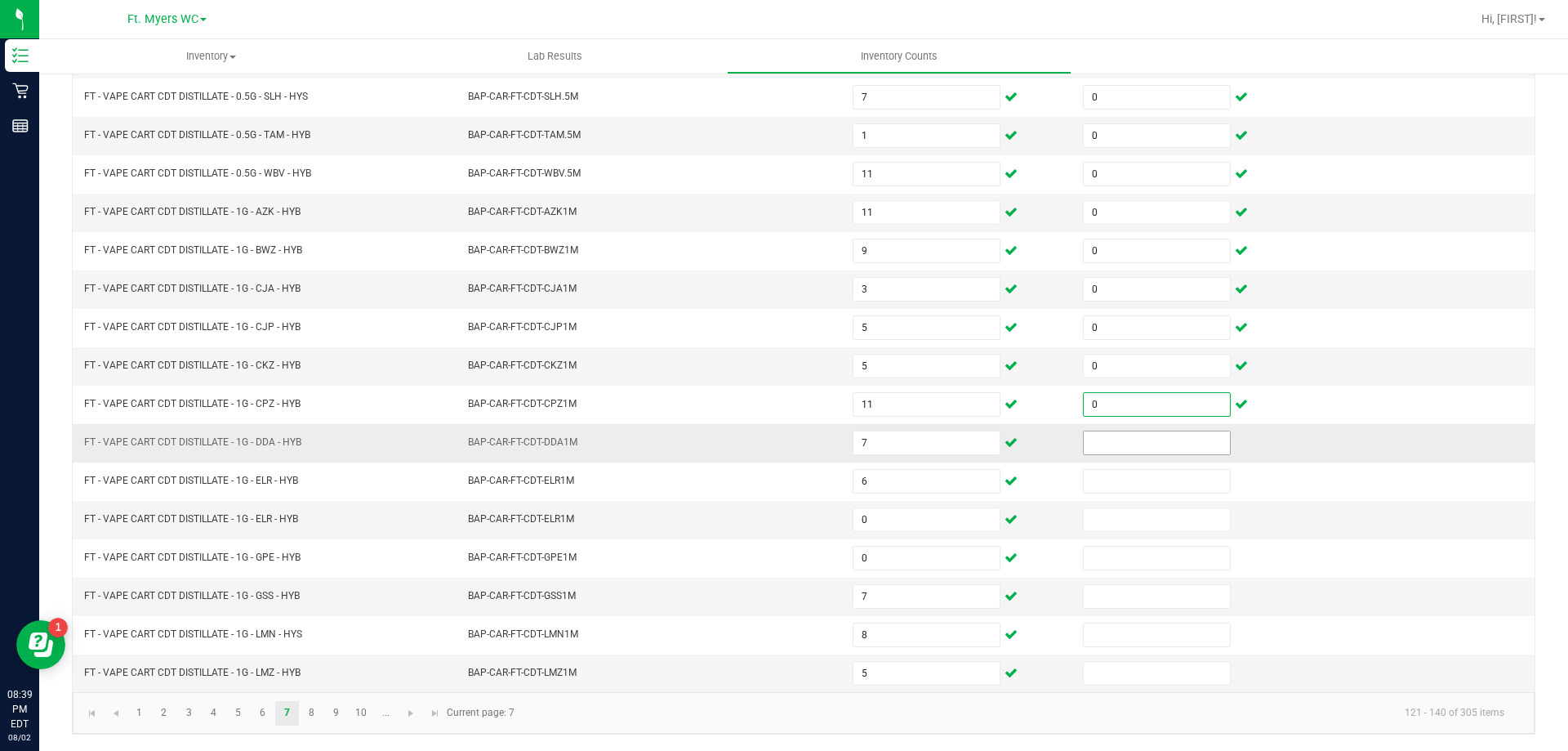 click at bounding box center [1156, 443] 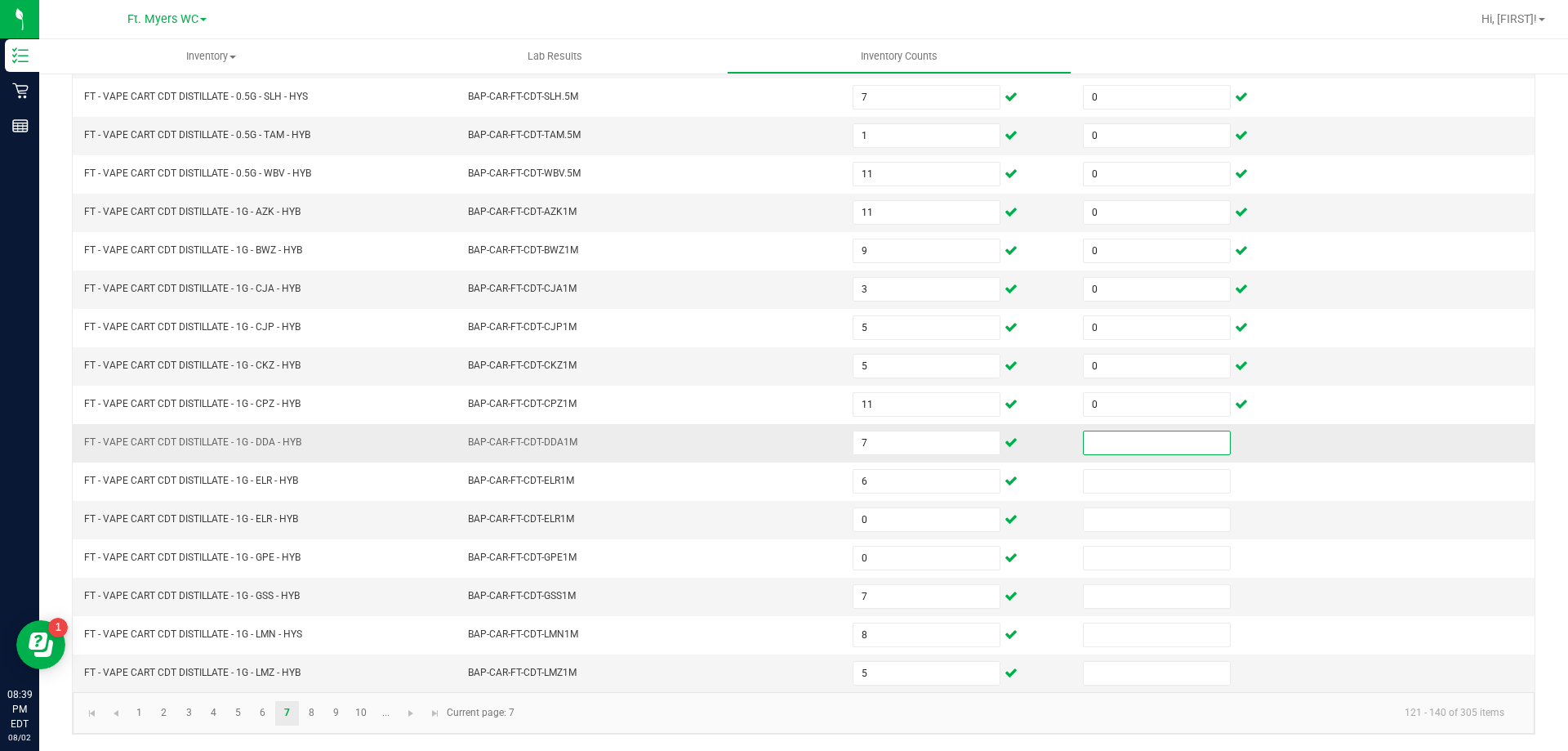 click at bounding box center [1156, 443] 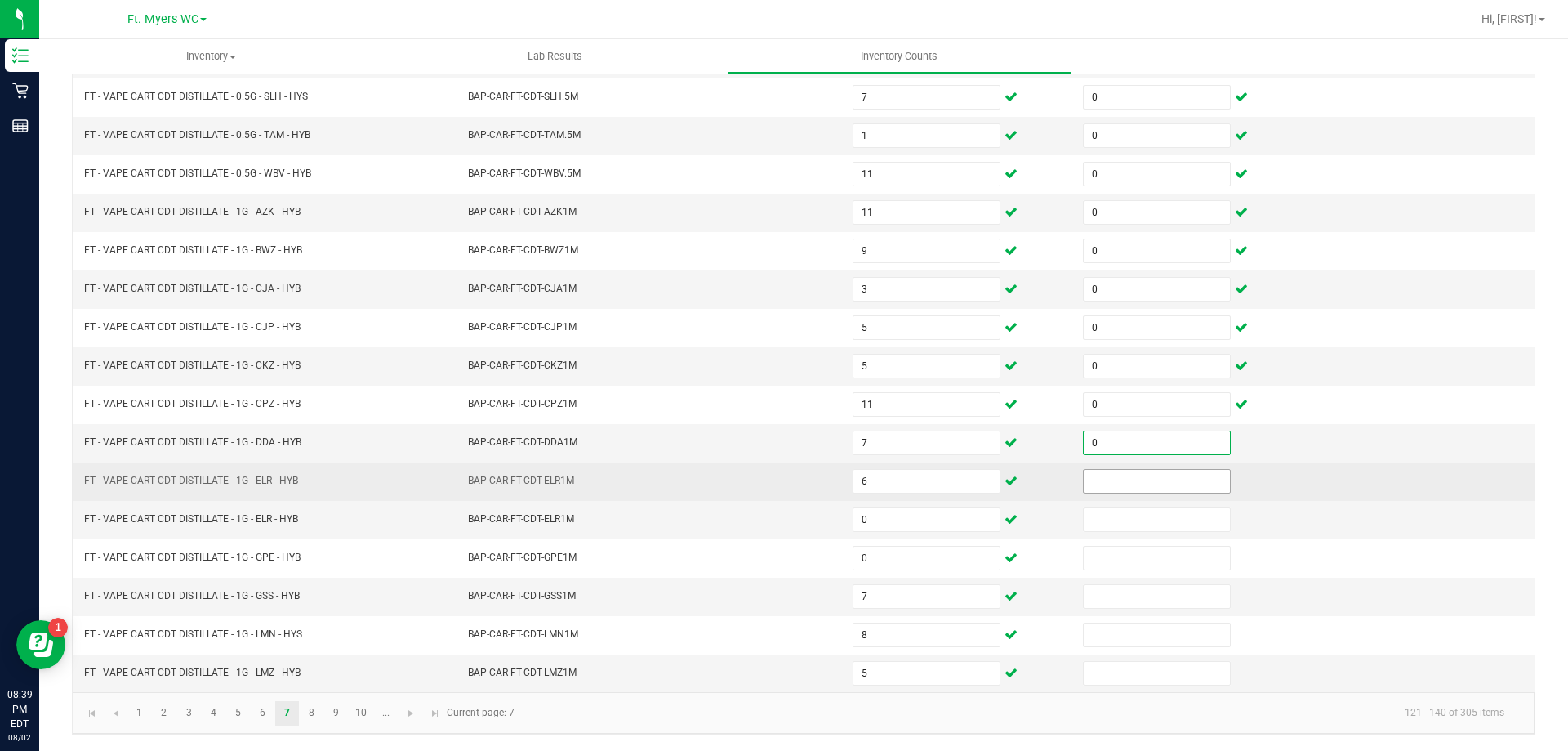 click at bounding box center (1156, 481) 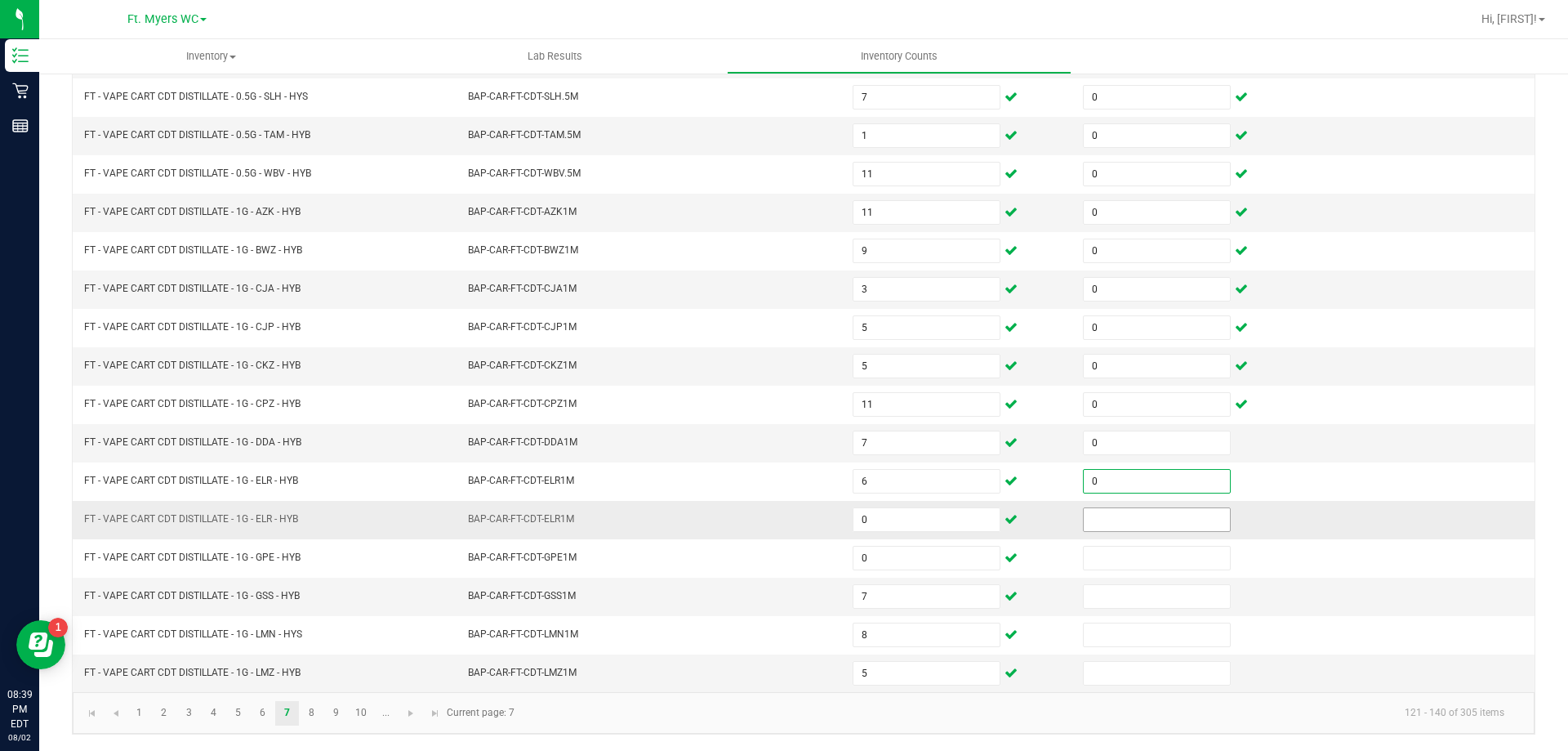 click at bounding box center (1156, 520) 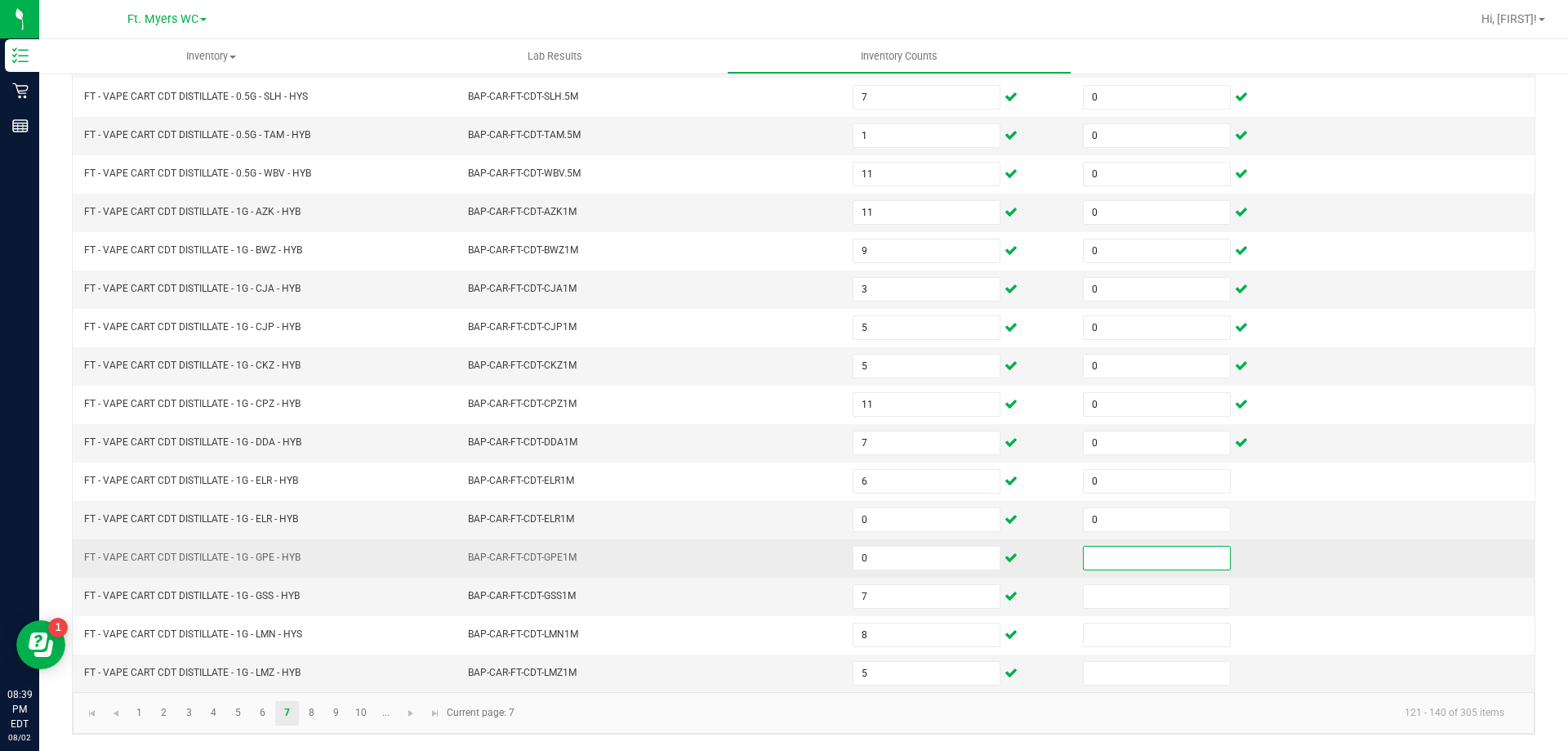 click at bounding box center [1156, 558] 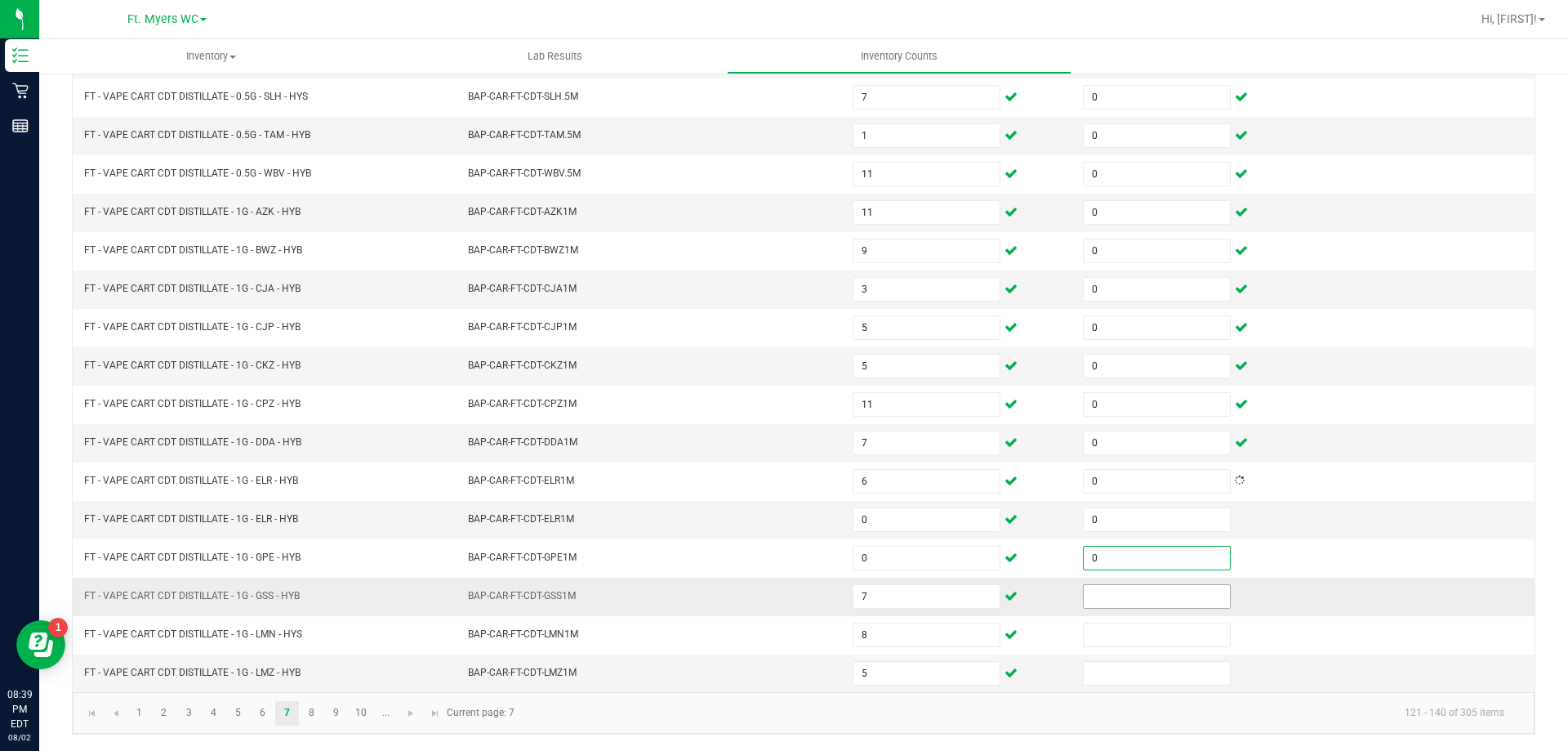 click at bounding box center [1156, 597] 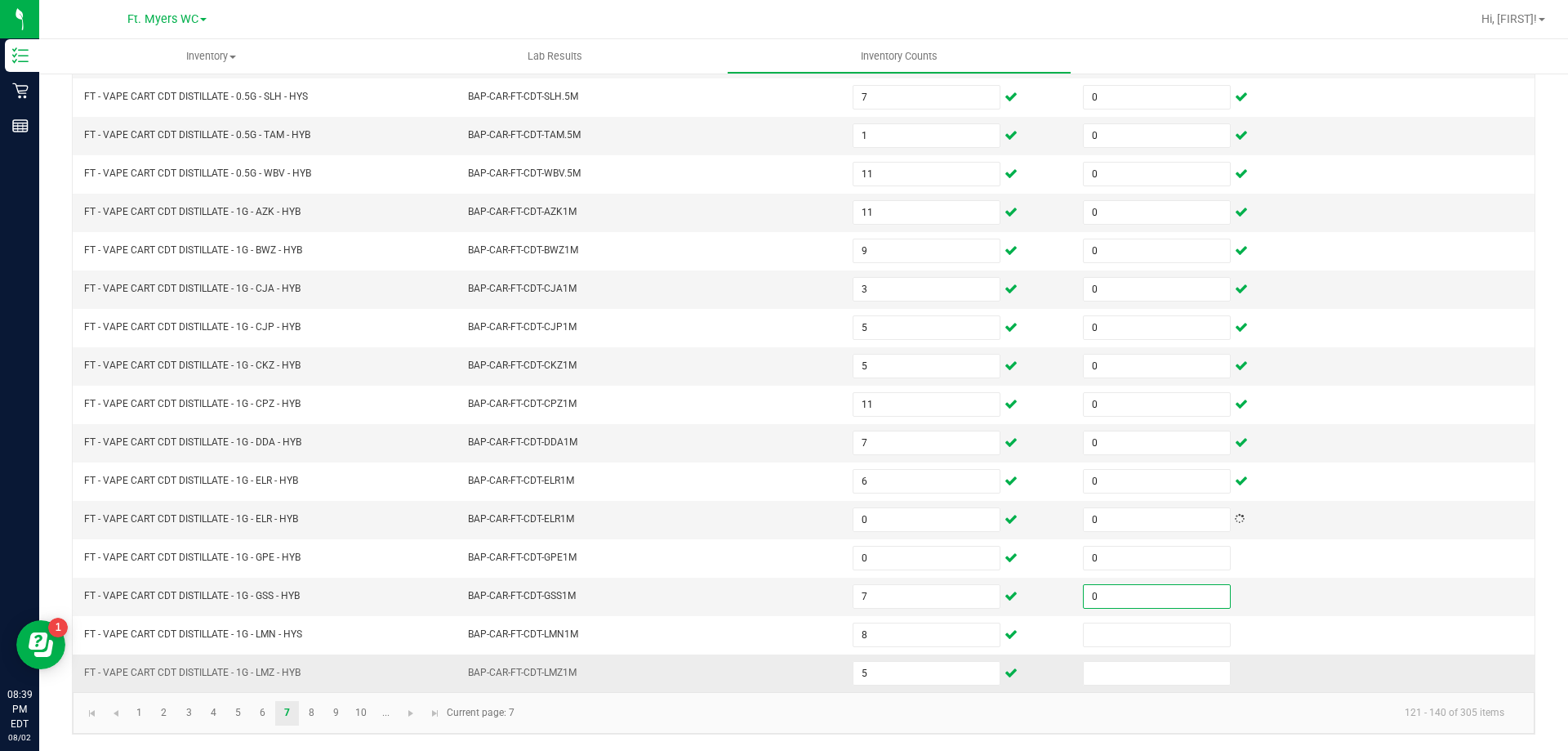click at bounding box center (1188, 673) 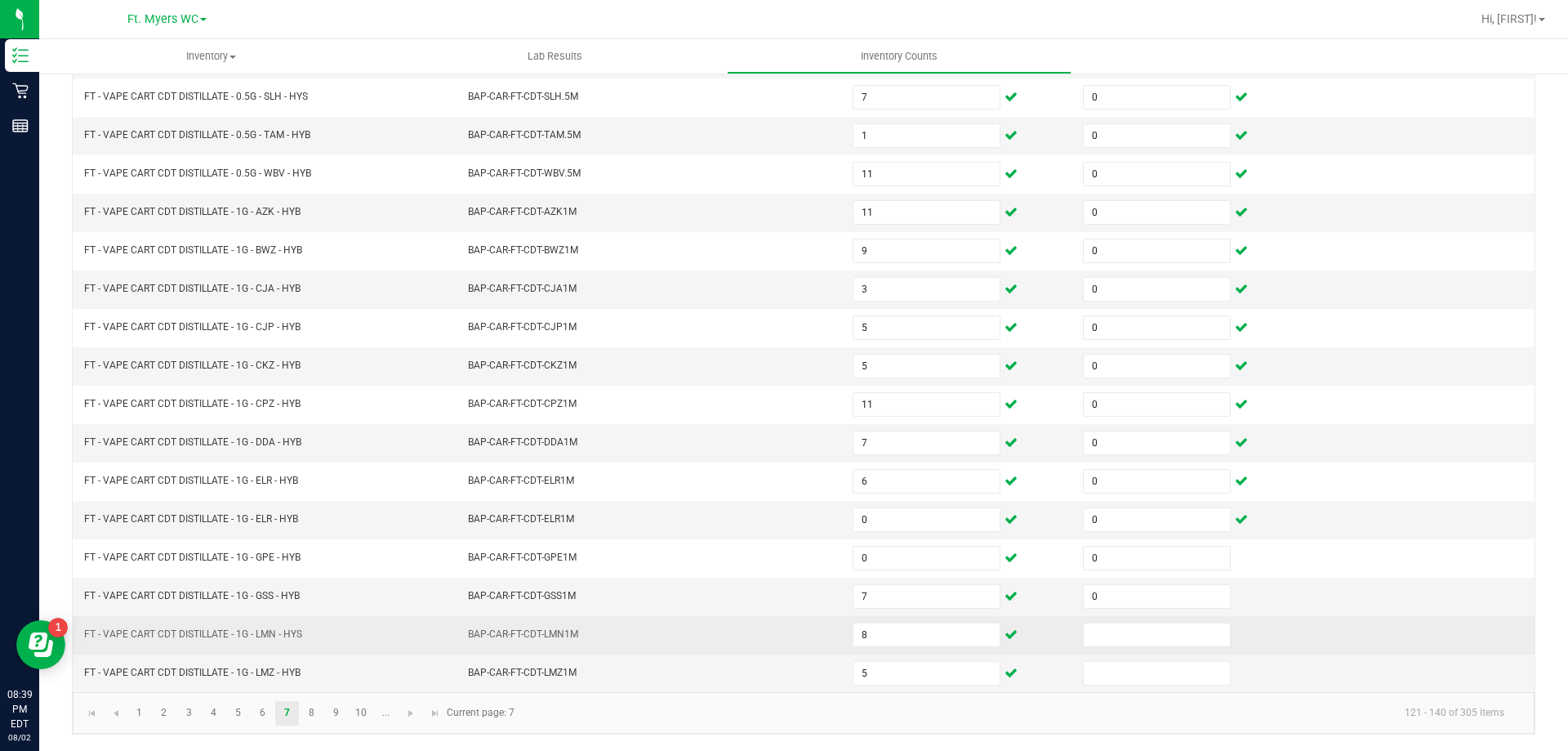 click at bounding box center (1188, 635) 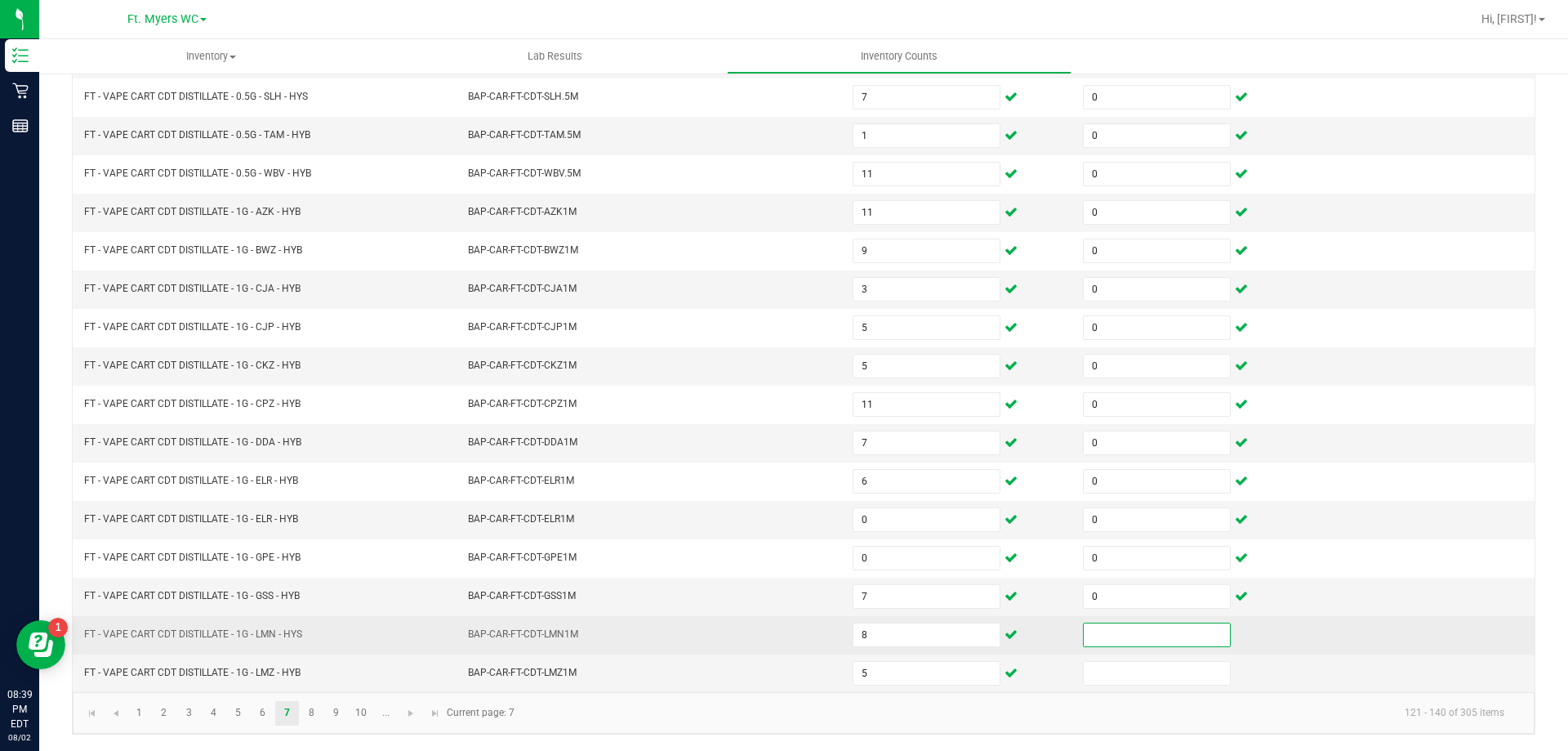 click at bounding box center [1156, 635] 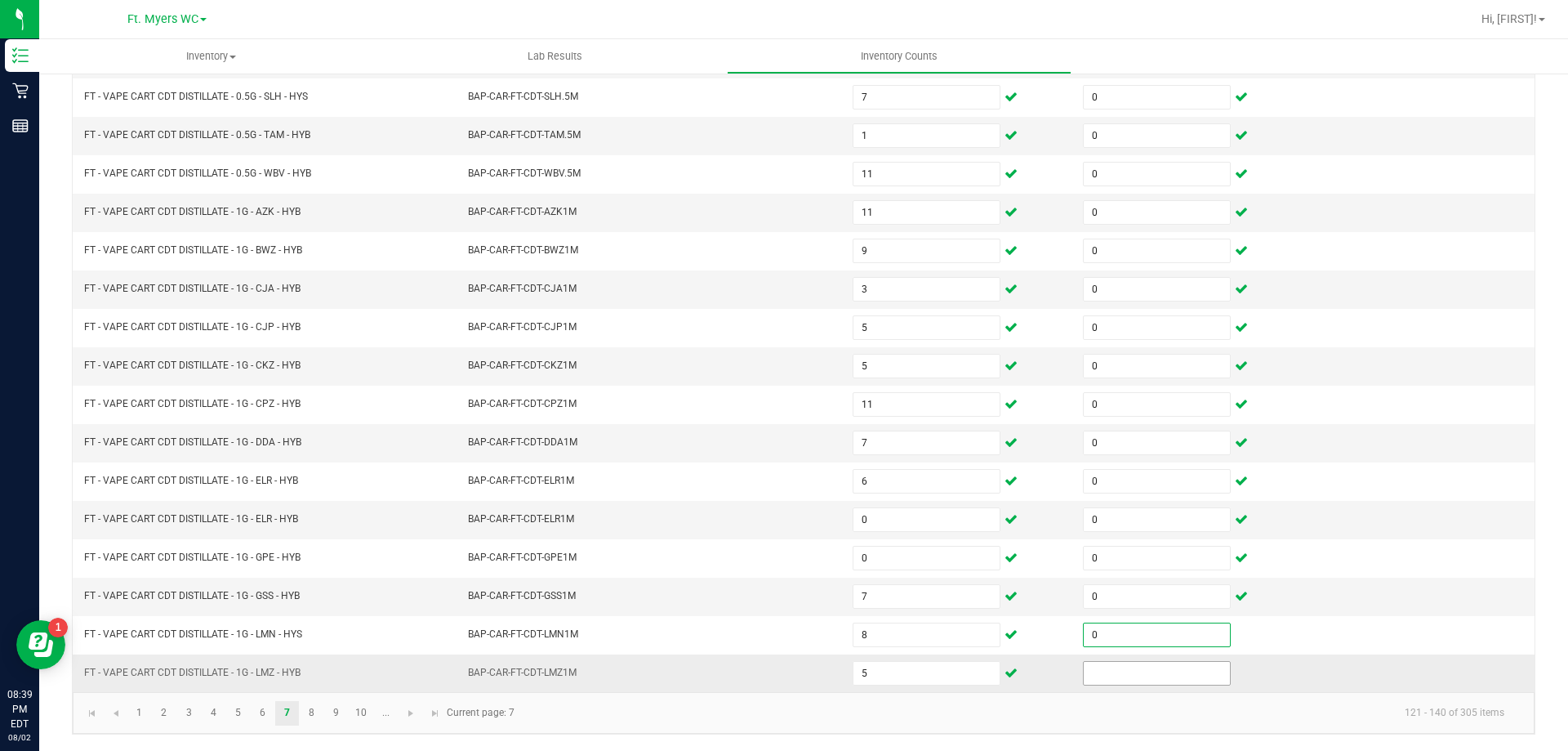 click at bounding box center (1156, 673) 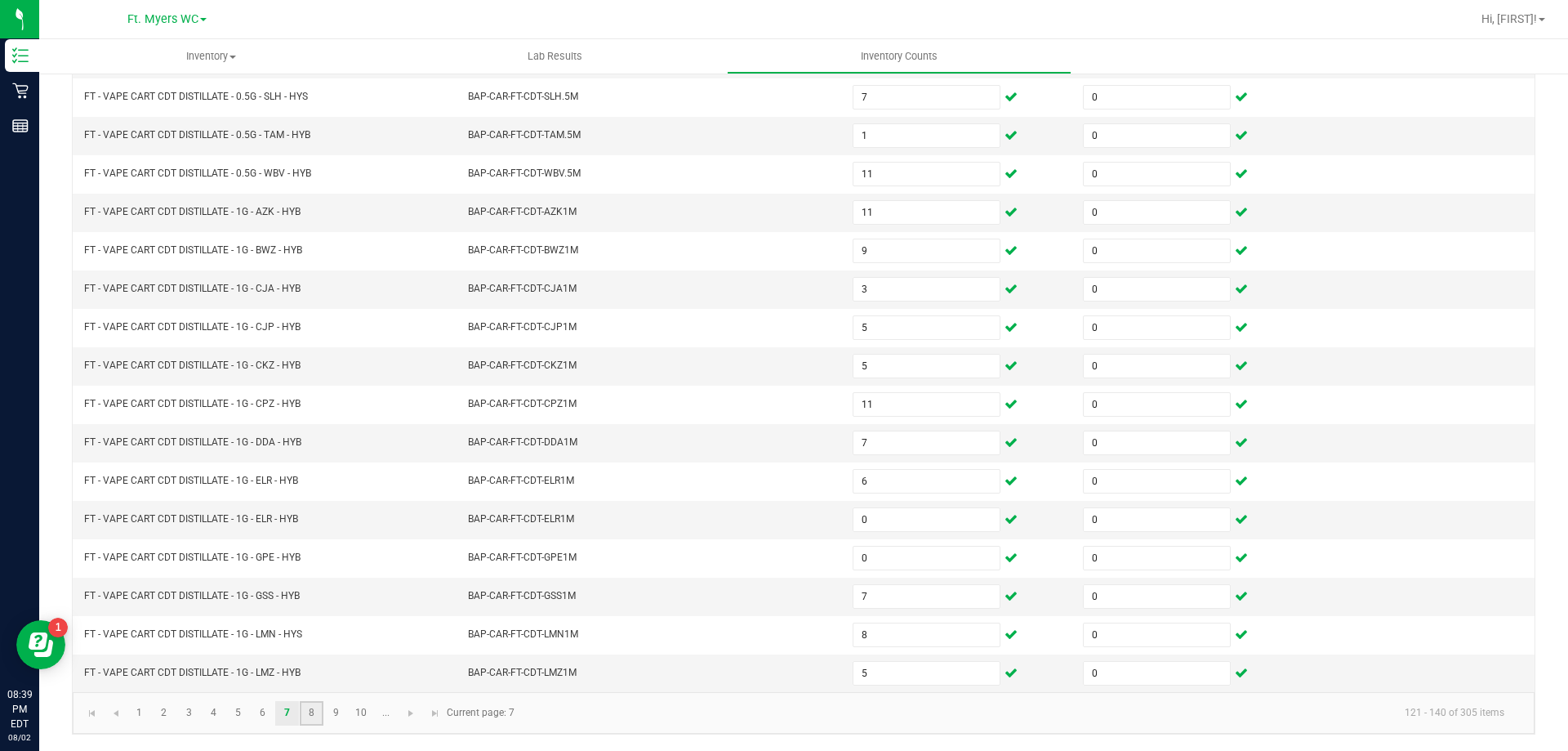 click on "8" 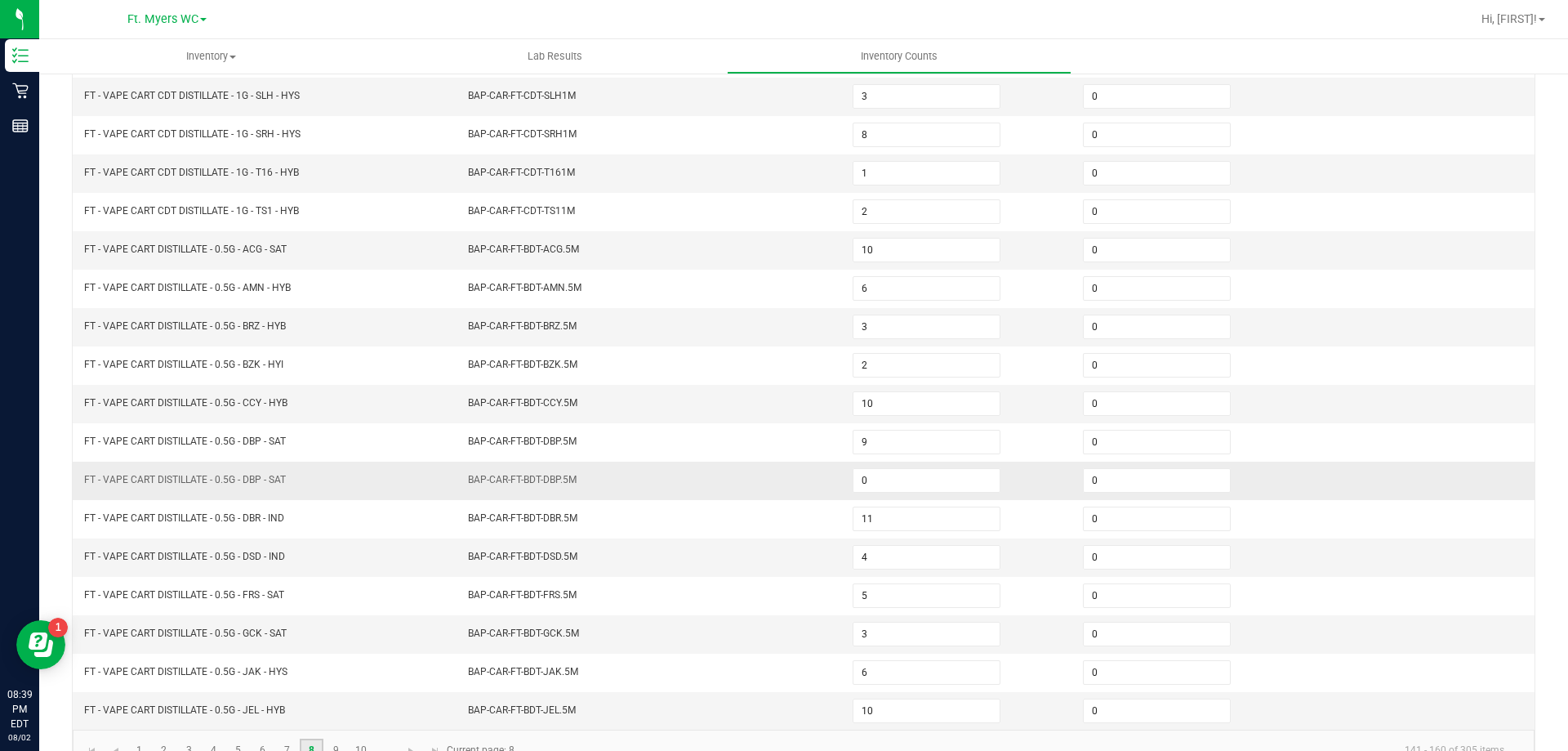 scroll, scrollTop: 339, scrollLeft: 0, axis: vertical 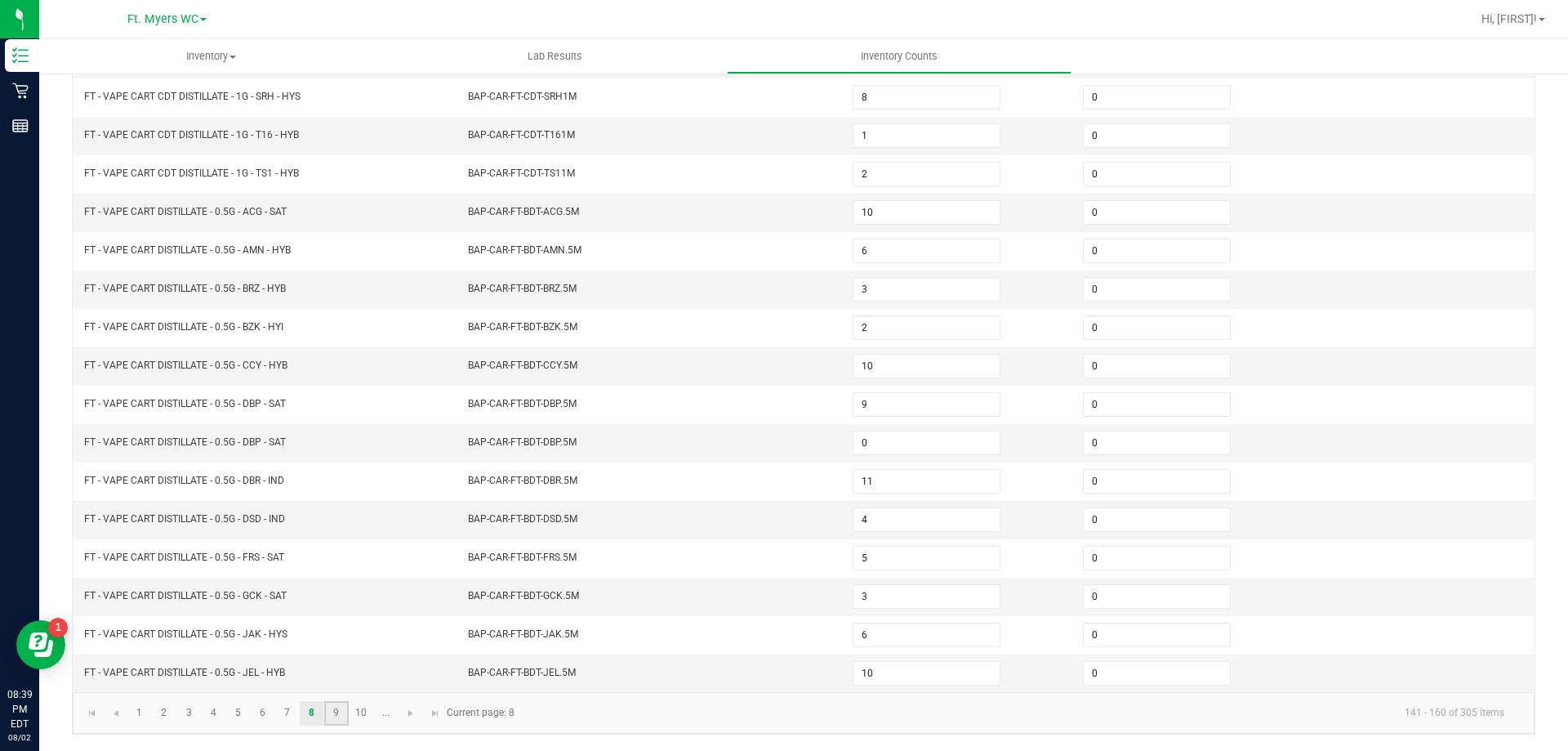 click on "9" 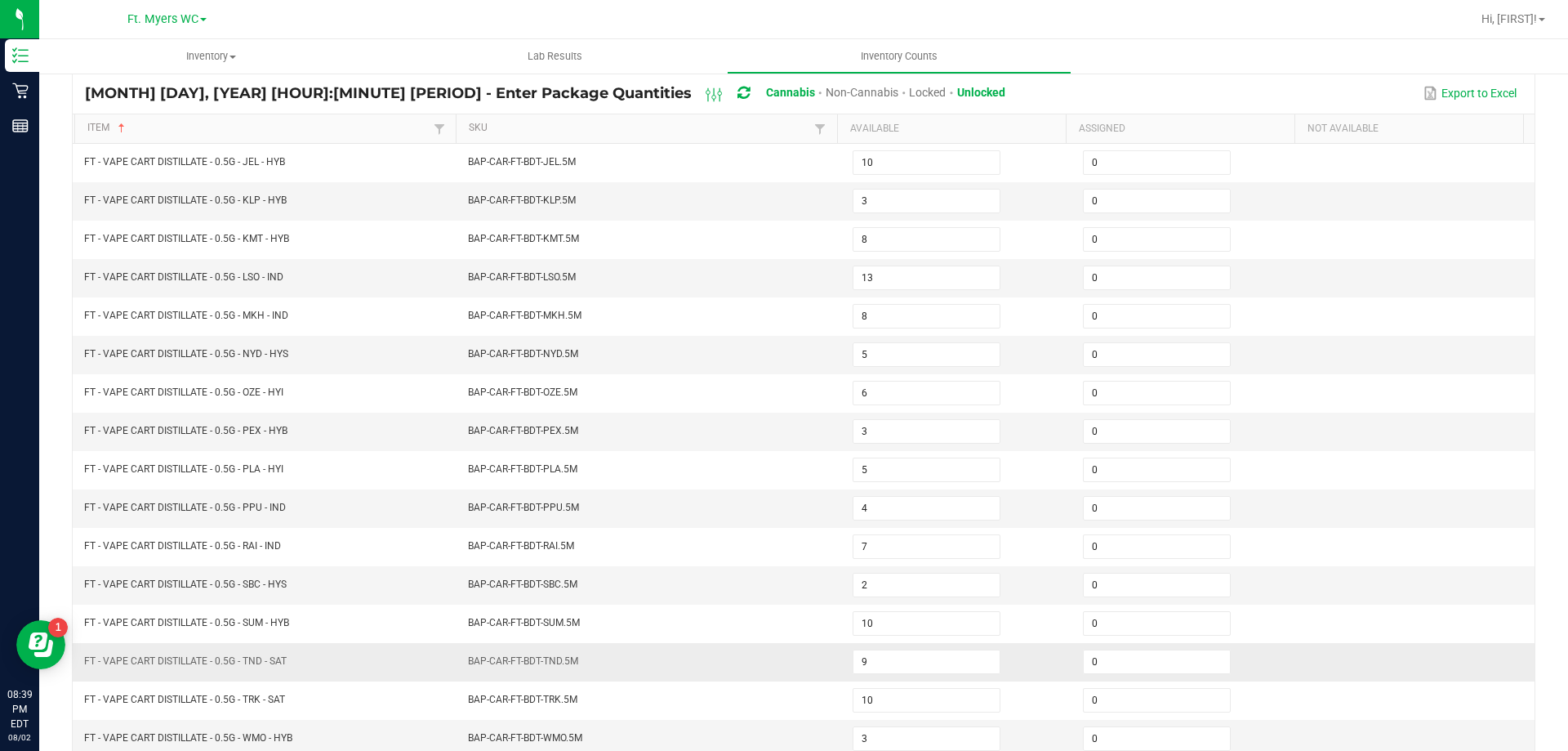 scroll, scrollTop: 339, scrollLeft: 0, axis: vertical 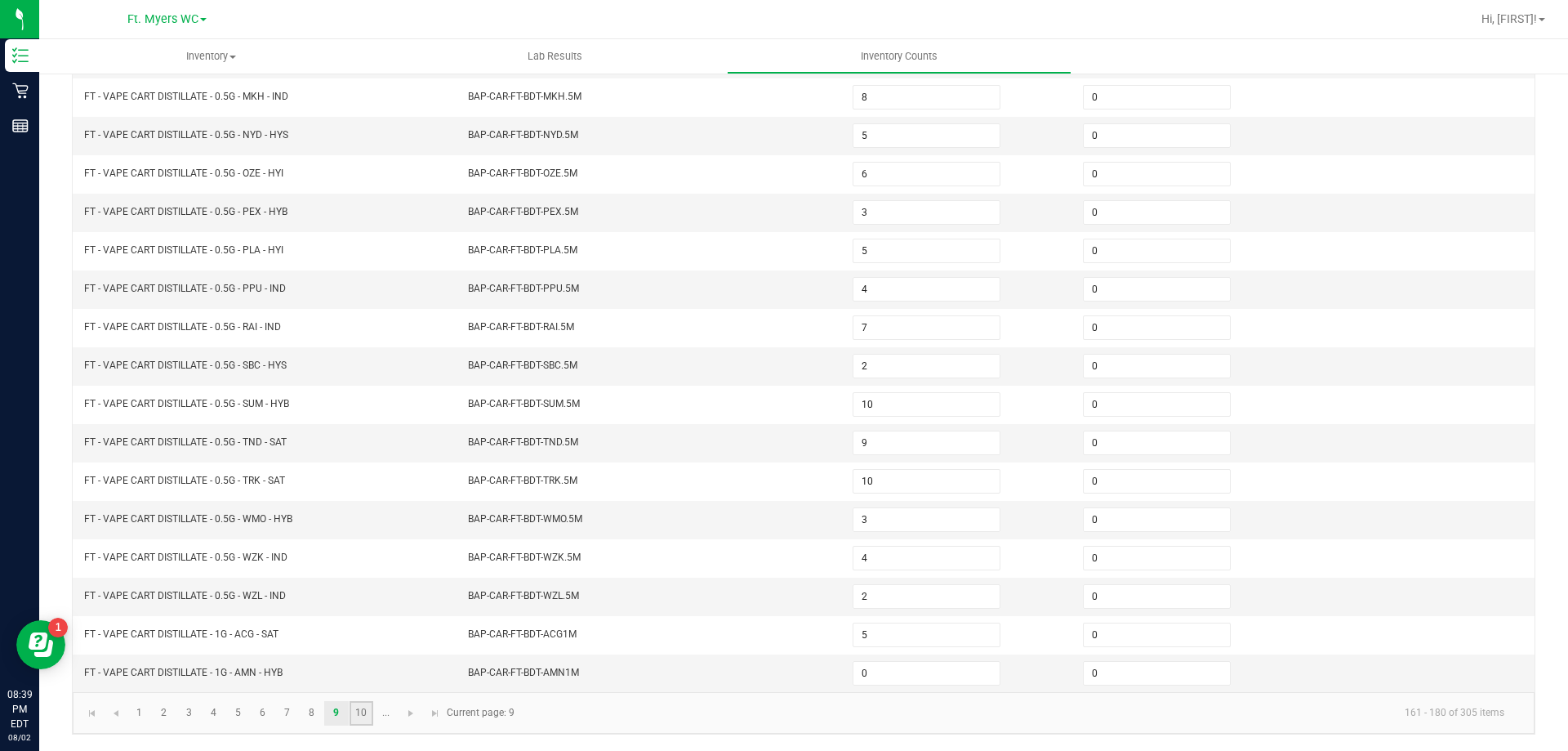 click on "10" 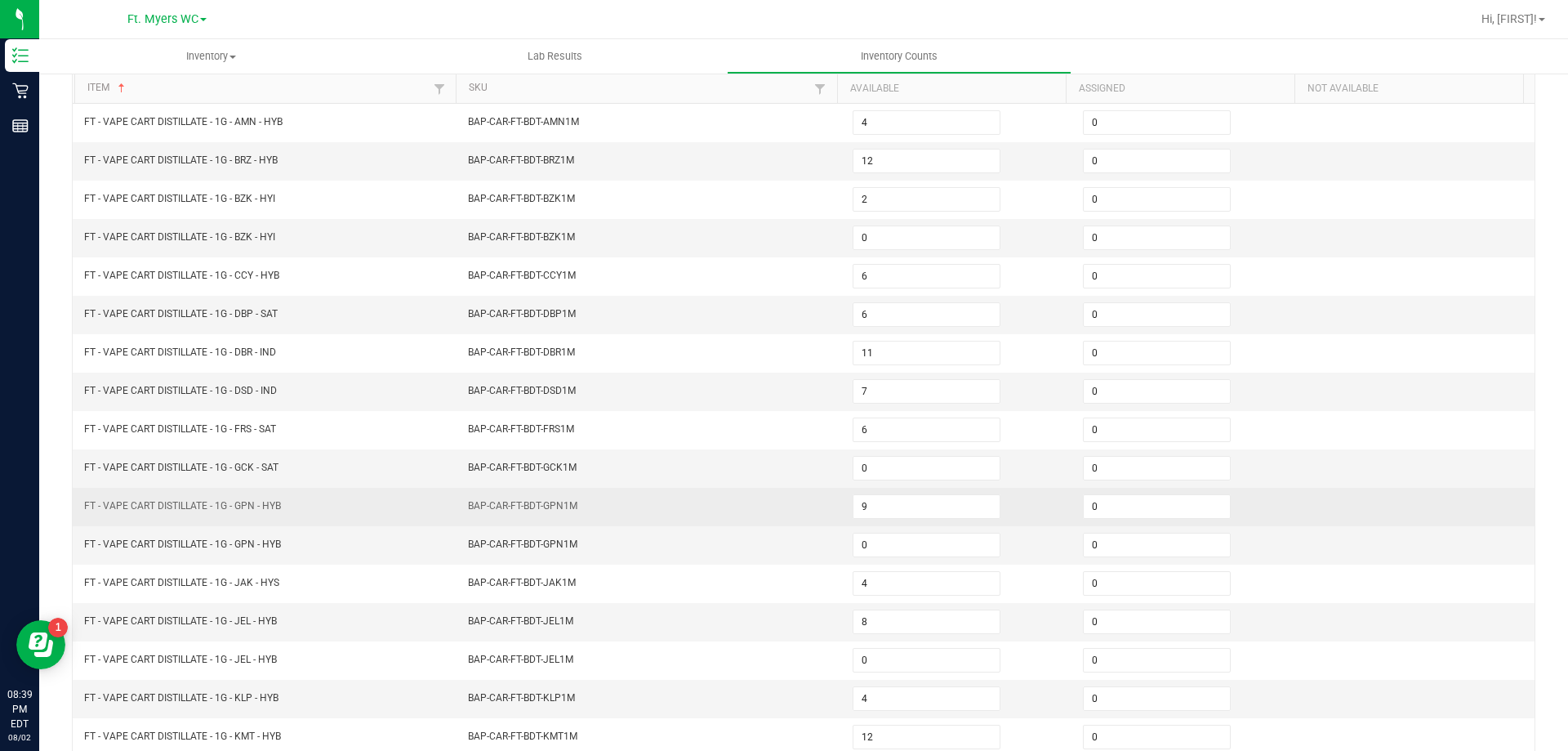 scroll, scrollTop: 339, scrollLeft: 0, axis: vertical 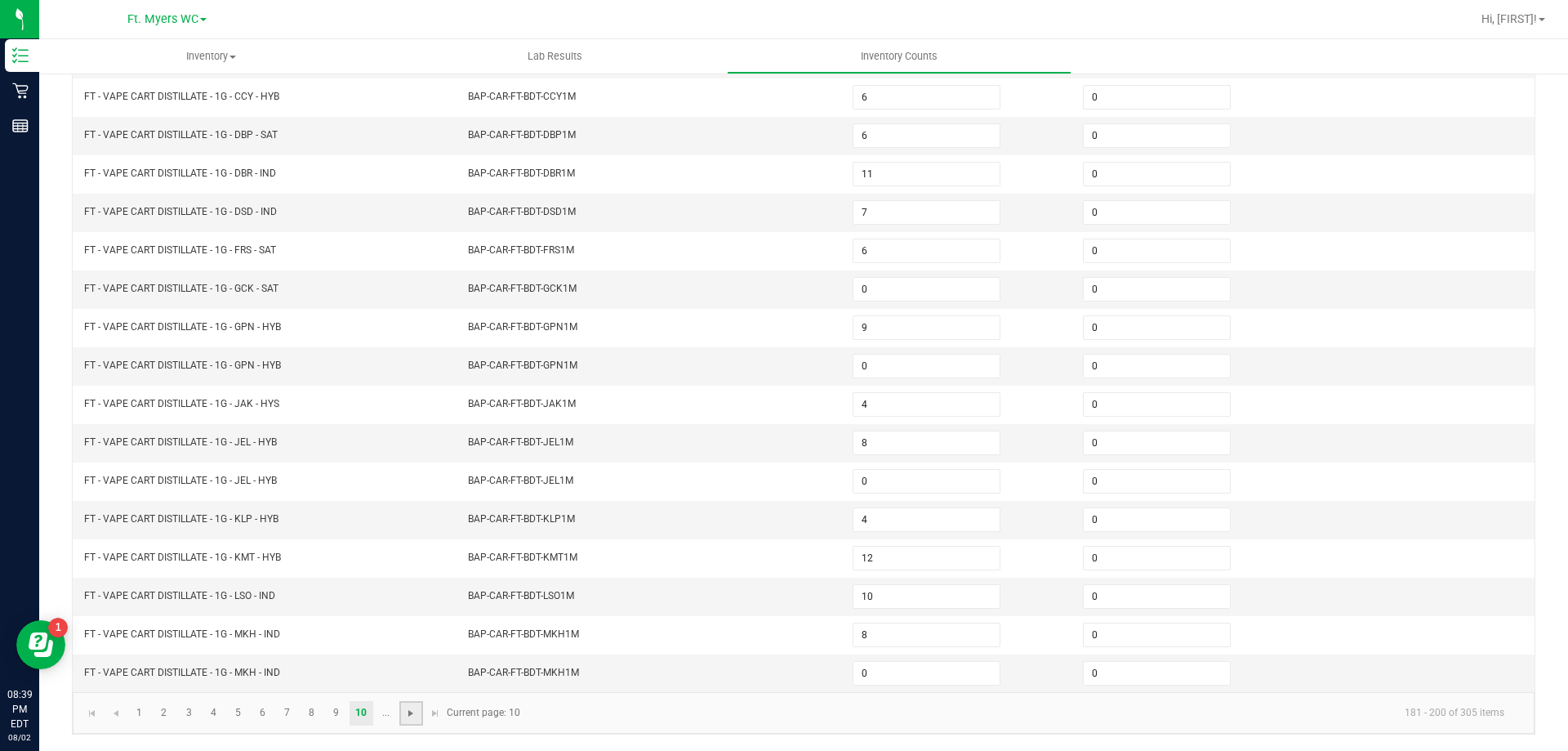 click 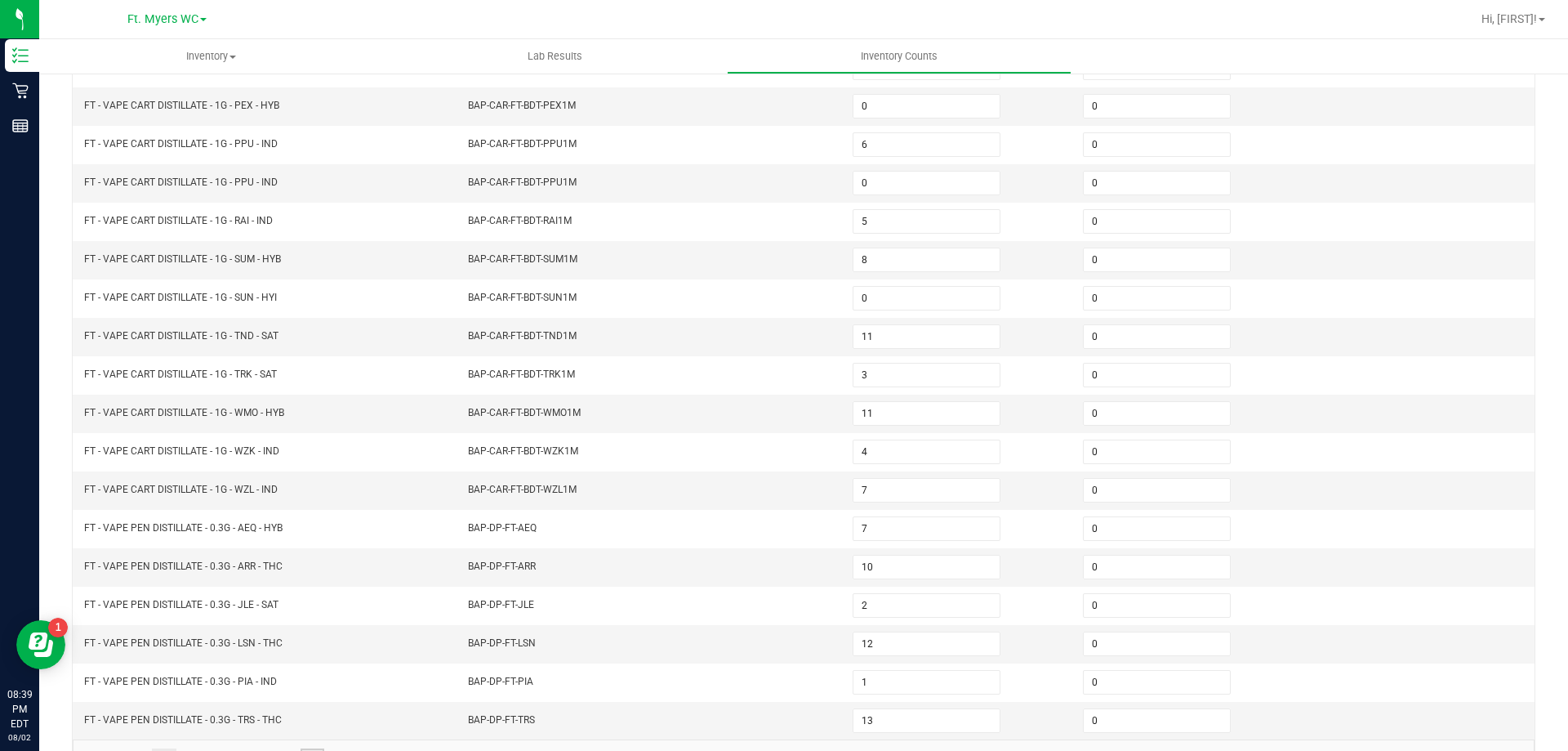 scroll, scrollTop: 339, scrollLeft: 0, axis: vertical 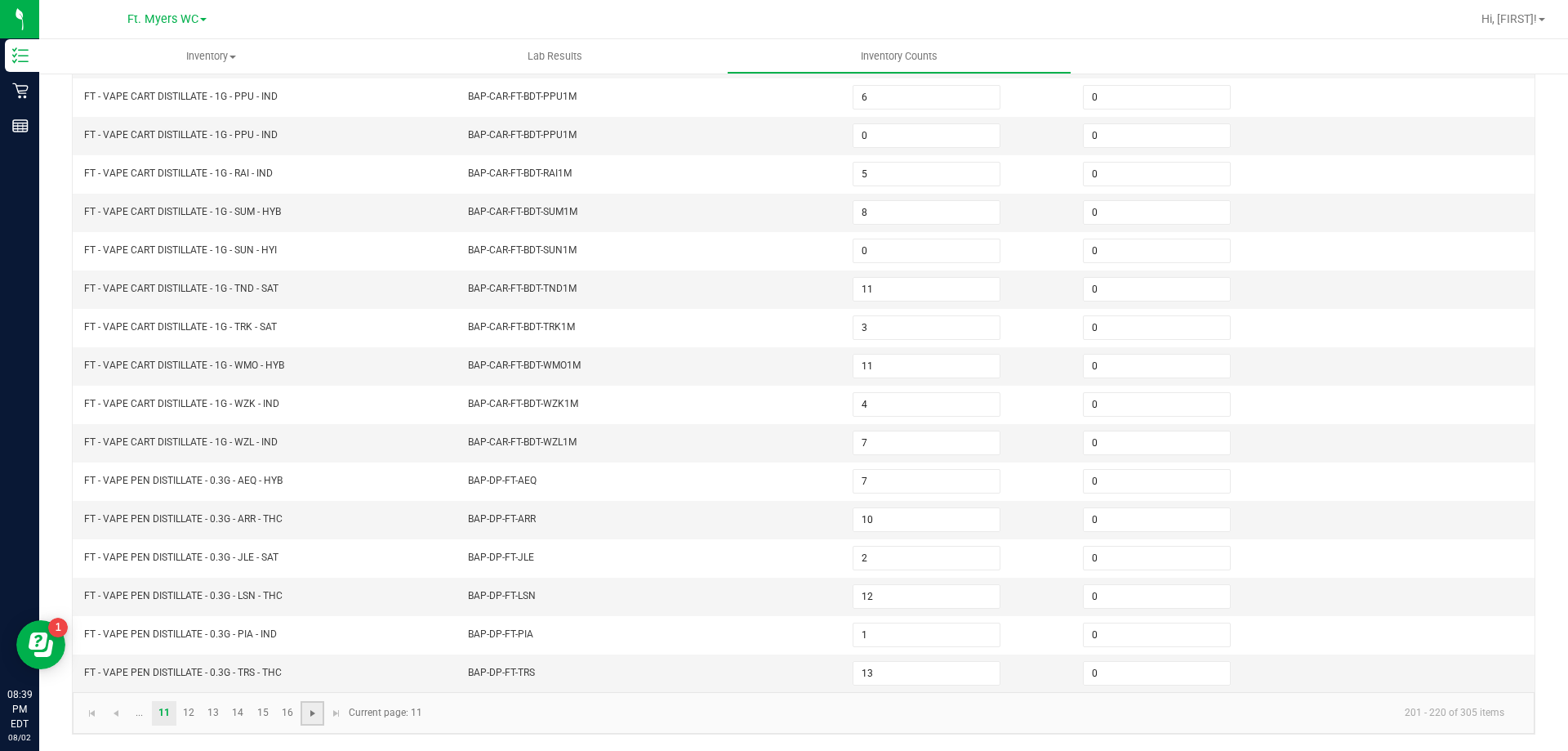 click 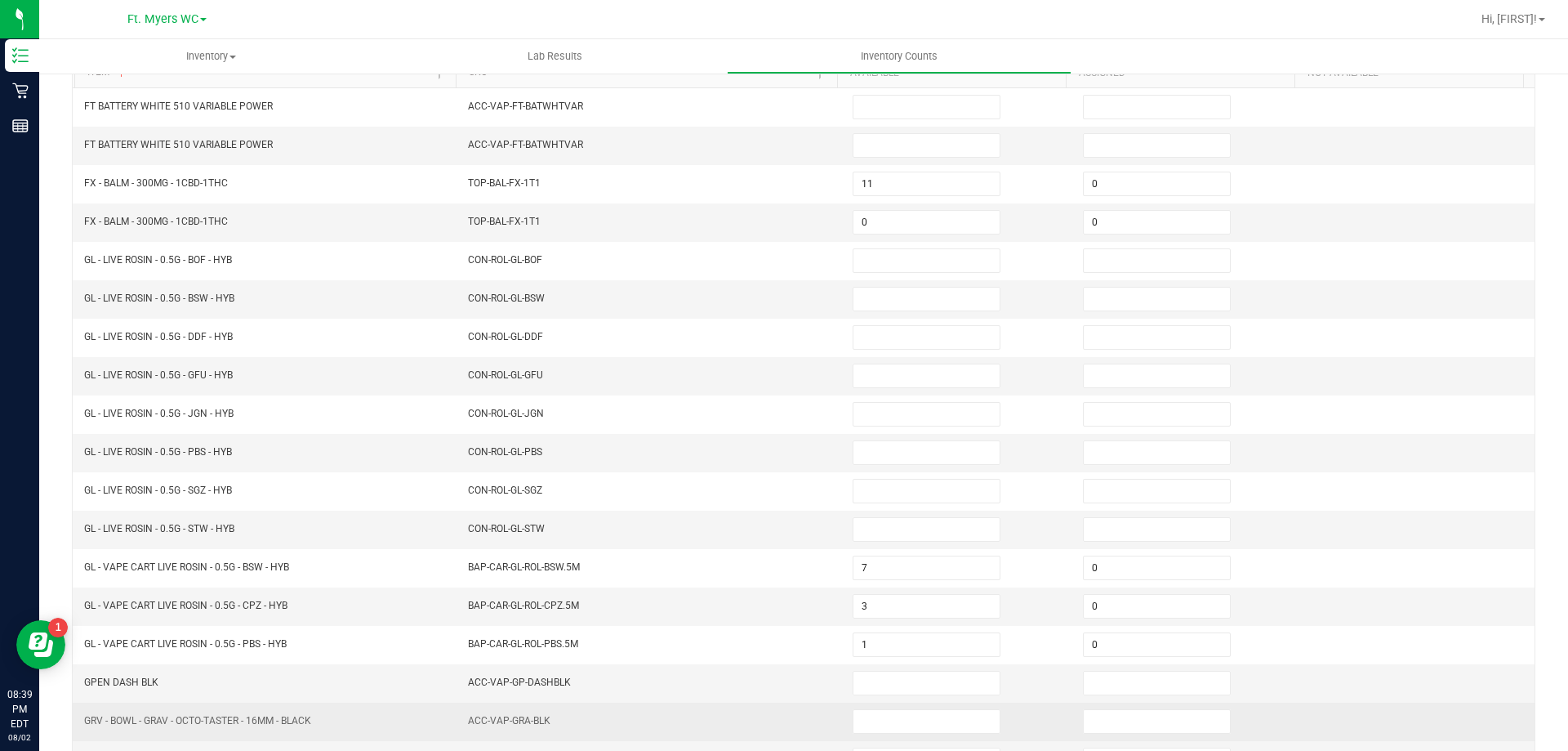 scroll, scrollTop: 94, scrollLeft: 0, axis: vertical 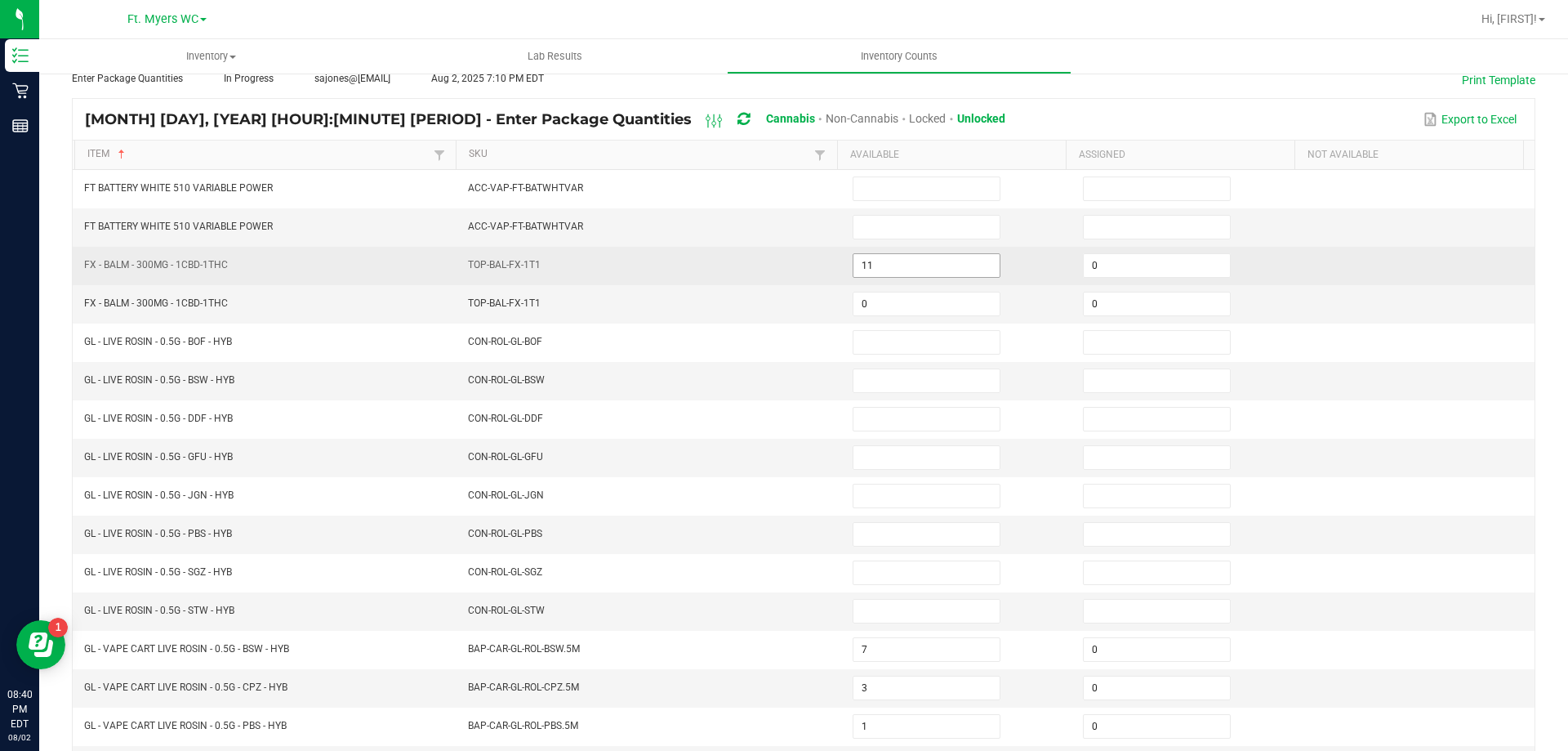 click on "11" at bounding box center (926, 266) 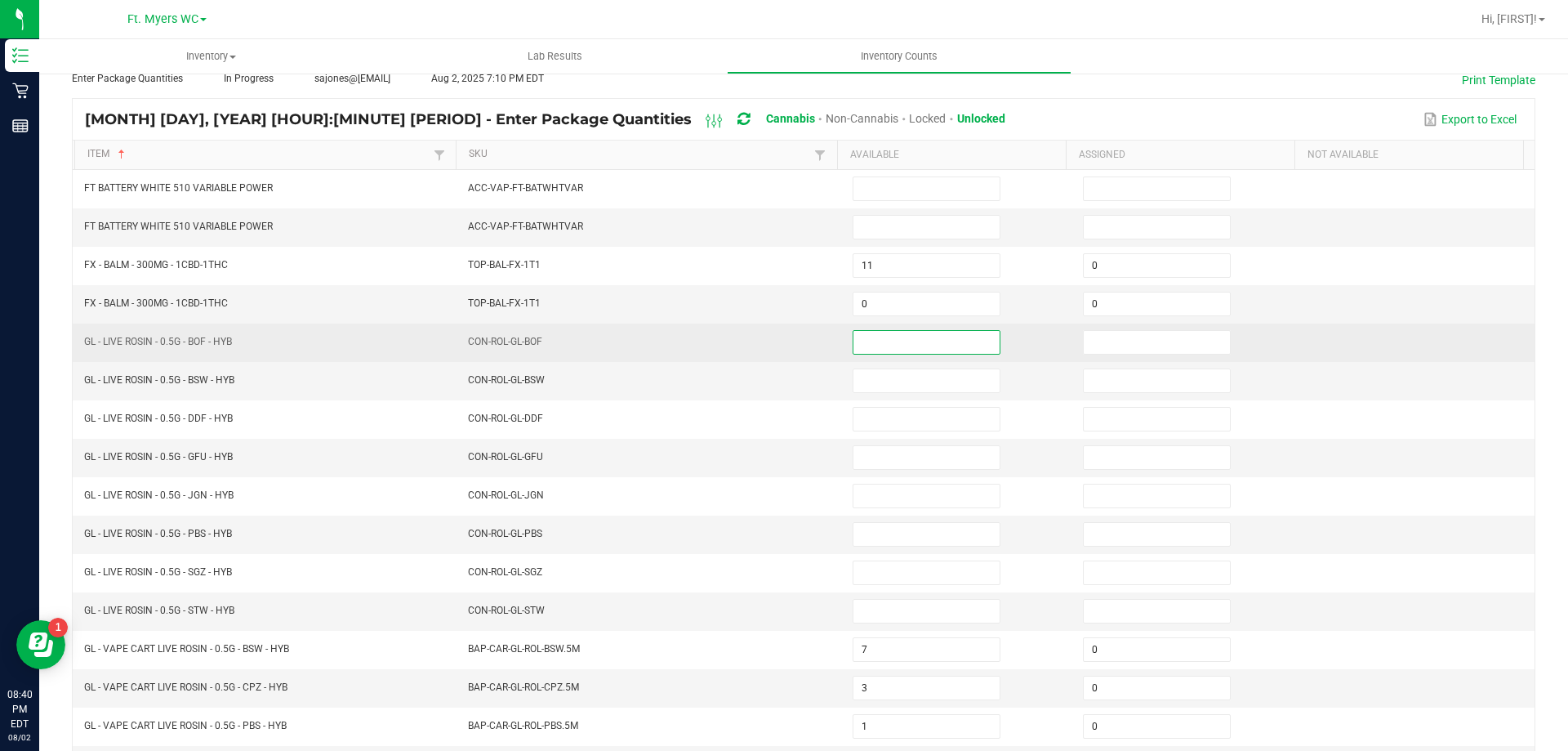 click at bounding box center [926, 342] 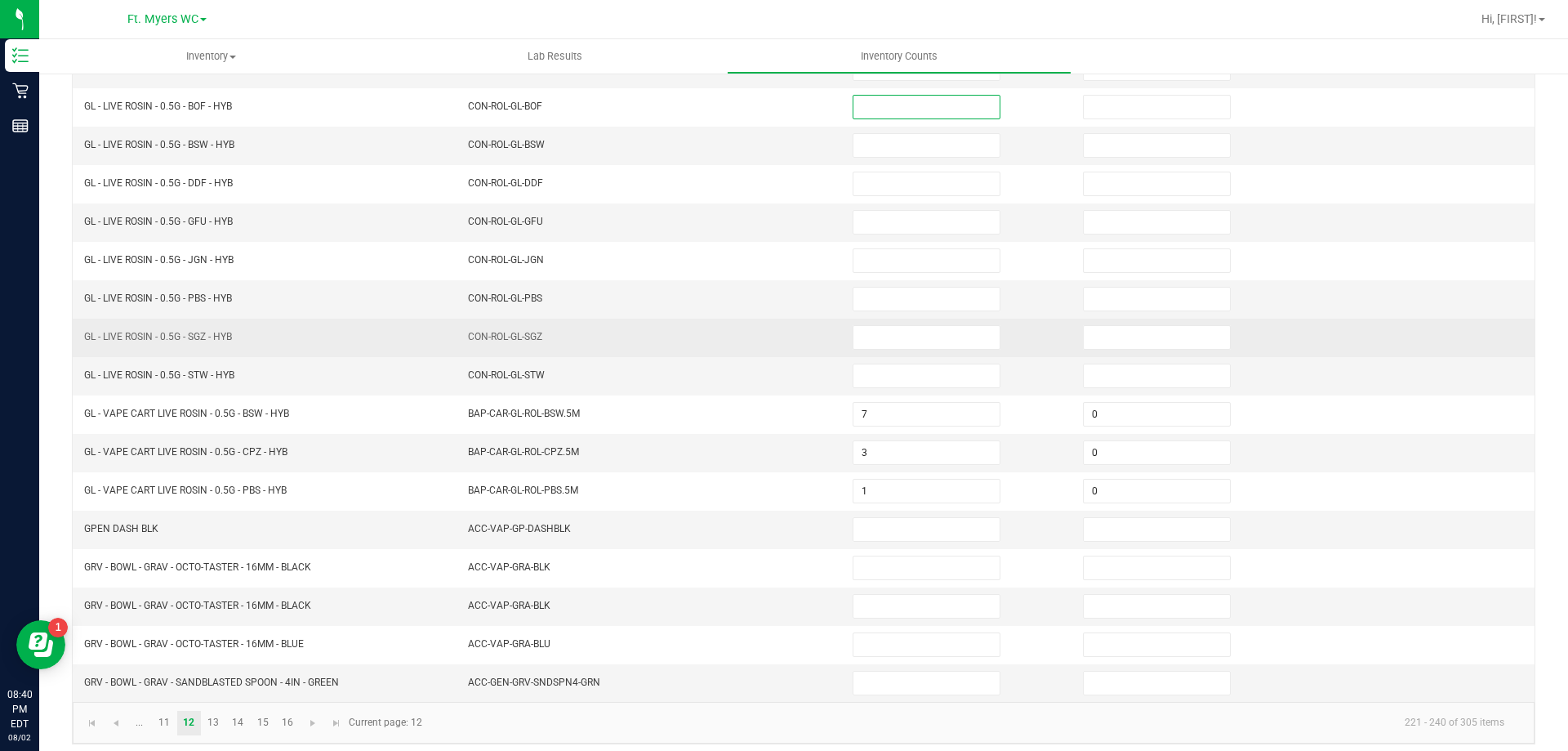 scroll, scrollTop: 339, scrollLeft: 0, axis: vertical 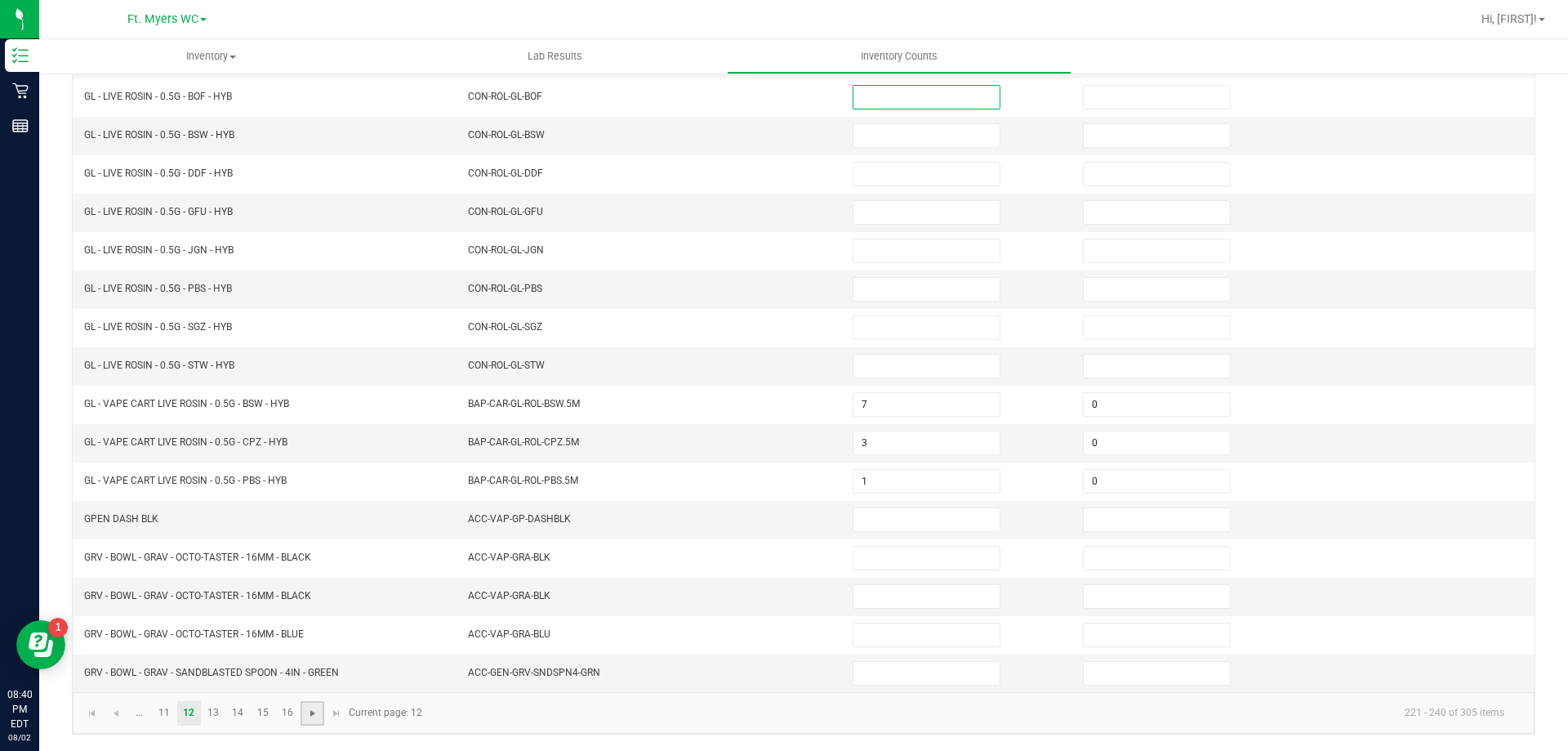 click 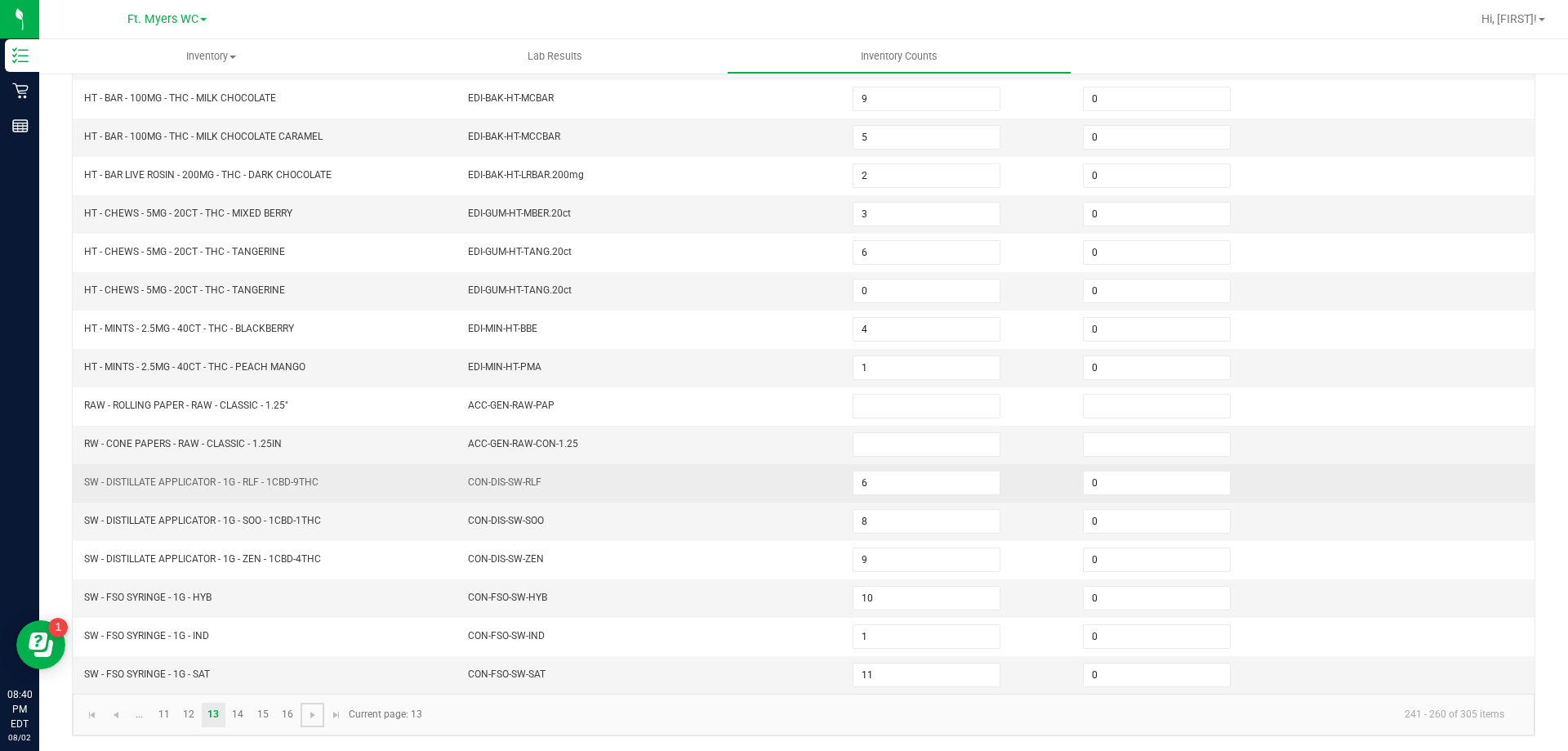 scroll, scrollTop: 339, scrollLeft: 0, axis: vertical 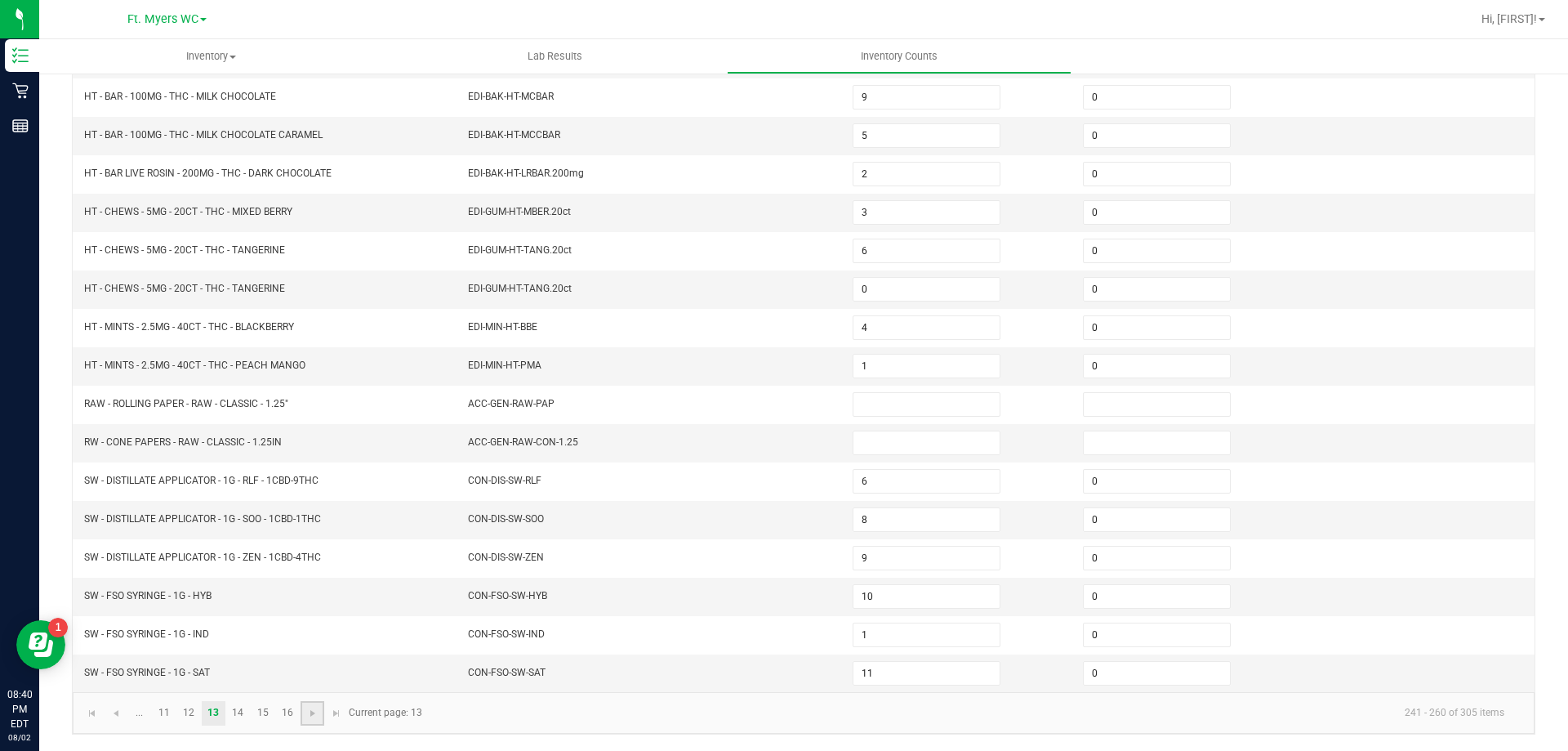 click 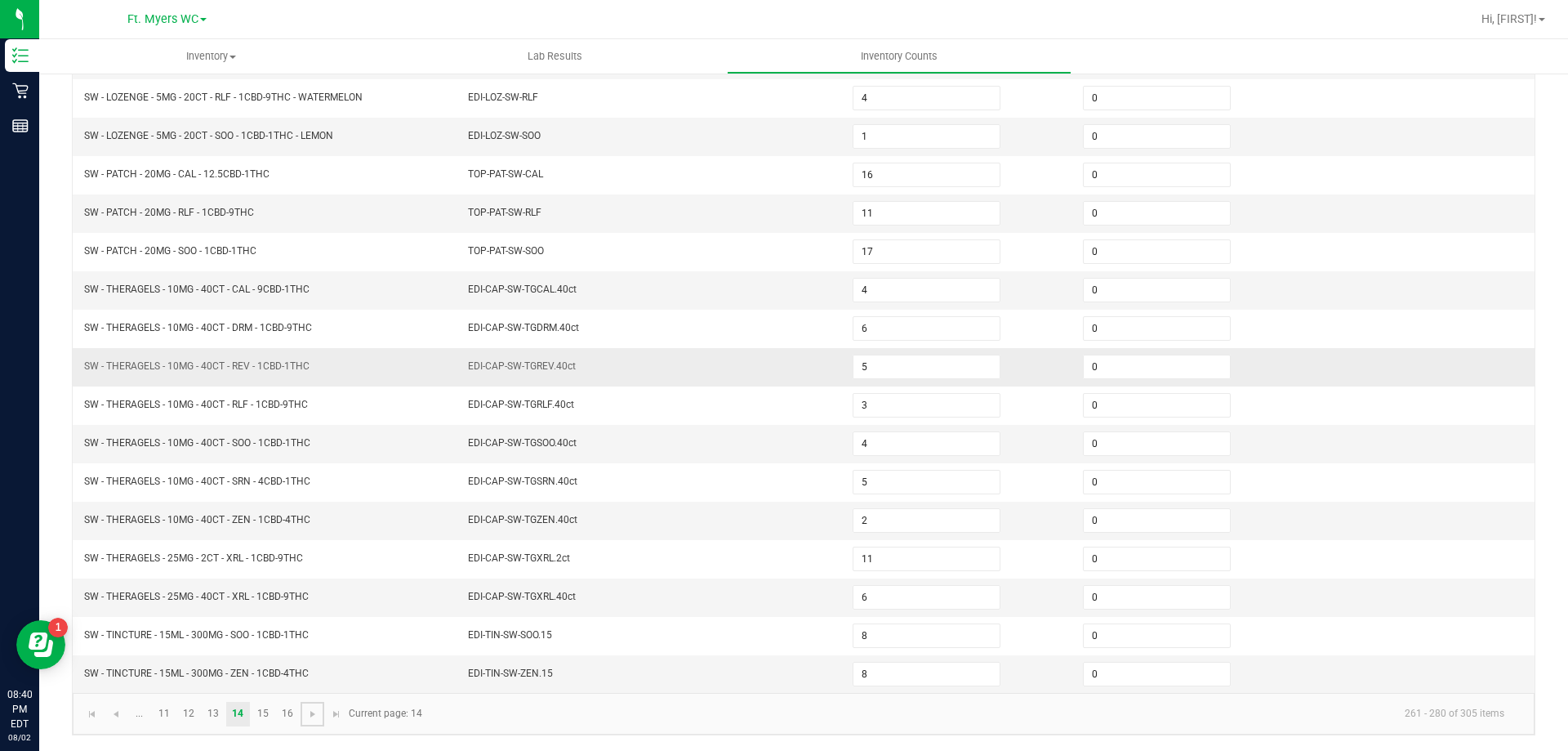 scroll, scrollTop: 339, scrollLeft: 0, axis: vertical 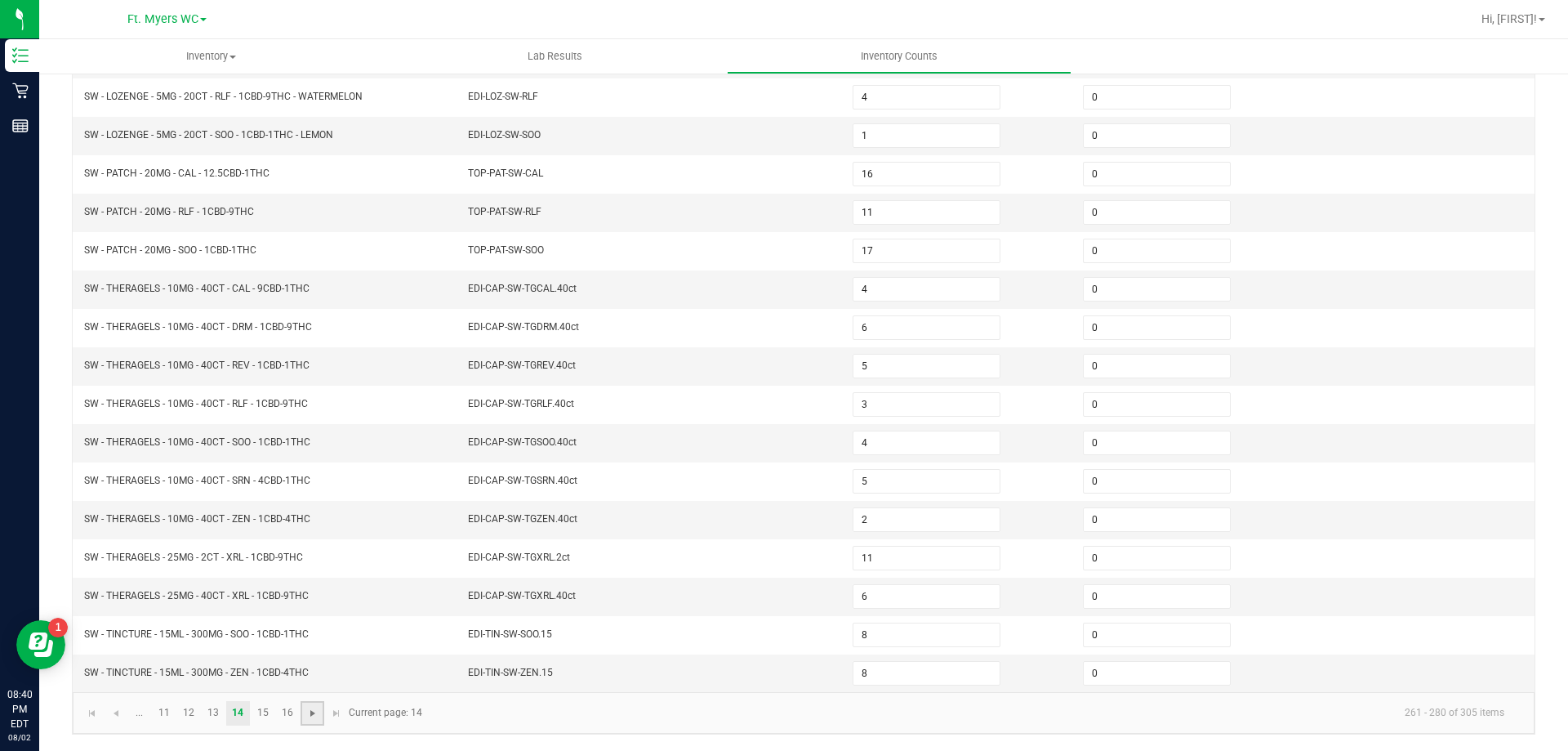 click 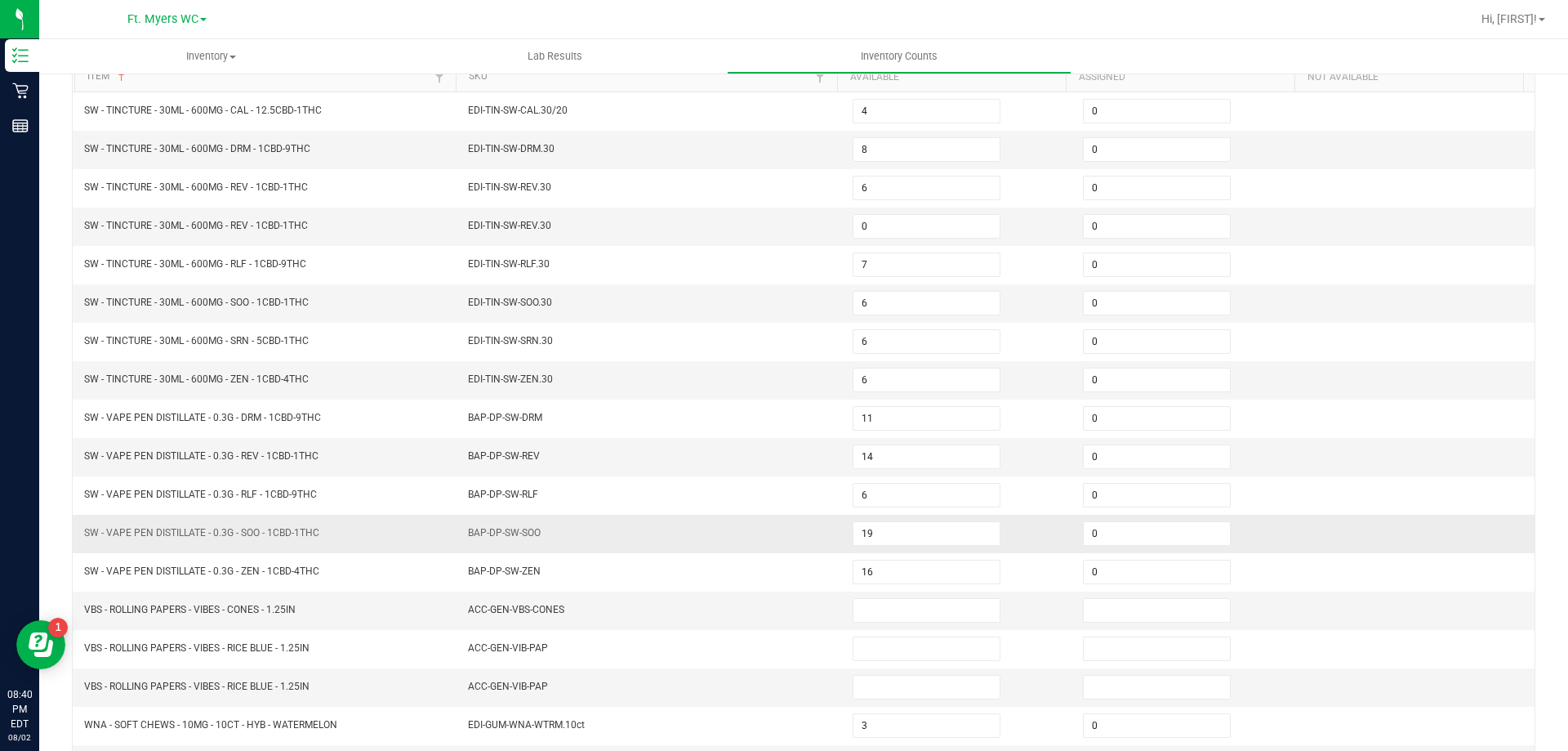 scroll, scrollTop: 339, scrollLeft: 0, axis: vertical 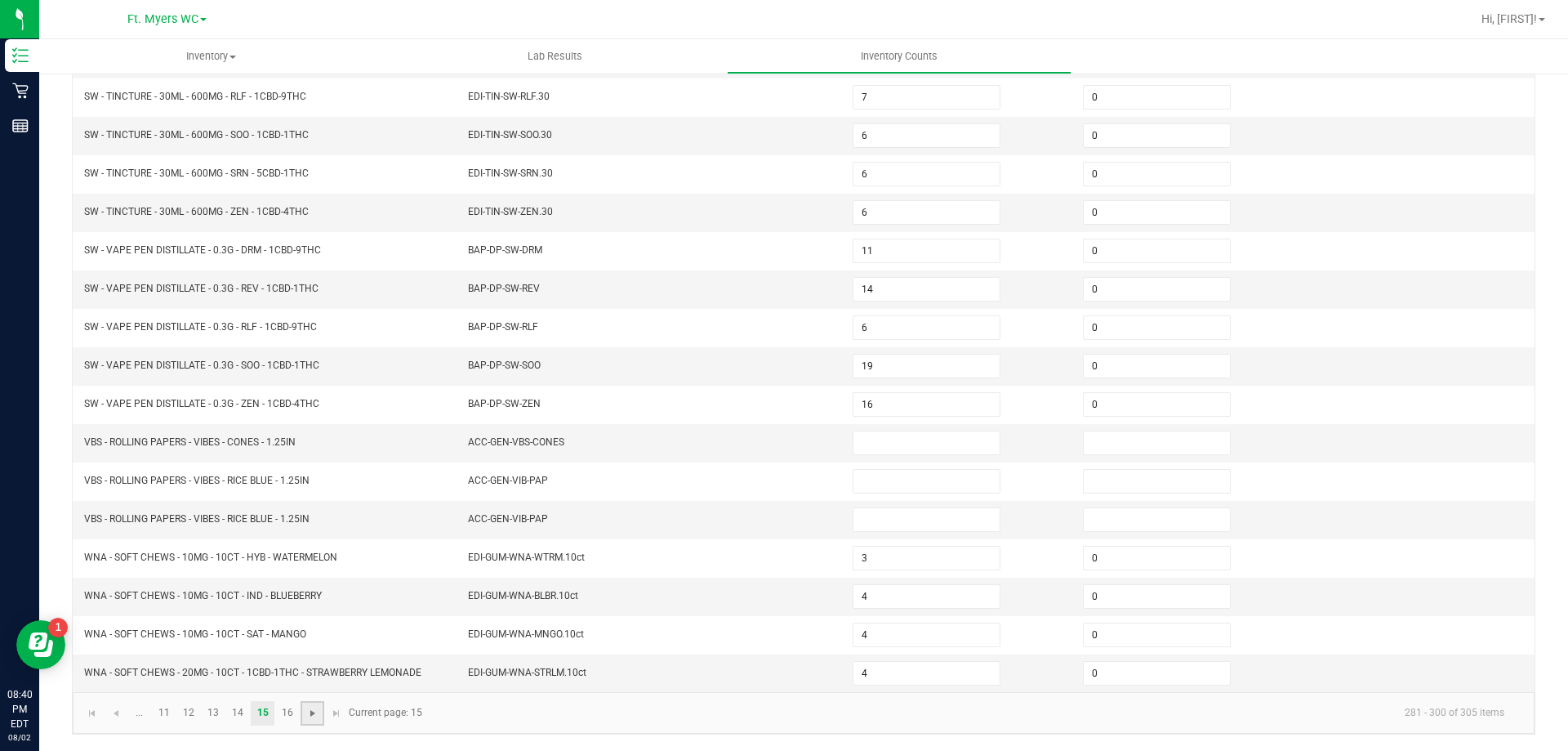 click 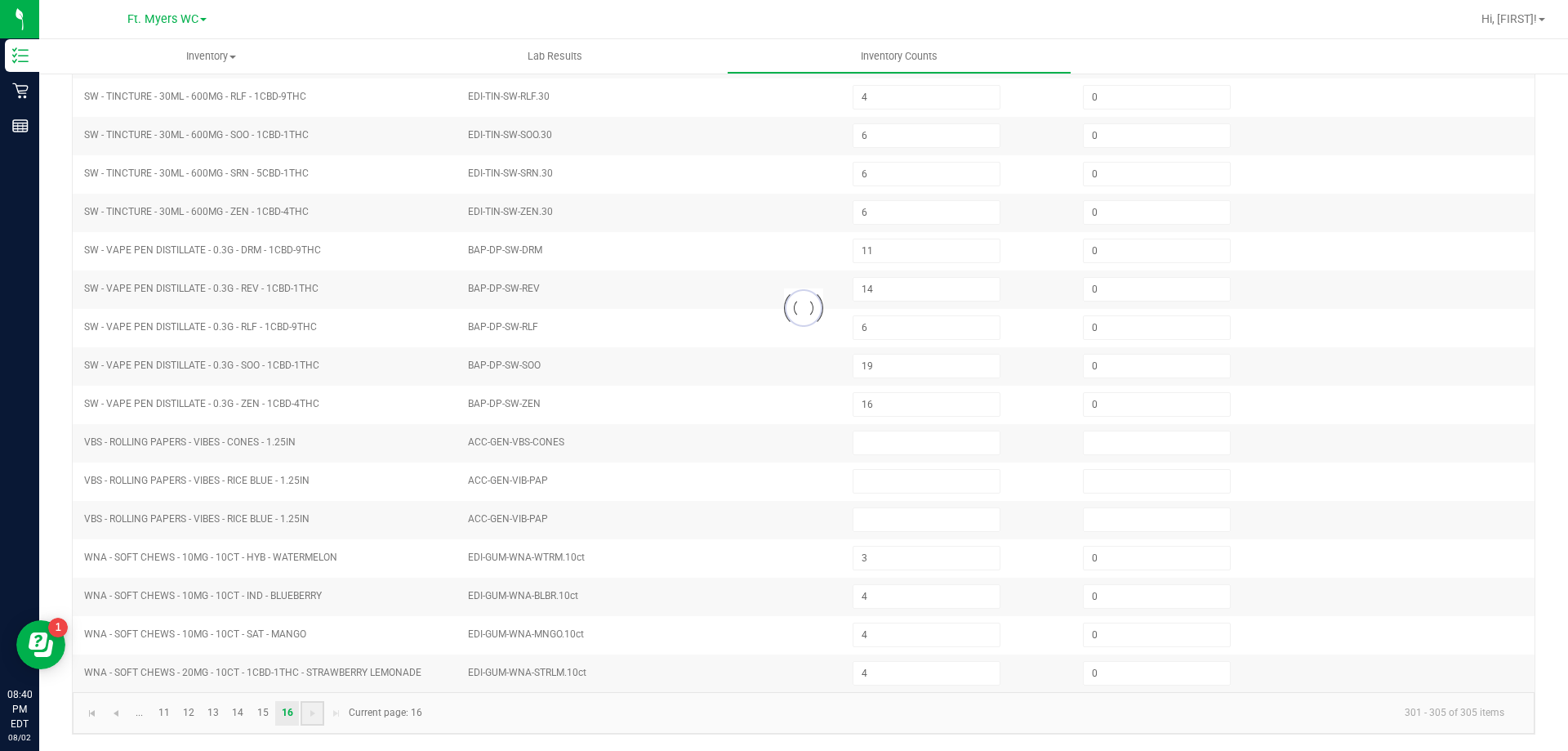 scroll, scrollTop: 0, scrollLeft: 0, axis: both 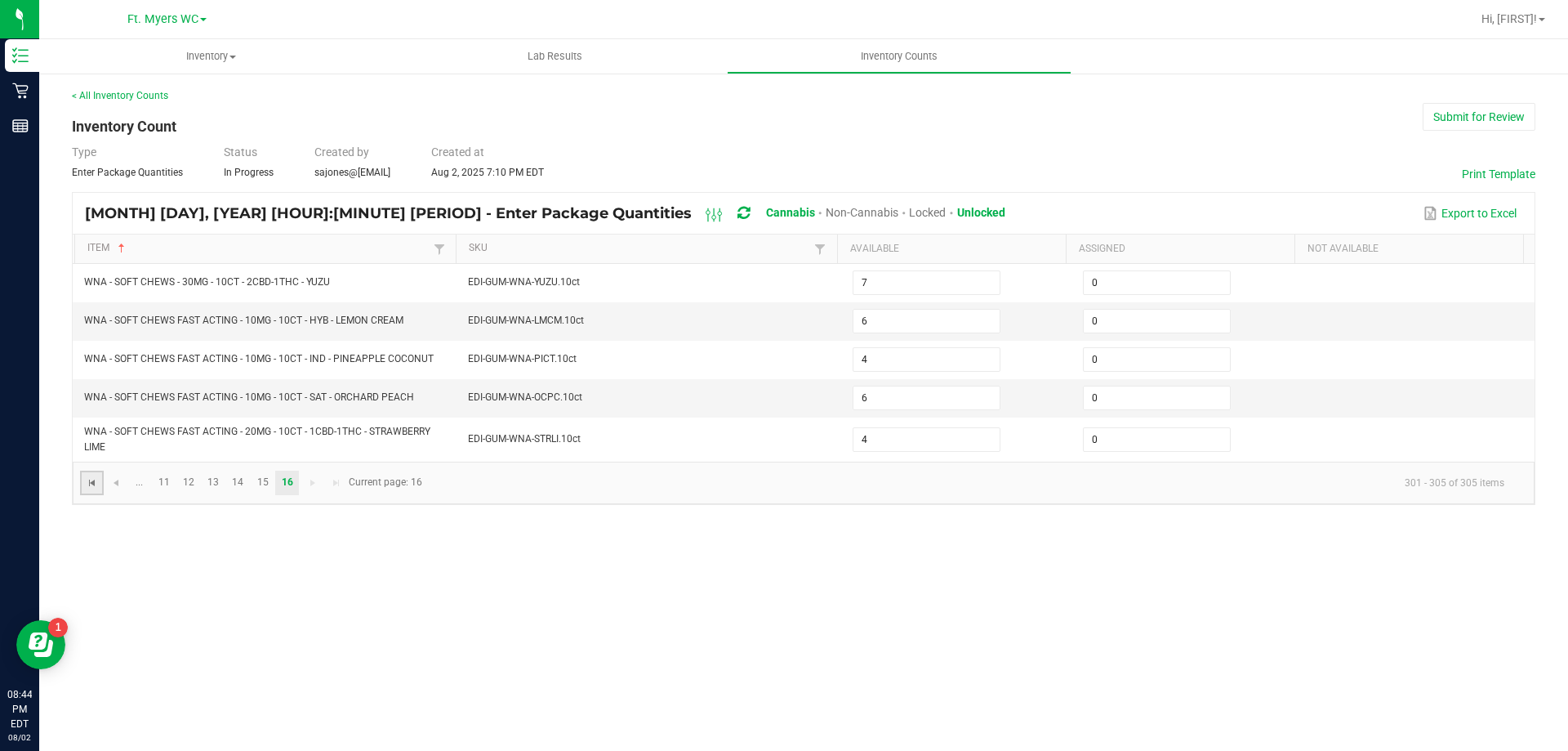 click 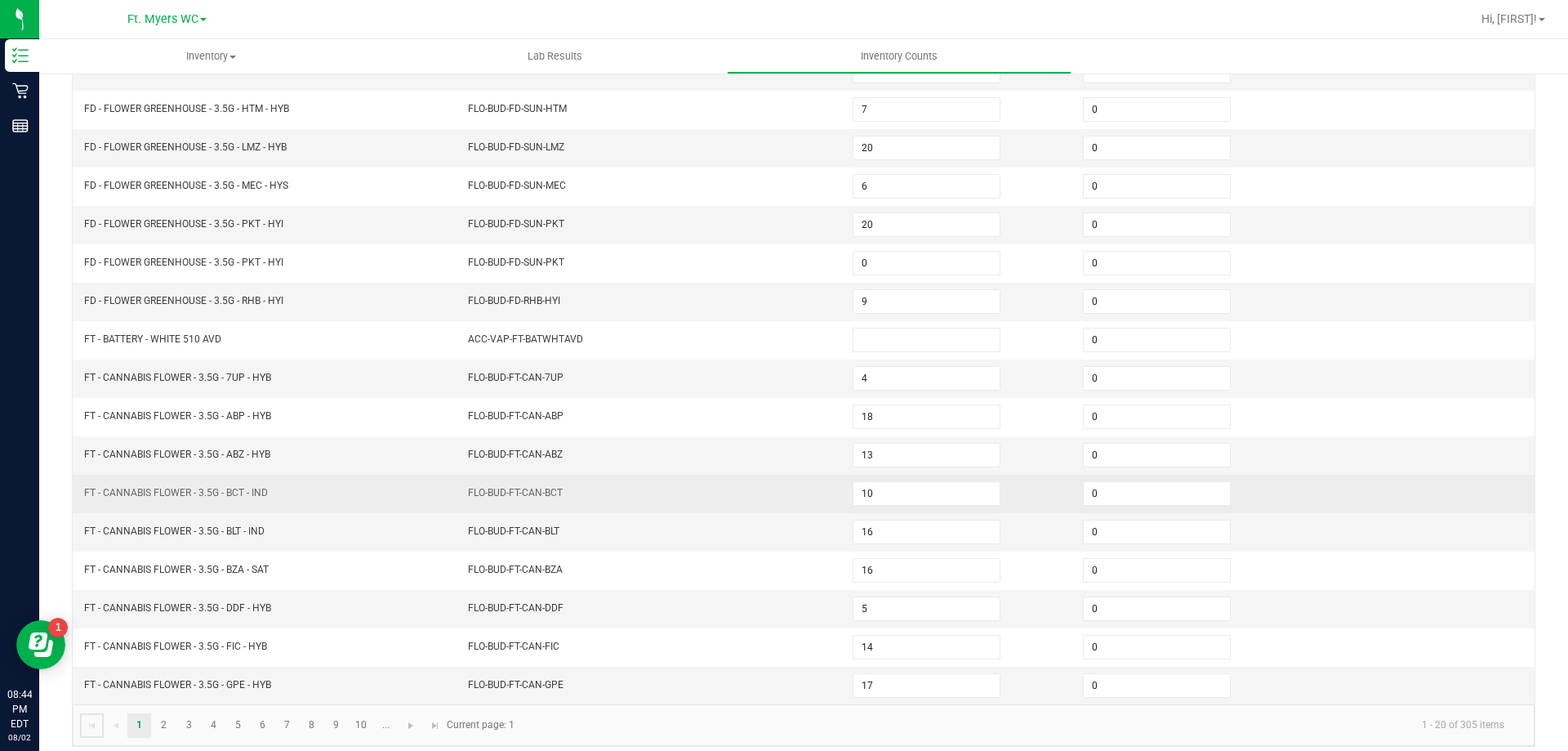 scroll, scrollTop: 339, scrollLeft: 0, axis: vertical 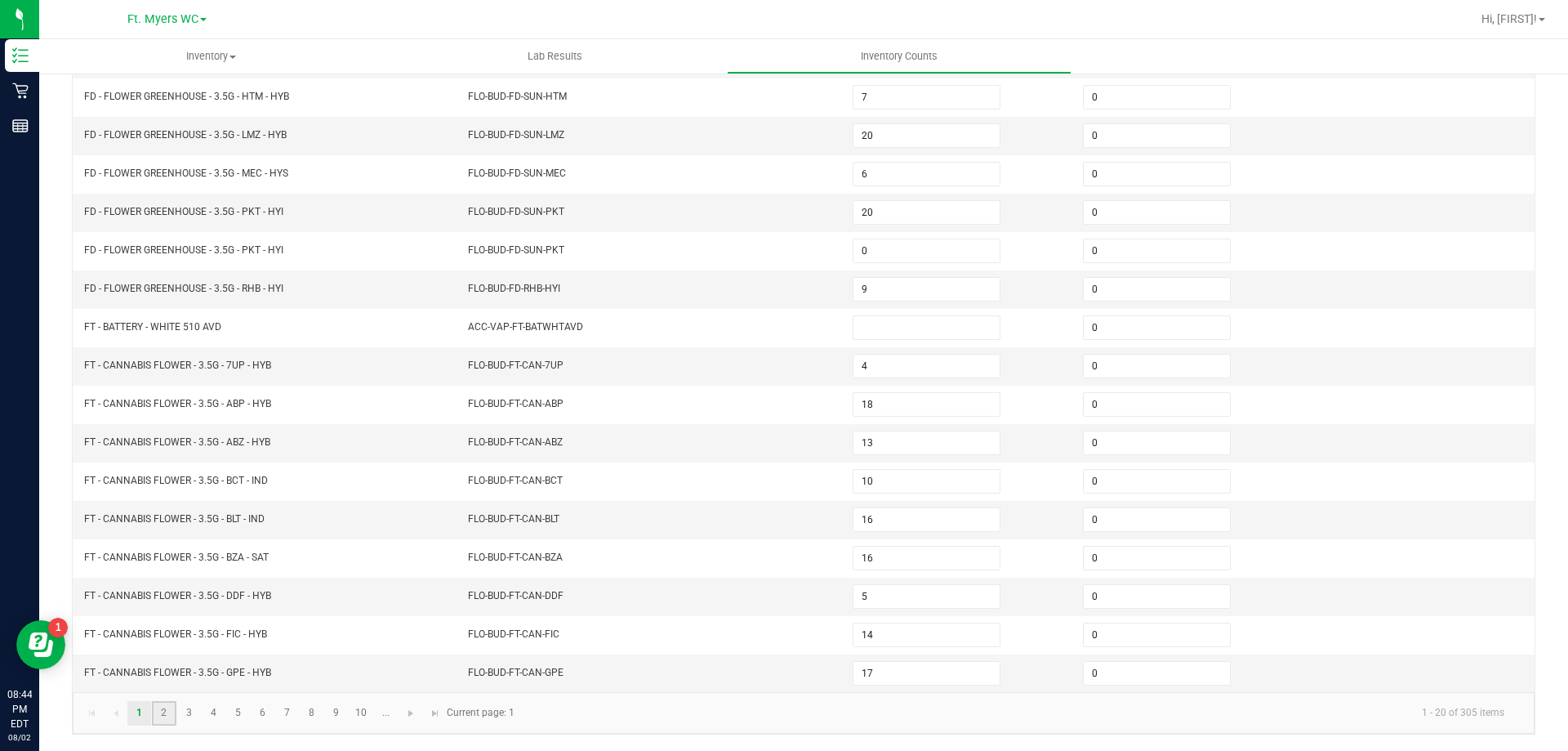 click on "2" 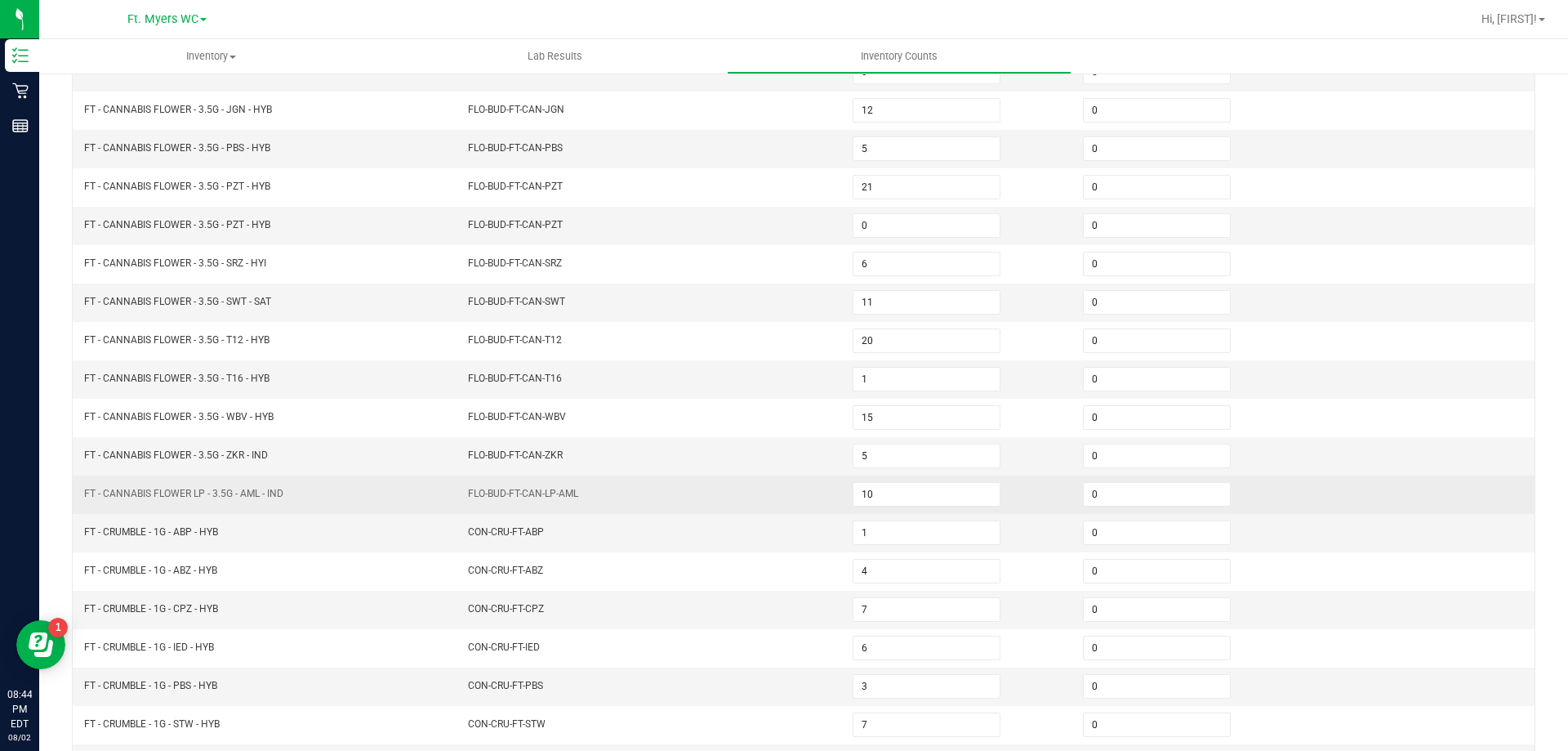 scroll, scrollTop: 176, scrollLeft: 0, axis: vertical 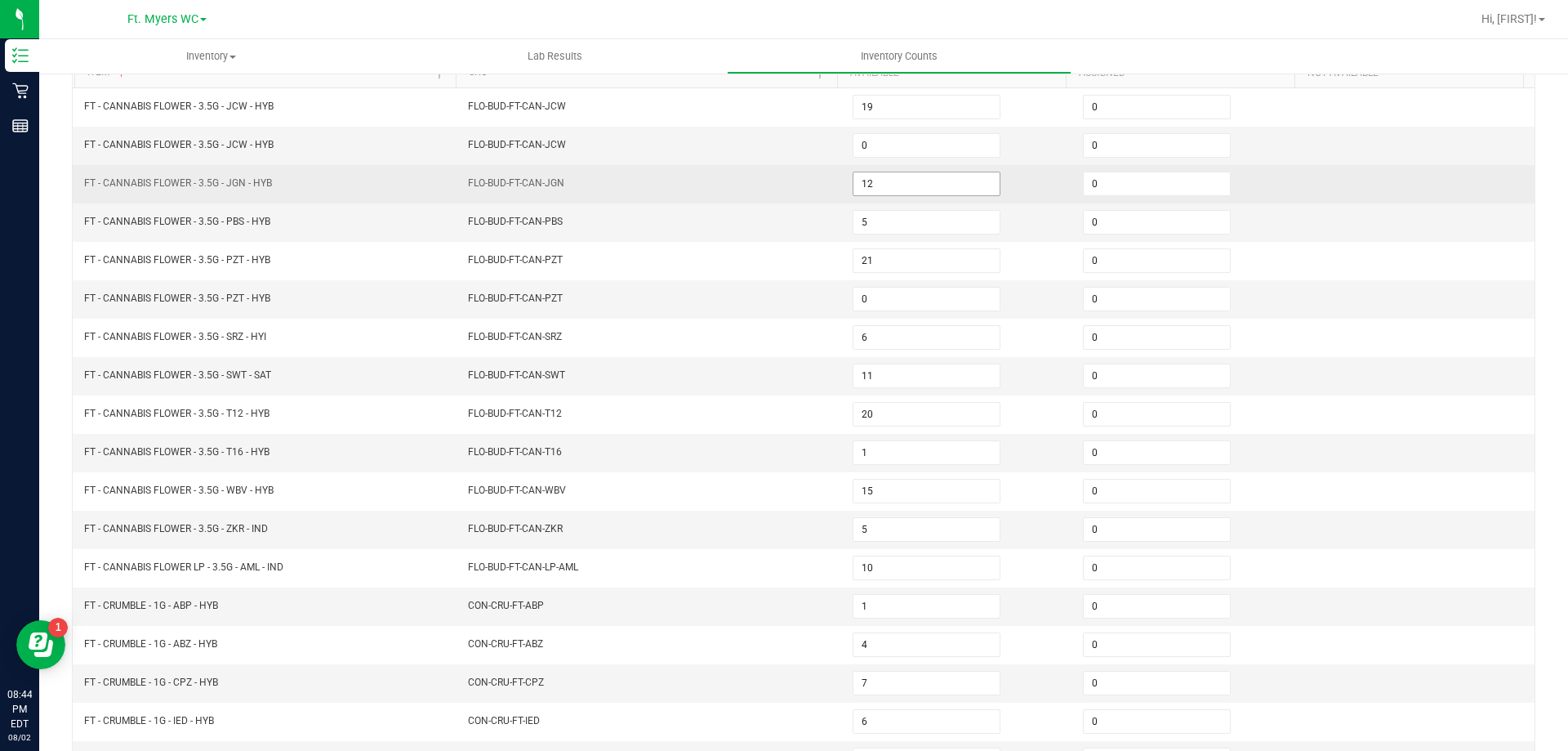 click on "12" at bounding box center [926, 184] 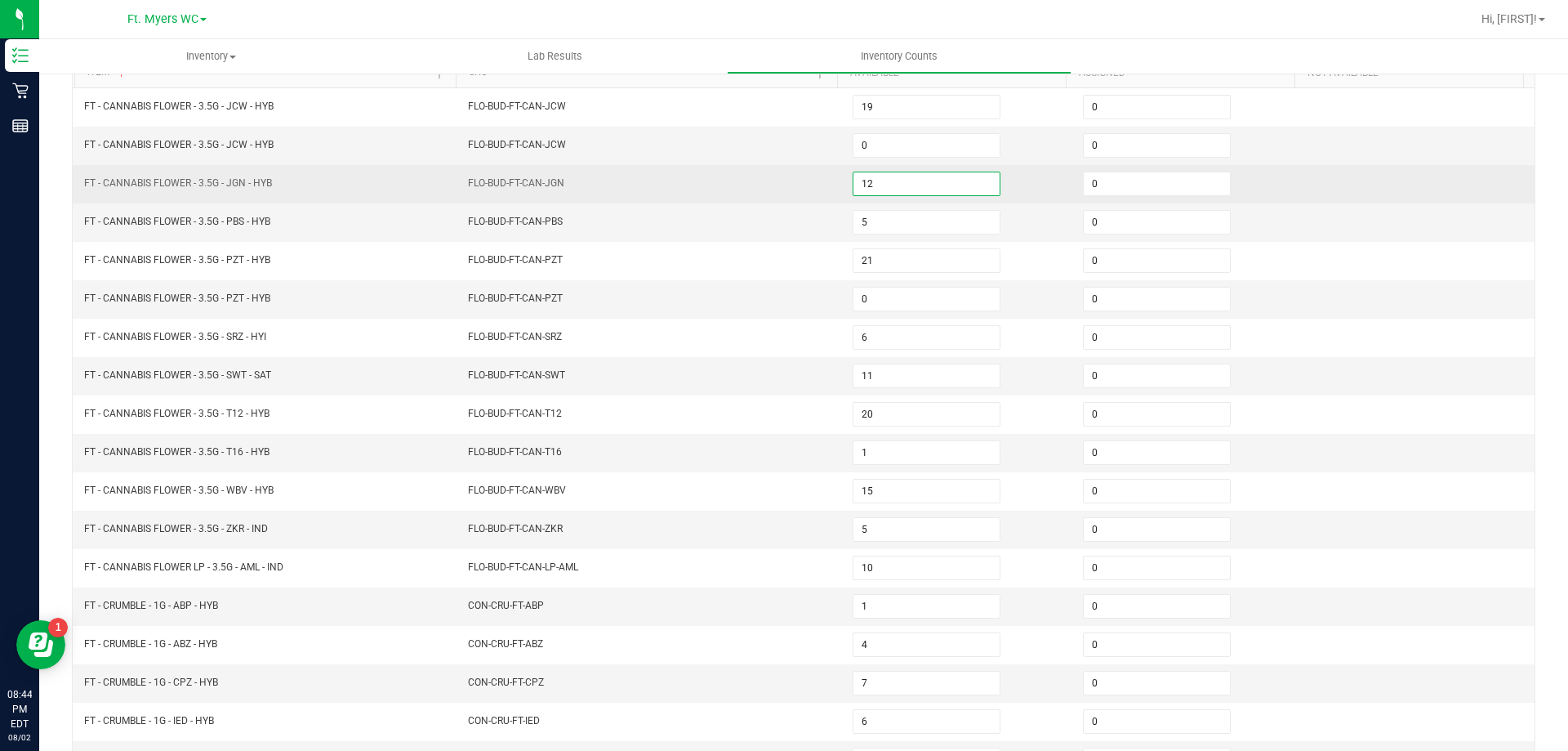 click on "12" at bounding box center (926, 184) 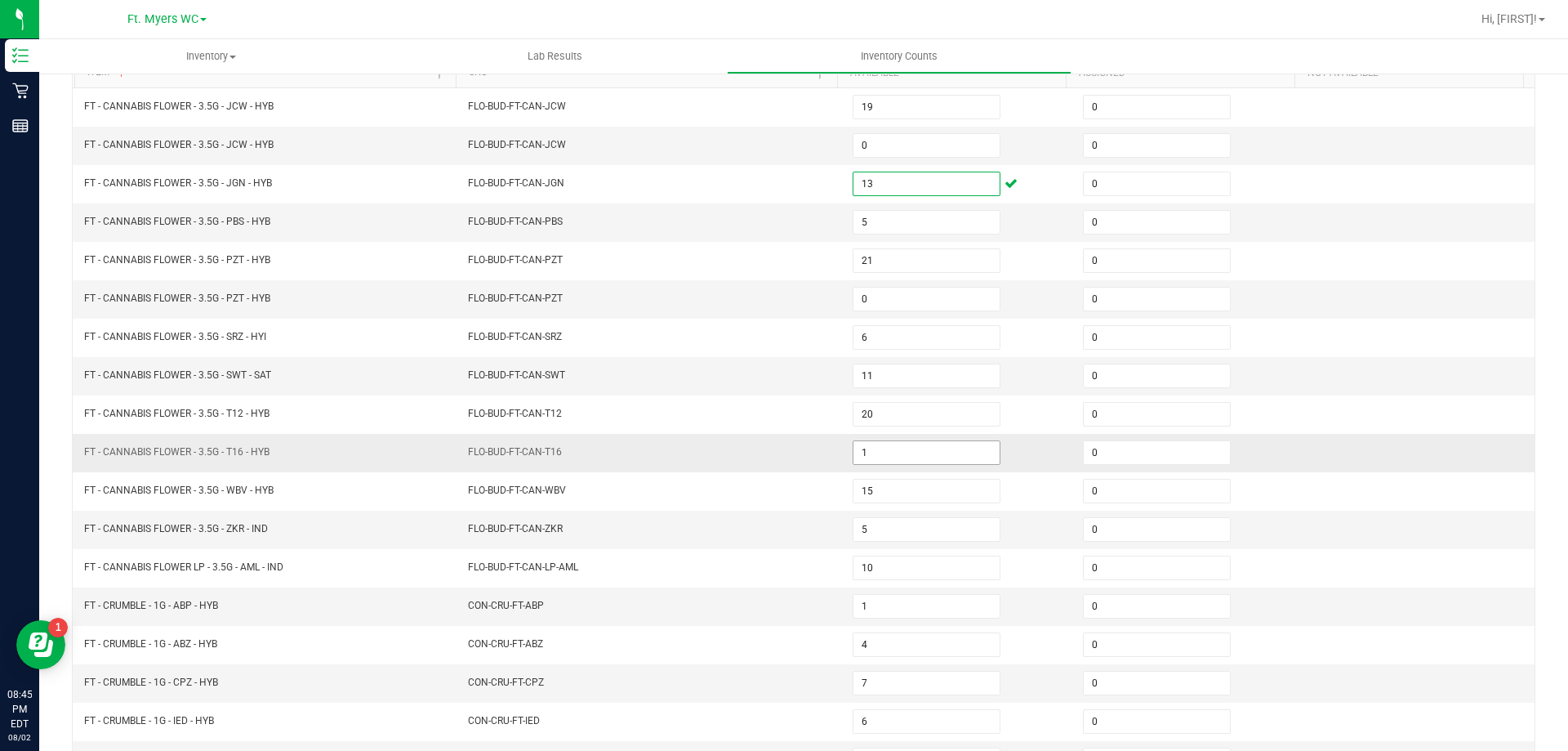 click on "1" at bounding box center (926, 453) 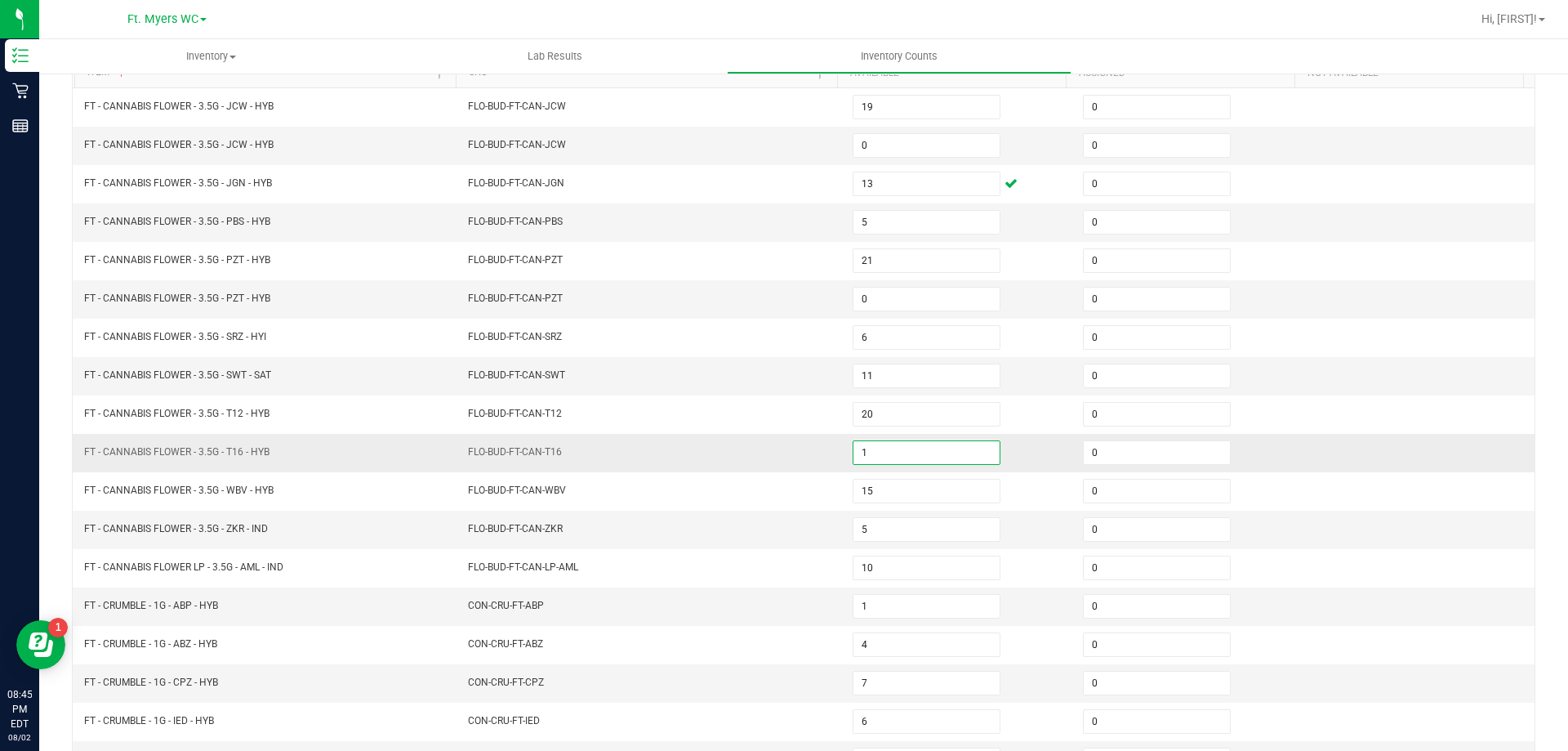click on "1" at bounding box center [926, 453] 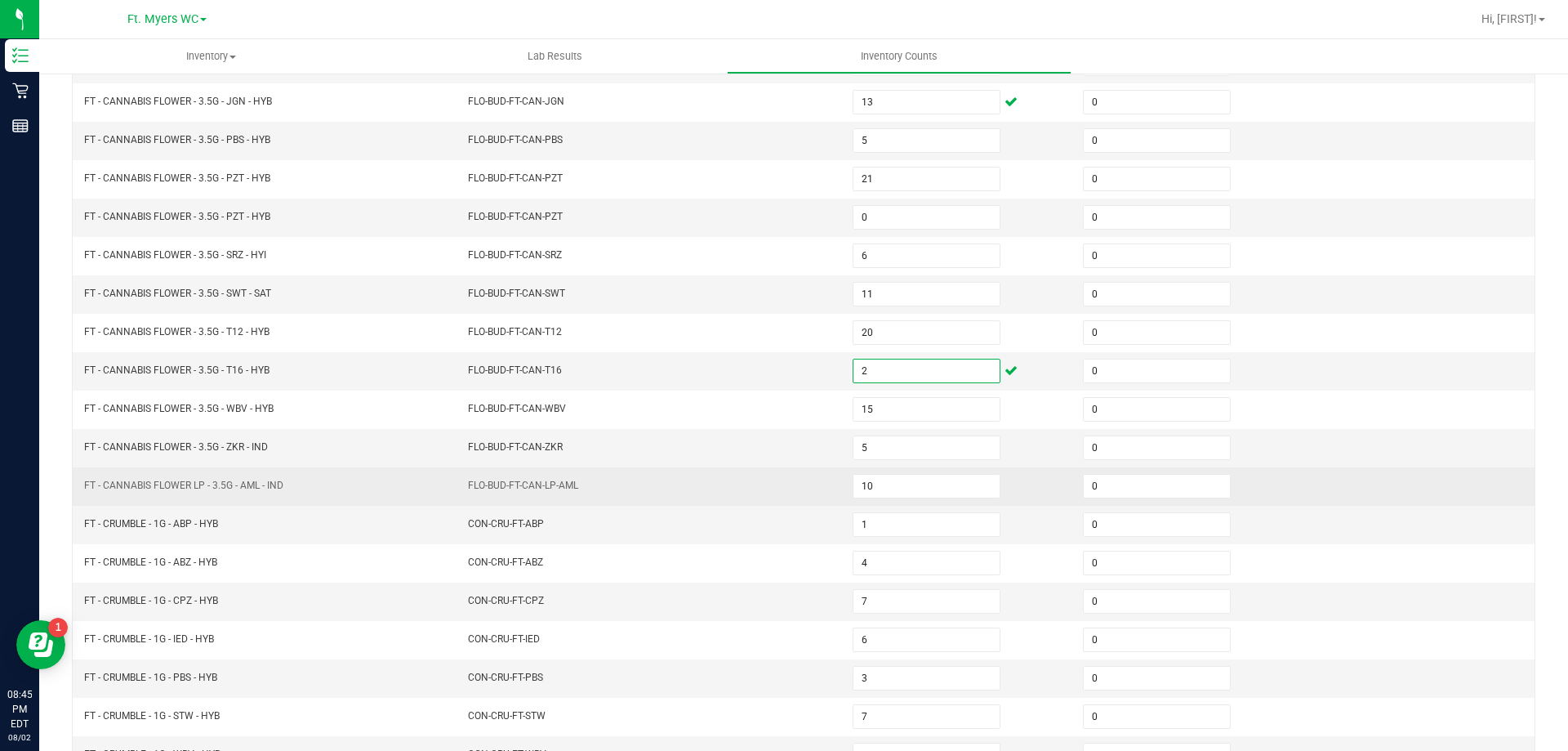 scroll, scrollTop: 339, scrollLeft: 0, axis: vertical 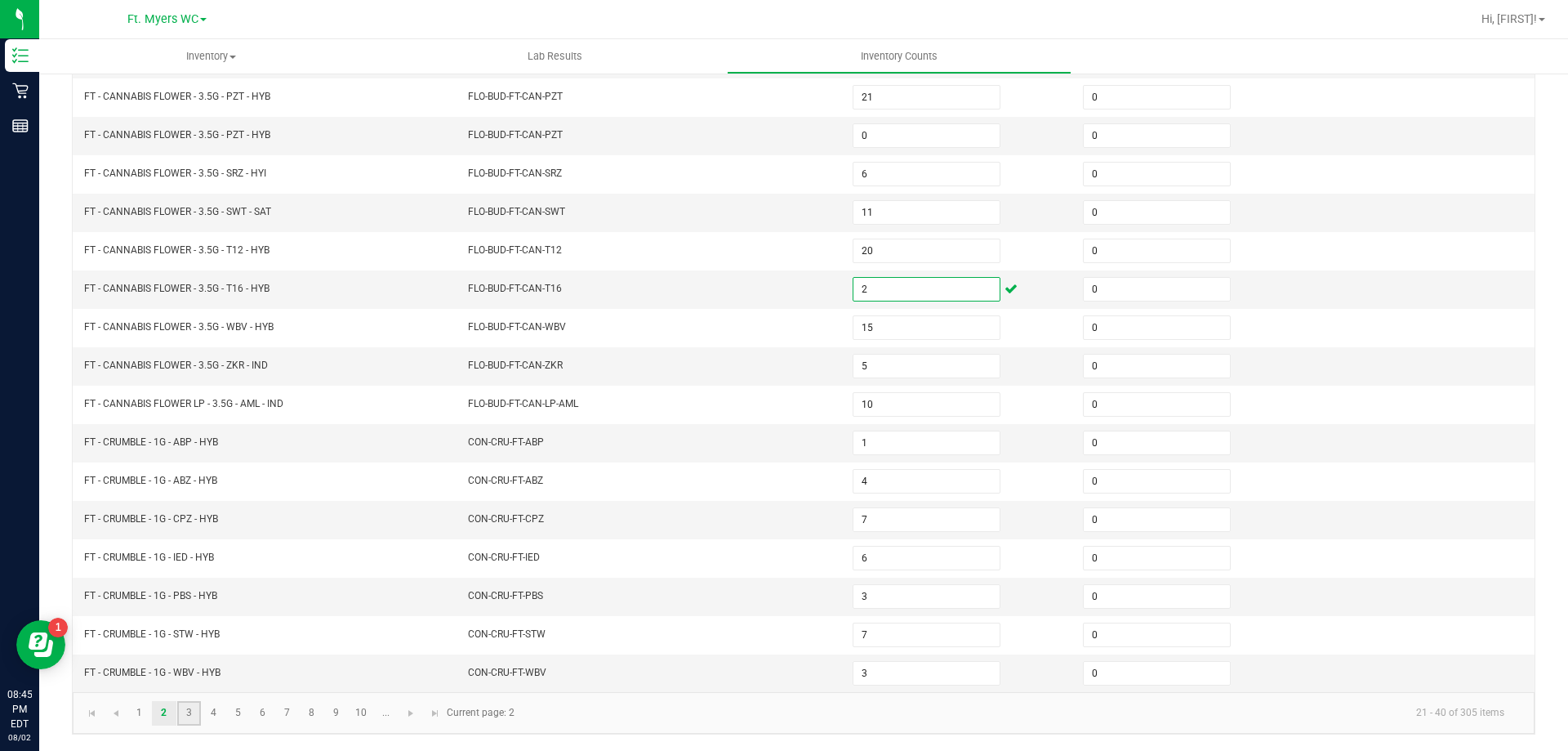 click on "3" 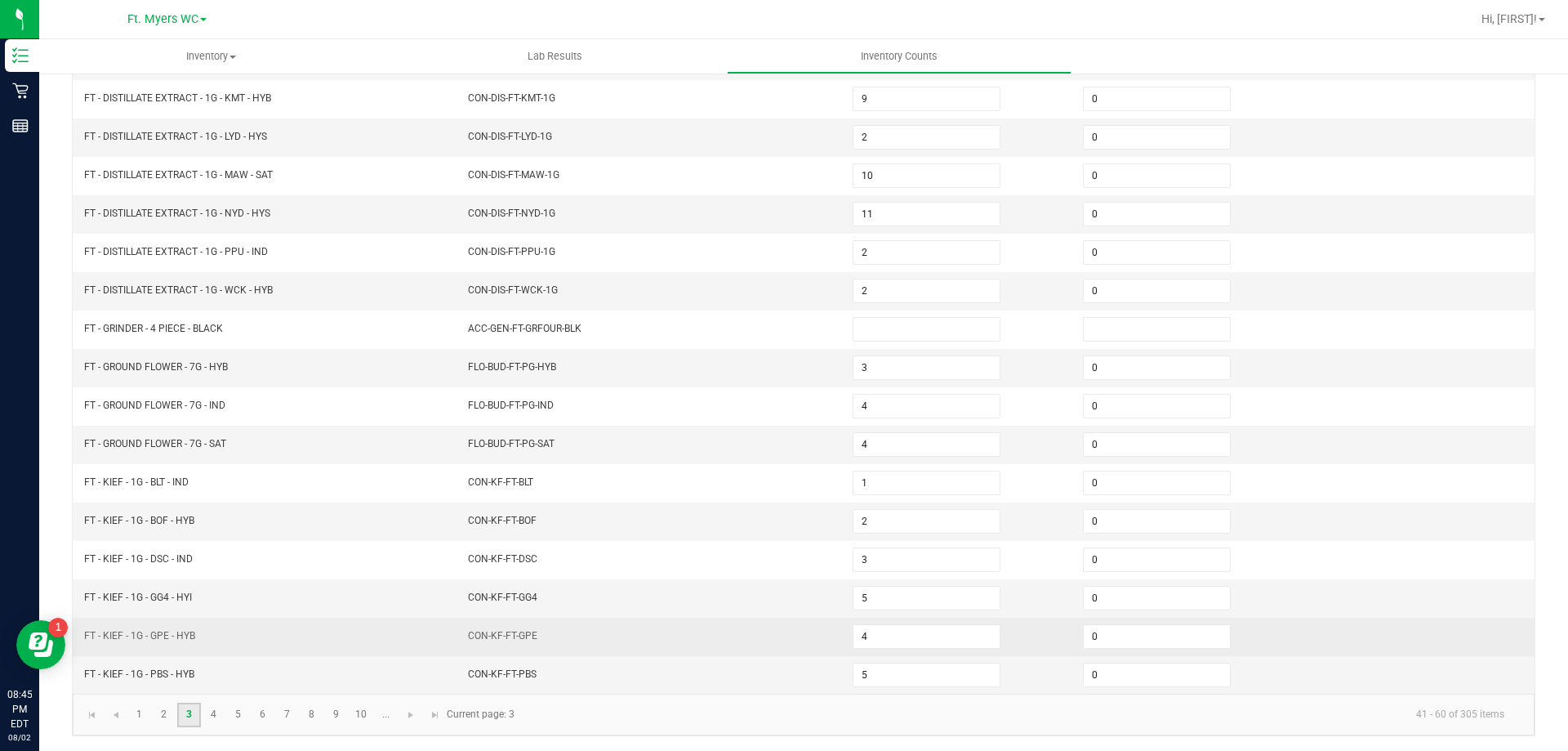 scroll, scrollTop: 339, scrollLeft: 0, axis: vertical 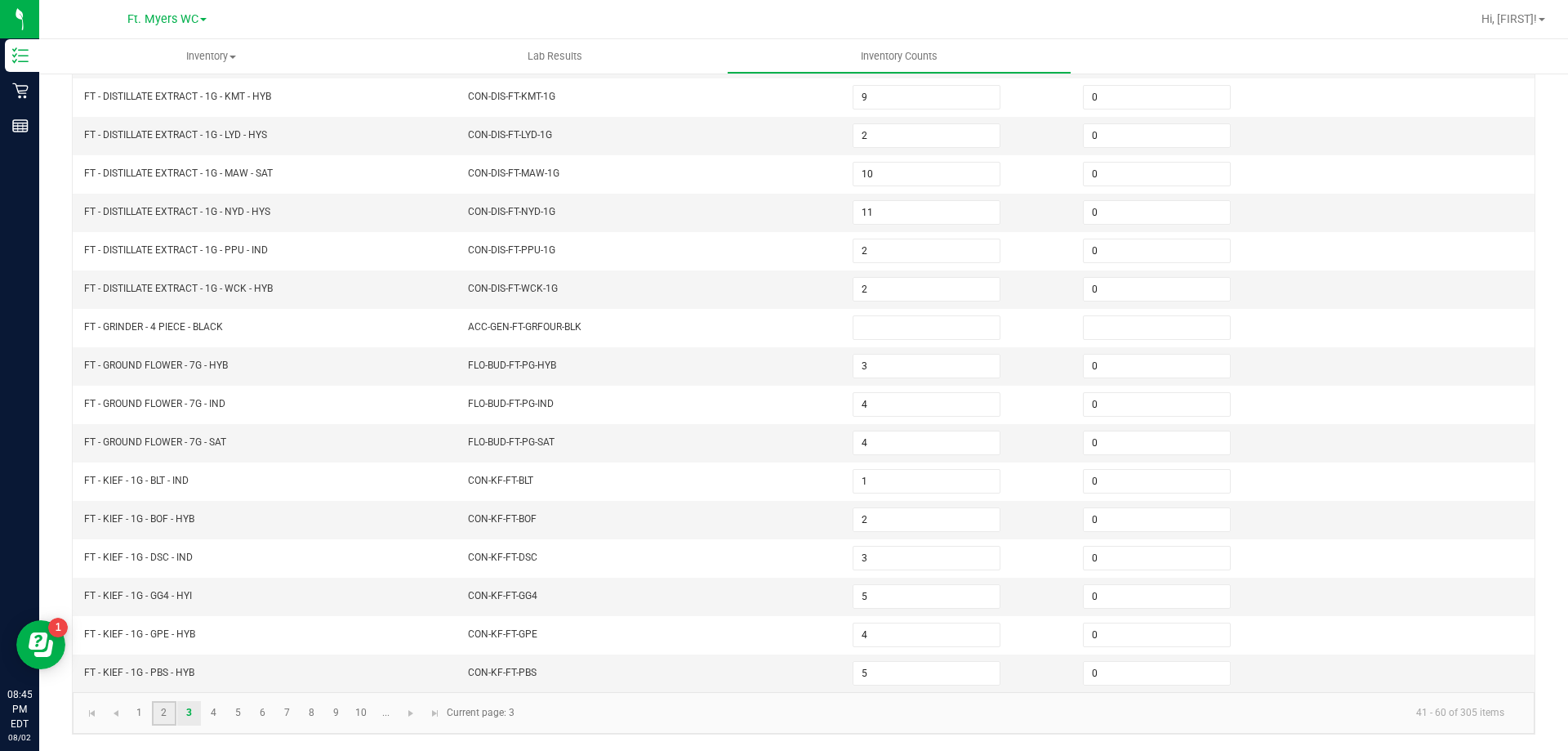 click on "2" 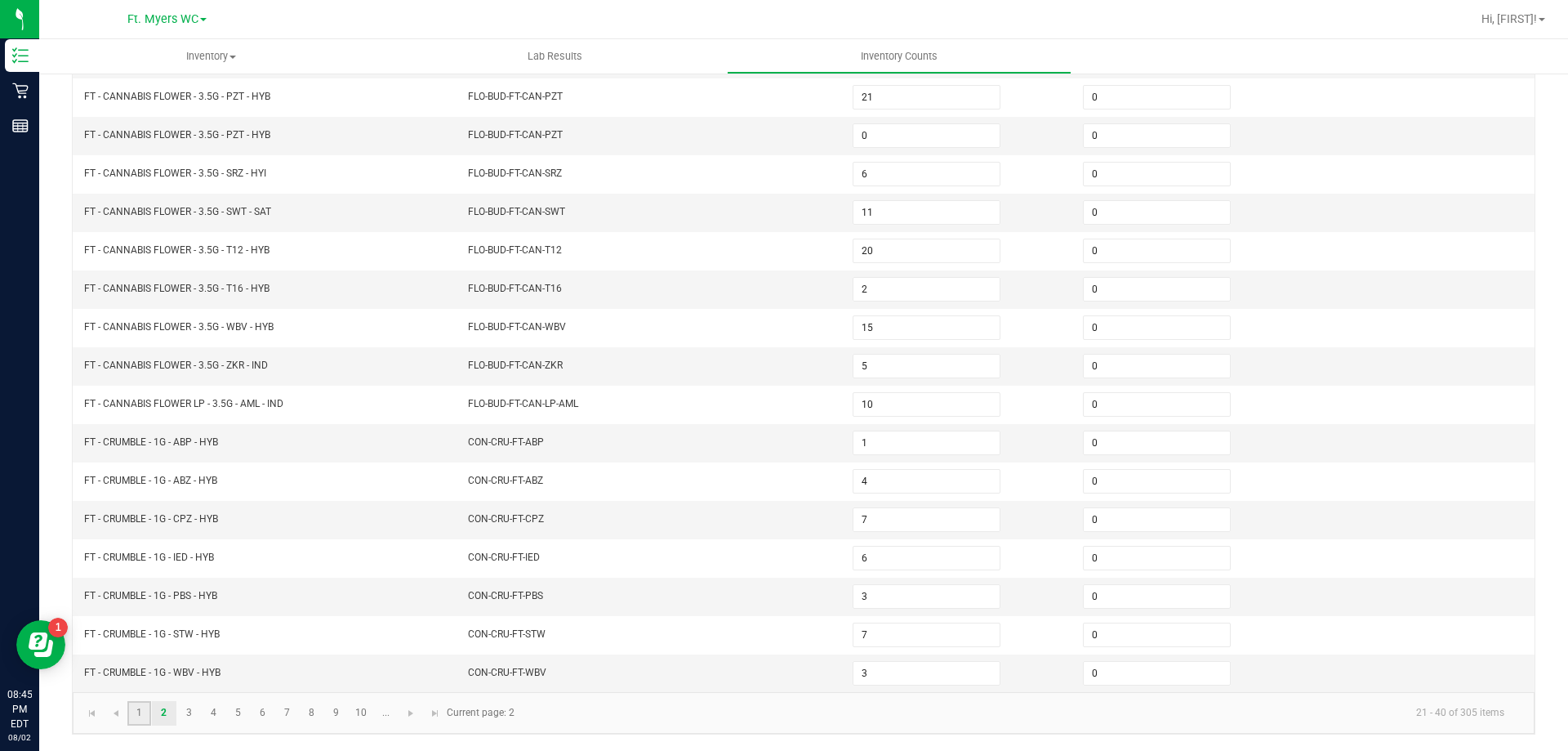 click on "1" 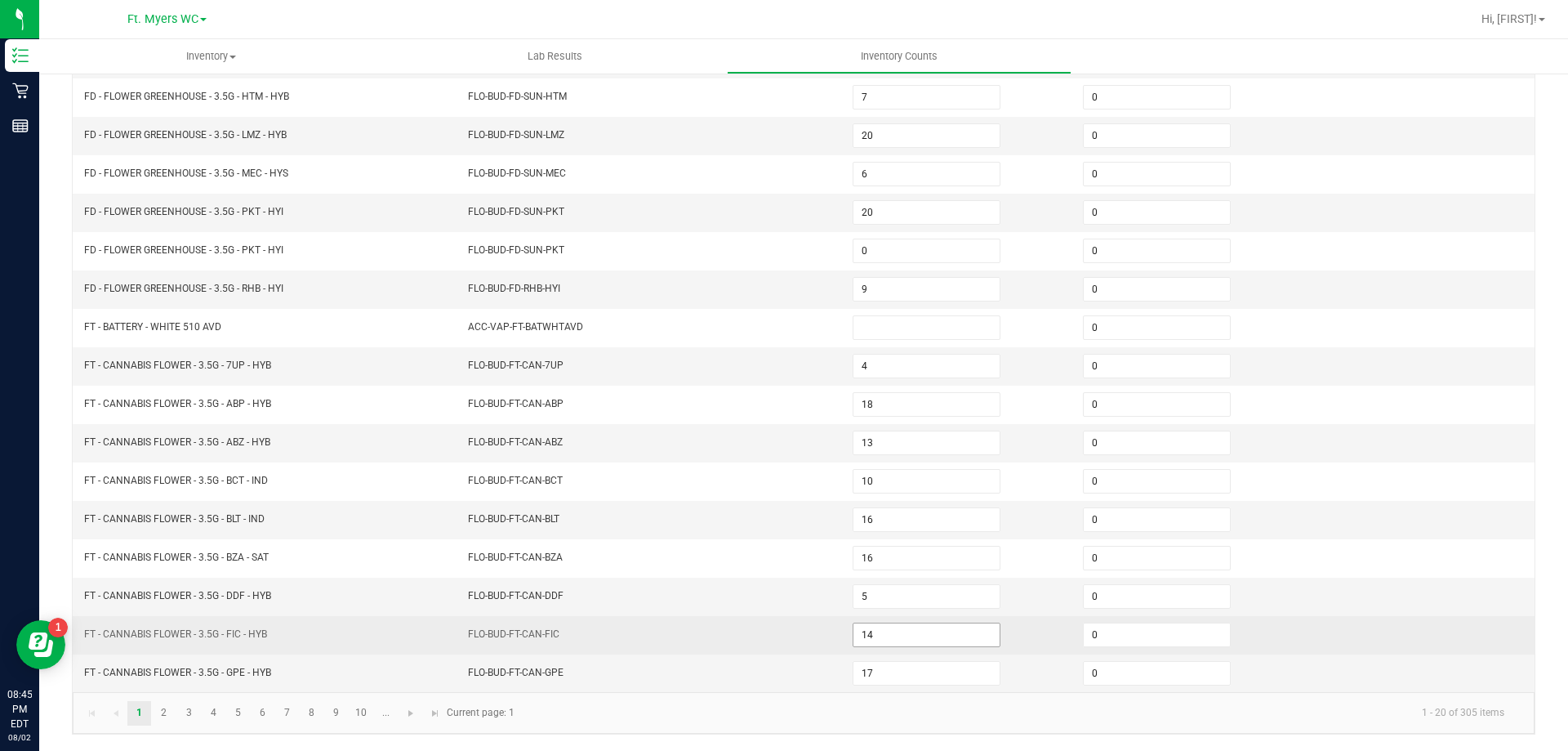 click on "14" at bounding box center (926, 635) 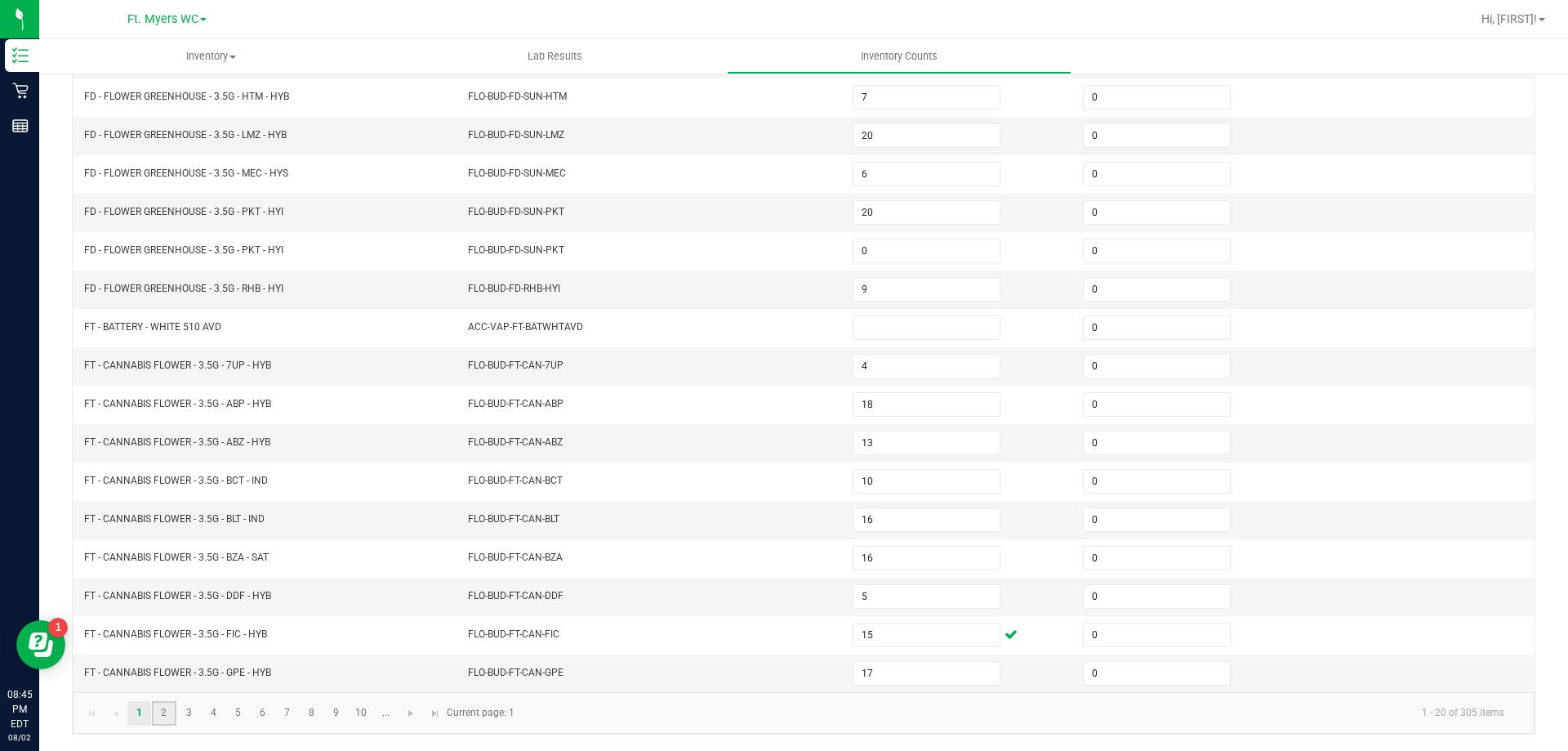 click on "2" 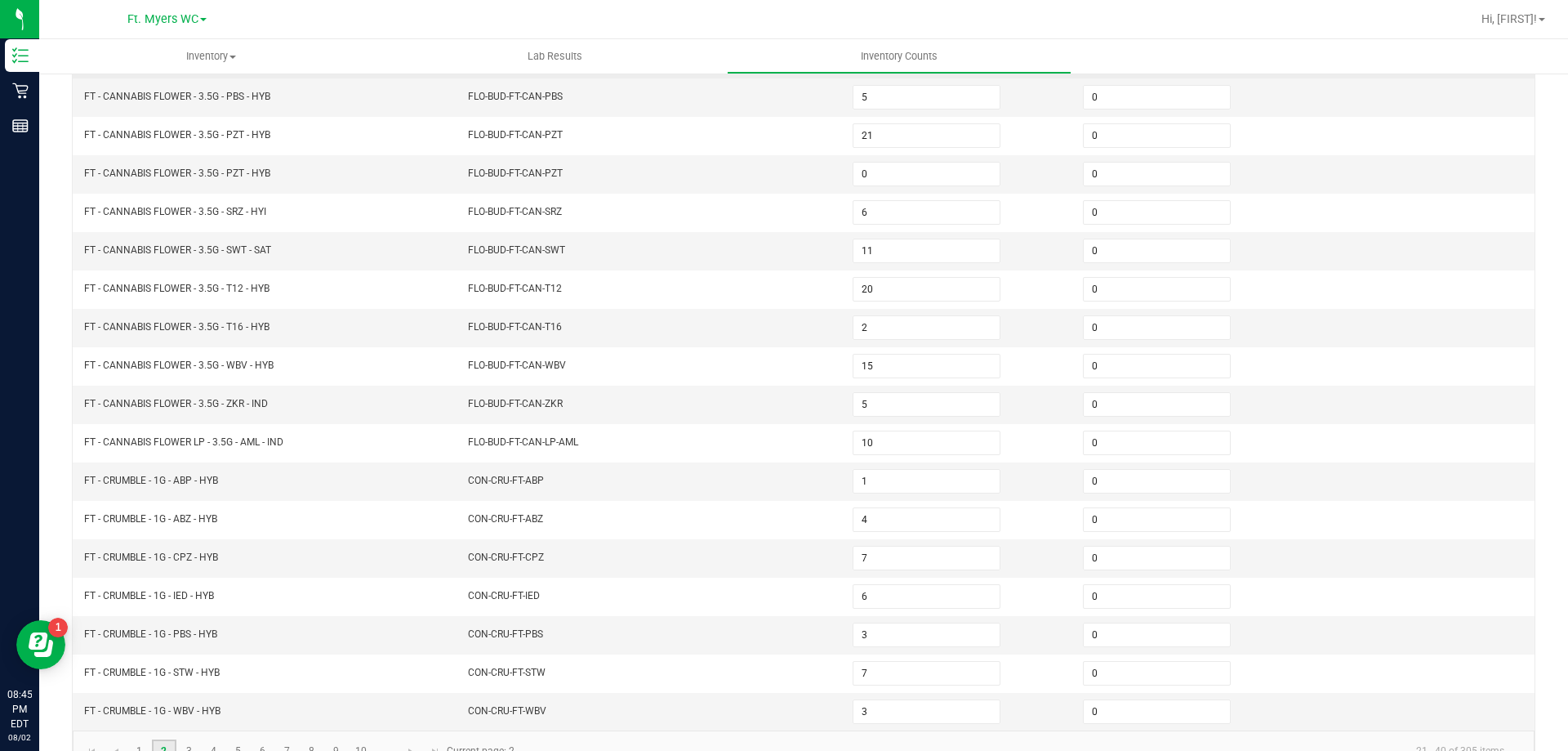 scroll, scrollTop: 339, scrollLeft: 0, axis: vertical 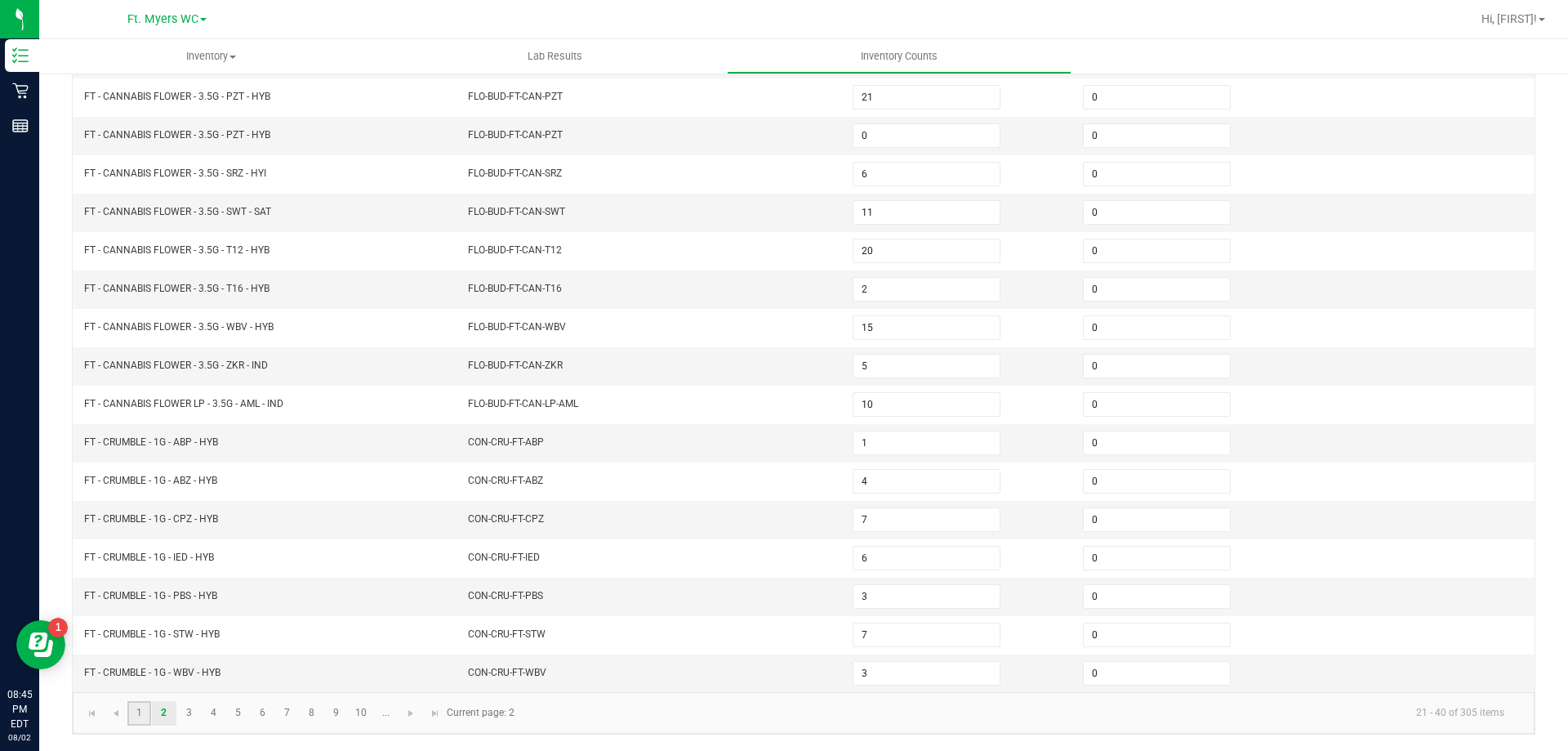 click on "1" 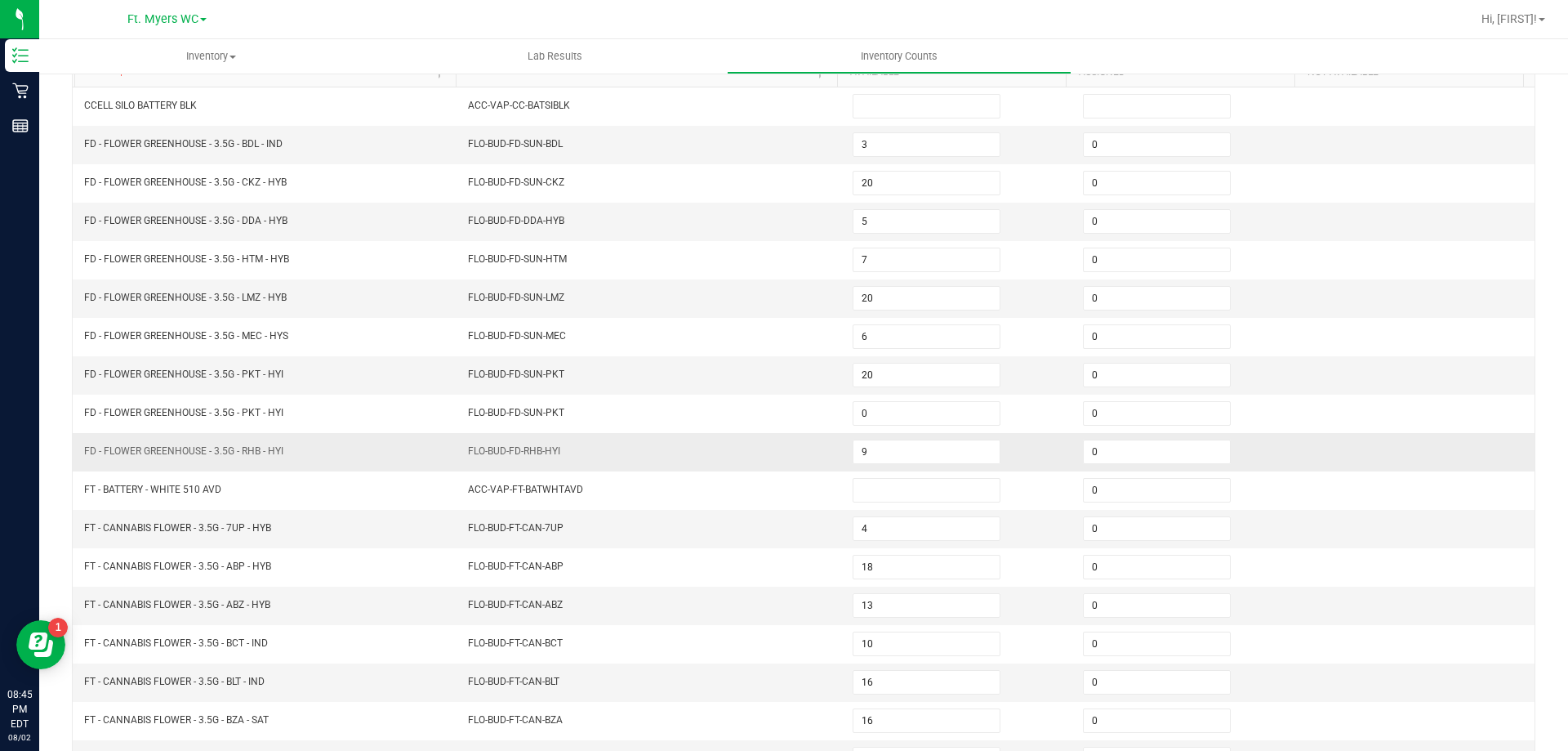 scroll, scrollTop: 176, scrollLeft: 0, axis: vertical 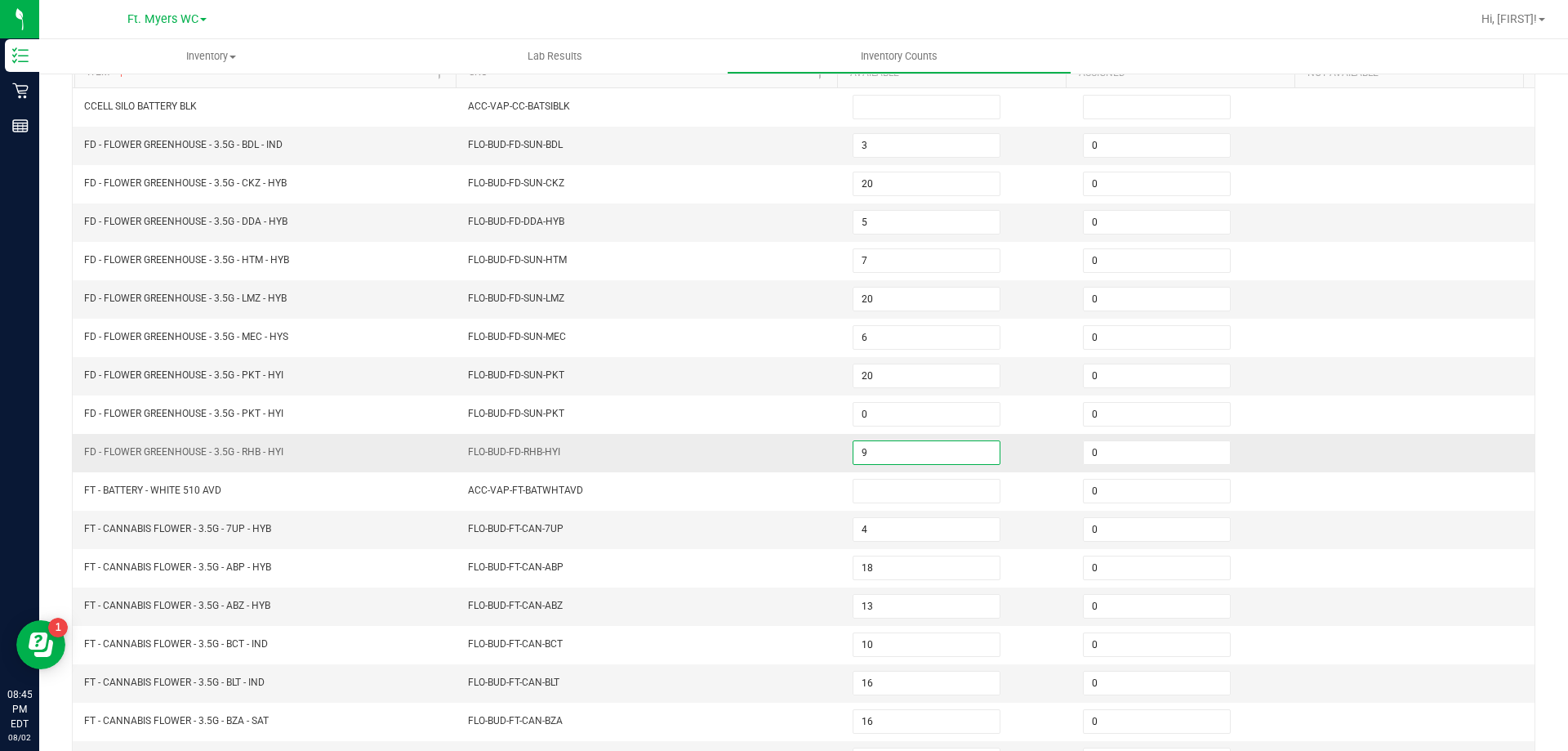 click on "9" at bounding box center [926, 453] 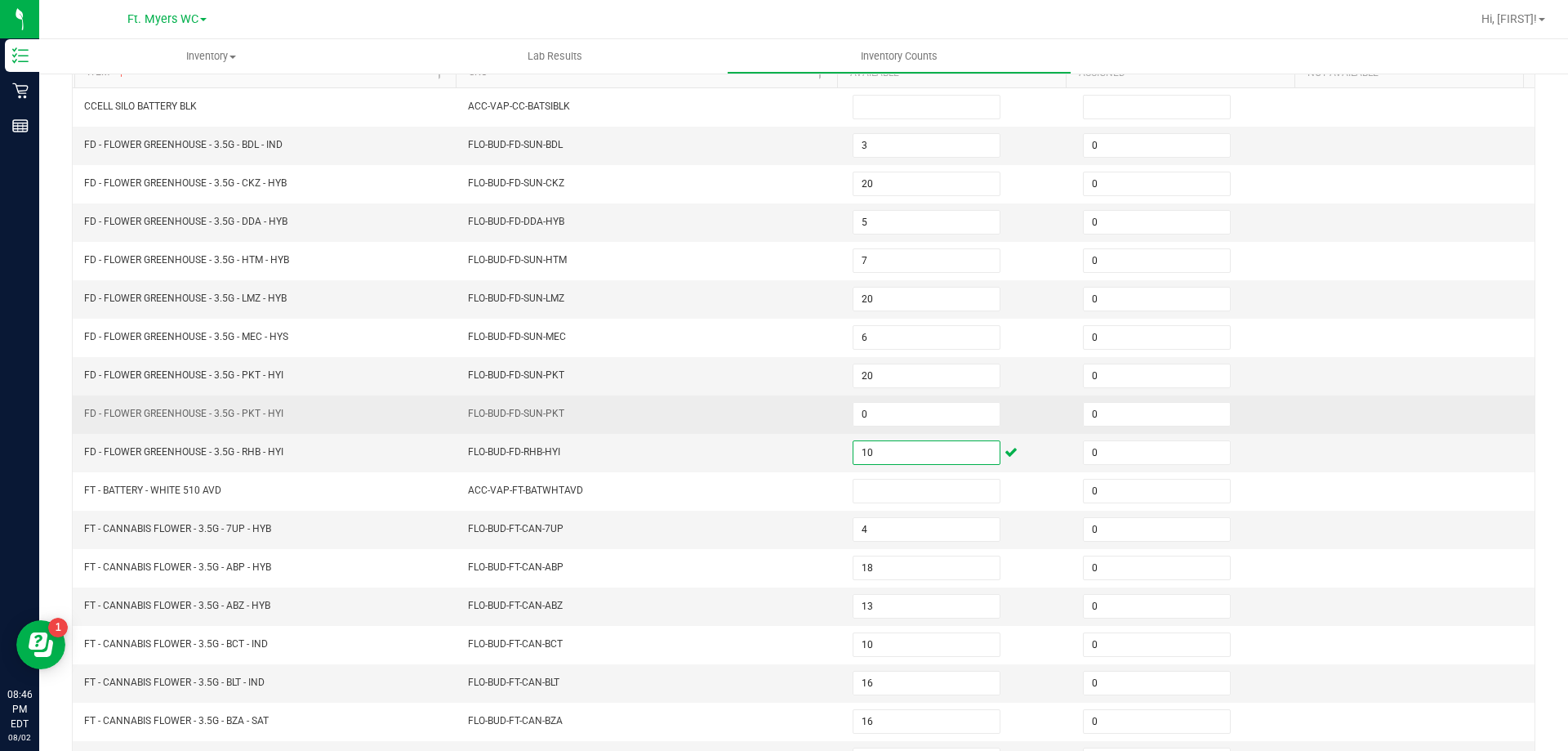 click on "FD - FLOWER GREENHOUSE - 3.5G - PKT - HYI" at bounding box center (266, 414) 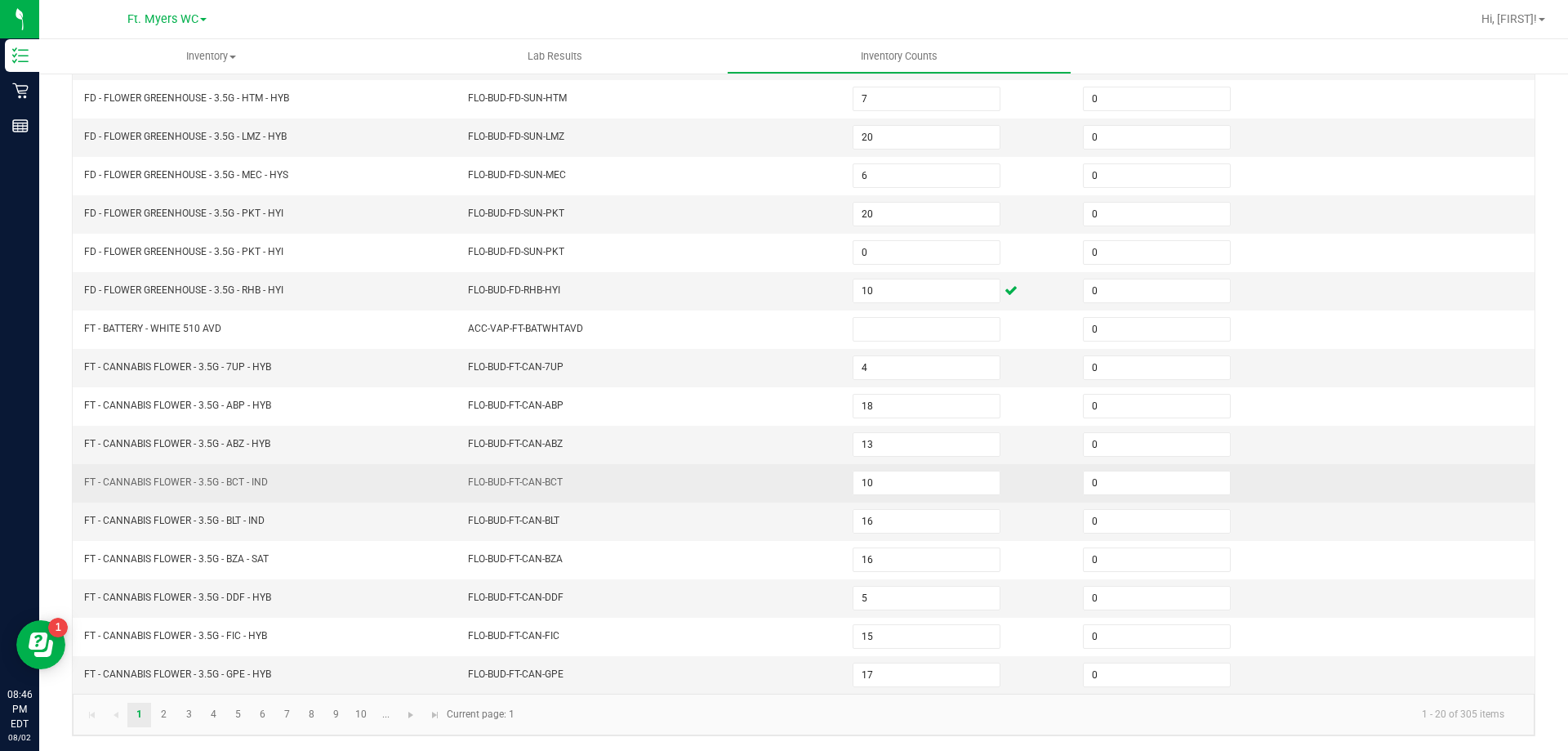 scroll, scrollTop: 339, scrollLeft: 0, axis: vertical 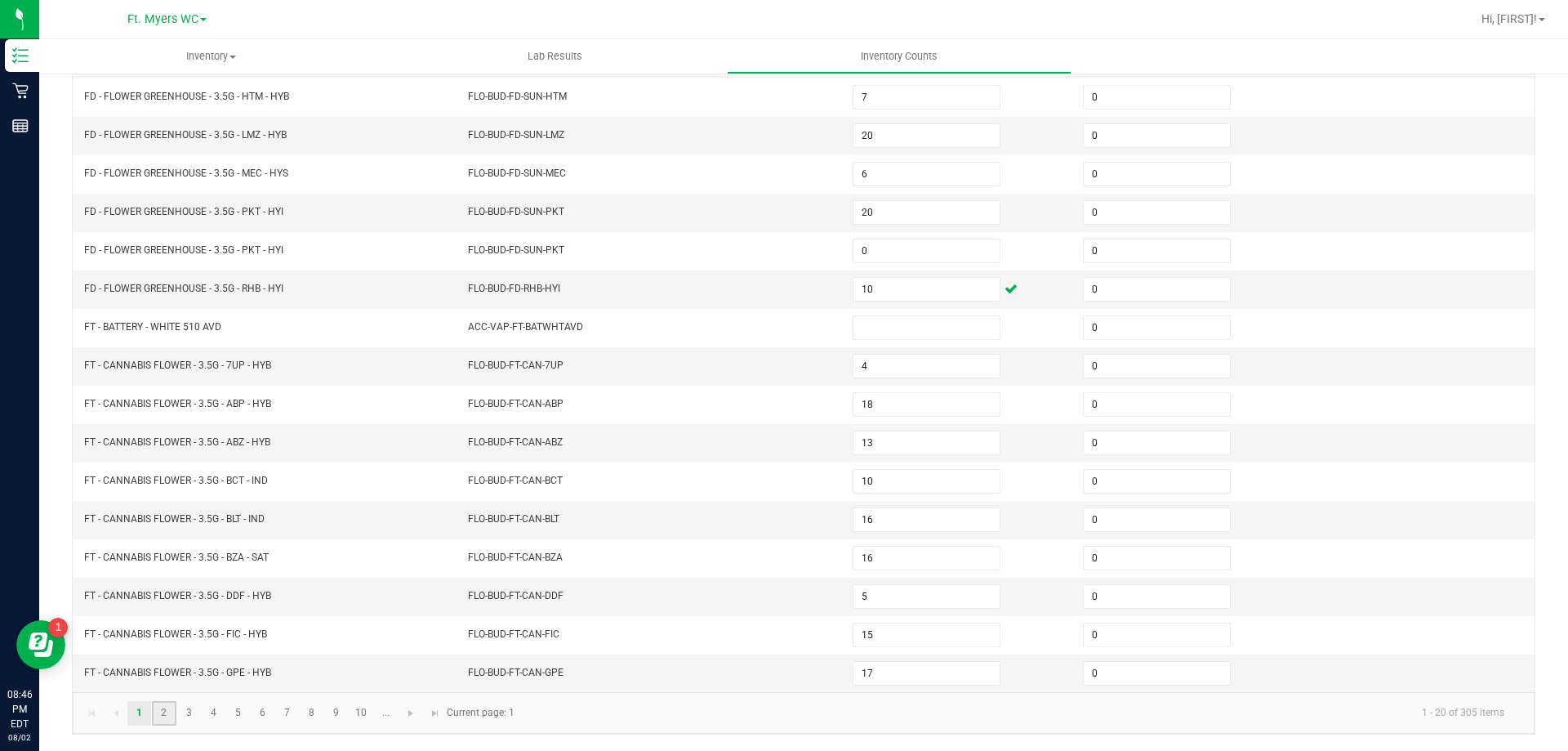 click on "2" 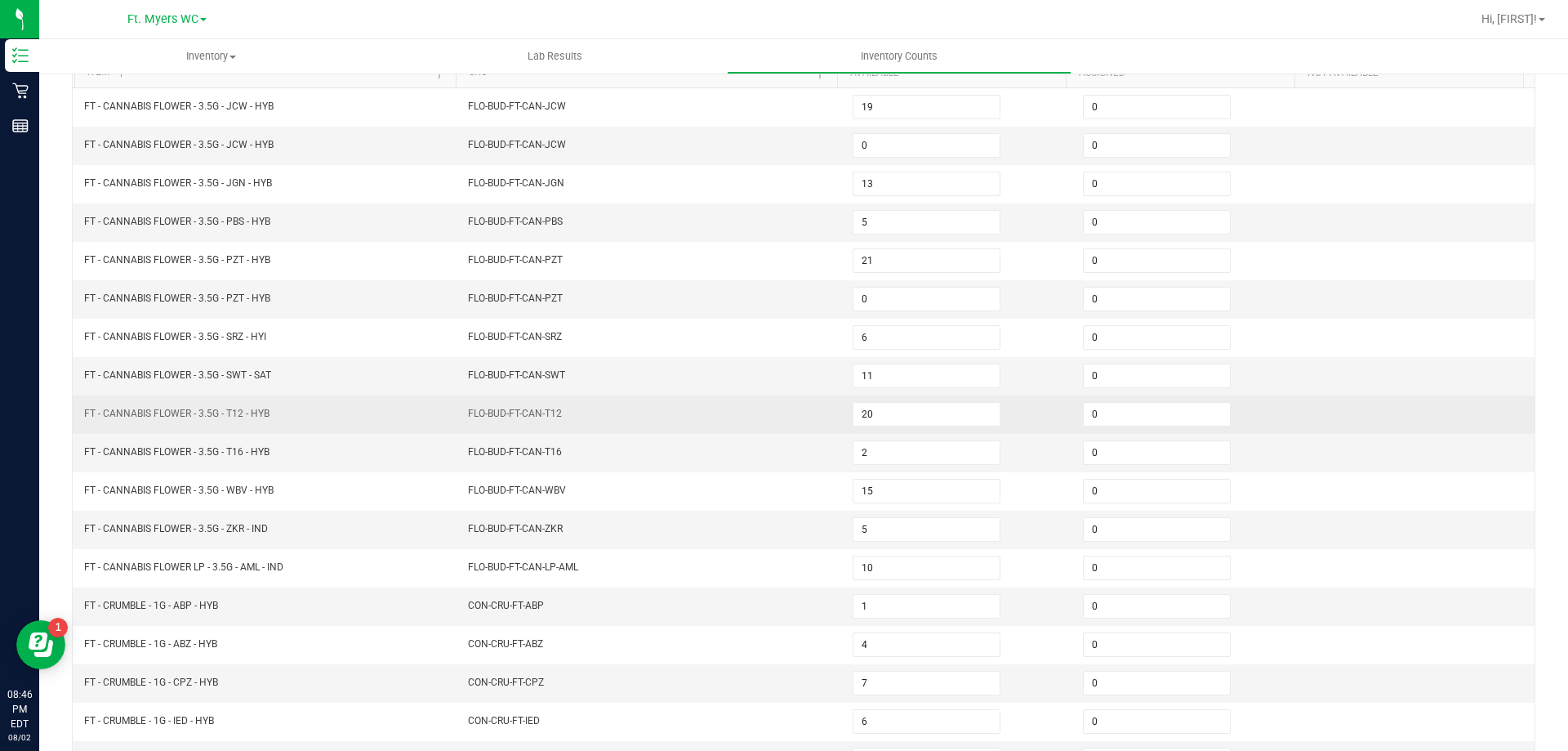 scroll, scrollTop: 94, scrollLeft: 0, axis: vertical 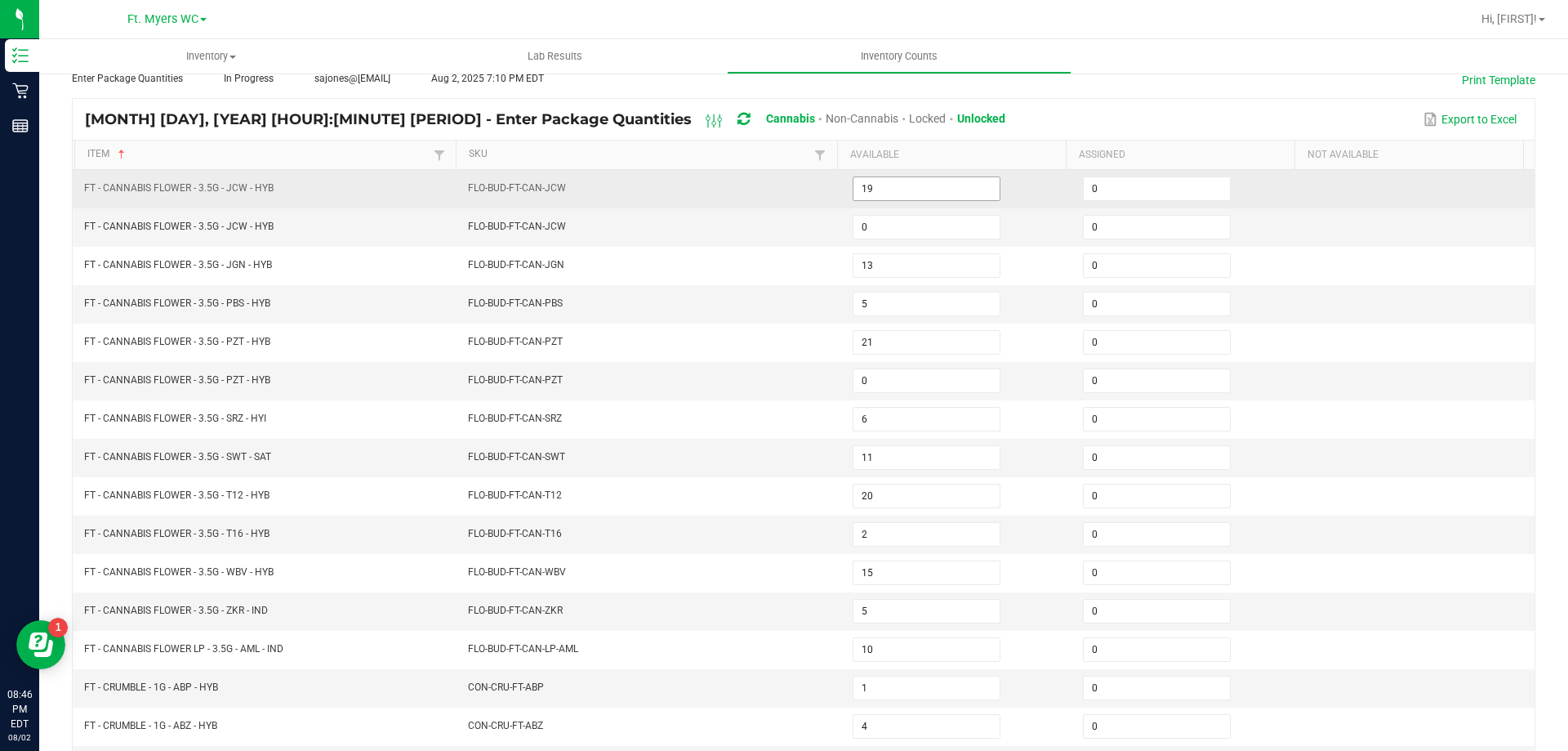 click on "19" at bounding box center (926, 189) 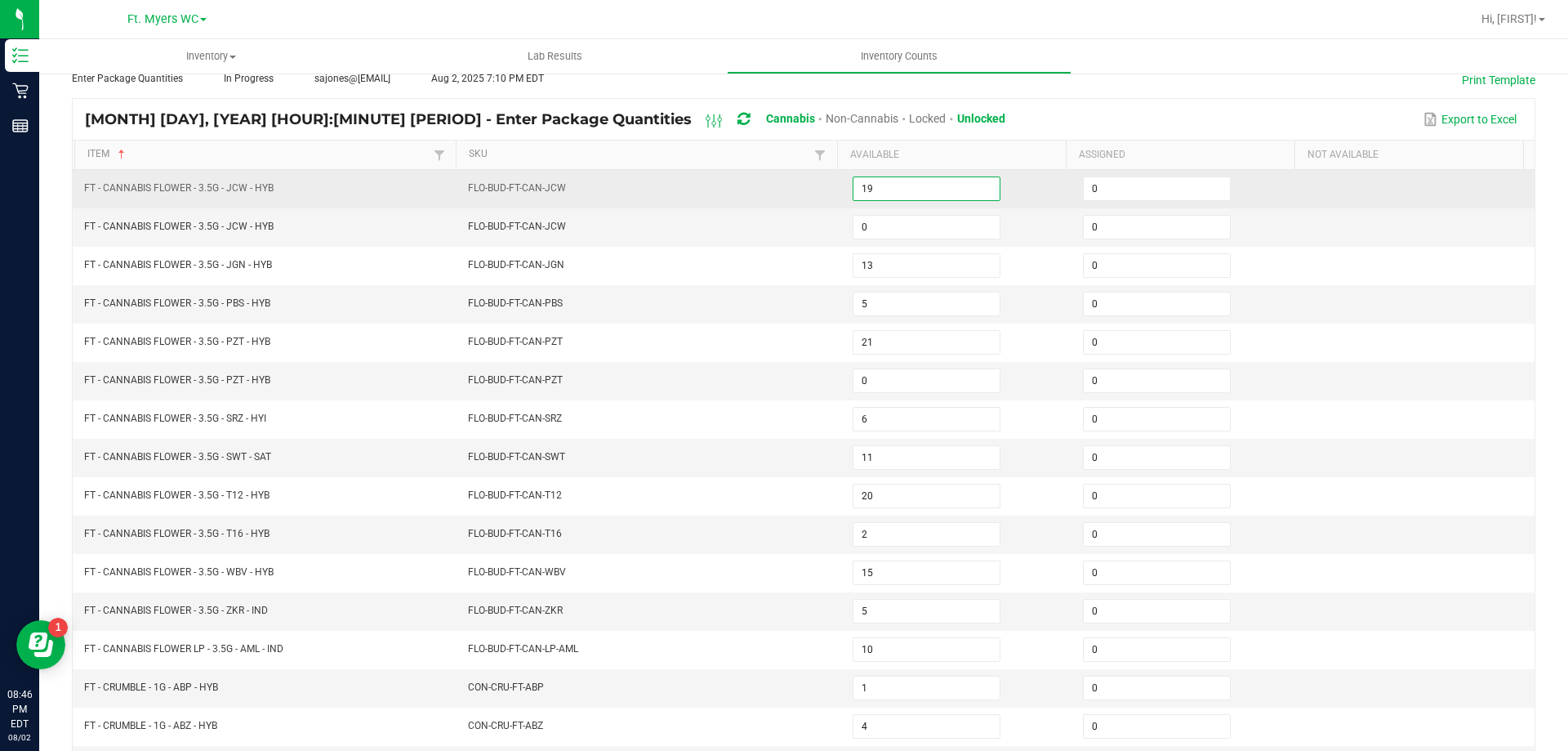 click on "19" at bounding box center [926, 189] 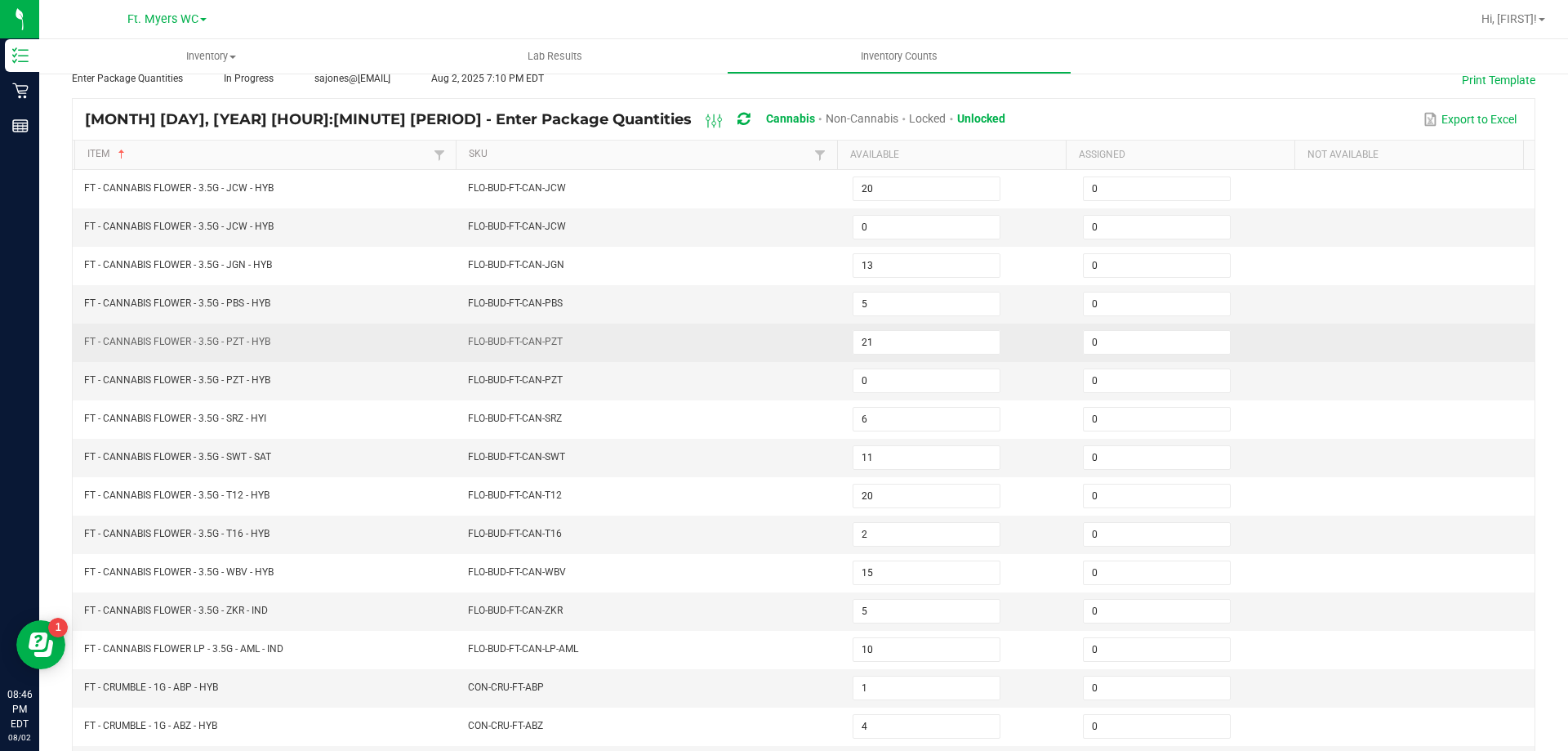click on "FLO-BUD-FT-CAN-PZT" at bounding box center [650, 342] 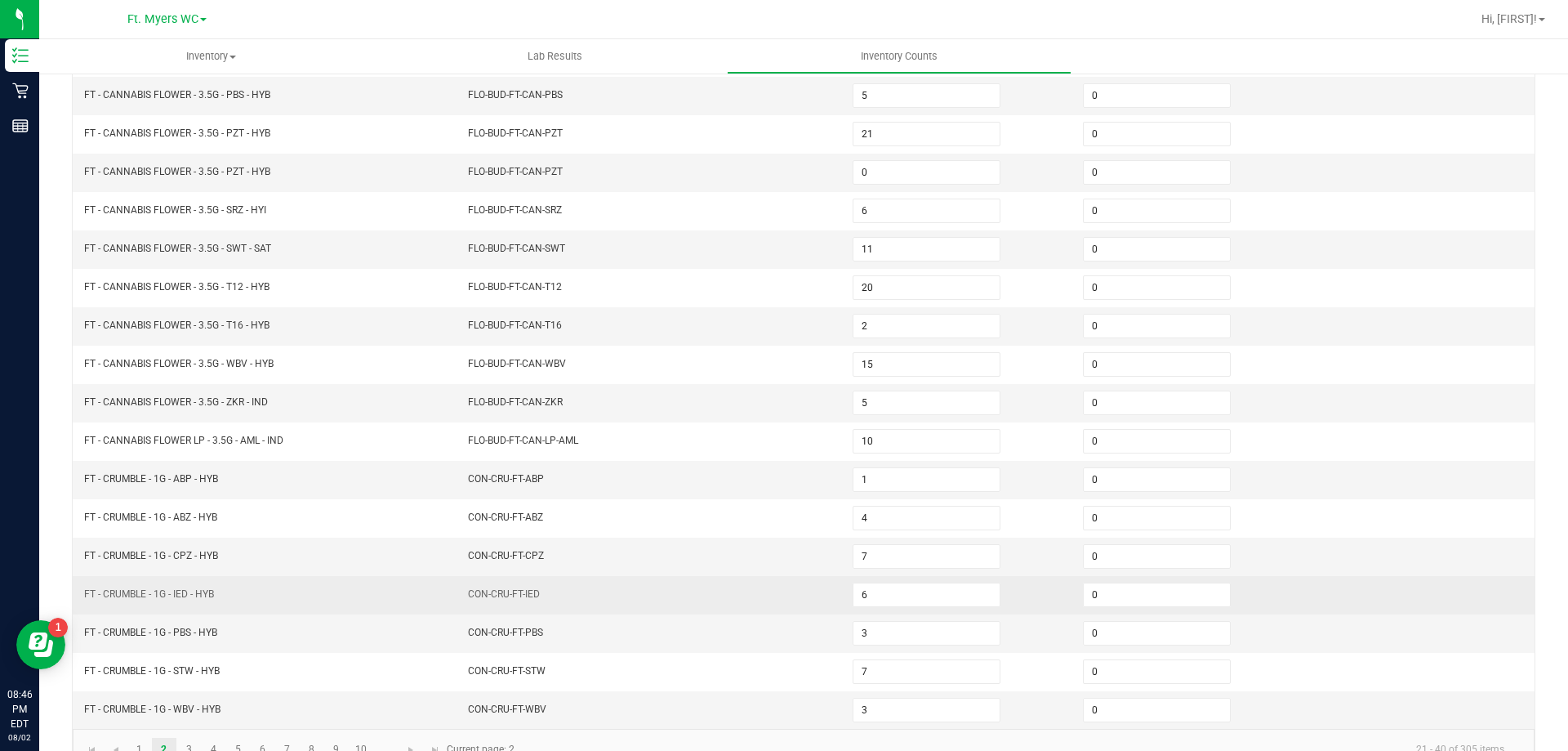 scroll, scrollTop: 339, scrollLeft: 0, axis: vertical 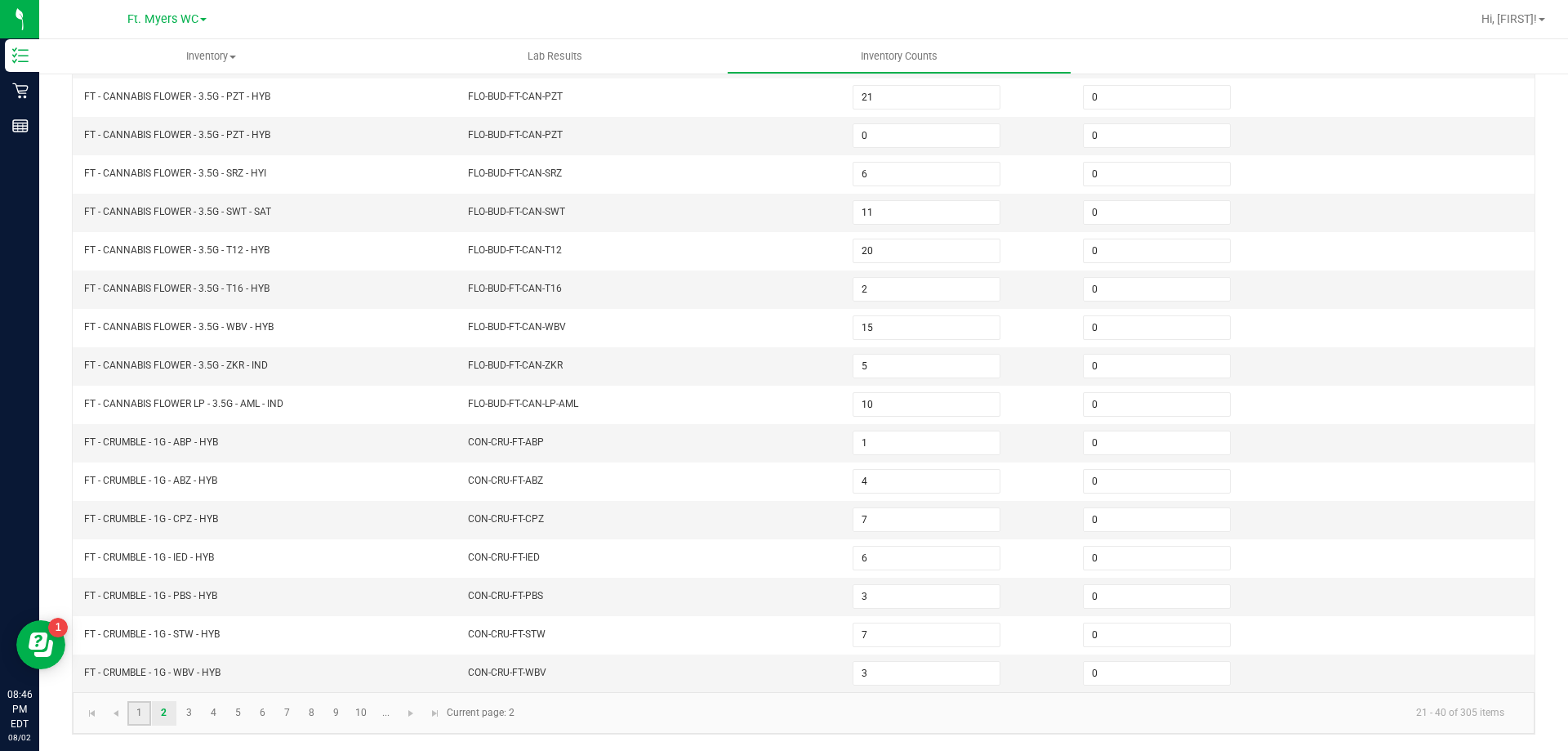 click on "1" 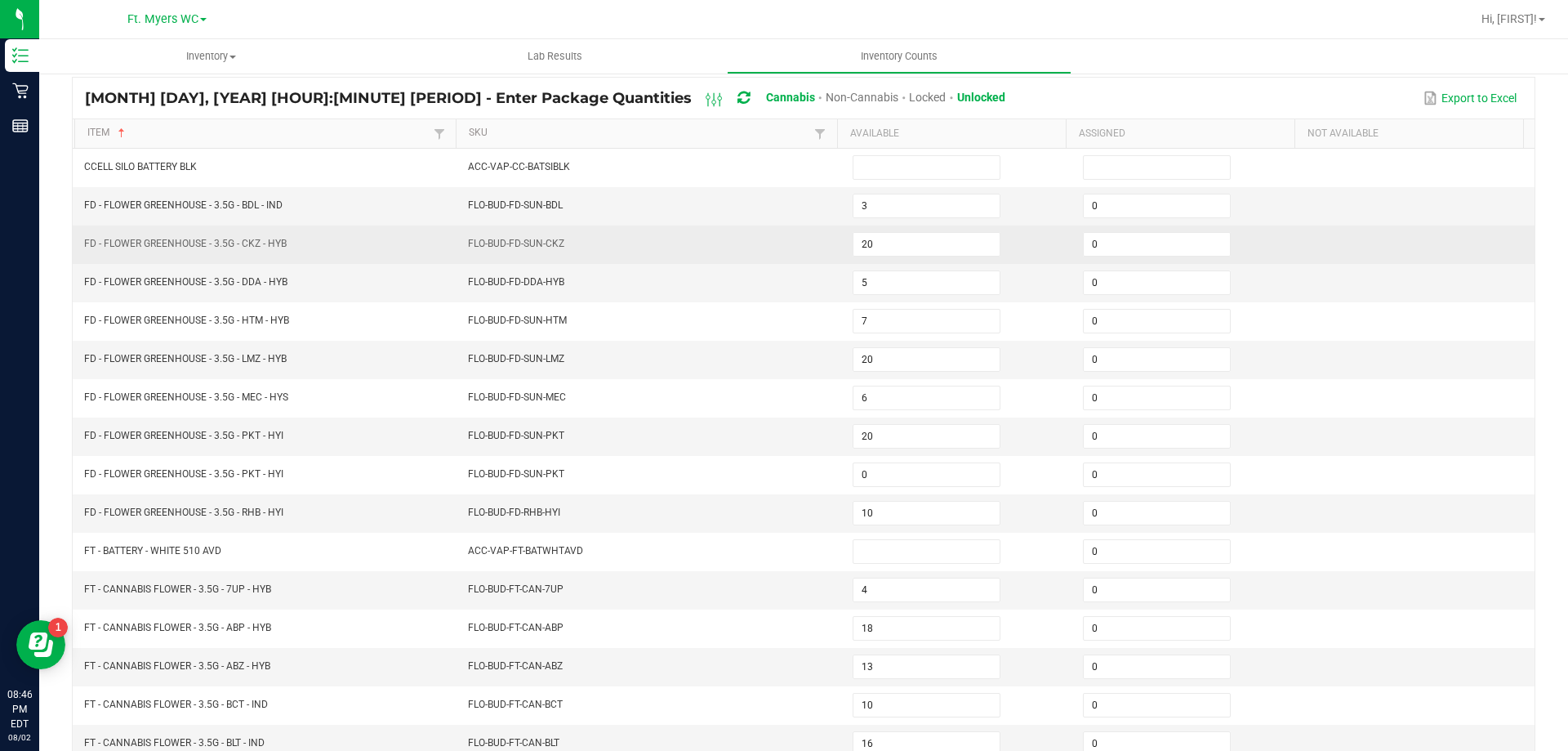 scroll, scrollTop: 12, scrollLeft: 0, axis: vertical 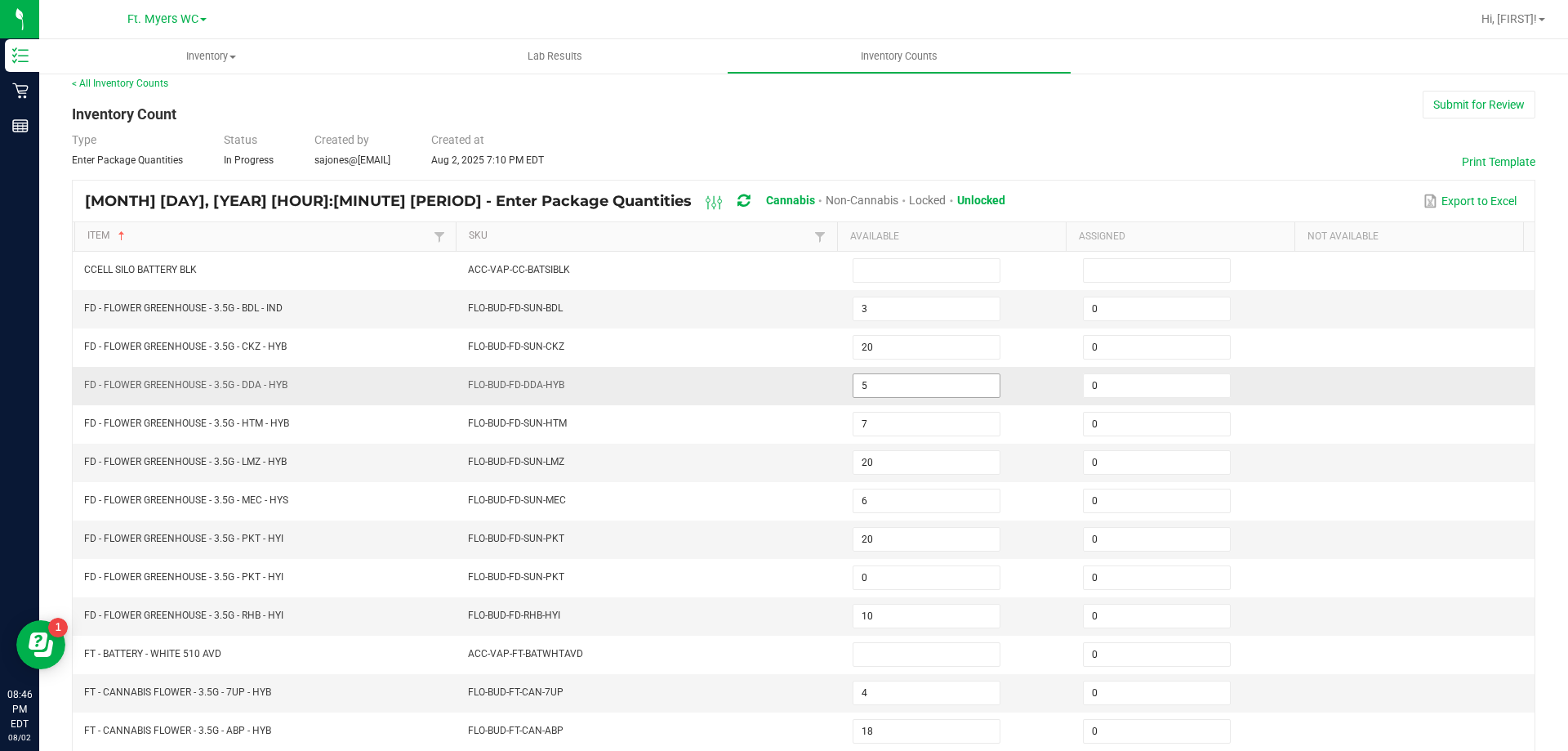click on "5" at bounding box center (926, 386) 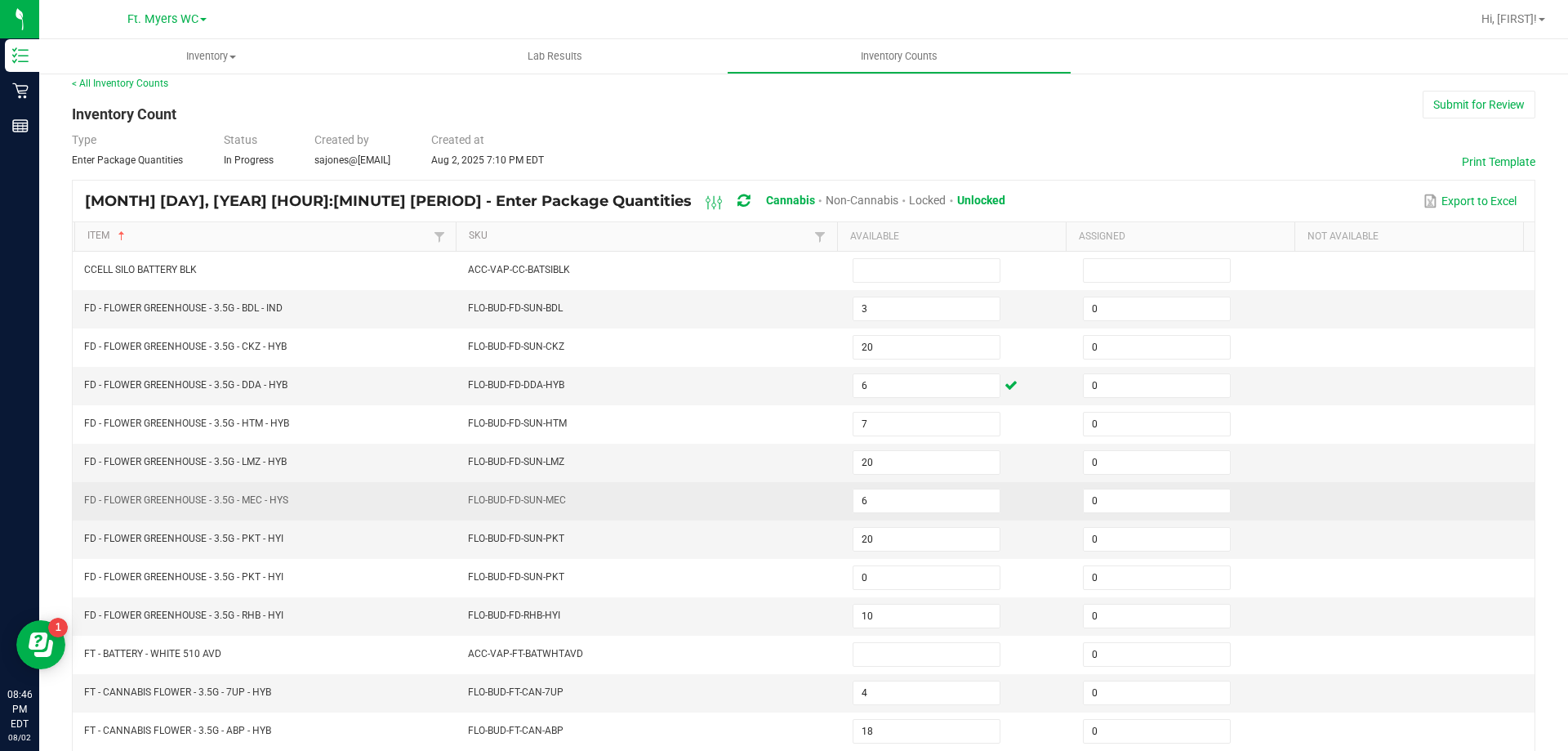 click on "FD - FLOWER GREENHOUSE - 3.5G - MEC - HYS" at bounding box center (266, 501) 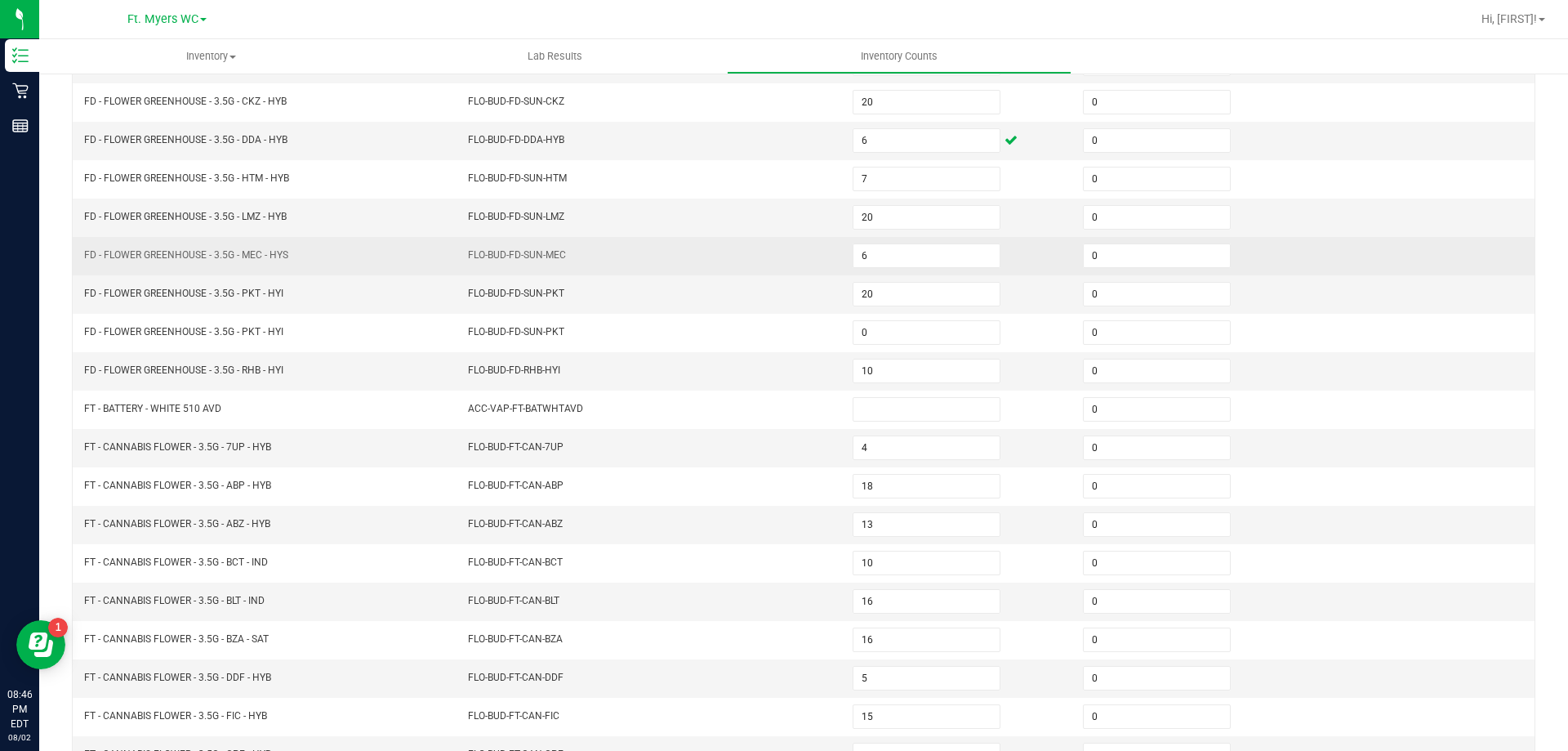 scroll, scrollTop: 339, scrollLeft: 0, axis: vertical 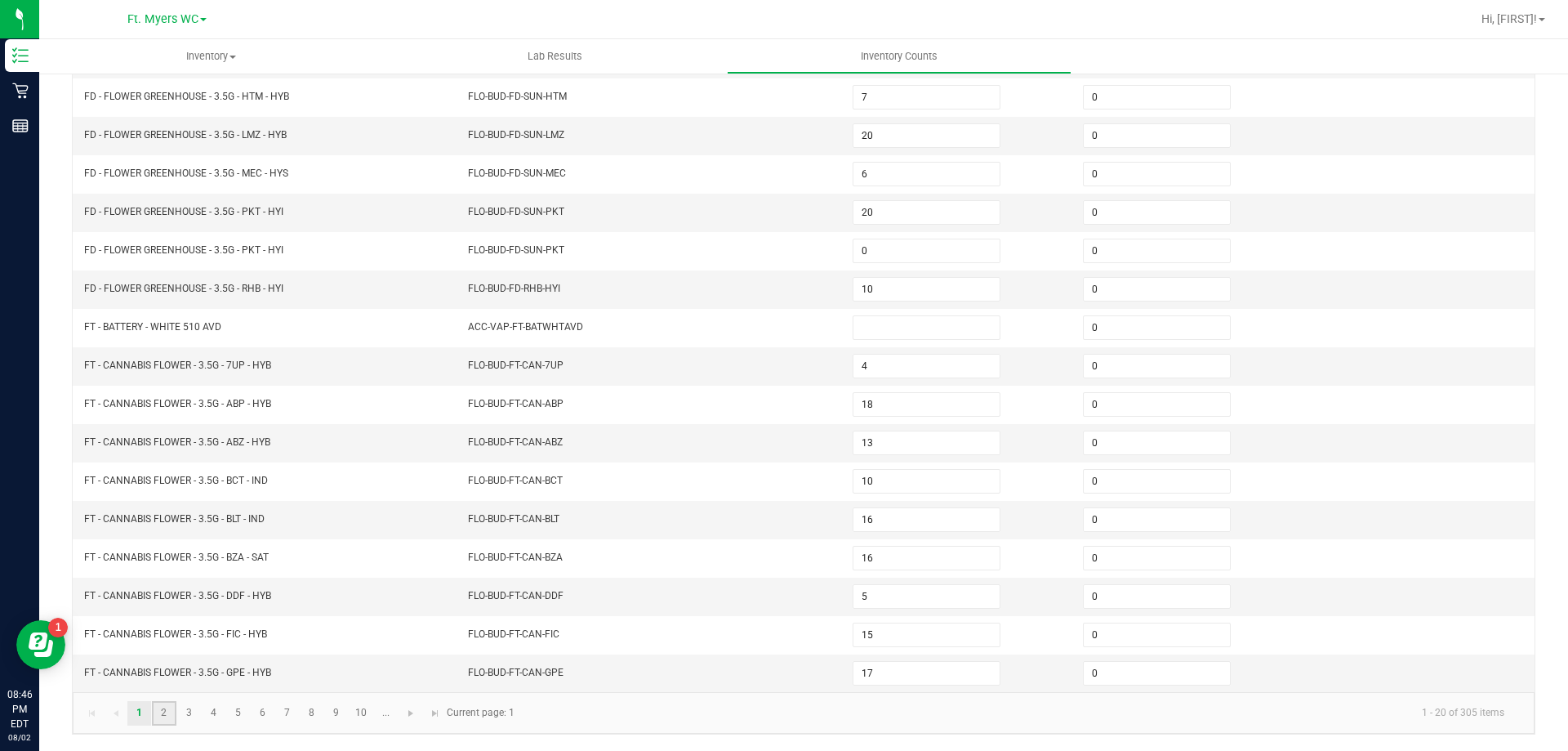 click on "2" 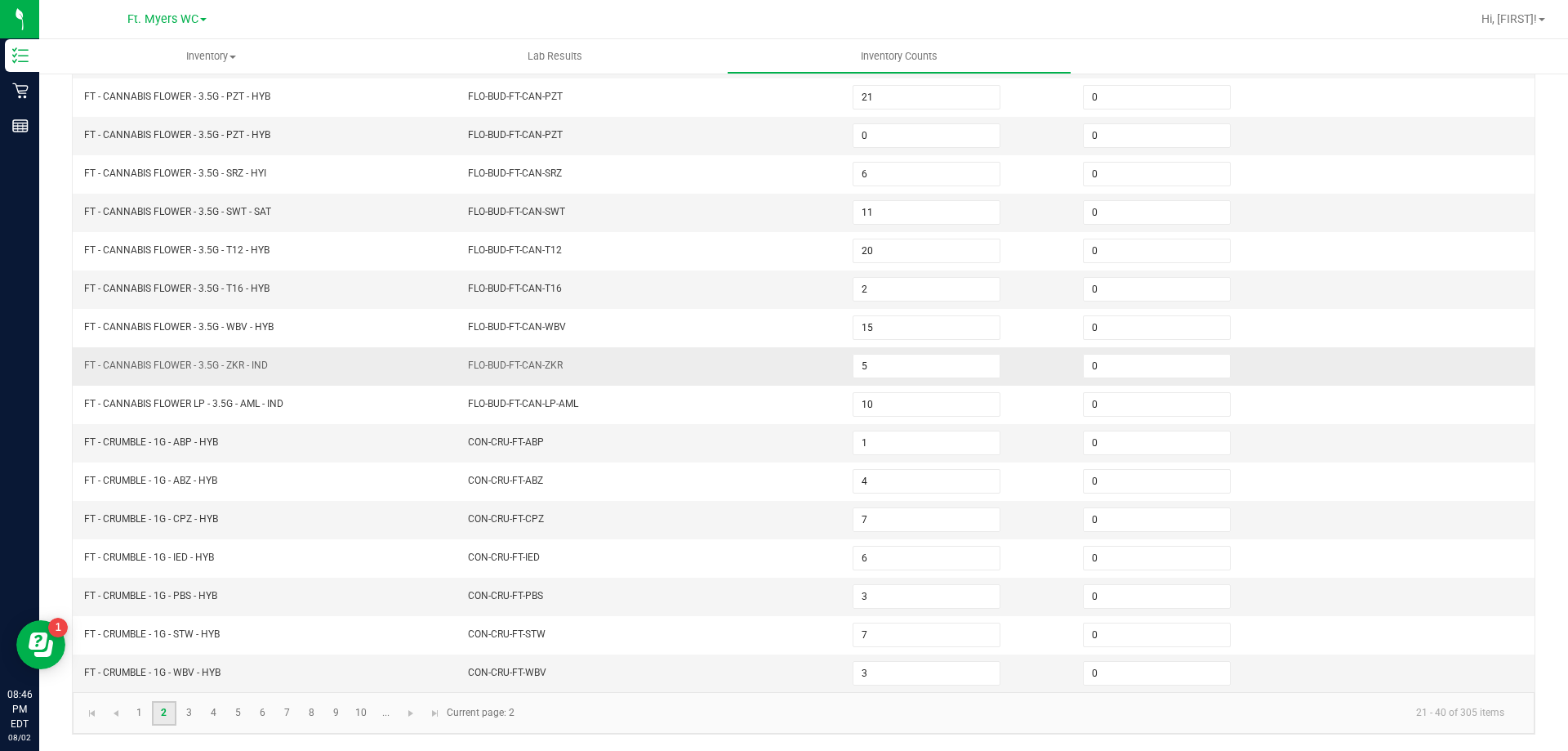 scroll, scrollTop: 257, scrollLeft: 0, axis: vertical 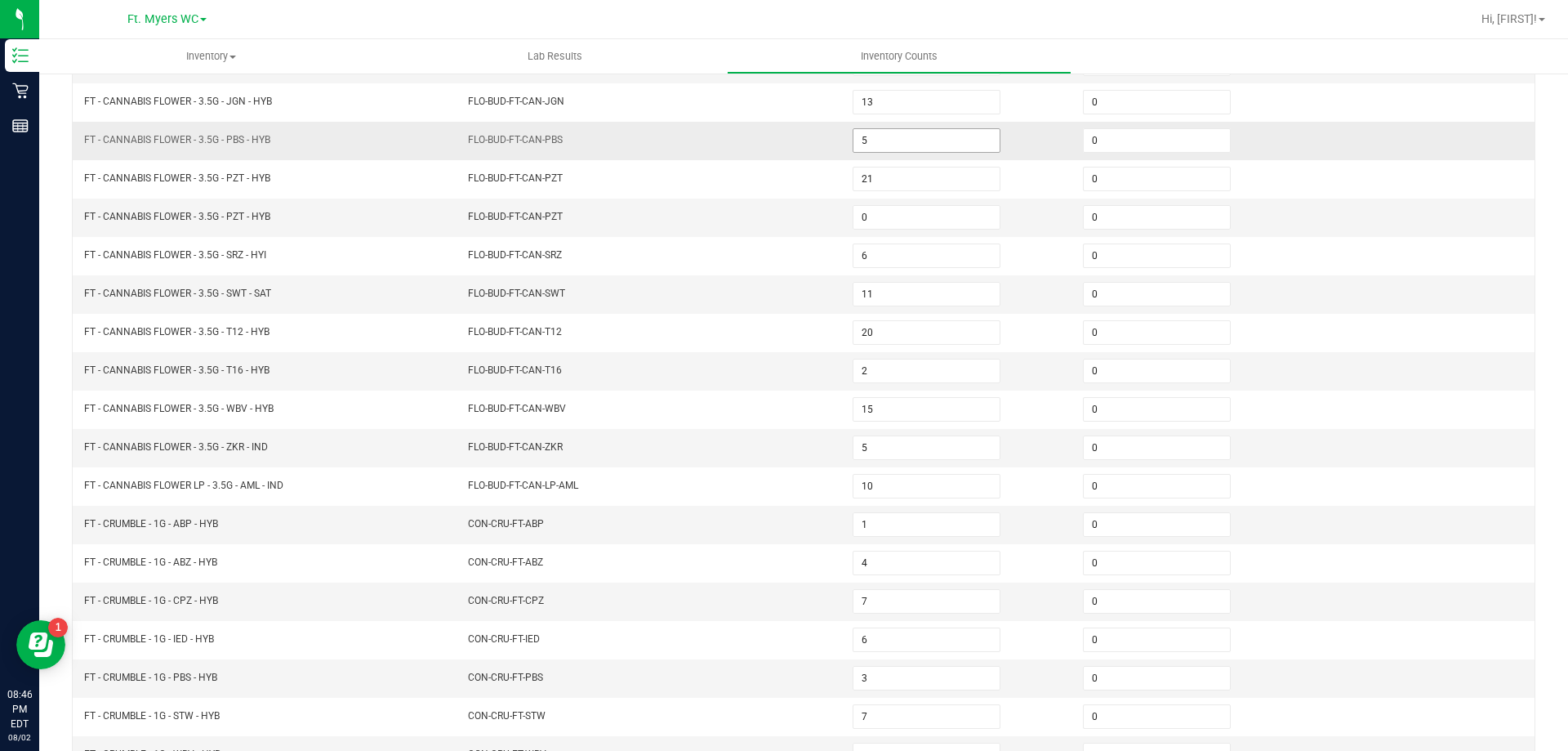 click on "5" at bounding box center (926, 141) 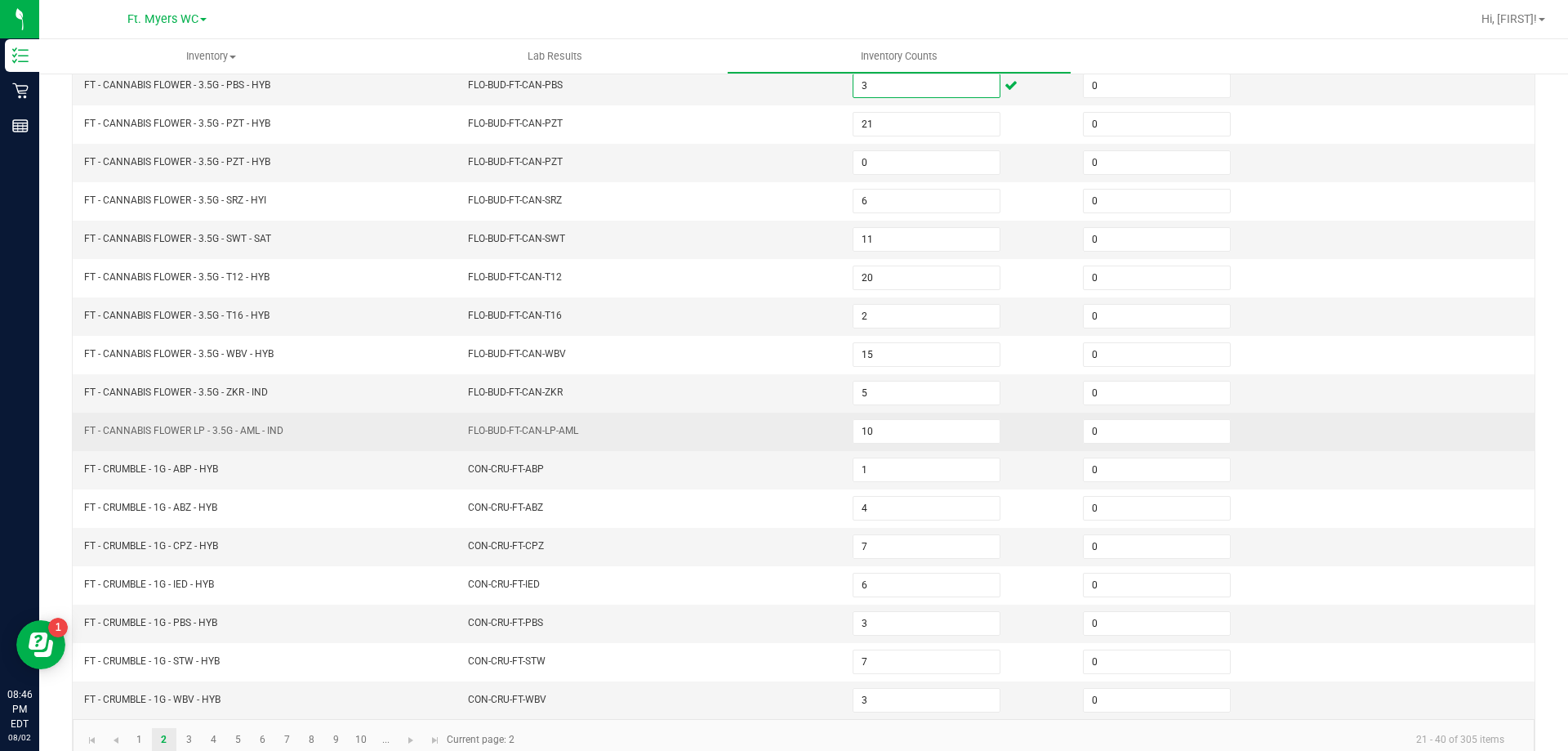 scroll, scrollTop: 339, scrollLeft: 0, axis: vertical 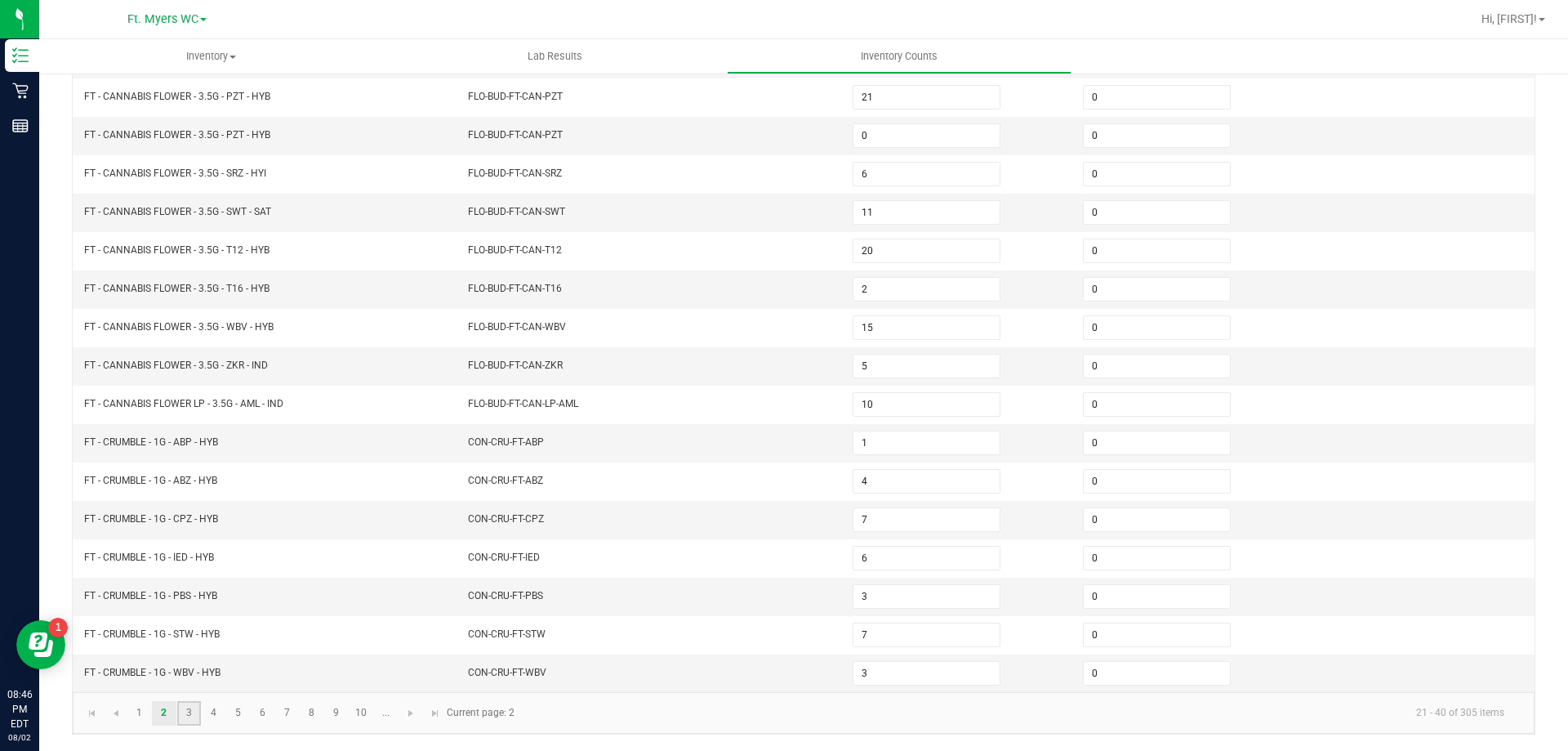 click on "3" 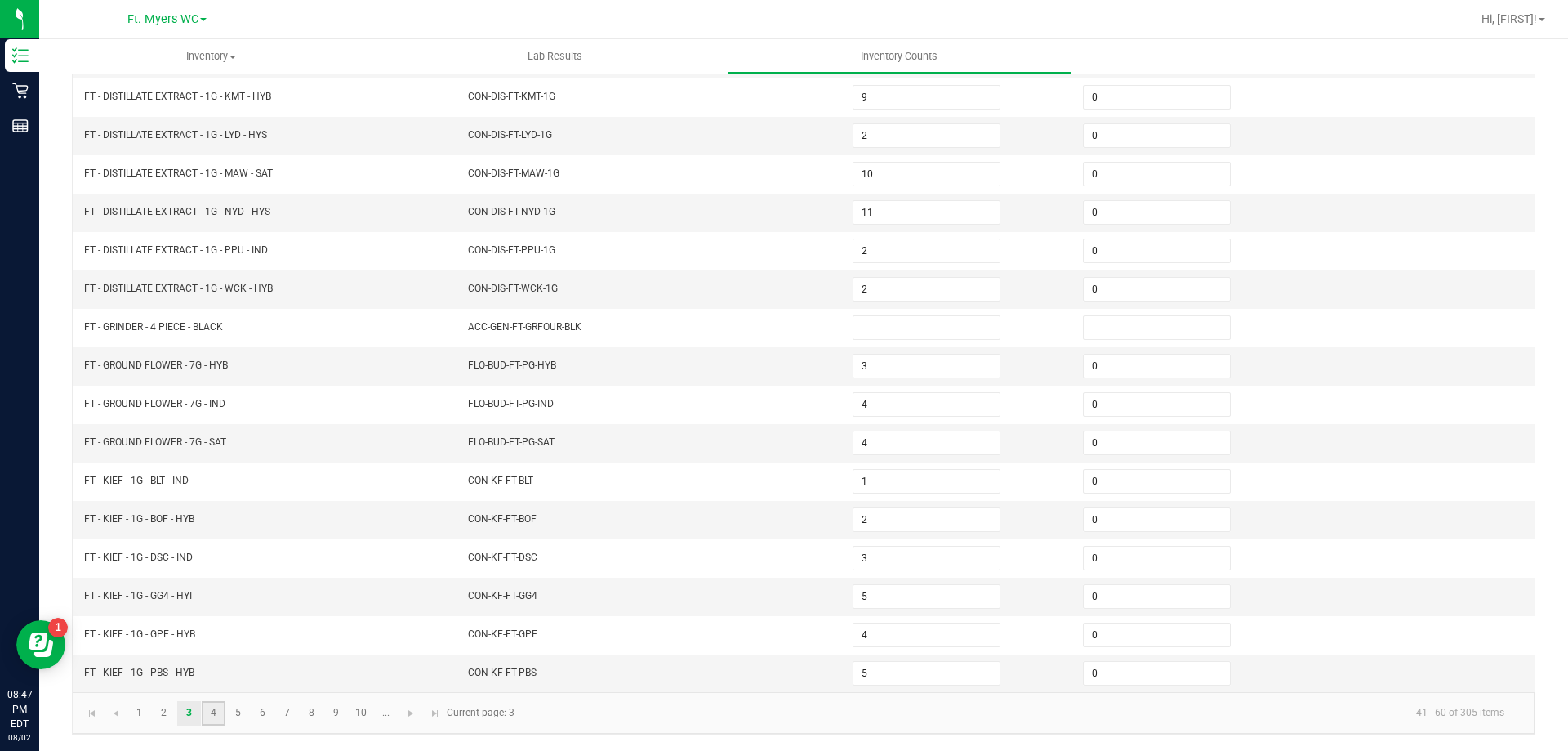 click on "4" 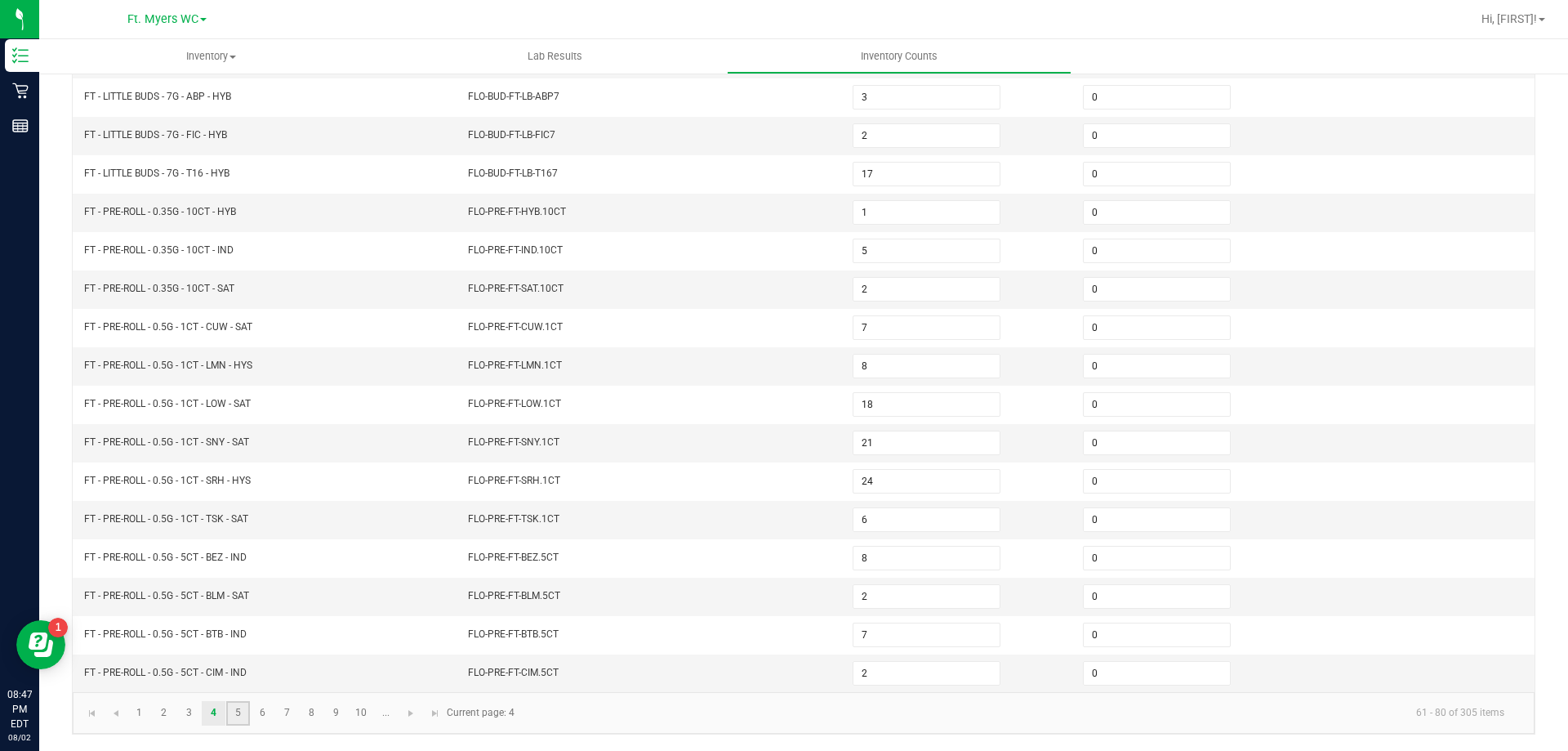click on "5" 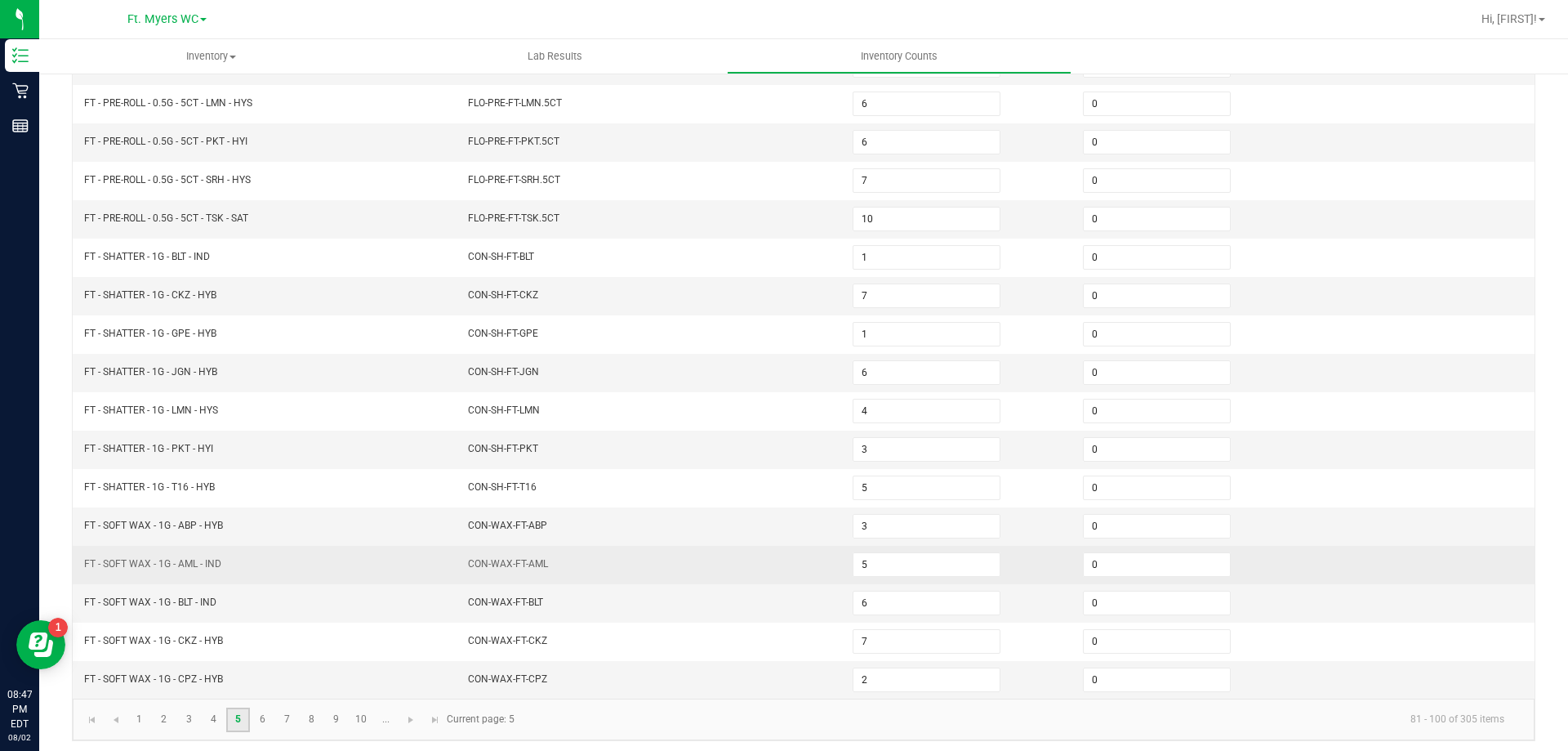 scroll, scrollTop: 339, scrollLeft: 0, axis: vertical 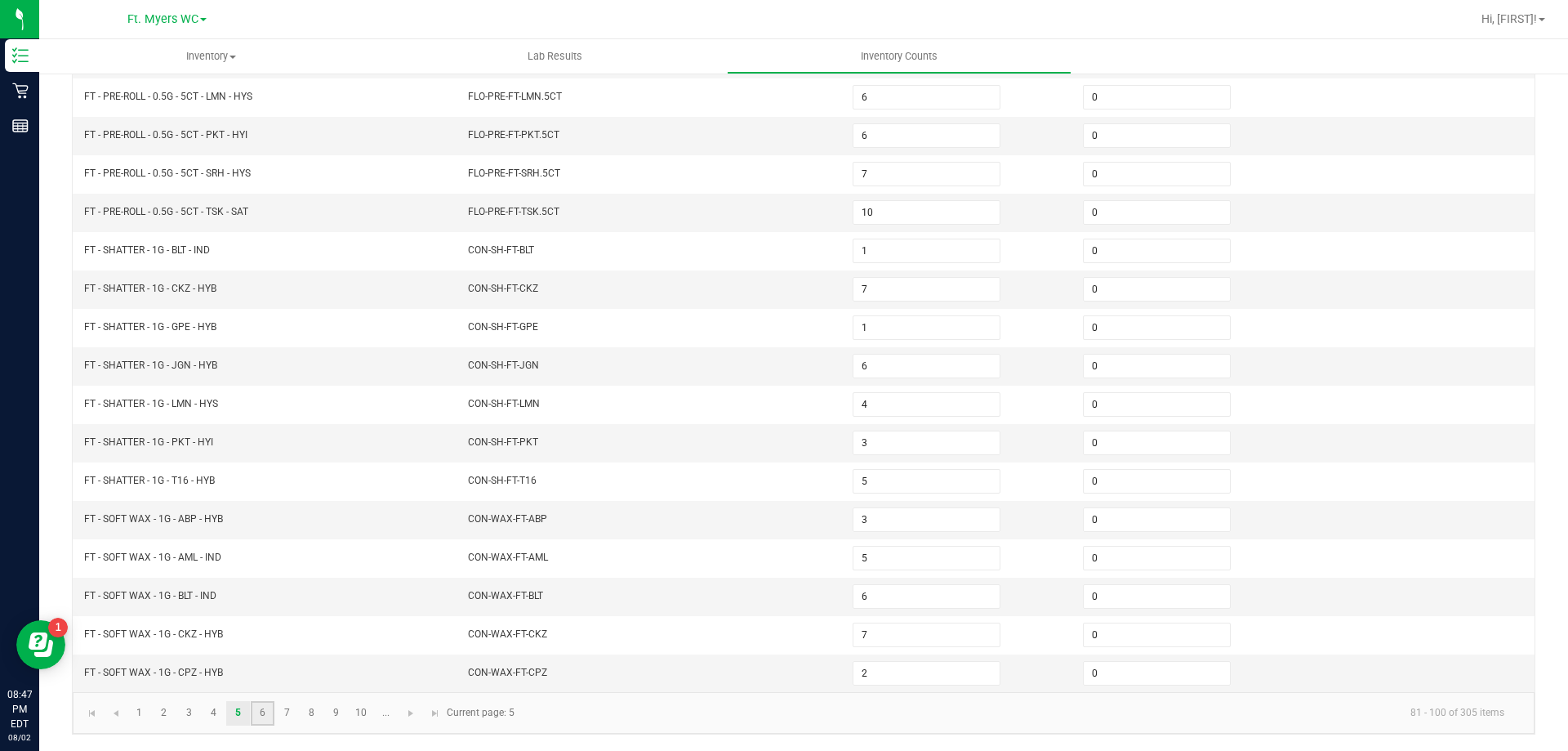 click on "6" 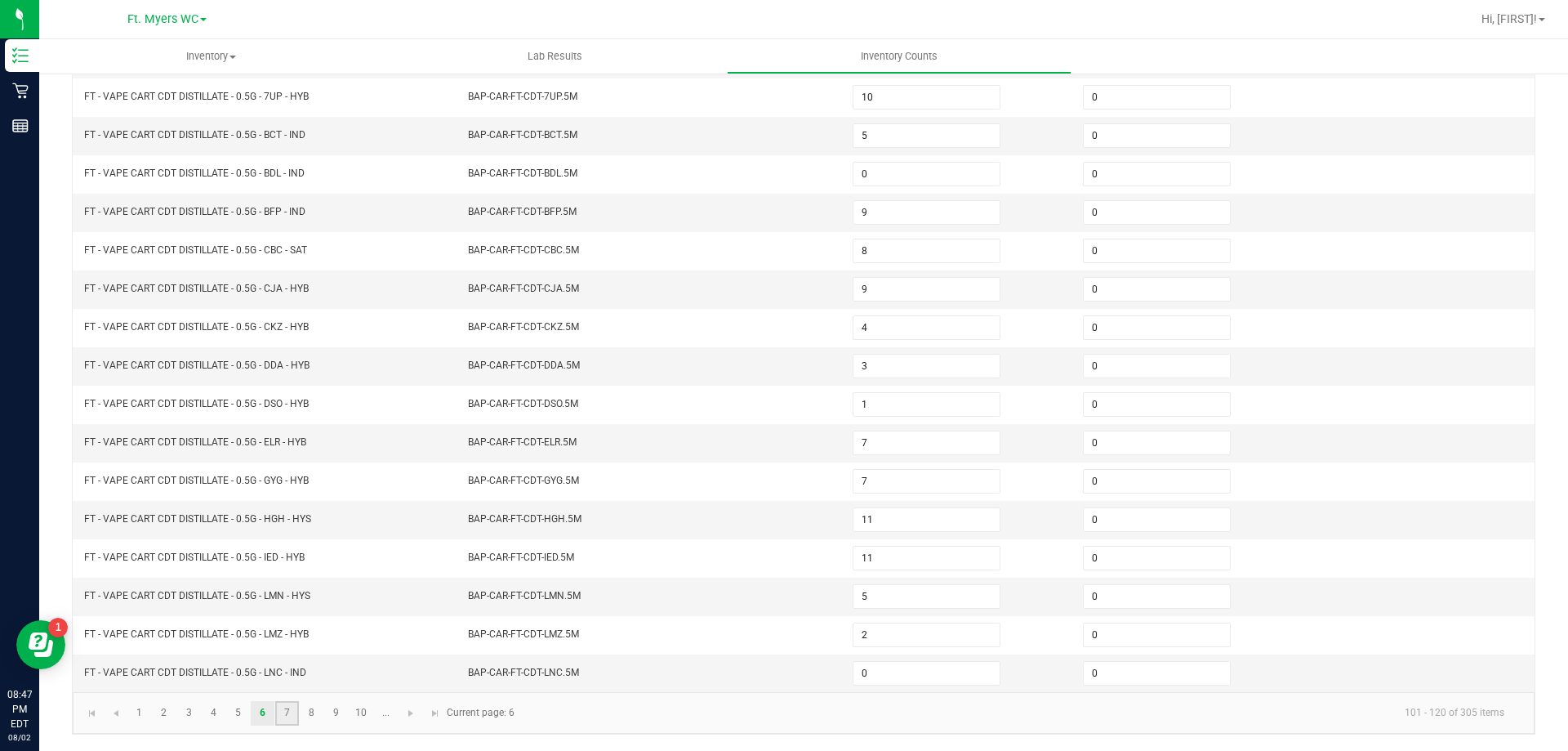click on "7" 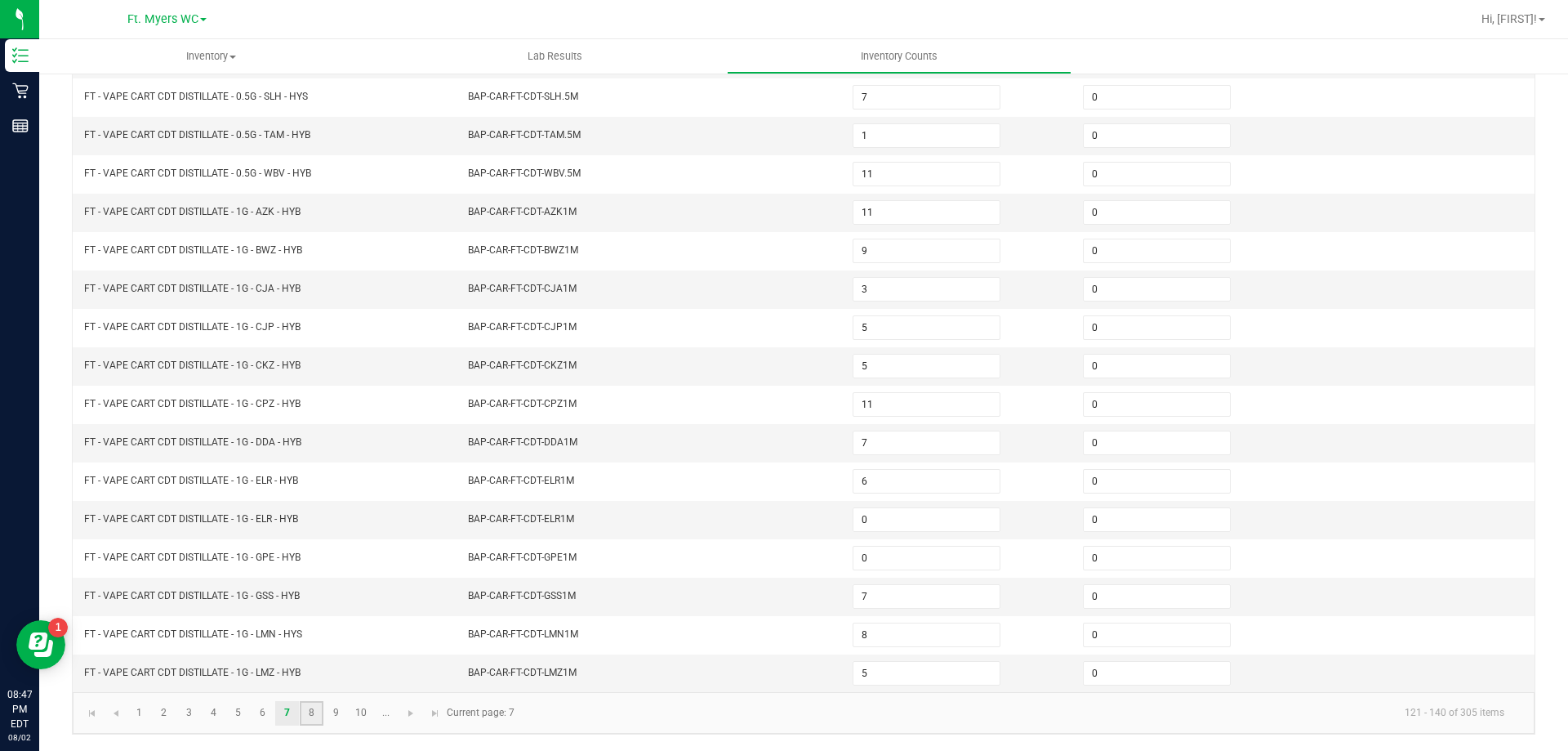 click on "8" 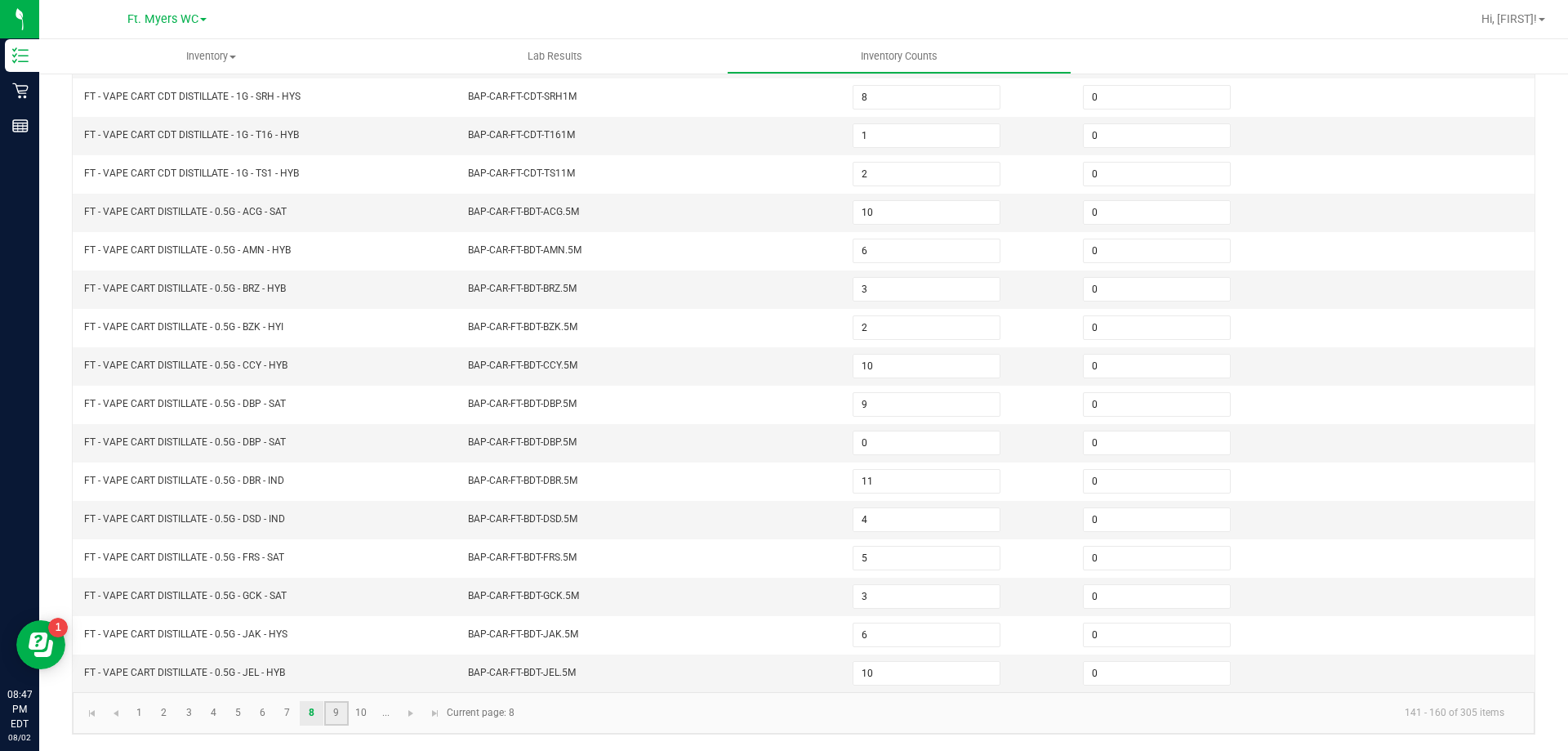 click on "9" 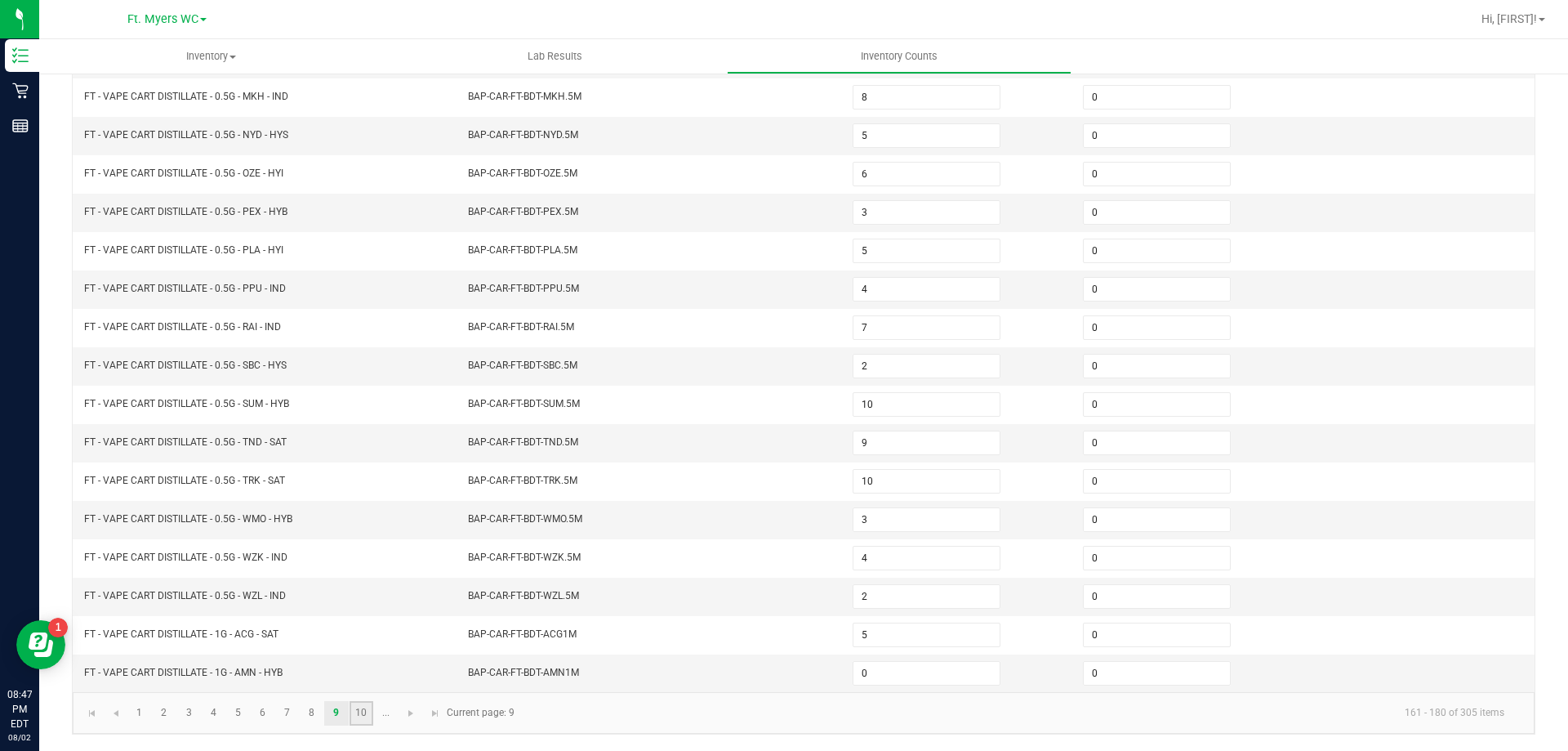 click on "10" 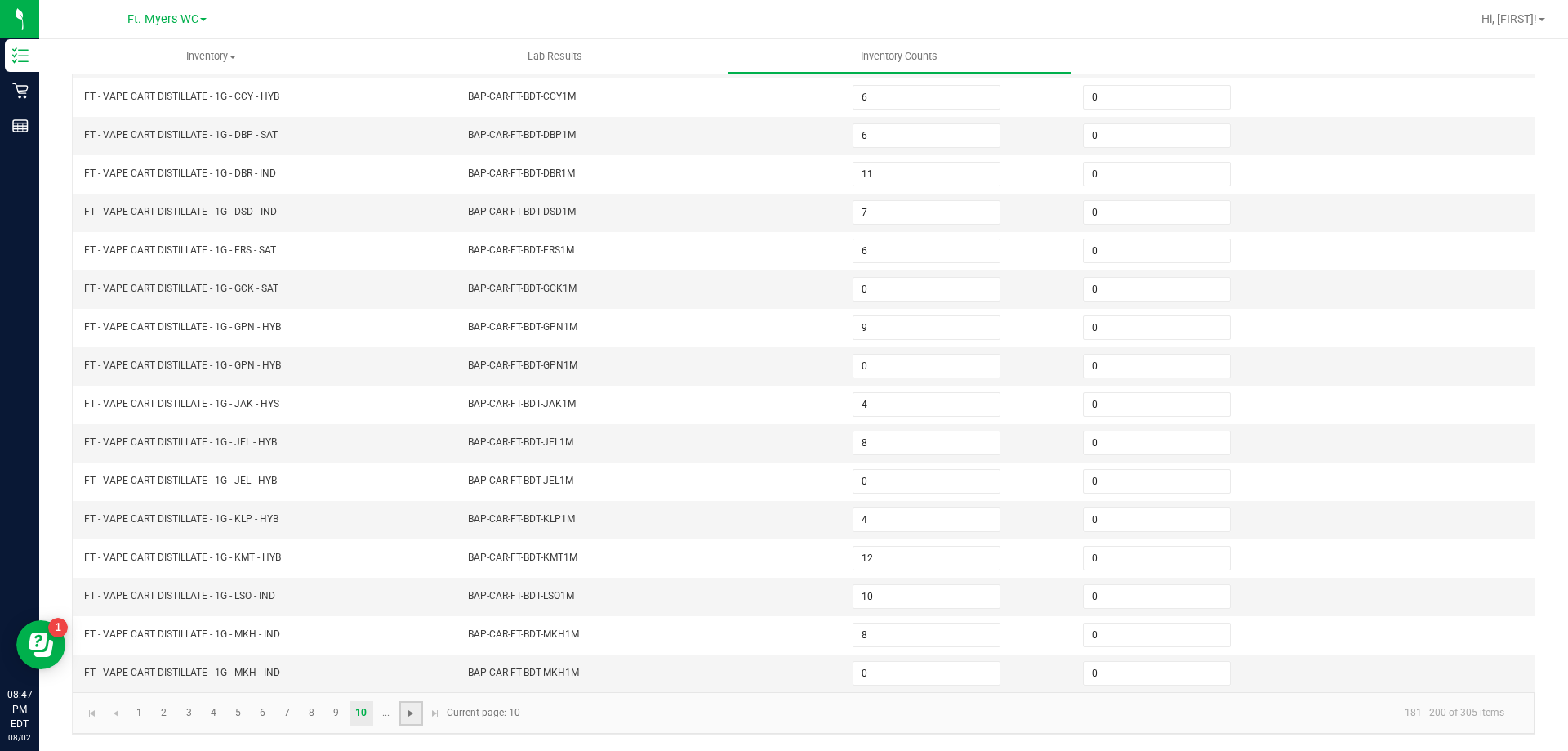 click 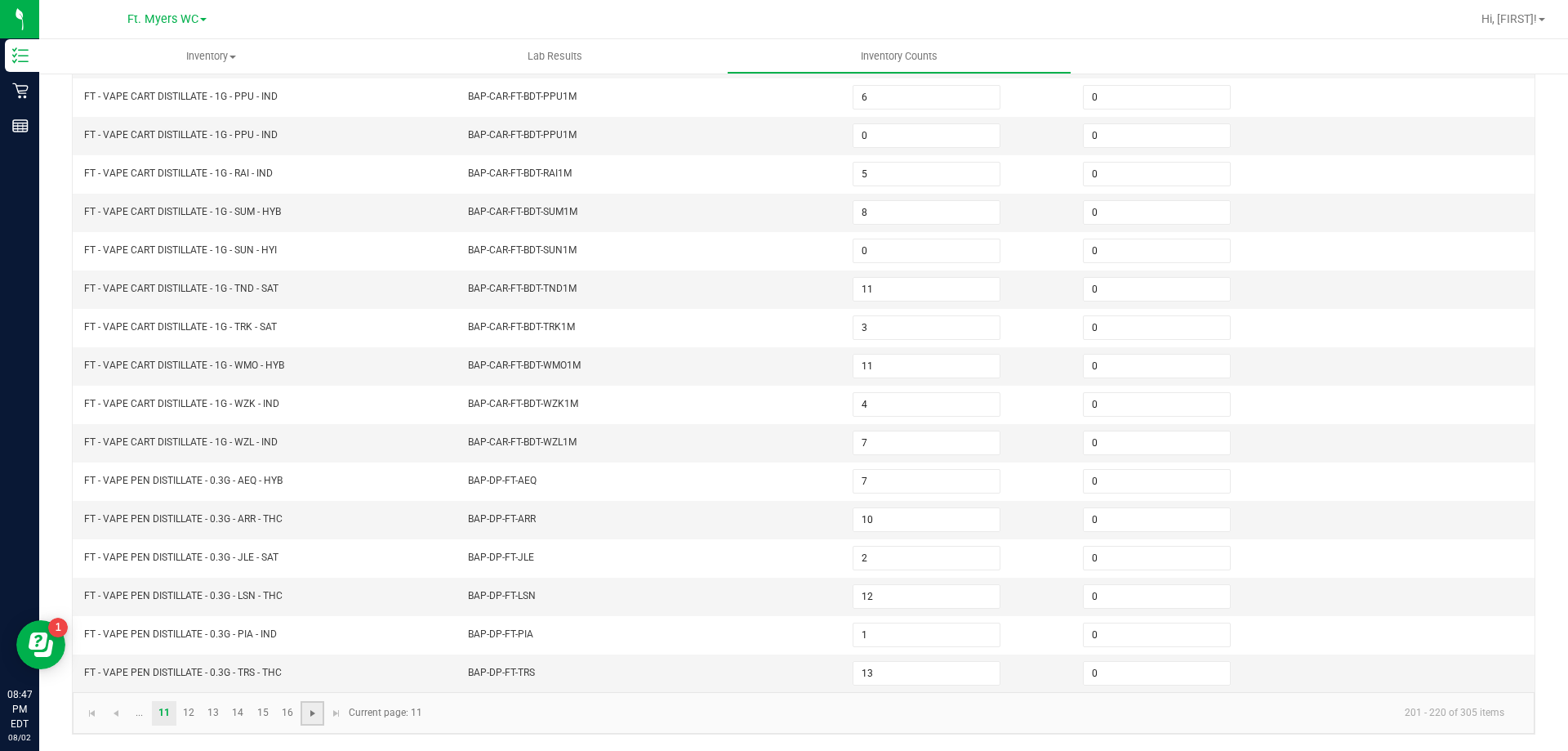 click 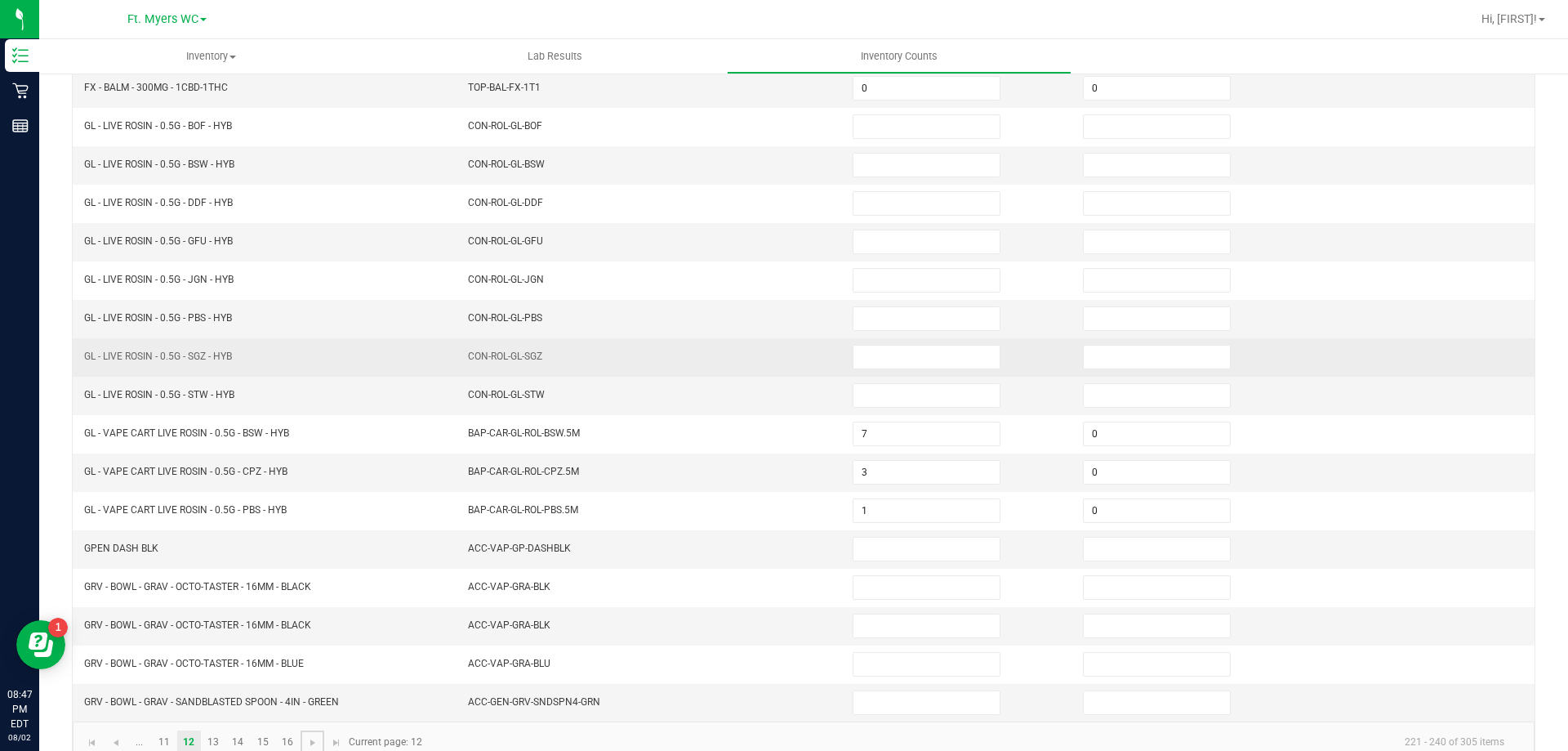 scroll, scrollTop: 339, scrollLeft: 0, axis: vertical 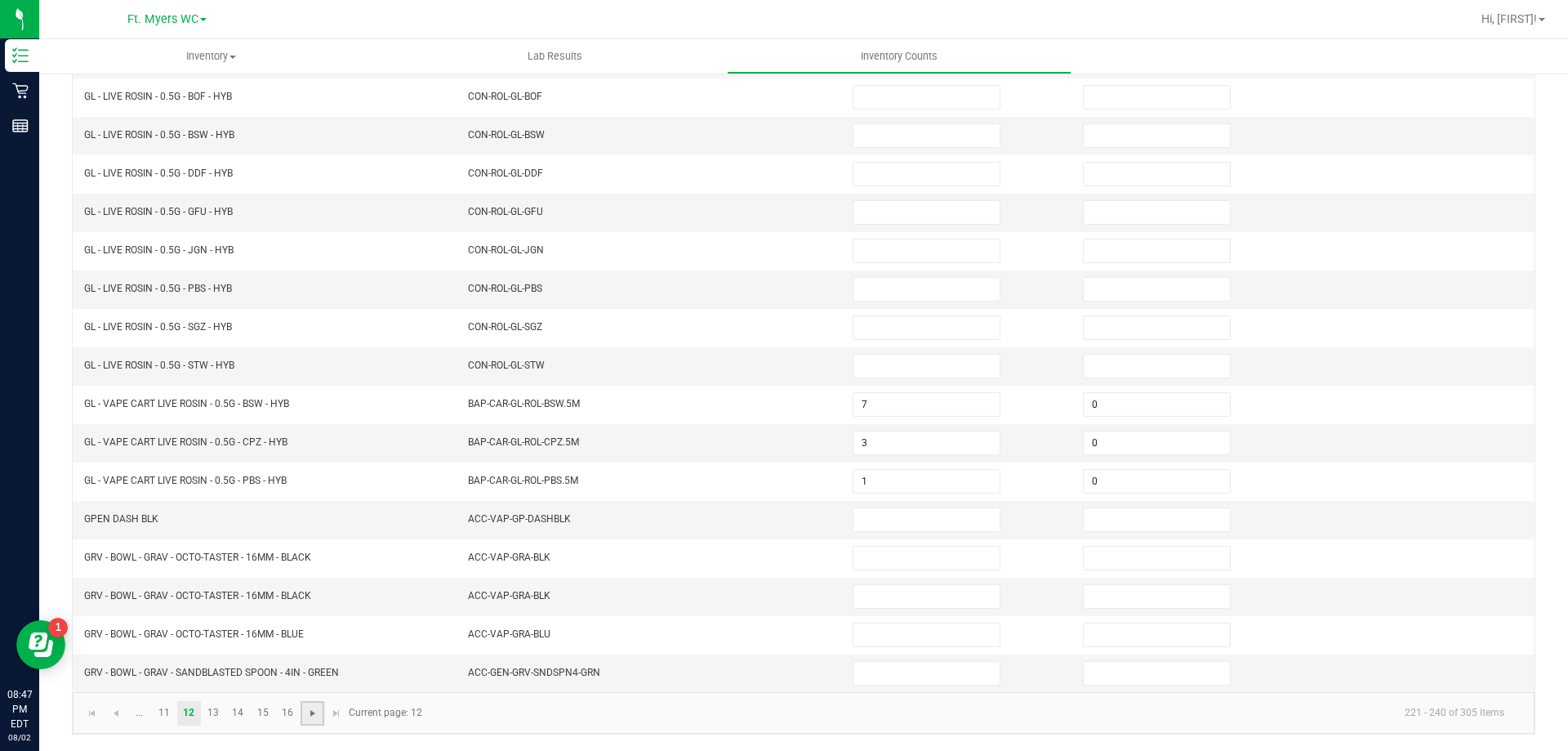 click 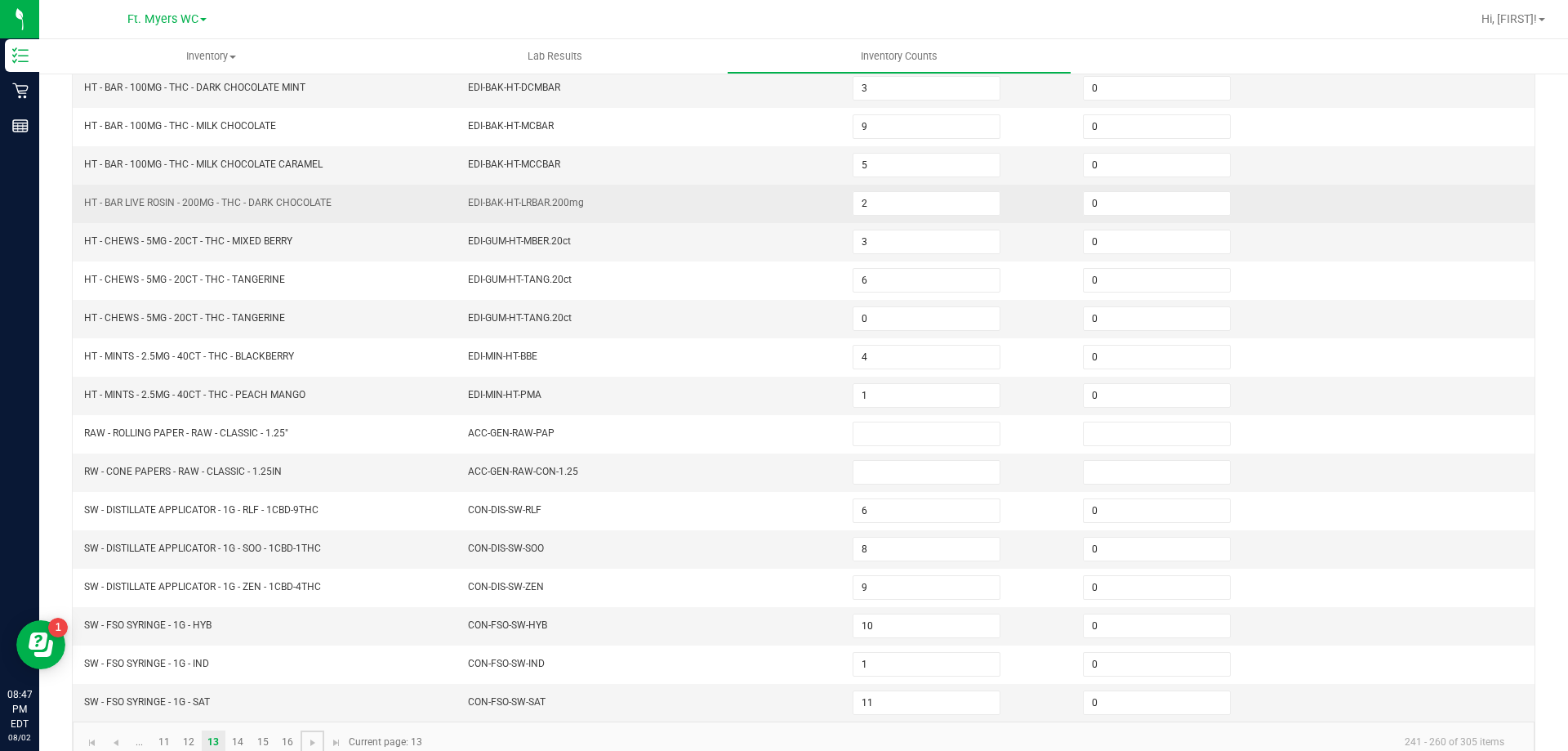 scroll, scrollTop: 339, scrollLeft: 0, axis: vertical 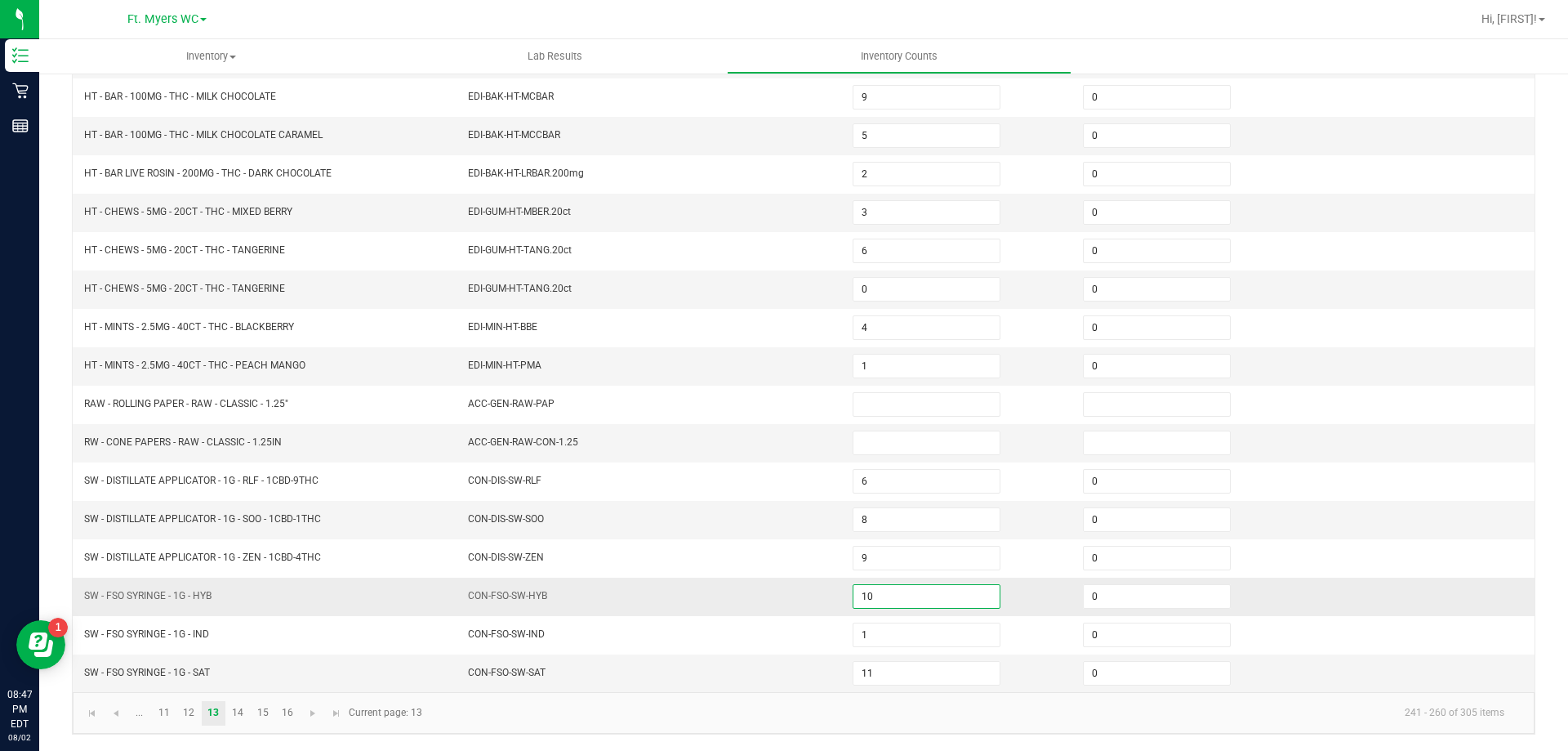 click on "10" at bounding box center [926, 597] 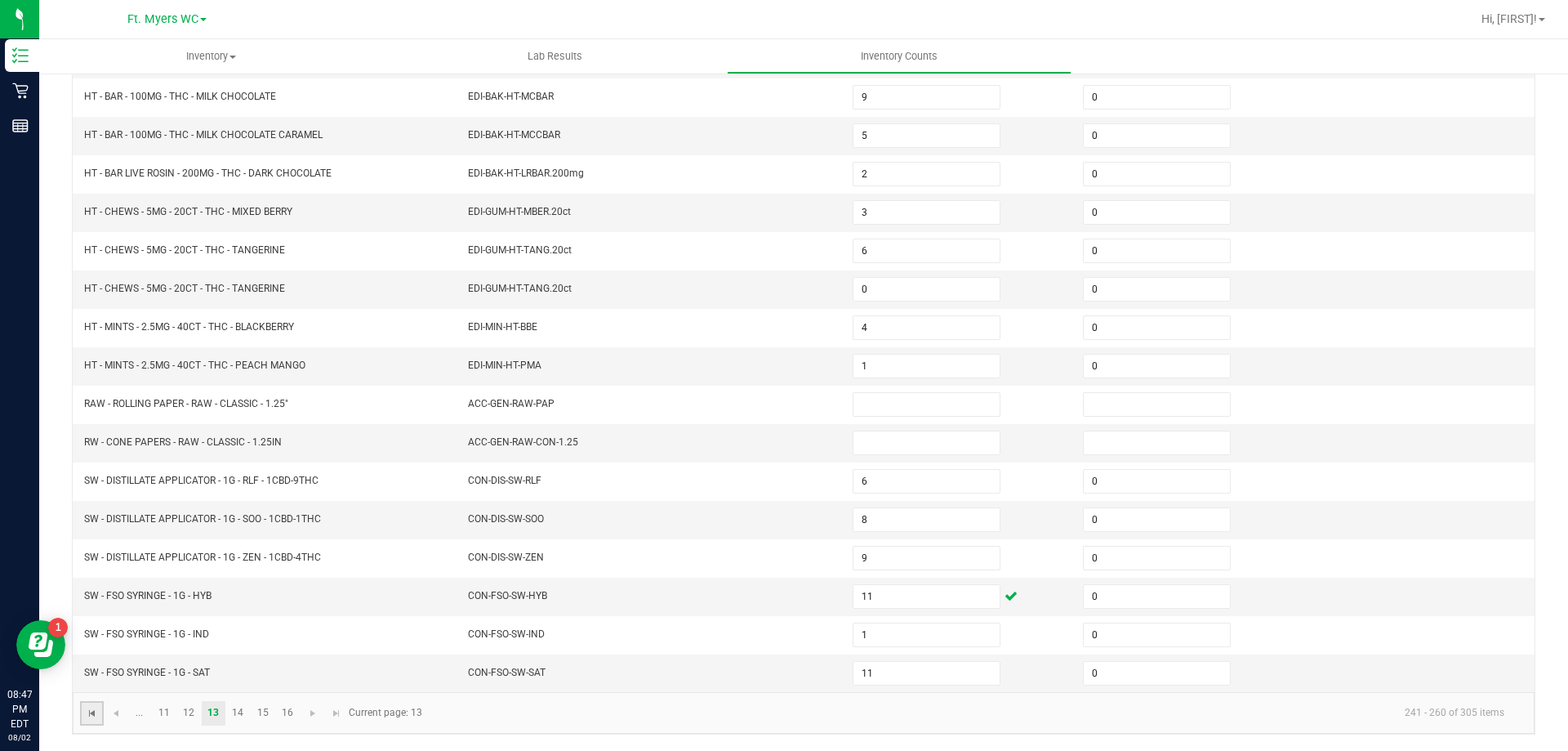 click 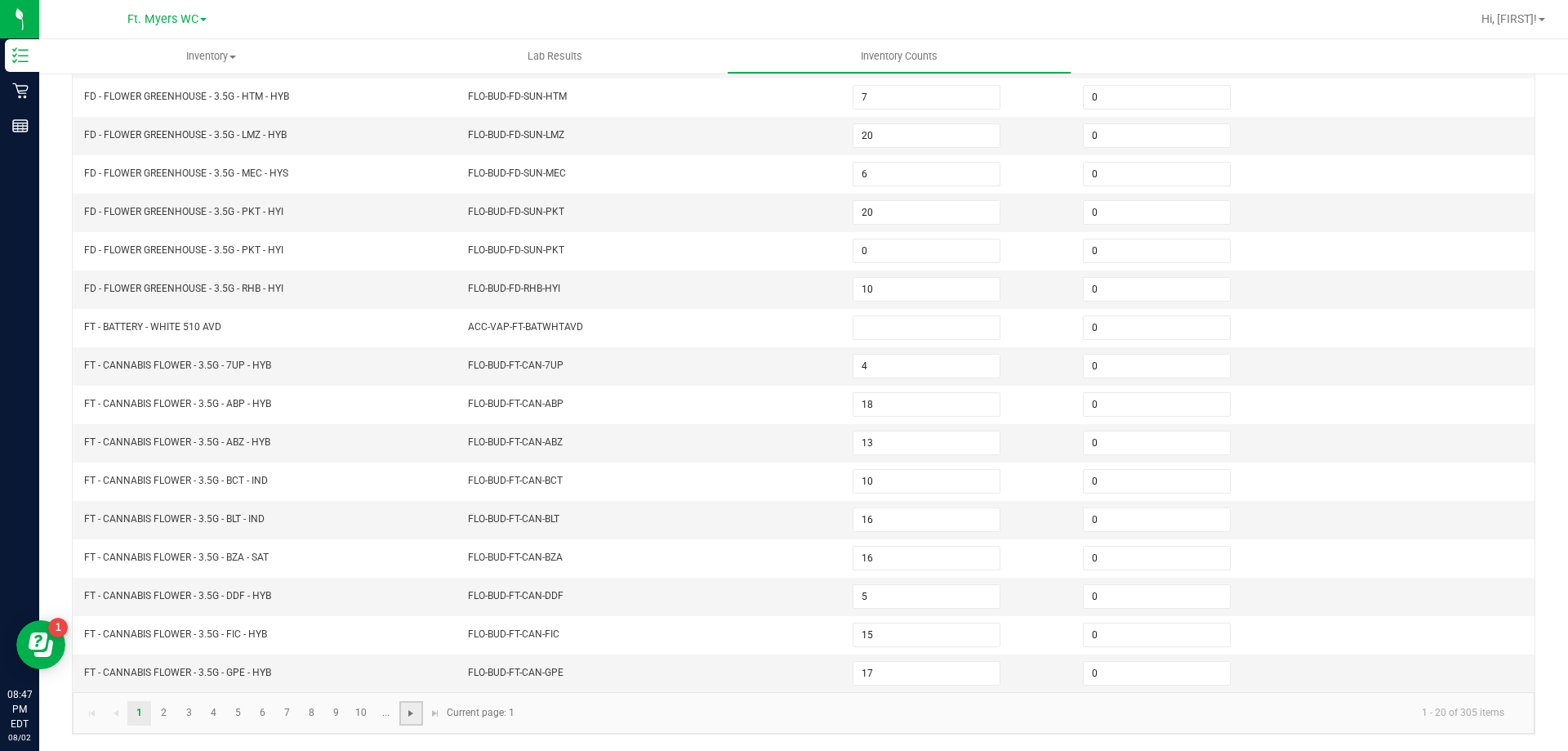 click 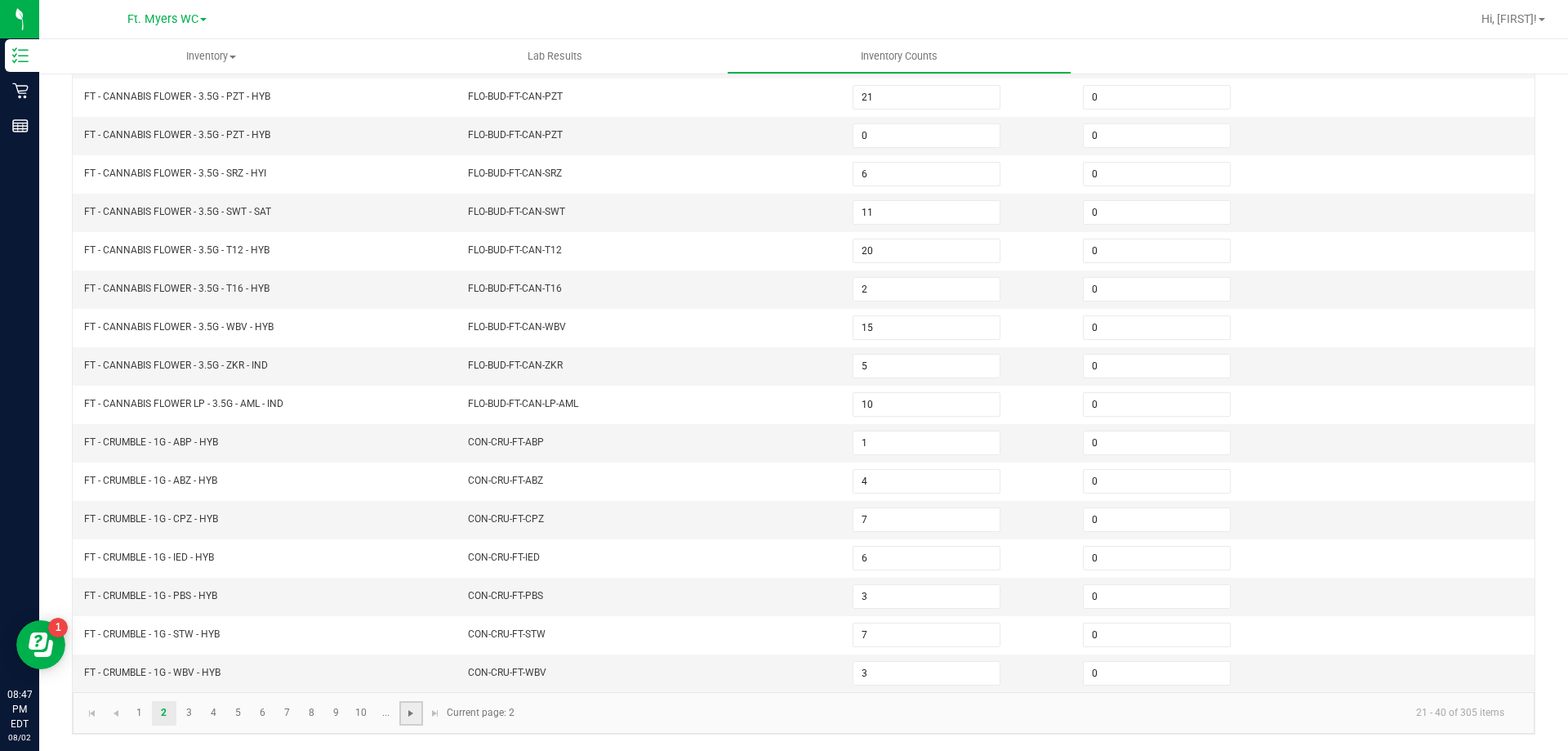 click 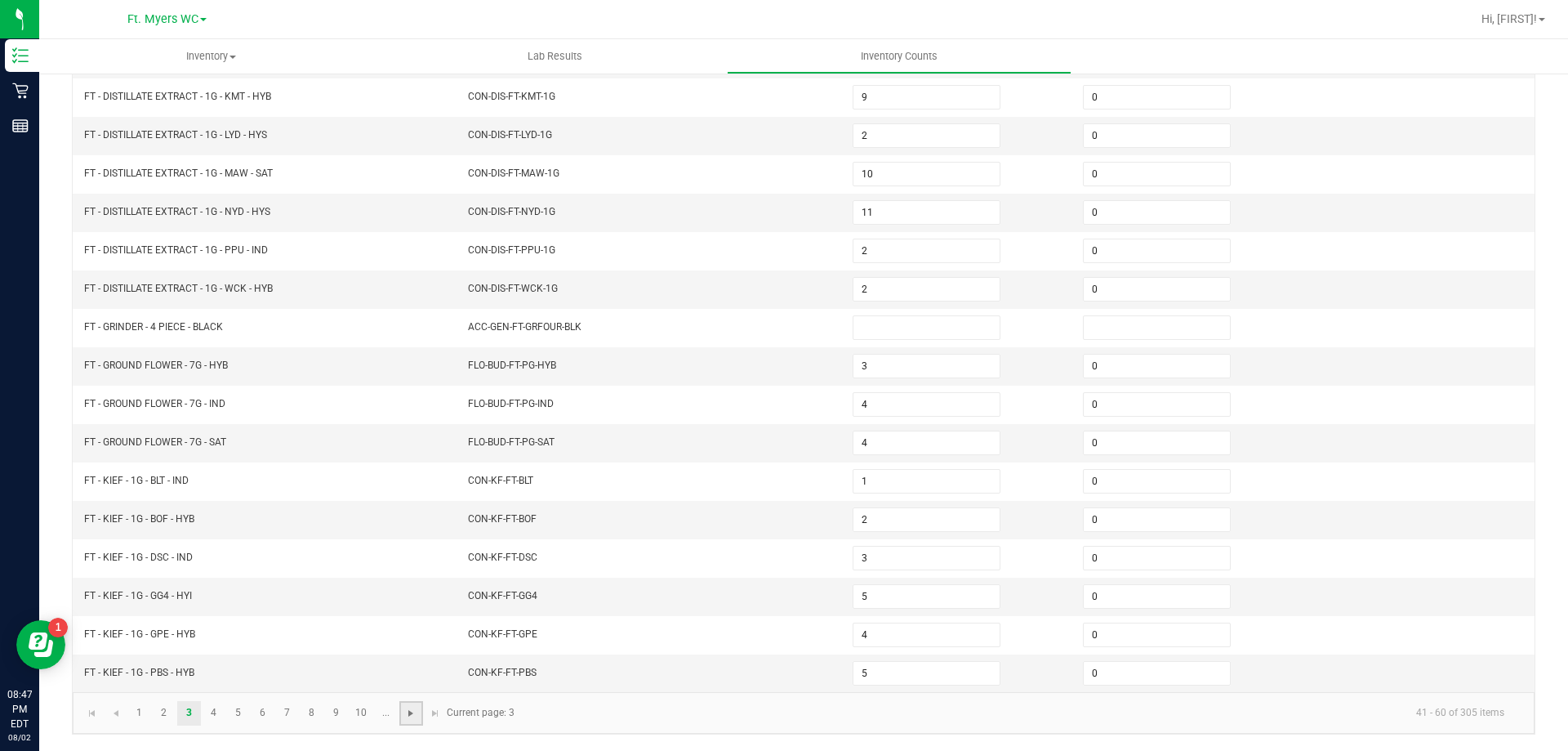 click 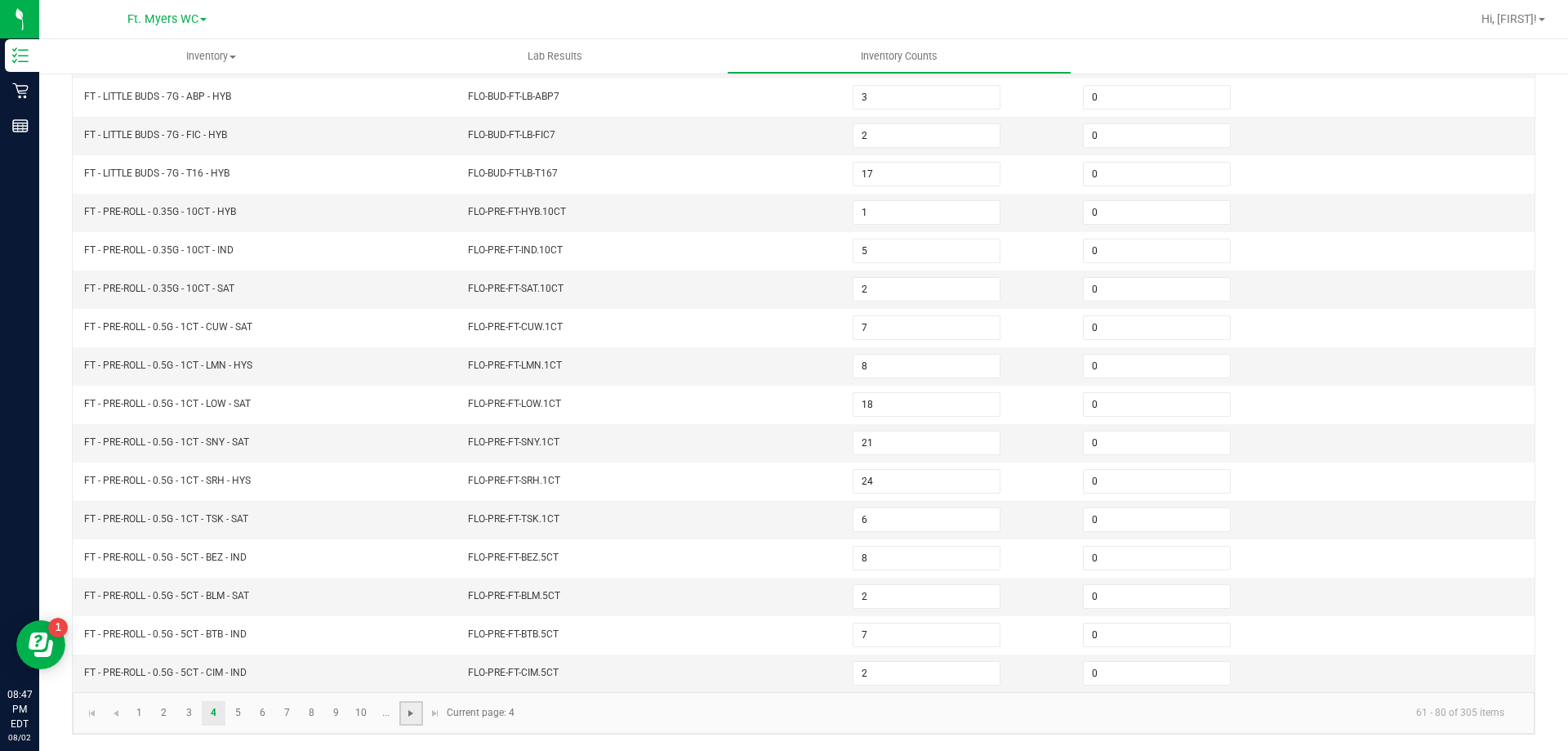 click 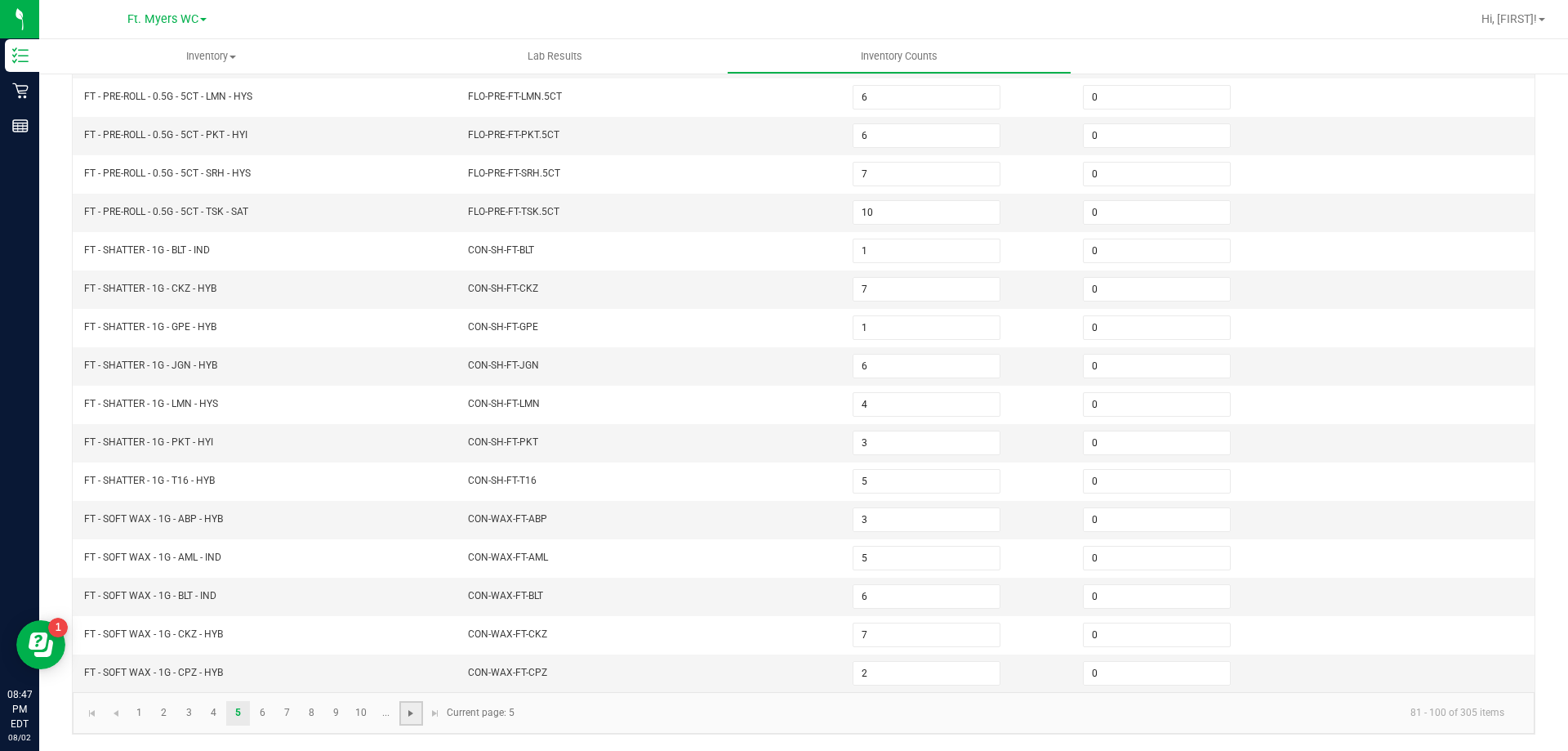 click 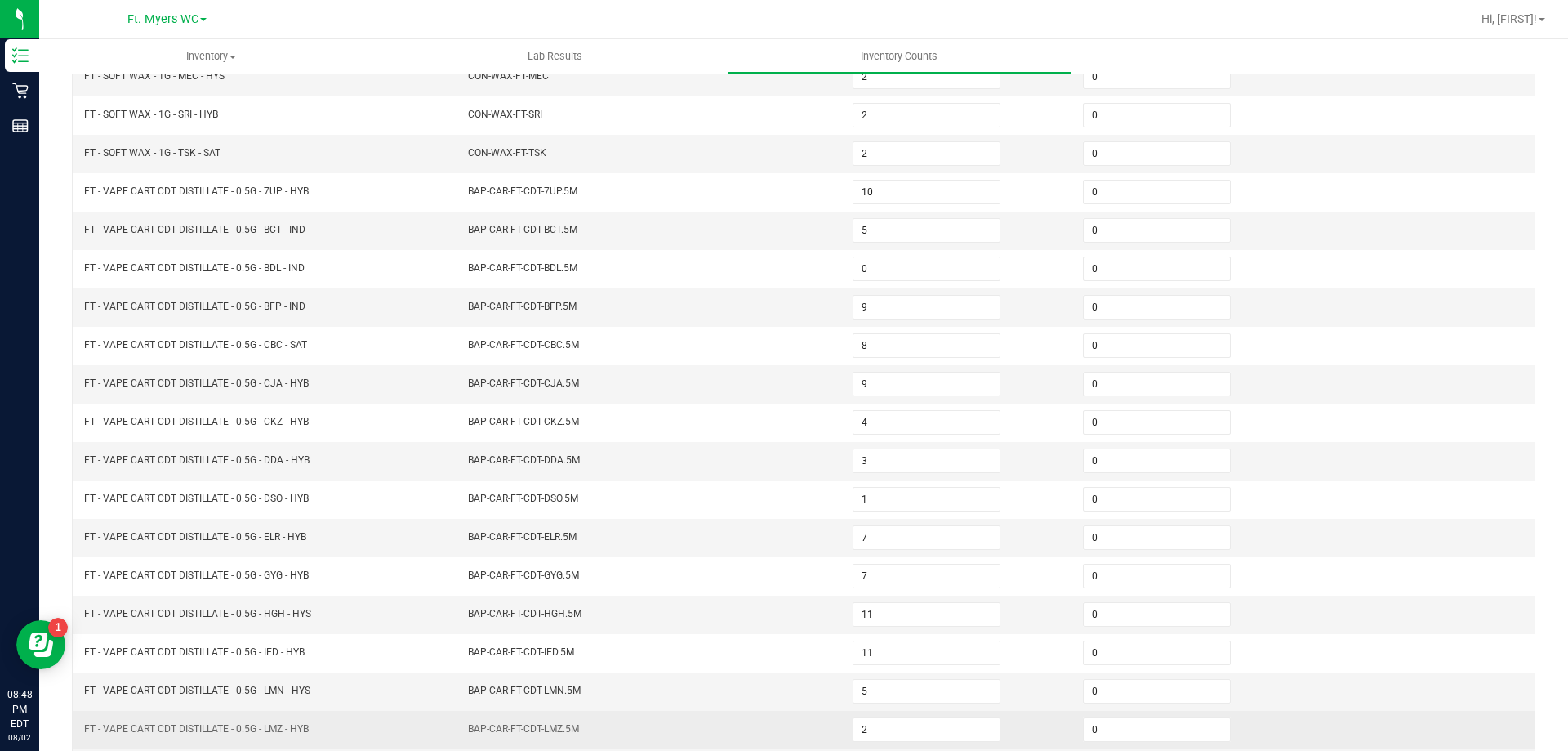 scroll, scrollTop: 339, scrollLeft: 0, axis: vertical 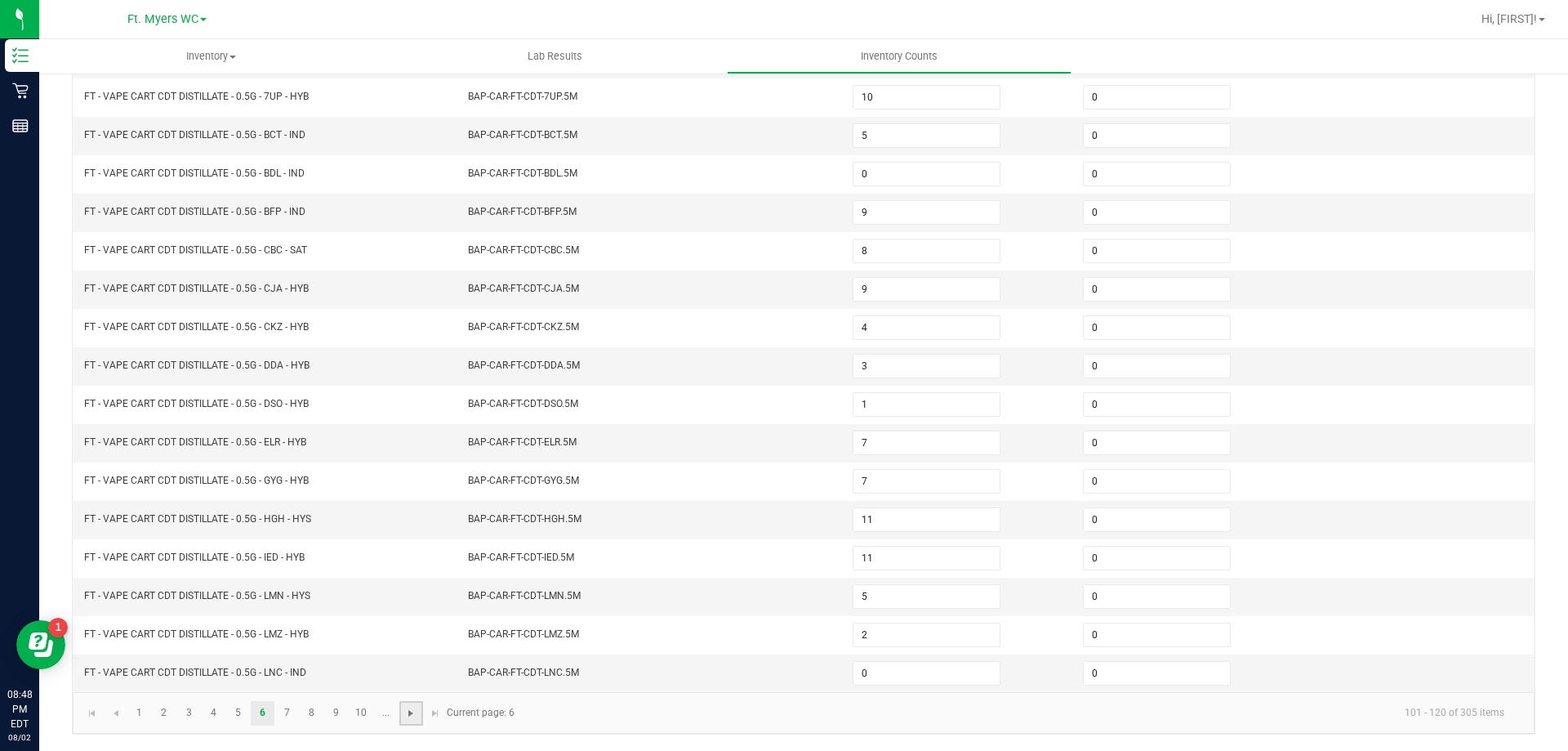 click 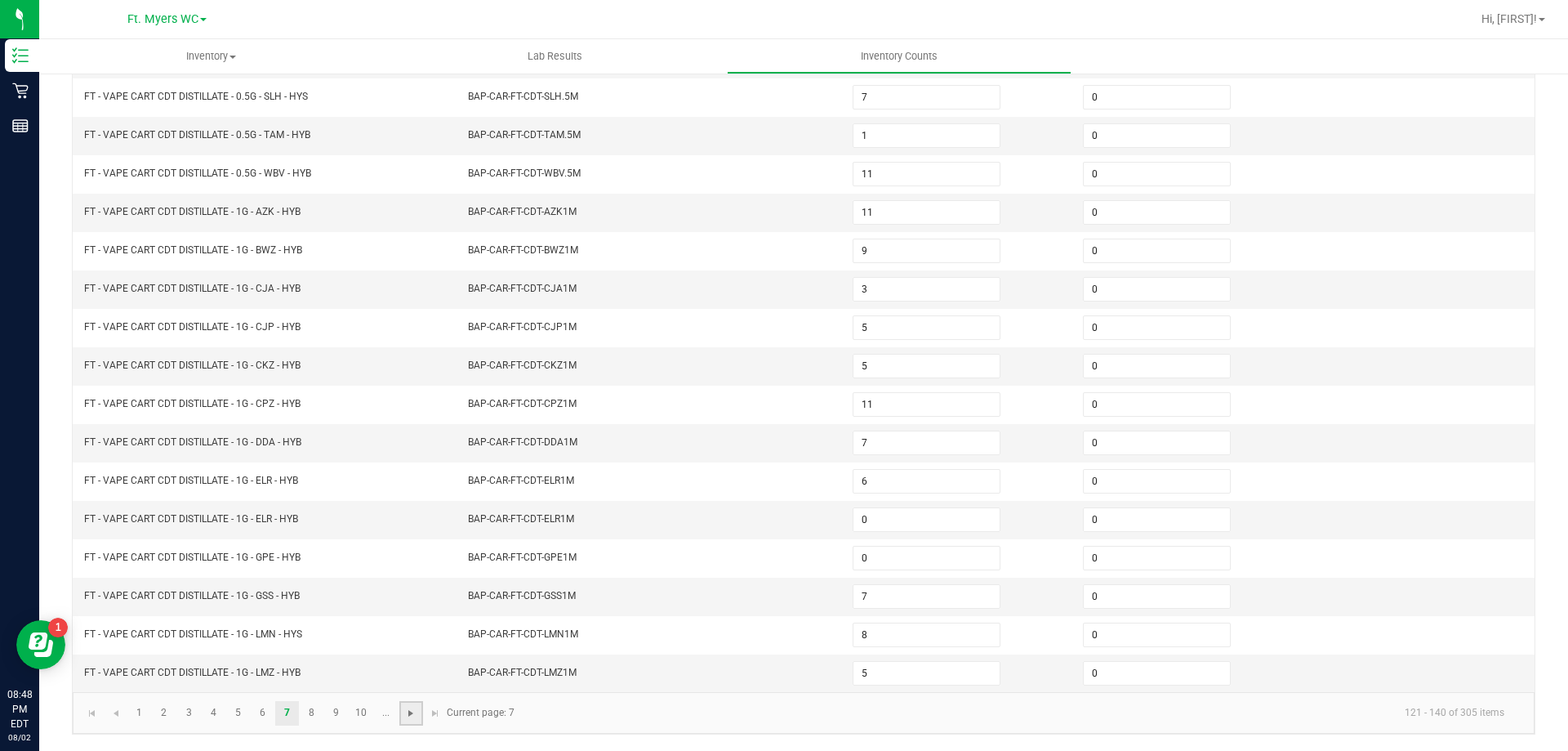 click 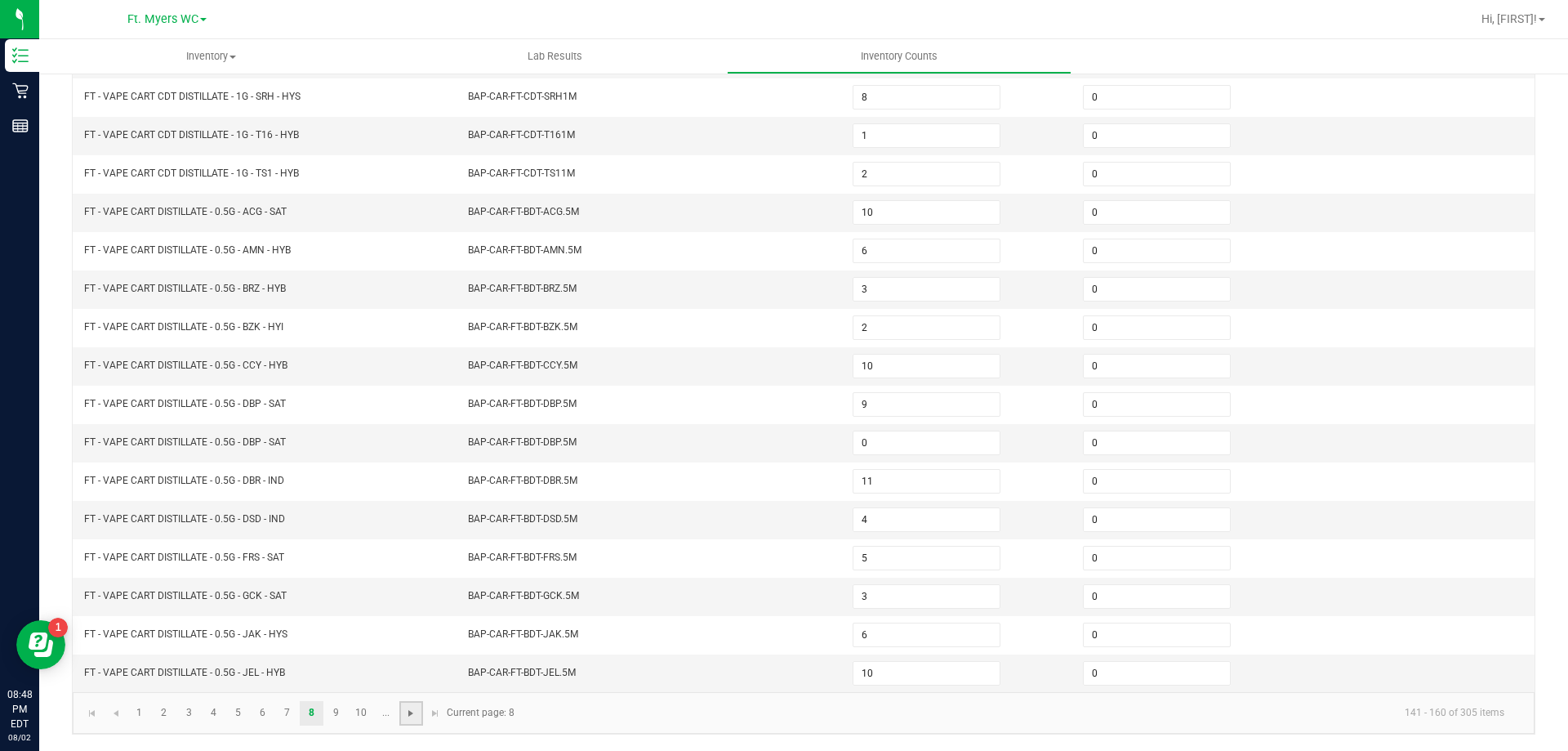click 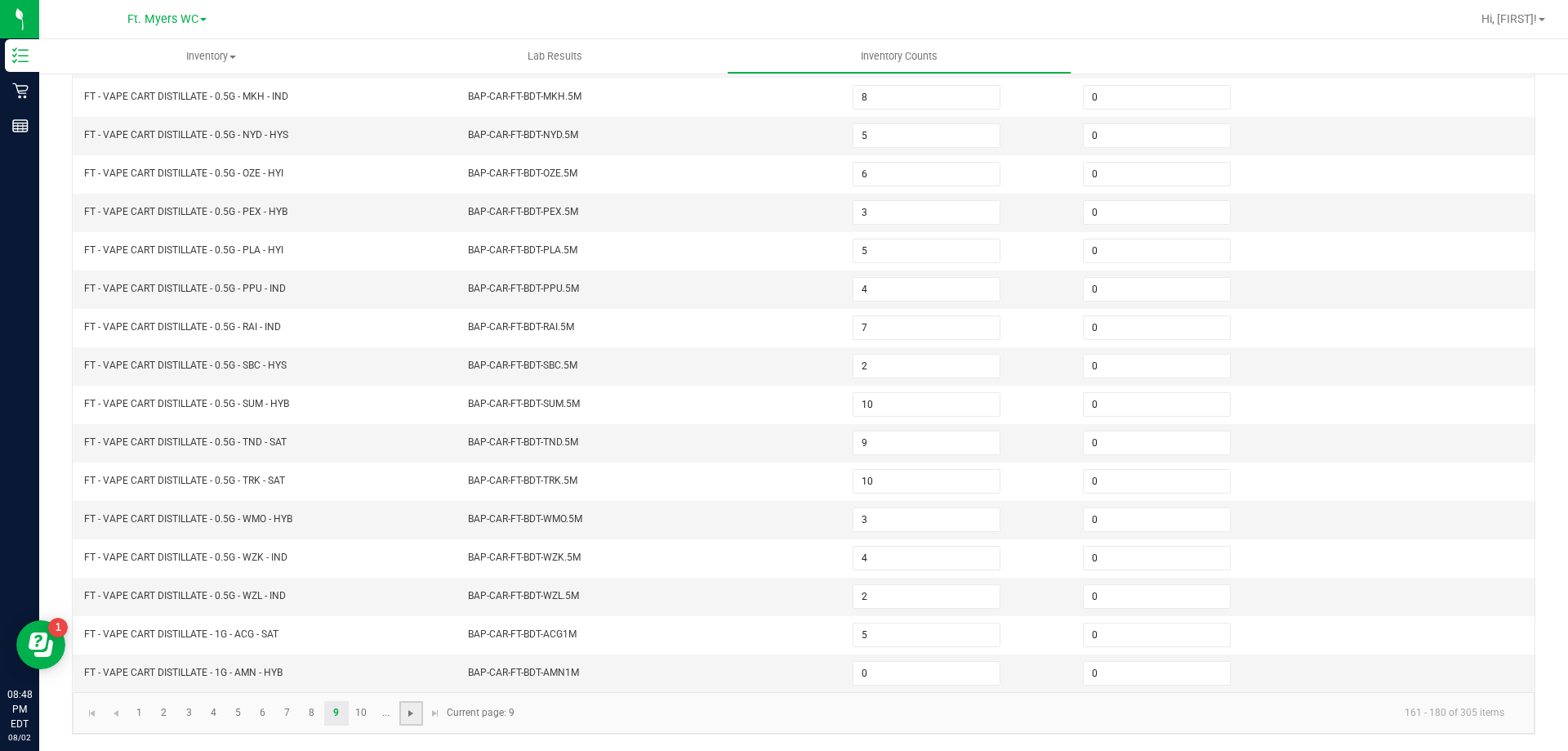 click 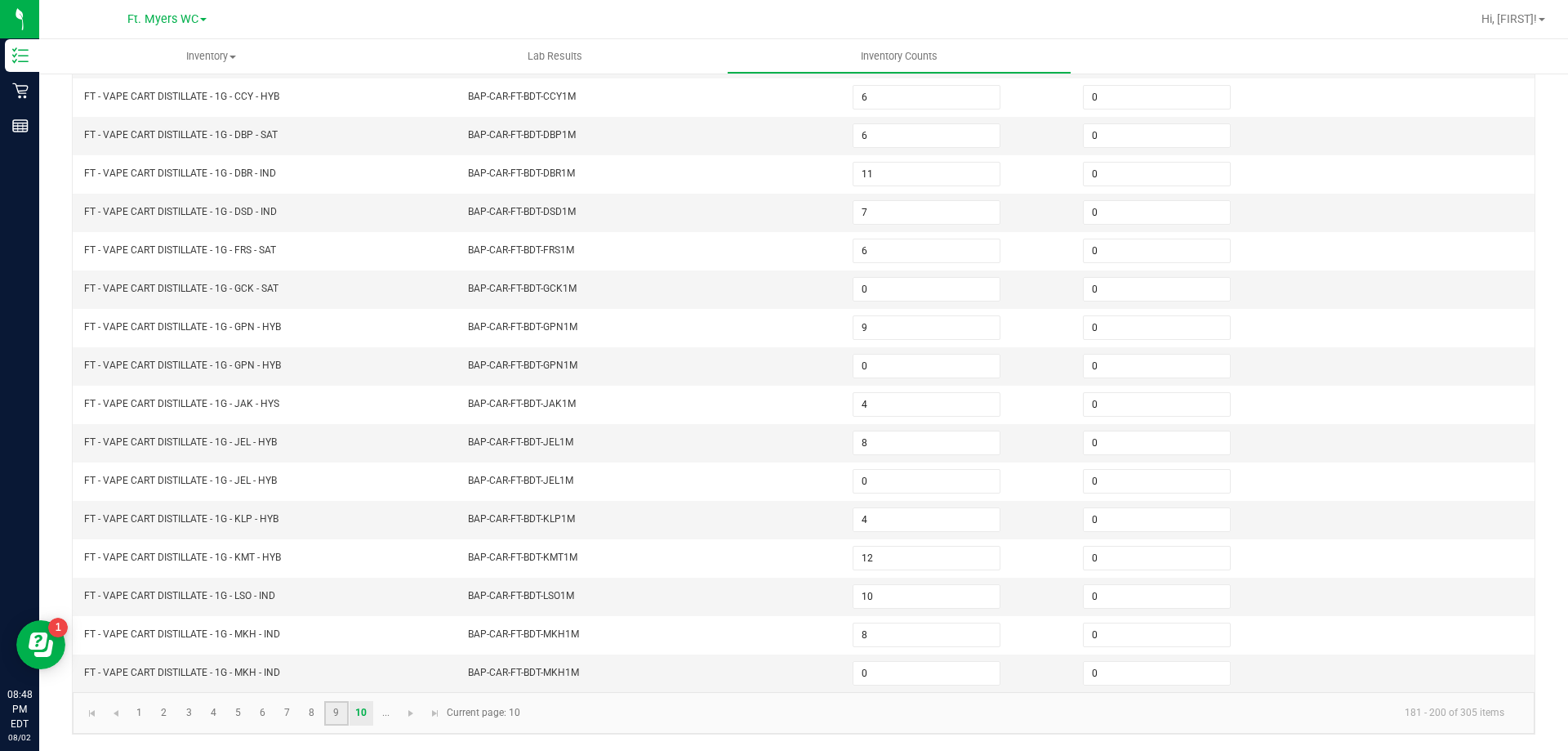 click on "9" 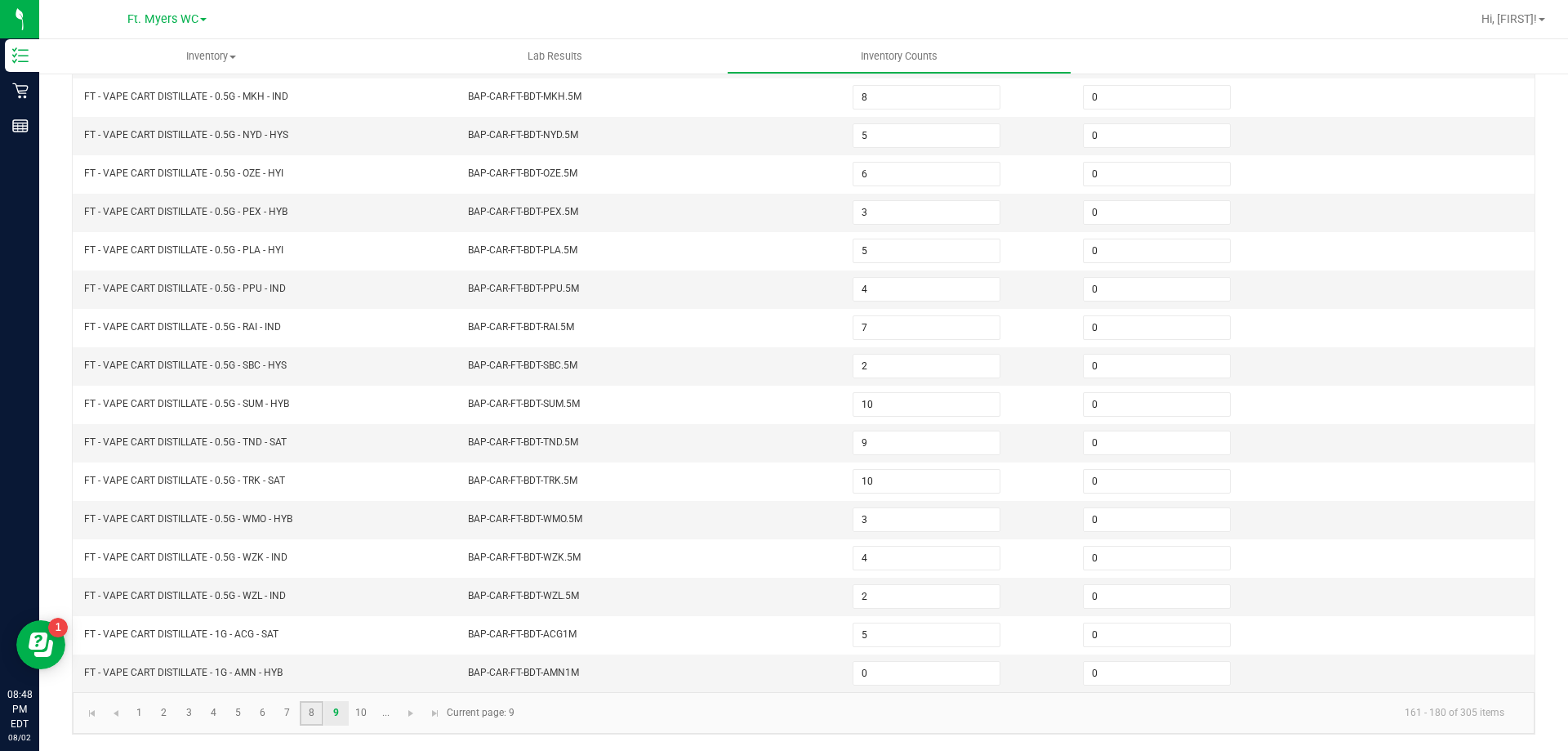 click on "8" 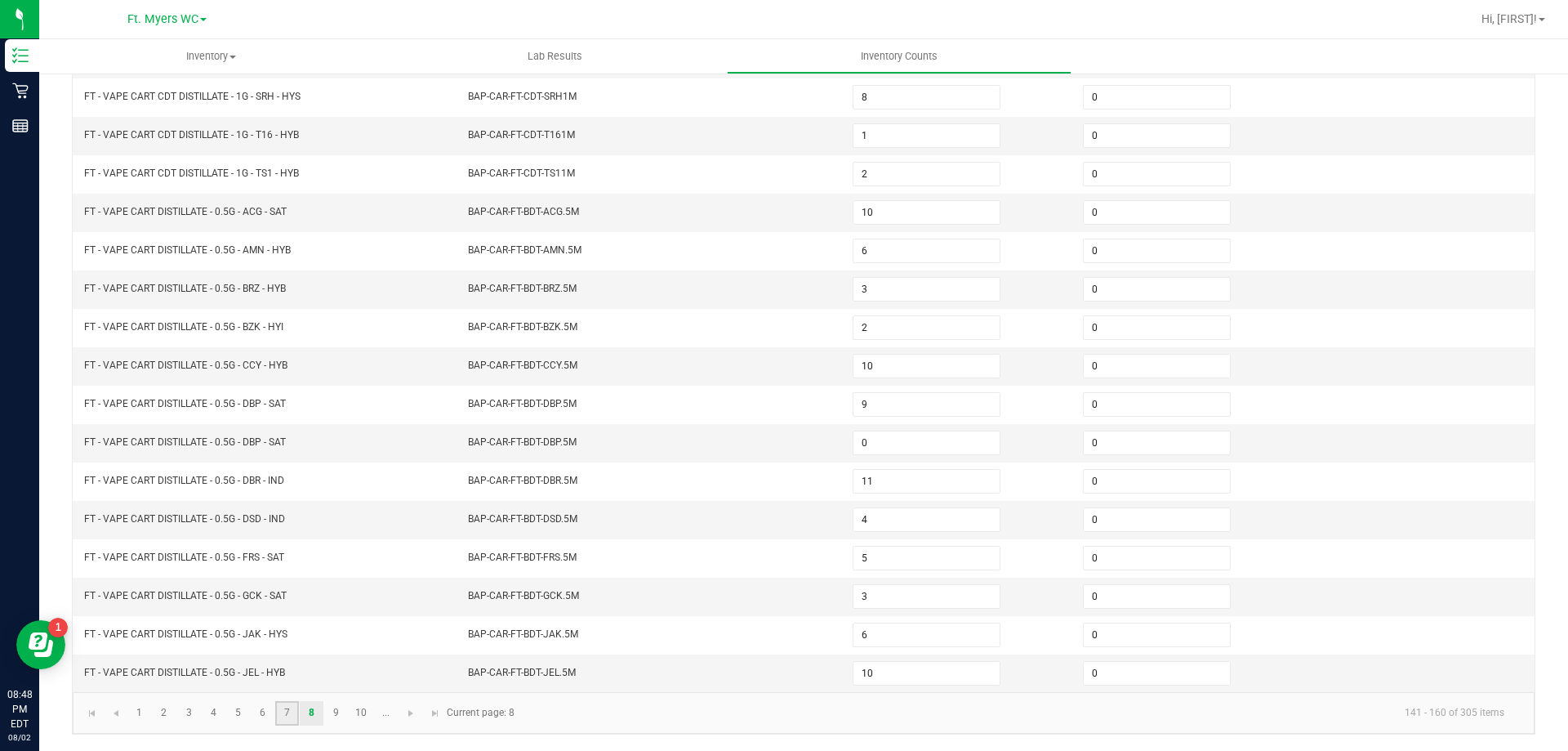 click on "7" 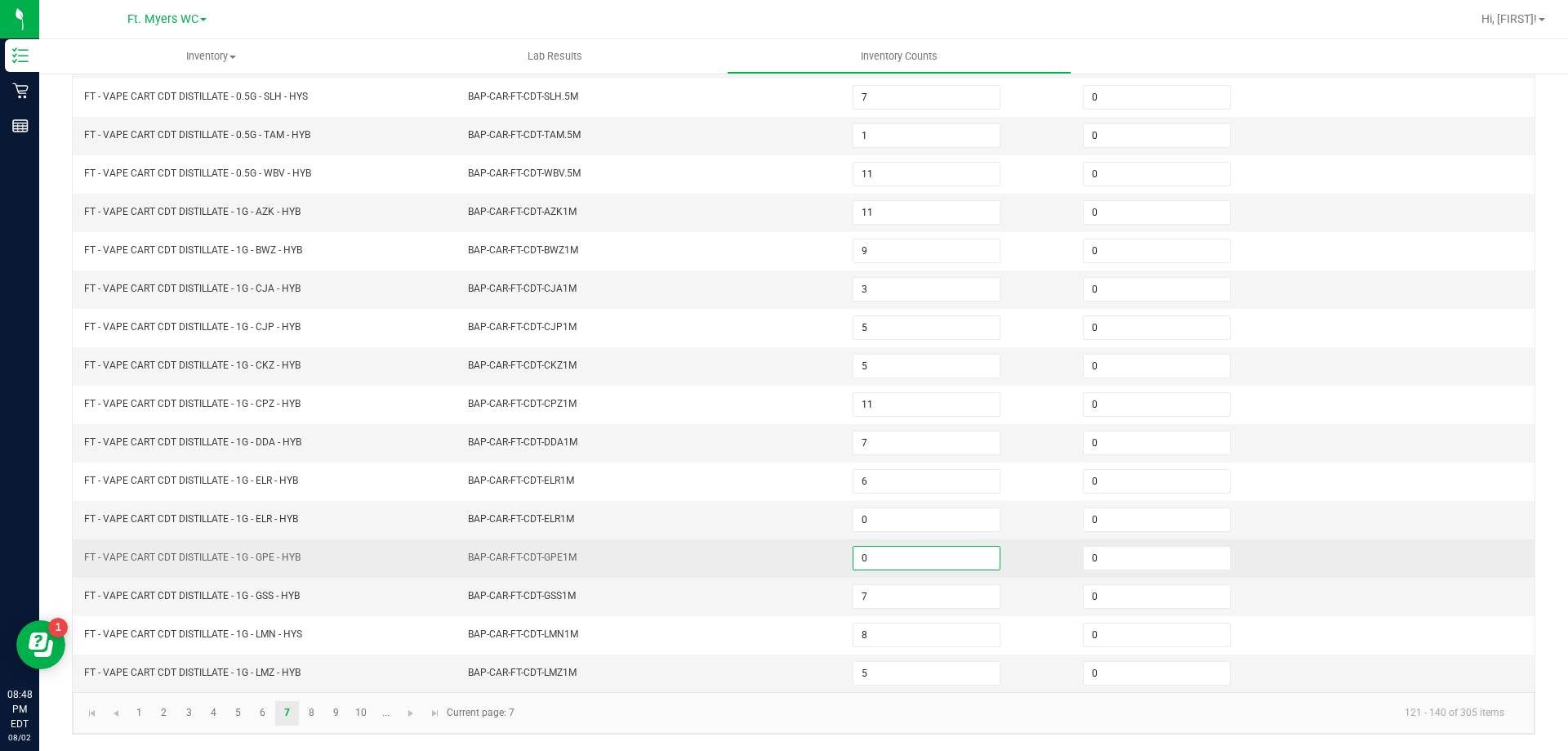 click on "0" at bounding box center (926, 558) 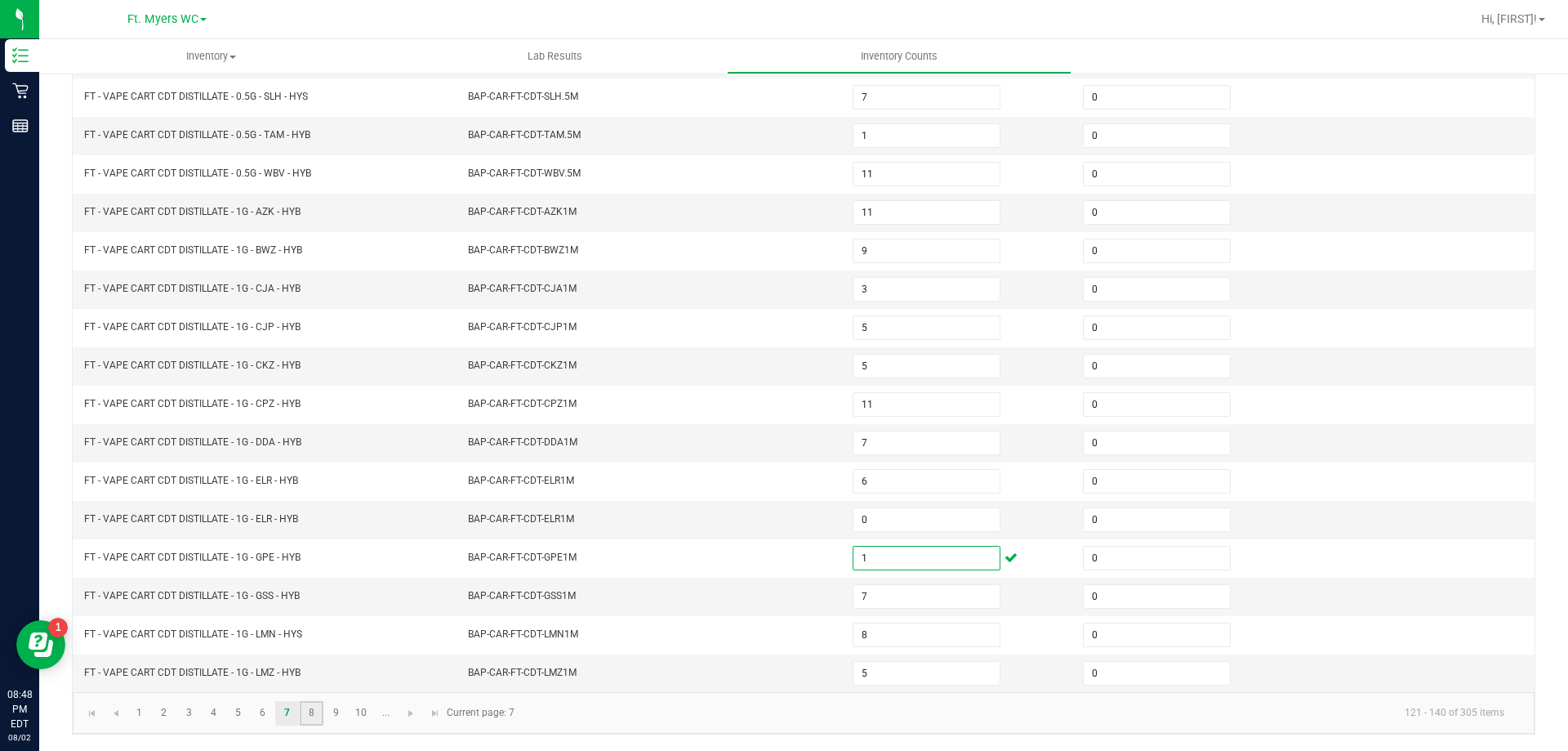 click on "8" 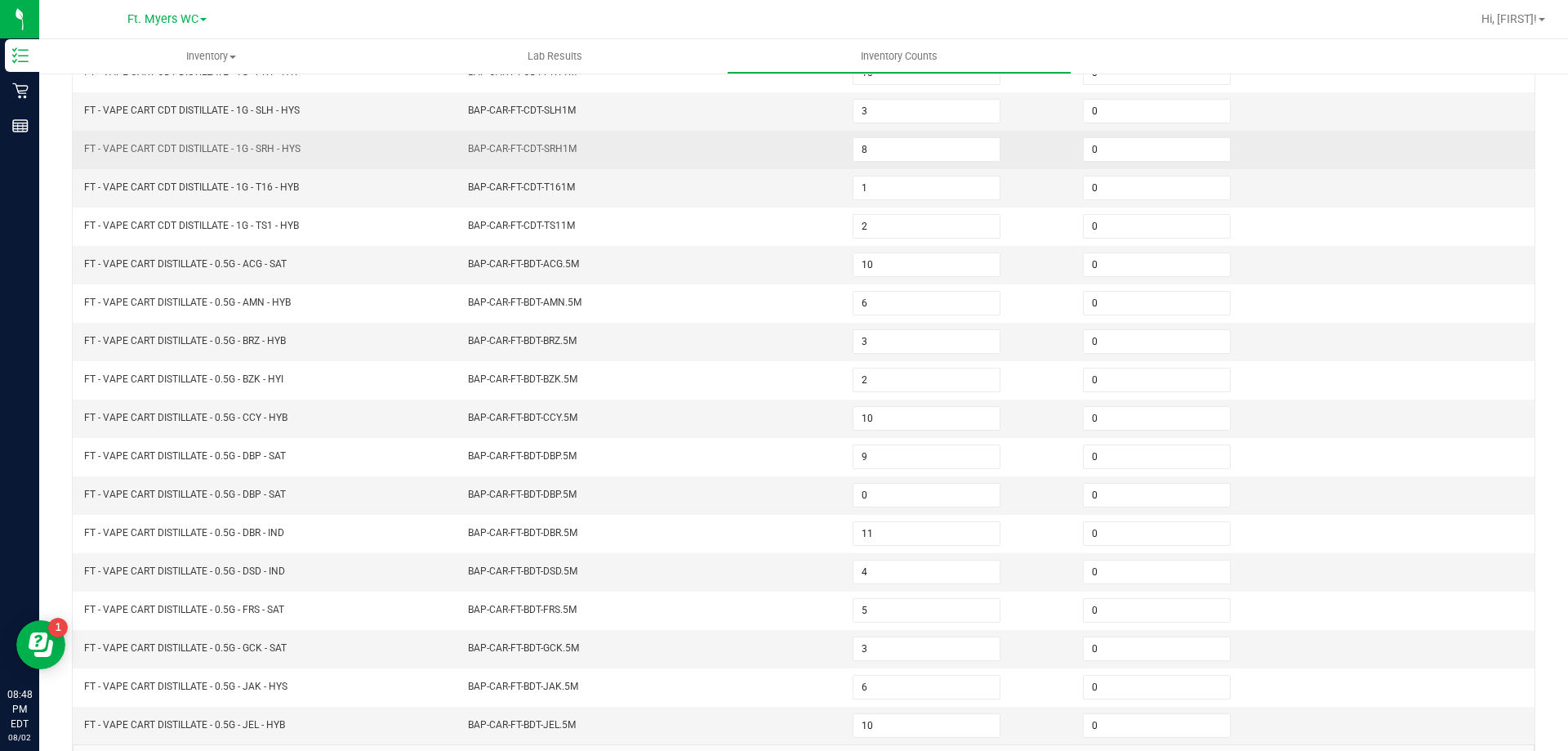 scroll, scrollTop: 257, scrollLeft: 0, axis: vertical 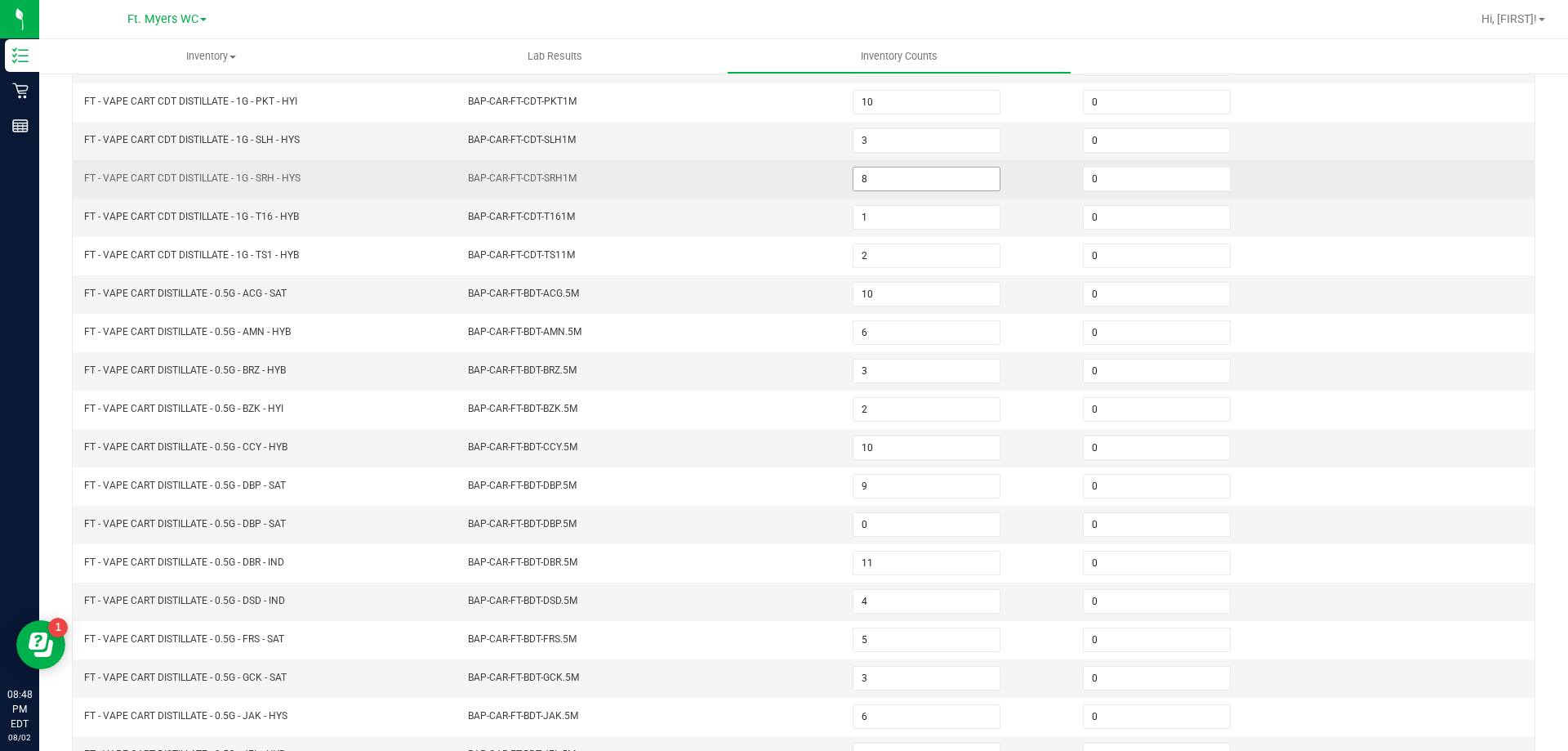 click on "8" at bounding box center [926, 179] 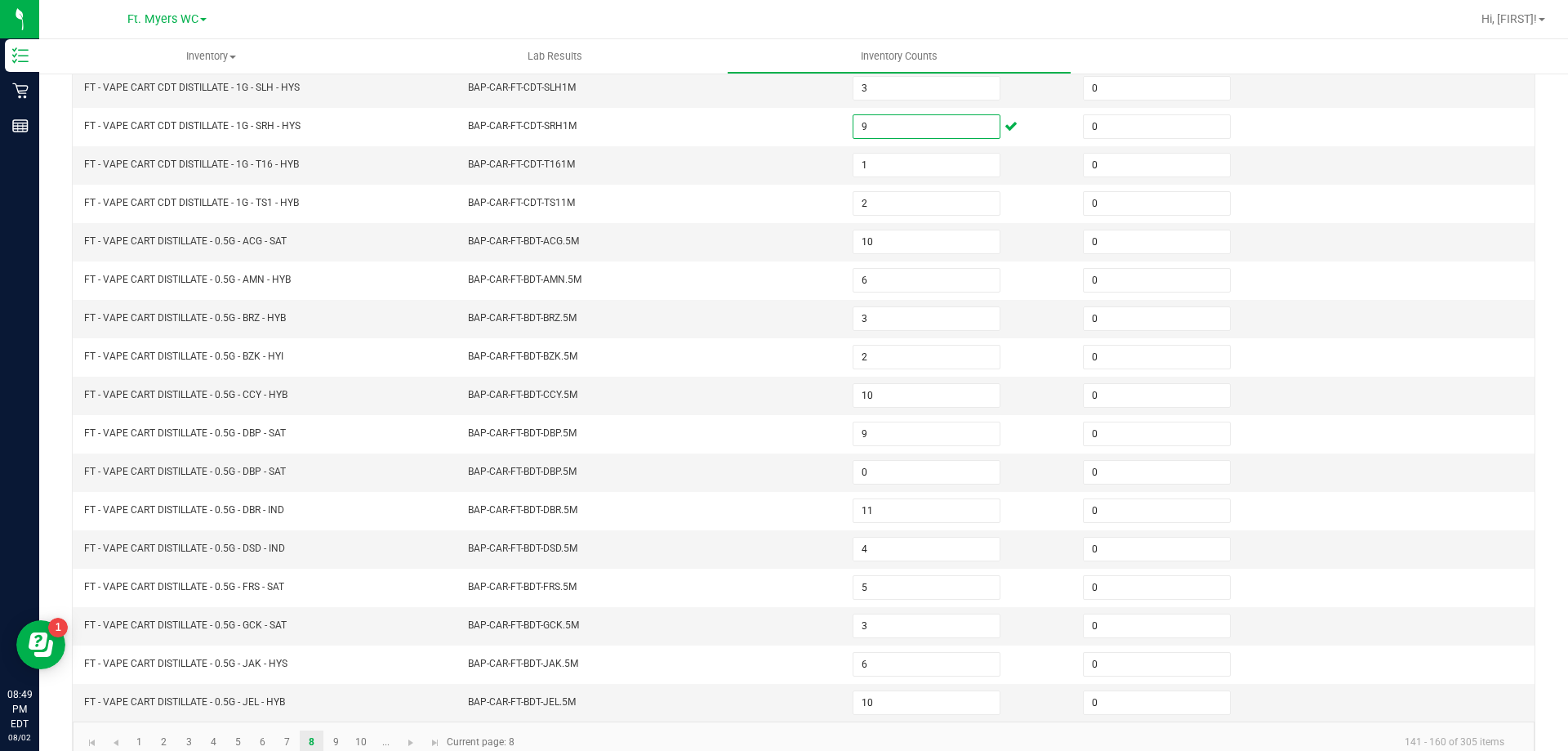 scroll, scrollTop: 339, scrollLeft: 0, axis: vertical 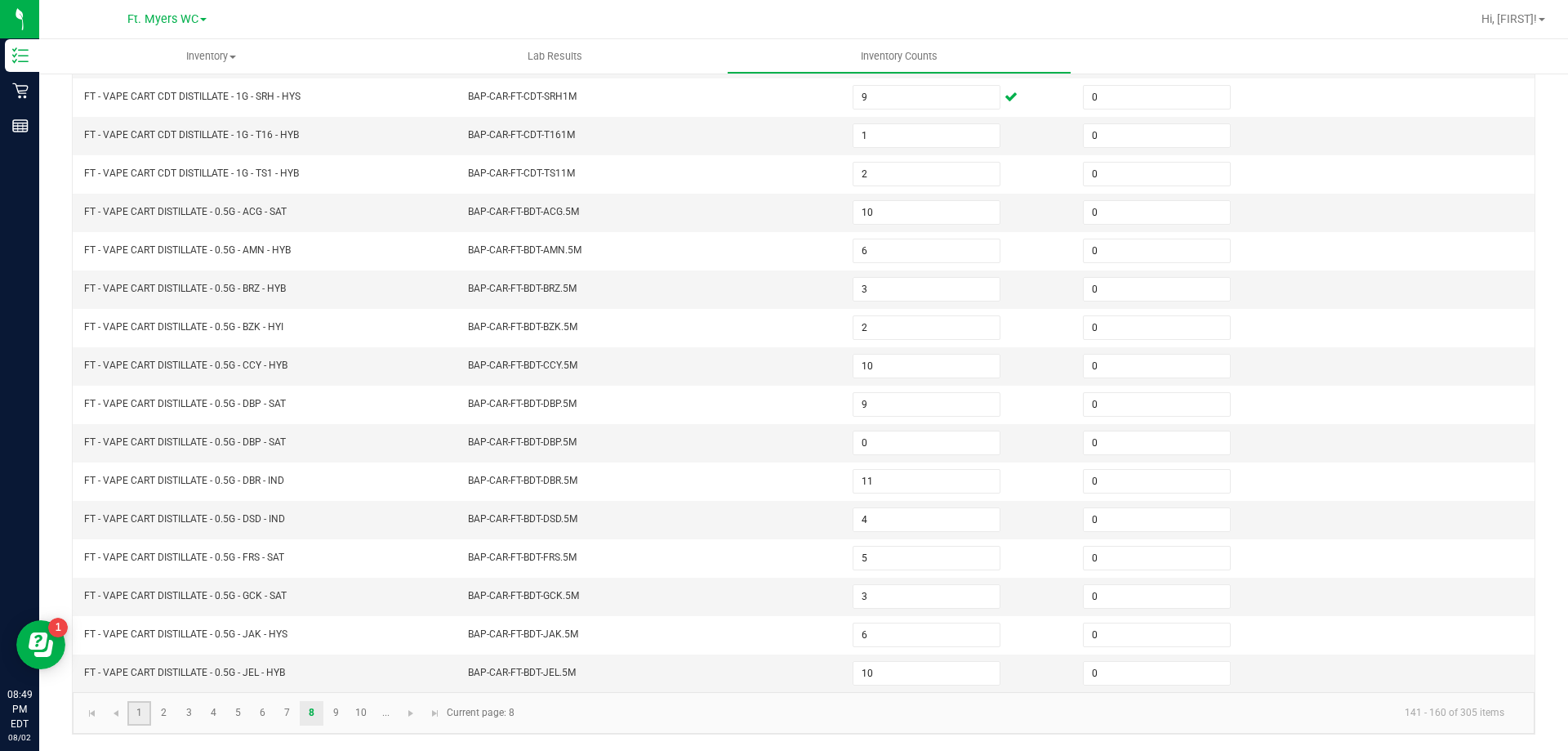 click on "1" 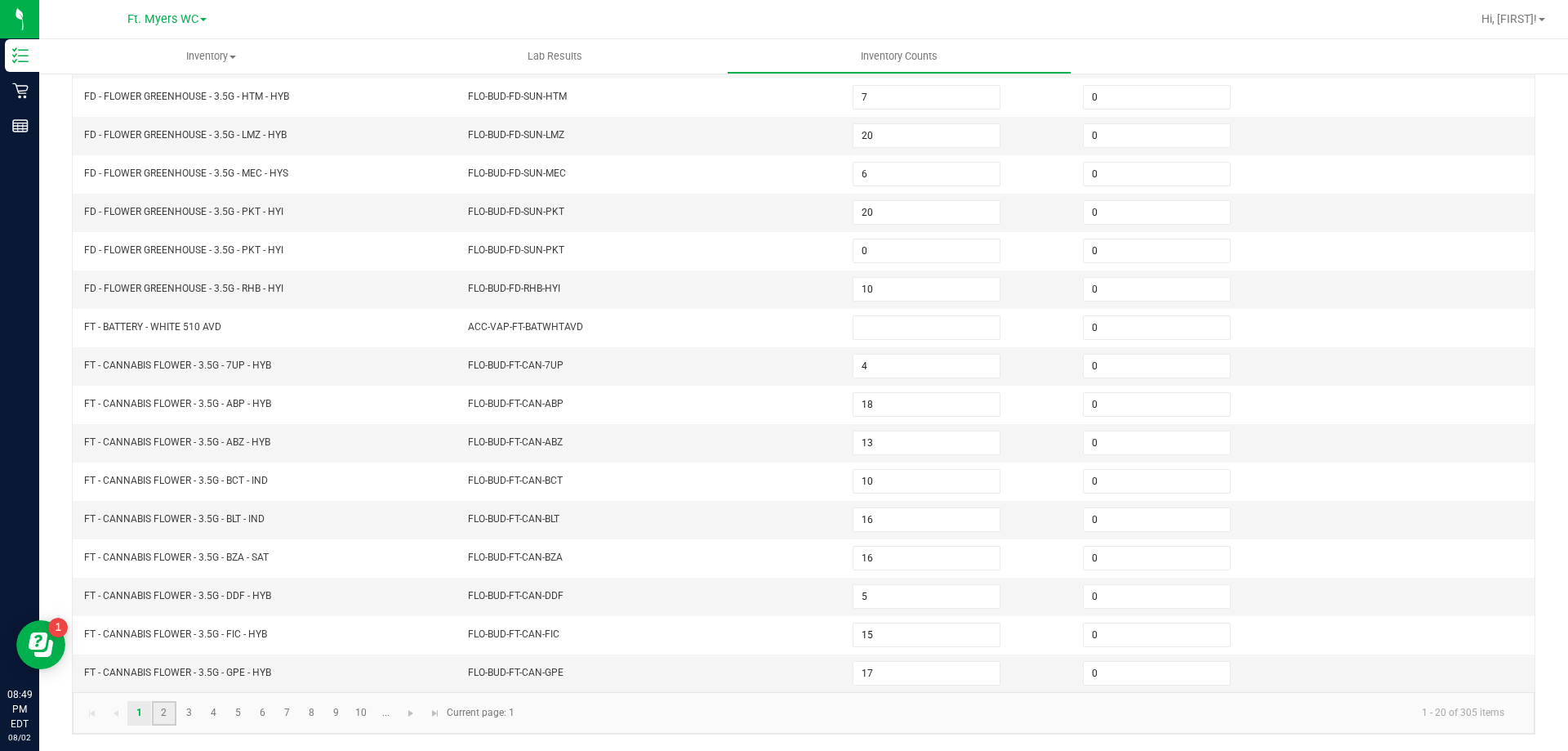 click on "2" 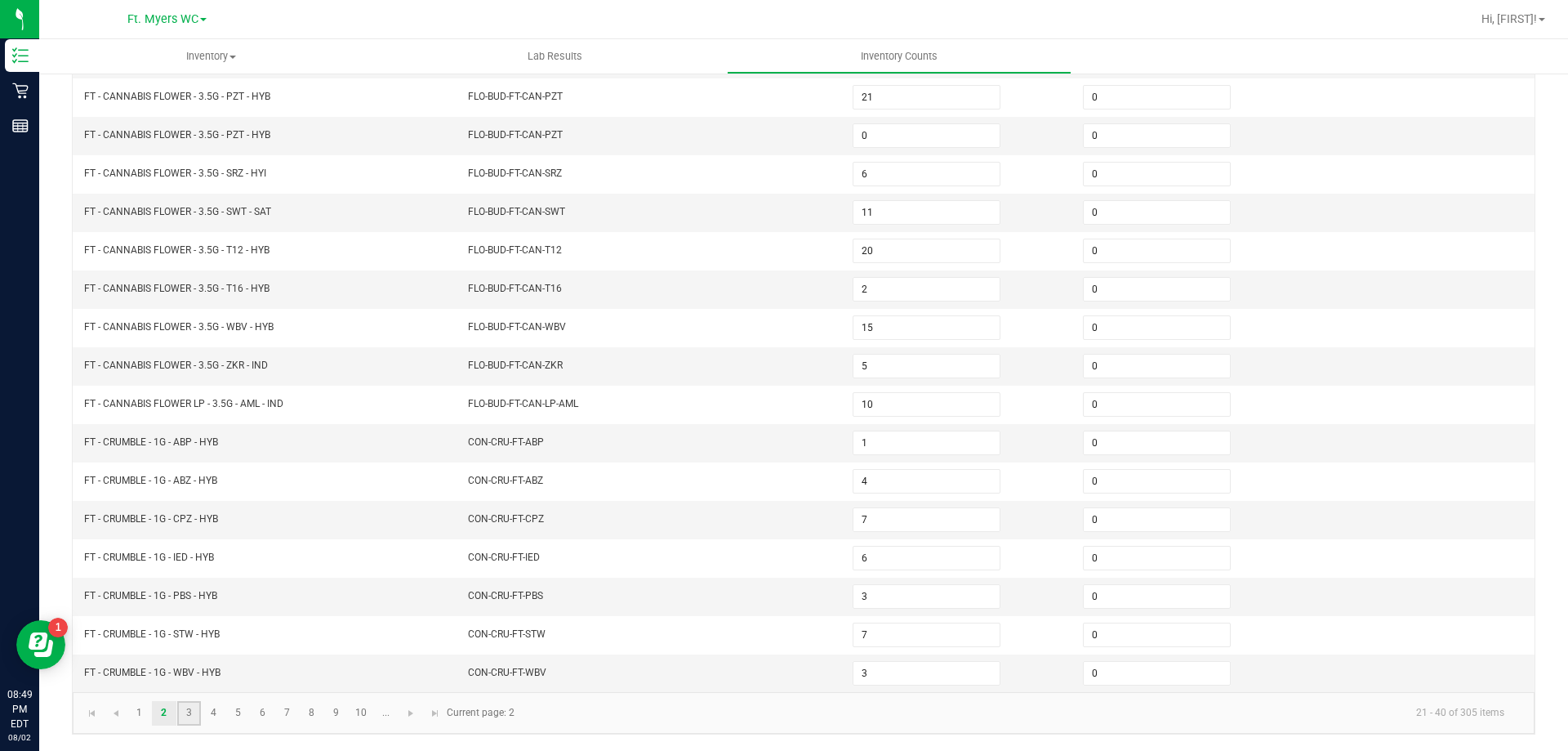 click on "3" 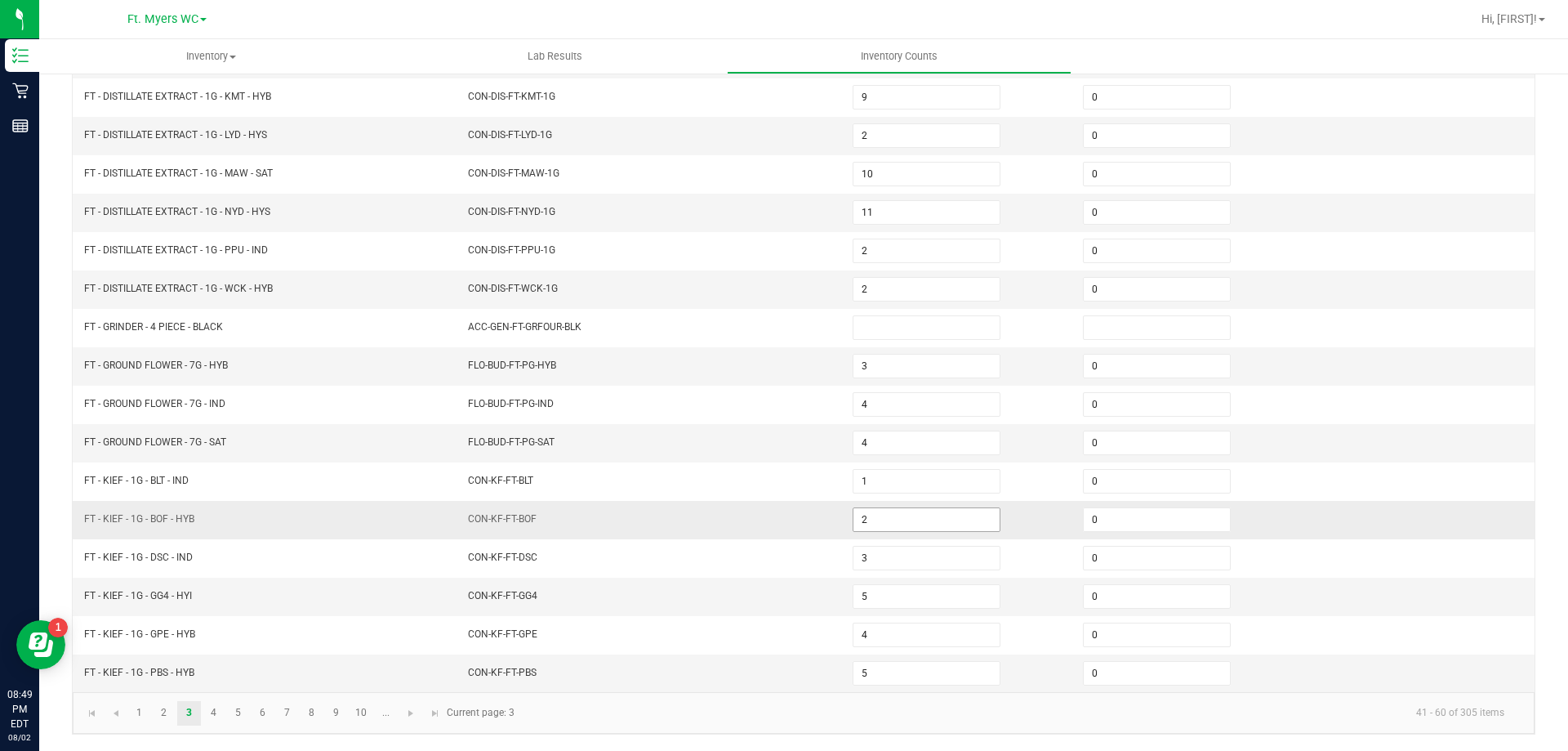 click on "2" at bounding box center [926, 520] 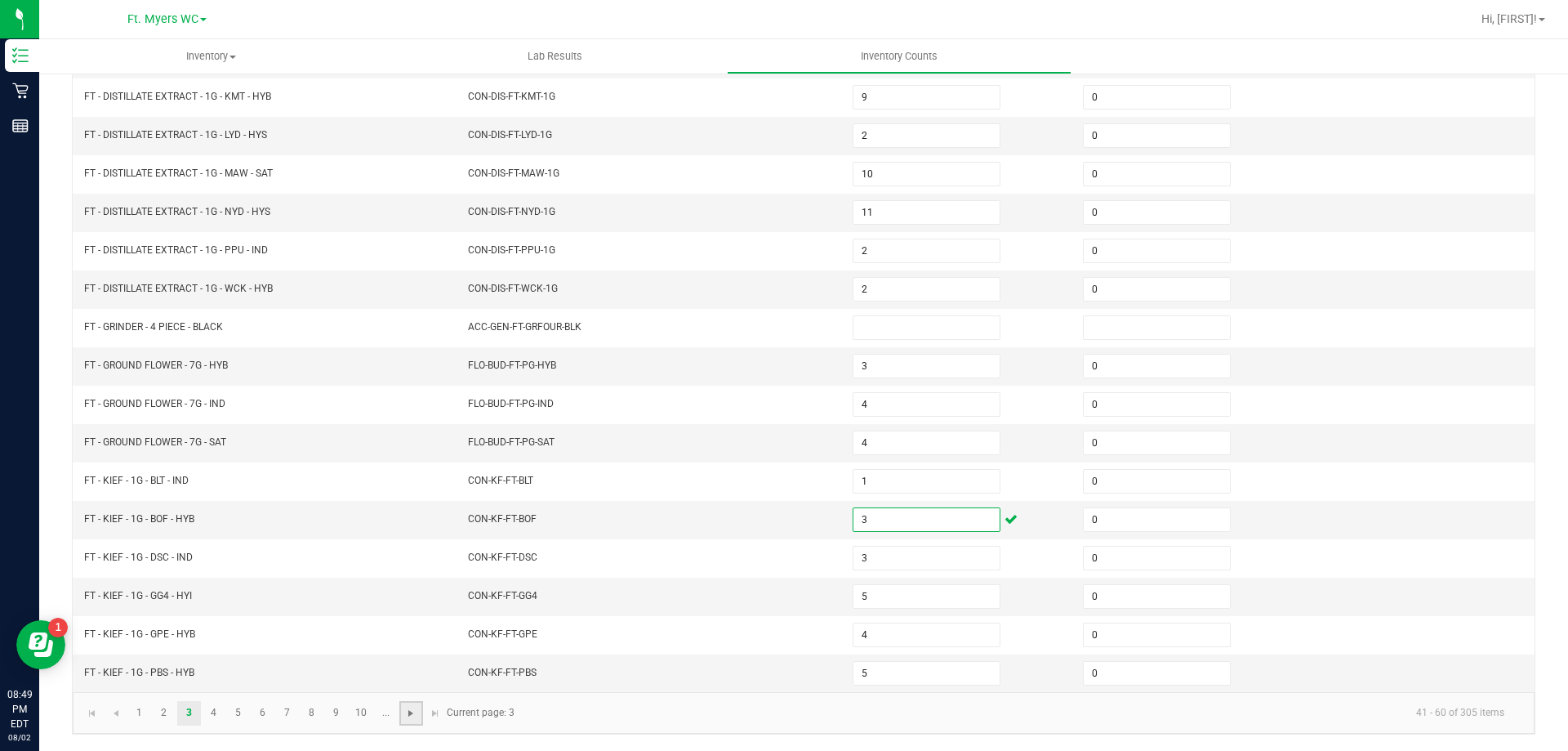 click 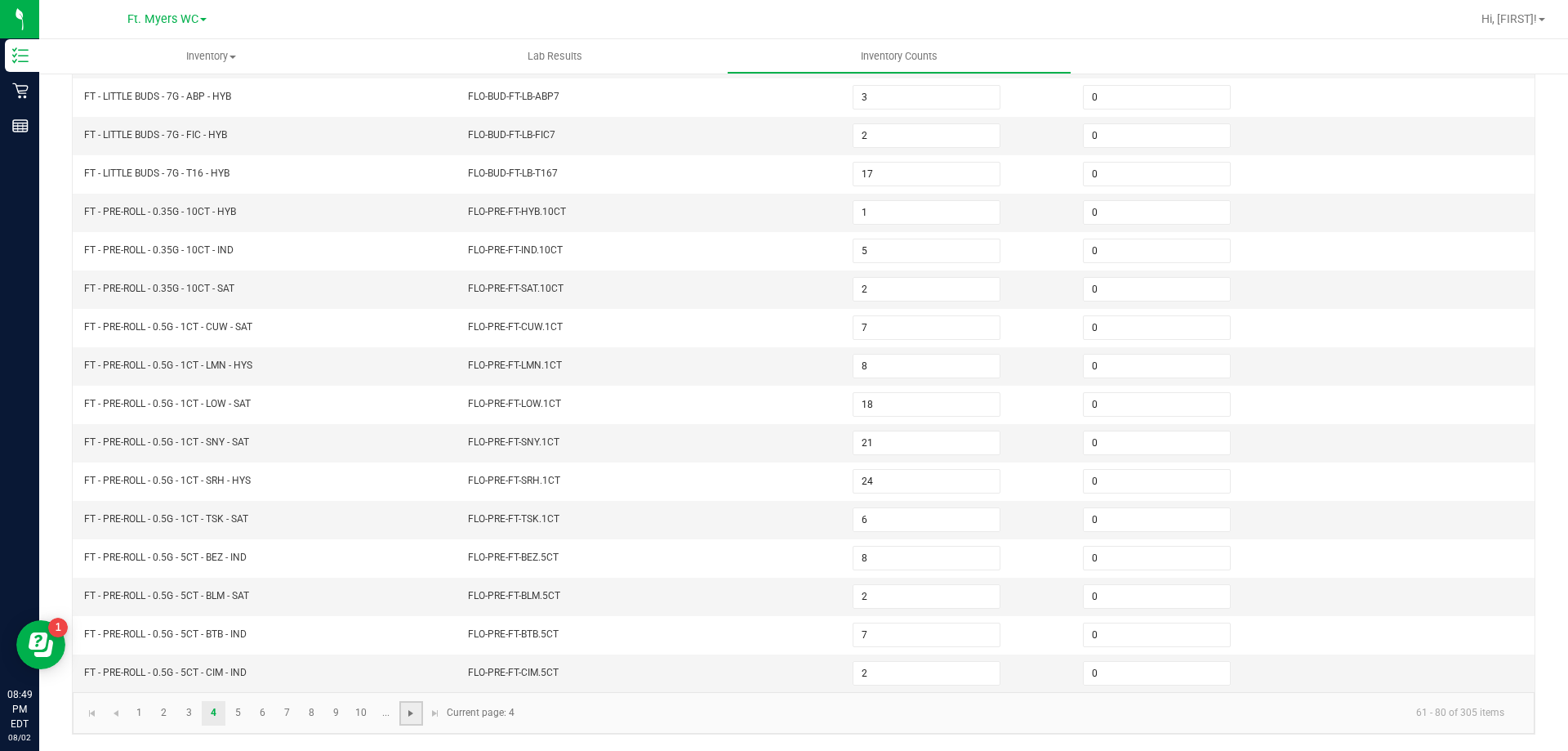 click 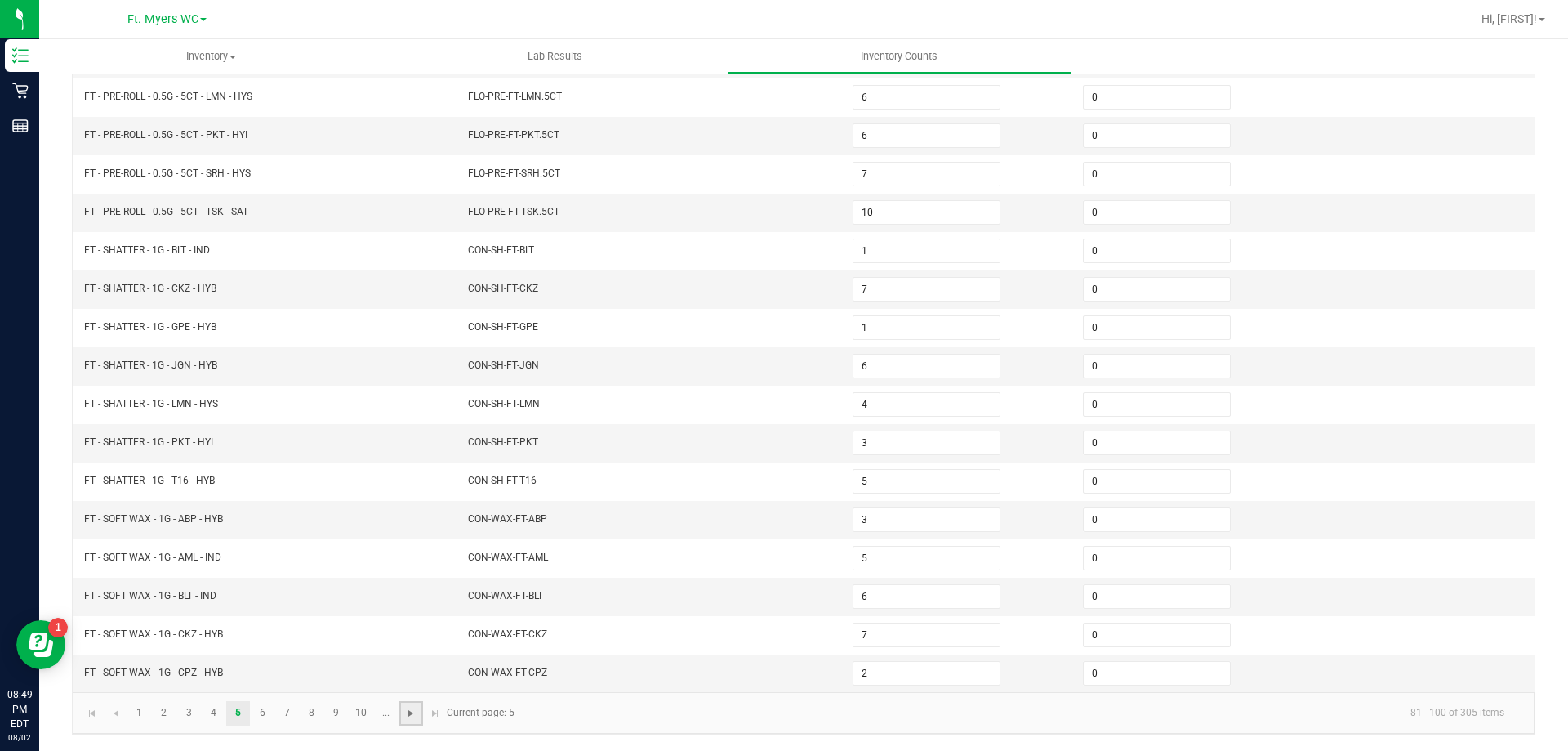 click 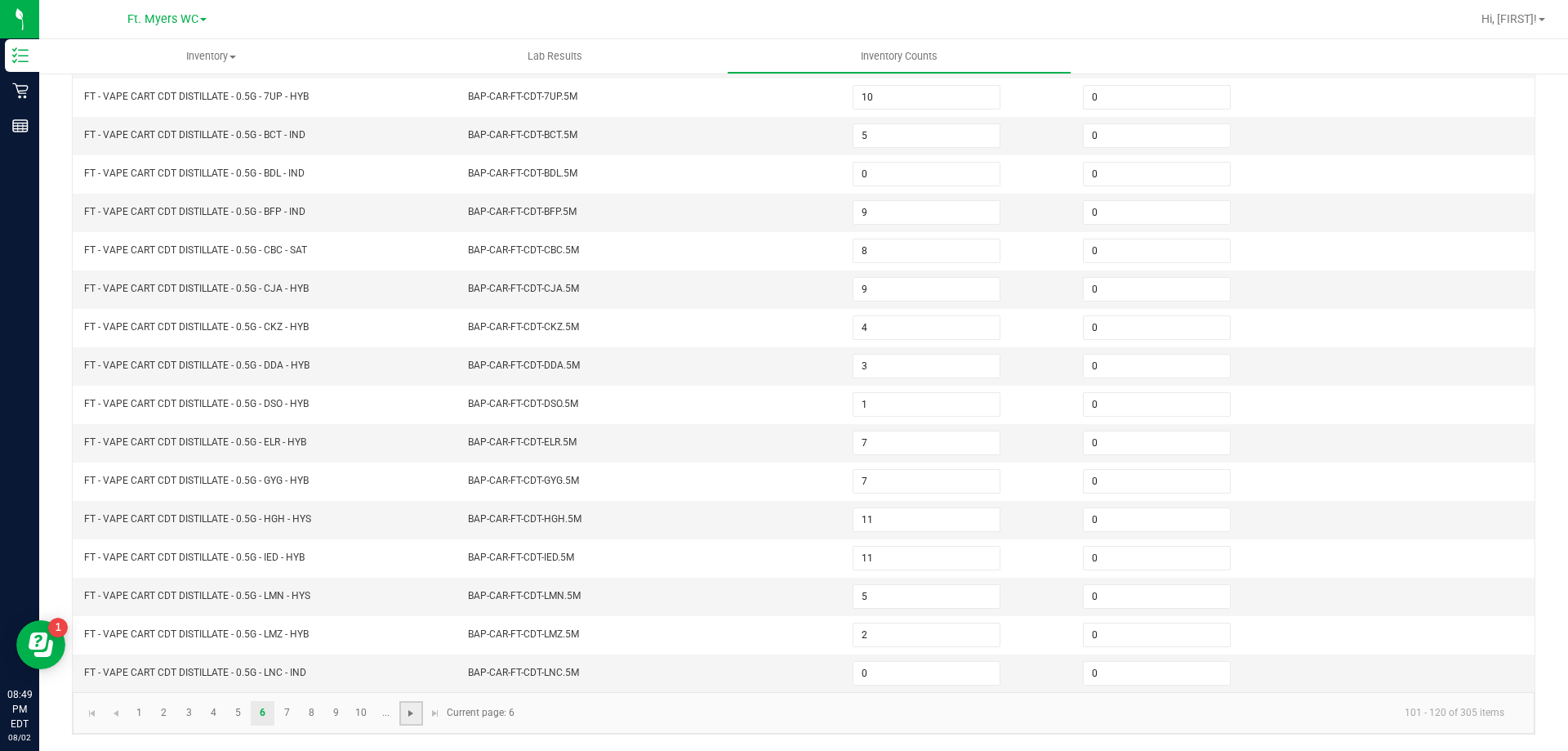 click 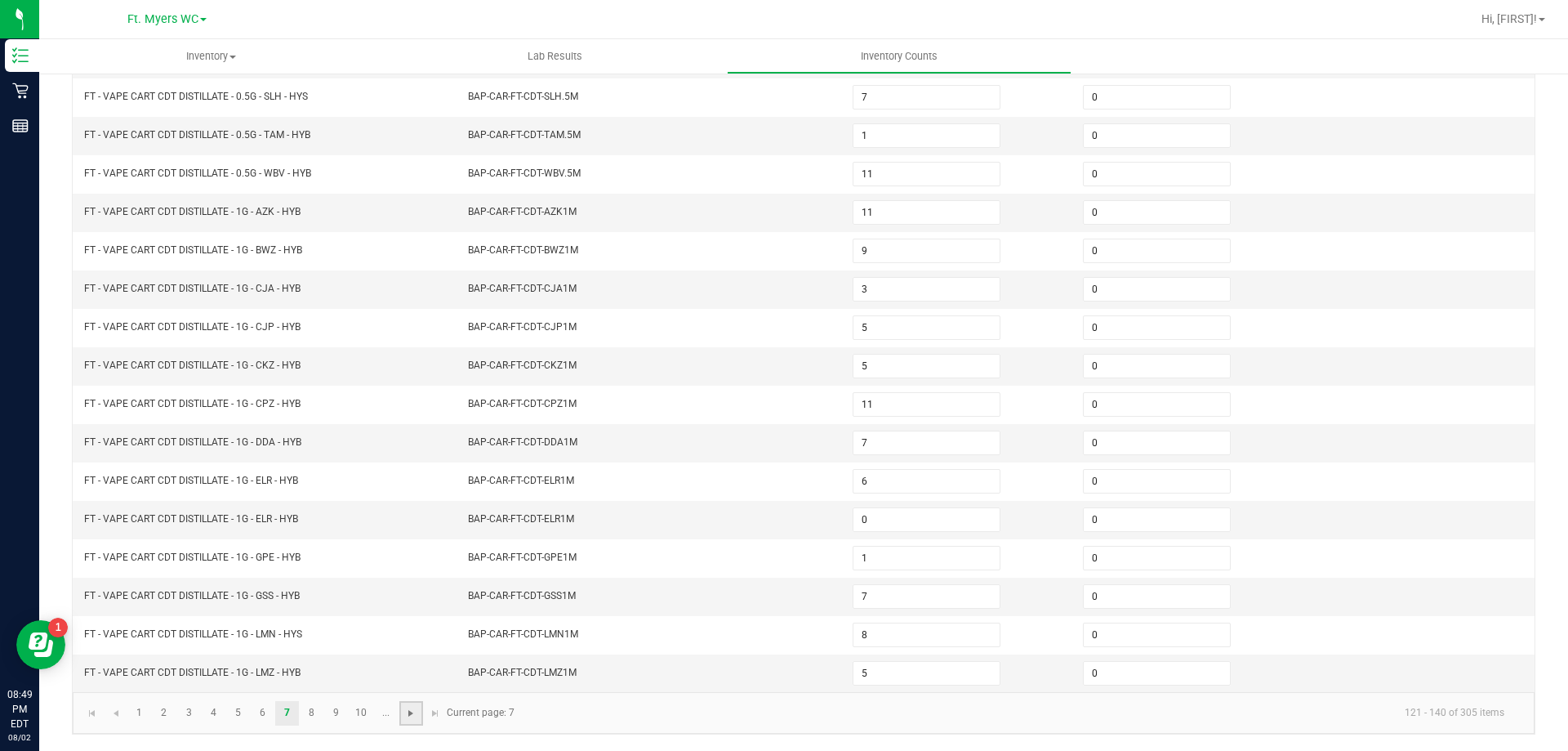 click 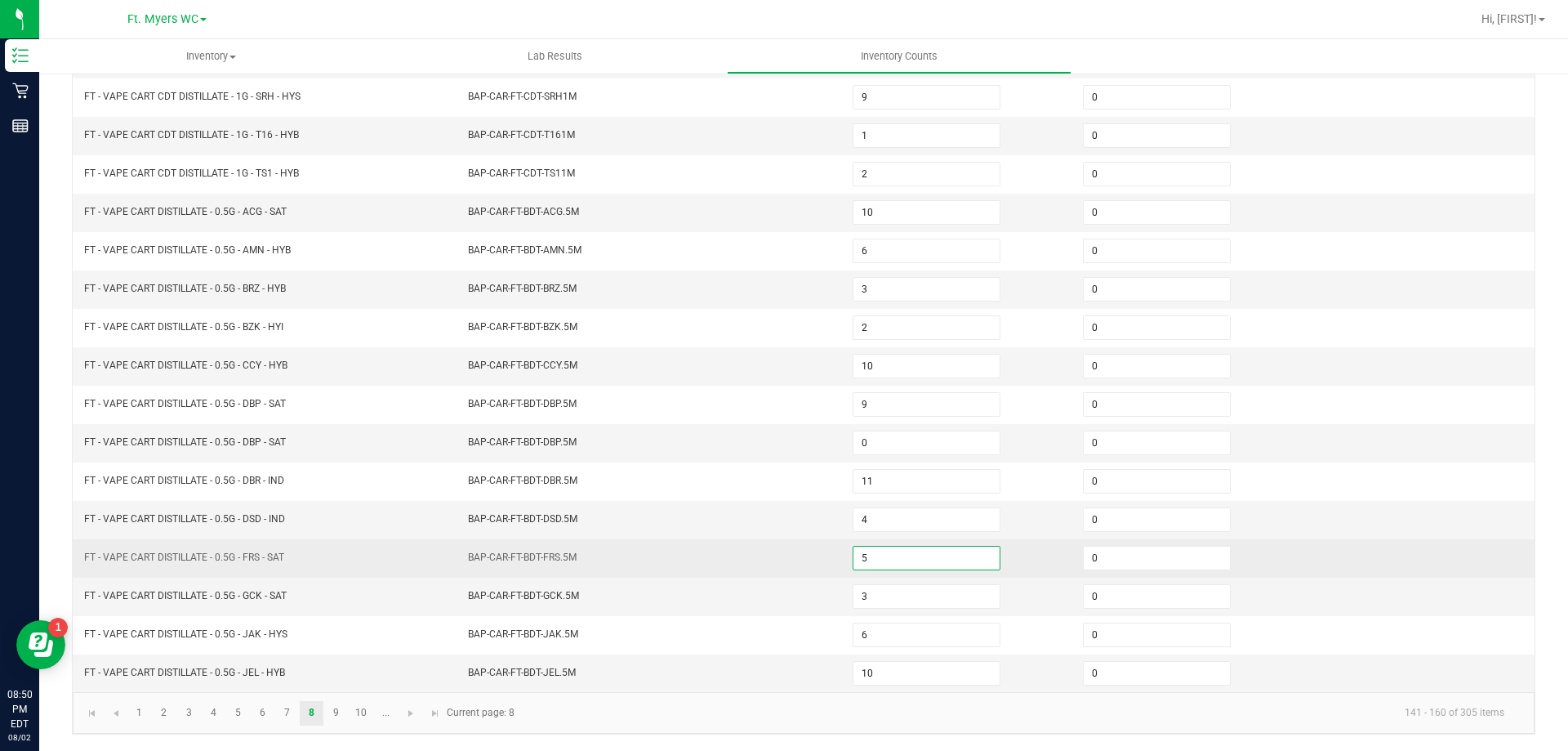click on "5" at bounding box center [926, 558] 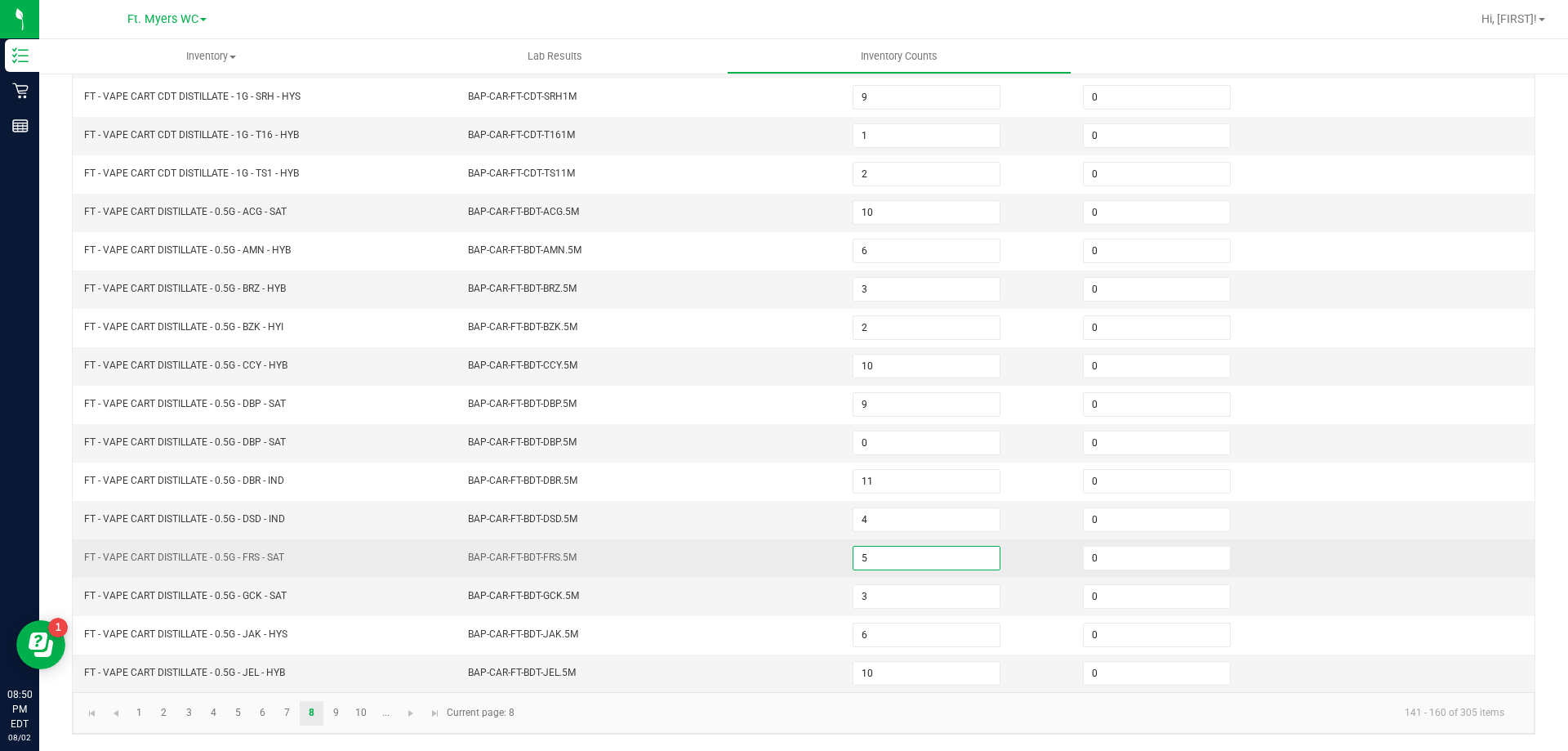 drag, startPoint x: 876, startPoint y: 547, endPoint x: 890, endPoint y: 556, distance: 16.643317 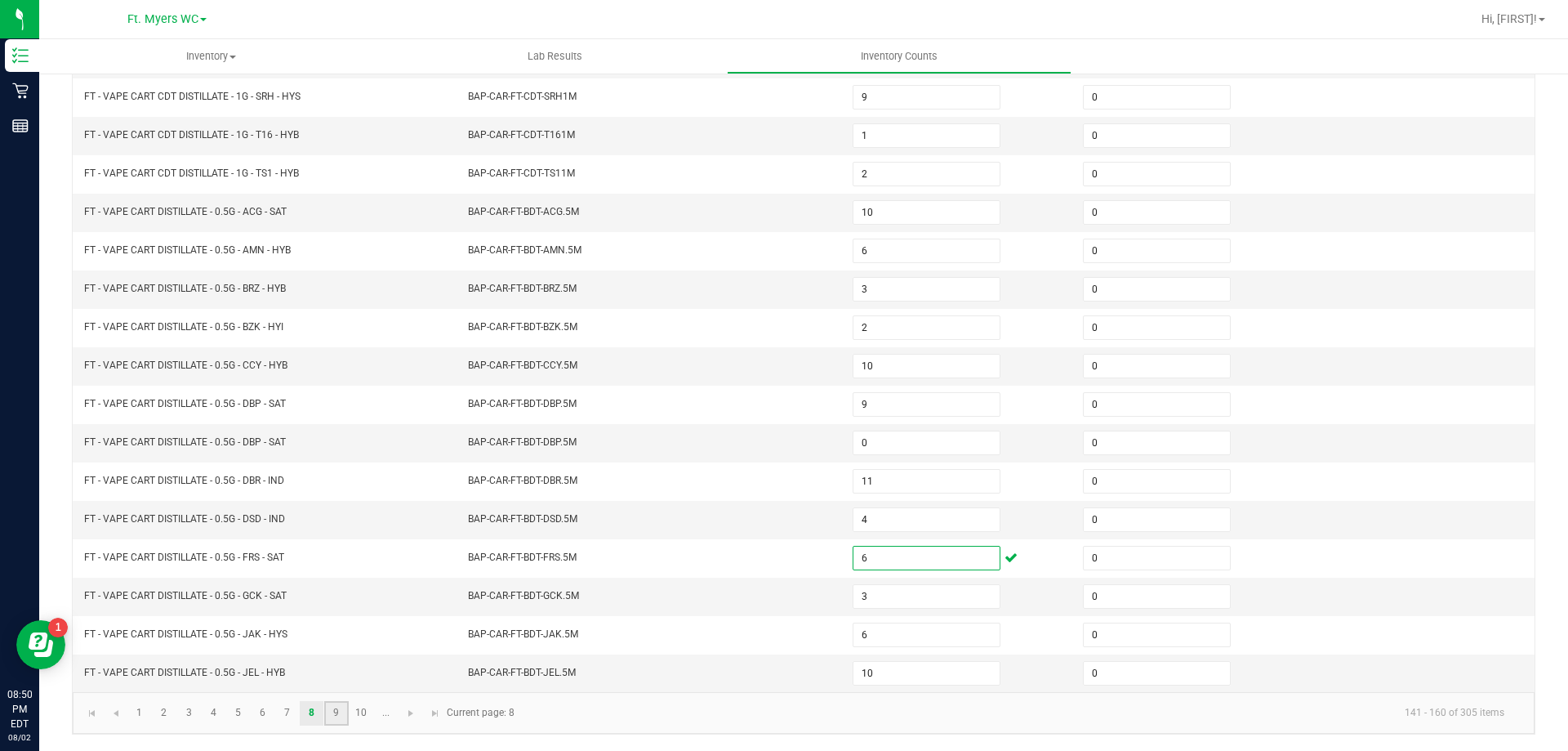 click on "9" 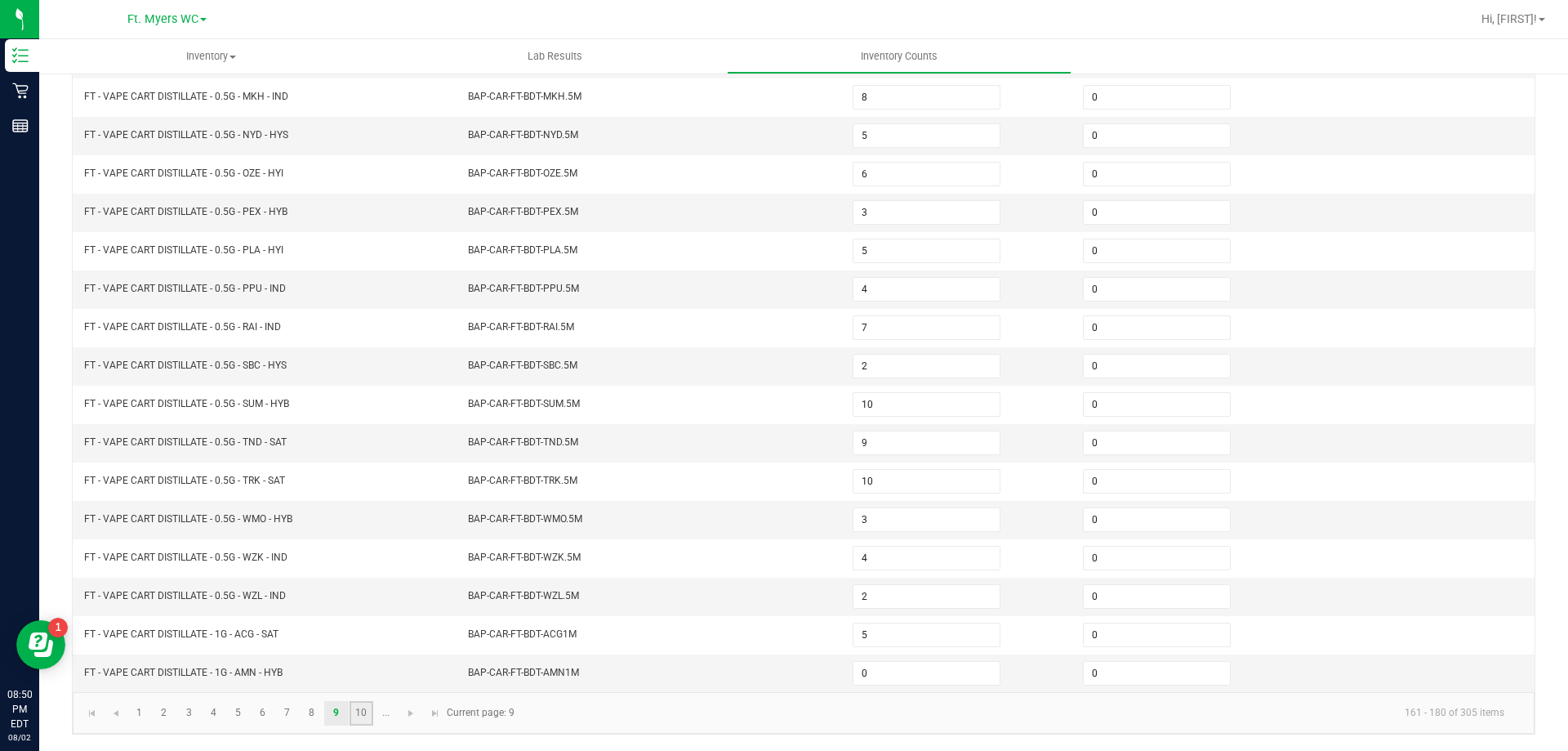 click on "10" 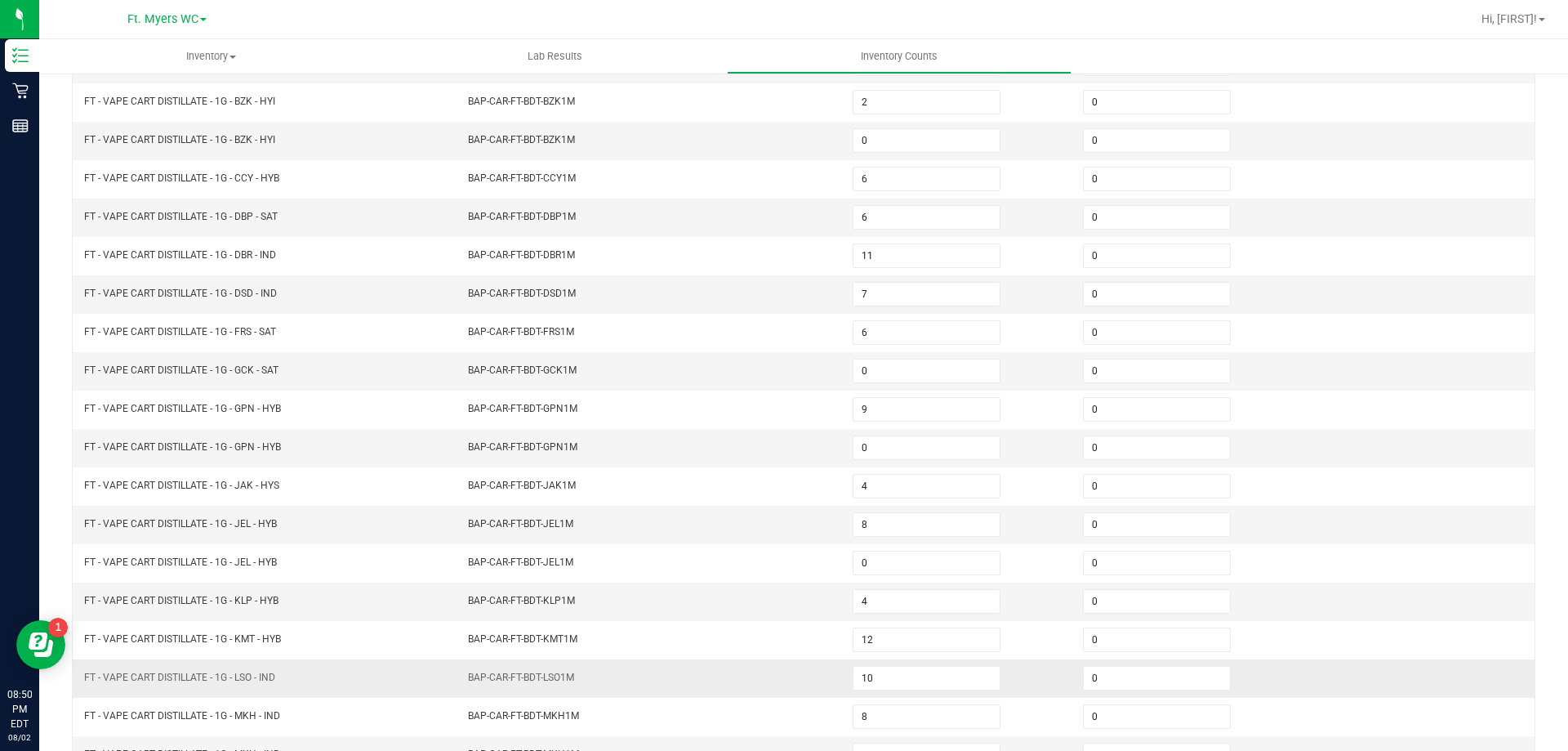 scroll, scrollTop: 339, scrollLeft: 0, axis: vertical 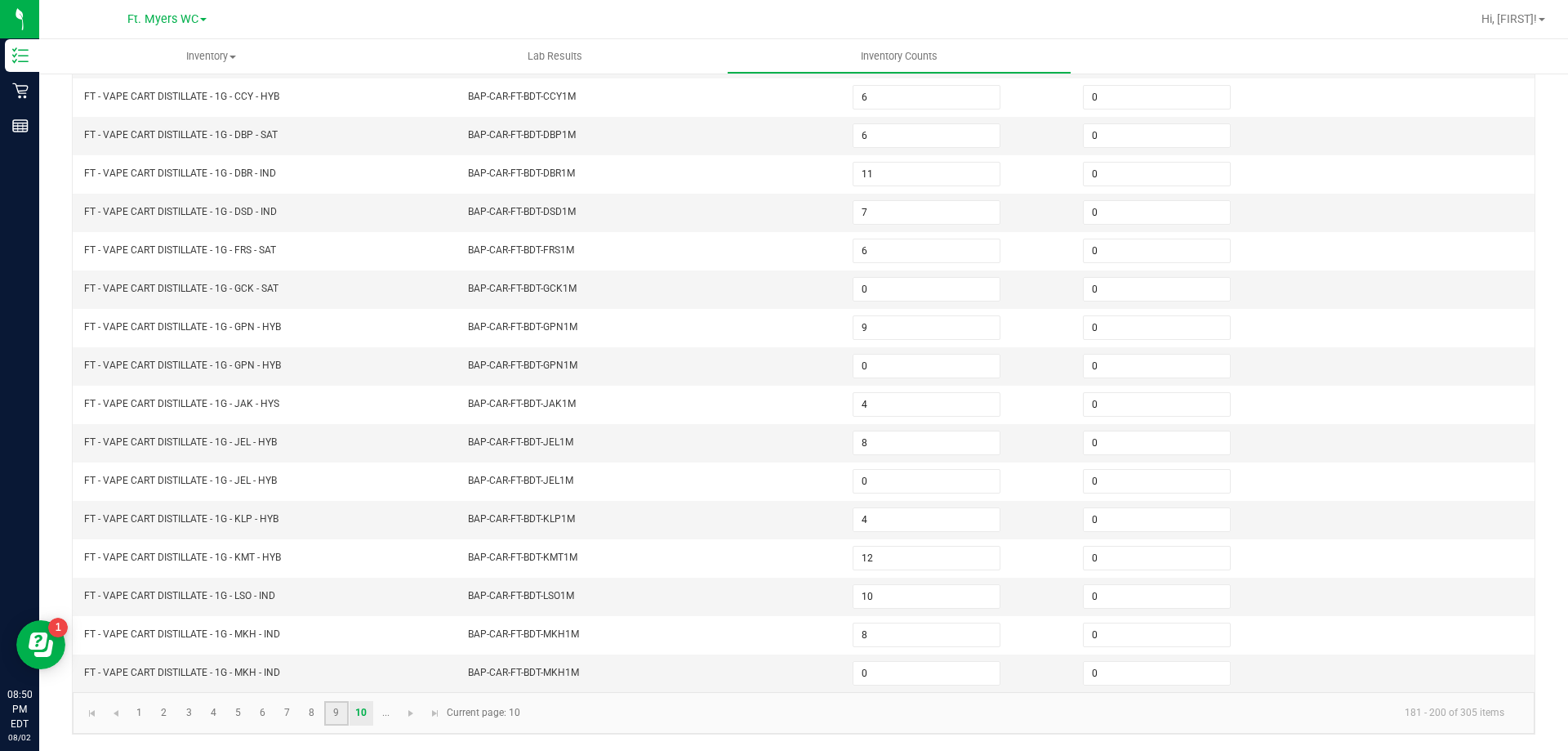 click on "9" 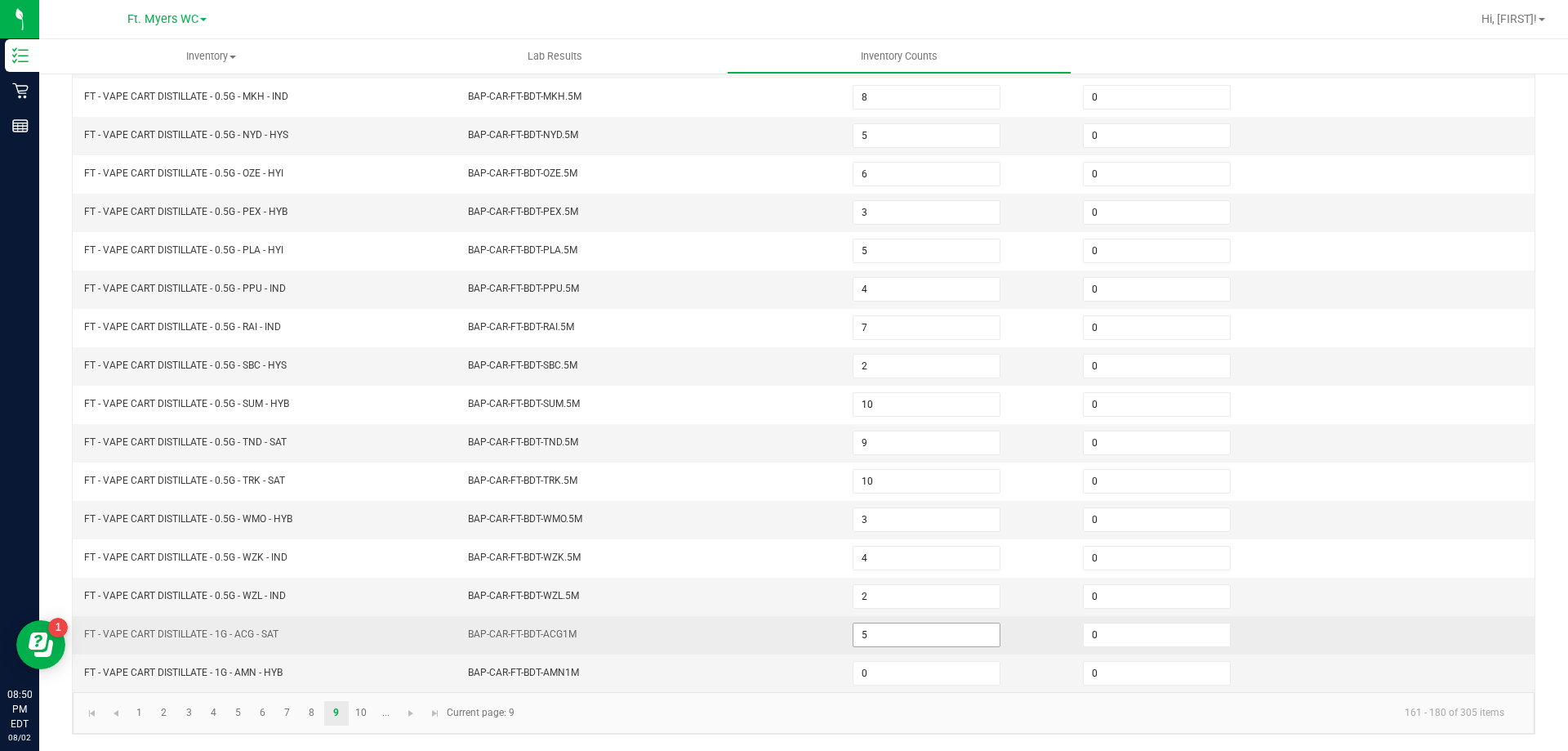 click on "5" at bounding box center [926, 635] 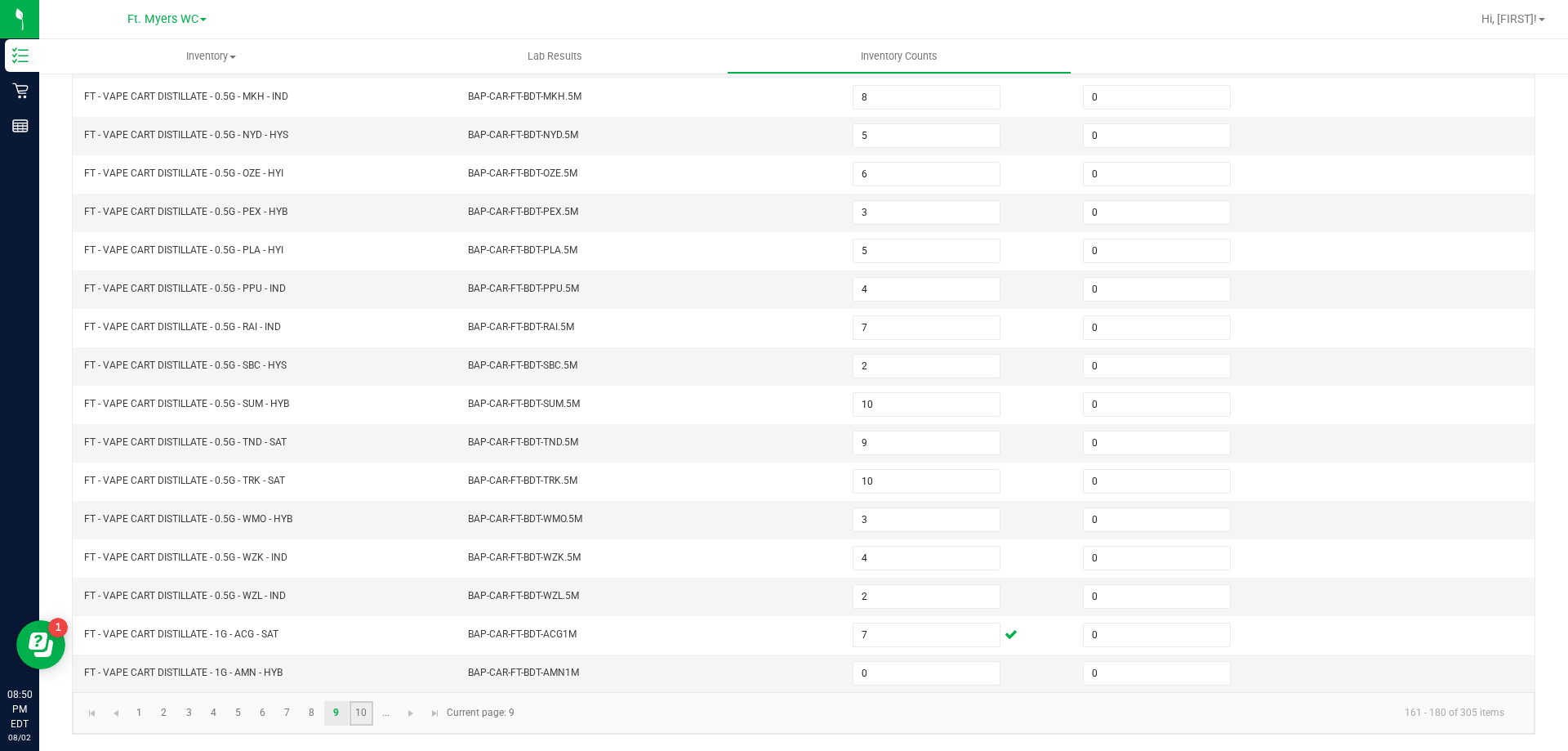 click on "10" 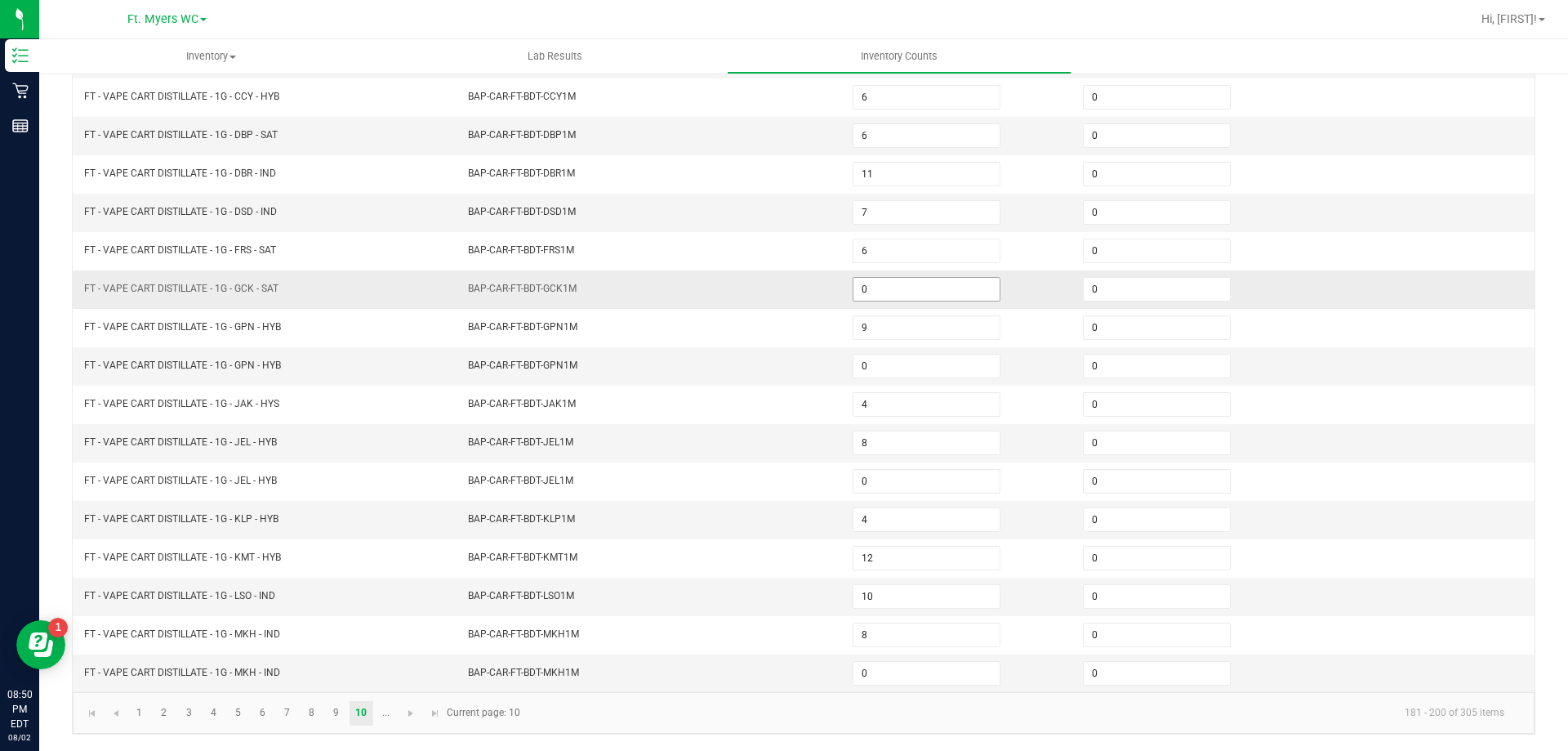 click on "0" at bounding box center (926, 289) 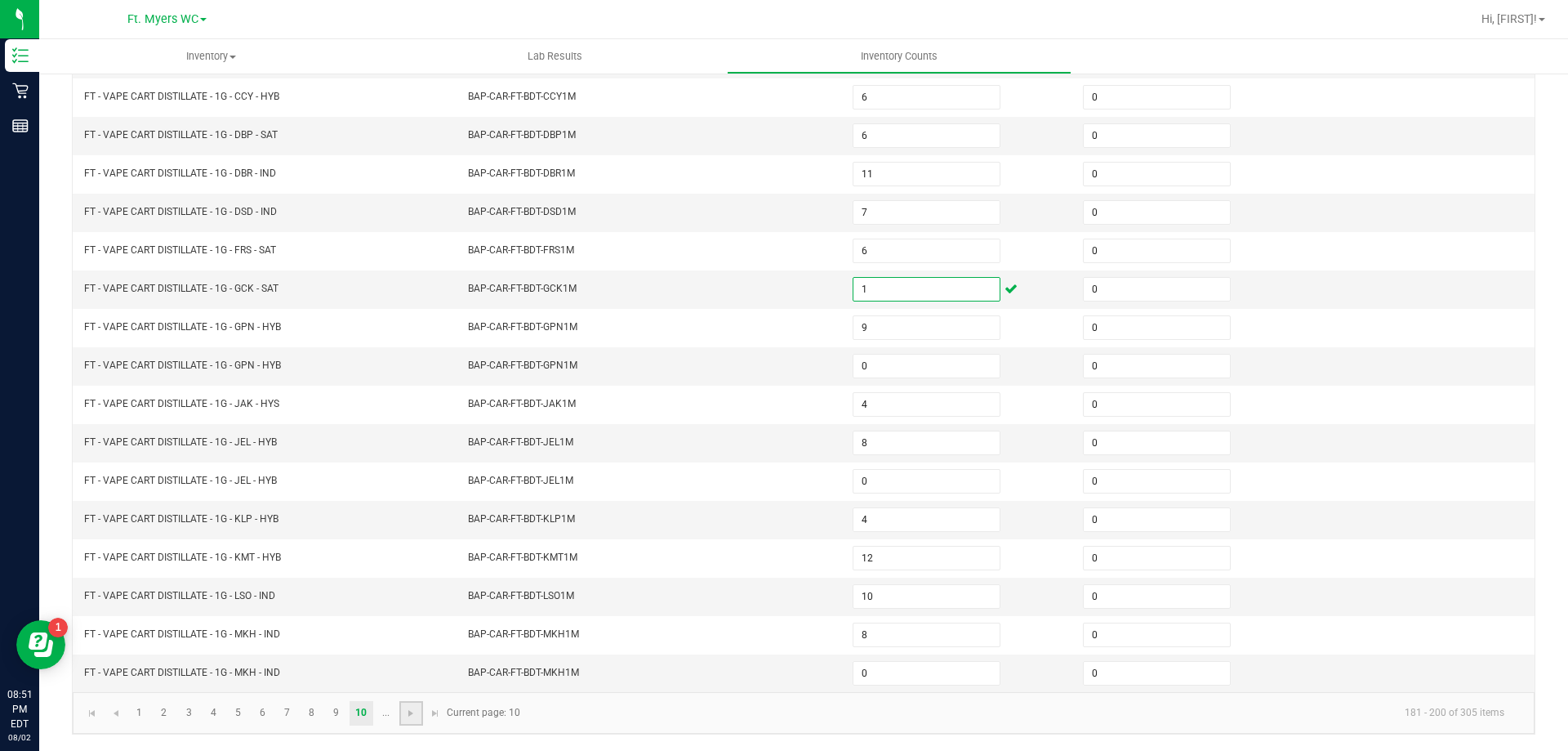 click 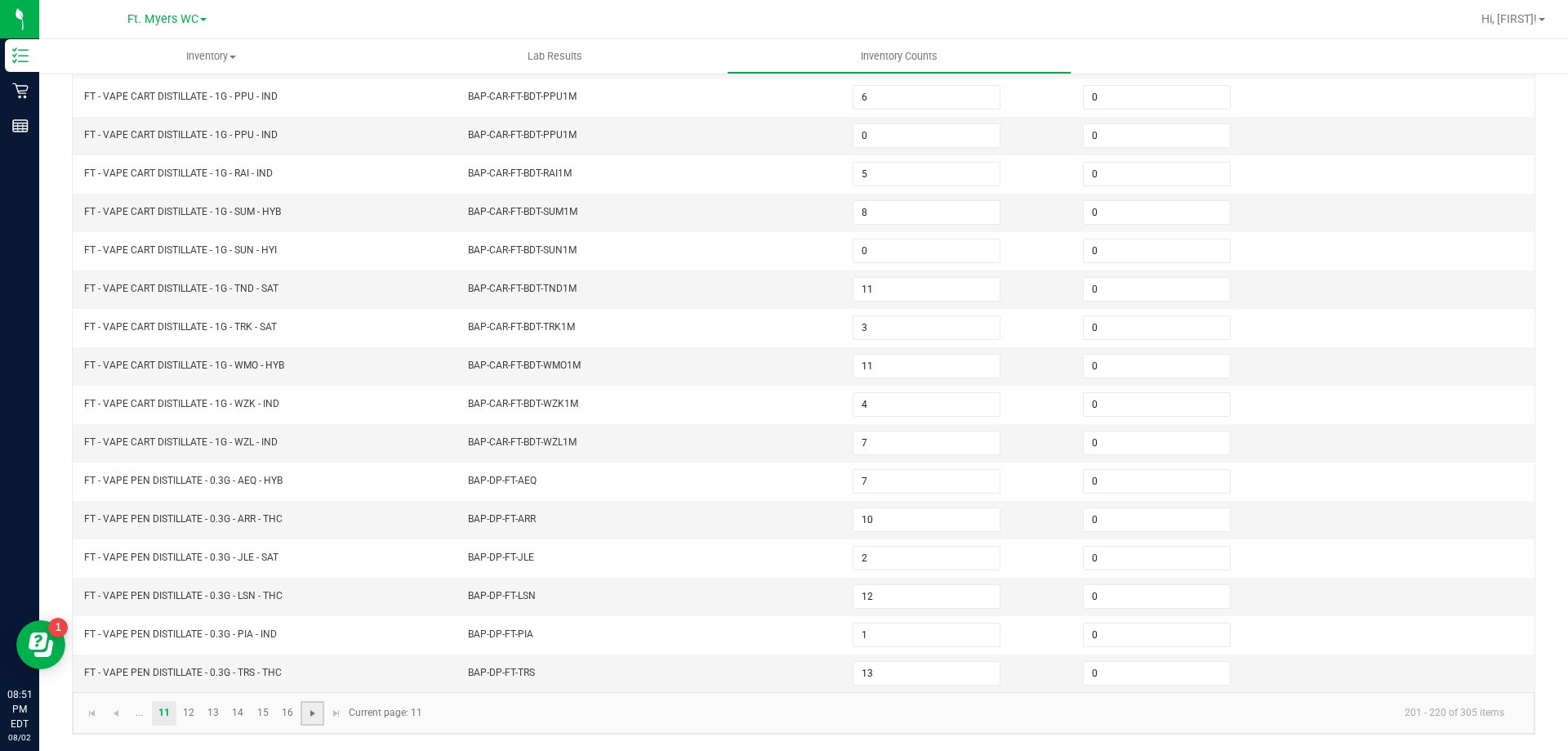 click 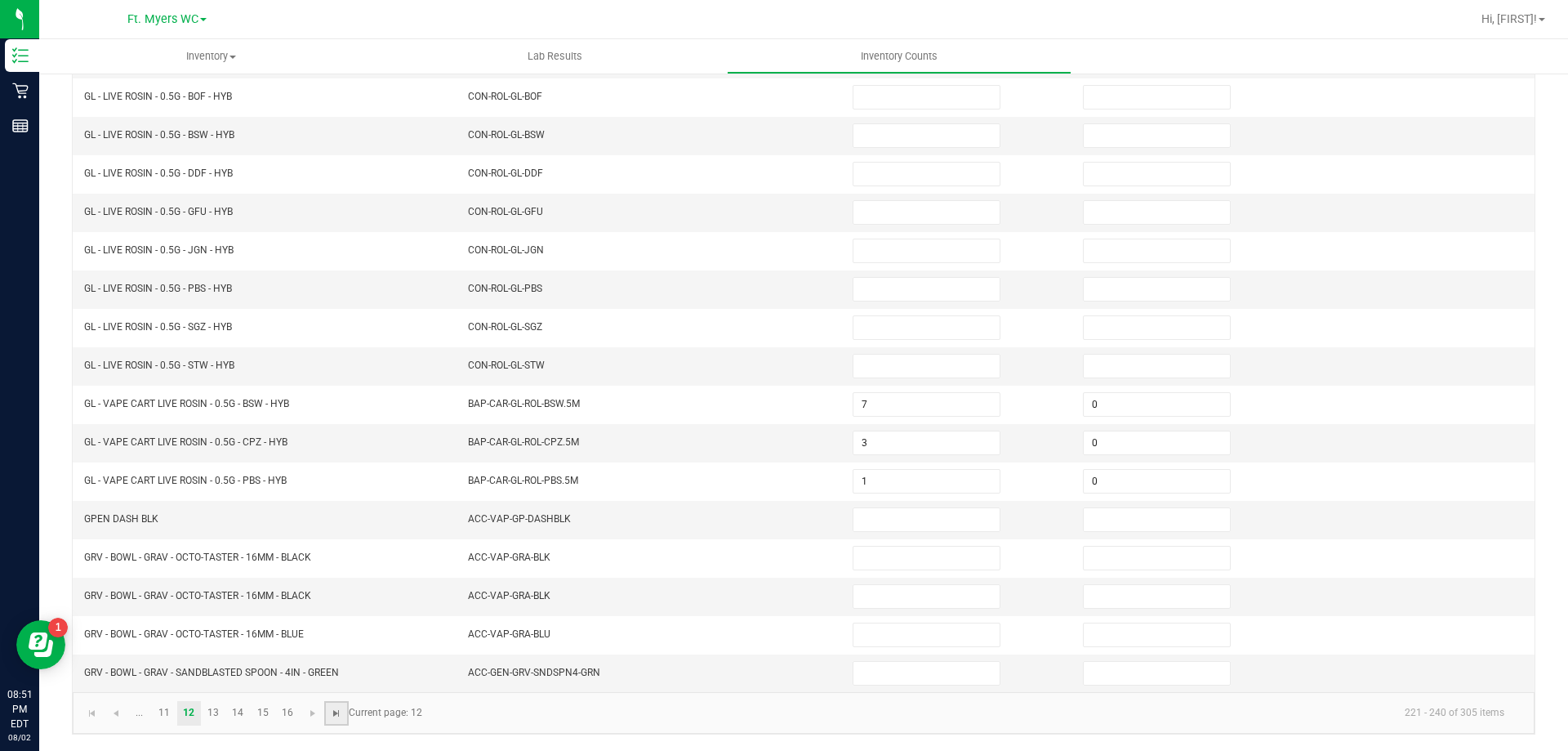 click 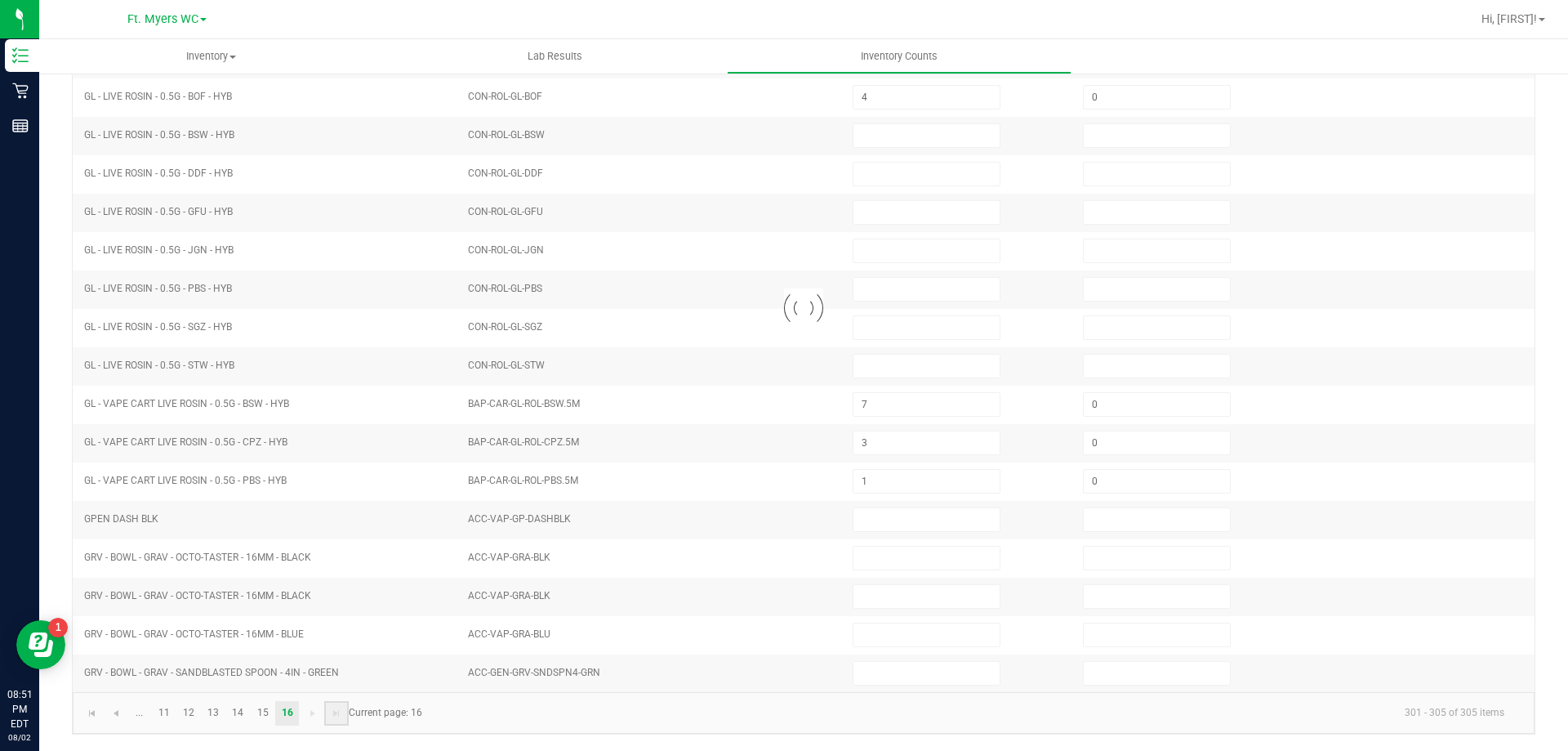 scroll, scrollTop: 0, scrollLeft: 0, axis: both 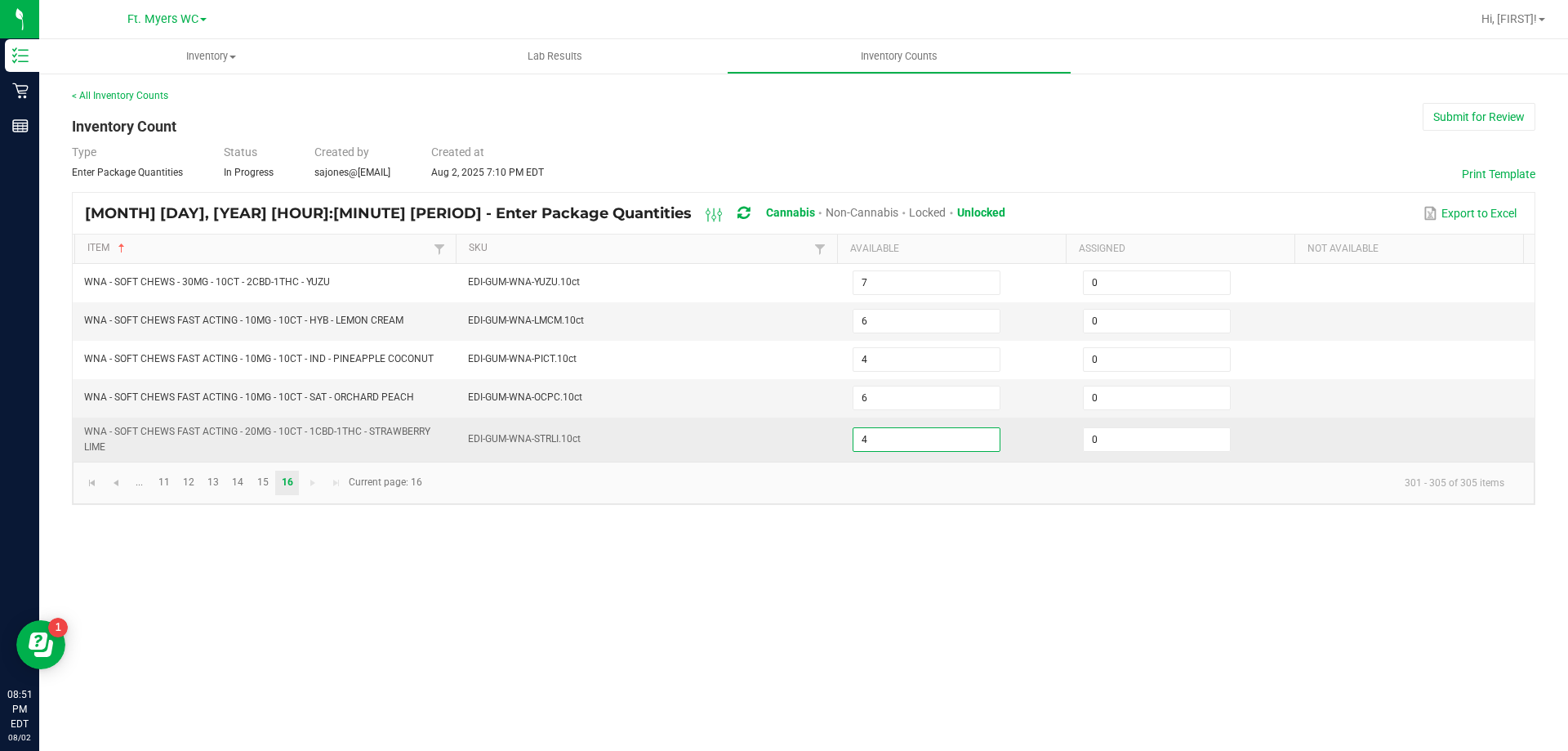 click on "4" at bounding box center (926, 440) 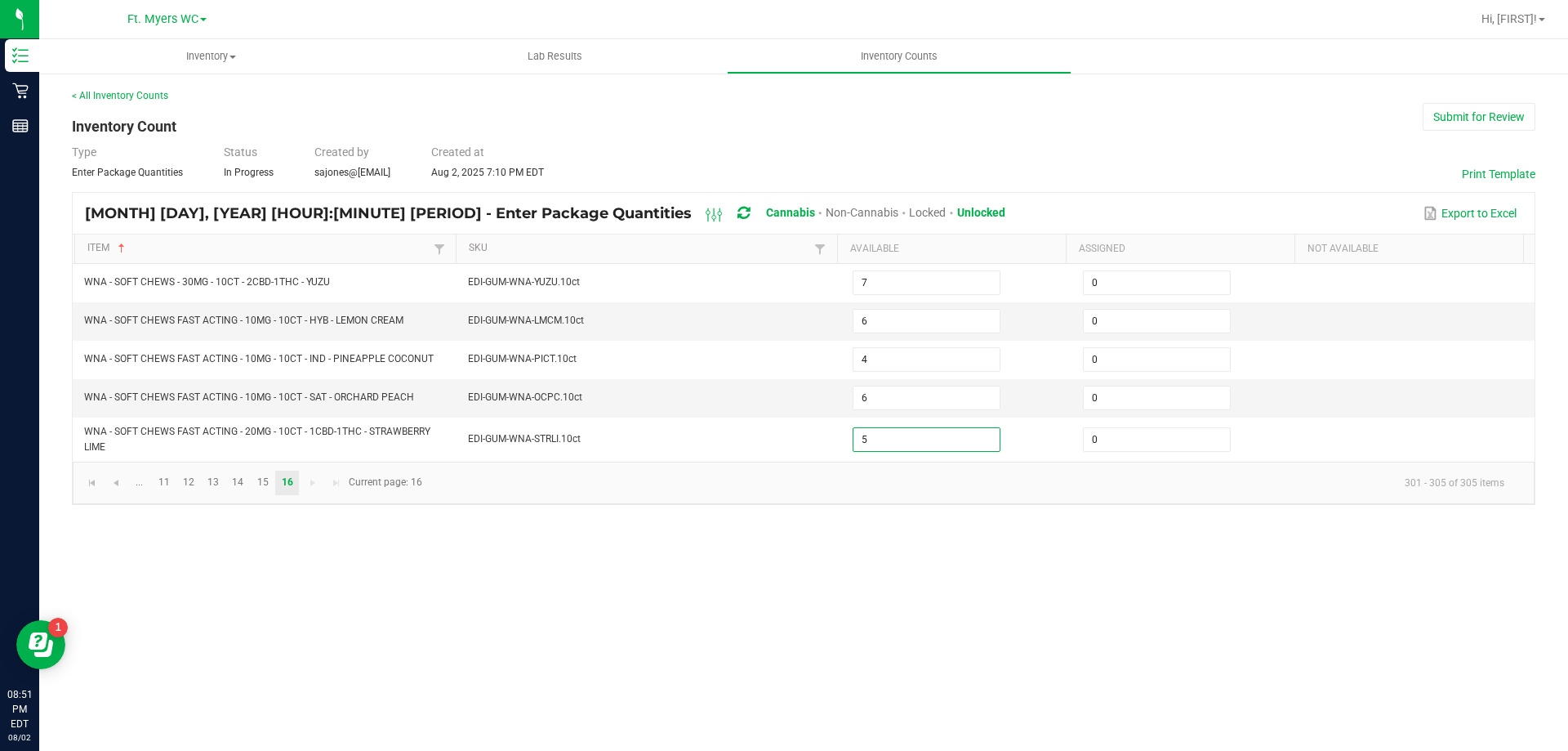 click on "Inventory
All packages
All inventory
Waste log
Lab Results
Inventory Counts
< All Inventory Counts  Inventory Count    Submit for Review   Type   Enter Package Quantities  7" at bounding box center [804, 395] 